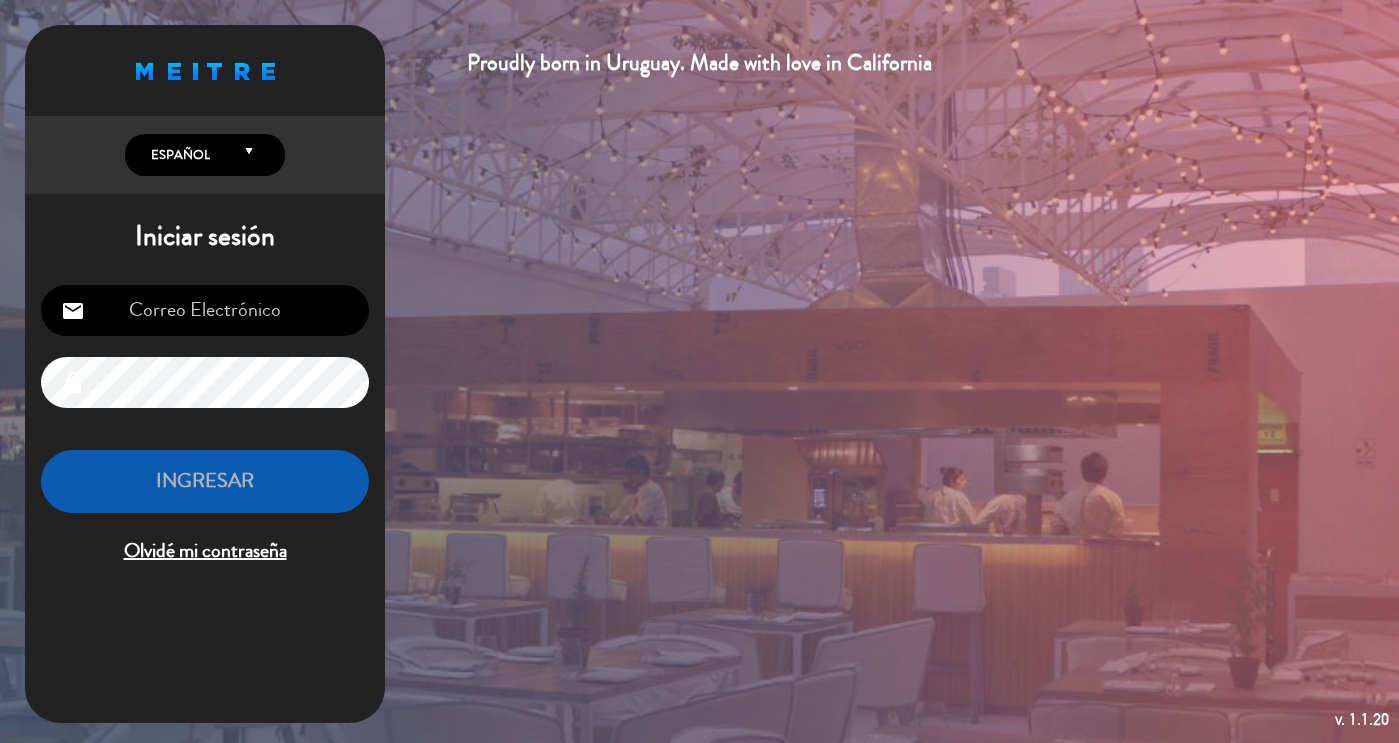 scroll, scrollTop: 0, scrollLeft: 0, axis: both 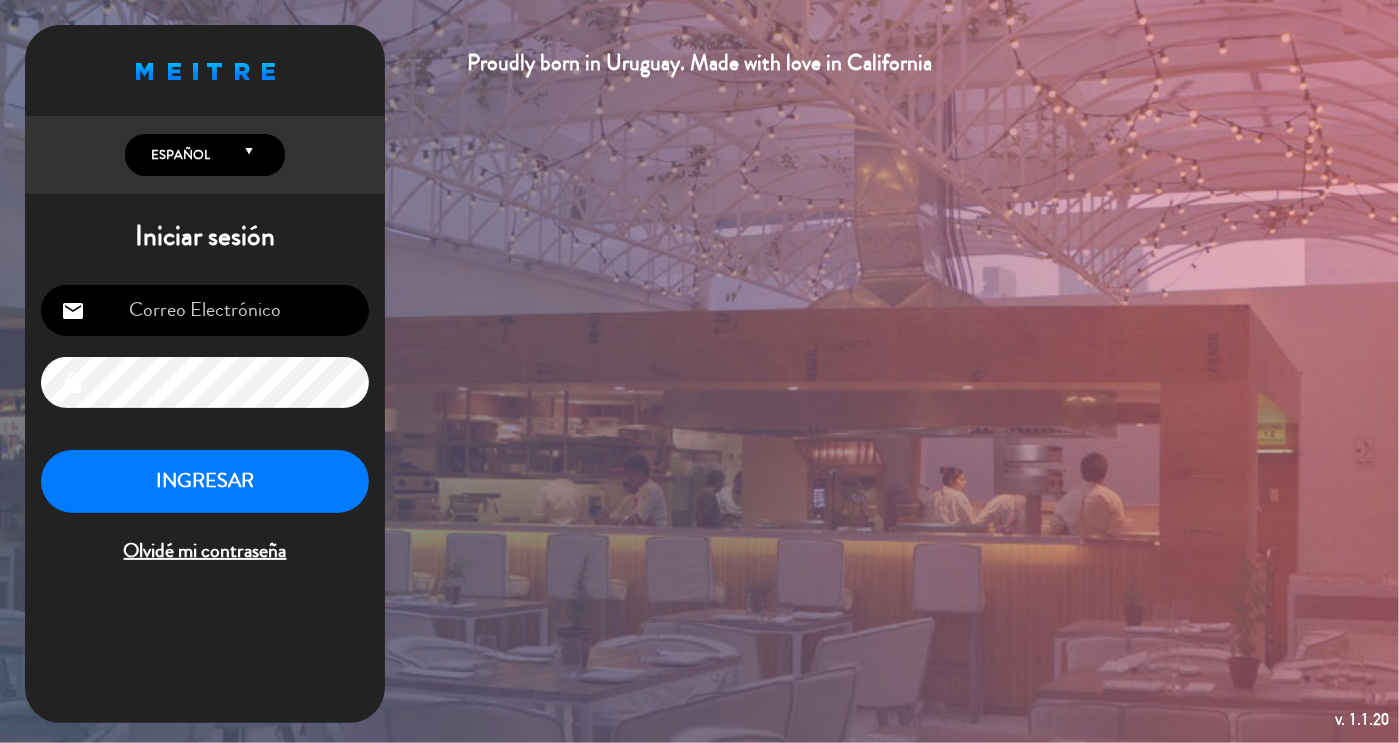 type on "[EMAIL]" 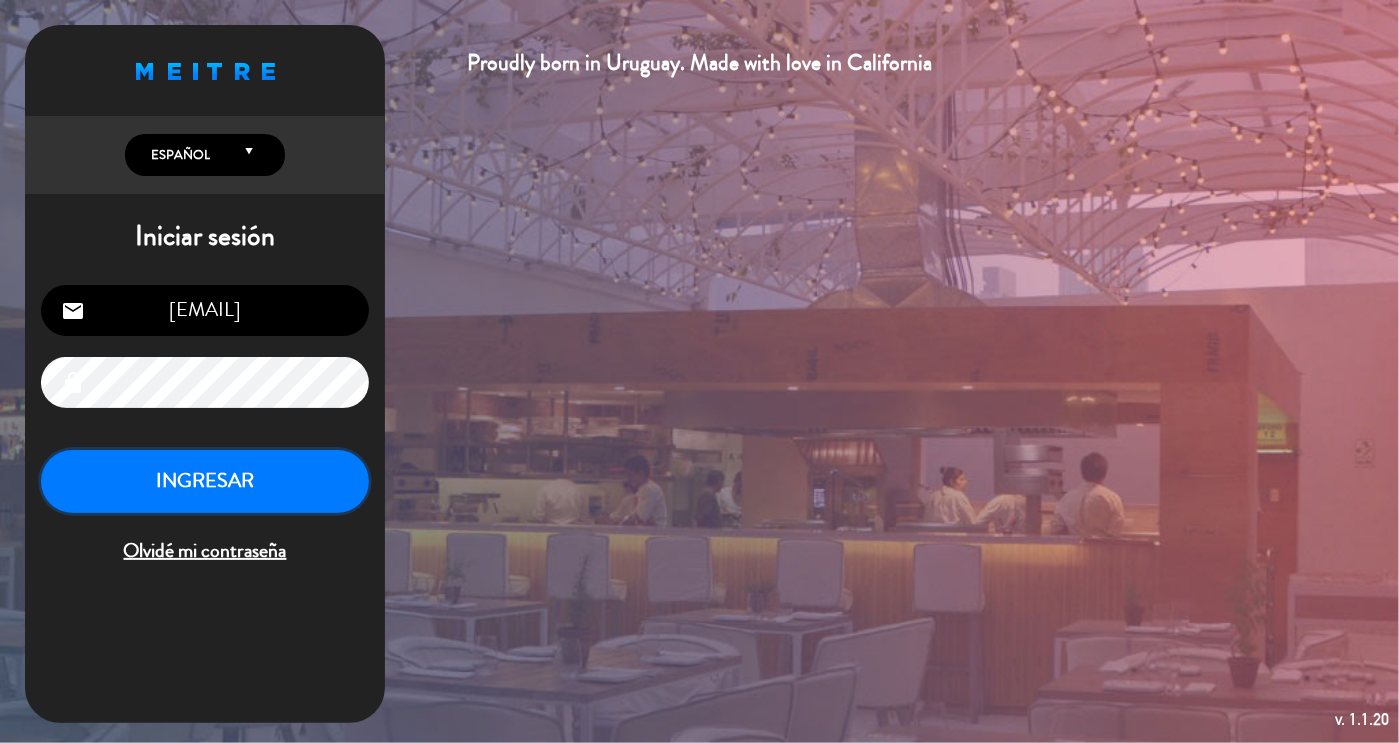 click on "INGRESAR" at bounding box center (205, 481) 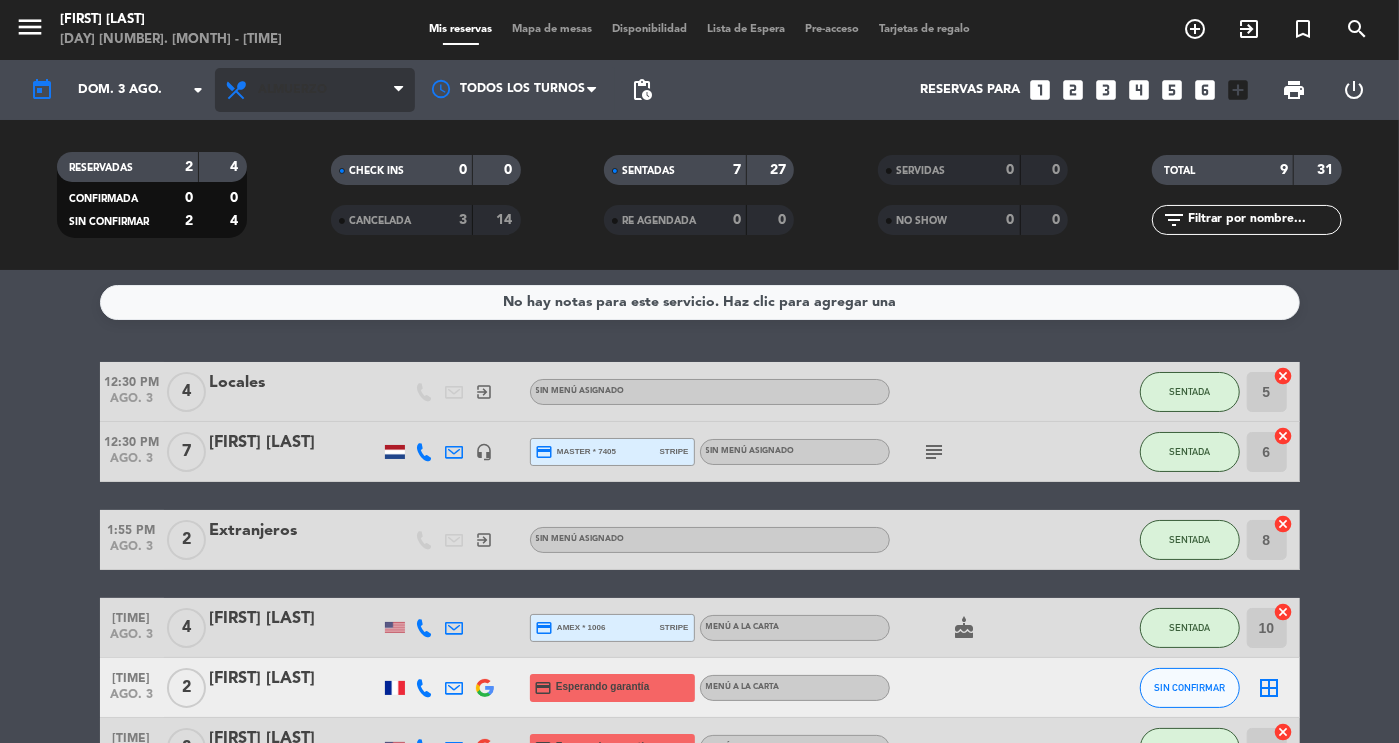 click on "Almuerzo" at bounding box center [315, 90] 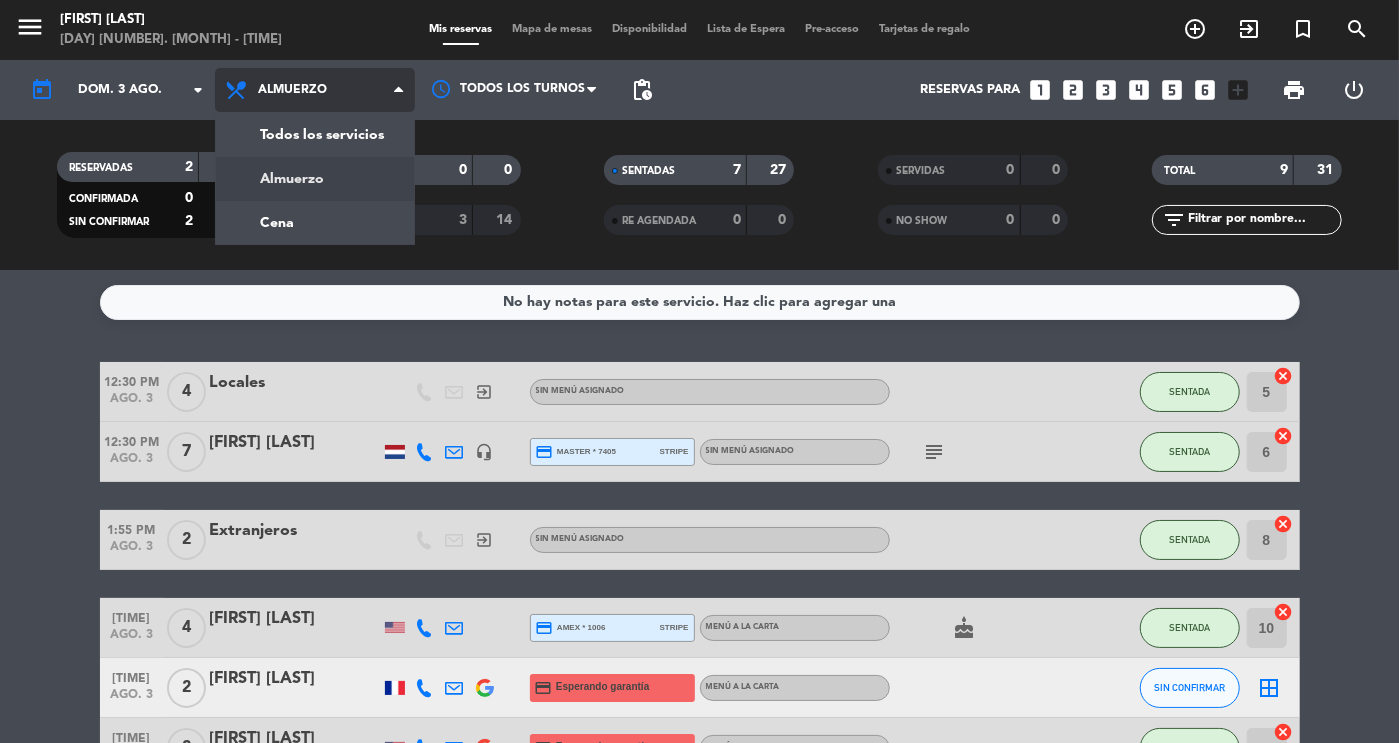 click on "menu  [FIRST] [LAST]   domingo 3. agosto - 3:27 PM   Mis reservas   Mapa de mesas   Disponibilidad   Lista de Espera   Pre-acceso   Tarjetas de regalo  add_circle_outline exit_to_app turned_in_not search today    dom. 3 ago. arrow_drop_down  Todos los servicios  Almuerzo  Cena  Almuerzo  Todos los servicios  Almuerzo  Cena Todos los turnos pending_actions  Reservas para   looks_one   looks_two   looks_3   looks_4   looks_5   looks_6   add_box  print  power_settings_new   RESERVADAS   2   4   CONFIRMADA   0   0   SIN CONFIRMAR   2   4   CHECK INS   0   0   CANCELADA   3   14   SENTADAS   7   27   RE AGENDADA   0   0   SERVIDAS   0   0   NO SHOW   0   0   TOTAL   9   31  filter_list" 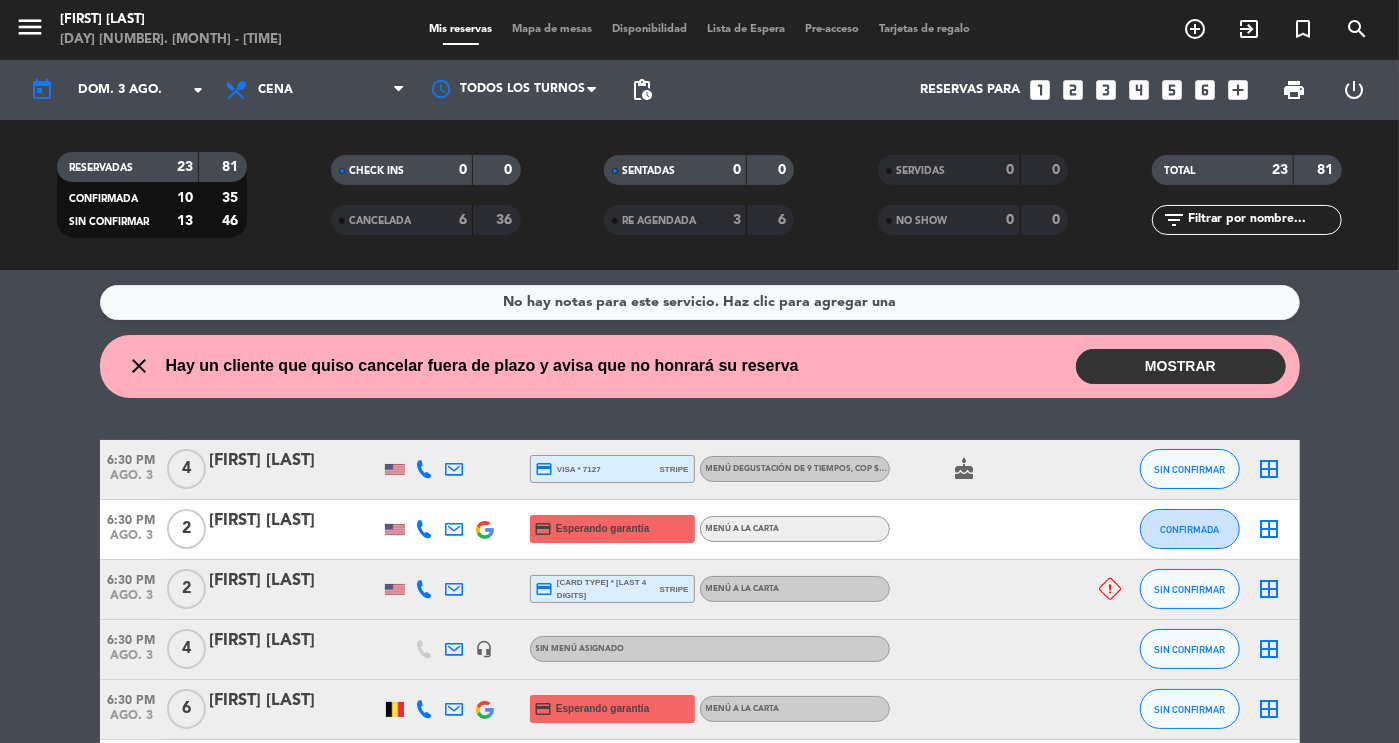 click on "MOSTRAR" at bounding box center (1181, 366) 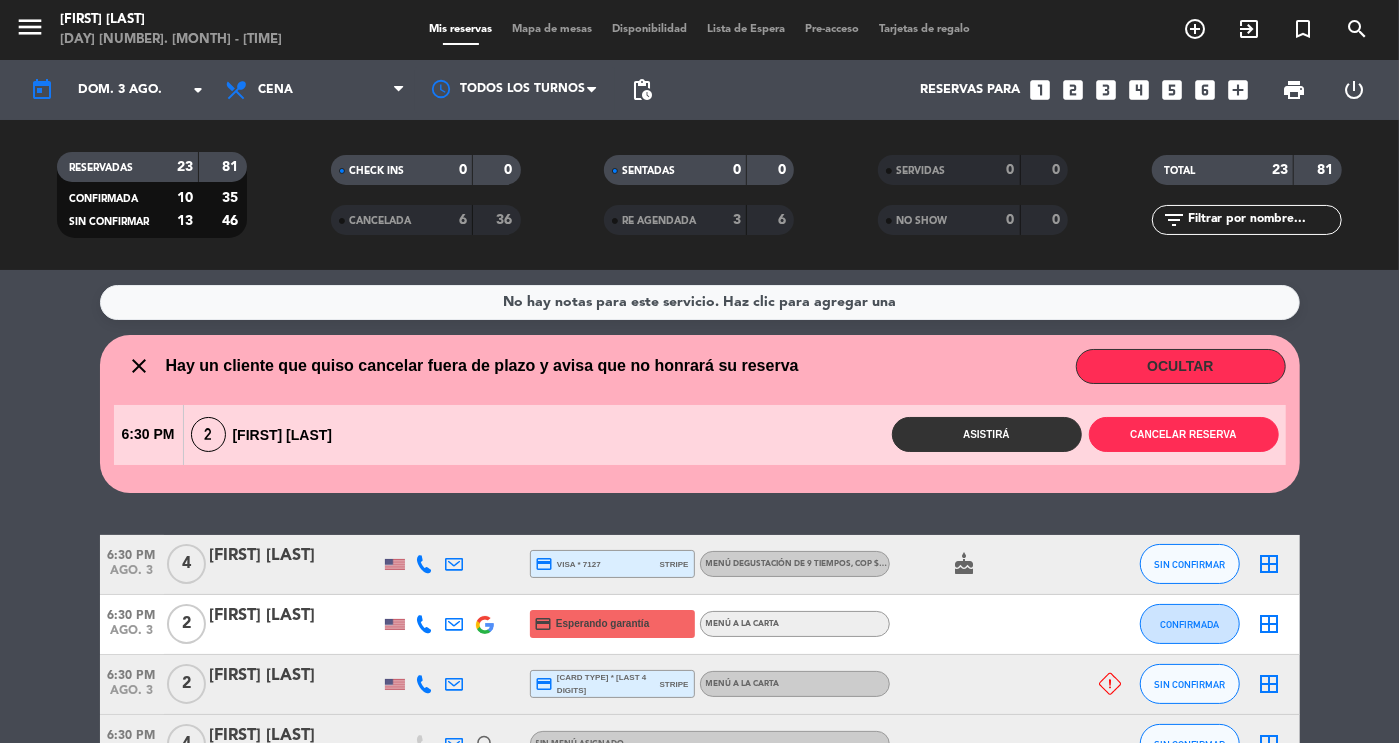 click on "OCULTAR" at bounding box center (1181, 366) 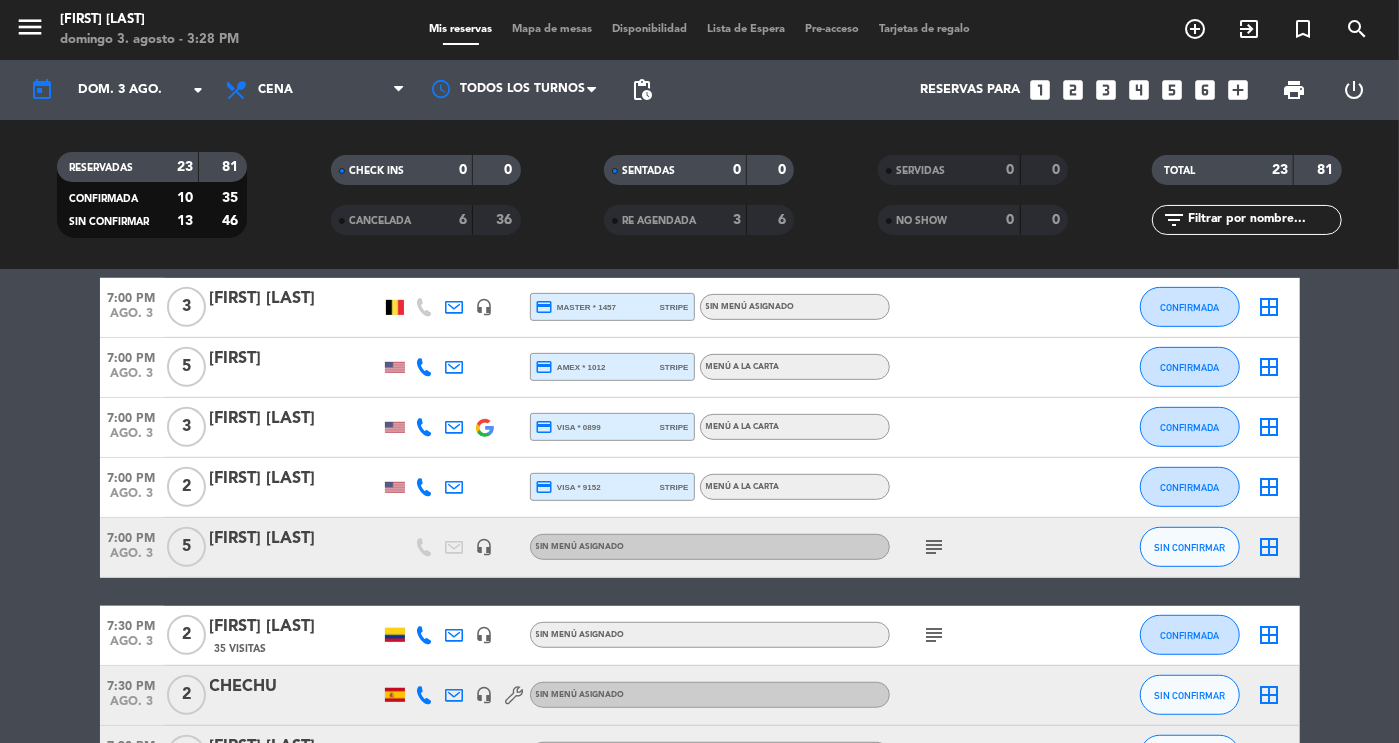 scroll, scrollTop: 550, scrollLeft: 0, axis: vertical 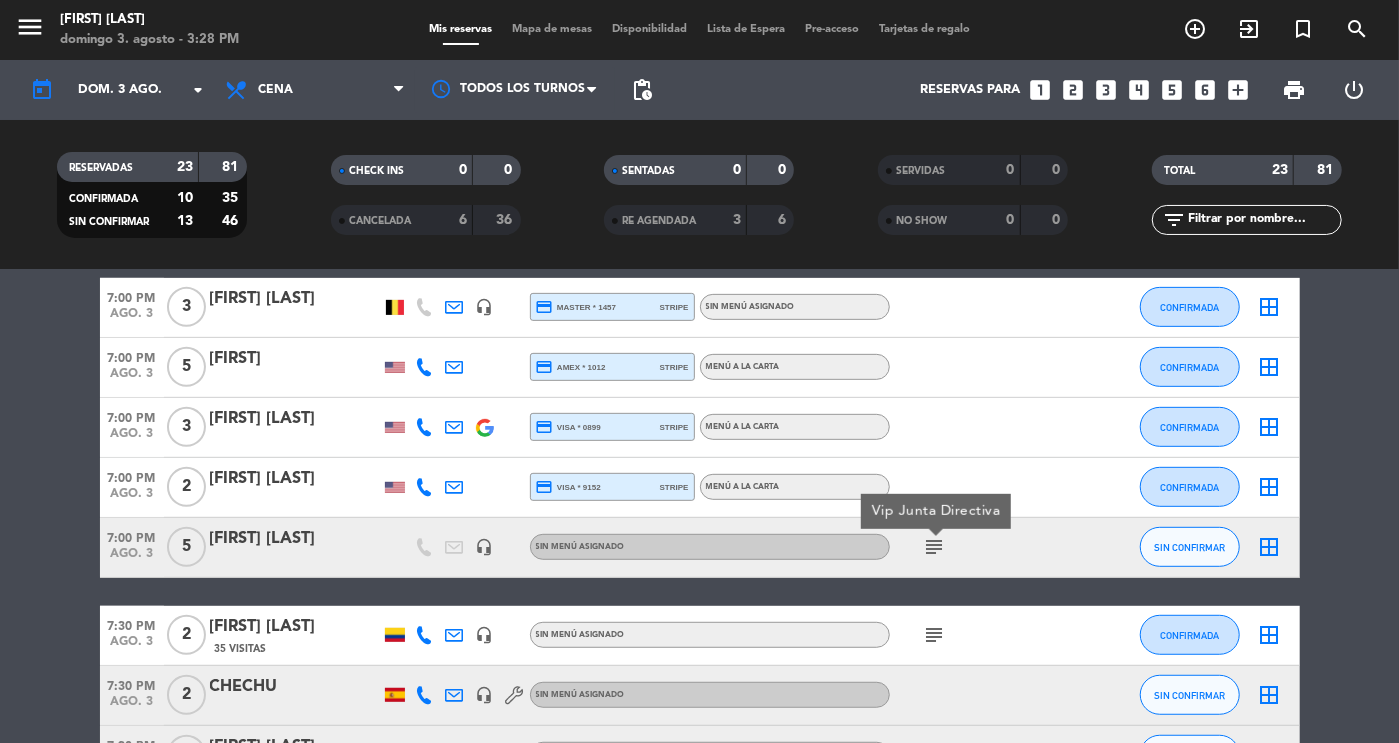 click on "[TIME]   [MONTH]. [NUMBER]   [NUMBER]   [FIRST] [LAST]  credit_card  visa * [LAST_FOUR]   stripe   Menú degustación de [NUMBER] tiempos , [CURRENCY] [AMOUNT]  cake  SIN CONFIRMAR  border_all   [TIME]   [MONTH]. [NUMBER]   [NUMBER]   [FIRST] [LAST]  credit_card  Esperando garantía   Menú a la carta CONFIRMADA  border_all   [TIME]   [MONTH]. [NUMBER]   [NUMBER]   [FIRST] [LAST]  credit_card  amex * [LAST_FOUR]   stripe   Menú a la carta SIN CONFIRMAR  border_all   [TIME]   [MONTH]. [NUMBER]   [NUMBER]   [FIRST] [LAST]   headset_mic  Sin menú asignado SIN CONFIRMAR  border_all   [TIME]   [MONTH]. [NUMBER]   [NUMBER]   [FIRST] [LAST]  credit_card  Esperando garantía   Menú a la carta SIN CONFIRMAR  border_all   [TIME]   [MONTH]. [NUMBER]   [NUMBER]   [FIRST] [LAST]  credit_card  visa * [LAST_FOUR]   stripe   Menú a la carta CONFIRMADA  border_all   [TIME]   [MONTH]. [NUMBER]   [NUMBER]    [FIRST] [LAST]   headset_mic  credit_card  [CARD_TYPE] * [LAST_FOUR]   stripe  Sin menú asignado CONFIRMADA  border_all   [TIME]   [MONTH]. [NUMBER]   [NUMBER]   [FIRST]  credit_card  amex * [LAST_FOUR]   stripe   Menú a la carta CONFIRMADA  border_all   [TIME]   [MONTH]. [NUMBER]   [NUMBER]   [FIRST] [LAST]  credit_card  stripe" 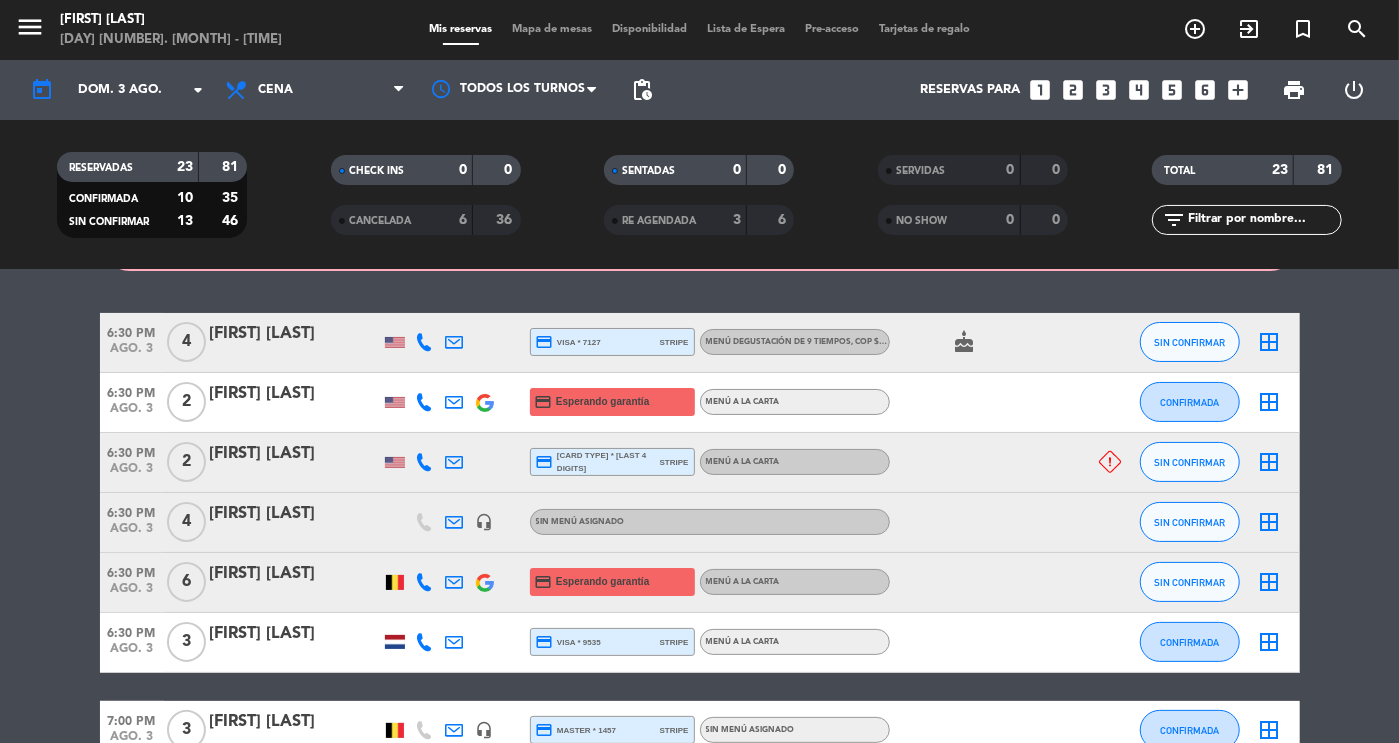 scroll, scrollTop: 109, scrollLeft: 0, axis: vertical 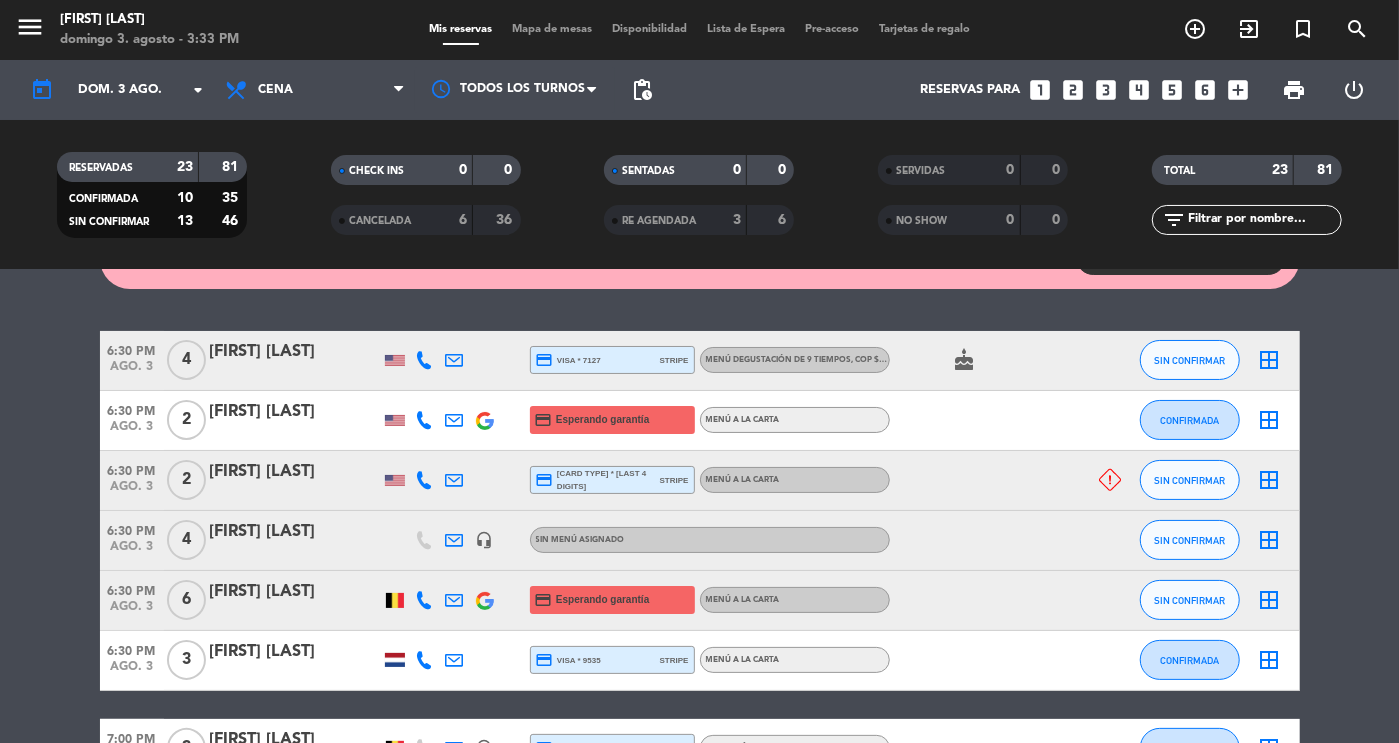 click on "[FIRST] [LAST]" 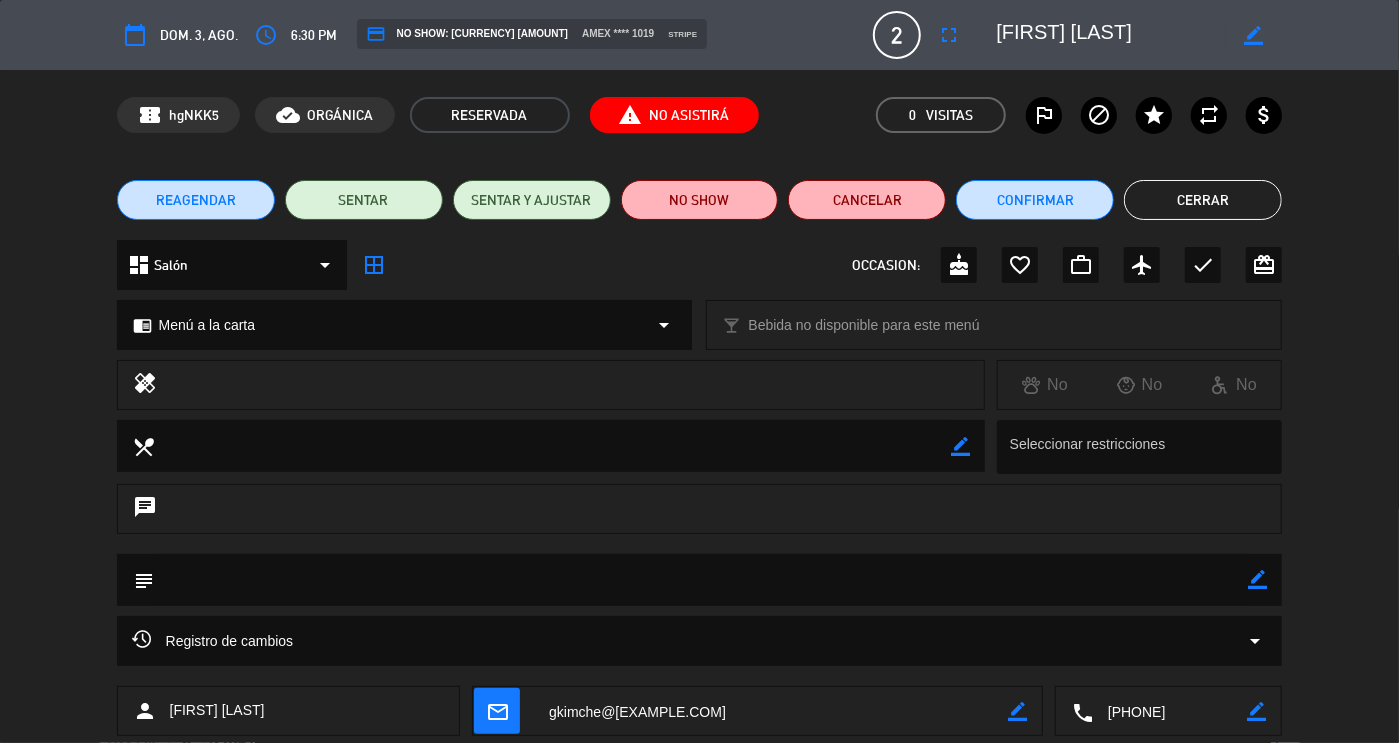 scroll, scrollTop: 114, scrollLeft: 0, axis: vertical 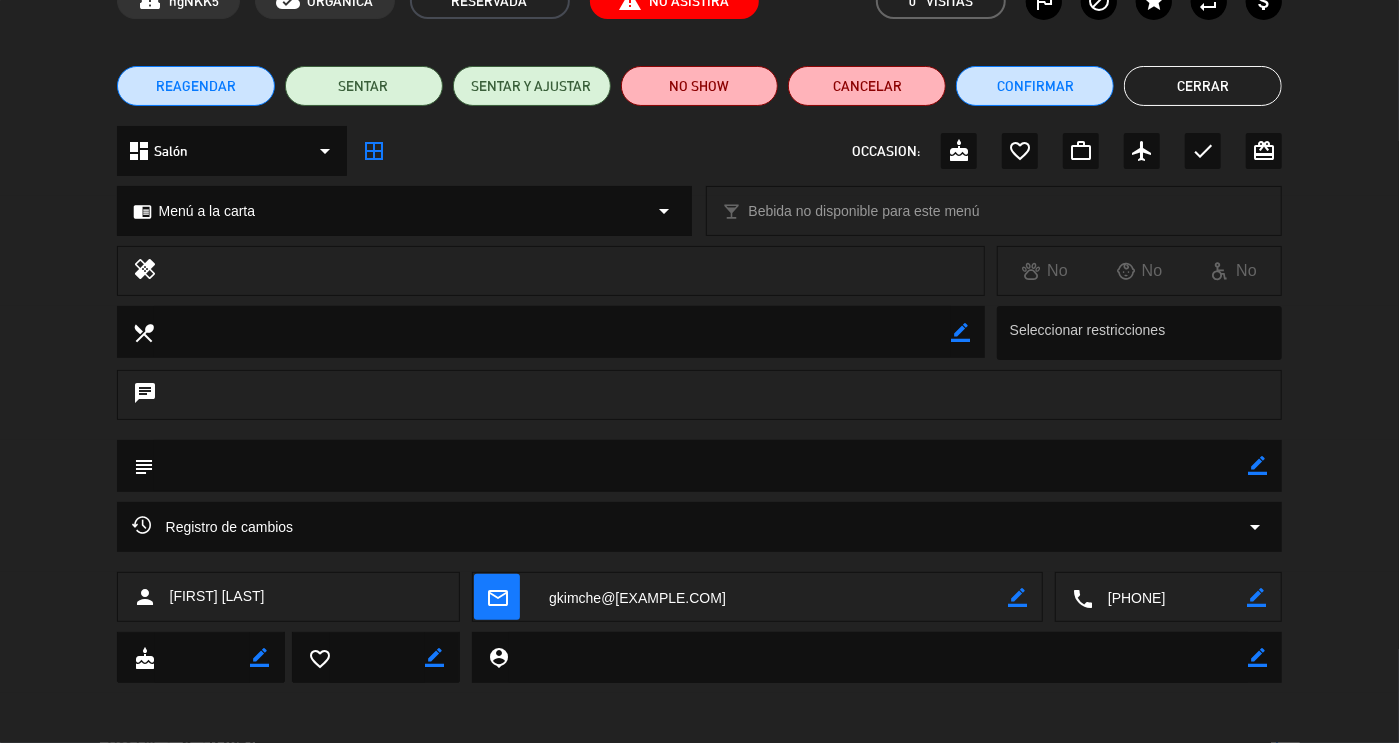 drag, startPoint x: 1208, startPoint y: 598, endPoint x: 1113, endPoint y: 605, distance: 95.257545 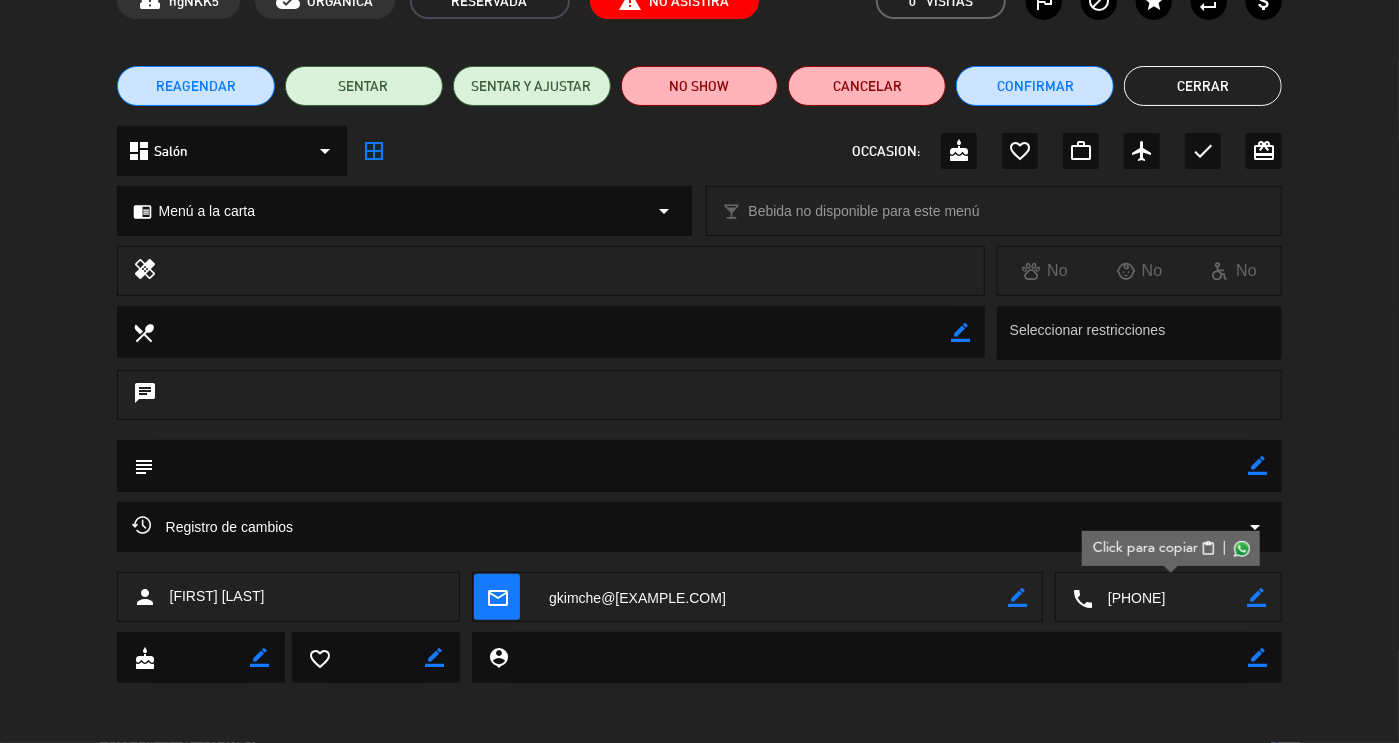 drag, startPoint x: 1210, startPoint y: 597, endPoint x: 1101, endPoint y: 595, distance: 109.01835 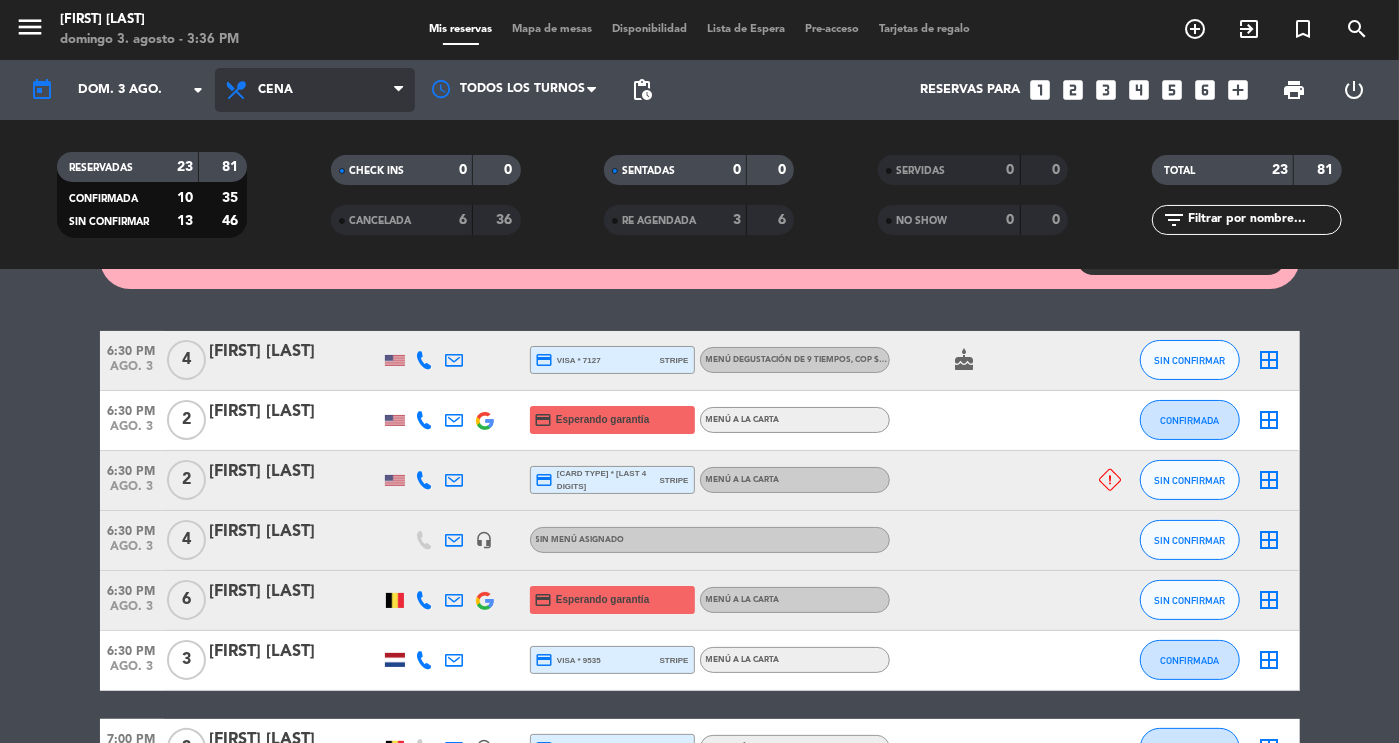 click on "Cena" at bounding box center [315, 90] 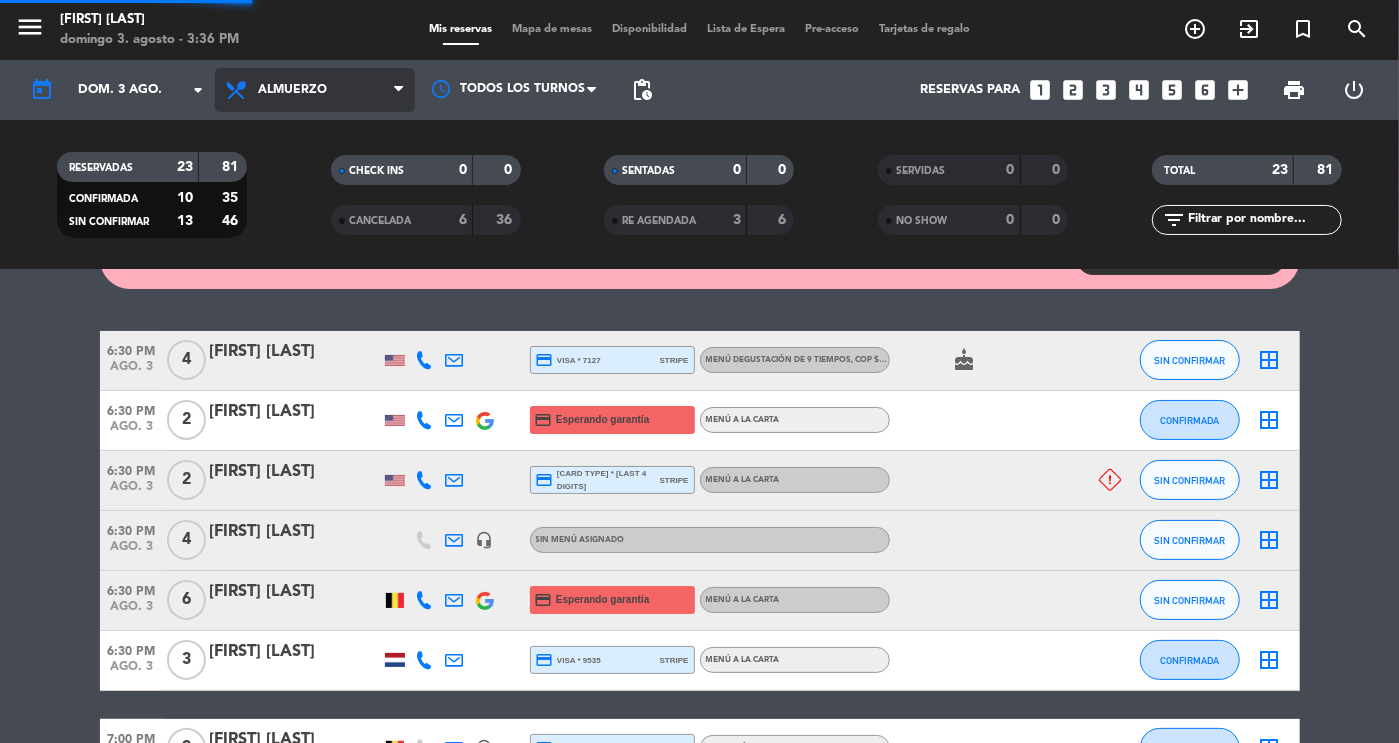 click on "menu  [FIRST] [LAST]   domingo 3. agosto - 3:36 PM   Mis reservas   Mapa de mesas   Disponibilidad   Lista de Espera   Pre-acceso   Tarjetas de regalo  add_circle_outline exit_to_app turned_in_not search today    dom. 3 ago. arrow_drop_down  Todos los servicios  Almuerzo  Cena  Almuerzo  Todos los servicios  Almuerzo  Cena Todos los turnos pending_actions  Reservas para   looks_one   looks_two   looks_3   looks_4   looks_5   looks_6   add_box  print  power_settings_new   RESERVADAS   23   81   CONFIRMADA   10   35   SIN CONFIRMAR   13   46   CHECK INS   0   0   CANCELADA   6   36   SENTADAS   0   0   RE AGENDADA   3   6   SERVIDAS   0   0   NO SHOW   0   0   TOTAL   23   81  filter_list" 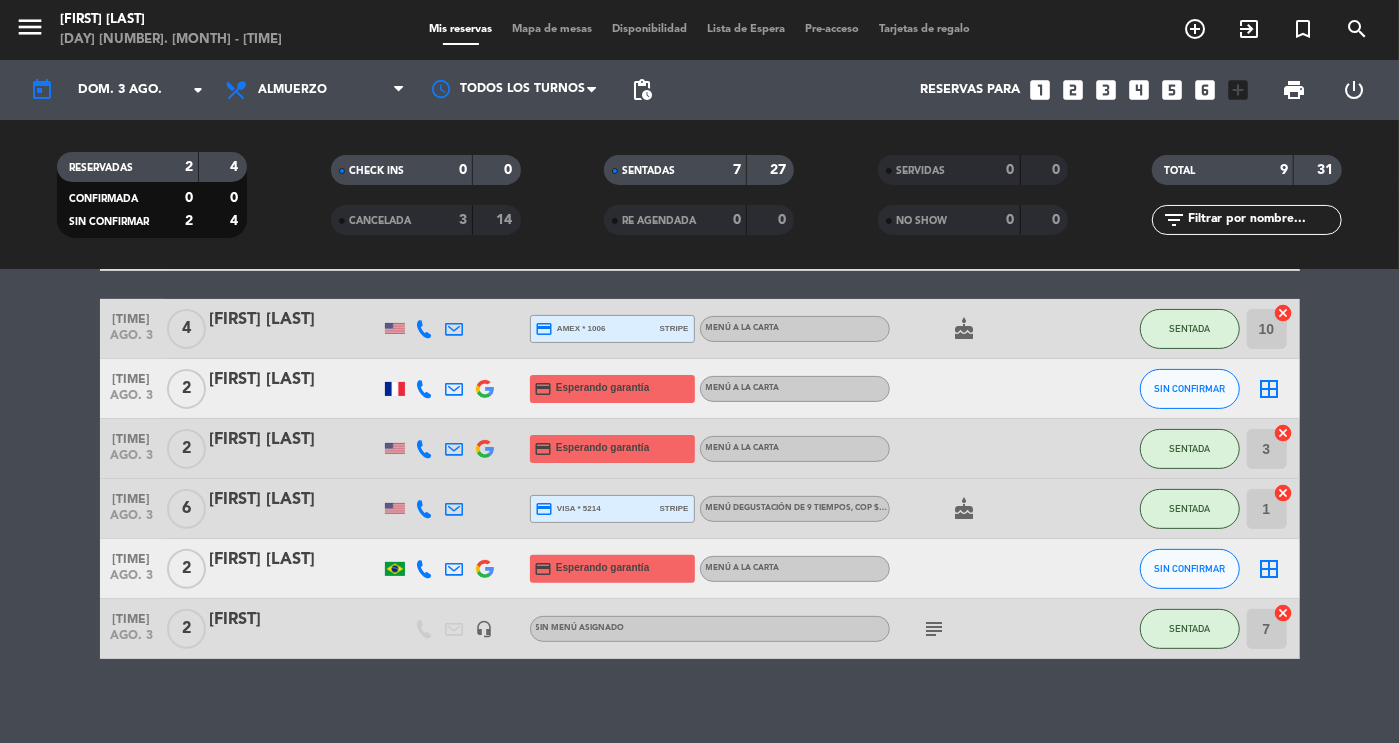 scroll, scrollTop: 314, scrollLeft: 0, axis: vertical 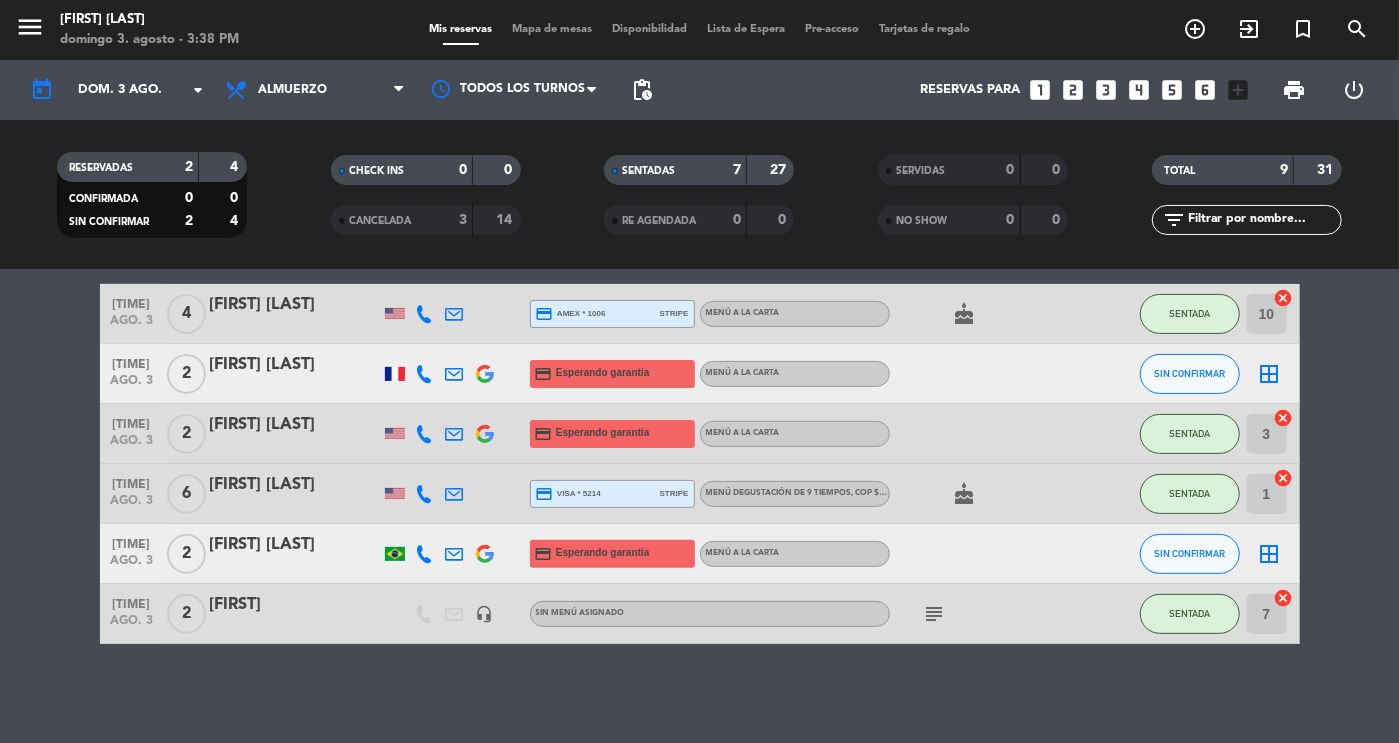 click on "SIN CONFIRMAR" 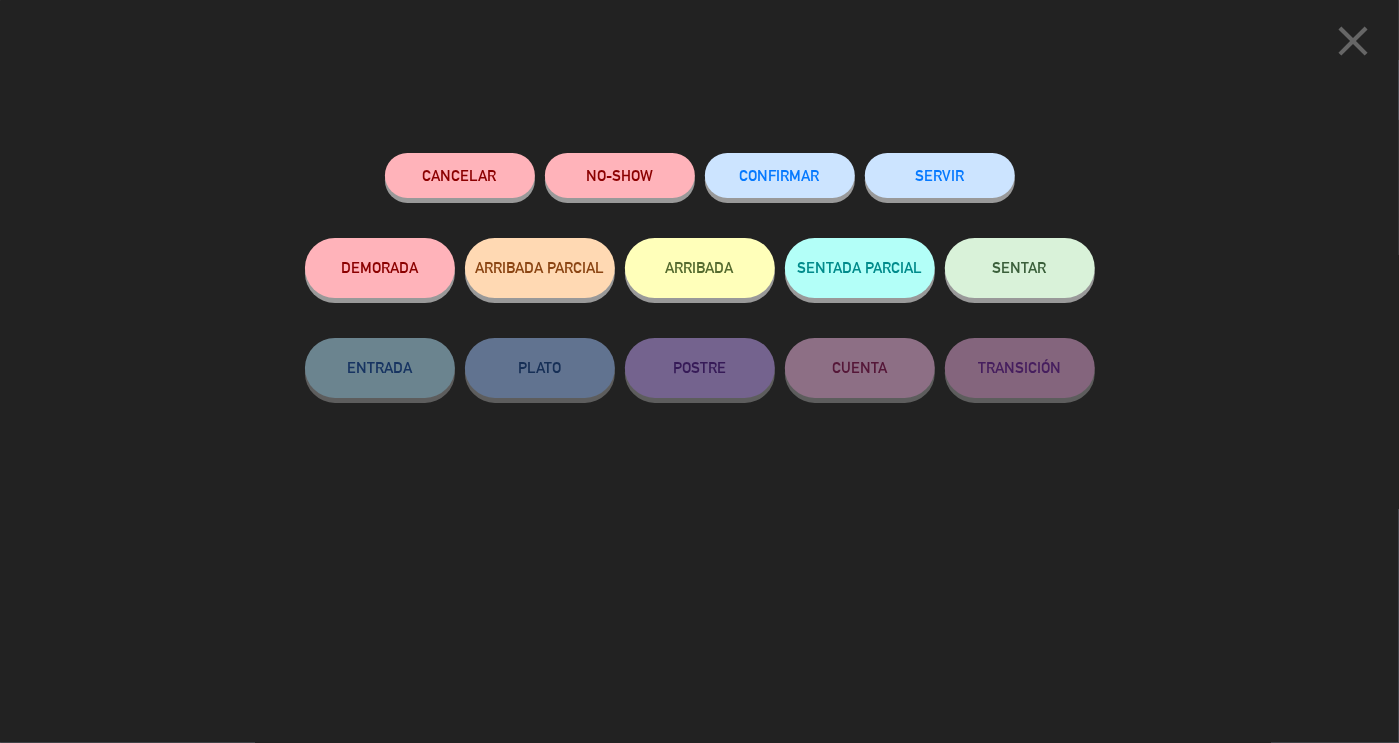 click on "NO-SHOW" 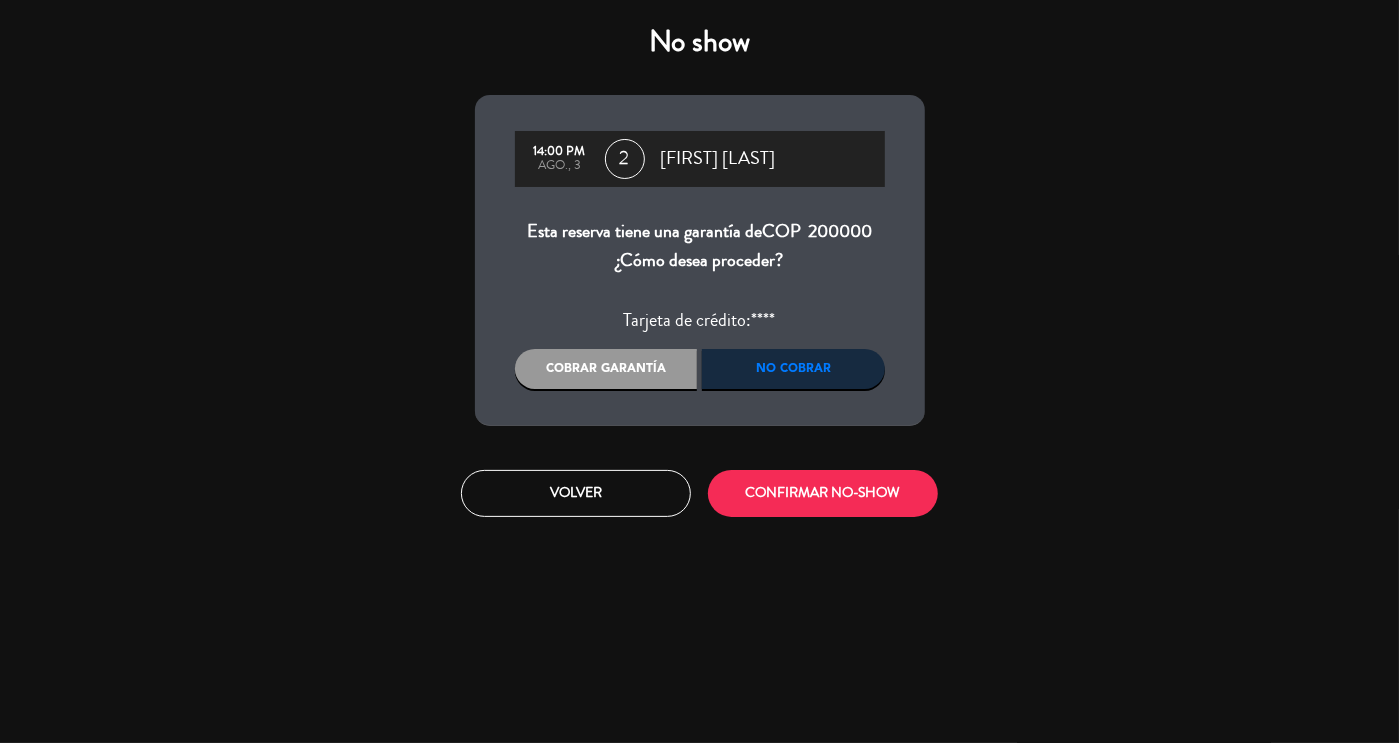 click on "No cobrar" 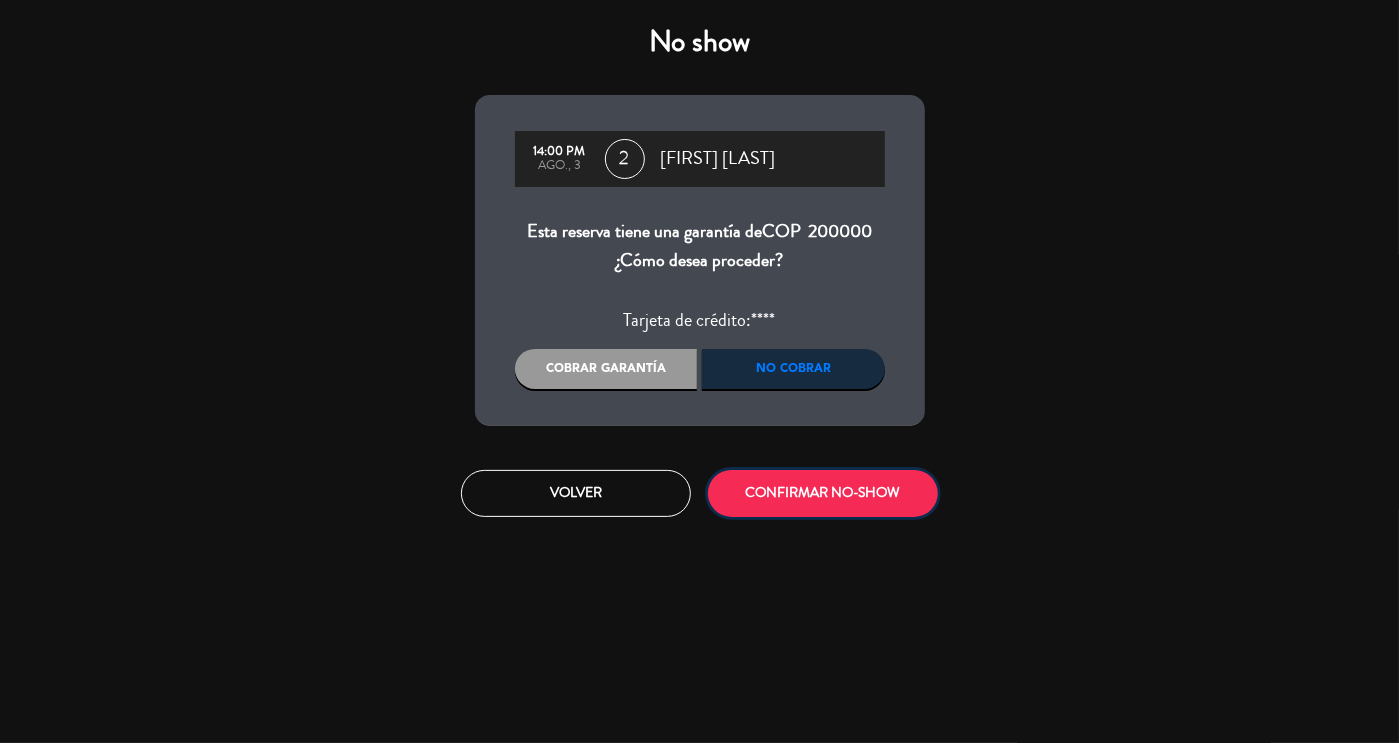 click on "CONFIRMAR NO-SHOW" 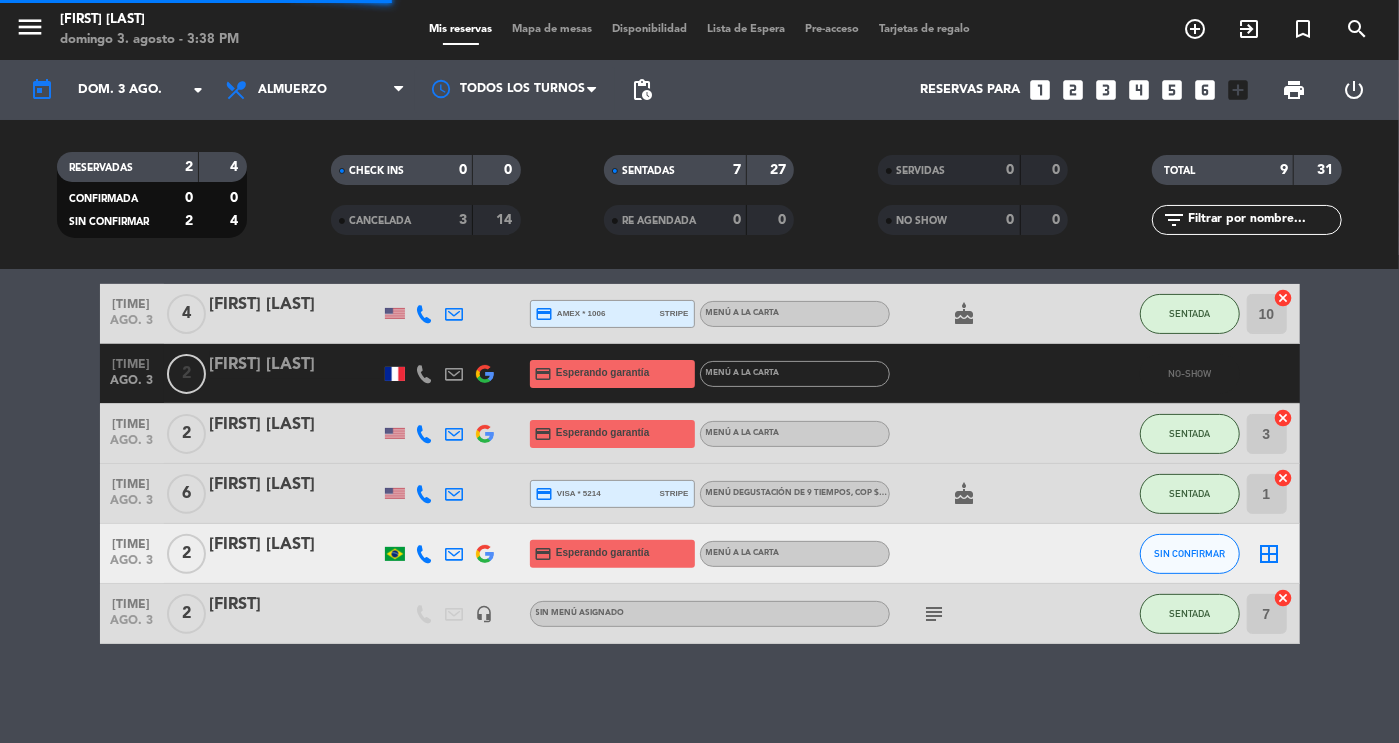 scroll, scrollTop: 254, scrollLeft: 0, axis: vertical 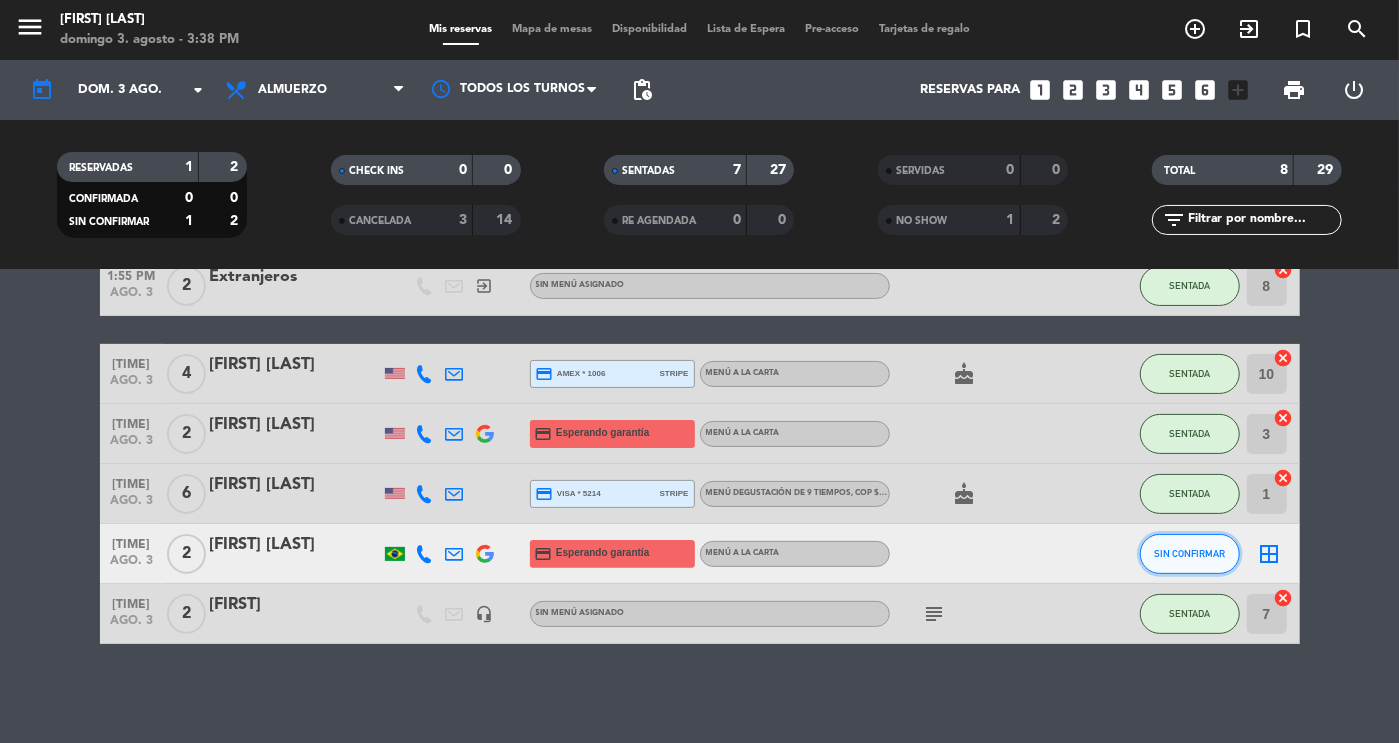 click on "SIN CONFIRMAR" 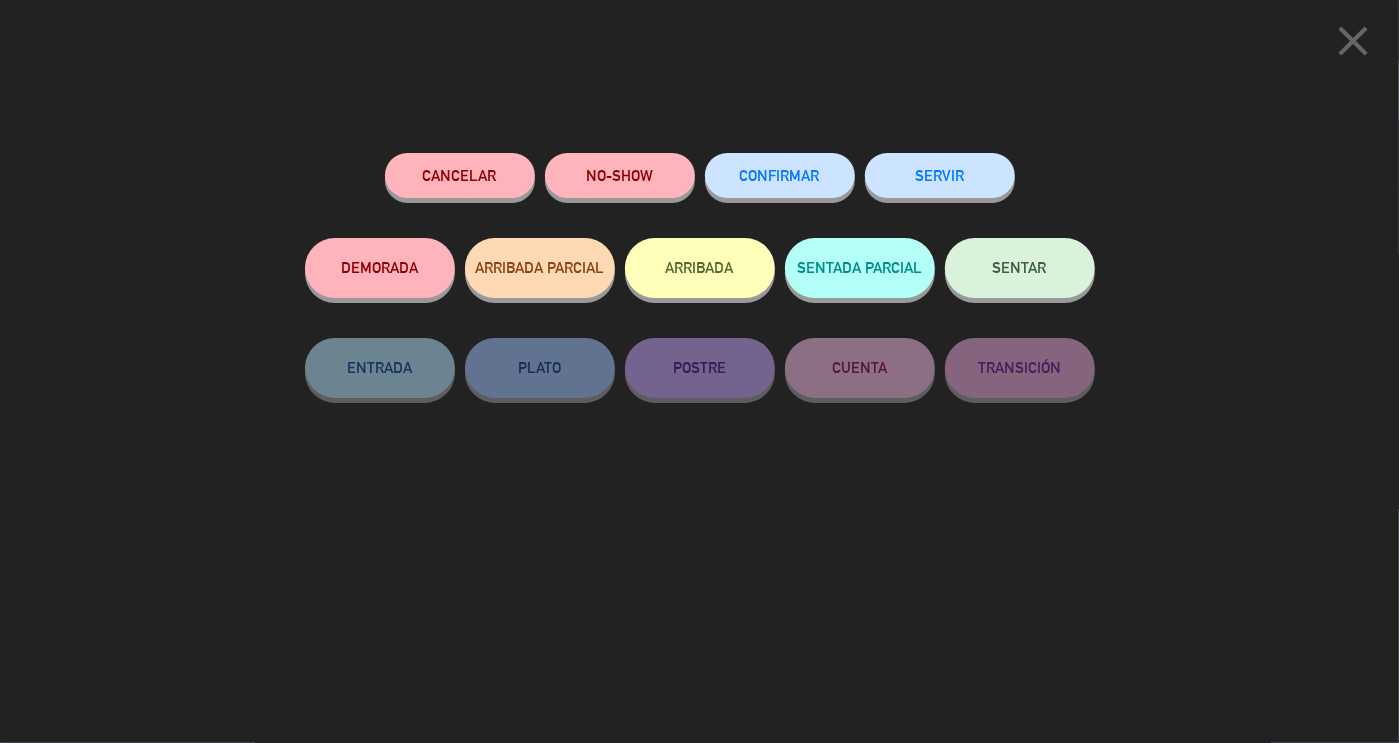 click on "NO-SHOW" 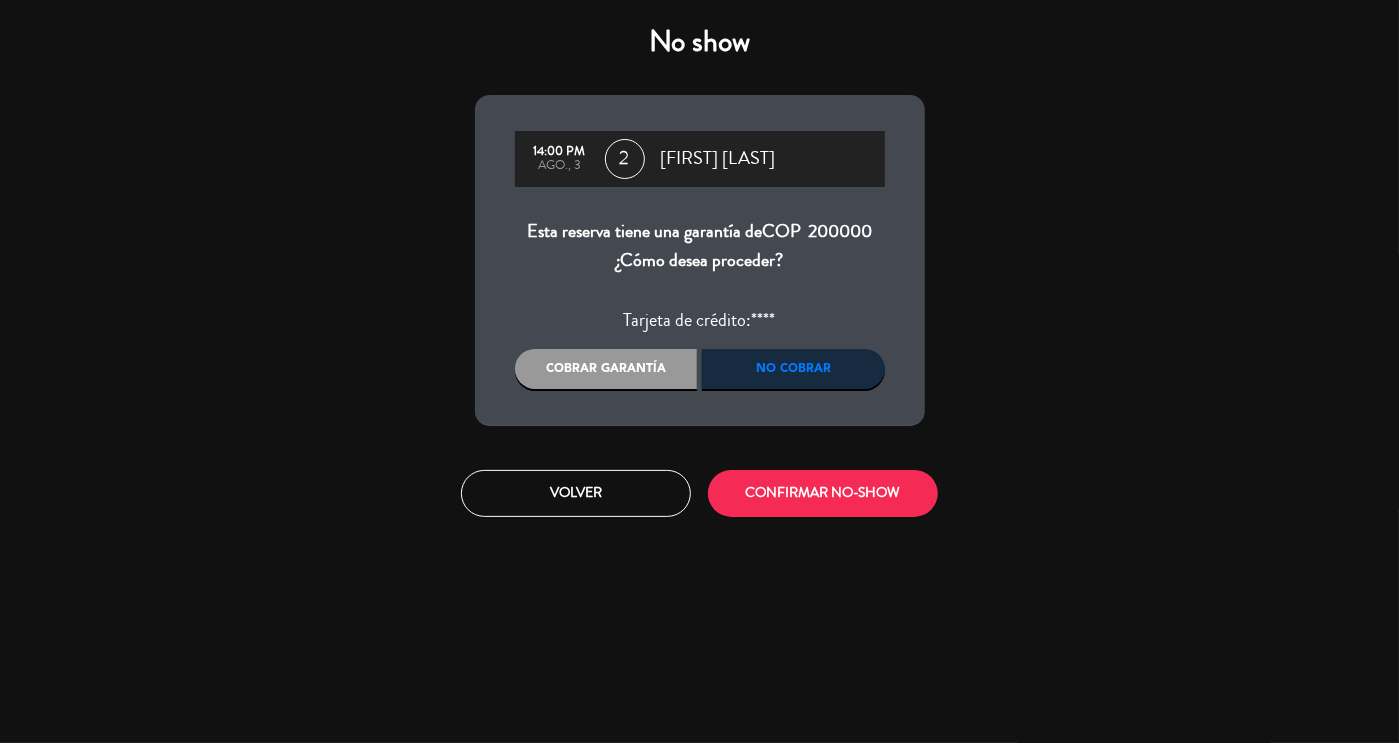 click on "No cobrar" 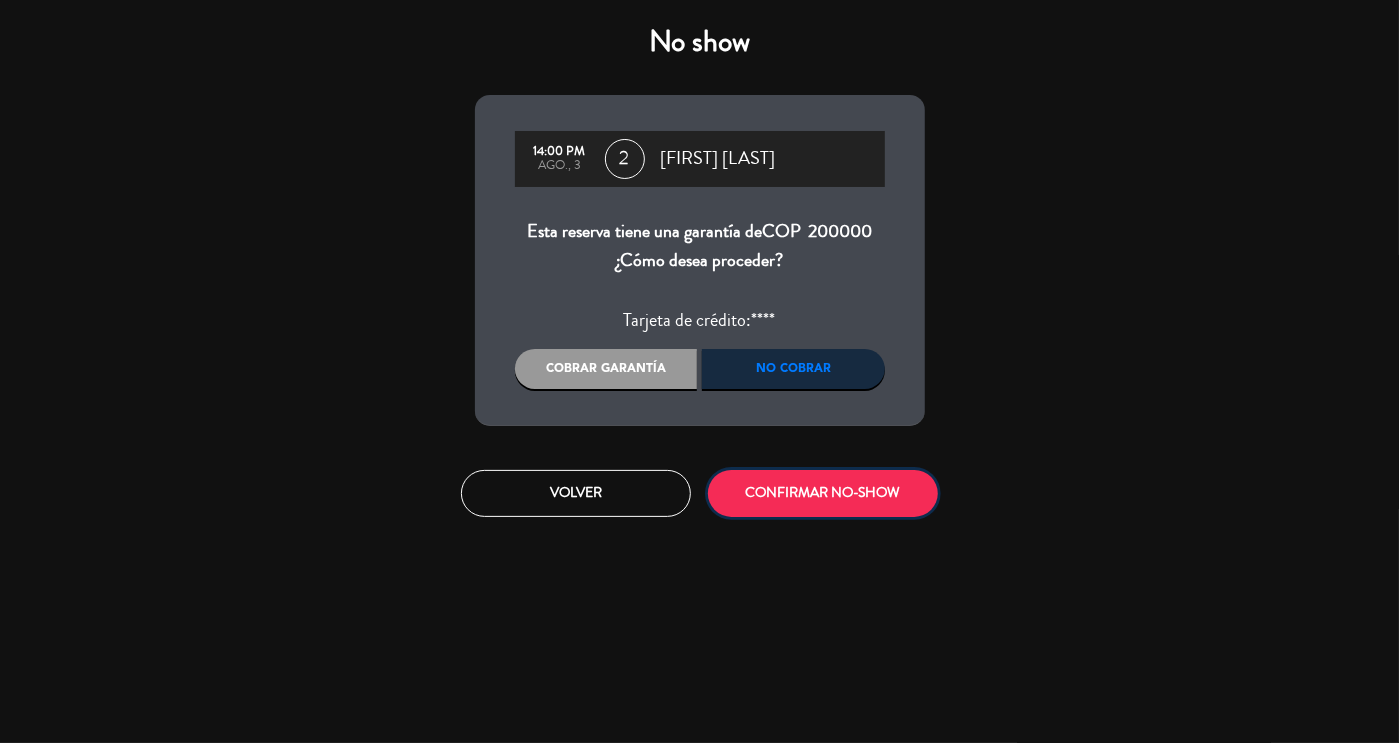 click on "CONFIRMAR NO-SHOW" 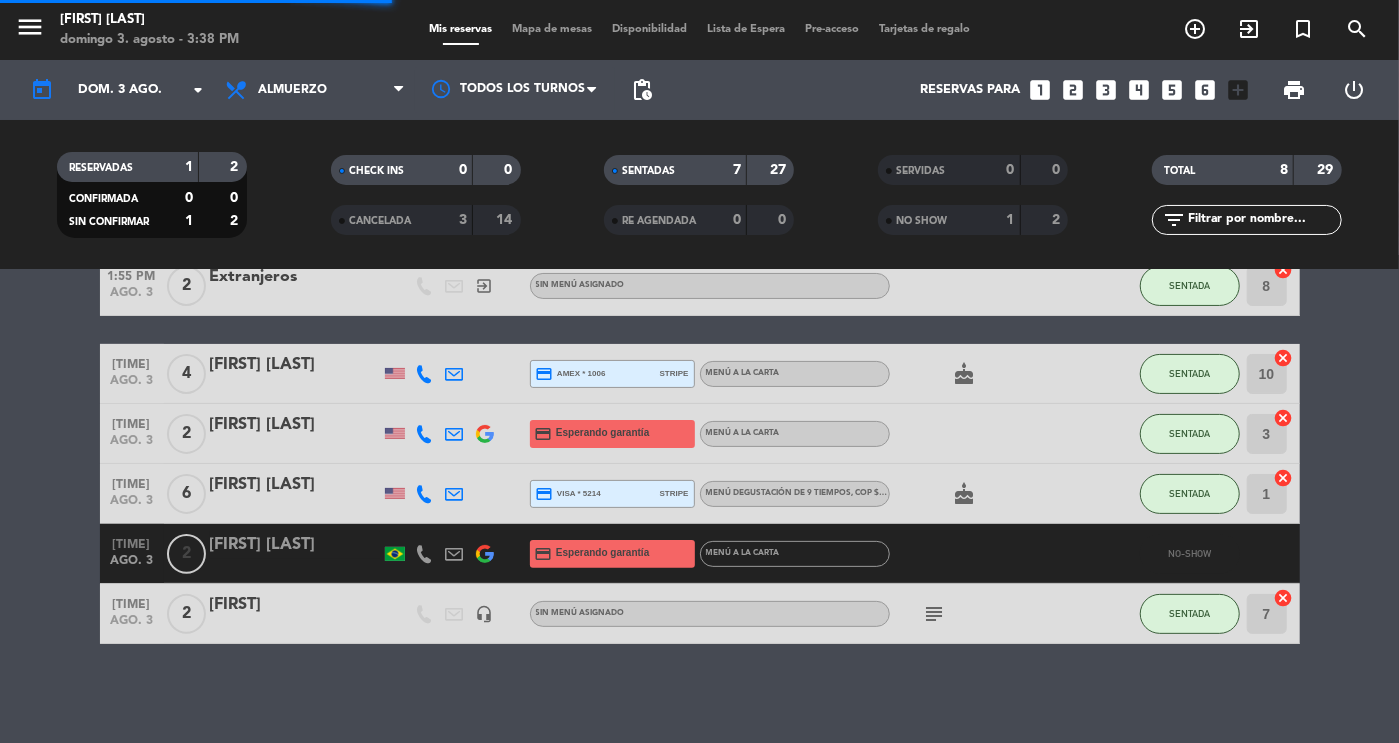 scroll, scrollTop: 194, scrollLeft: 0, axis: vertical 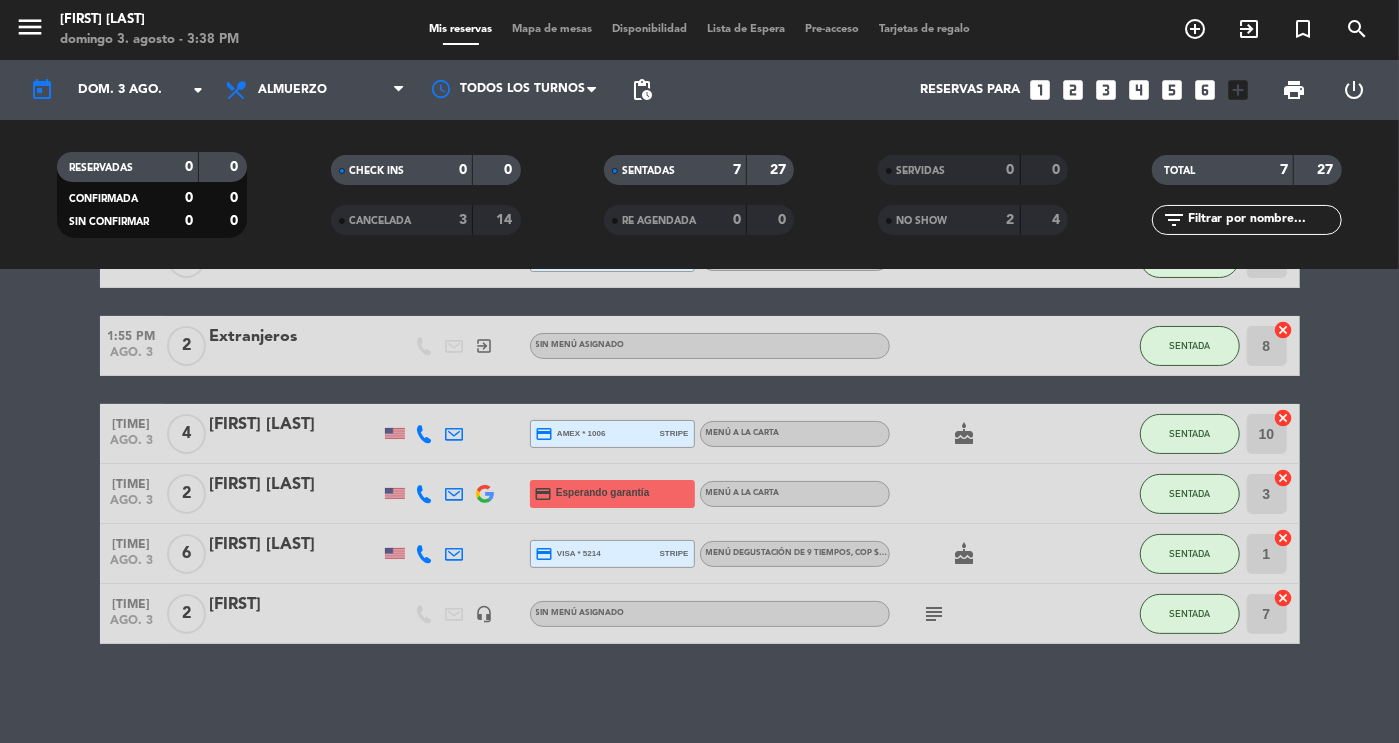 click on "[FIRST]" 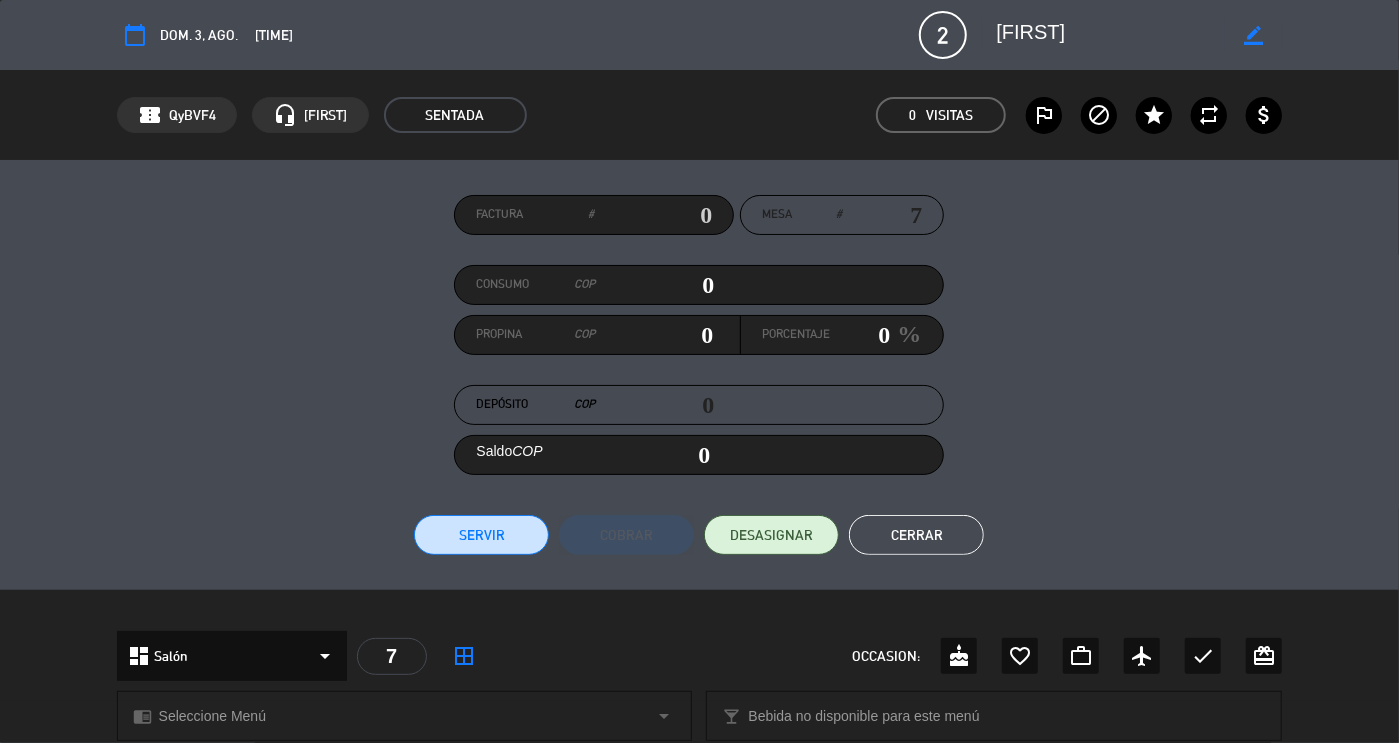 click on "Cerrar" 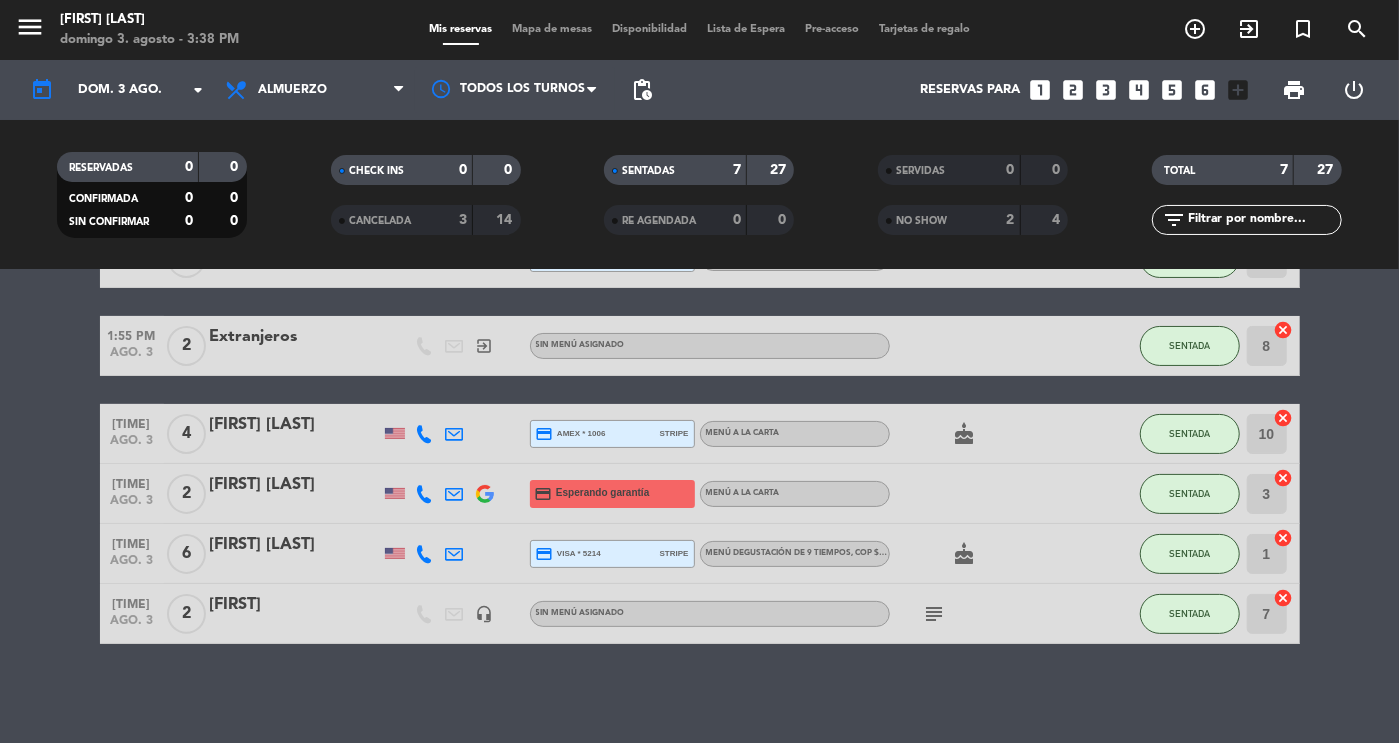 click on "subject" 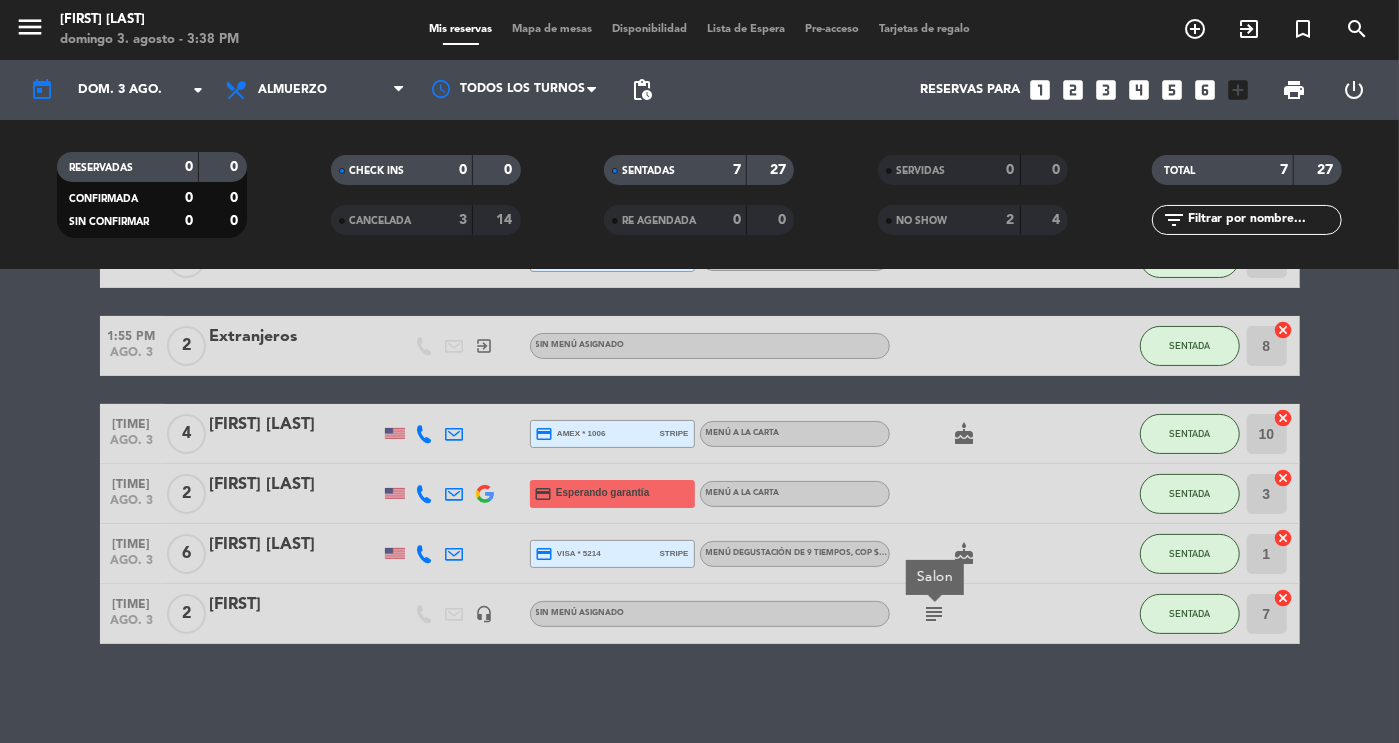 click on "subject" 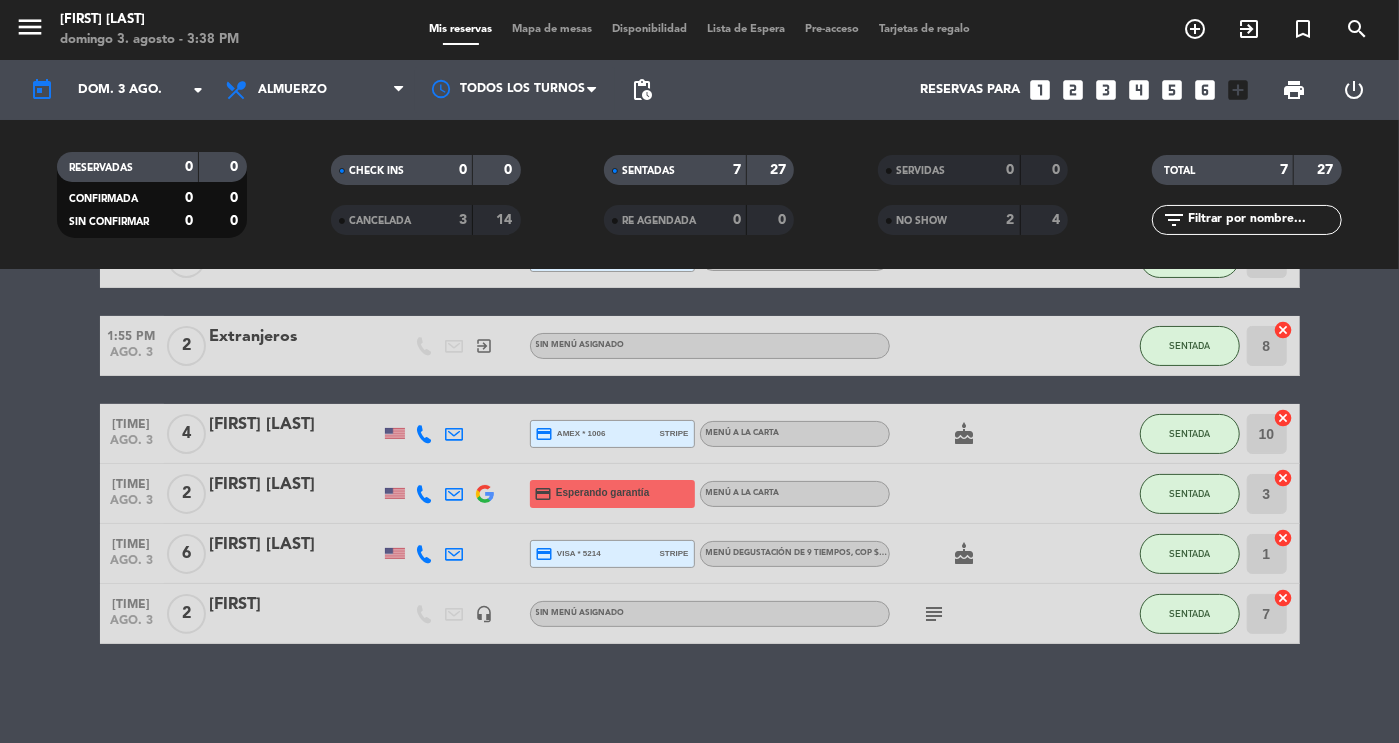 click on "headset_mic" 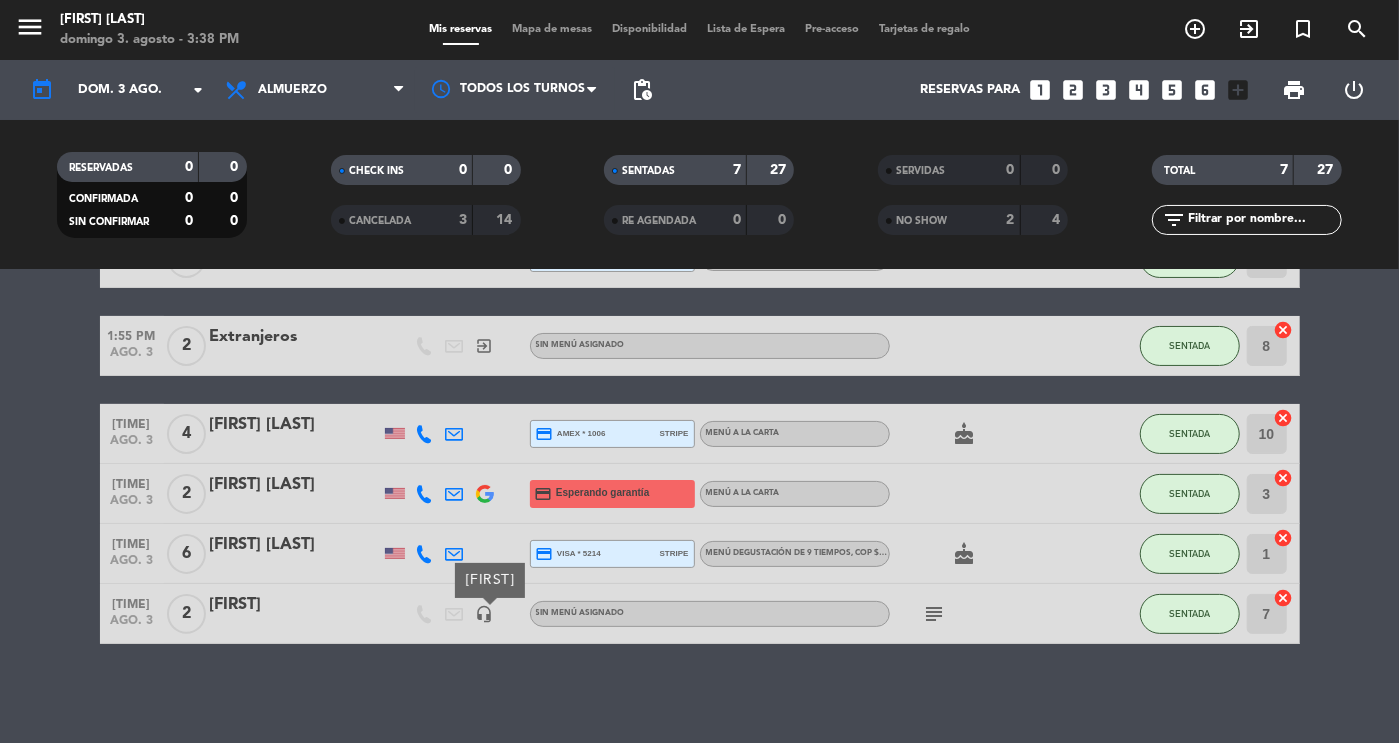 click on "No hay notas para este servicio. Haz clic para agregar una   [TIME]   [MONTH]. [NUMBER]   [NUMBER]   Locales   exit_to_app  Sin menú asignado SENTADA [NUMBER]  cancel   [TIME]   [MONTH]. [NUMBER]   [NUMBER]   [FIRST] [LAST]  headset_mic  credit_card  [CARD_TYPE] * [LAST_FOUR]   stripe  Sin menú asignado  subject  SENTADA [NUMBER]  cancel   [TIME]   [MONTH]. [NUMBER]   [NUMBER]   Extranjeros   exit_to_app  Sin menú asignado SENTADA [NUMBER]  cancel   [TIME]   [MONTH]. [NUMBER]   [NUMBER]   [FIRST] [LAST]  credit_card  amex * [LAST_FOUR]   stripe   Menú a la carta  cake  SENTADA [NUMBER]  cancel   [TIME]   [MONTH]. [NUMBER]   [NUMBER]   [FIRST] [LAST]  credit_card  Esperando garantía   Menú a la carta SENTADA [NUMBER]  cancel   [TIME]   [MONTH]. [NUMBER]   [NUMBER]   [FIRST] [LAST]  credit_card  visa * [LAST_FOUR]   stripe   Menú degustación de [NUMBER] tiempos , [CURRENCY] [AMOUNT]  cake  SENTADA [NUMBER]  cancel   [TIME]   [MONTH]. [NUMBER]   [NUMBER]   [FIRST]   headset_mic  Karen Sin menú asignado  subject  SENTADA [NUMBER]  cancel" 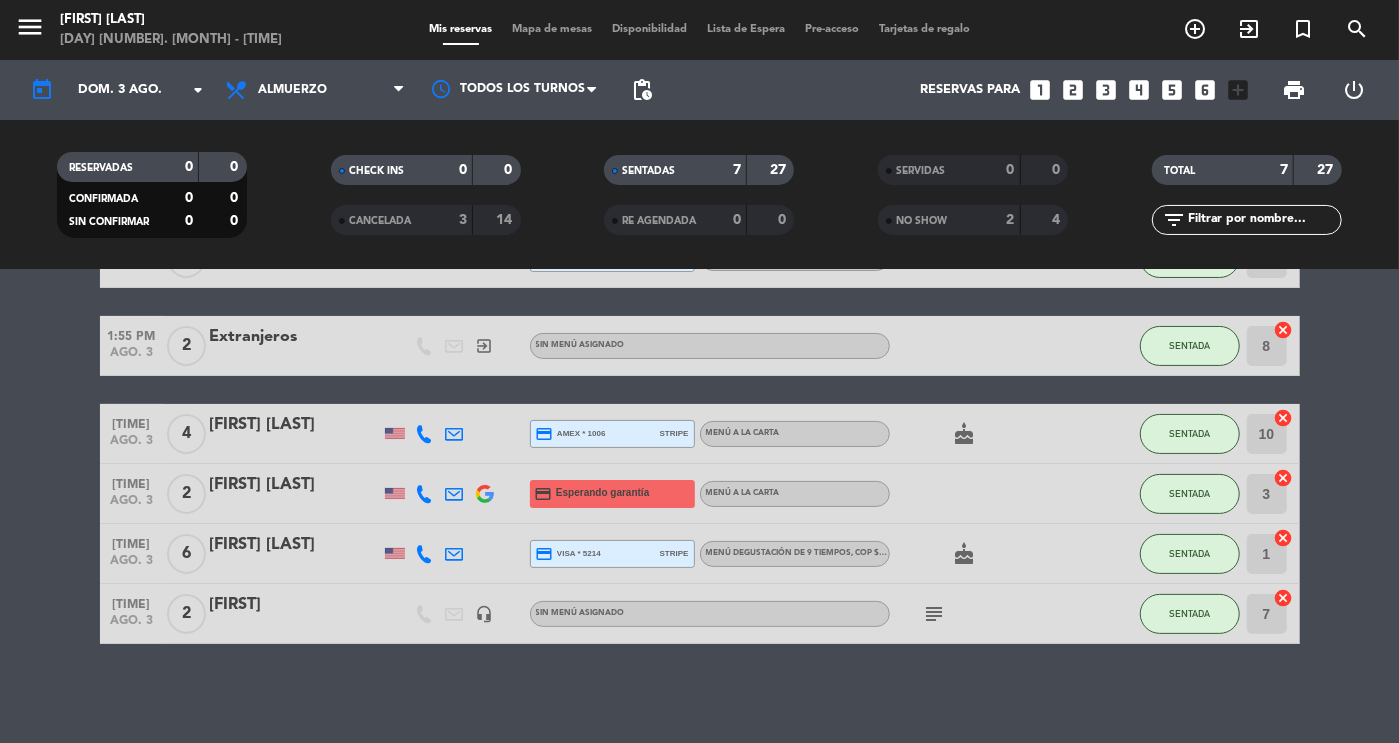 scroll, scrollTop: 0, scrollLeft: 0, axis: both 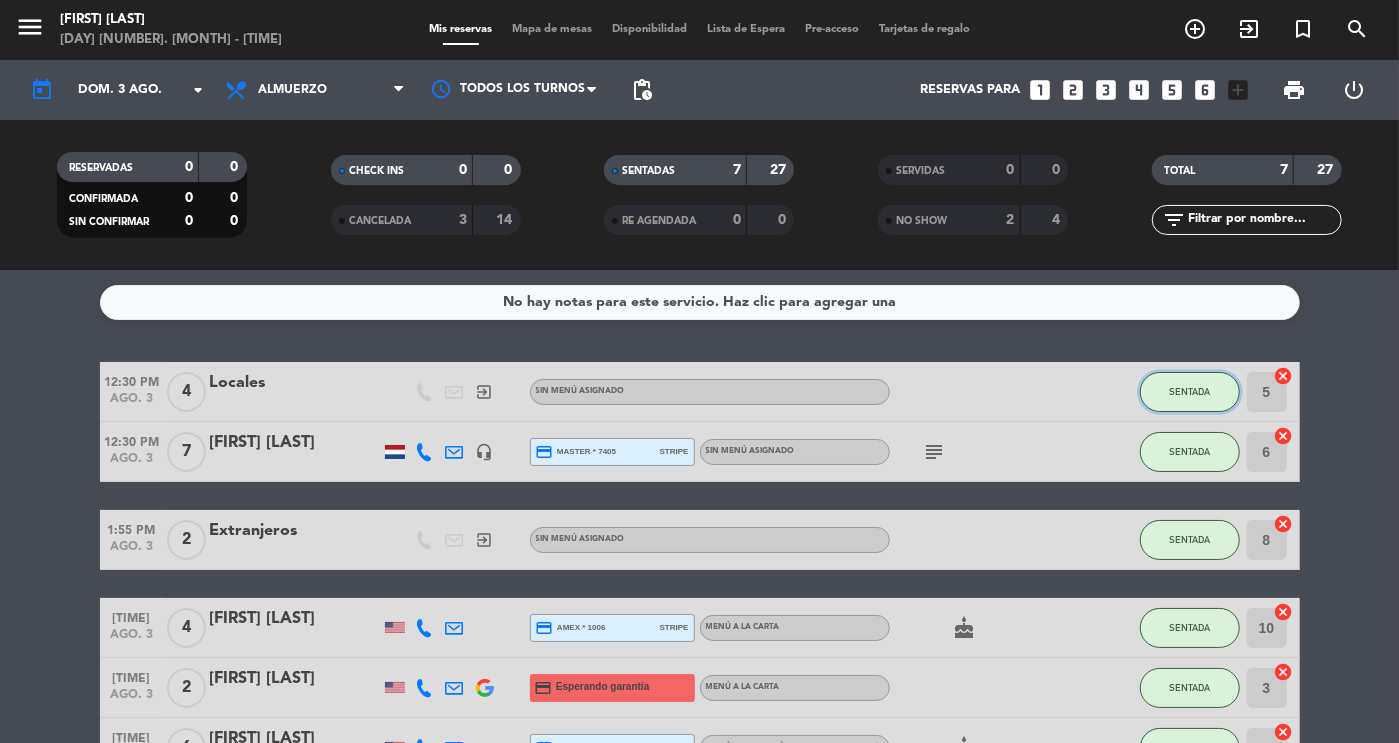 click on "SENTADA" 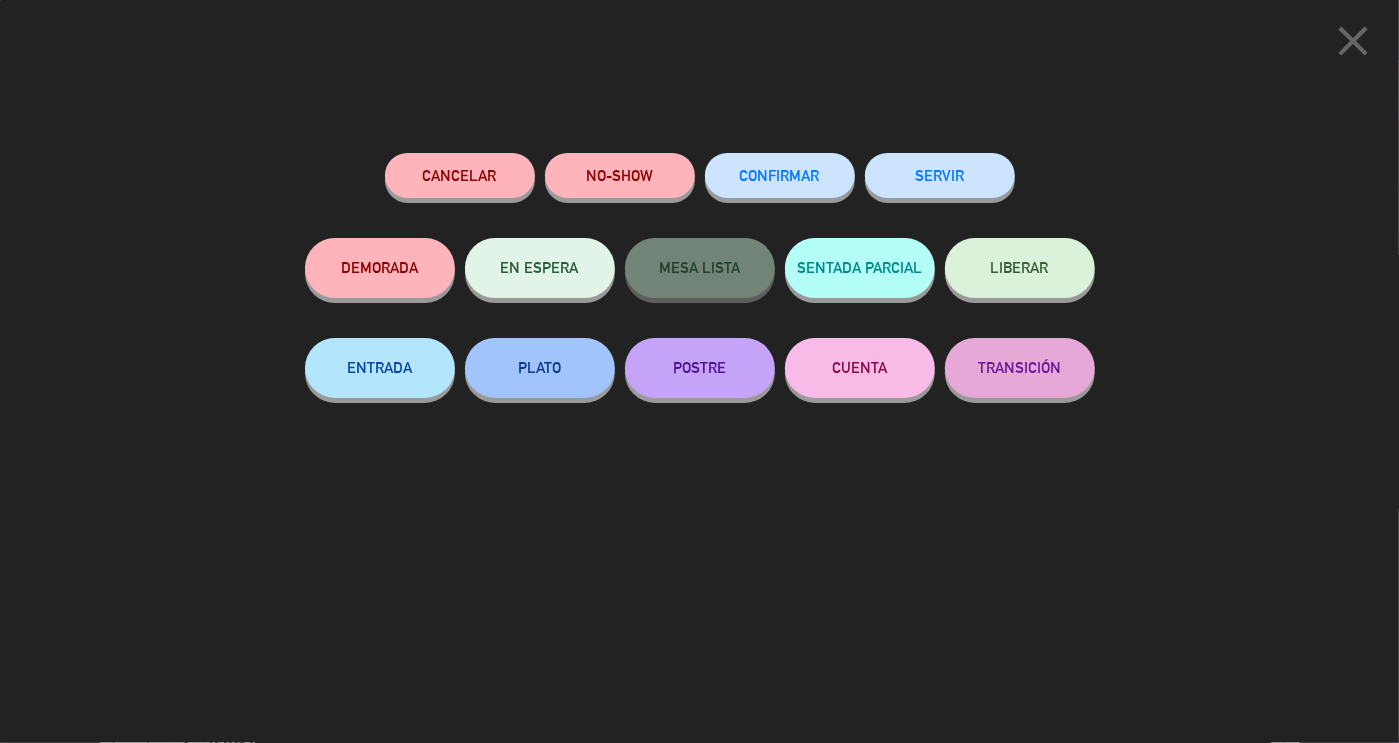click on "SERVIR" 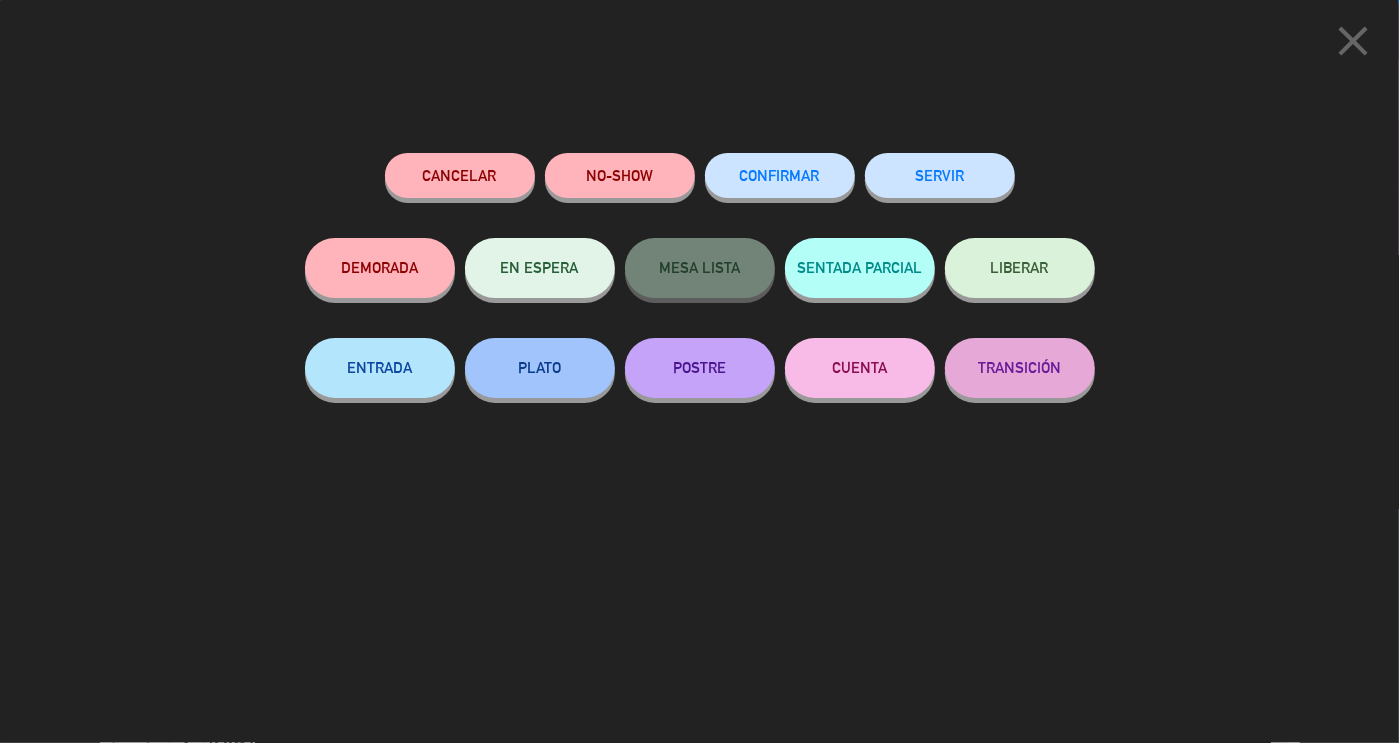 click on "SERVIR" 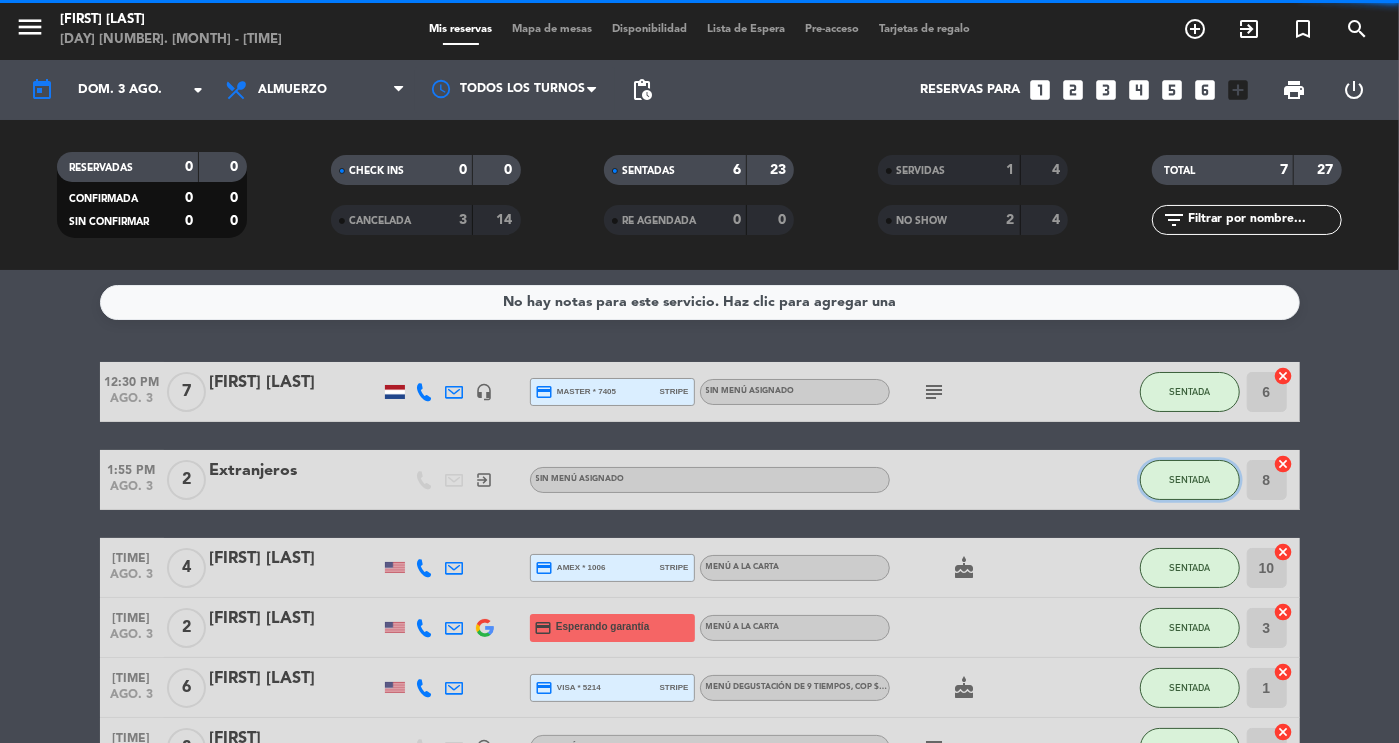 click on "SENTADA" 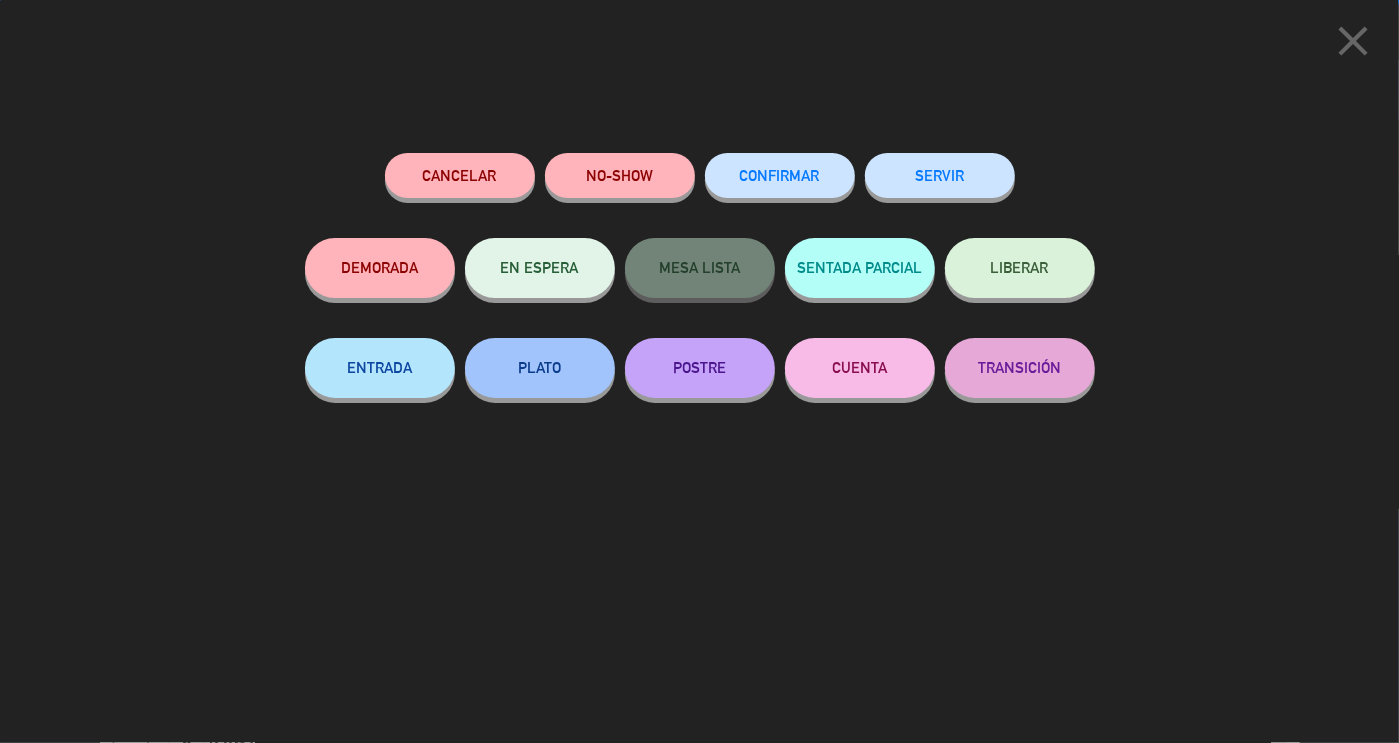click on "SERVIR" 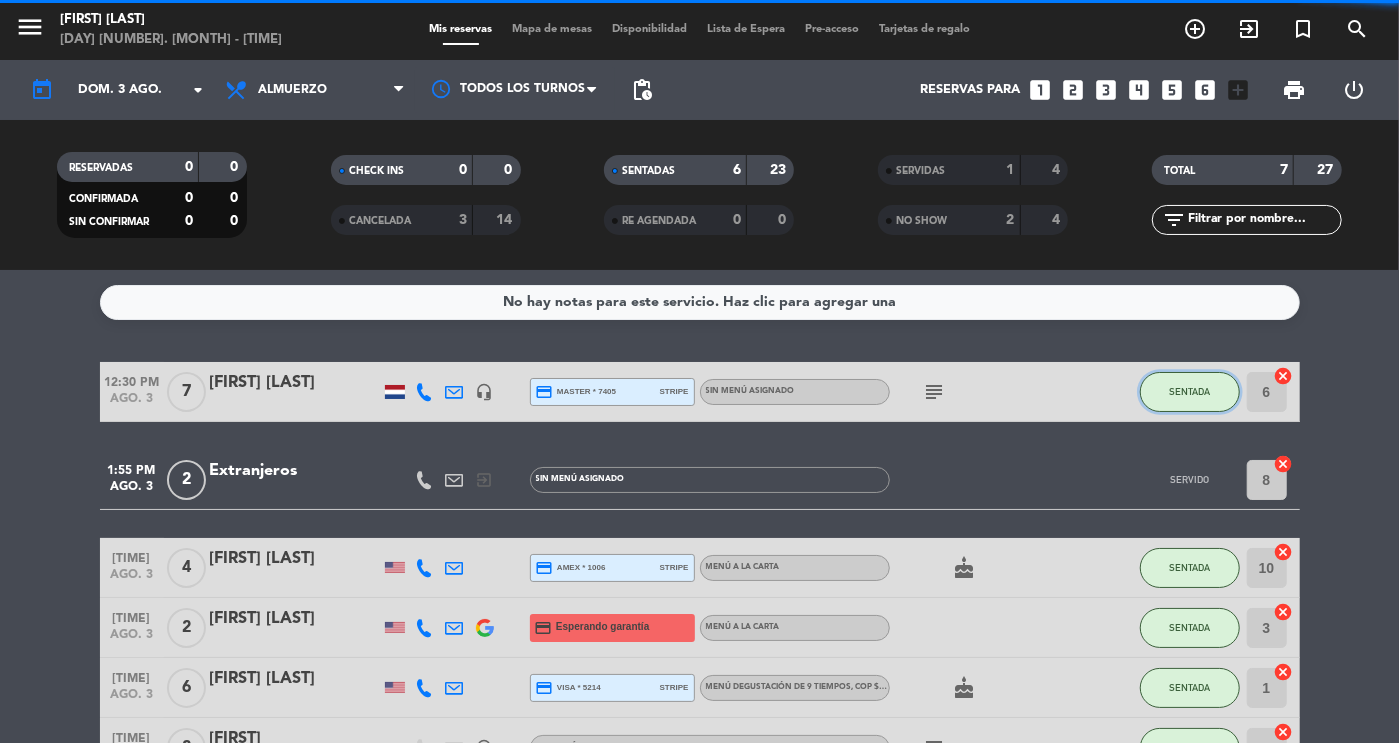 click on "SENTADA" 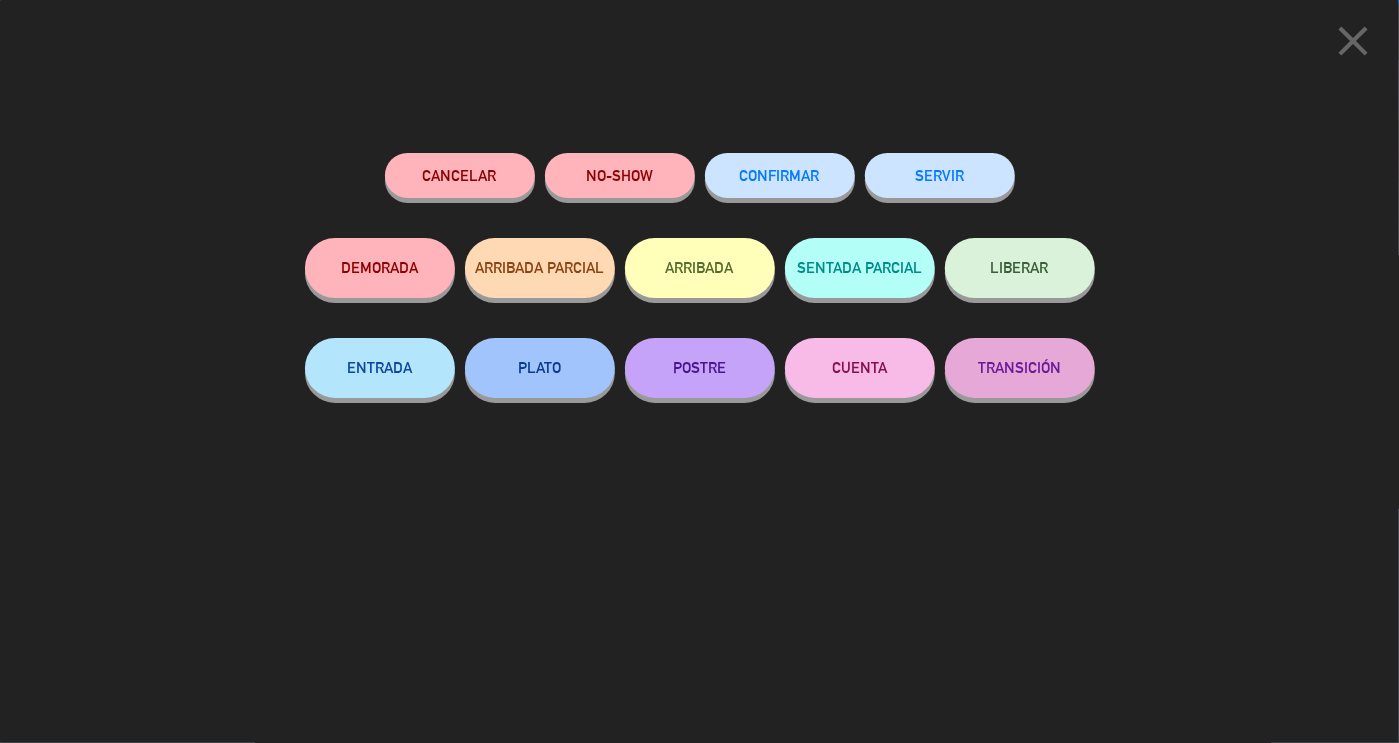 click on "SERVIR" 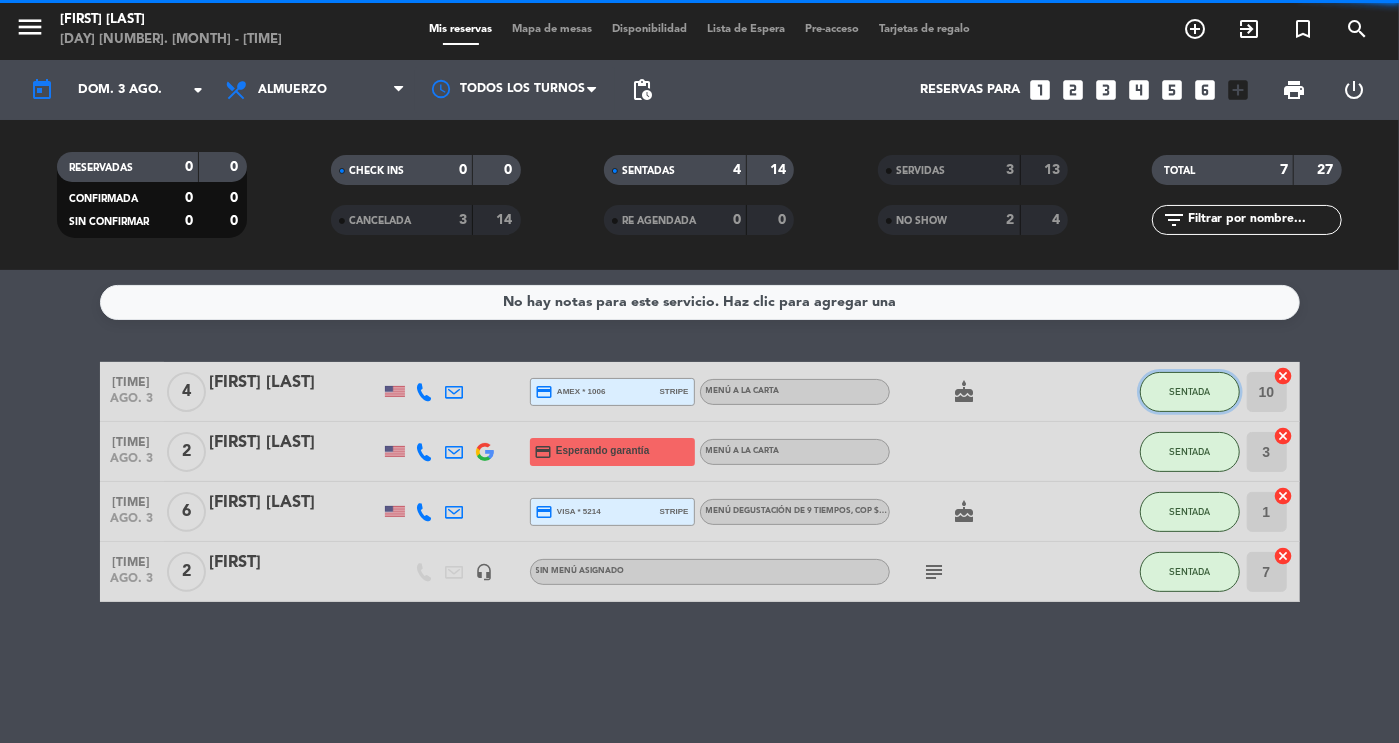 click on "SENTADA" 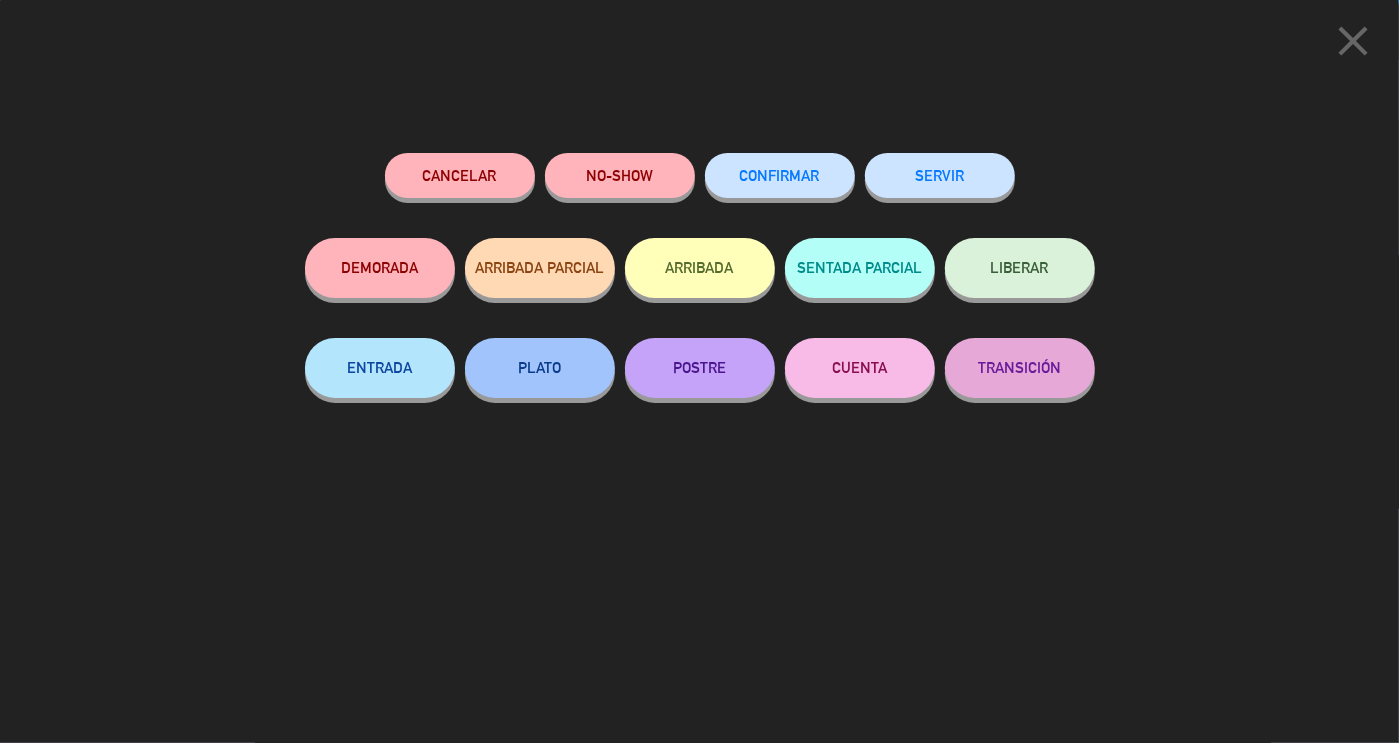 click on "SERVIR" 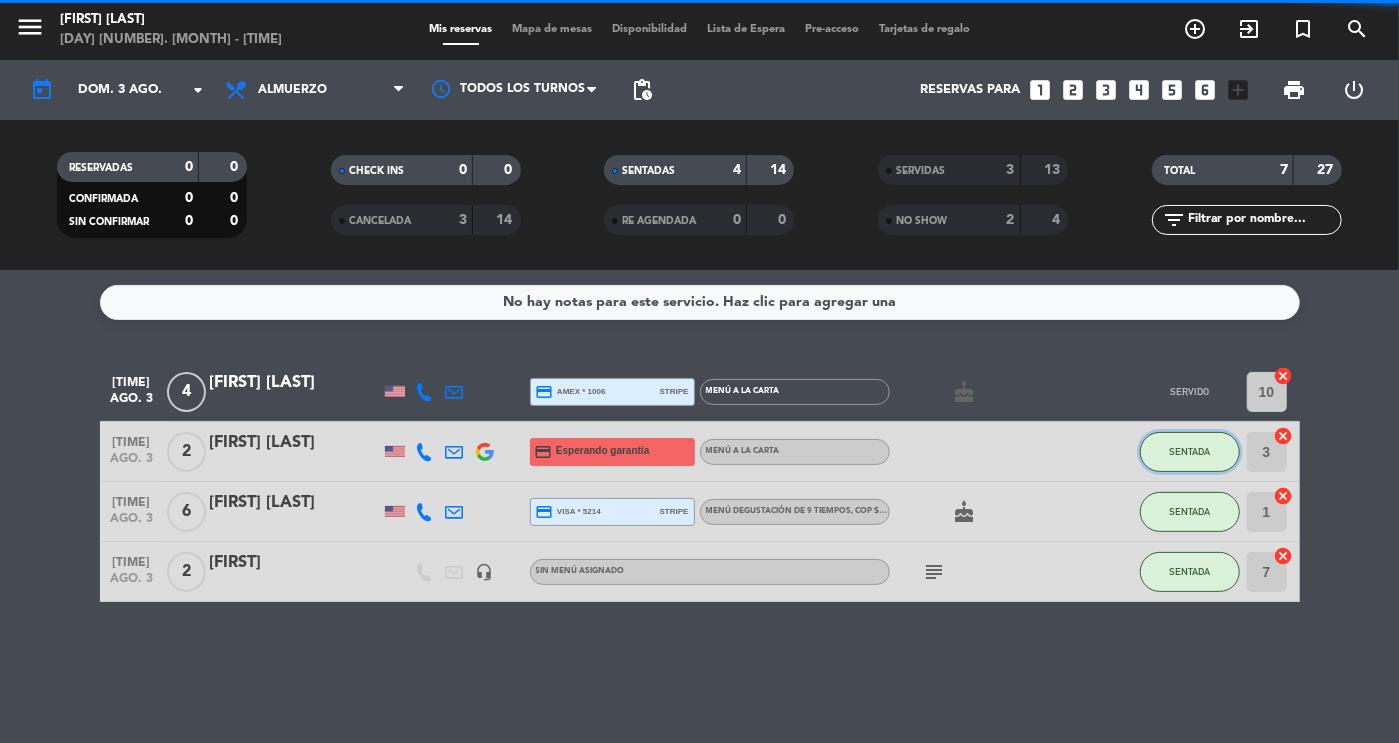 click on "SENTADA" 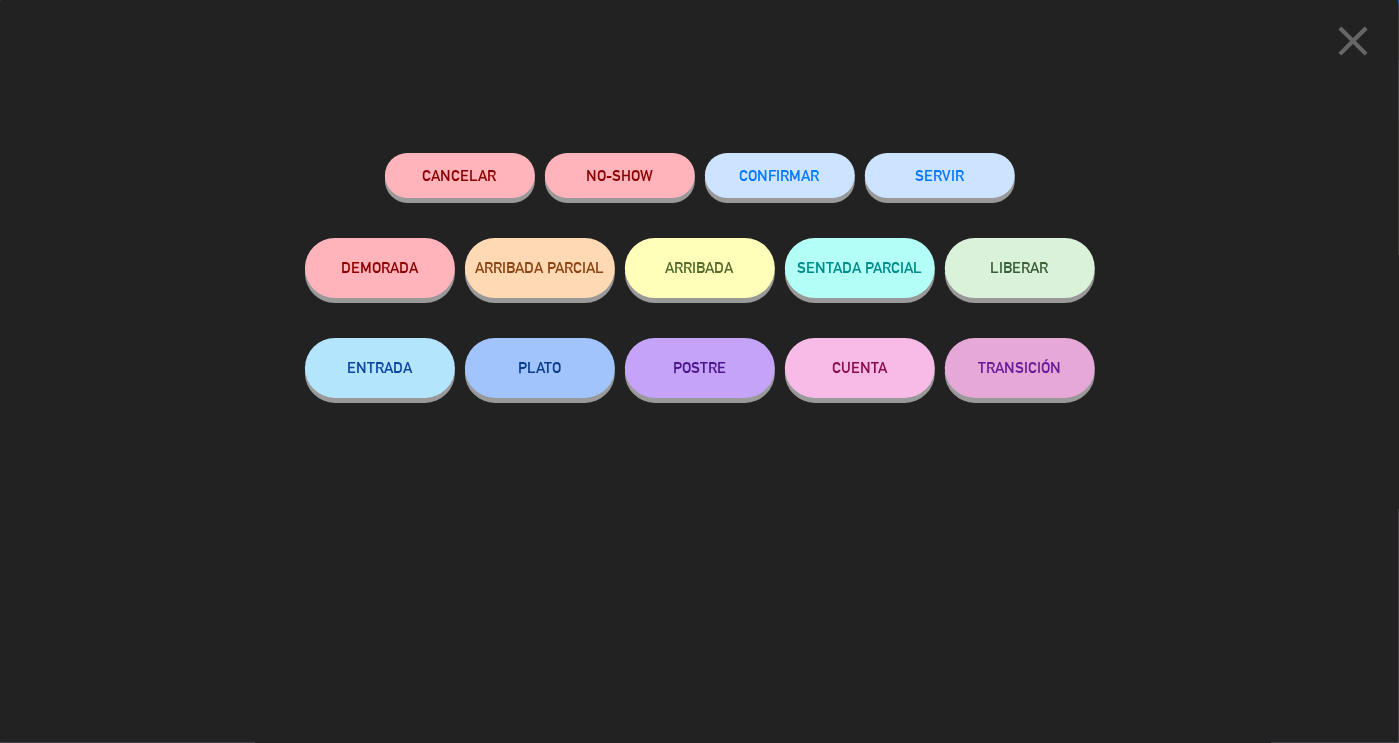 click on "SERVIR" 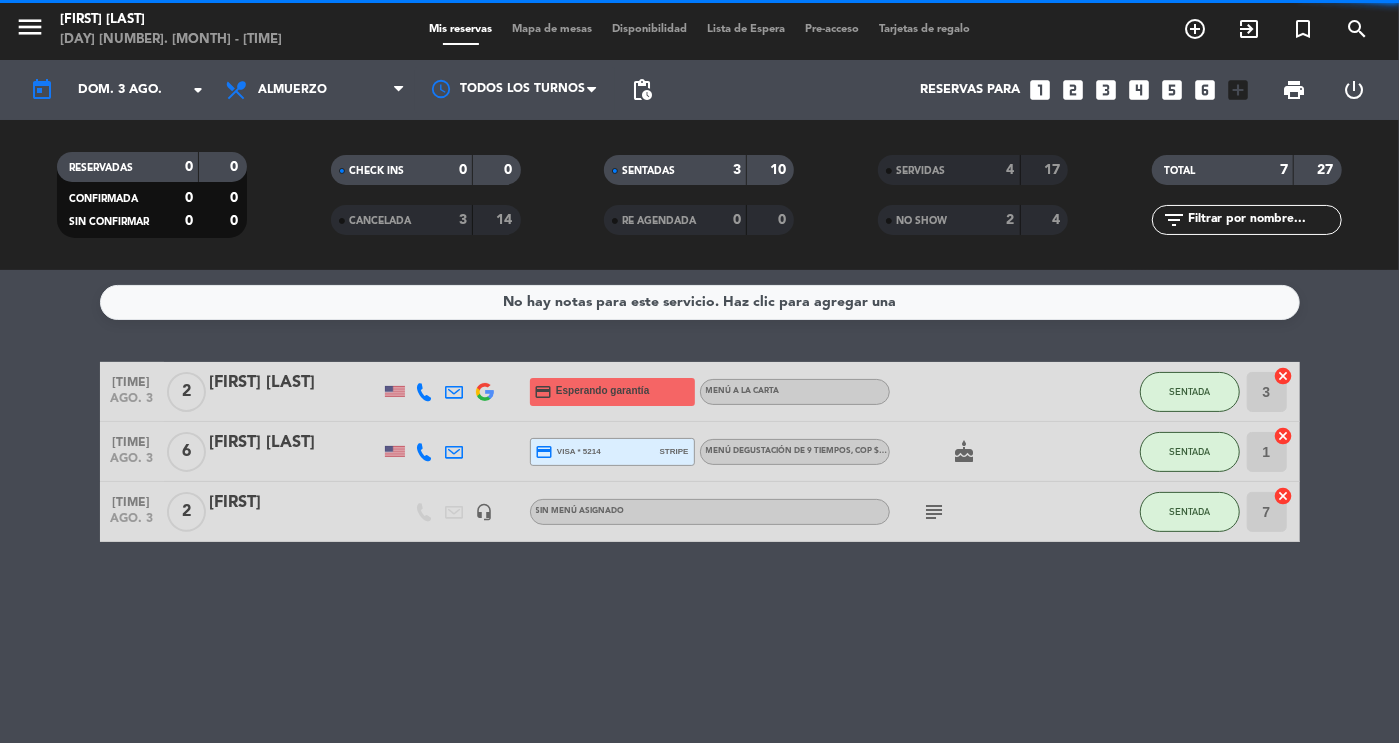 click on "SENTADA" 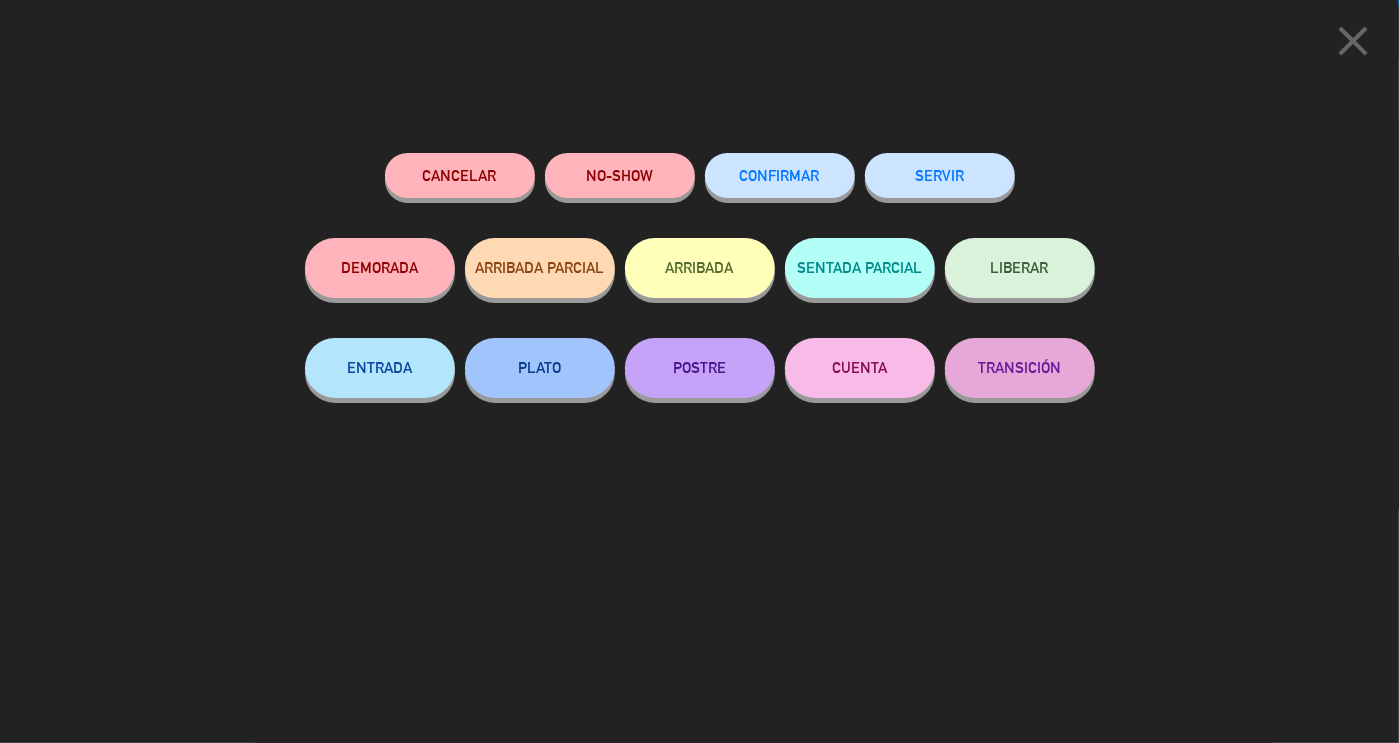click on "SERVIR" 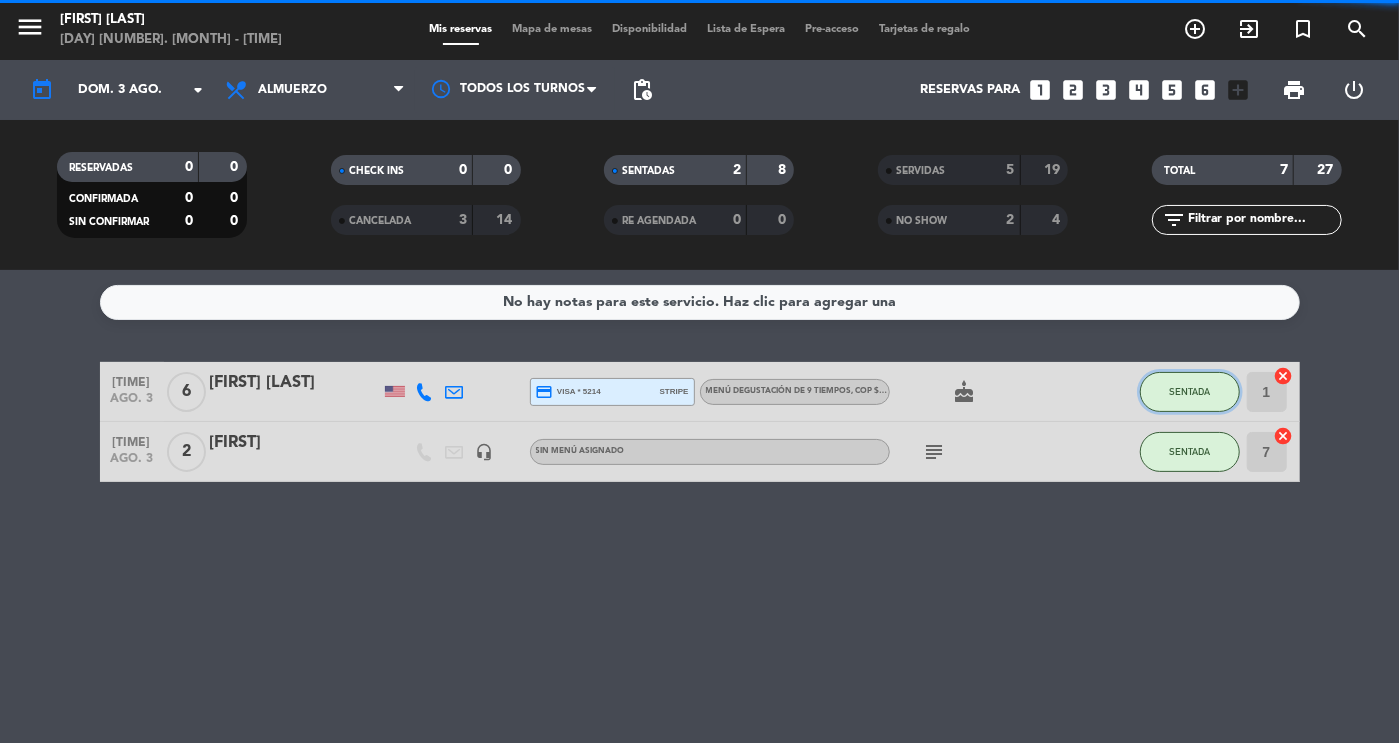 click on "SENTADA" 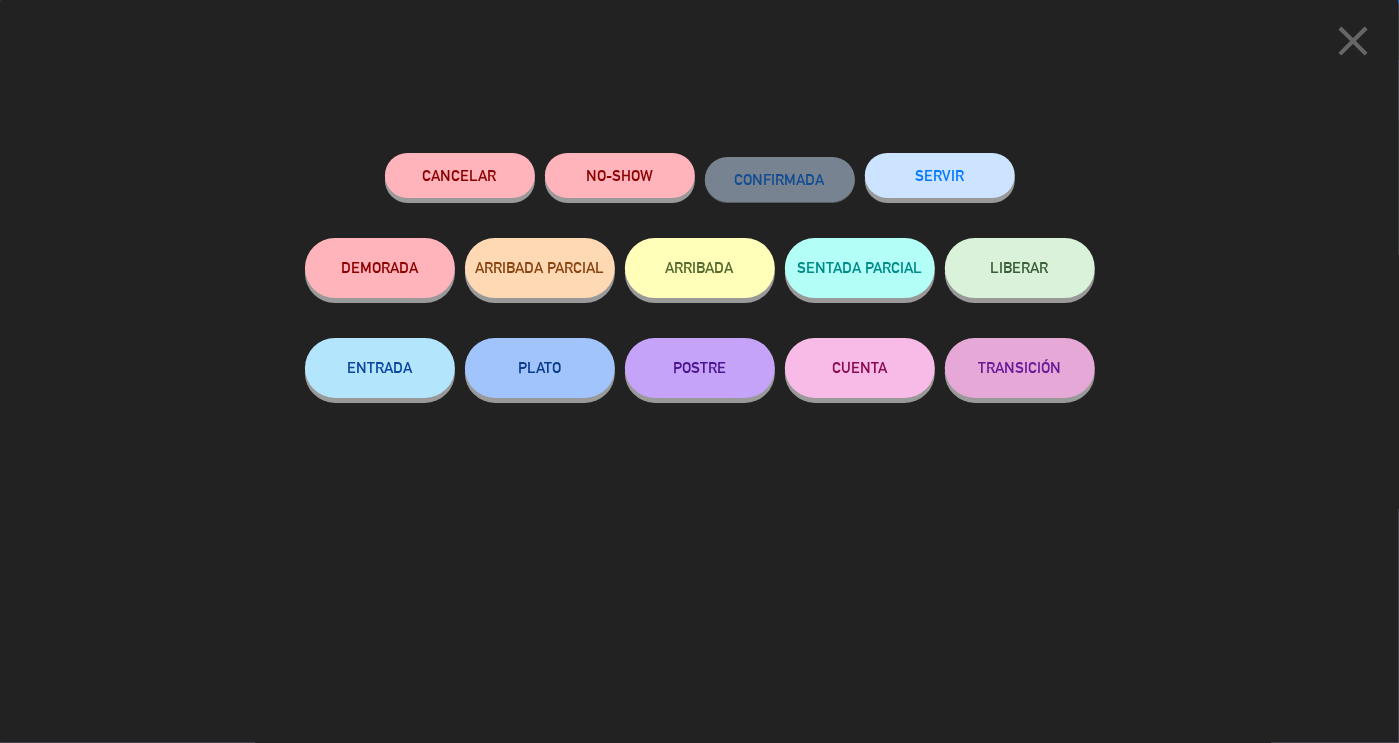 click on "SERVIR" 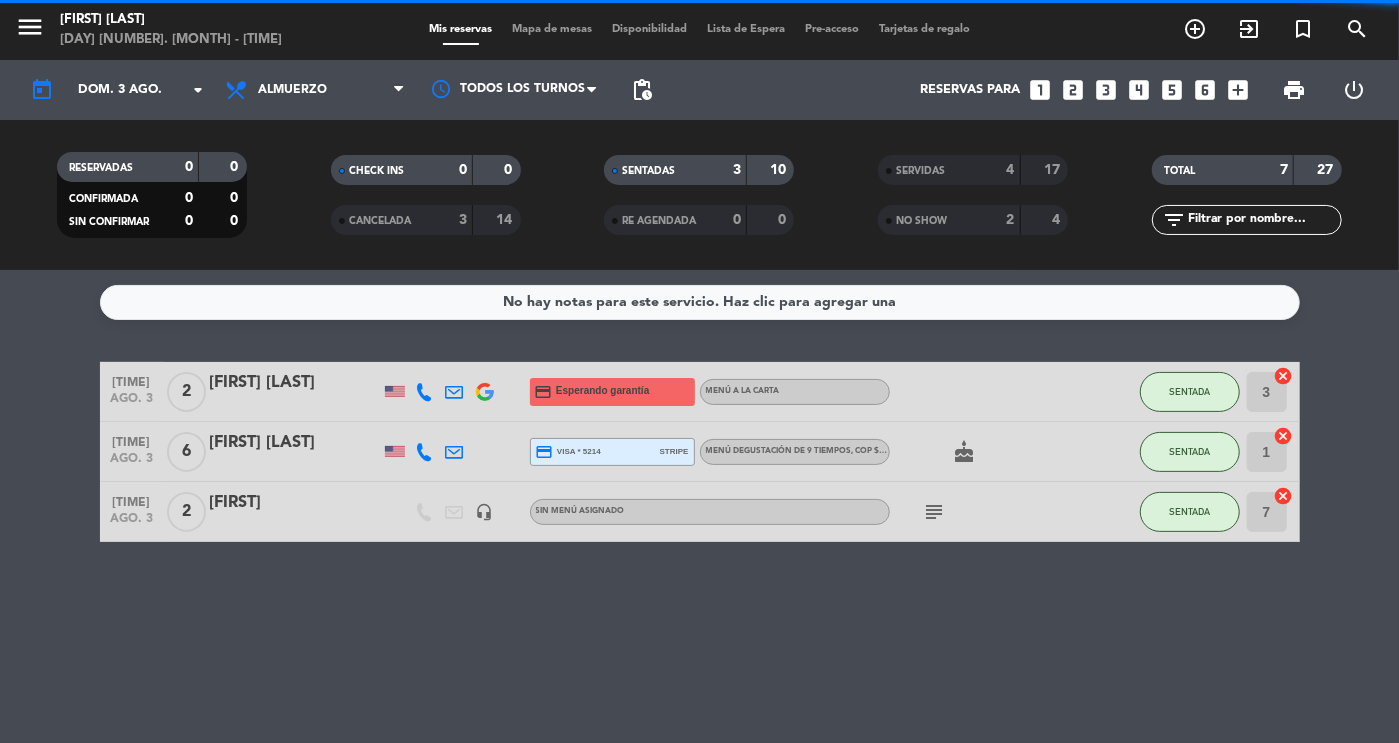 click on "SENTADA" 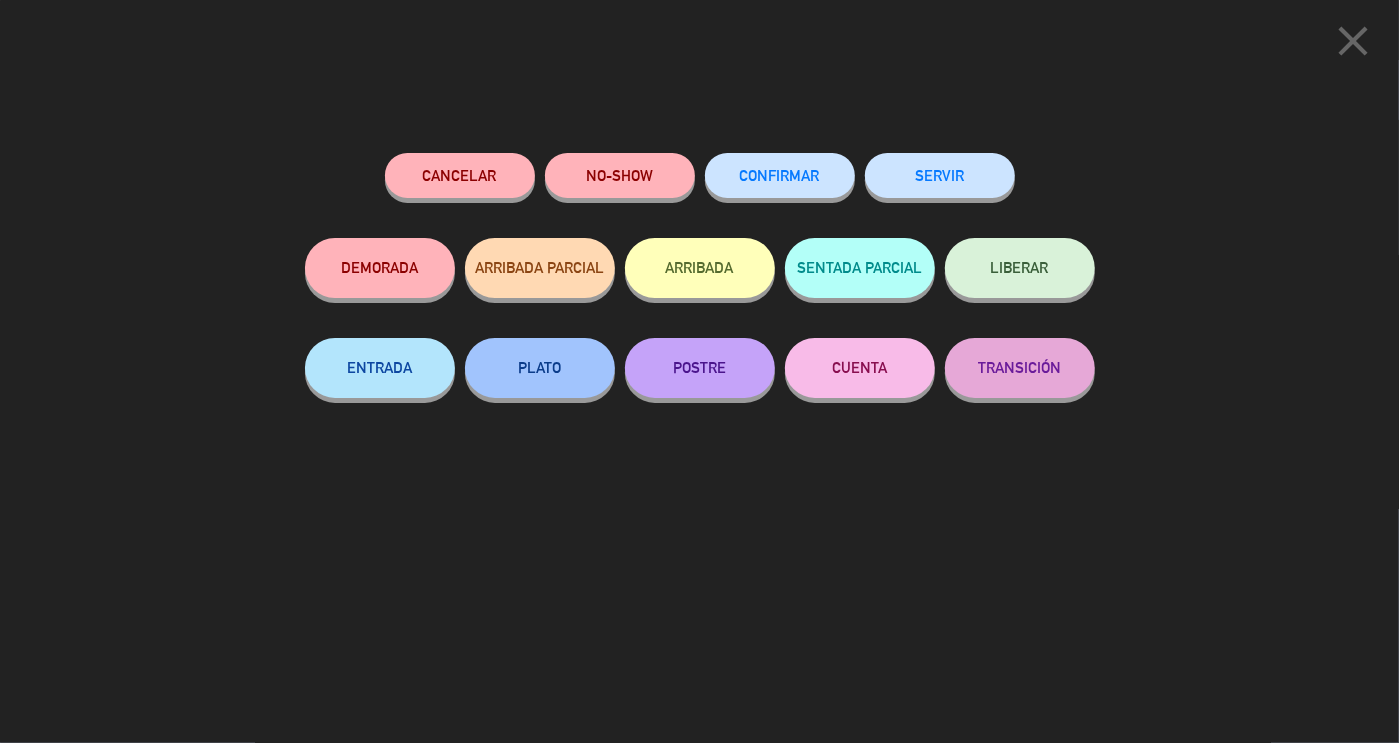 click on "SERVIR" 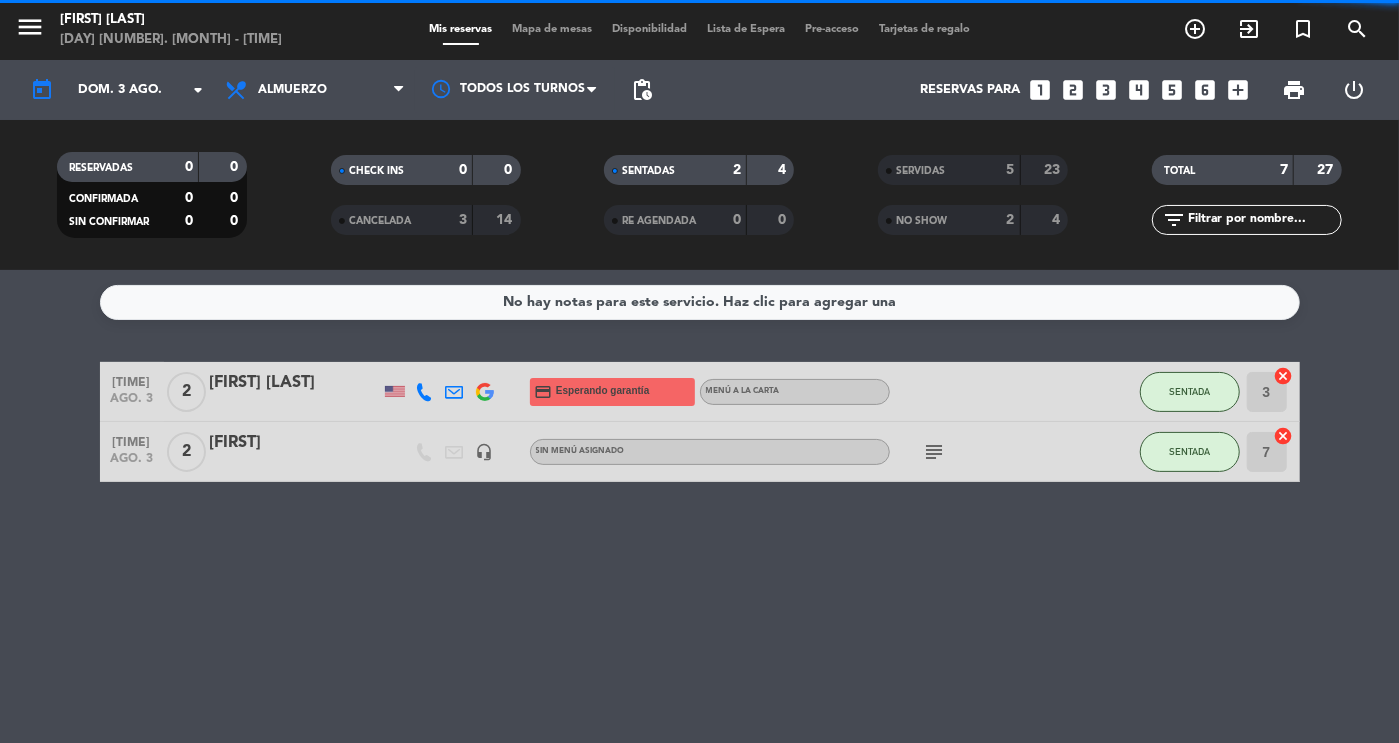 click on "SENTADA" 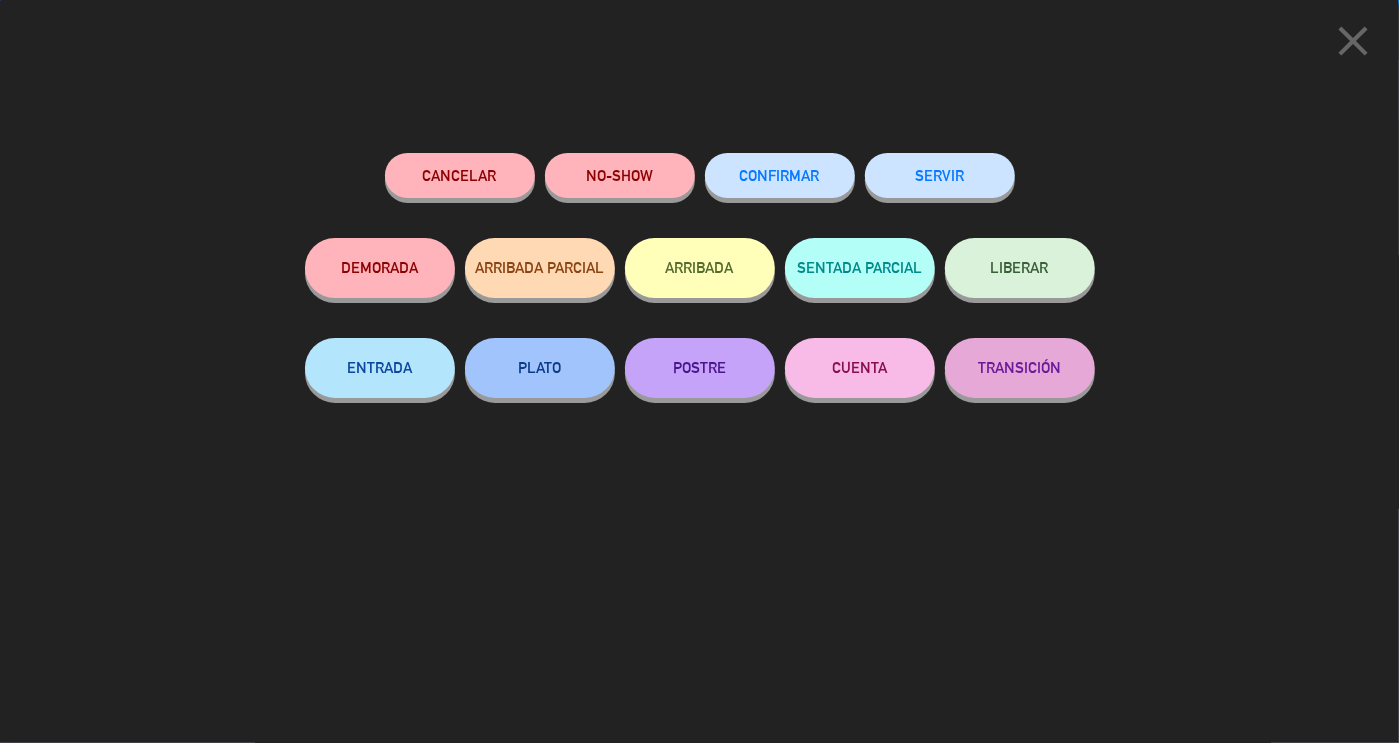 click on "SERVIR" 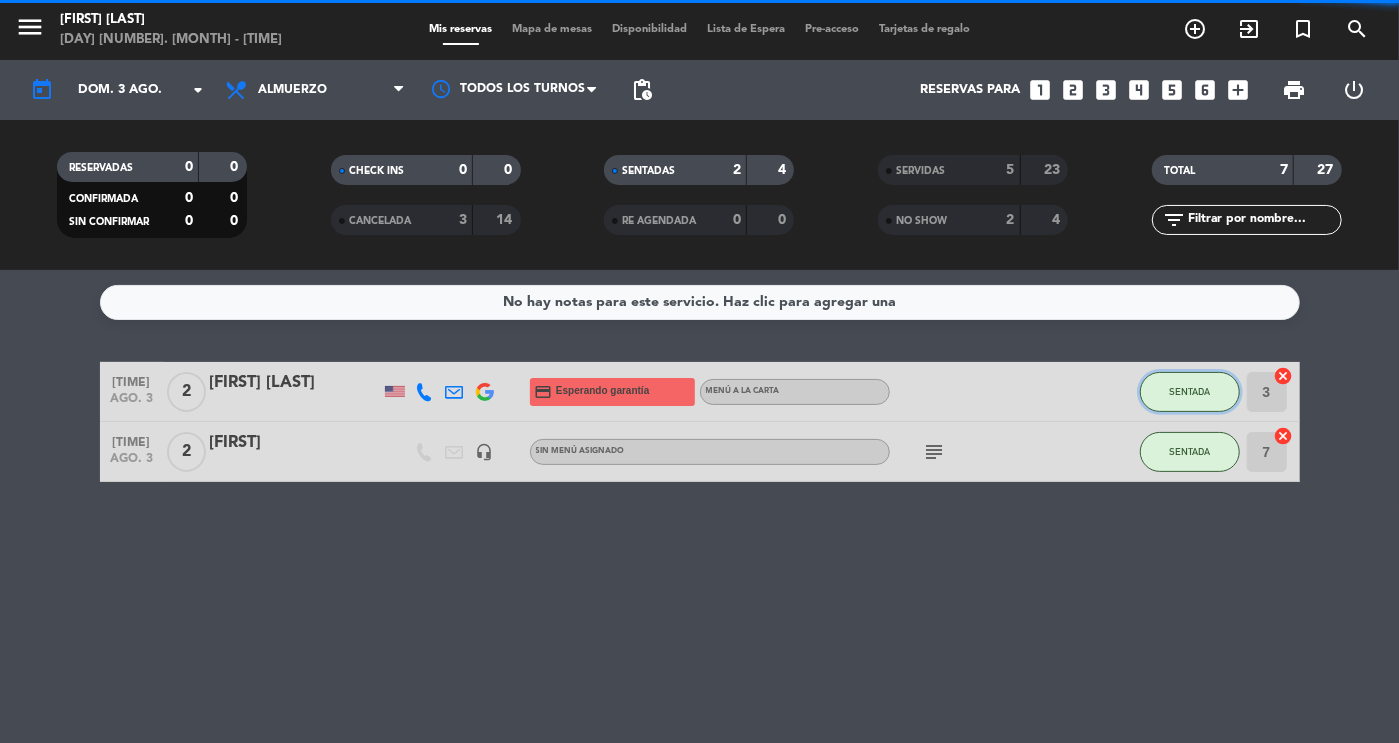 click on "SENTADA" 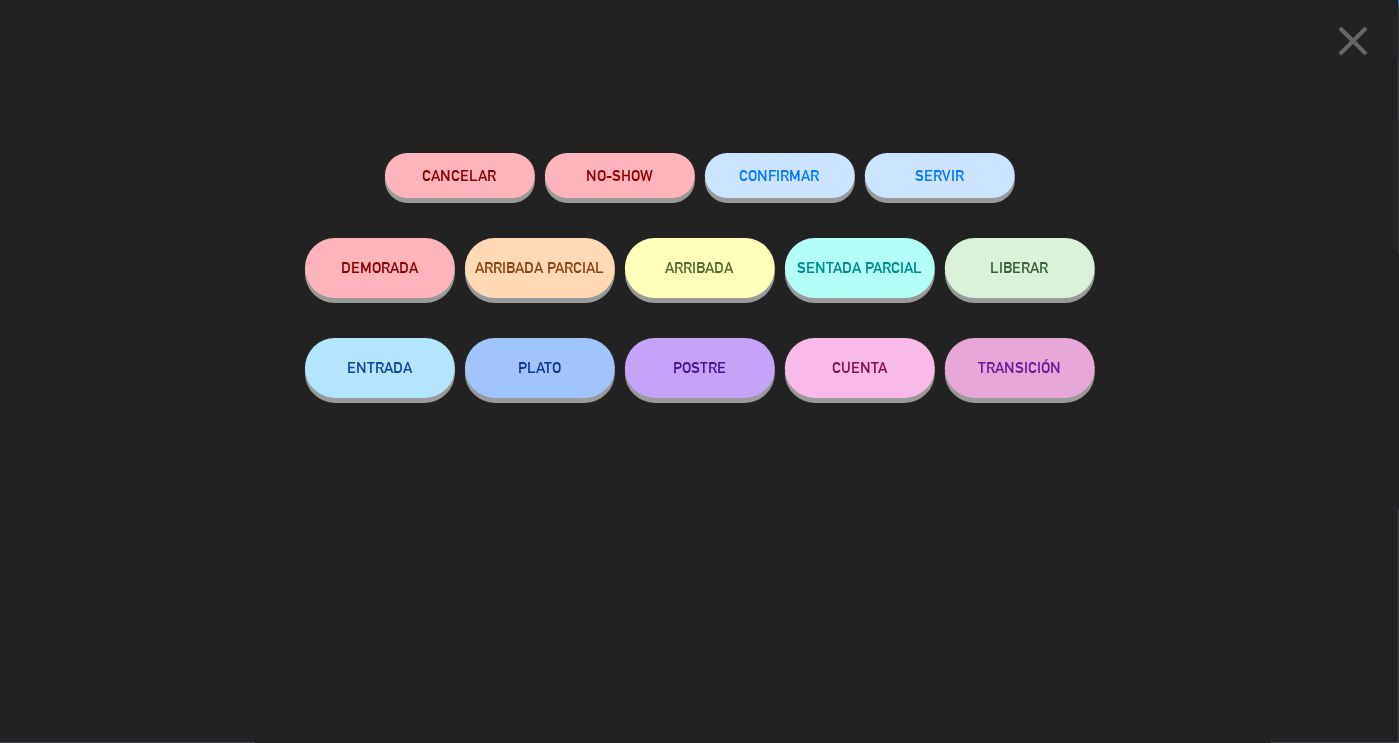 click on "SERVIR" 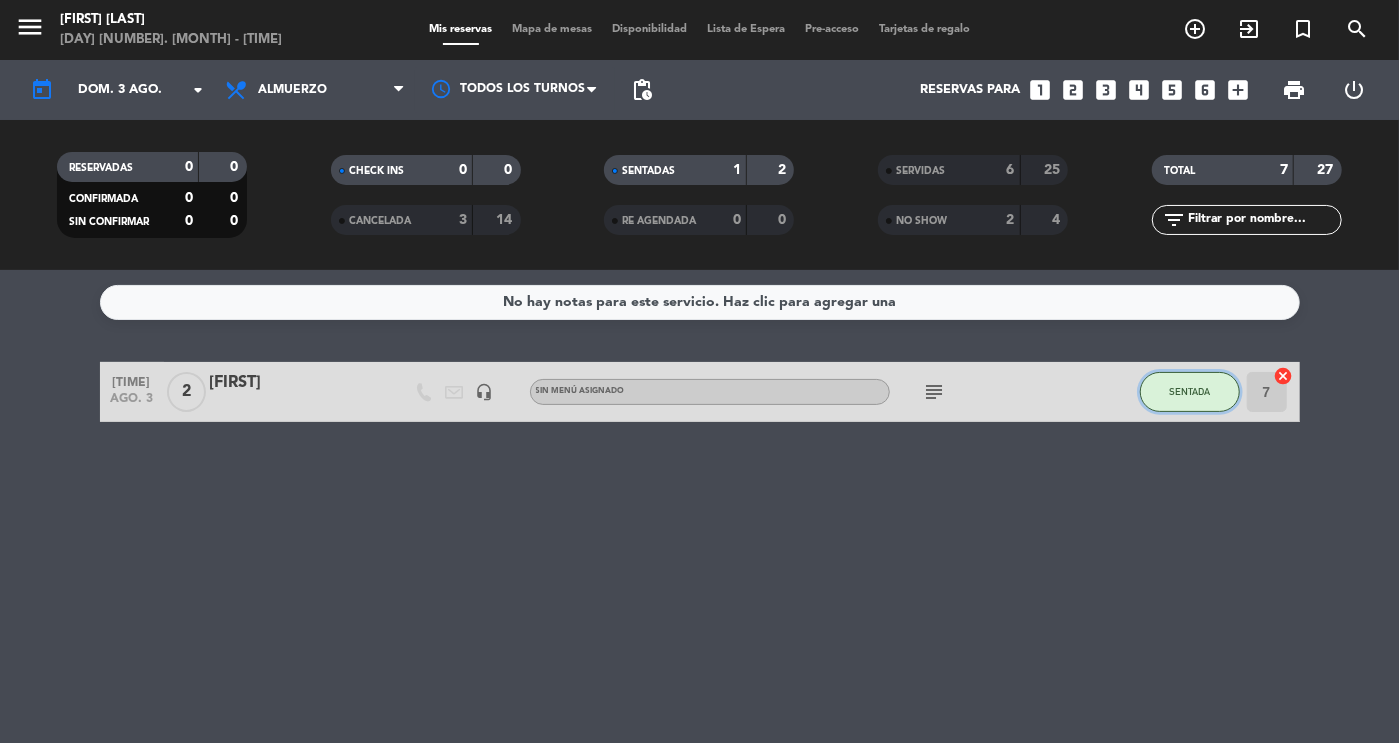 click on "SENTADA" 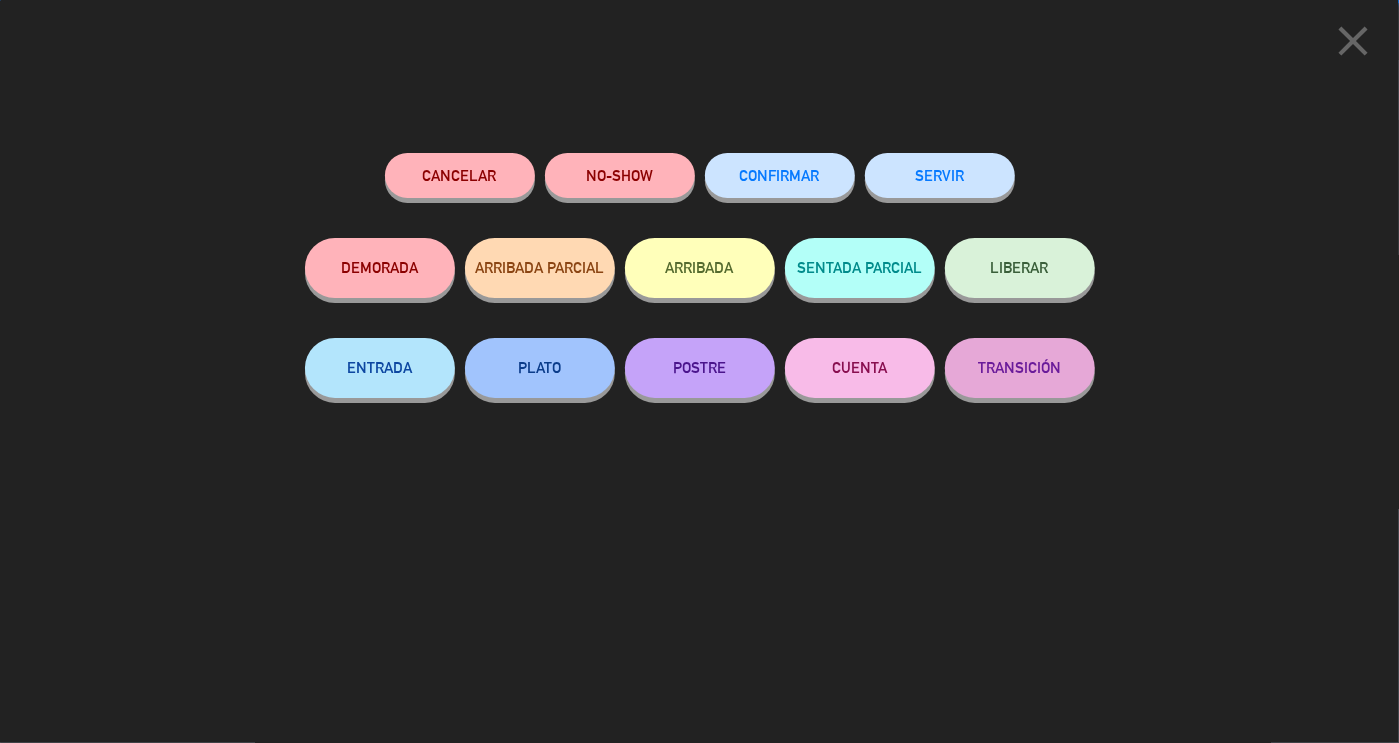 click on "SERVIR" 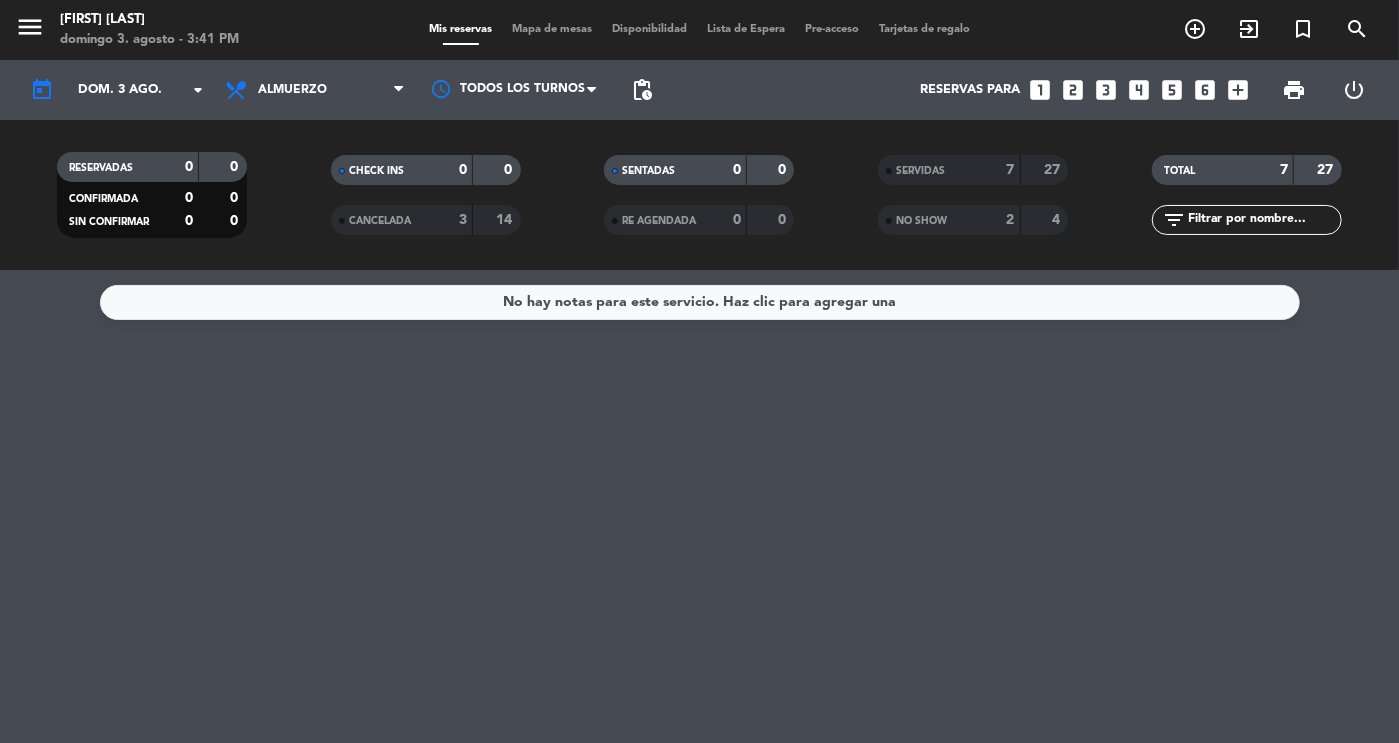click on "7" 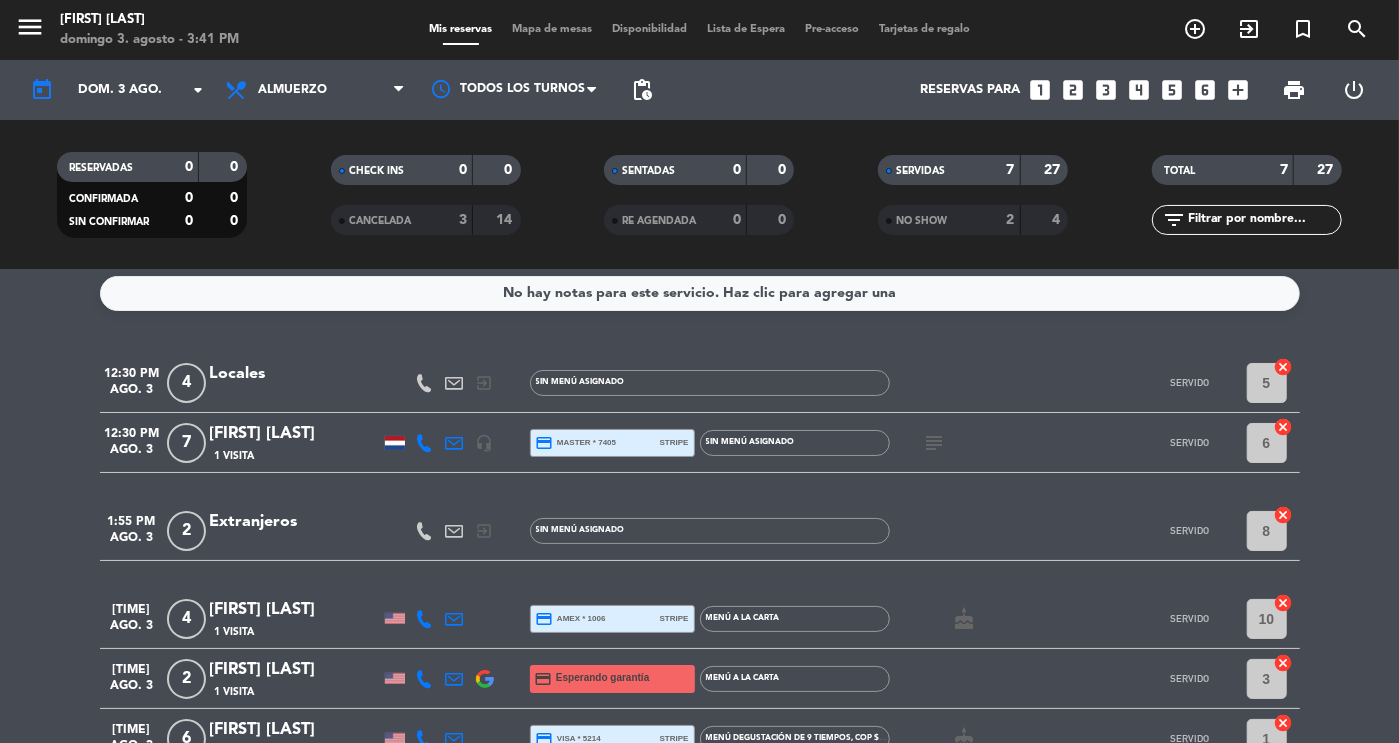 scroll, scrollTop: 0, scrollLeft: 0, axis: both 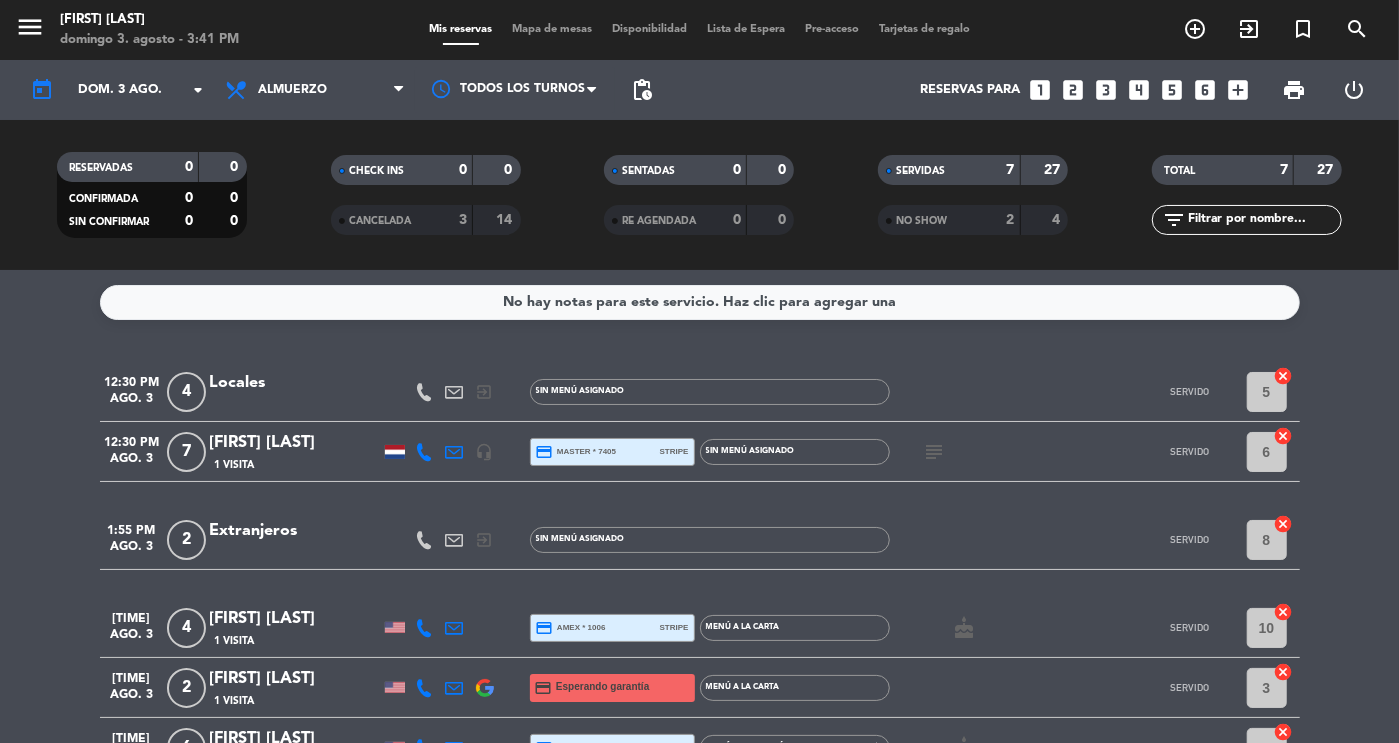 click 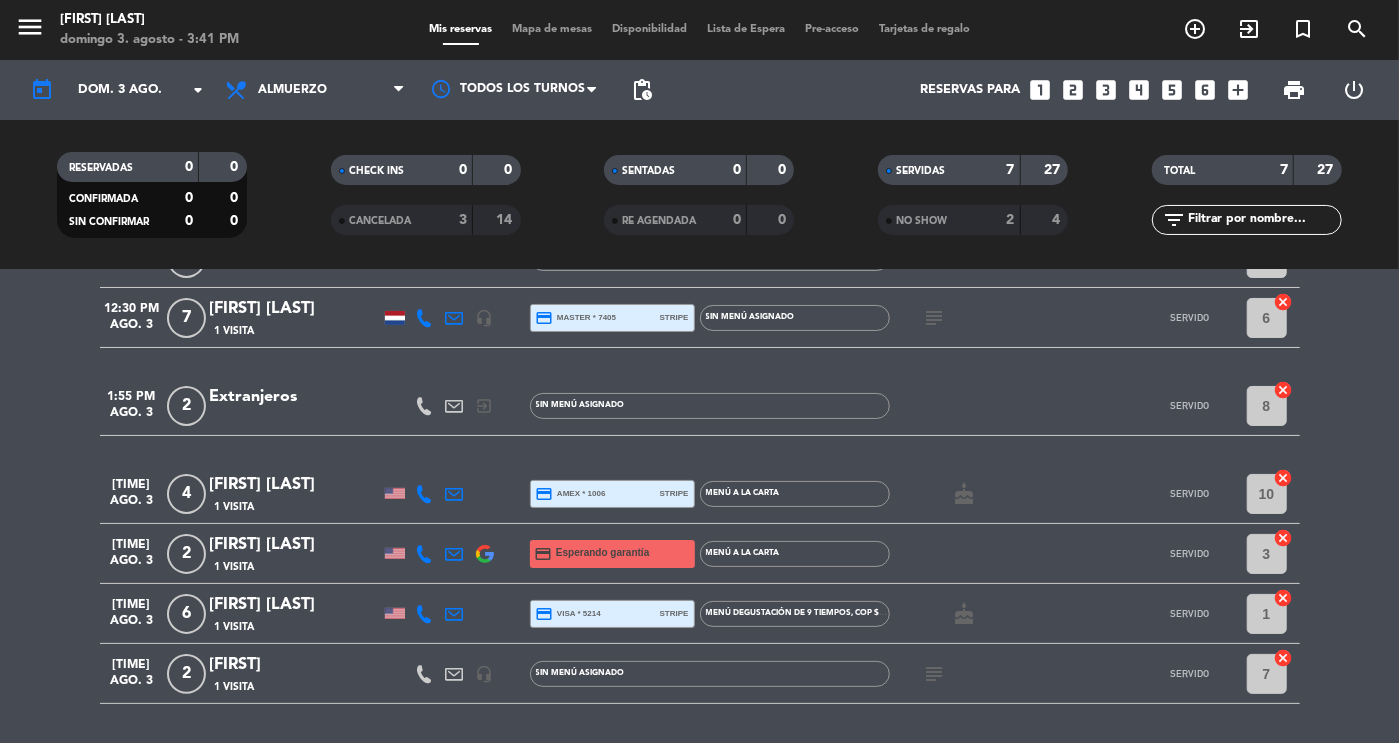 scroll, scrollTop: 194, scrollLeft: 0, axis: vertical 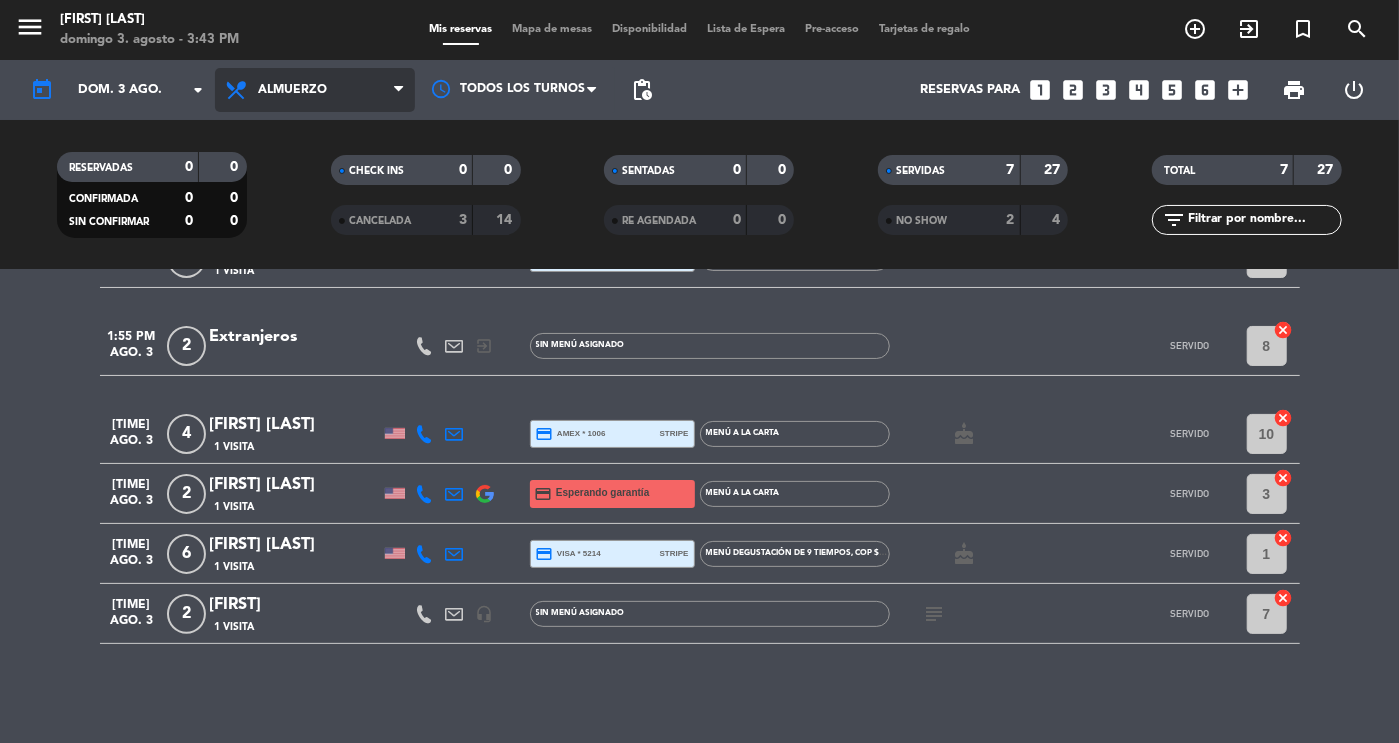 click on "Almuerzo" at bounding box center (315, 90) 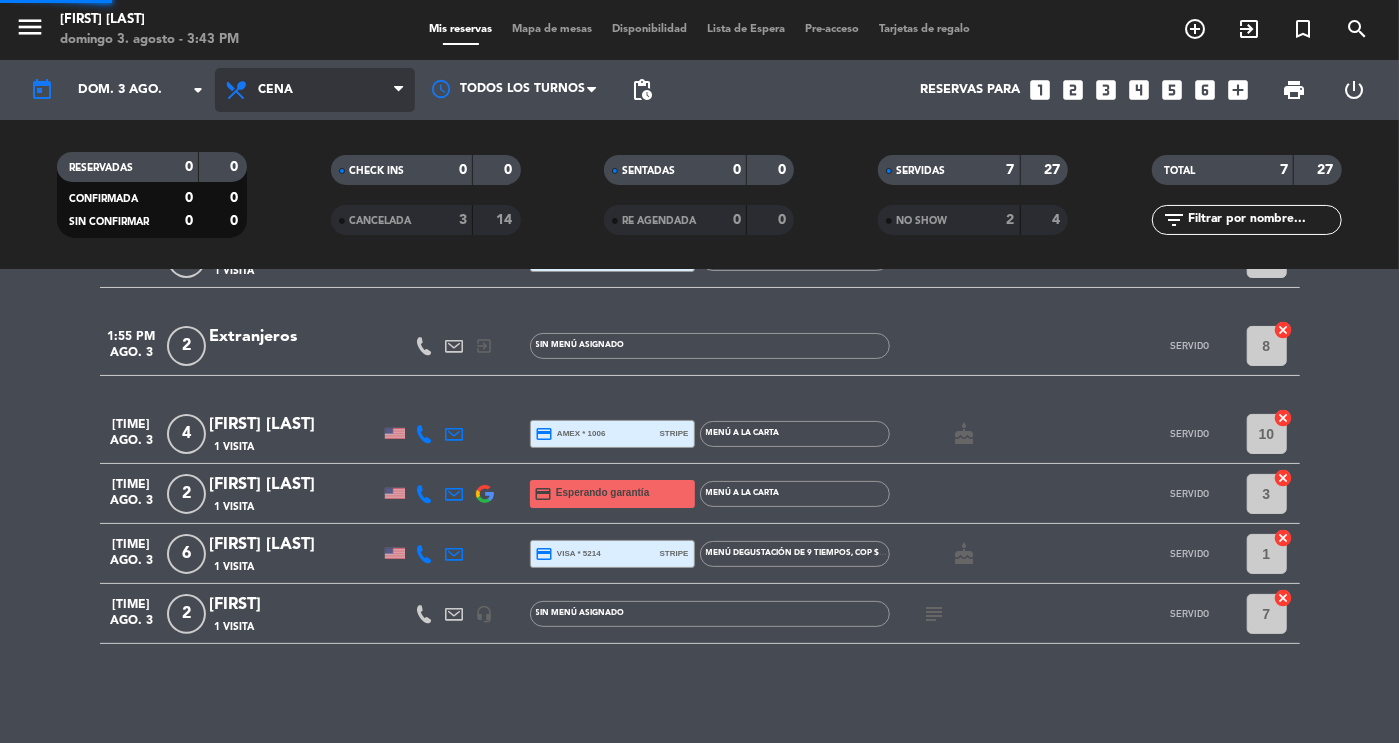 click on "menu  Carmen Cartagena   [DAY] [NUMBER]. [MONTH] - [TIME]   Mis reservas   Mapa de mesas   Disponibilidad   Lista de Espera   Pre-acceso   Tarjetas de regalo  add_circle_outline exit_to_app turned_in_not search today    dom. 3 ago. arrow_drop_down  Todos los servicios  Almuerzo  Cena  Cena  Todos los servicios  Almuerzo  Cena Todos los turnos pending_actions  Reservas para   looks_one   looks_two   looks_3   looks_4   looks_5   looks_6   add_box  print  power_settings_new   RESERVADAS   0   0   CONFIRMADA   0   0   SIN CONFIRMAR   0   0   CHECK INS   0   0   CANCELADA   3   14   SENTADAS   0   0   RE AGENDADA   0   0   SERVIDAS   7   27   NO SHOW   2   4   TOTAL   7   27  filter_list" 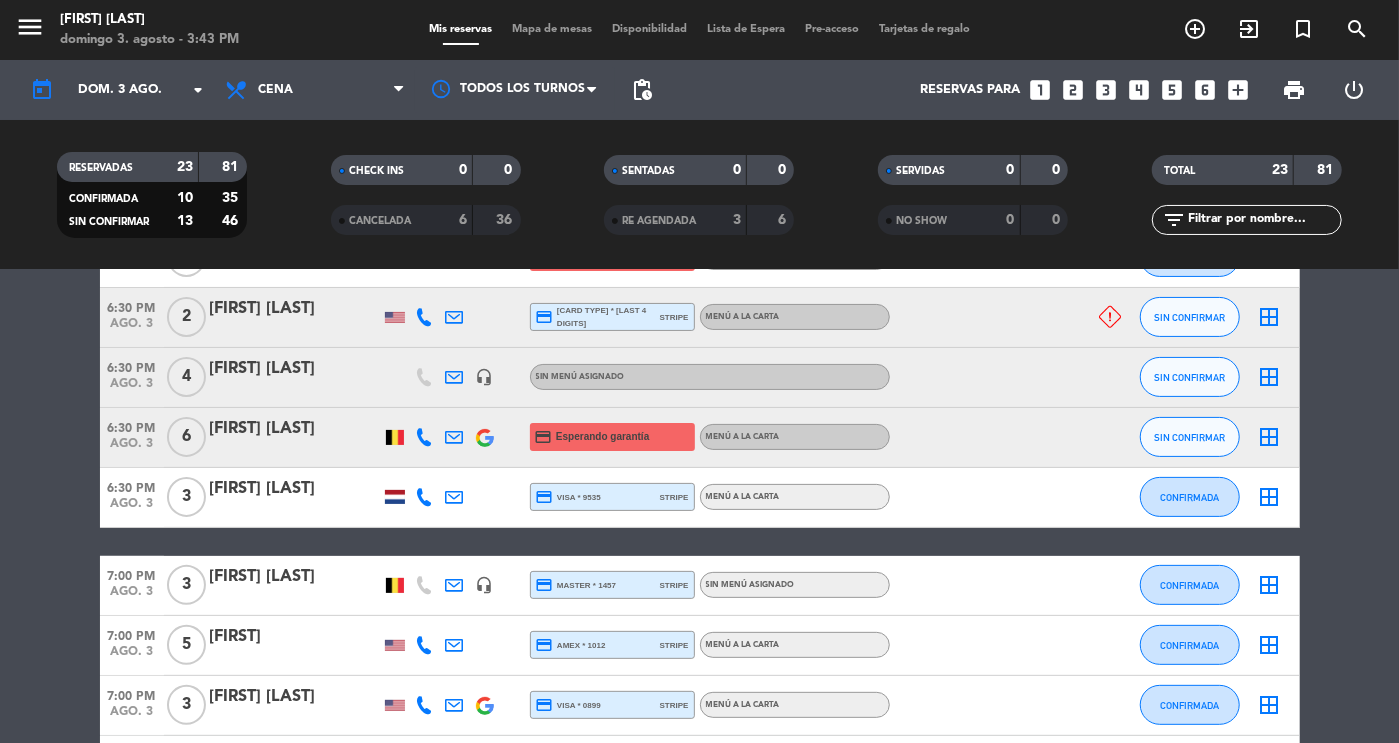 scroll, scrollTop: 0, scrollLeft: 0, axis: both 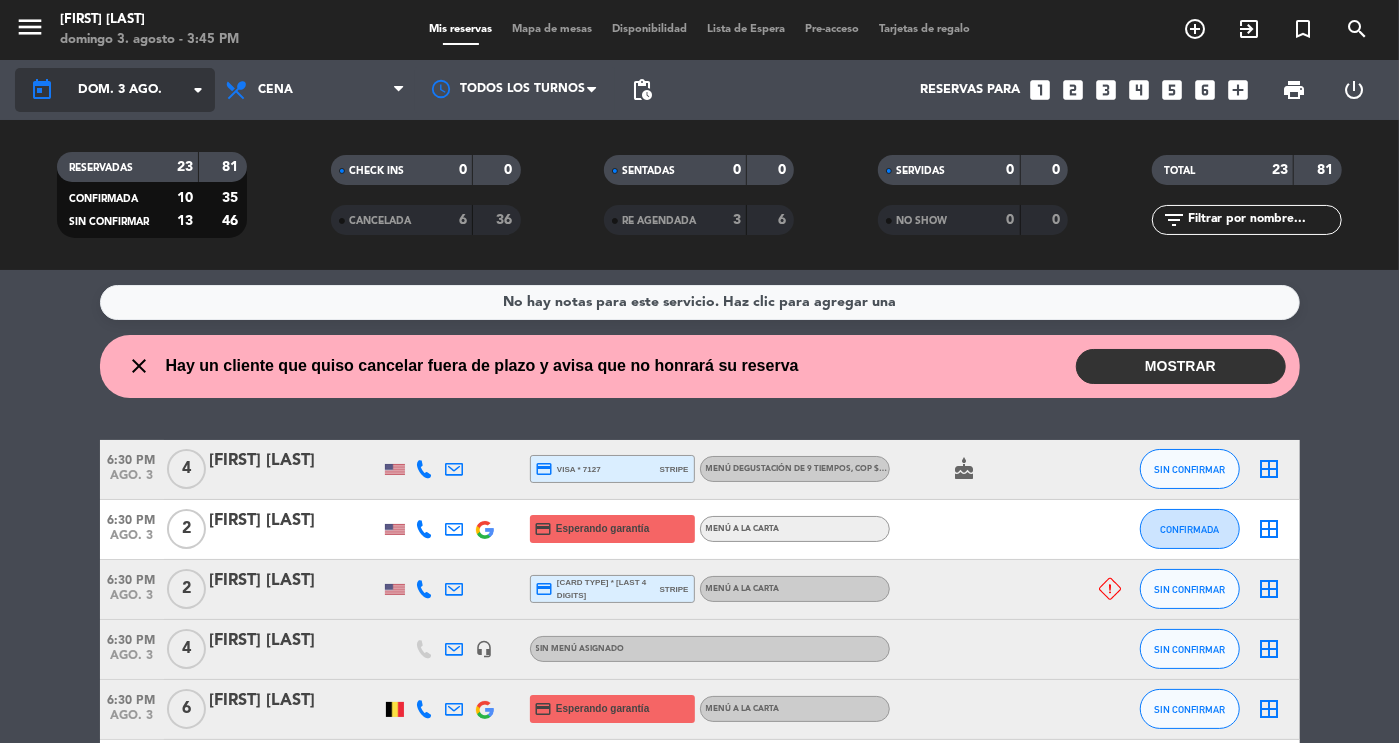click on "dom. 3 ago." 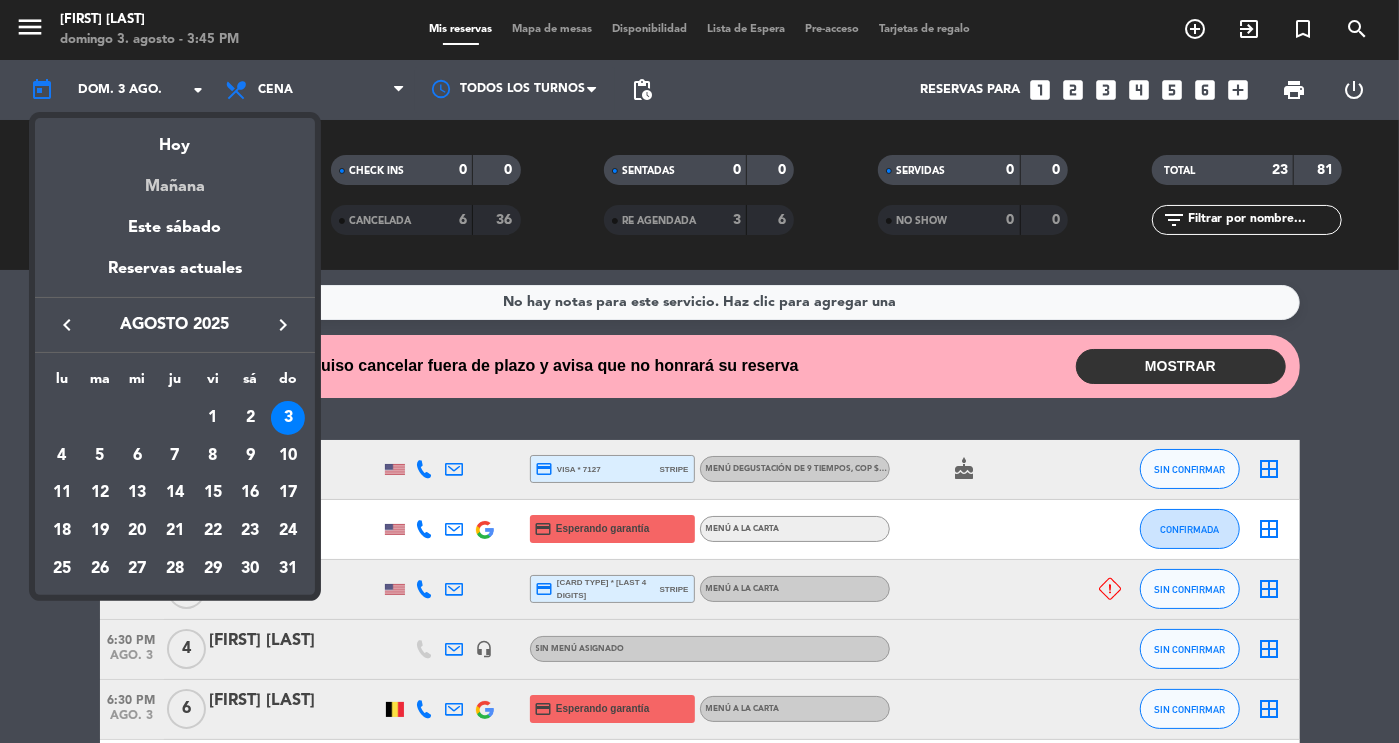 click on "Mañana" at bounding box center [175, 179] 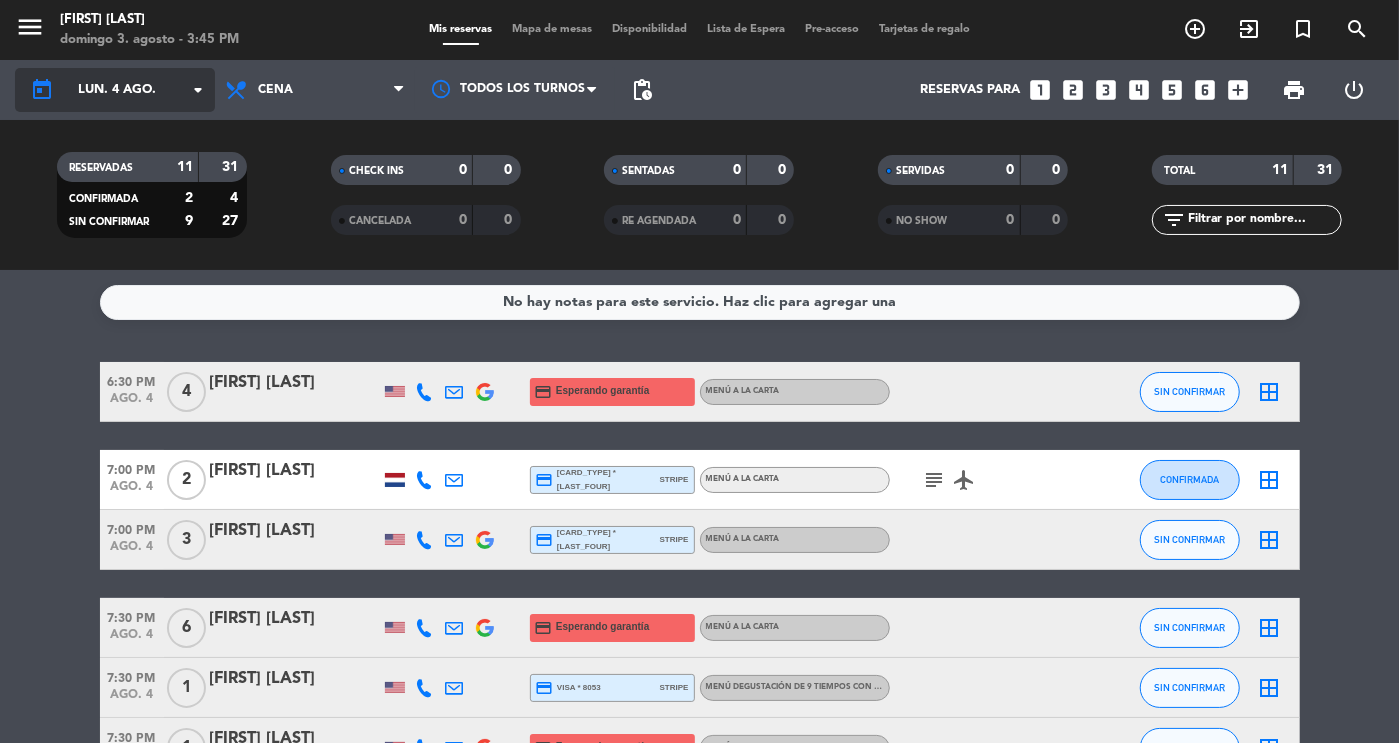 click on "lun. 4 ago." 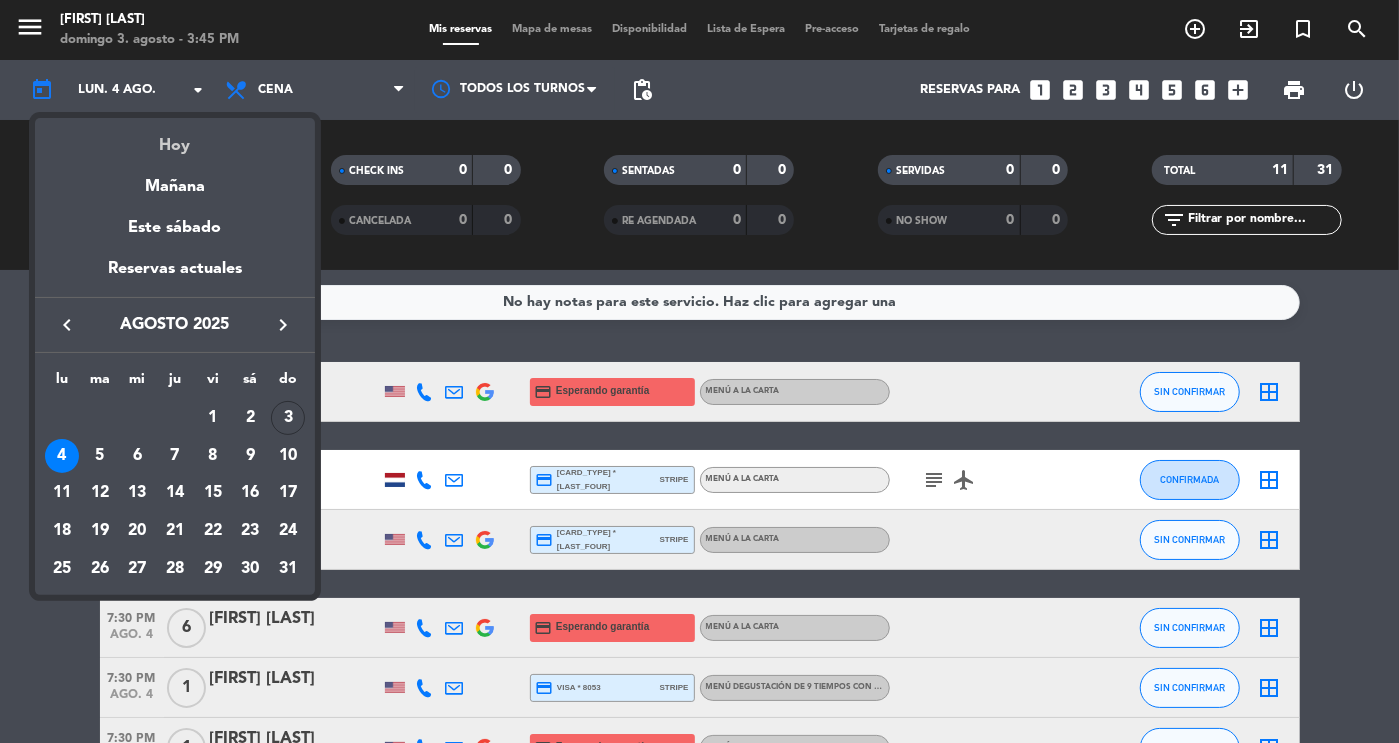 click on "Hoy" at bounding box center [175, 138] 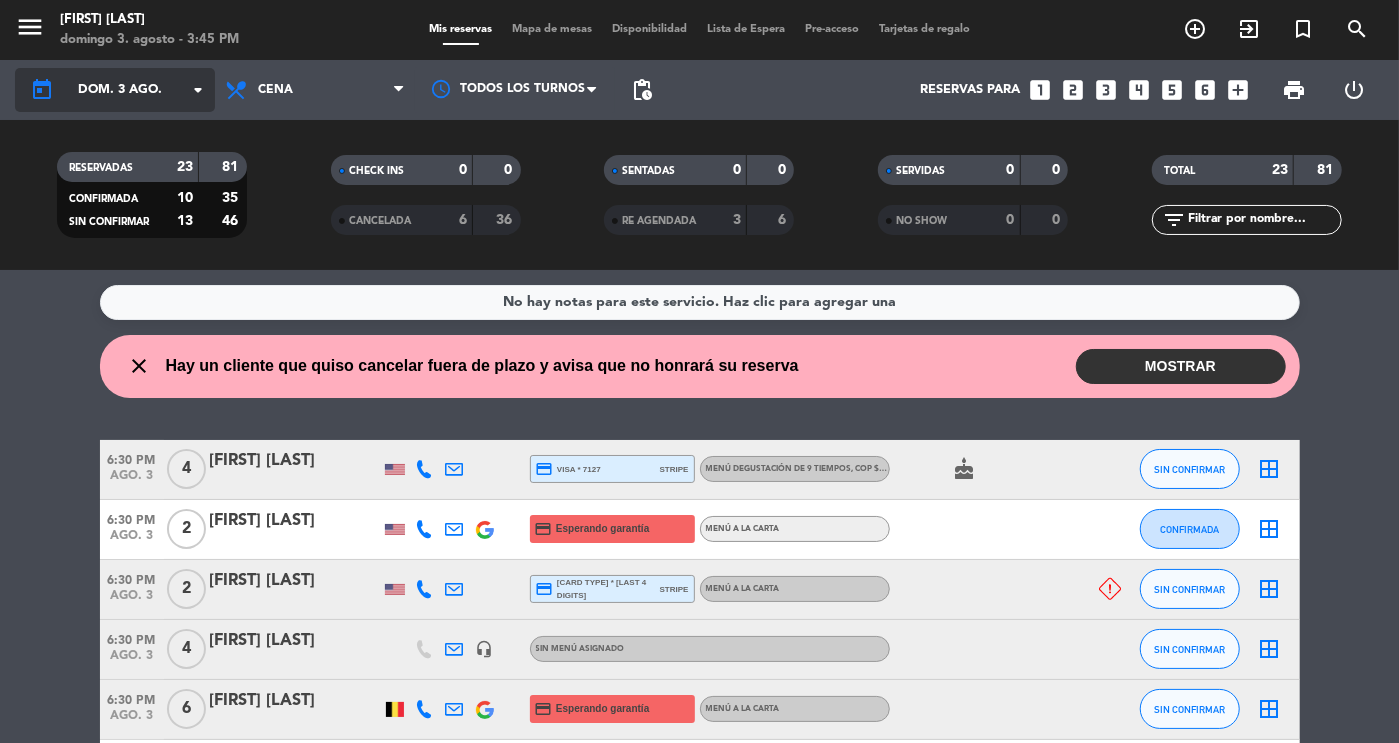 click on "dom. 3 ago." 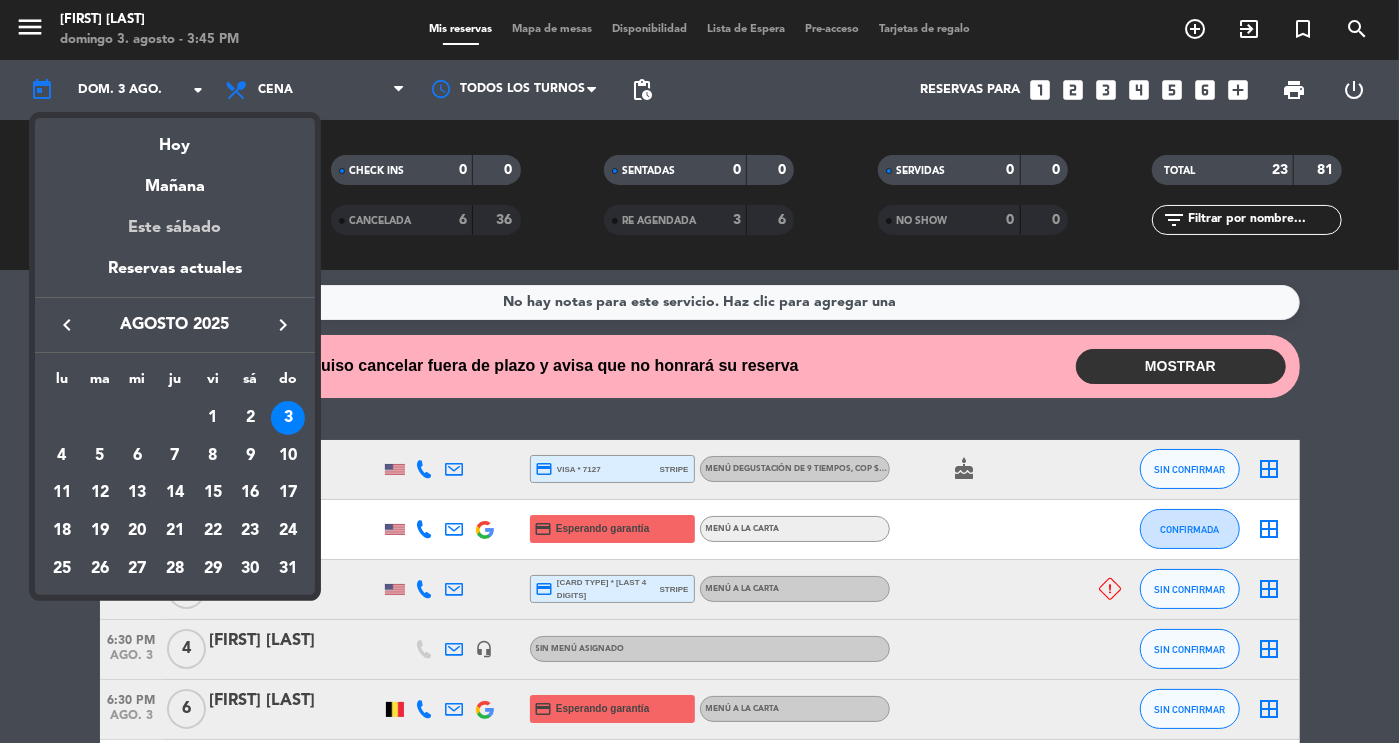 click on "Este sábado" at bounding box center (175, 228) 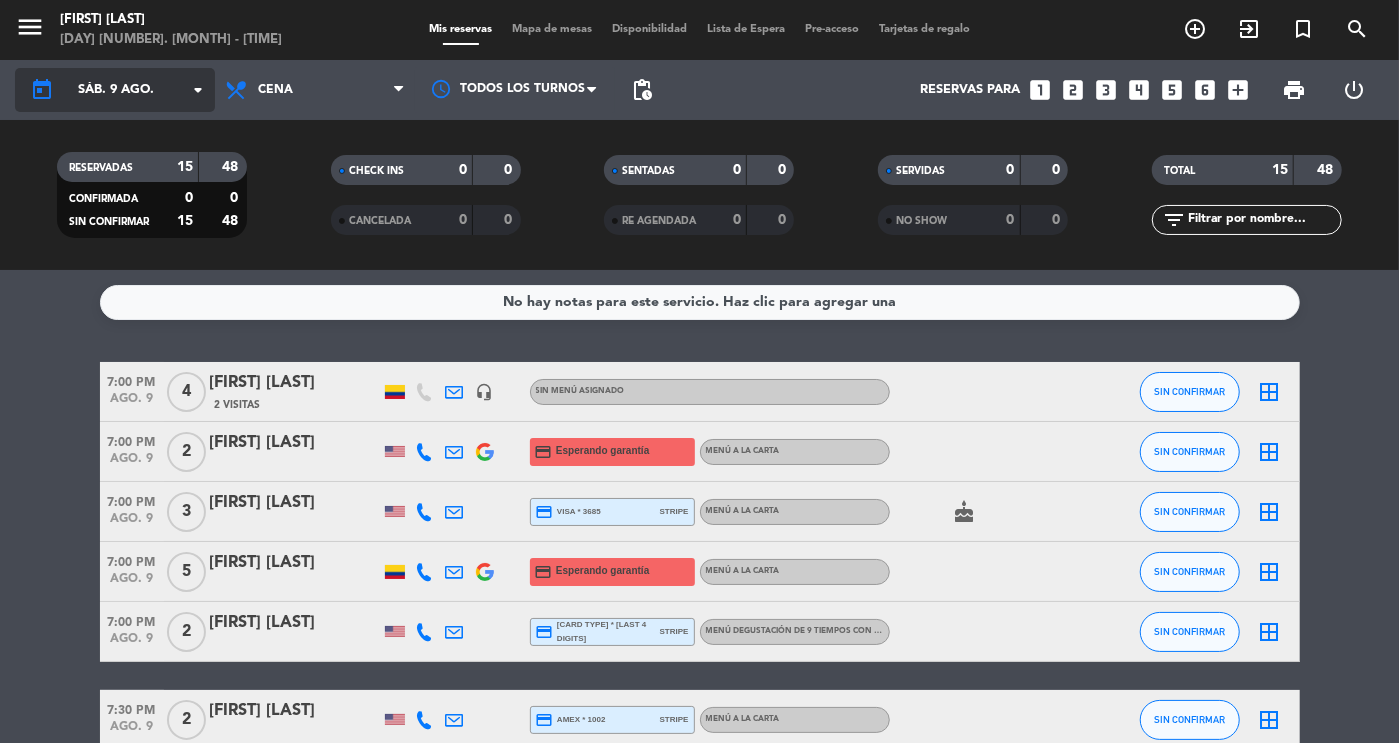 click on "sáb. 9 ago." 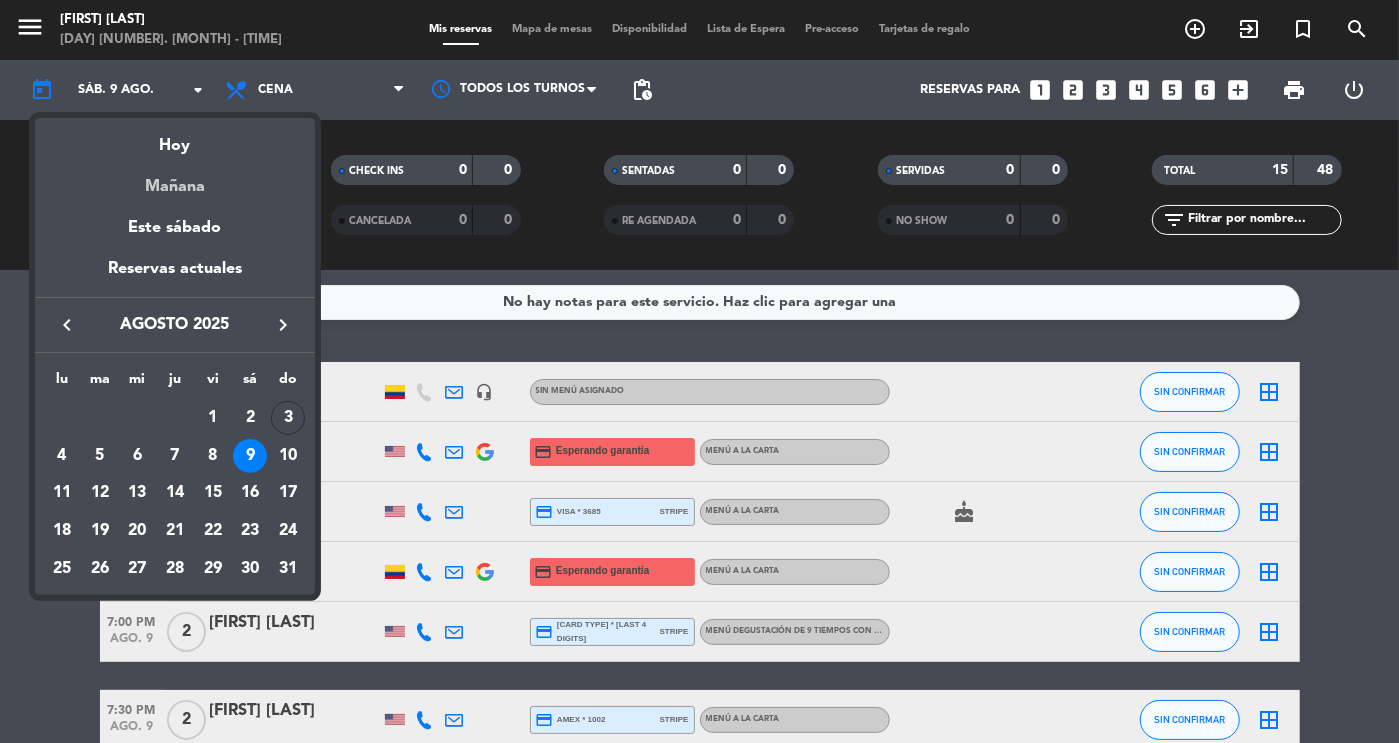 click on "Mañana" at bounding box center [175, 179] 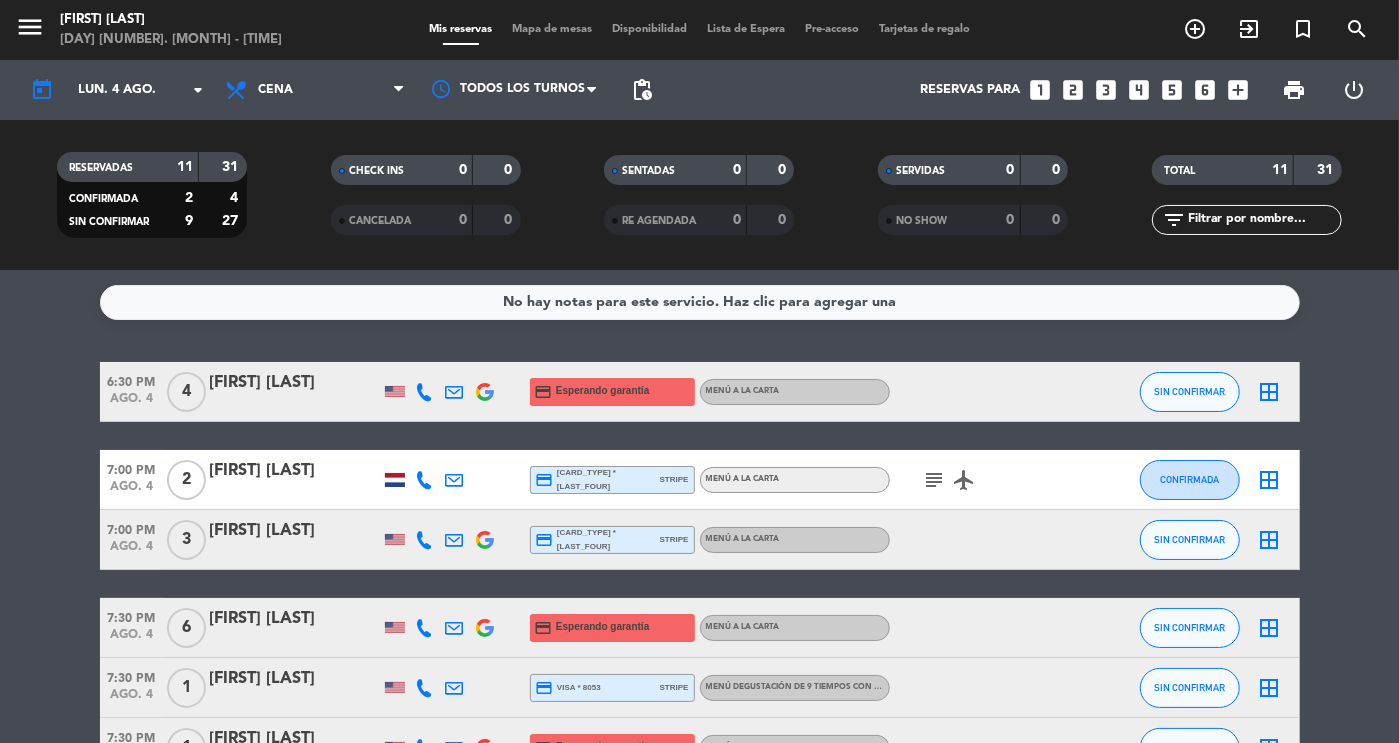 click on "subject" 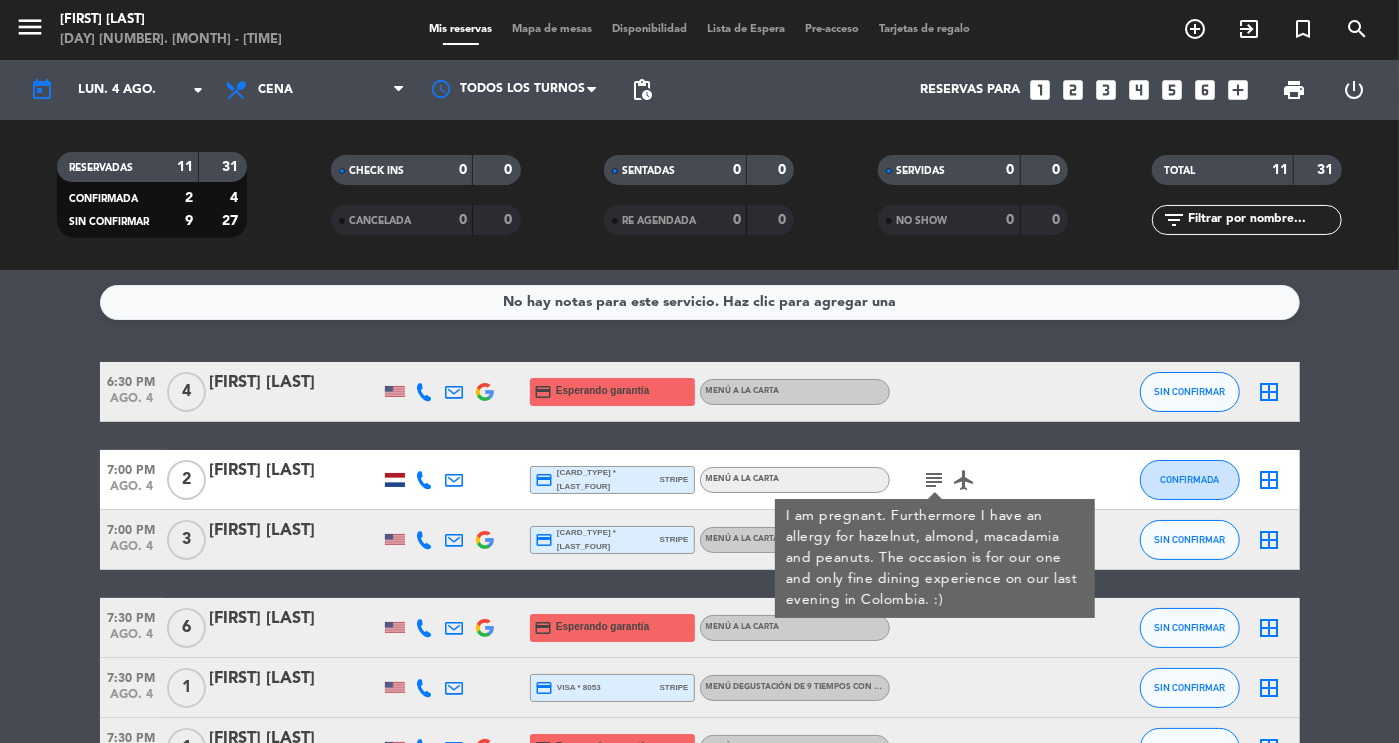 click 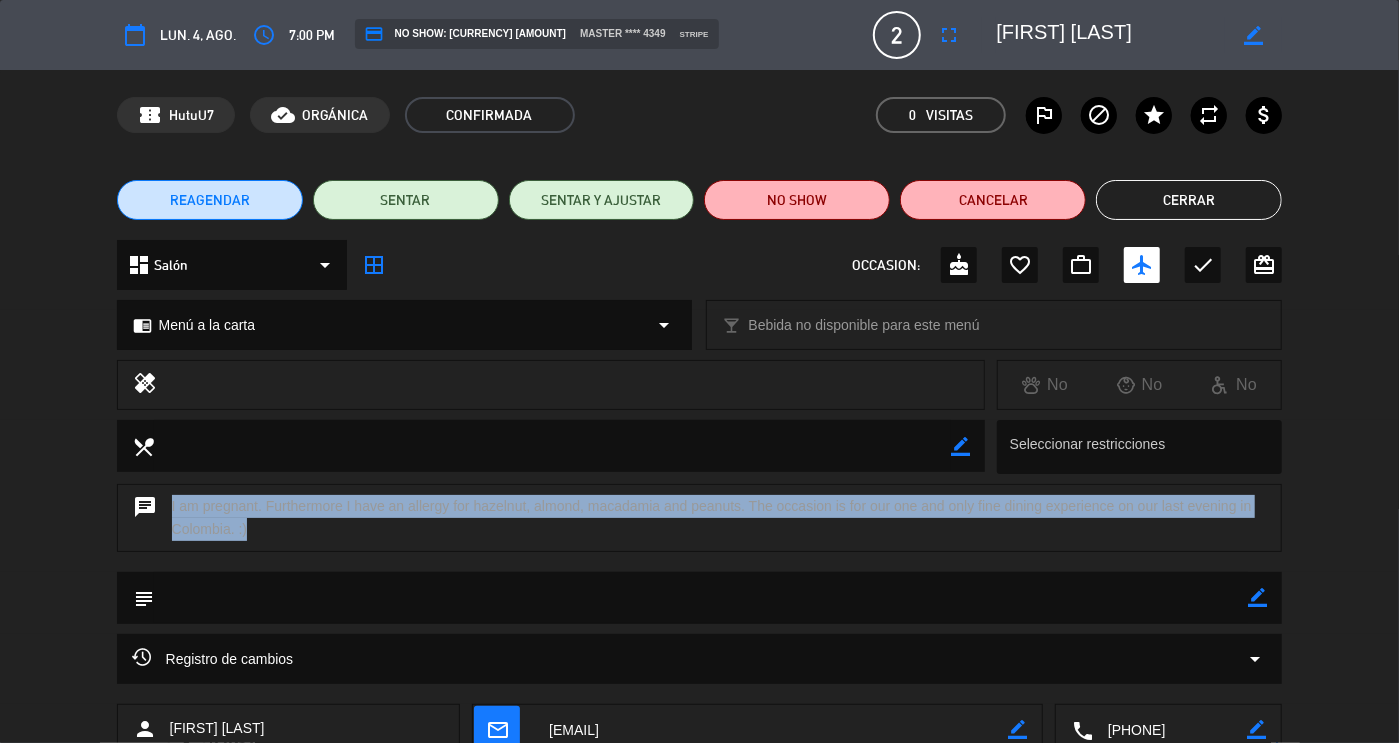 drag, startPoint x: 167, startPoint y: 502, endPoint x: 241, endPoint y: 531, distance: 79.47956 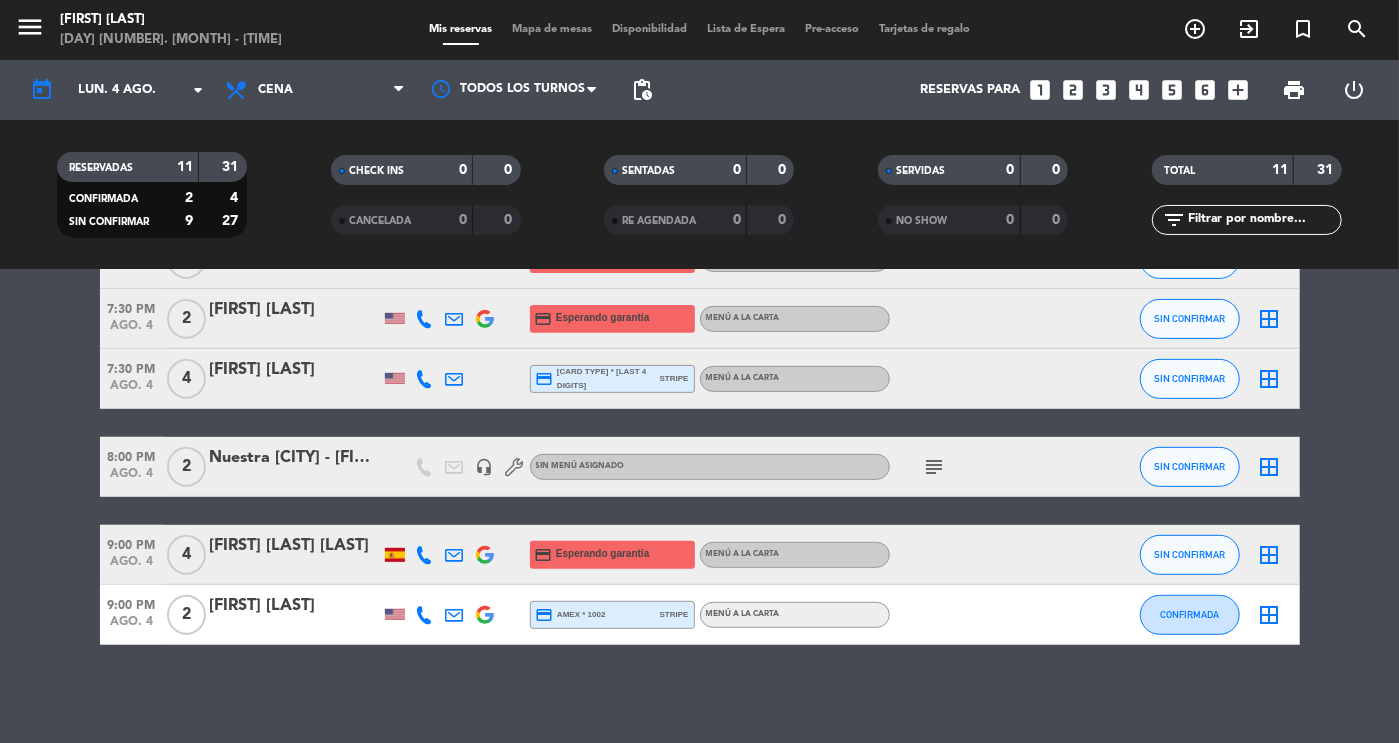 scroll, scrollTop: 490, scrollLeft: 0, axis: vertical 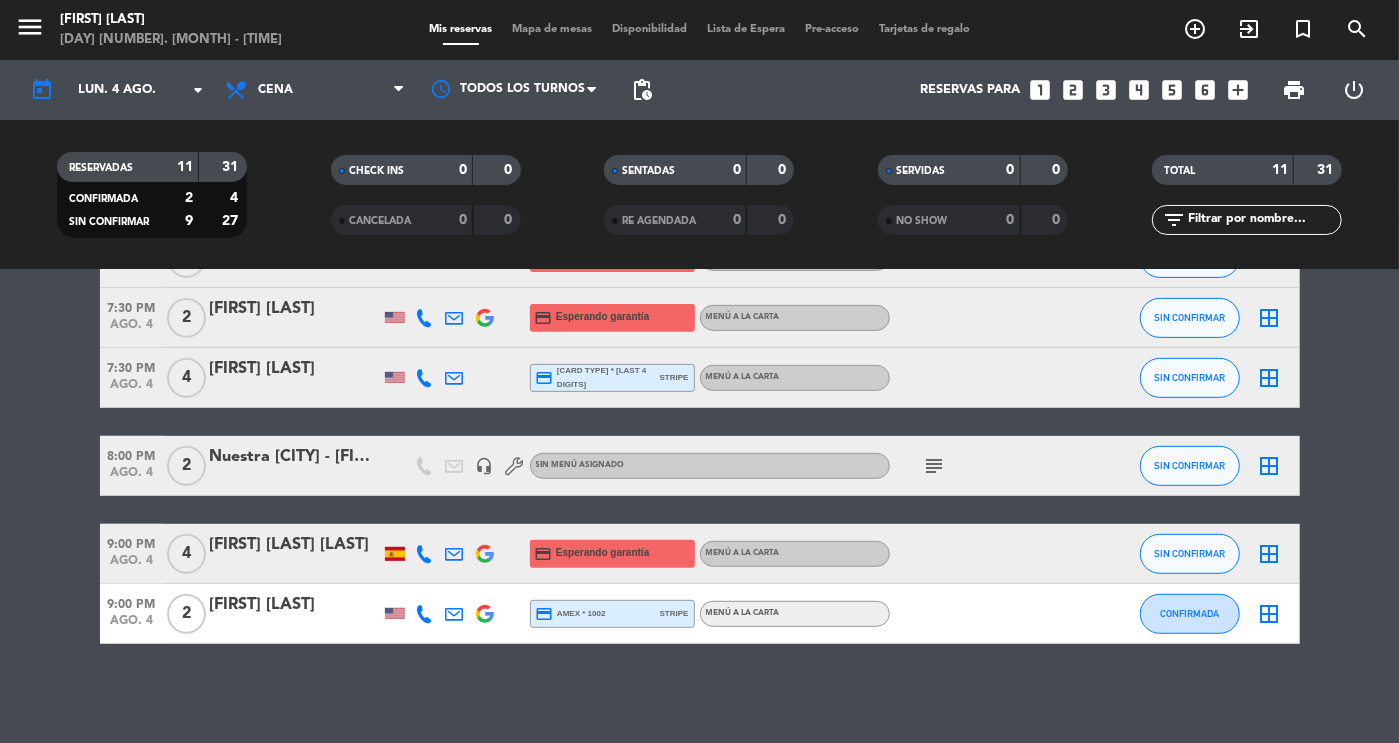 click on "subject" 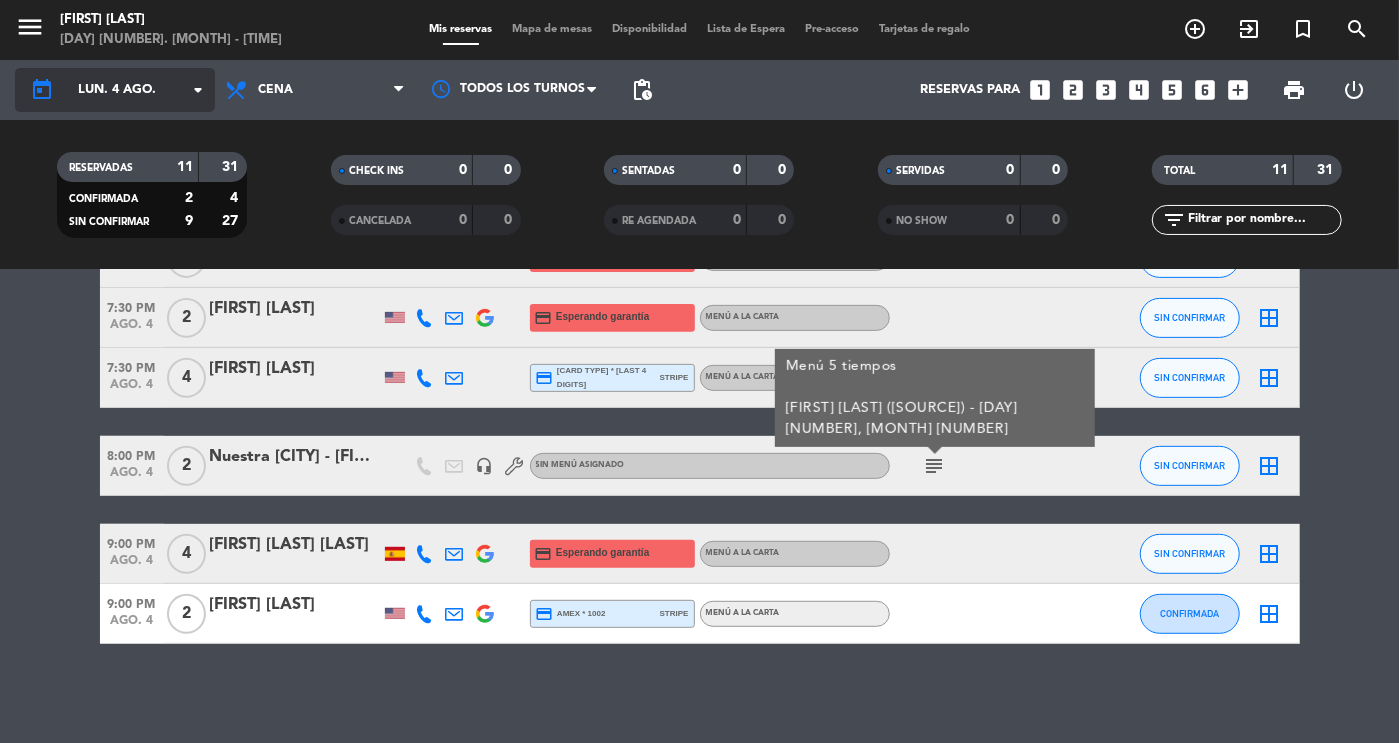 click on "lun. 4 ago." 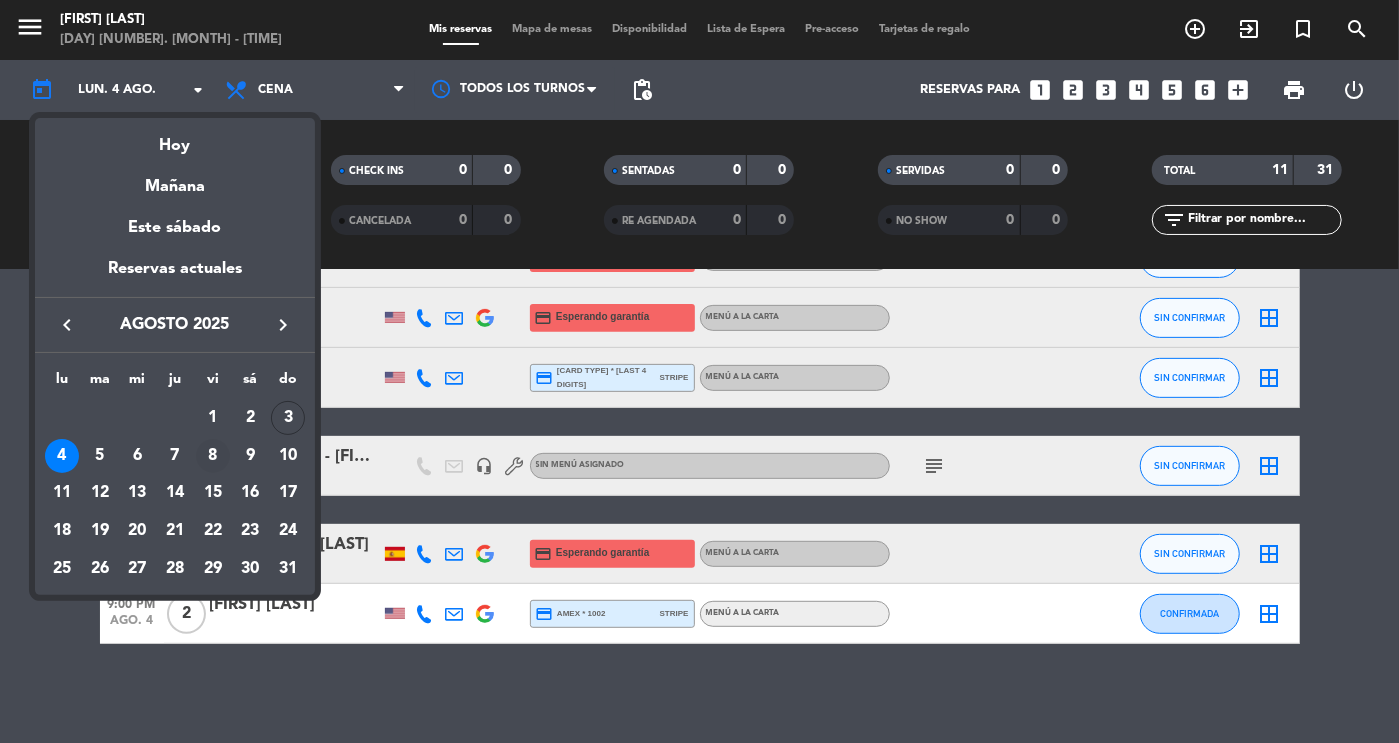 click on "8" at bounding box center (213, 456) 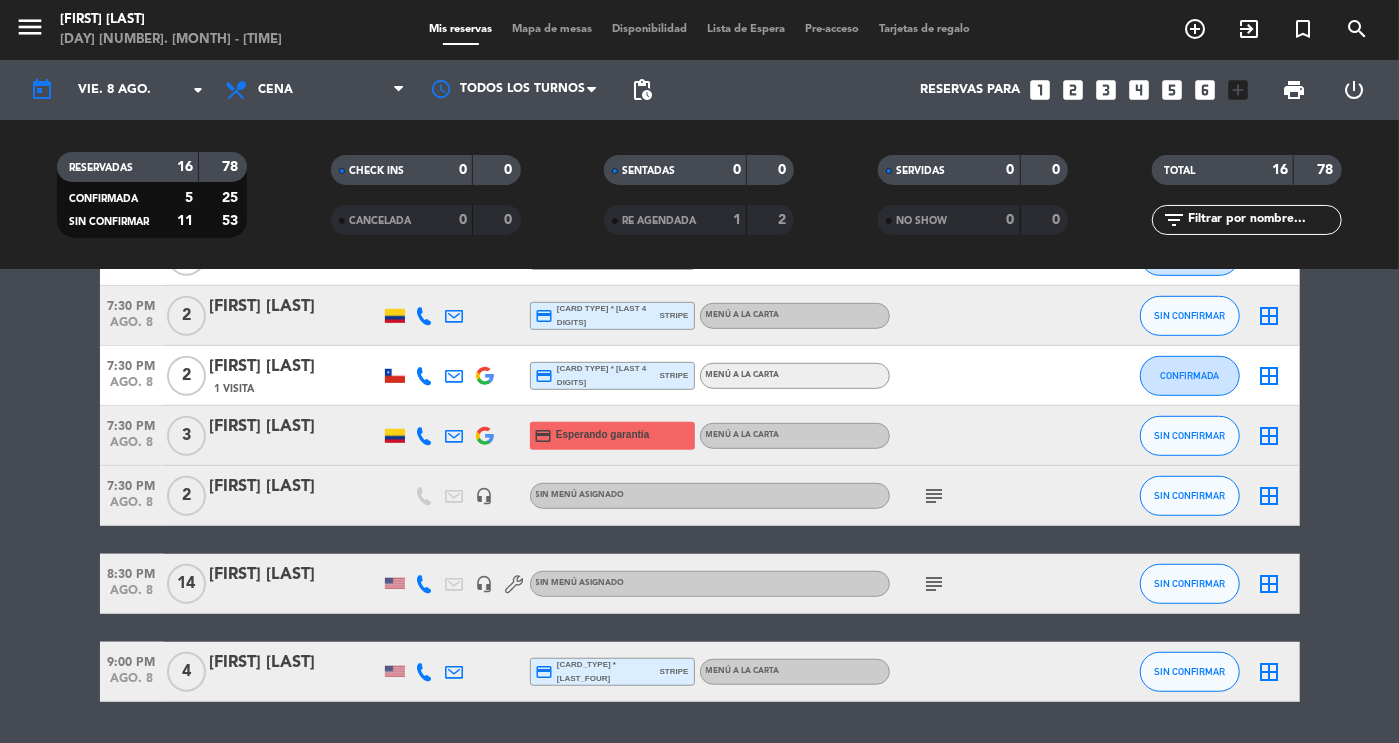 scroll, scrollTop: 762, scrollLeft: 0, axis: vertical 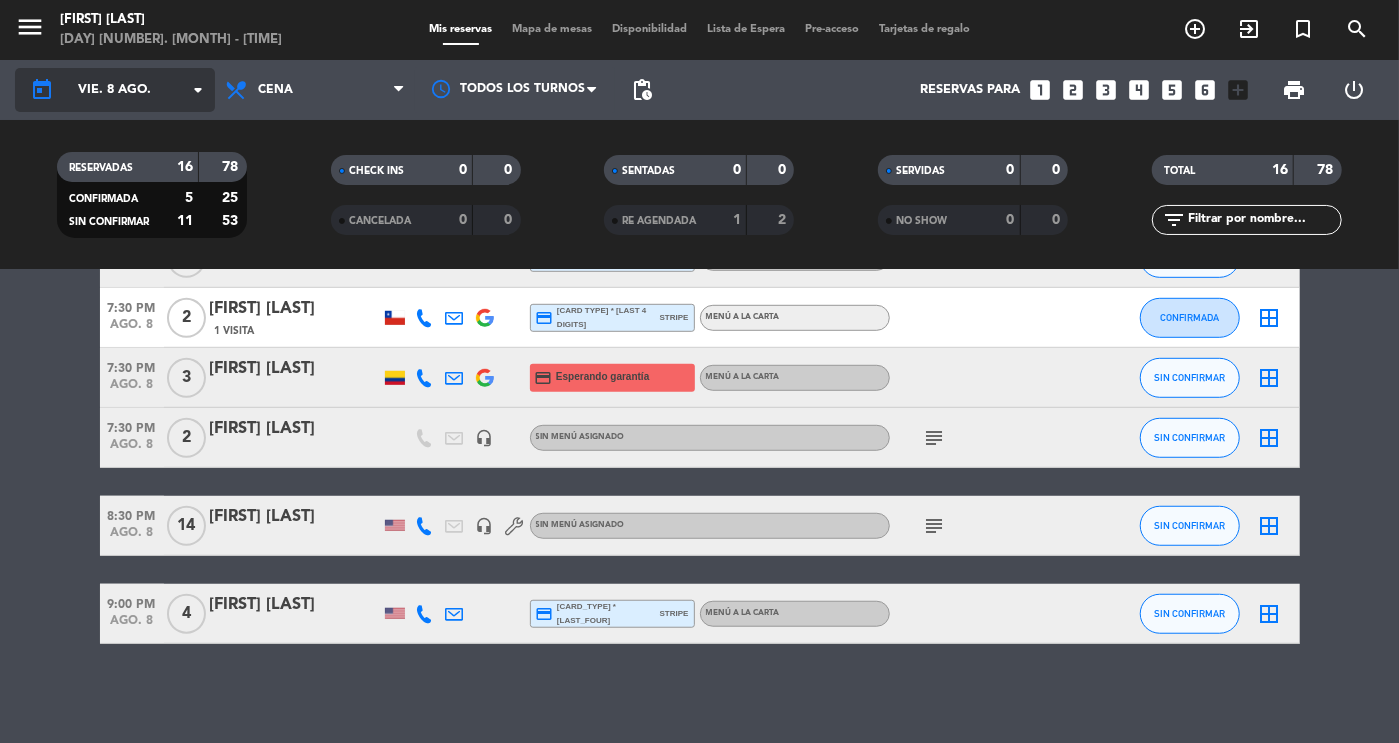 click on "vie. 8 ago." 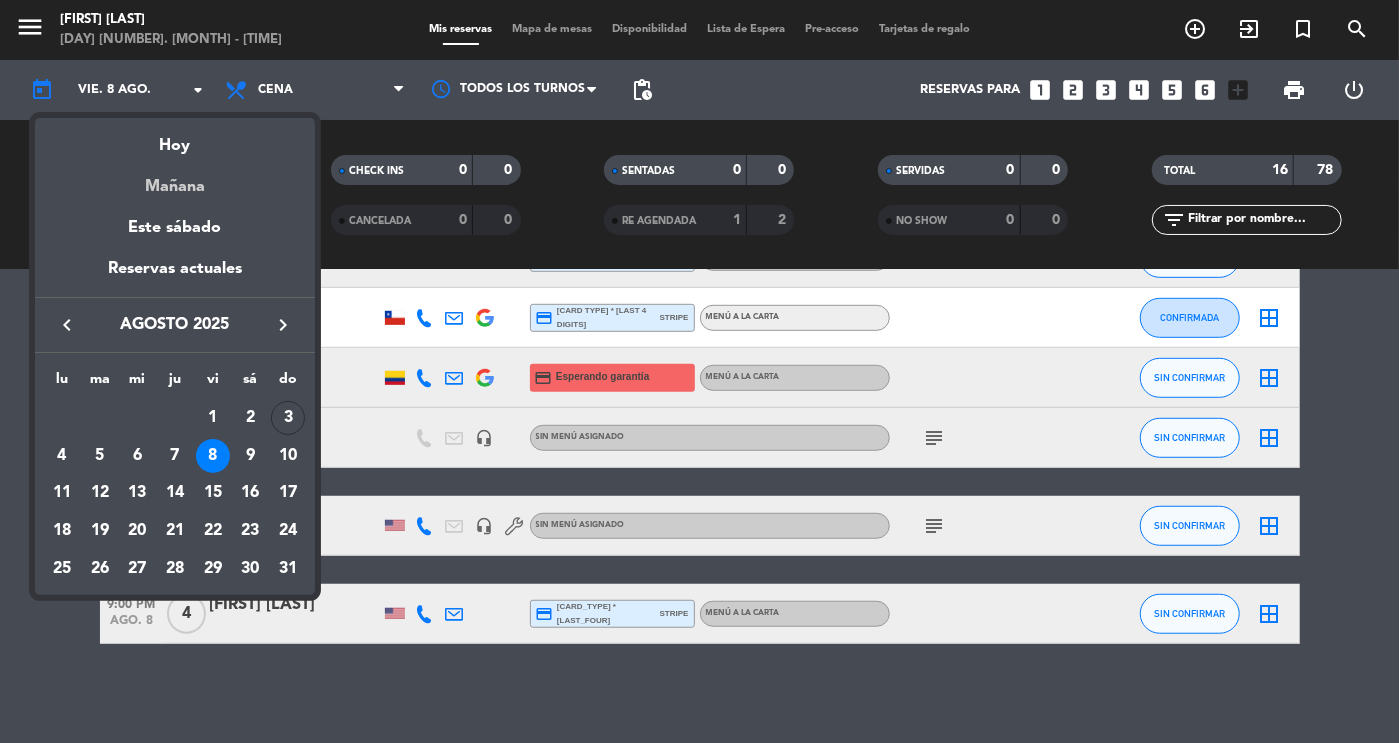 click on "Mañana" at bounding box center (175, 179) 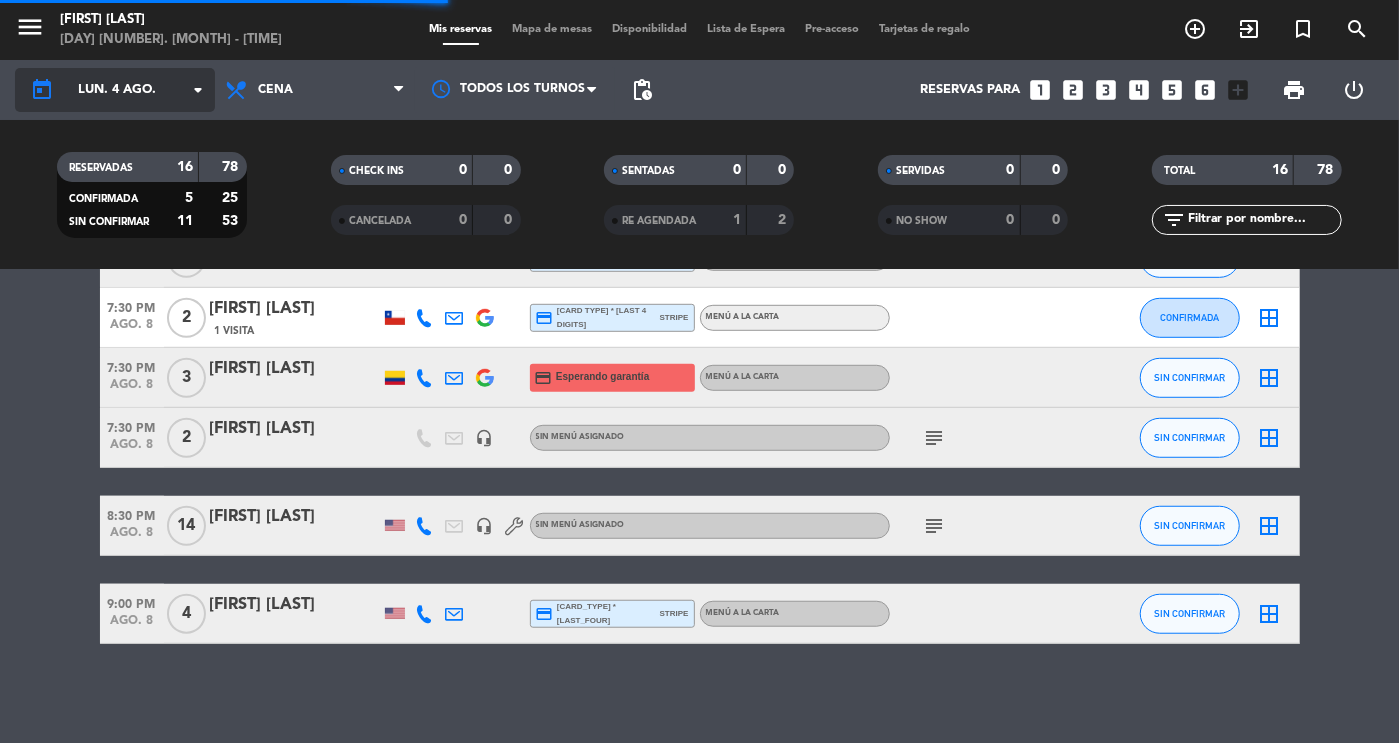 click on "lun. 4 ago." 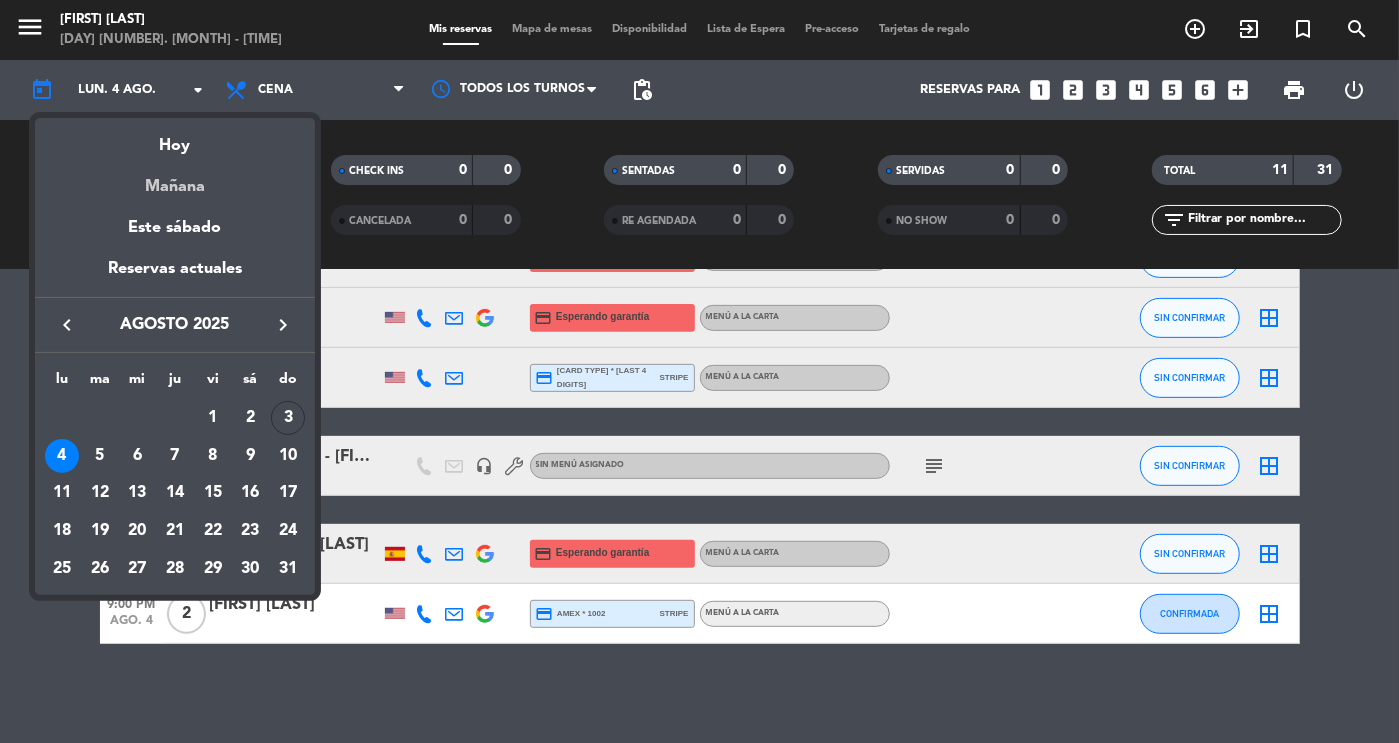 click on "Mañana" at bounding box center (175, 179) 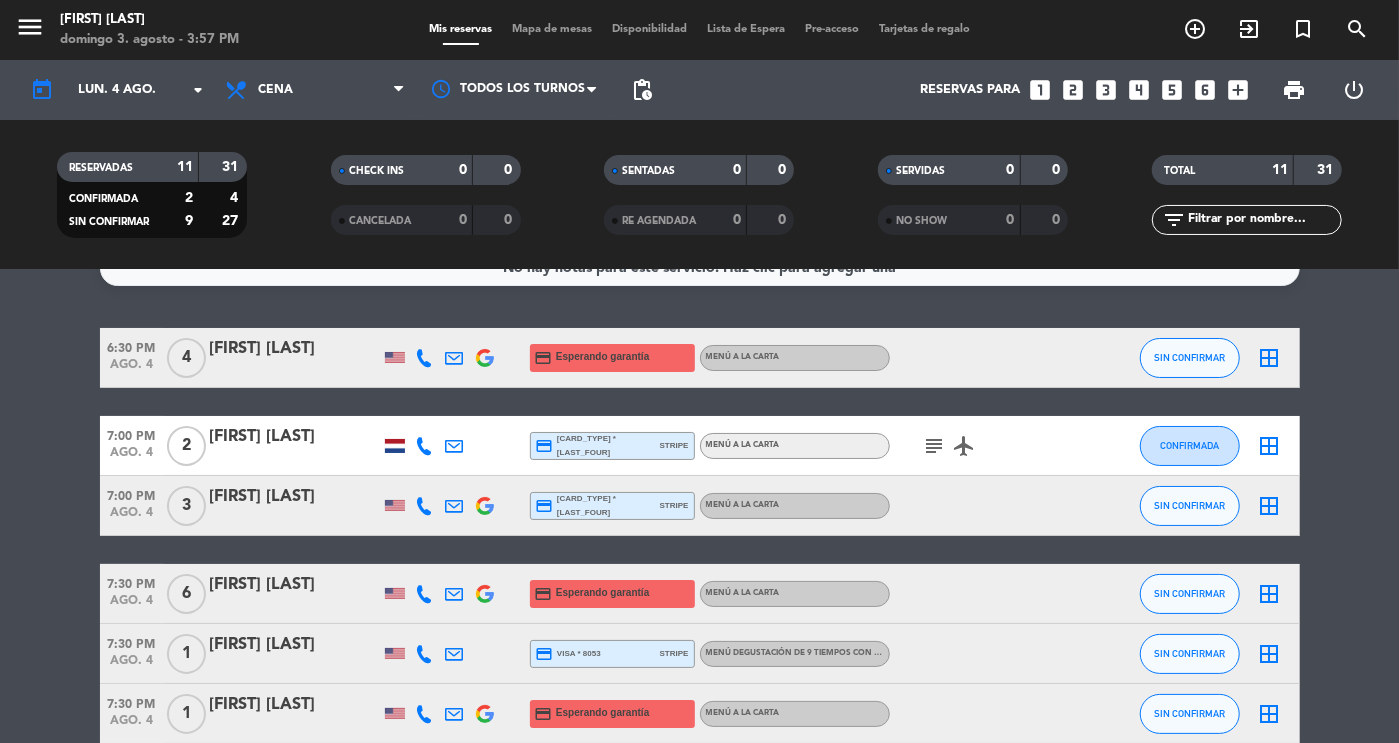 scroll, scrollTop: 0, scrollLeft: 0, axis: both 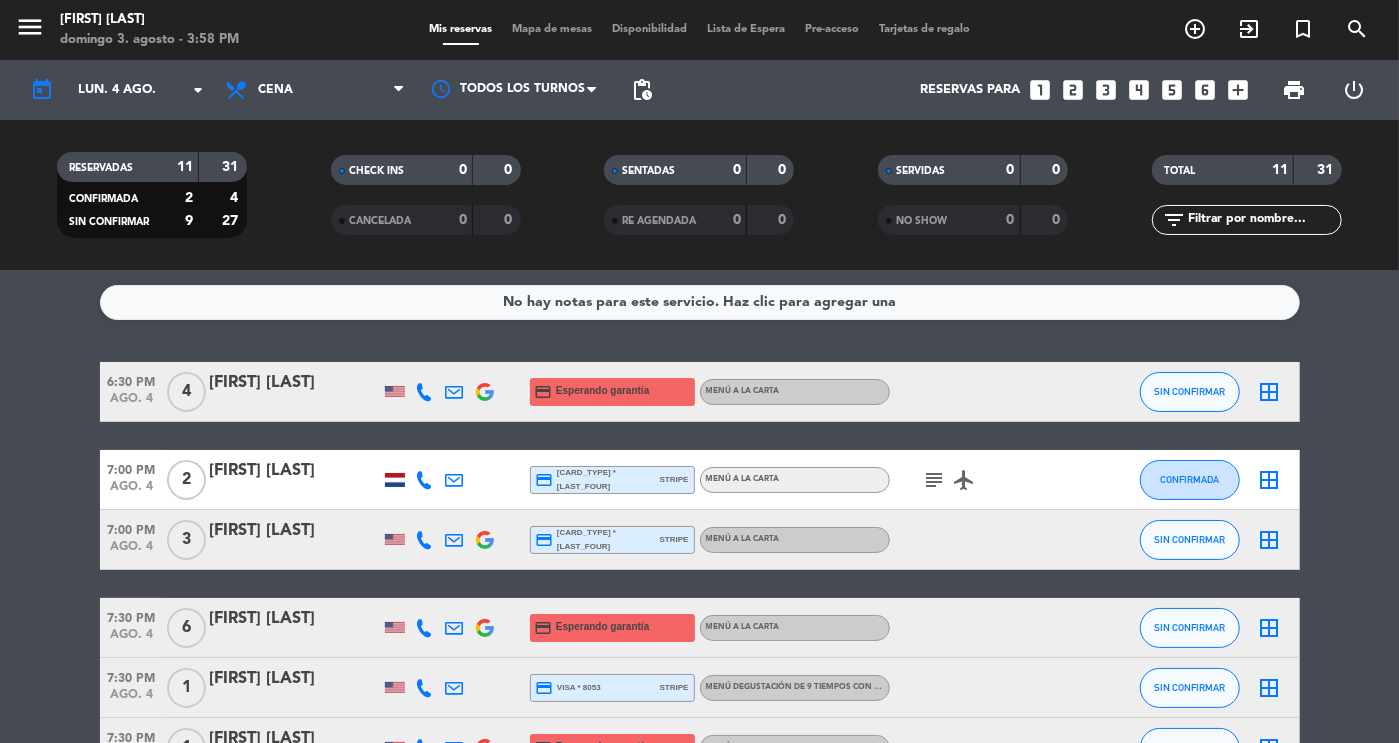 click 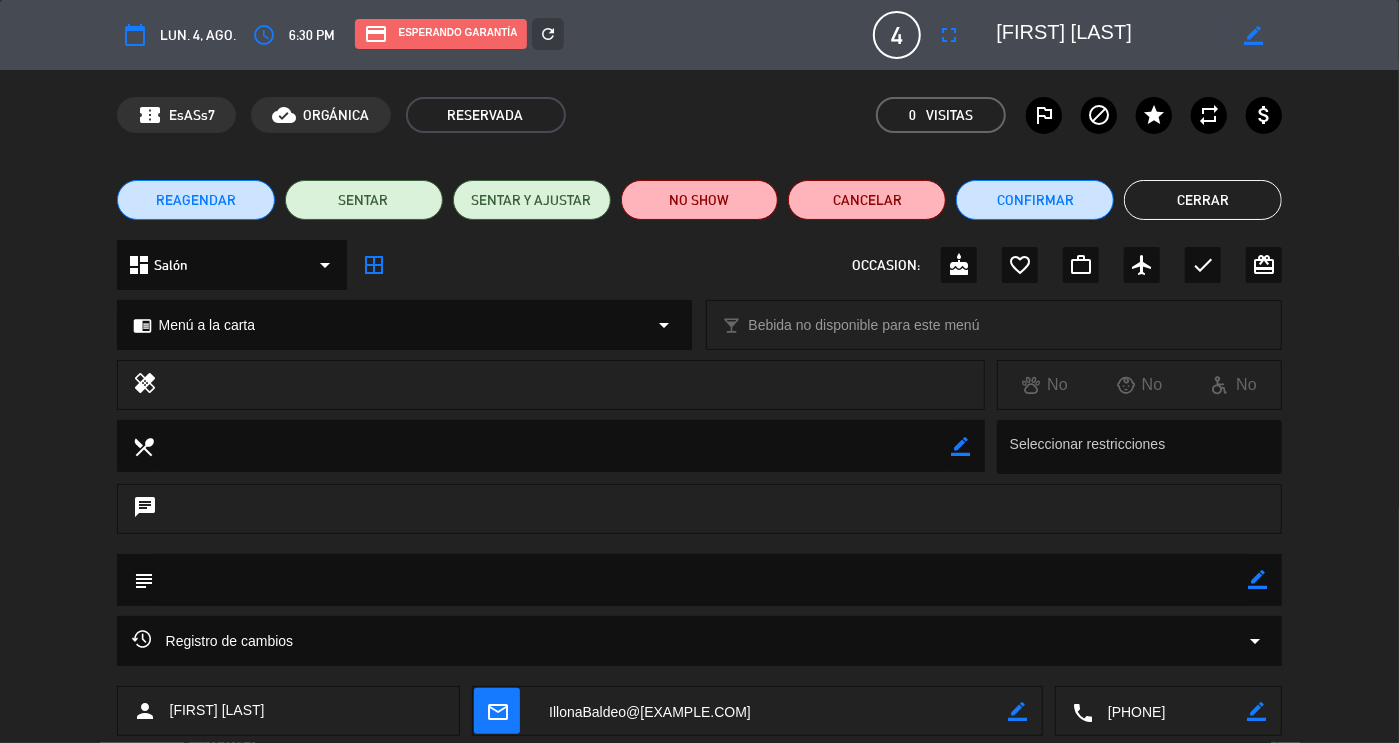 drag, startPoint x: 1220, startPoint y: 717, endPoint x: 1109, endPoint y: 715, distance: 111.01801 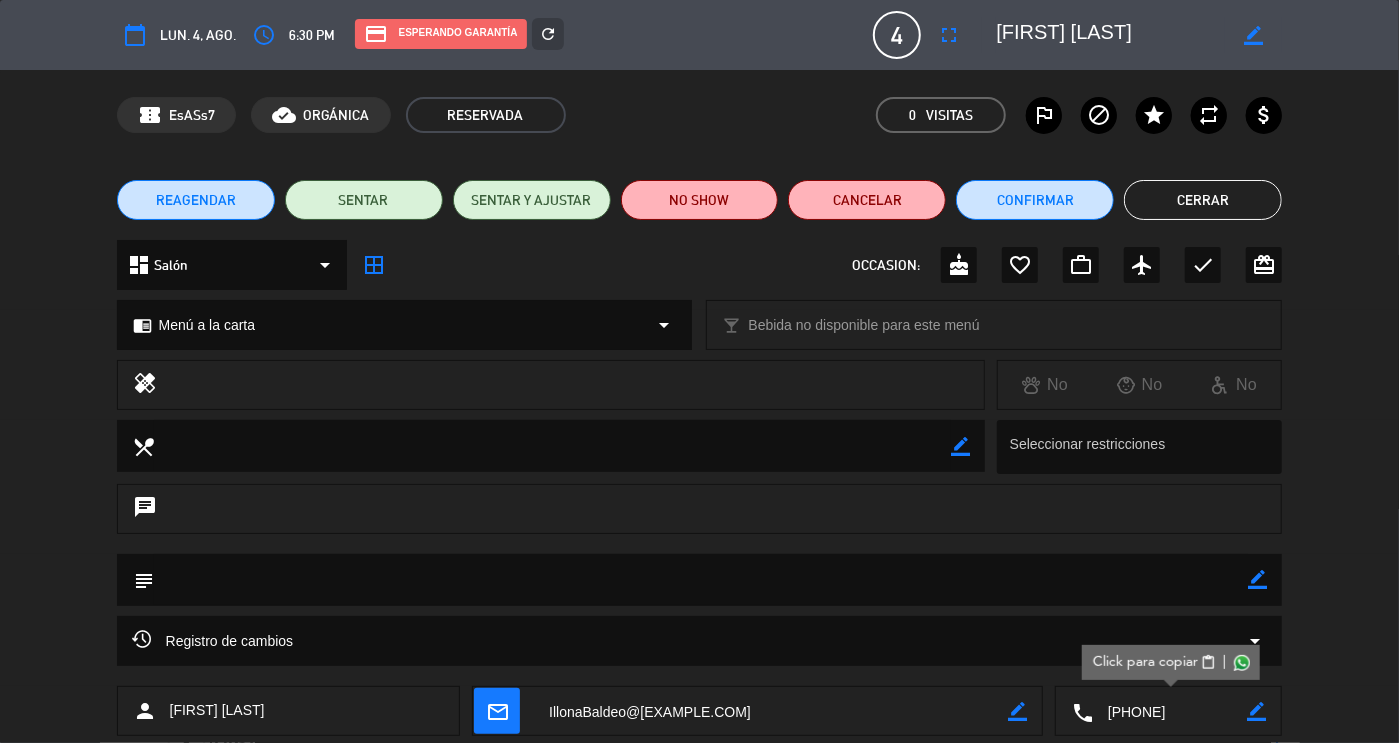 drag, startPoint x: 1127, startPoint y: 42, endPoint x: 949, endPoint y: 58, distance: 178.71765 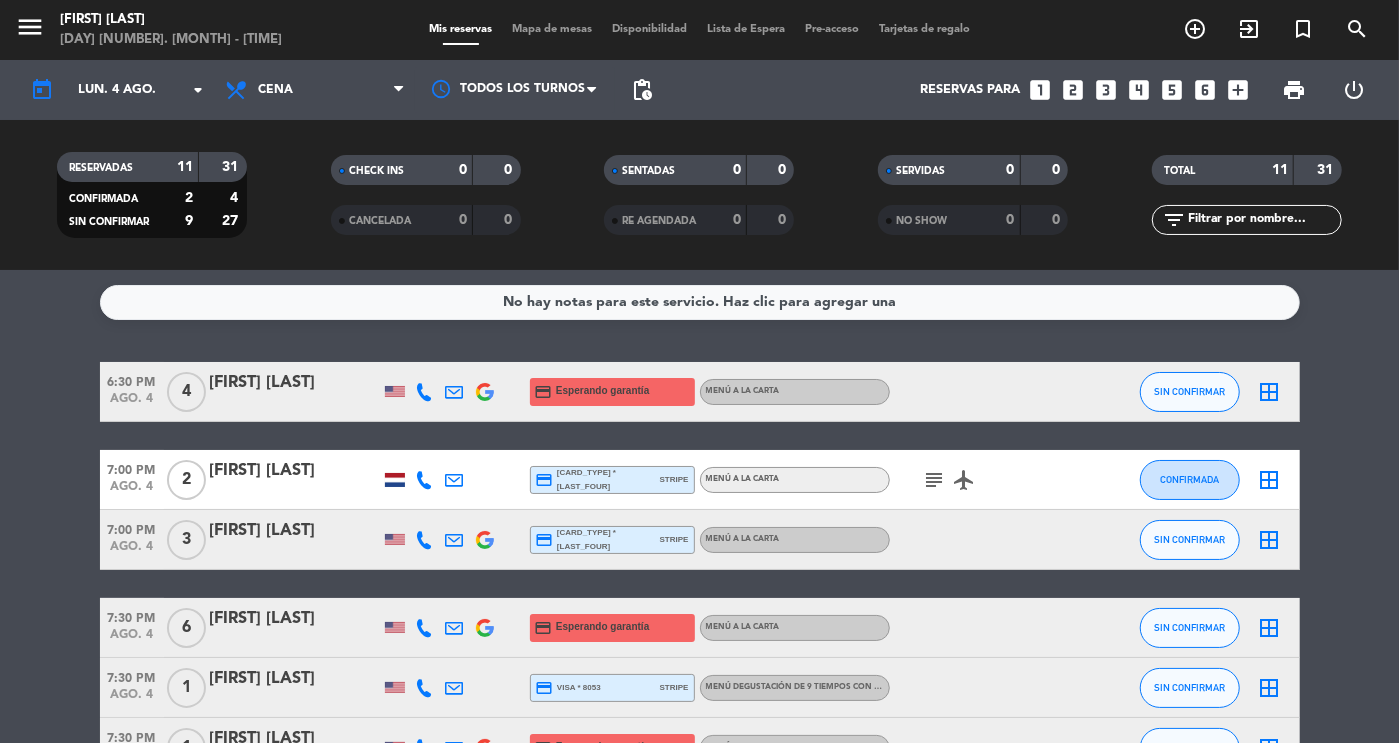 click 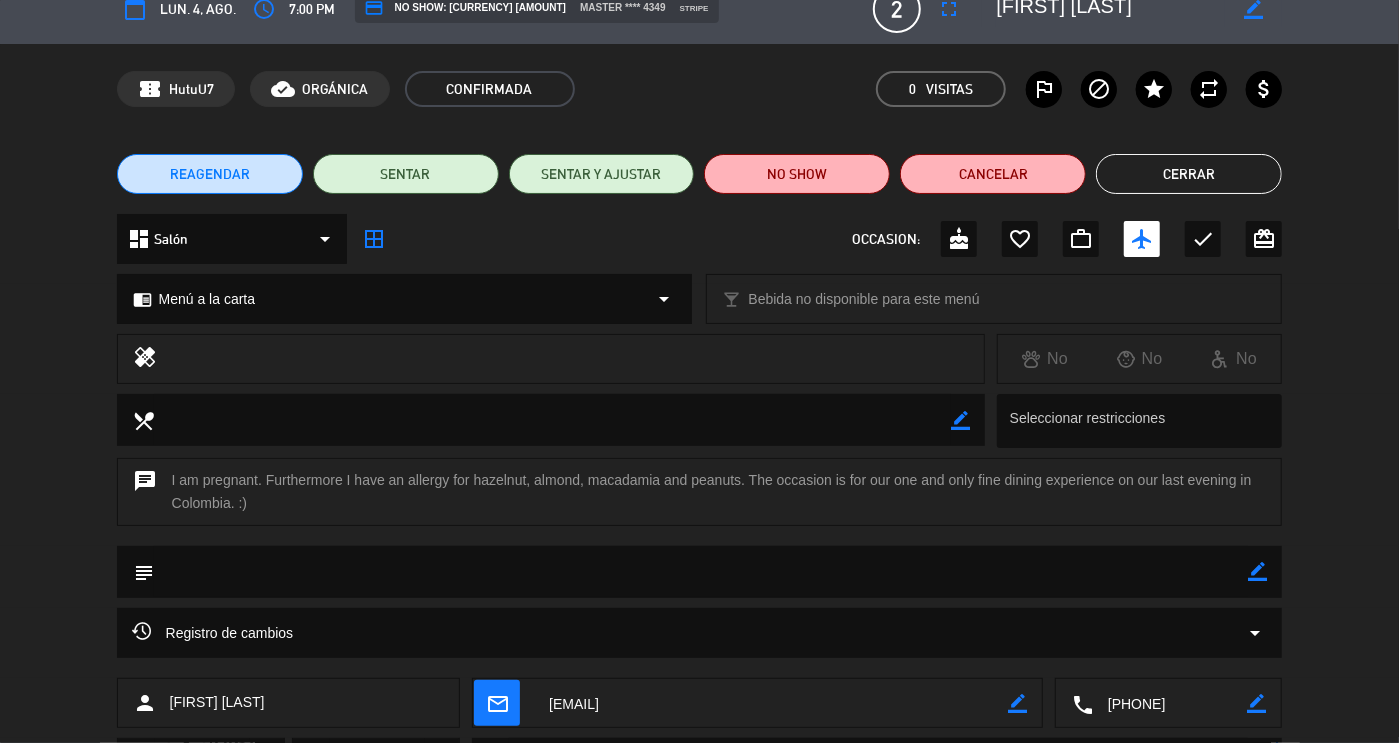 scroll, scrollTop: 32, scrollLeft: 0, axis: vertical 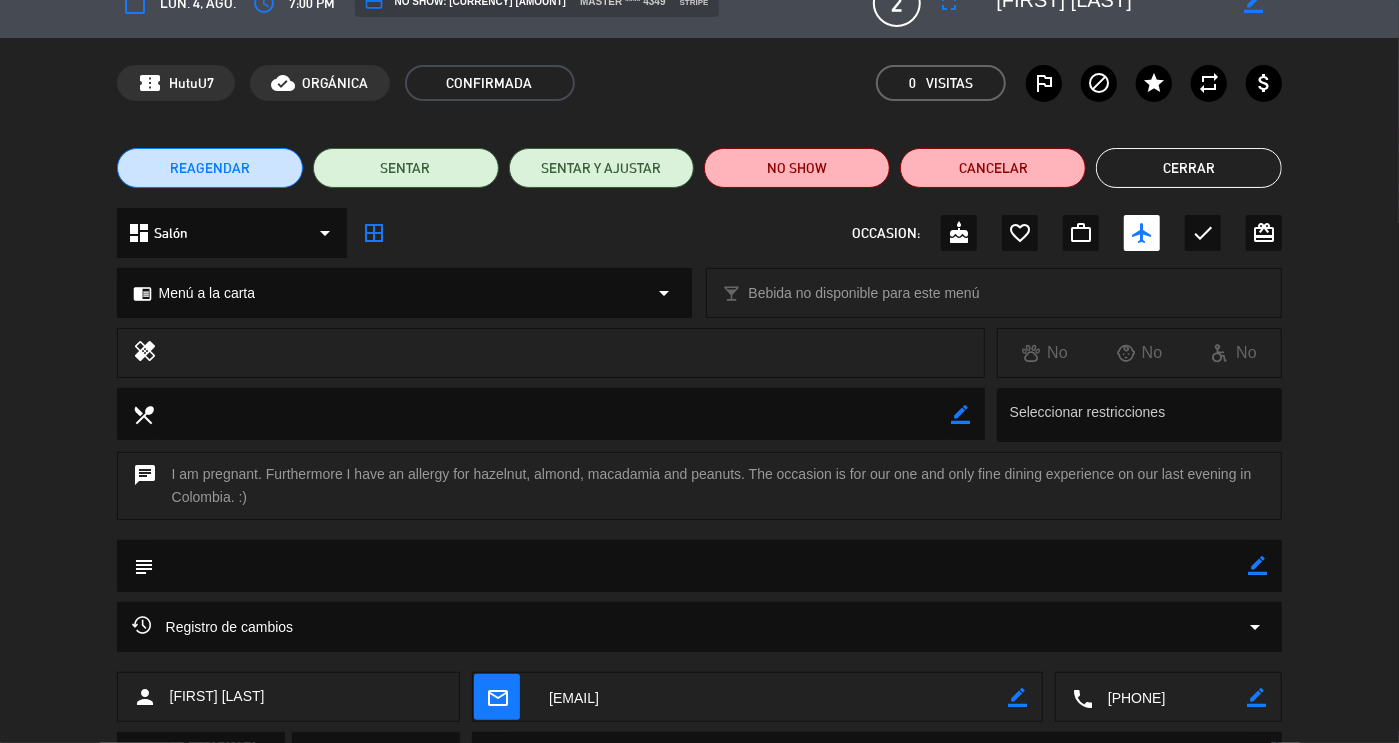 drag, startPoint x: 1216, startPoint y: 731, endPoint x: 1105, endPoint y: 723, distance: 111.28792 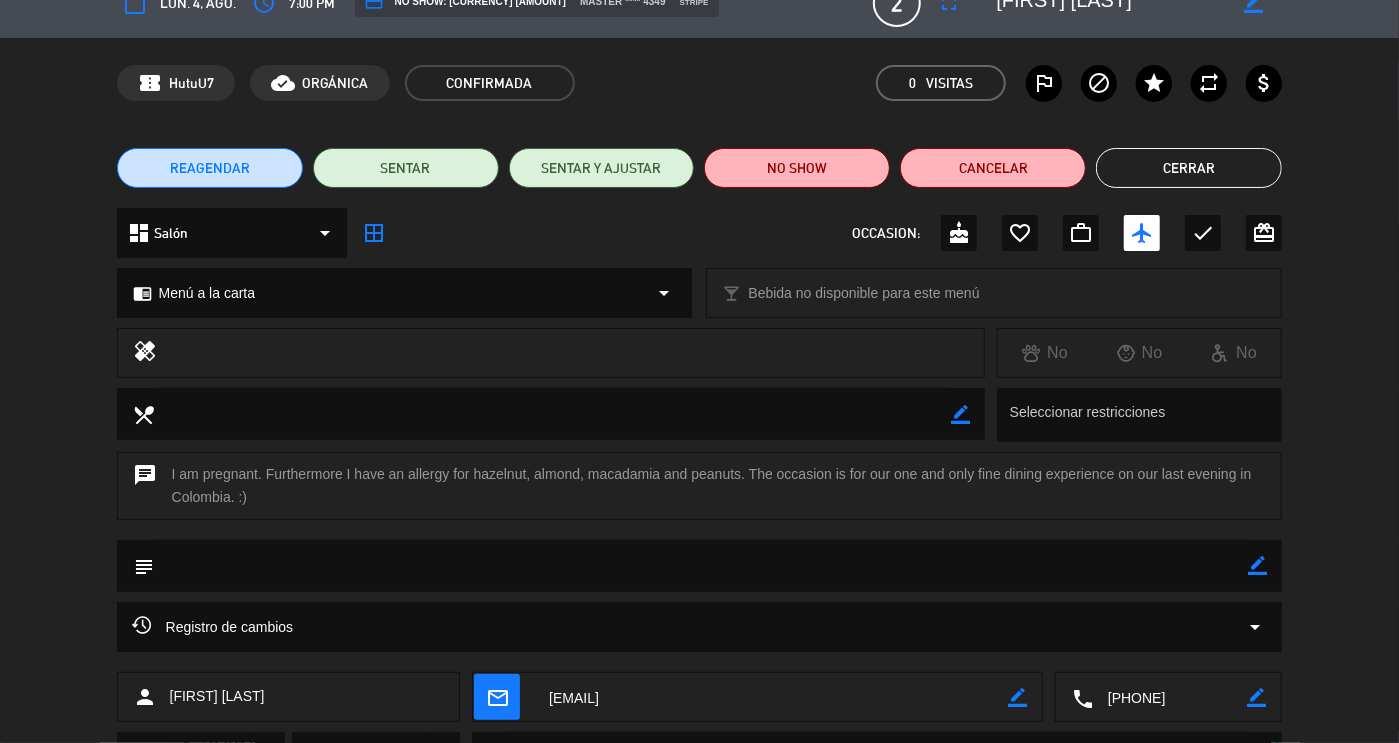 scroll, scrollTop: 0, scrollLeft: 0, axis: both 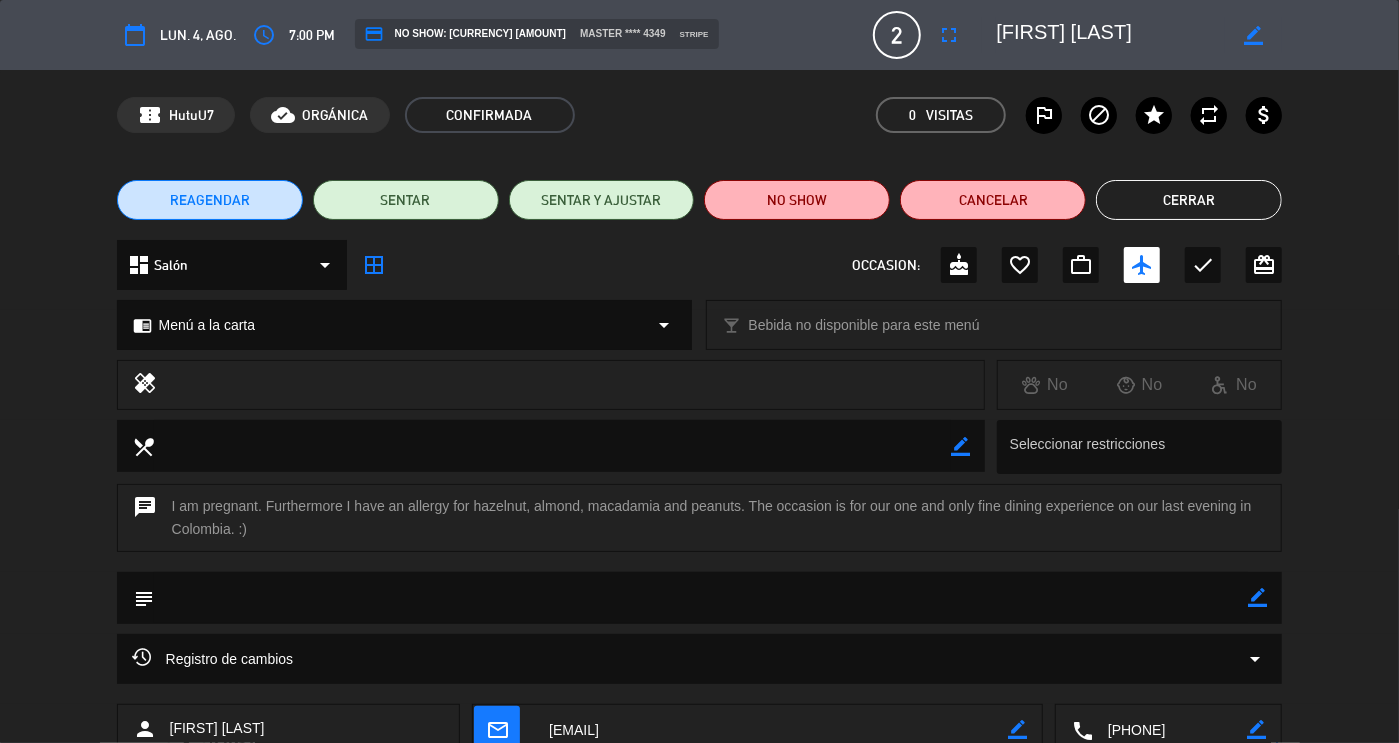 drag, startPoint x: 1207, startPoint y: 21, endPoint x: 991, endPoint y: 33, distance: 216.33308 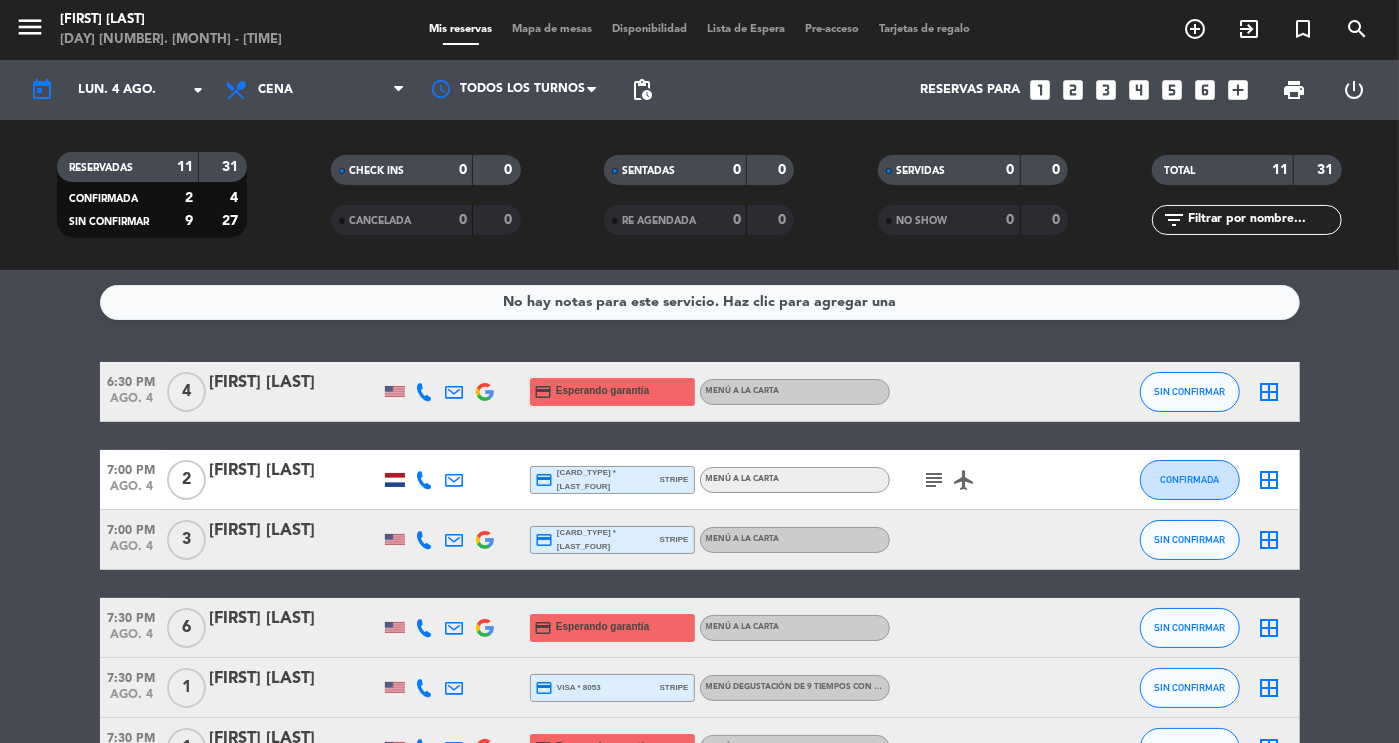 click on "[FIRST] [LAST]" 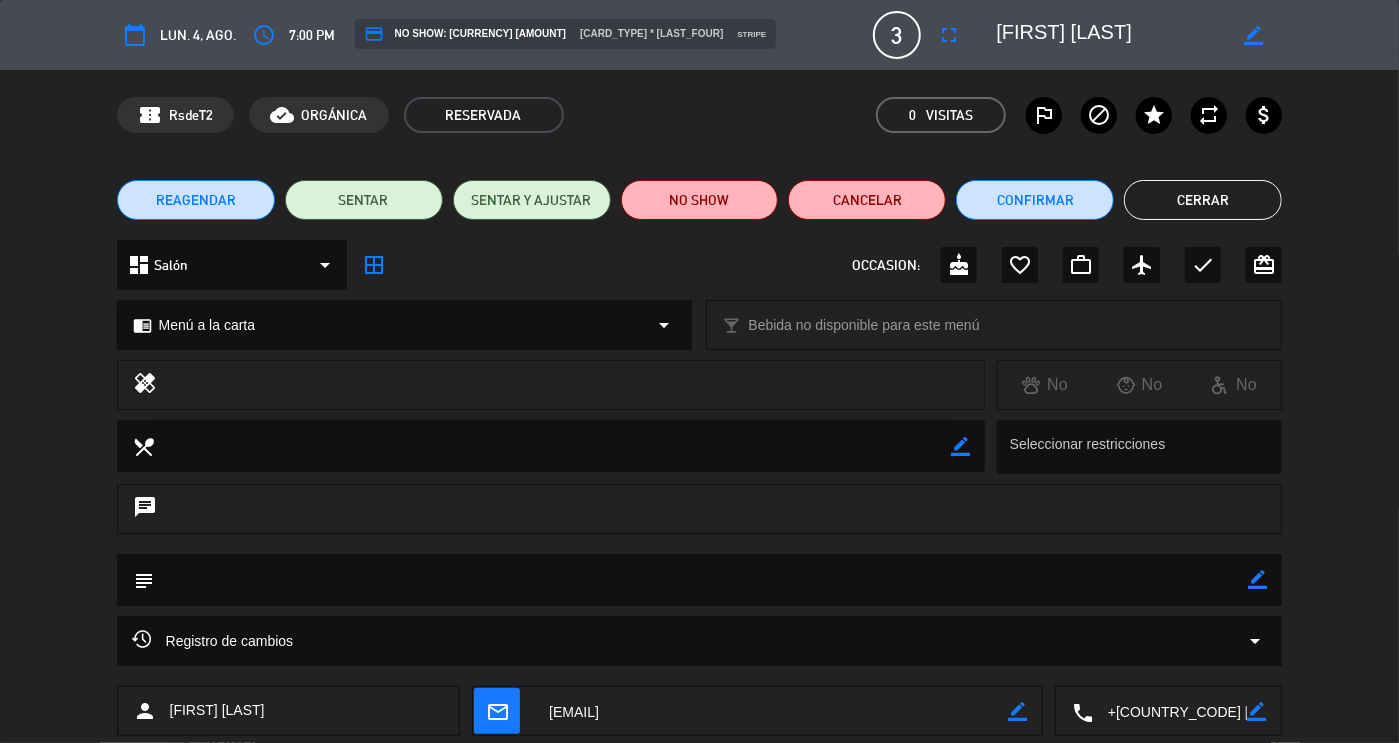 drag, startPoint x: 1233, startPoint y: 721, endPoint x: 1093, endPoint y: 714, distance: 140.1749 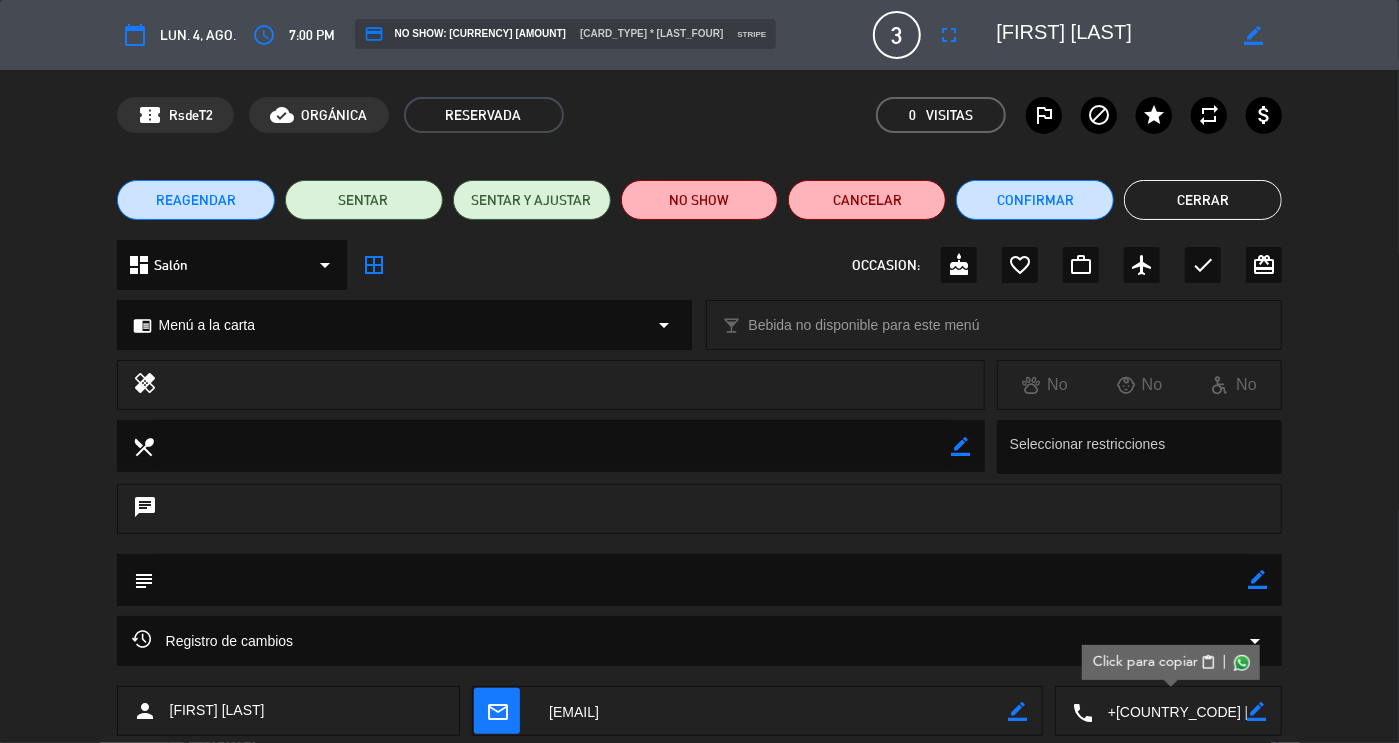 drag, startPoint x: 1138, startPoint y: 45, endPoint x: 979, endPoint y: 37, distance: 159.20113 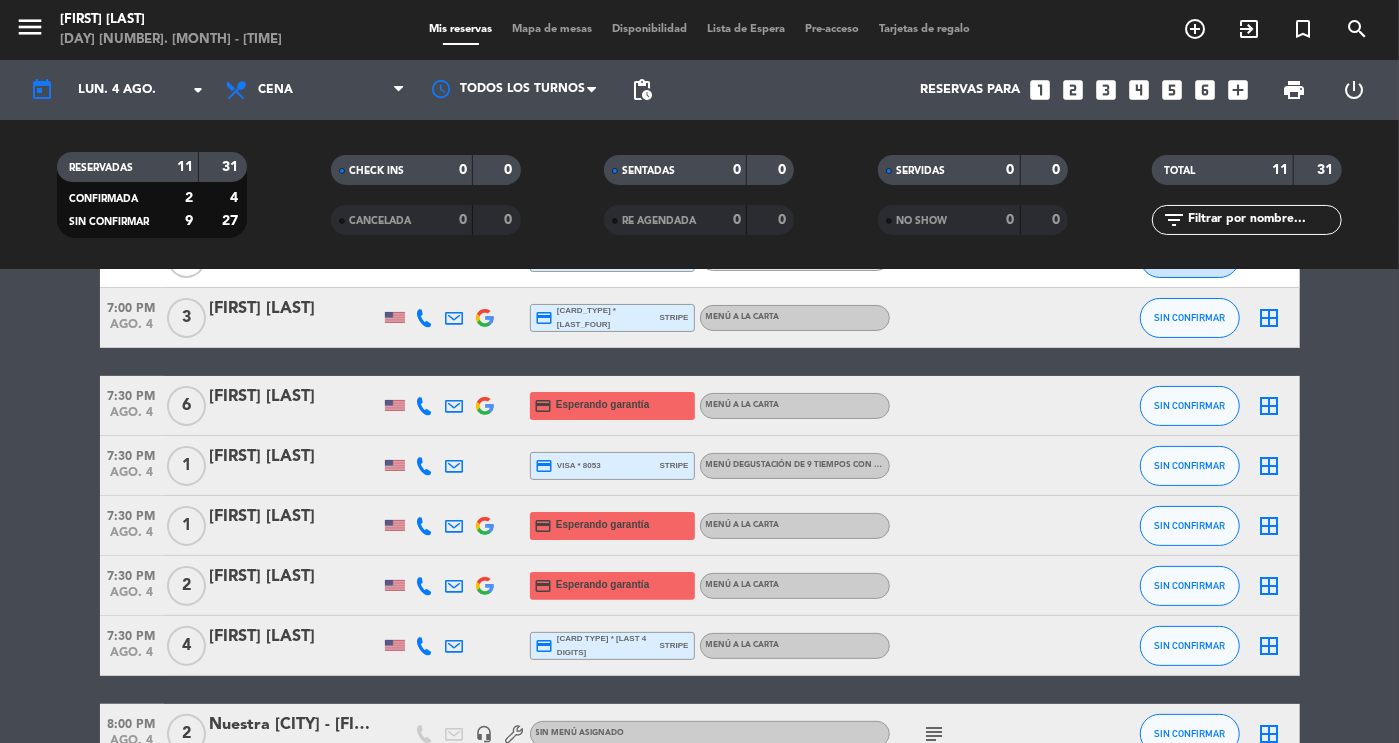 scroll, scrollTop: 224, scrollLeft: 0, axis: vertical 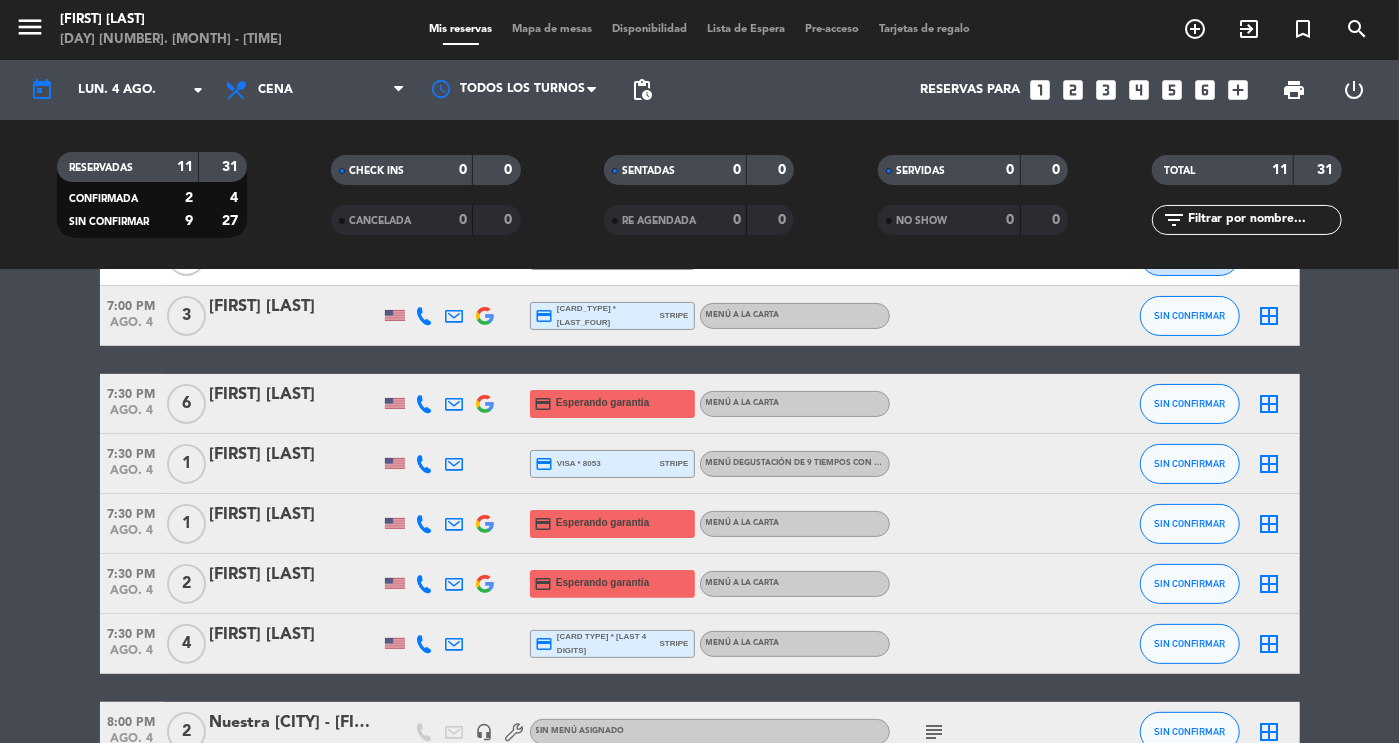 click on "[FIRST] [LAST]" 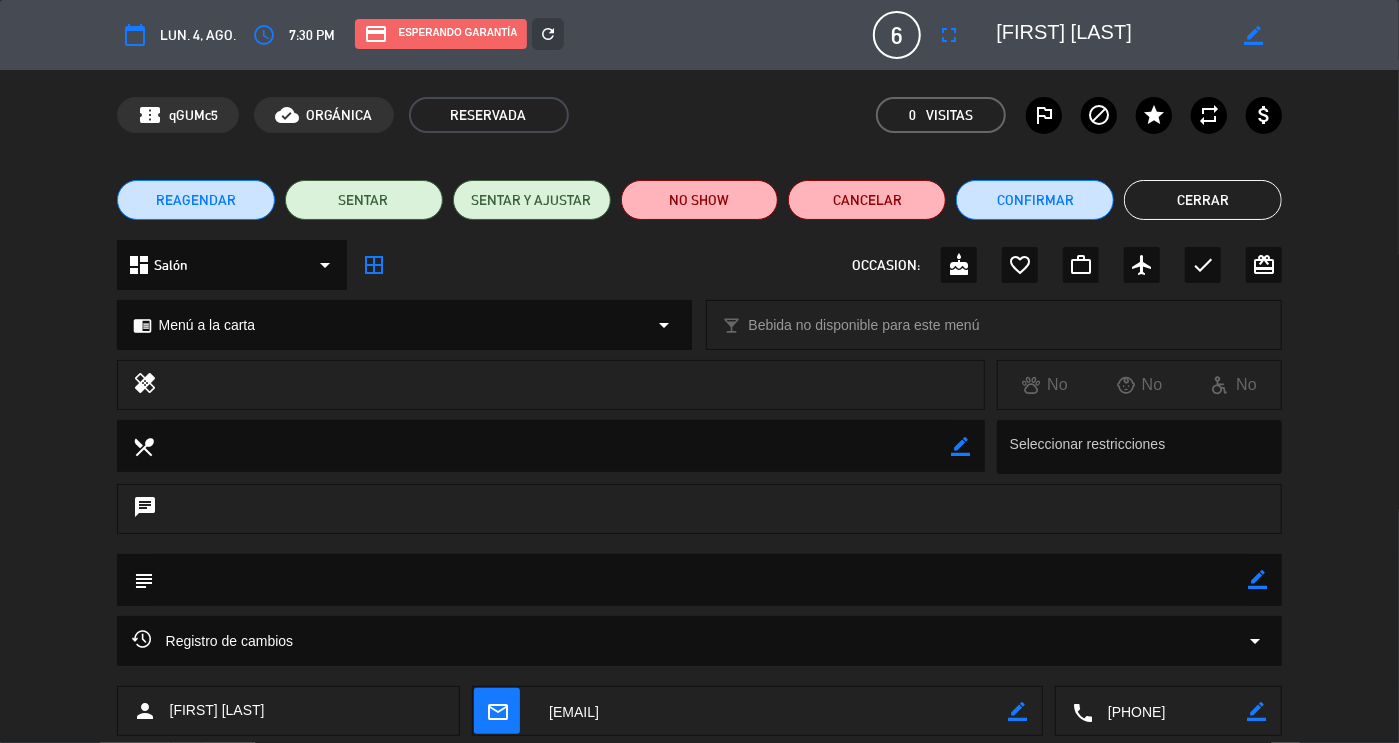 drag, startPoint x: 1220, startPoint y: 713, endPoint x: 1103, endPoint y: 712, distance: 117.00427 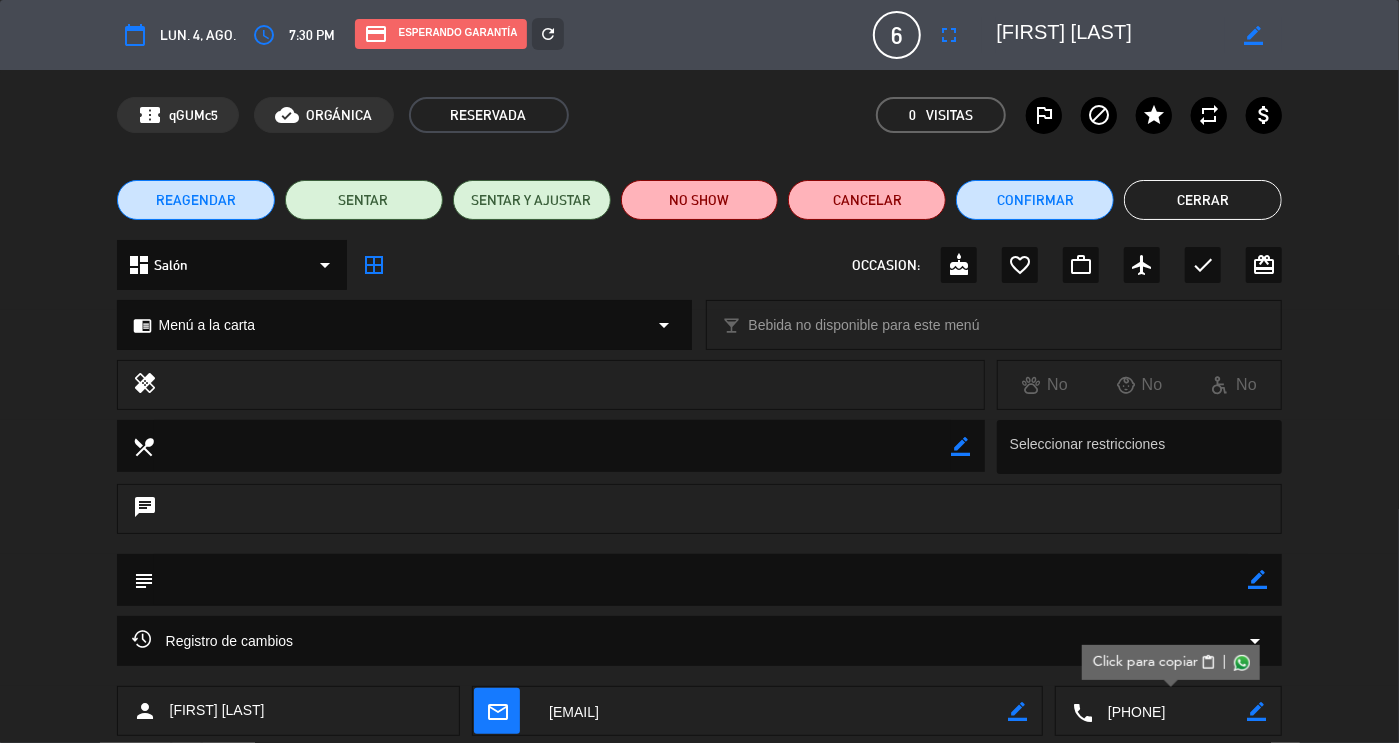 drag, startPoint x: 1163, startPoint y: 45, endPoint x: 918, endPoint y: 43, distance: 245.00816 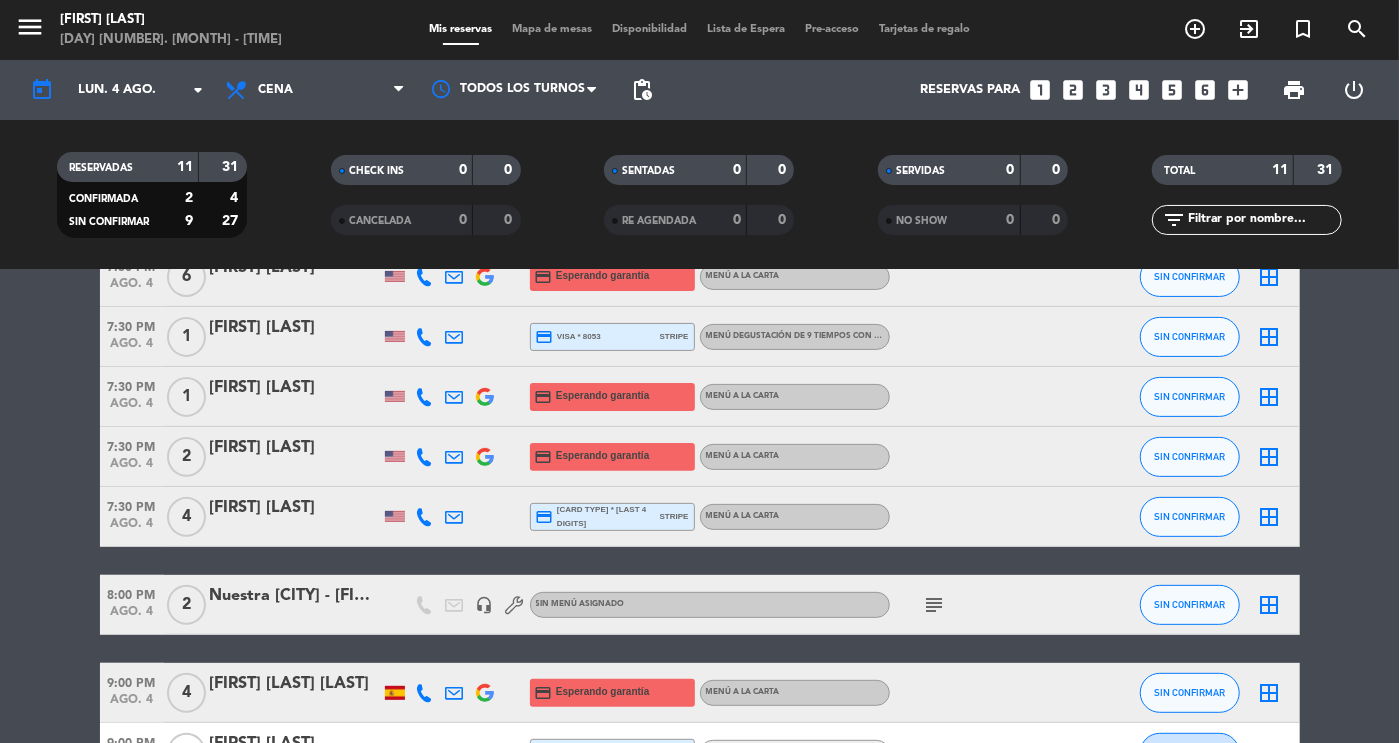 scroll, scrollTop: 352, scrollLeft: 0, axis: vertical 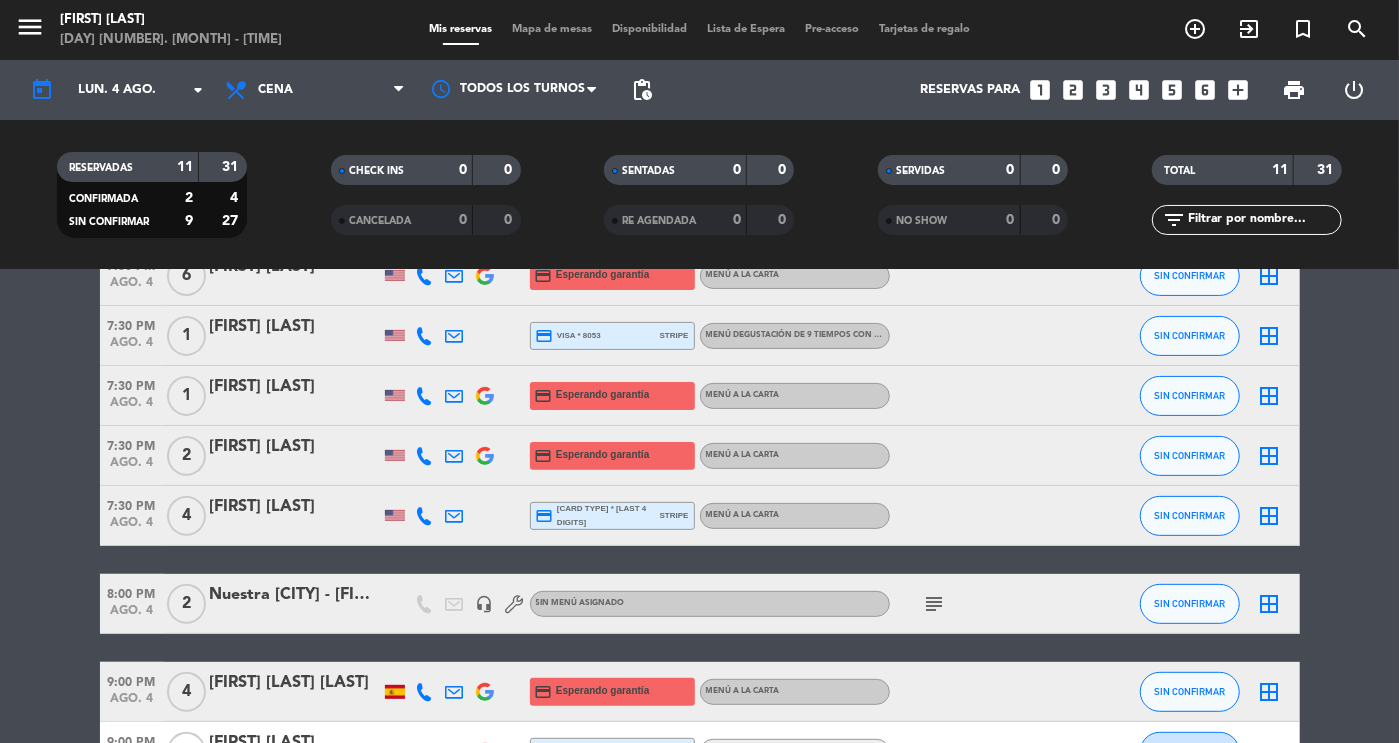 click on "[FIRST] [LAST]" 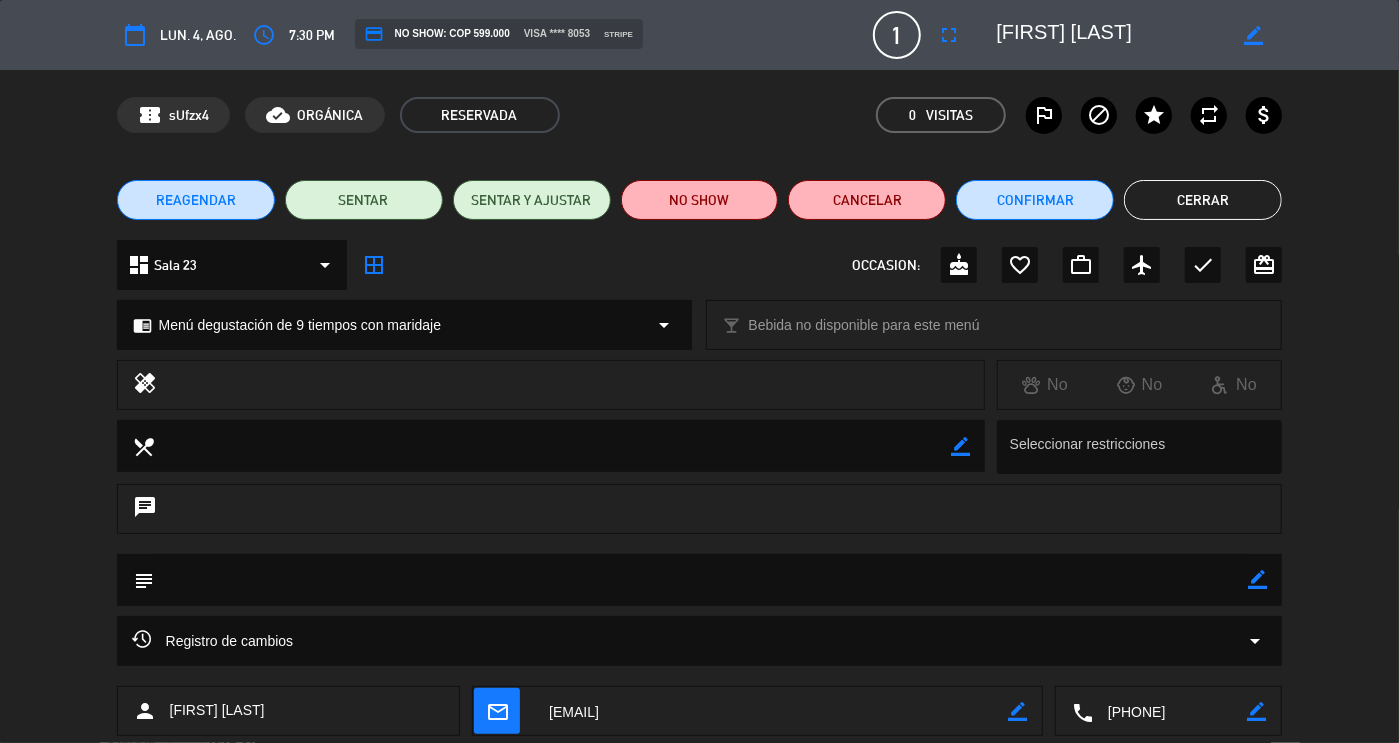 drag, startPoint x: 1219, startPoint y: 714, endPoint x: 1065, endPoint y: 713, distance: 154.00325 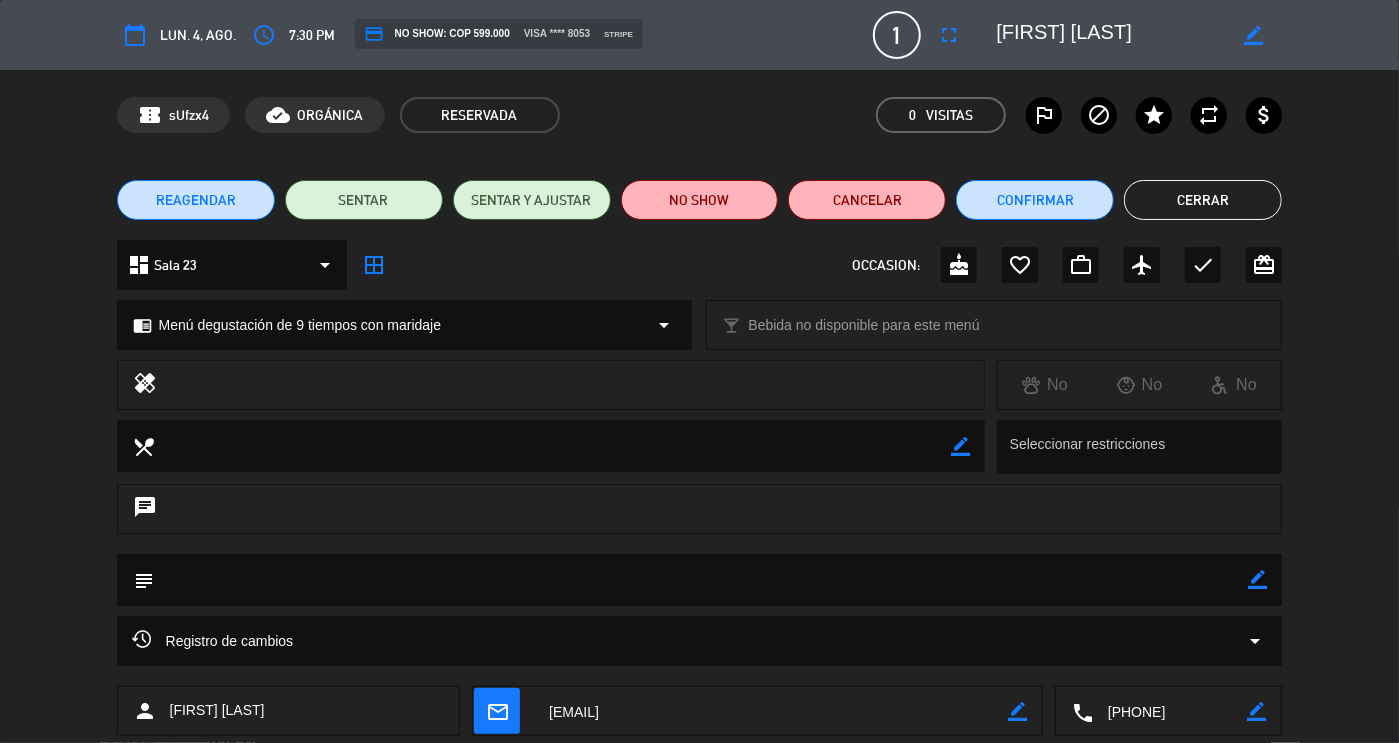 drag, startPoint x: 1130, startPoint y: 35, endPoint x: 991, endPoint y: 36, distance: 139.0036 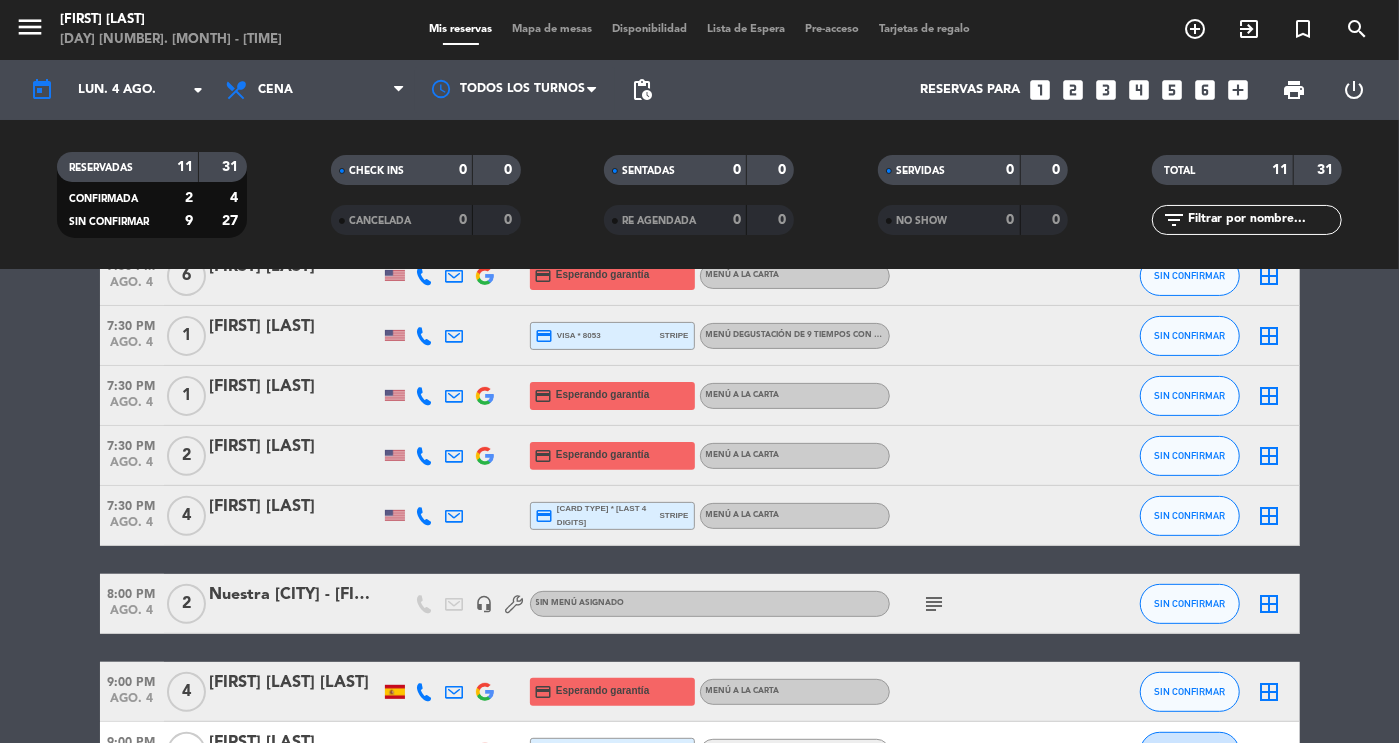 click on "[FIRST] [LAST]" 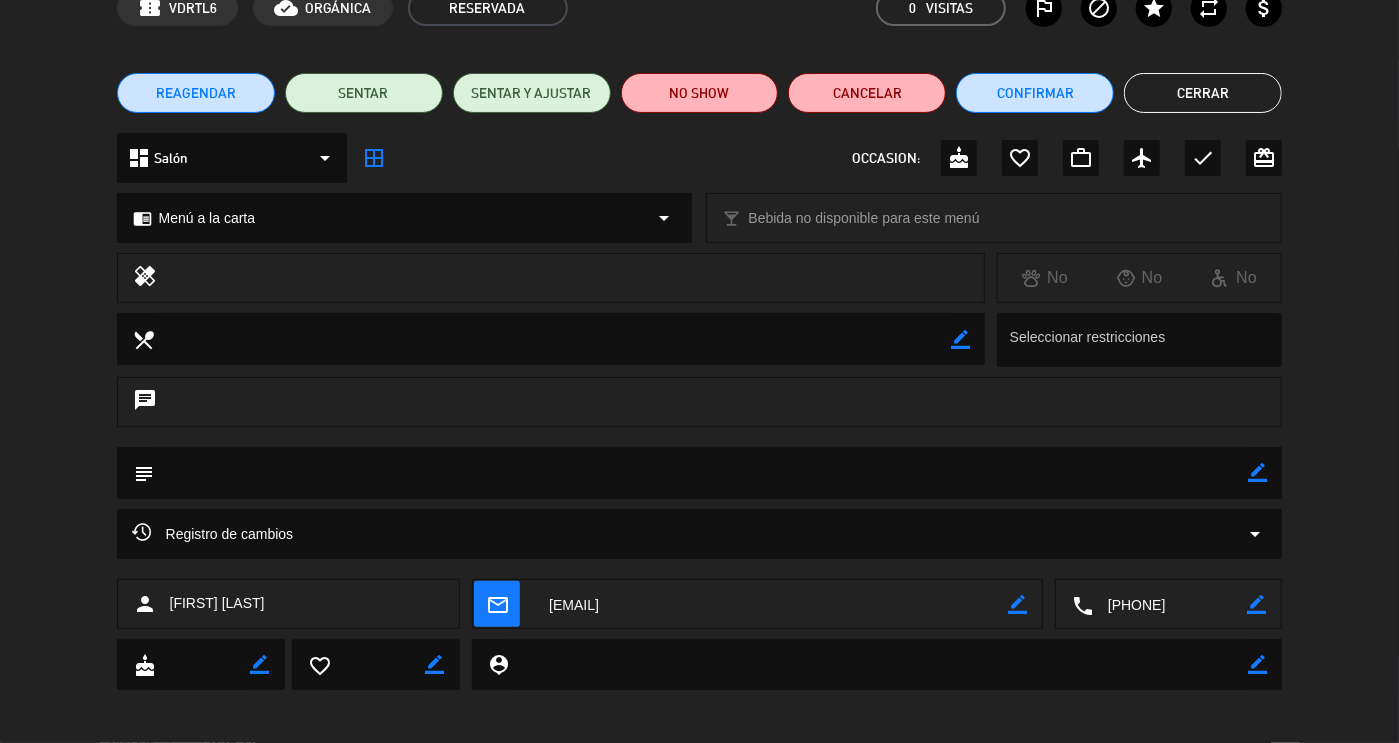 drag, startPoint x: 1216, startPoint y: 717, endPoint x: 1055, endPoint y: 735, distance: 162.00308 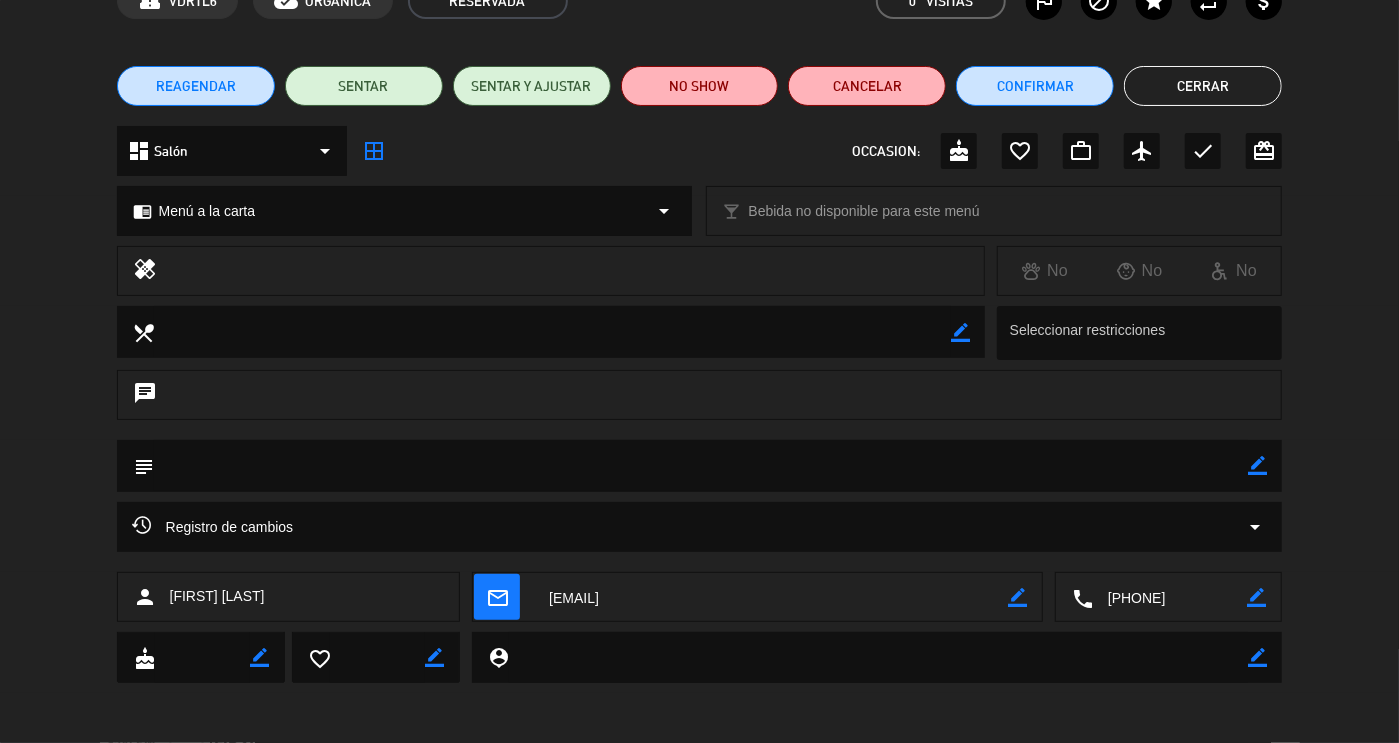 scroll, scrollTop: 0, scrollLeft: 0, axis: both 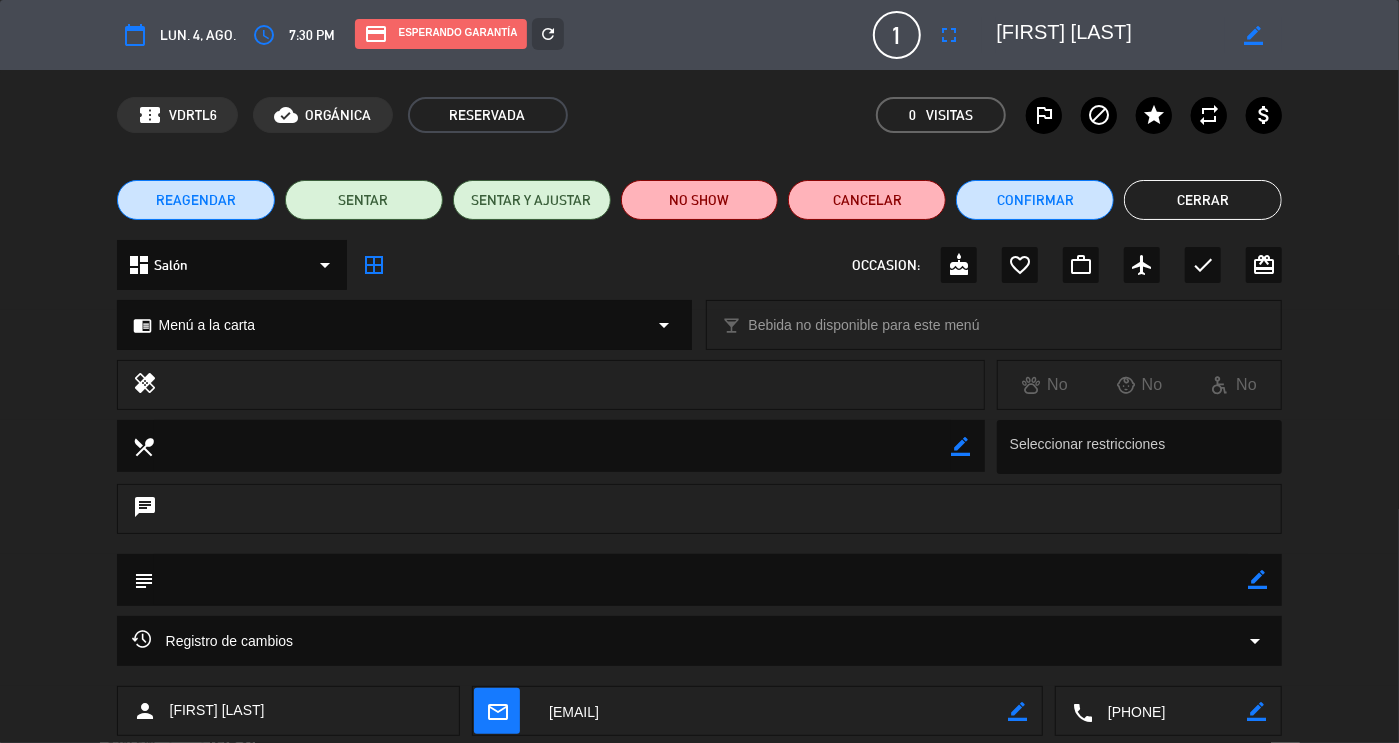 drag, startPoint x: 1134, startPoint y: 39, endPoint x: 988, endPoint y: 43, distance: 146.05478 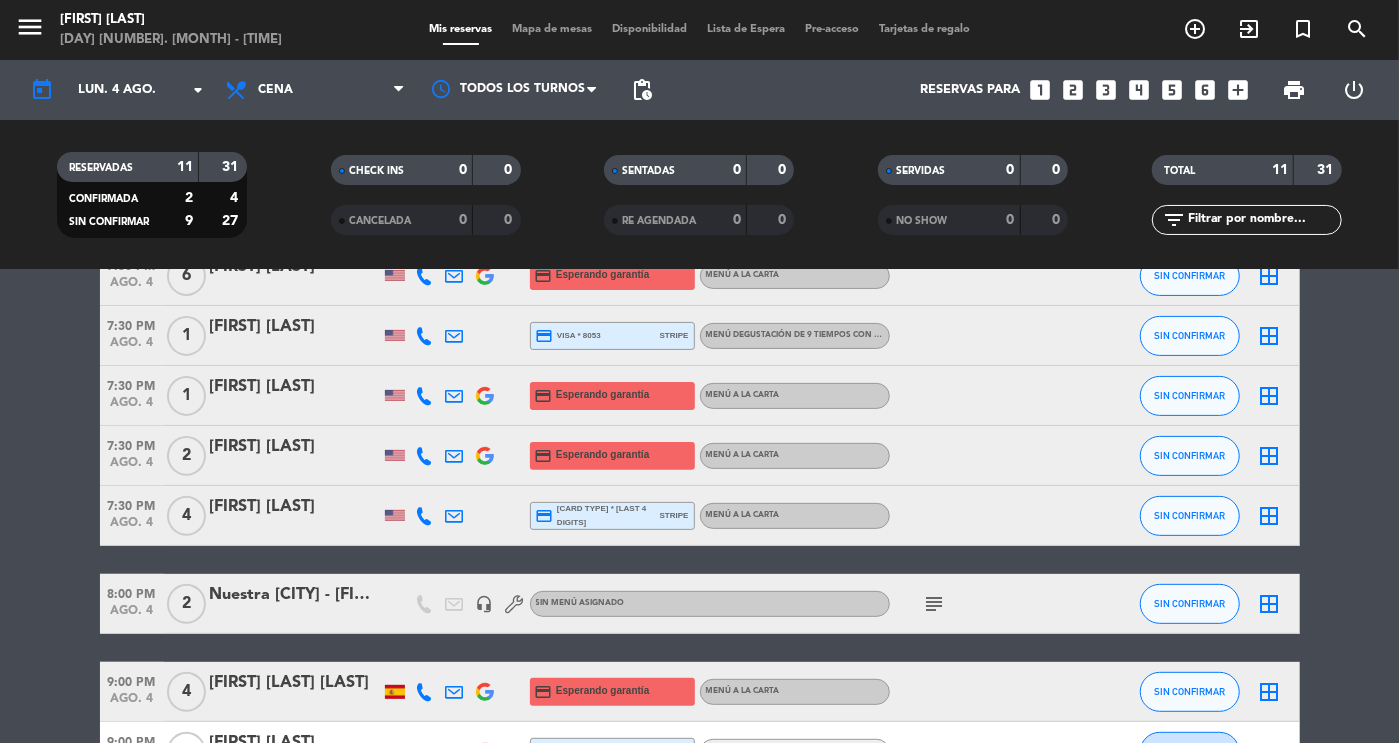 click on "[FIRST] [LAST]" 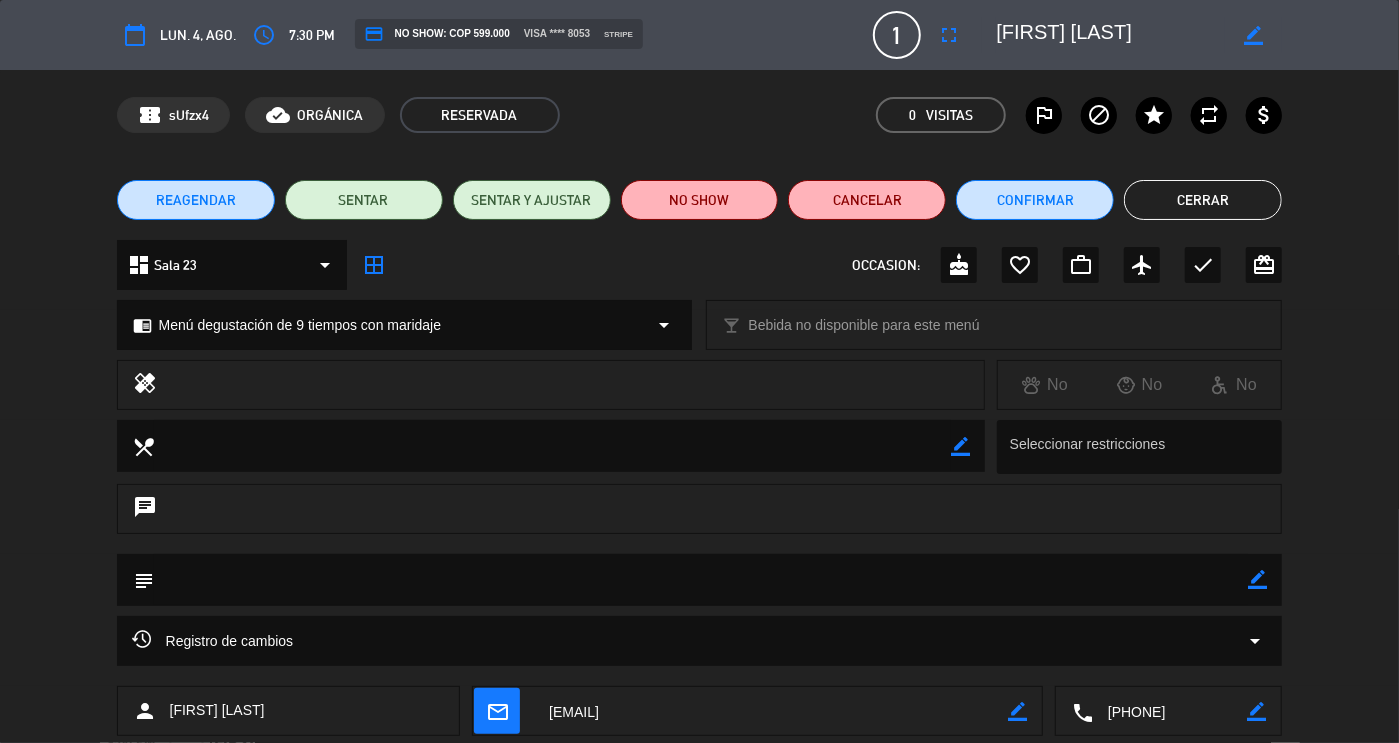 click on "chrome_reader_mode  Menú degustación de 9 tiempos con maridaje  arrow_drop_down" 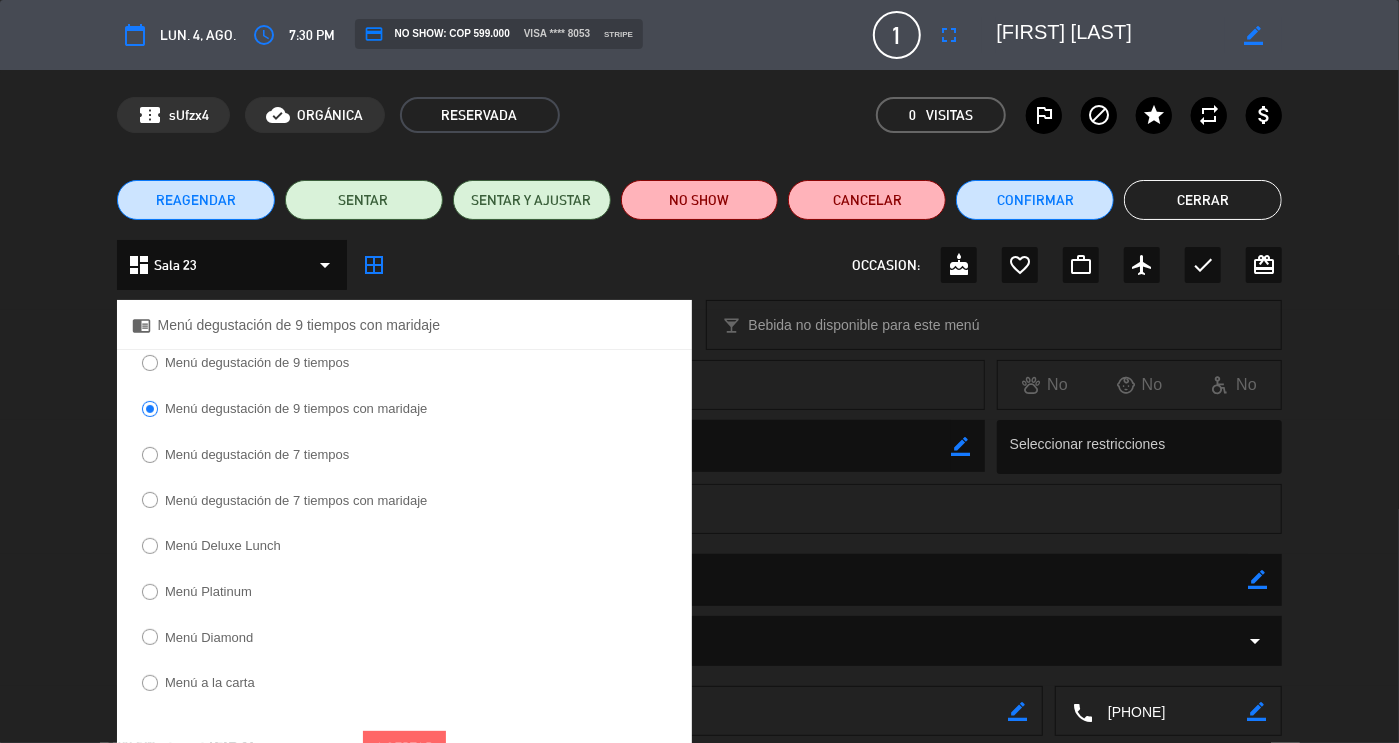 click on "Menú degustación de 7 tiempos con maridaje" 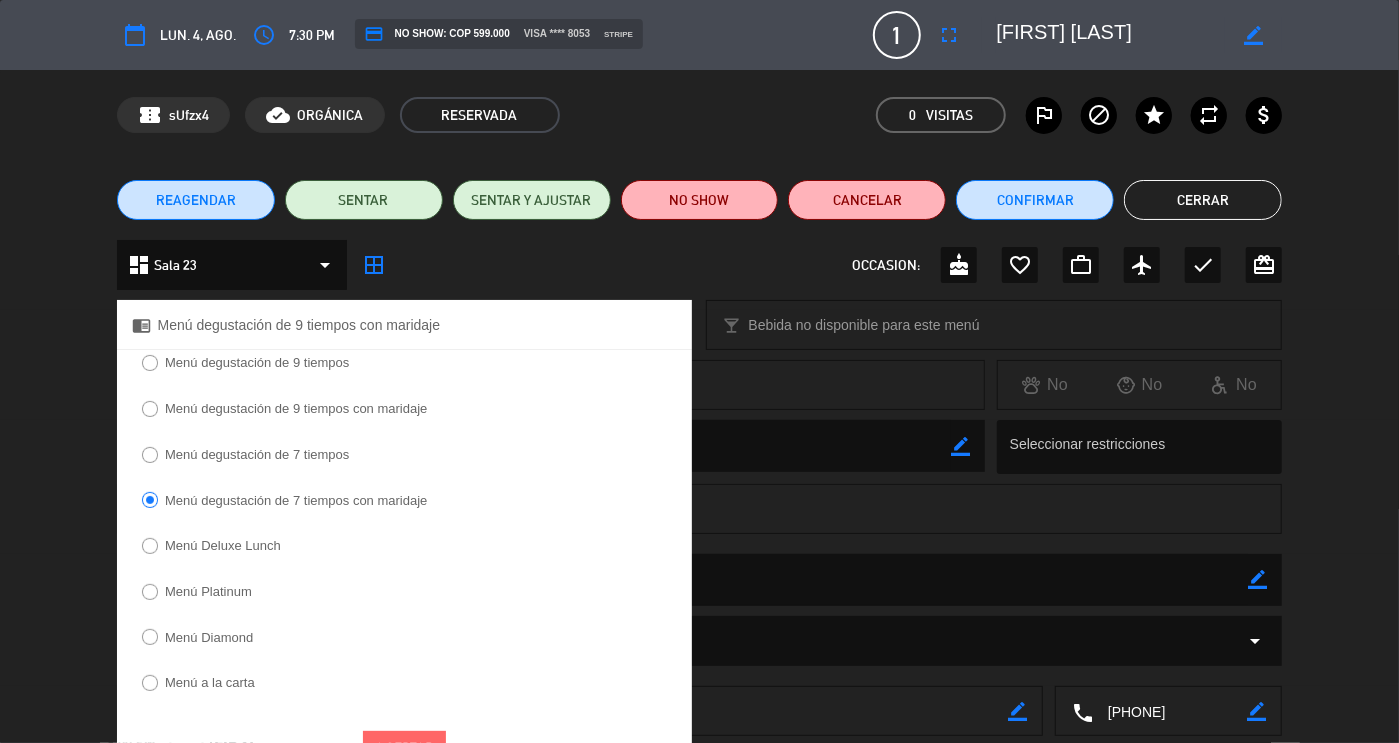 click on "Aceptar" 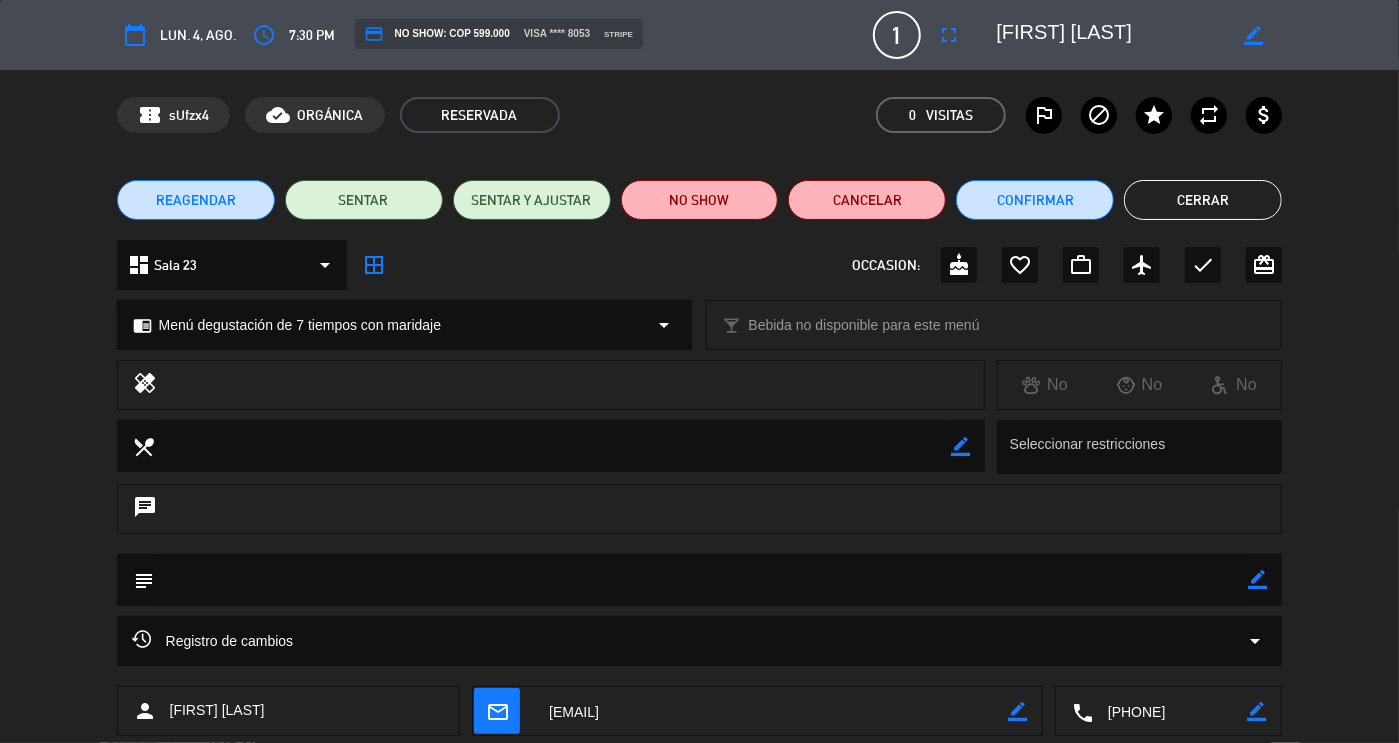 click on "Cerrar" 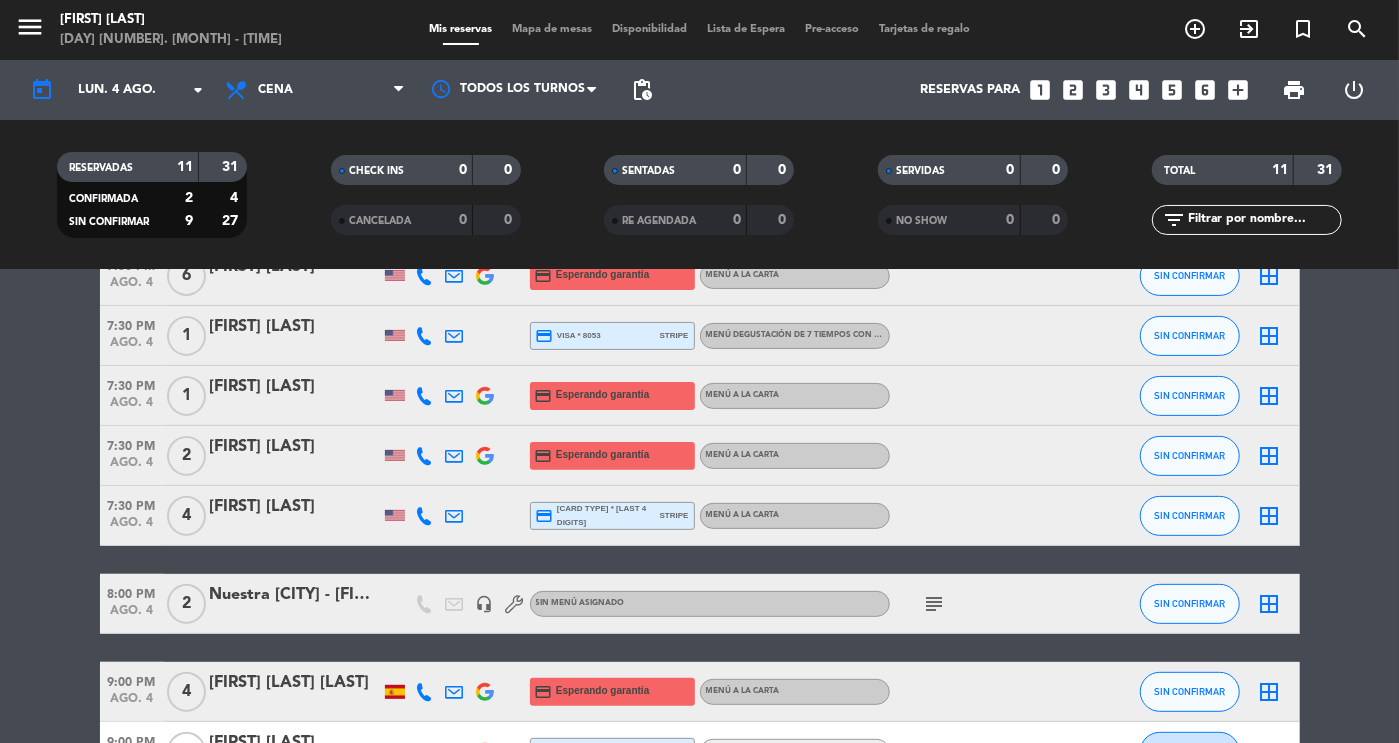 click on "[FIRST] [LAST]" 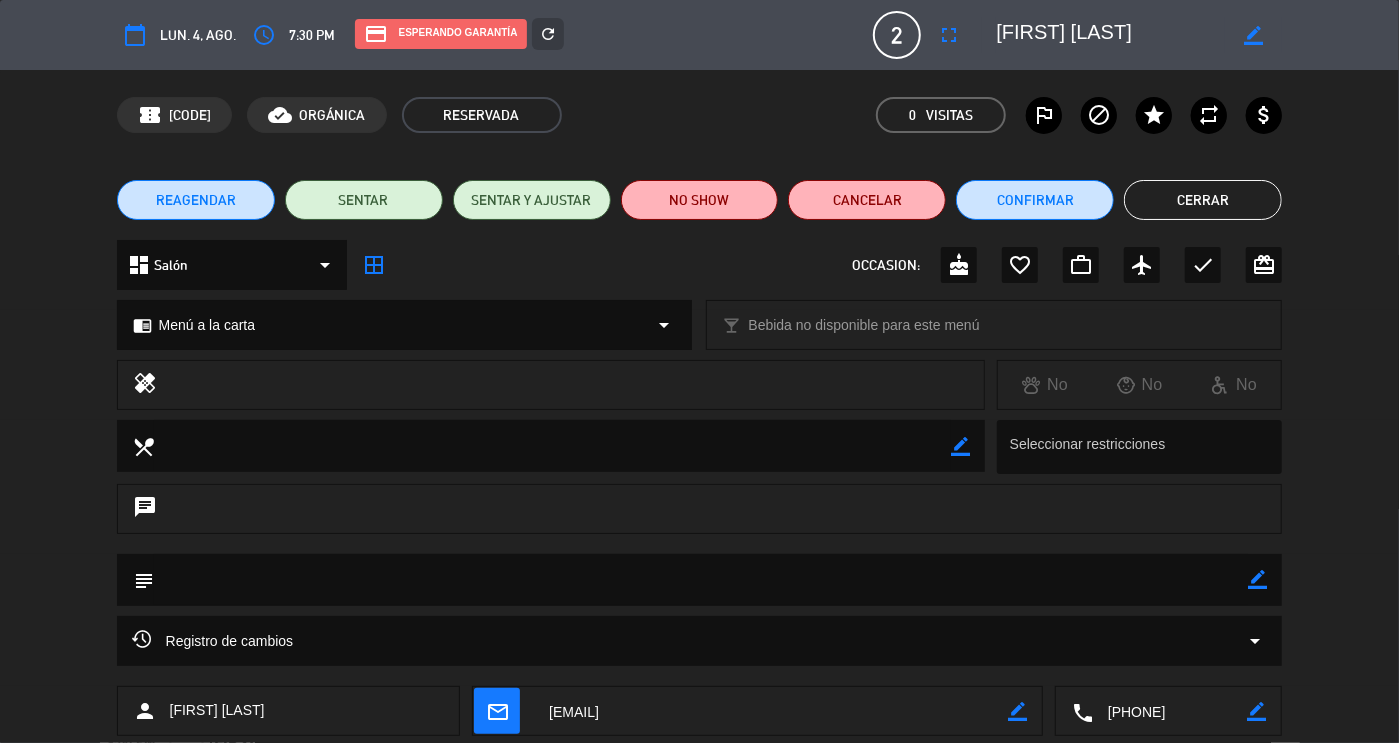 drag, startPoint x: 1221, startPoint y: 719, endPoint x: 1105, endPoint y: 722, distance: 116.03879 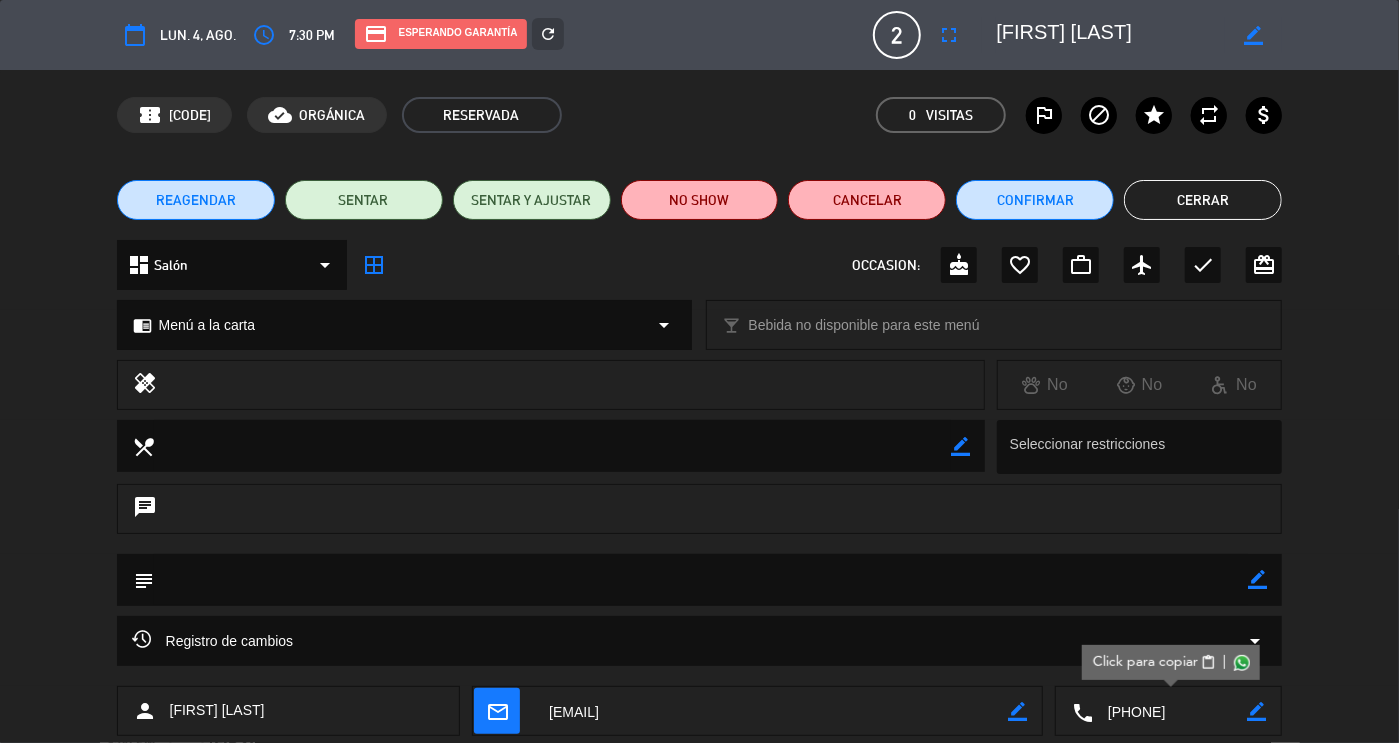 drag, startPoint x: 1139, startPoint y: 46, endPoint x: 991, endPoint y: 55, distance: 148.27339 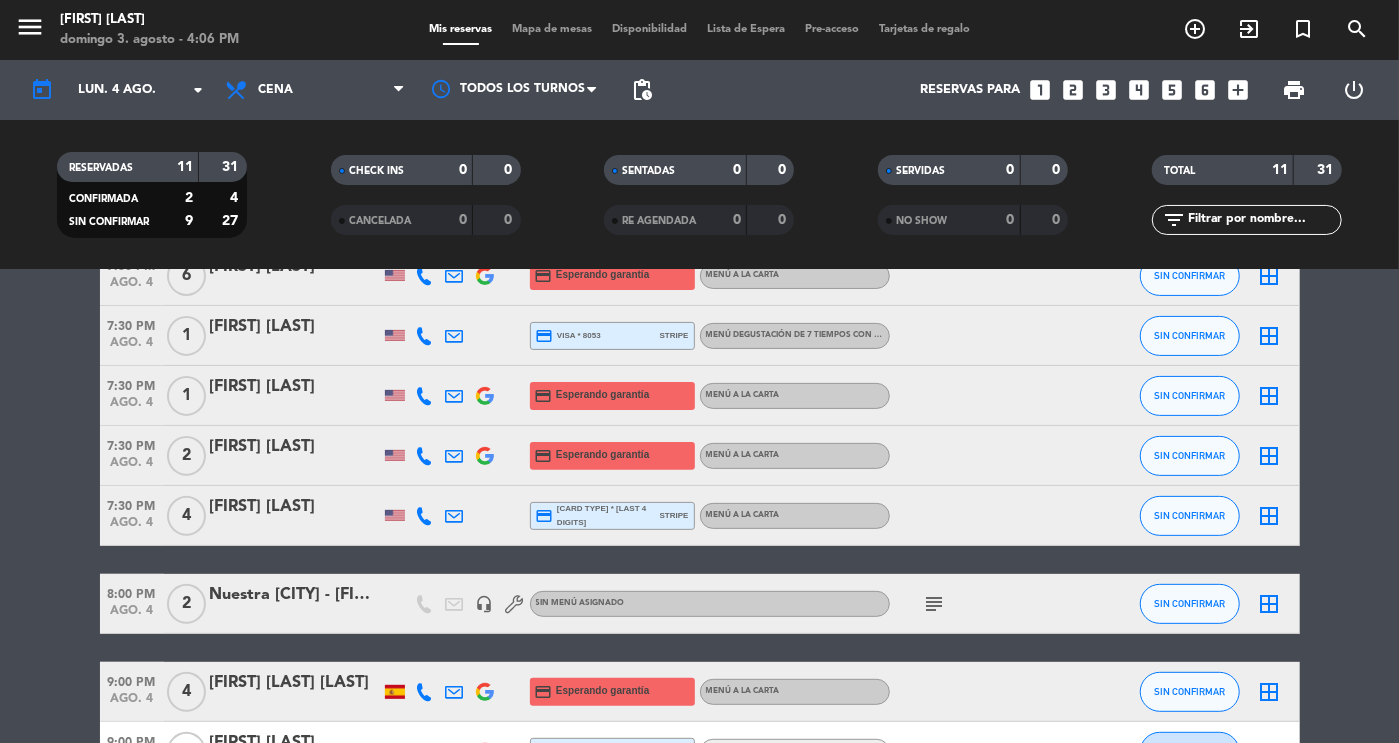 click on "[FIRST] [LAST]" 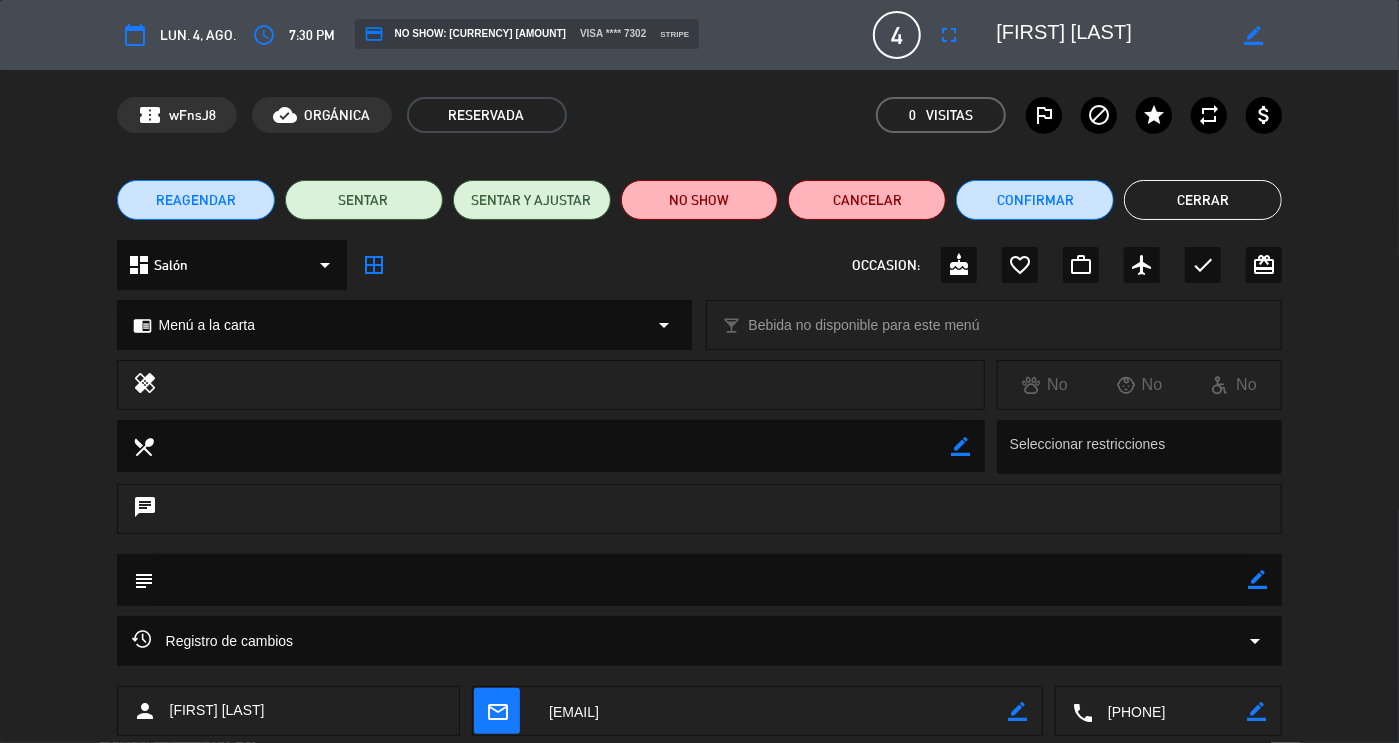 drag, startPoint x: 1211, startPoint y: 724, endPoint x: 1096, endPoint y: 722, distance: 115.01739 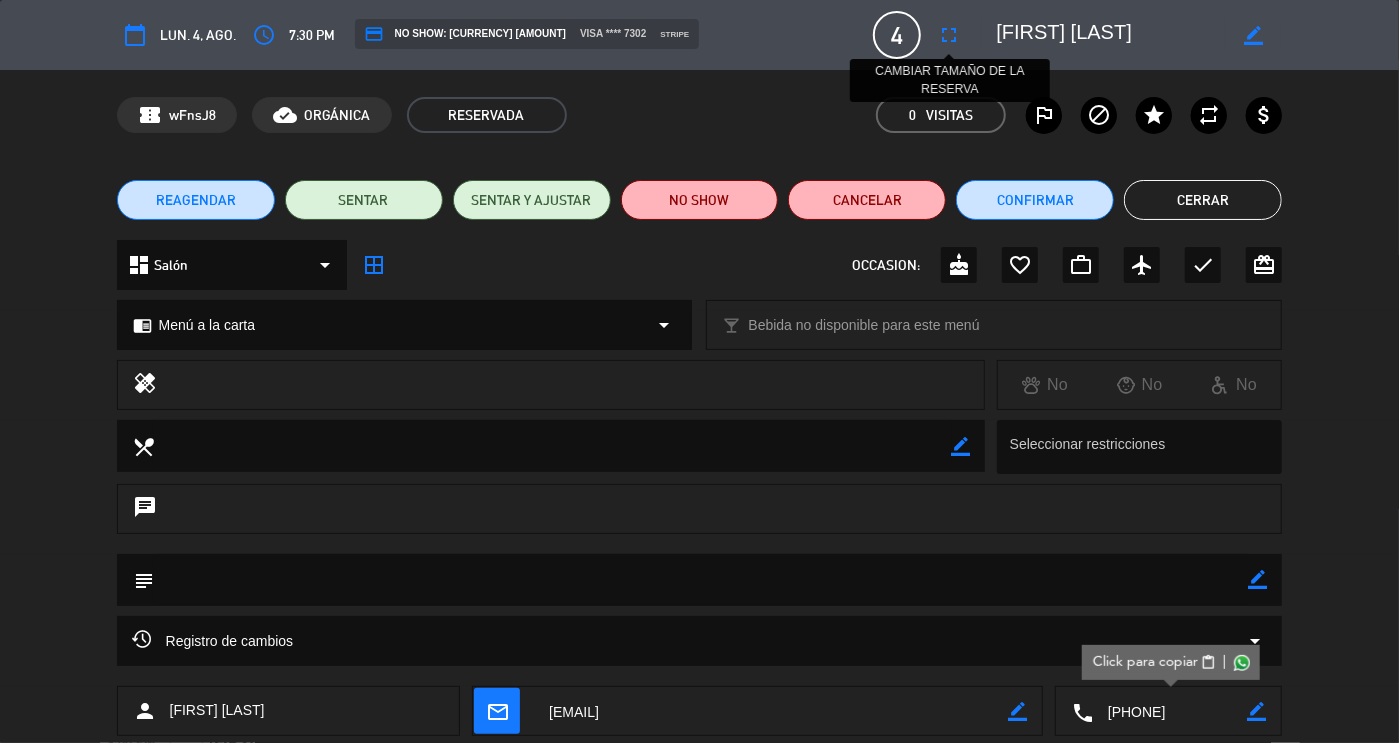 drag, startPoint x: 1125, startPoint y: 28, endPoint x: 955, endPoint y: 24, distance: 170.04706 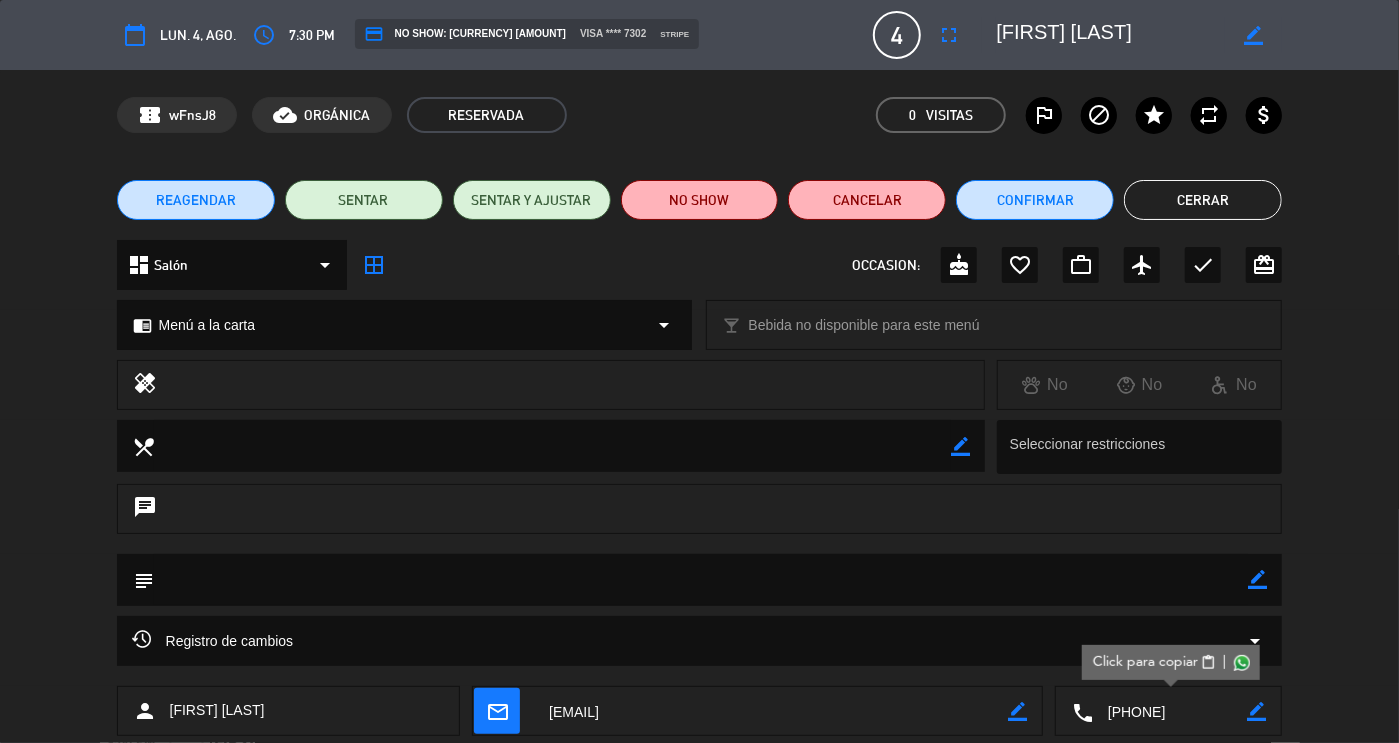 click on "Cerrar" 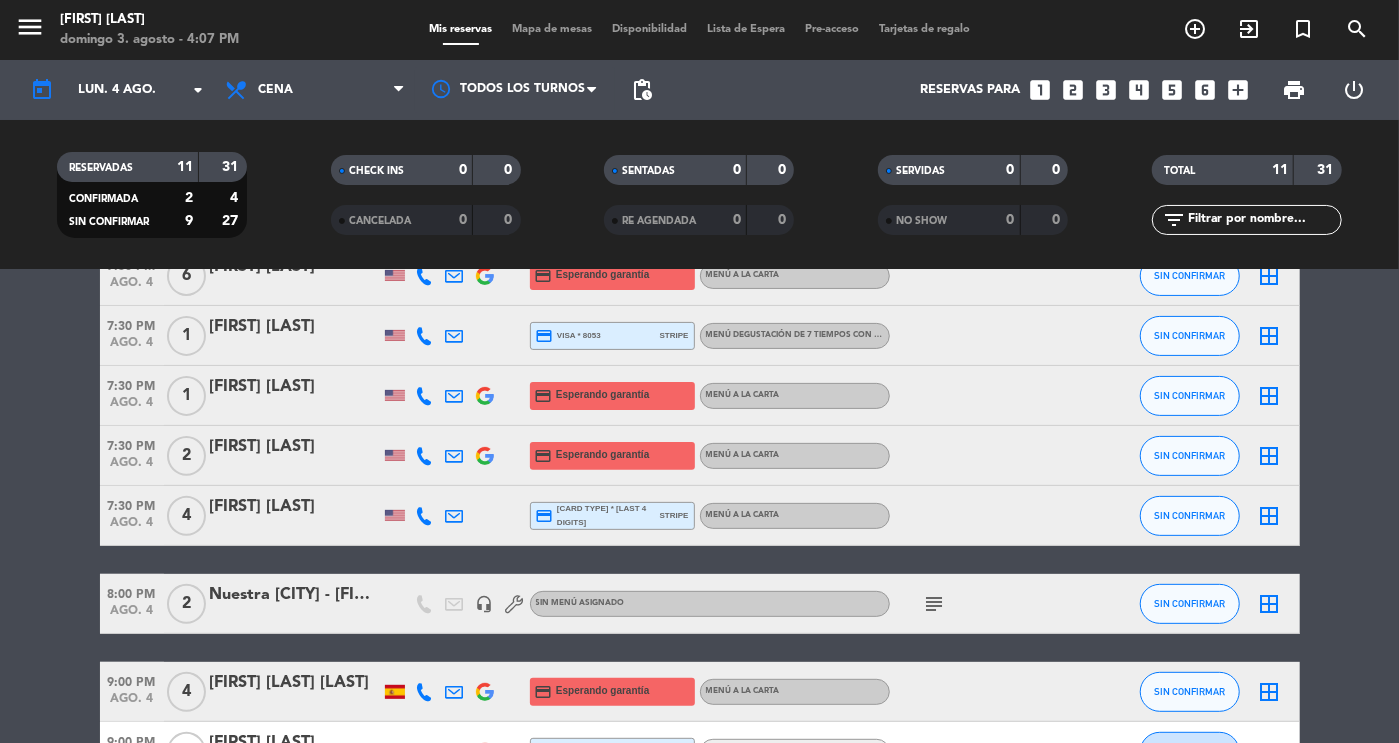 click on "Menú a la carta" 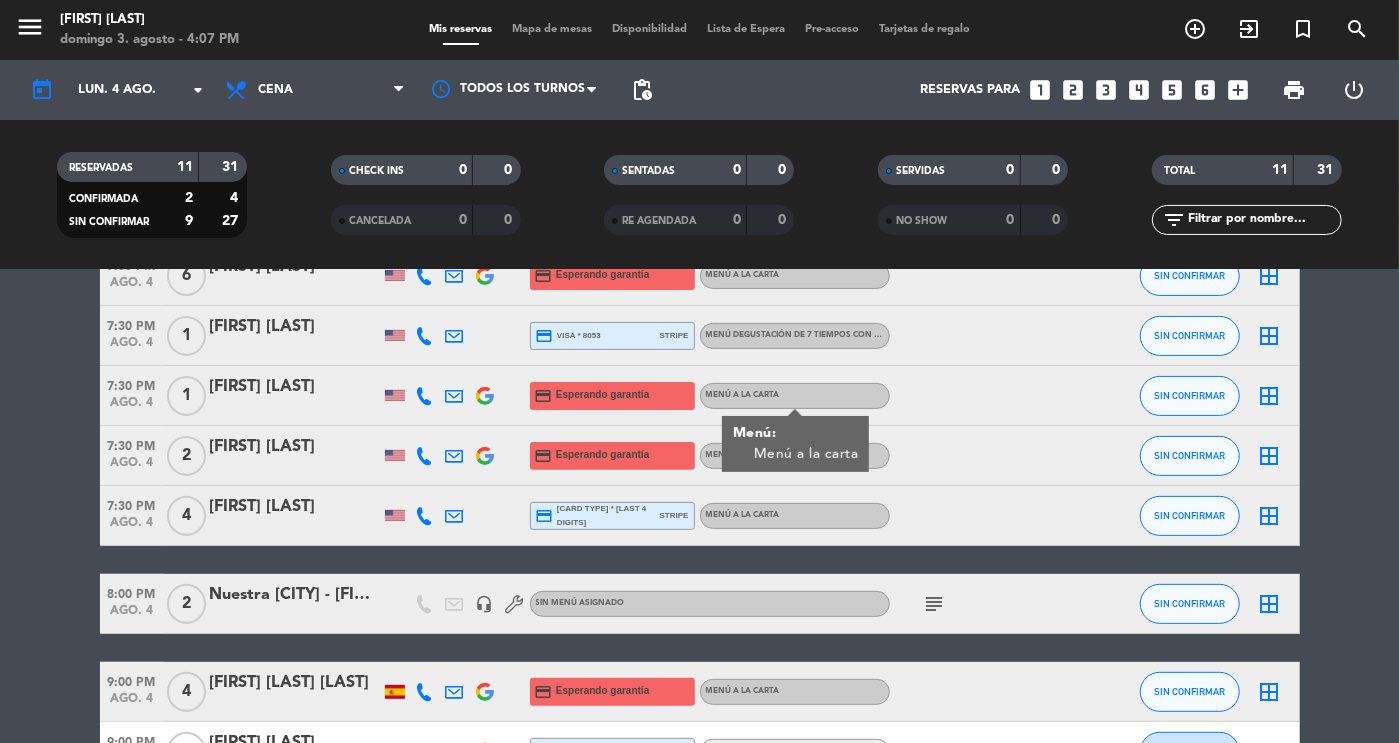 scroll, scrollTop: 490, scrollLeft: 0, axis: vertical 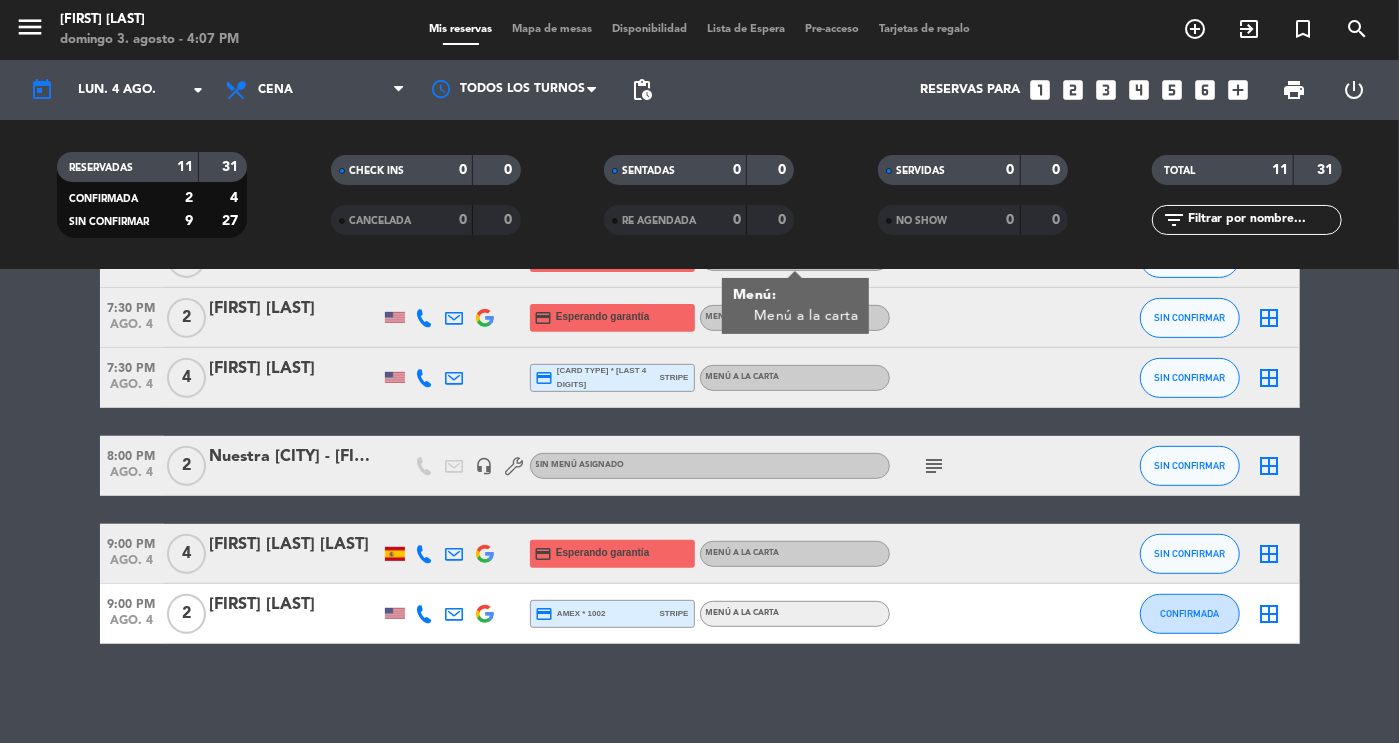 click on "6:30 PM   ago. 4   4   [FIRST] [LAST]  credit_card  Esperando garantía   Menú a la carta SIN CONFIRMAR  border_all   7:00 PM   ago. 4   2   [FIRST] [LAST]  credit_card  master * 4349   stripe   Menú a la carta  subject   airplanemode_active  CONFIRMADA  border_all   7:00 PM   ago. 4   3   [FIRST] [LAST]  credit_card  master * 5159   stripe   Menú a la carta SIN CONFIRMAR  border_all   7:30 PM   ago. 4   6   [FIRST] [LAST]  credit_card  Esperando garantía   Menú a la carta SIN CONFIRMAR  border_all   7:30 PM   ago. 4   1   [FIRST] [LAST]  credit_card  visa * 8053   stripe   Menú degustación de 7 tiempos con maridaje , COP $ 529.000 SIN CONFIRMAR  border_all   7:30 PM   ago. 4   1   [FIRST] [LAST]  credit_card  Esperando garantía   Menú a la carta Menú: Menú a la carta SIN CONFIRMAR  border_all   7:30 PM   ago. 4   2   [FIRST] [LAST]  credit_card  Esperando garantía   Menú a la carta SIN CONFIRMAR  border_all   7:30 PM   ago. 4   4   [FIRST] [LAST]  credit_card  visa * 7302   stripe   Menú a la carta  2" 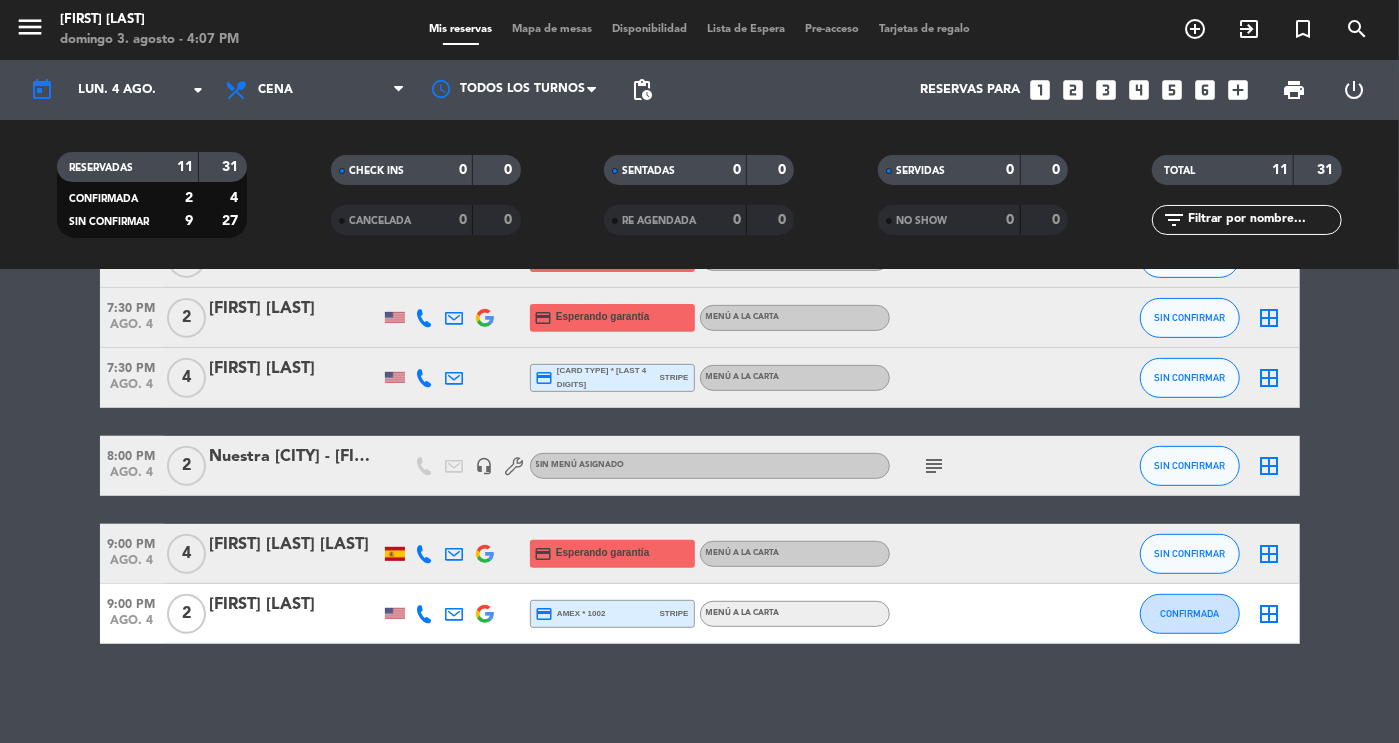 click 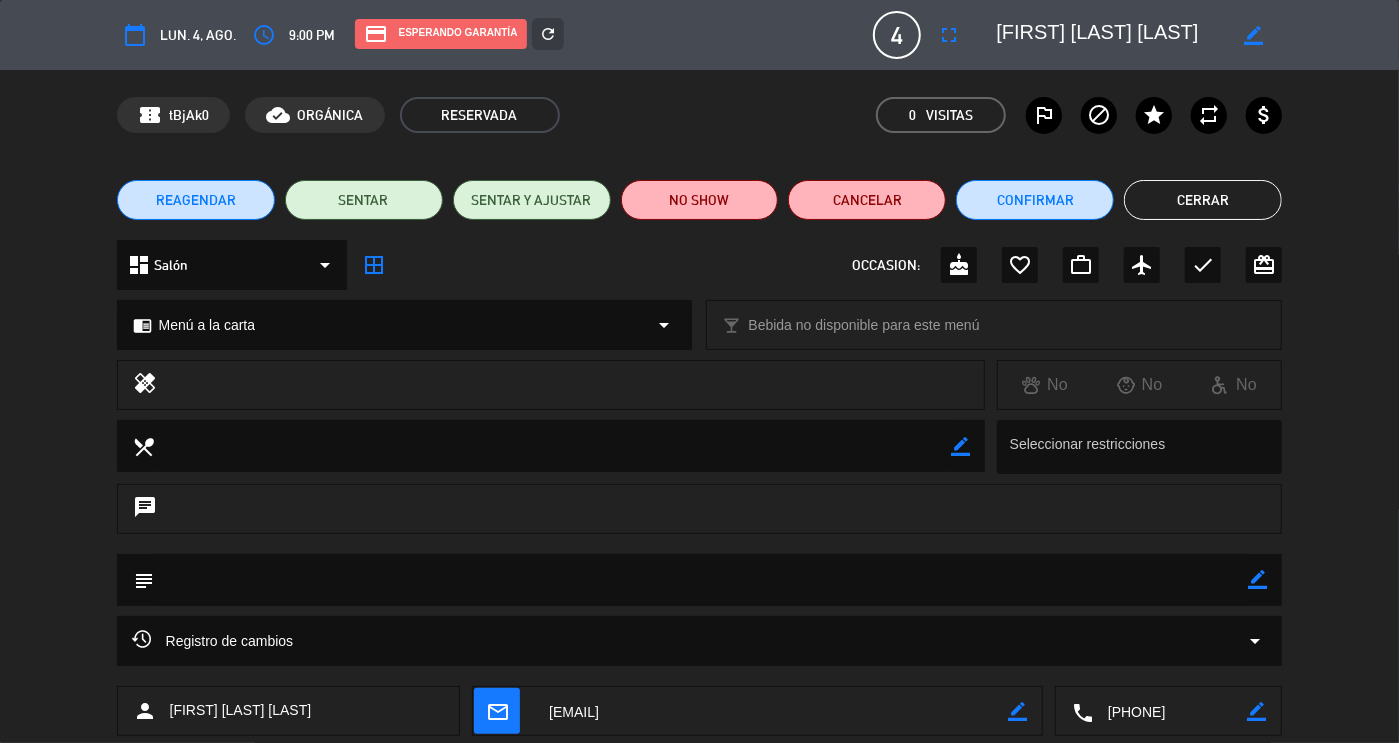 drag, startPoint x: 1236, startPoint y: 715, endPoint x: 1074, endPoint y: 723, distance: 162.19742 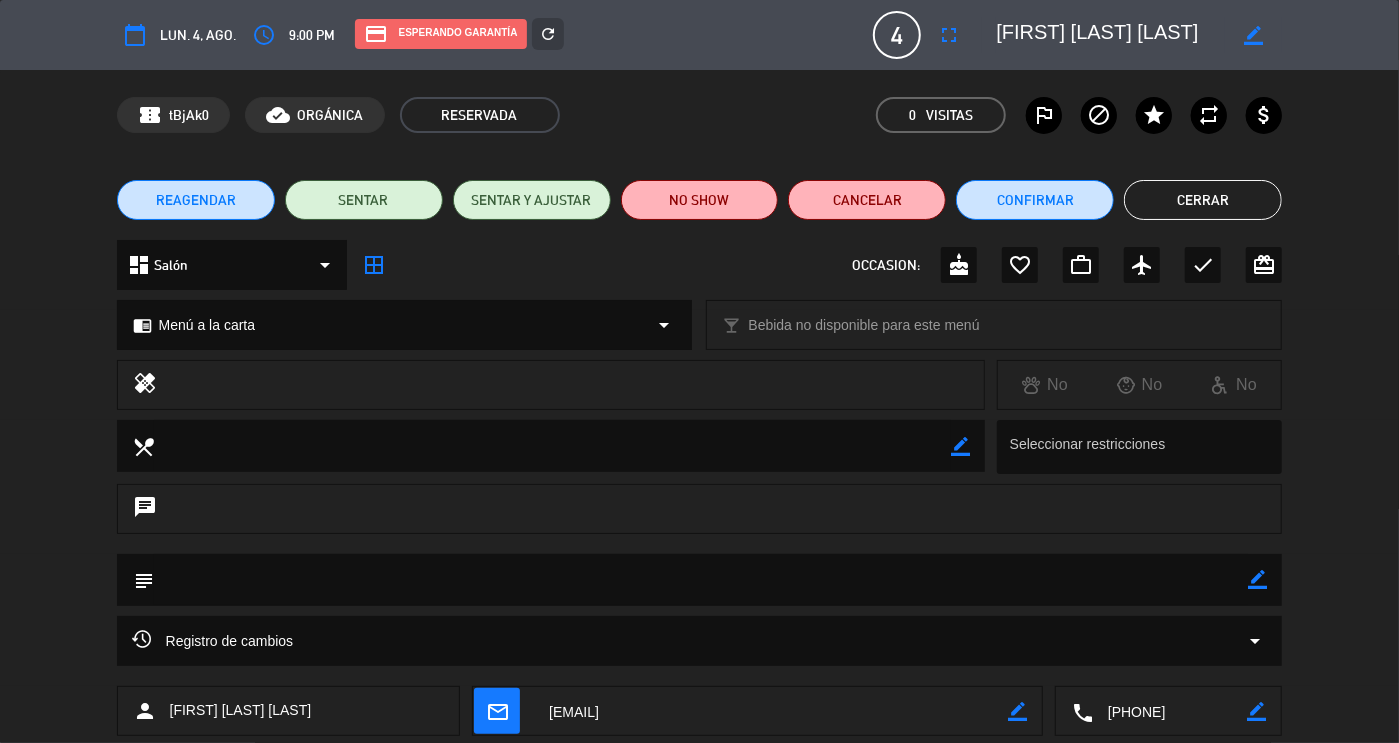 drag, startPoint x: 1000, startPoint y: 38, endPoint x: 1217, endPoint y: 49, distance: 217.27863 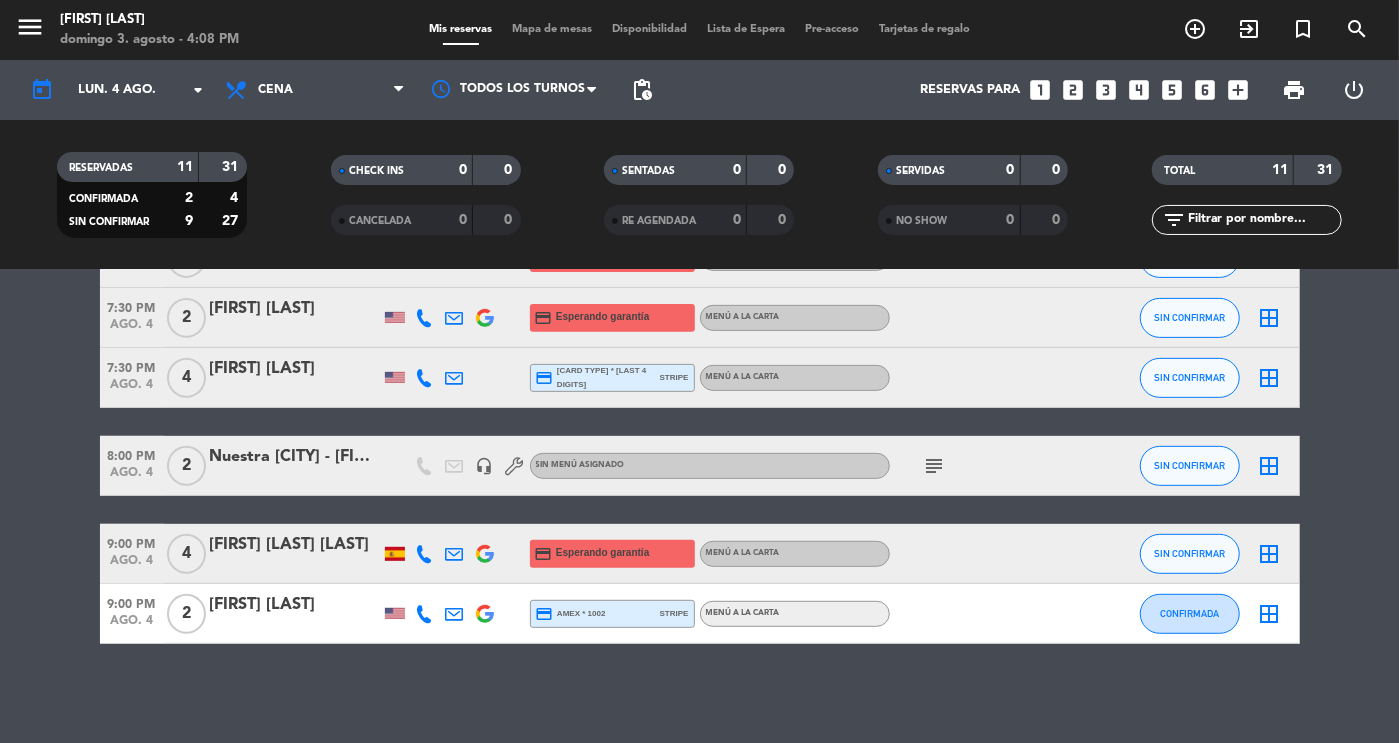 click 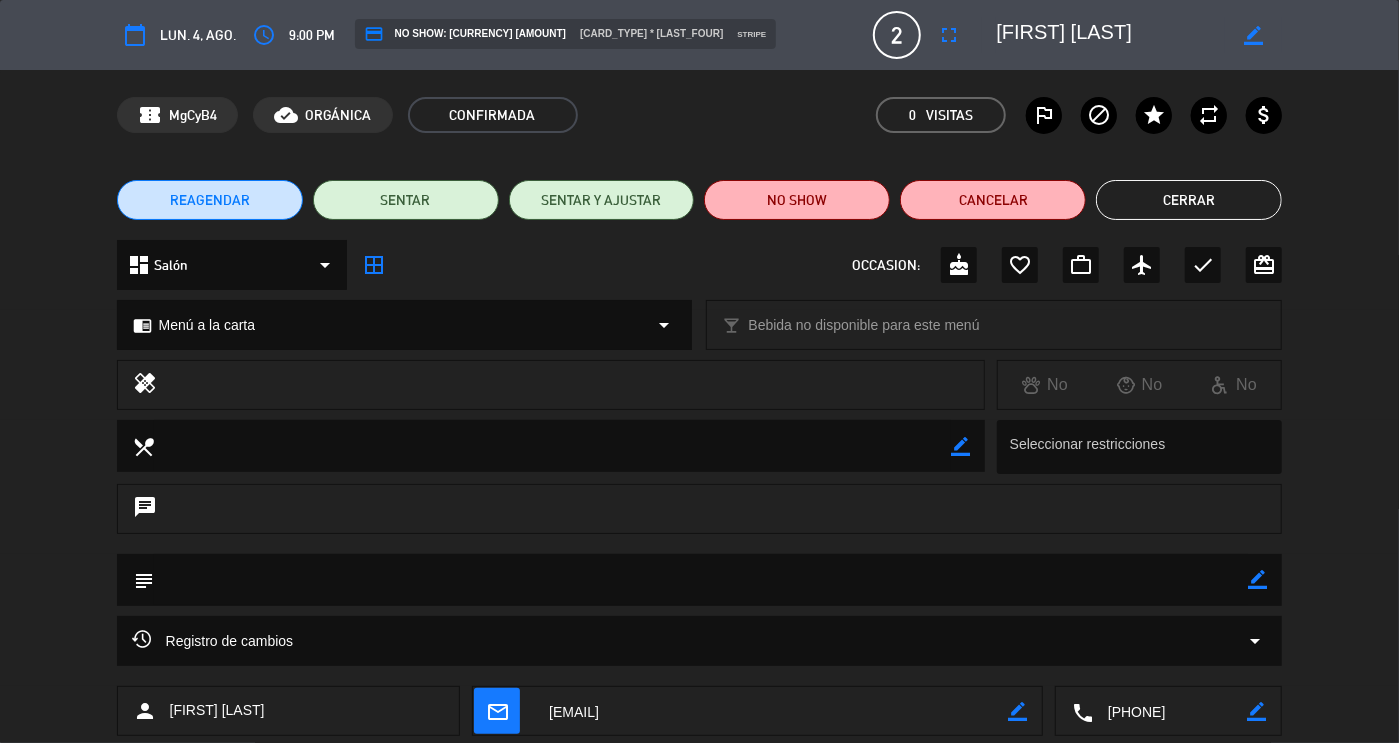 drag, startPoint x: 1223, startPoint y: 703, endPoint x: 1102, endPoint y: 701, distance: 121.016525 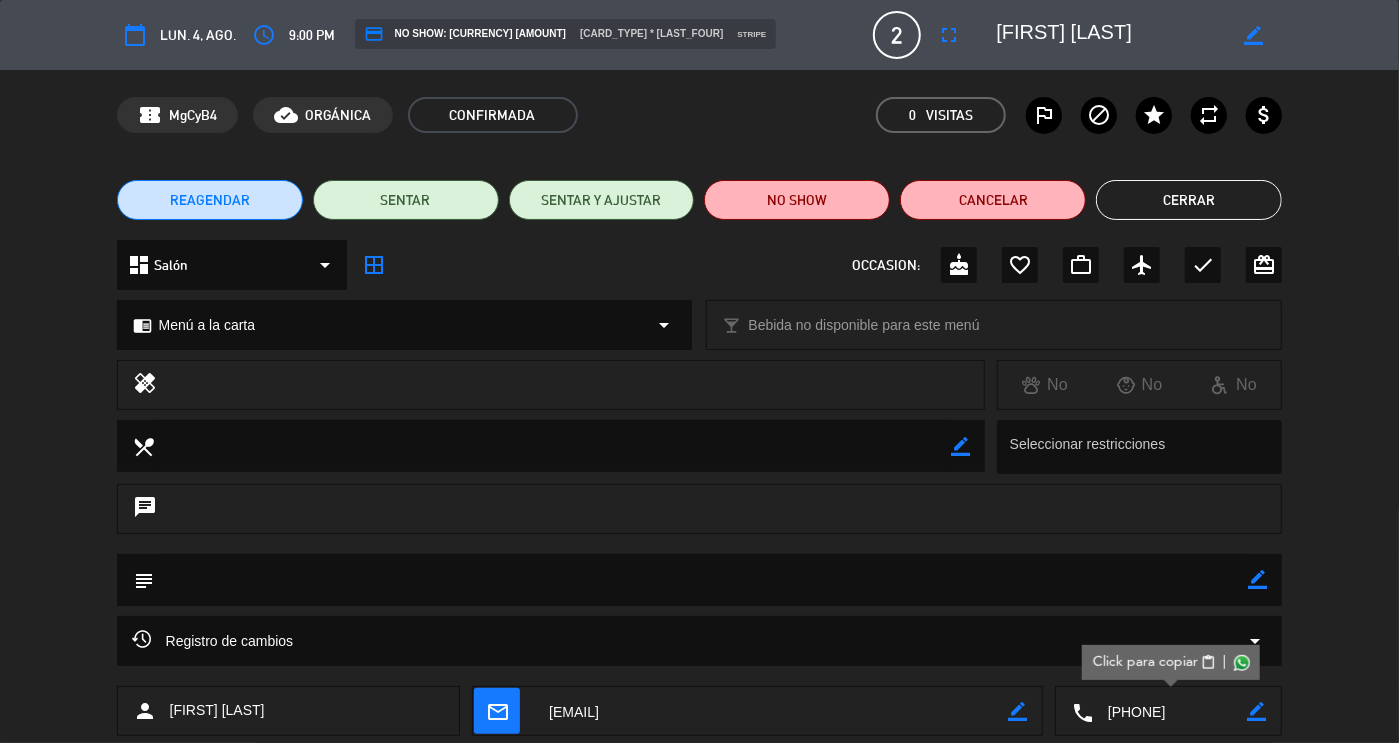 drag, startPoint x: 1117, startPoint y: 39, endPoint x: 967, endPoint y: 59, distance: 151.32745 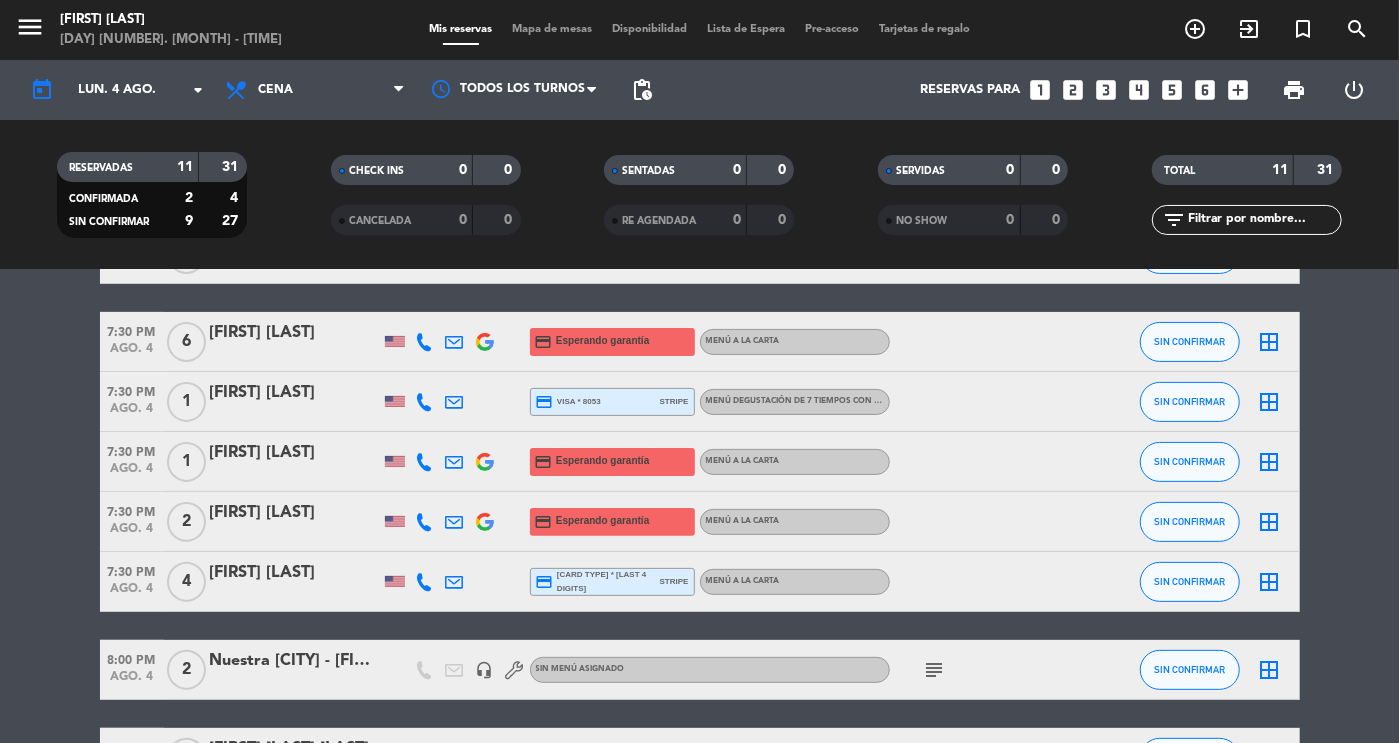 scroll, scrollTop: 287, scrollLeft: 0, axis: vertical 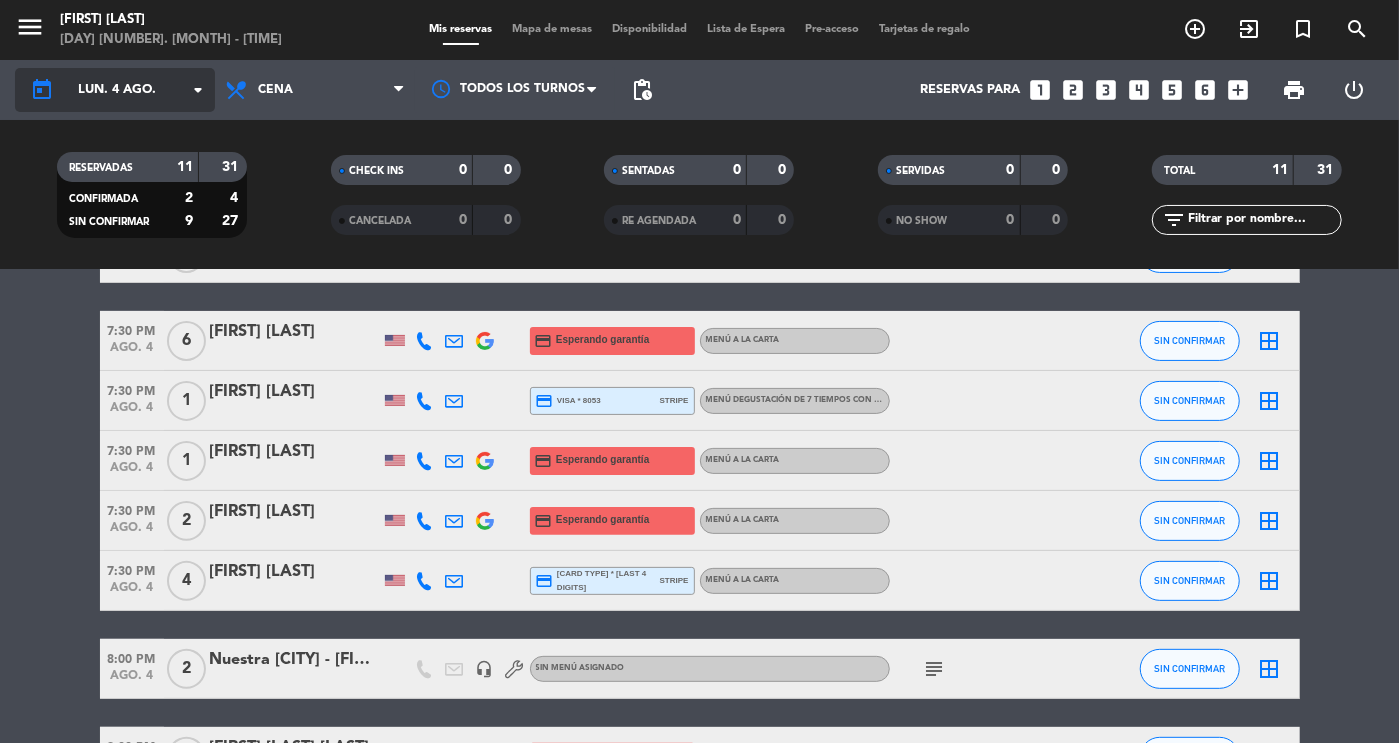 click on "lun. 4 ago." 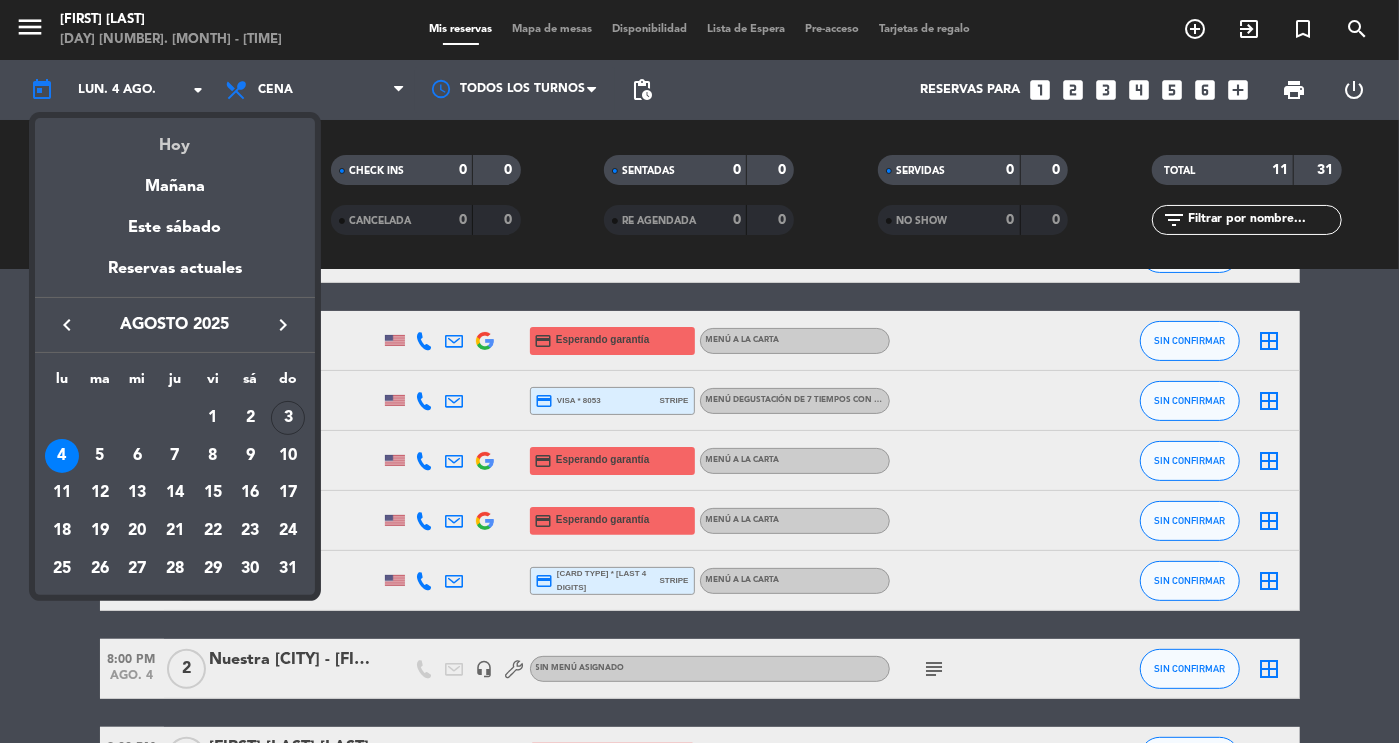 click on "Hoy" at bounding box center (175, 138) 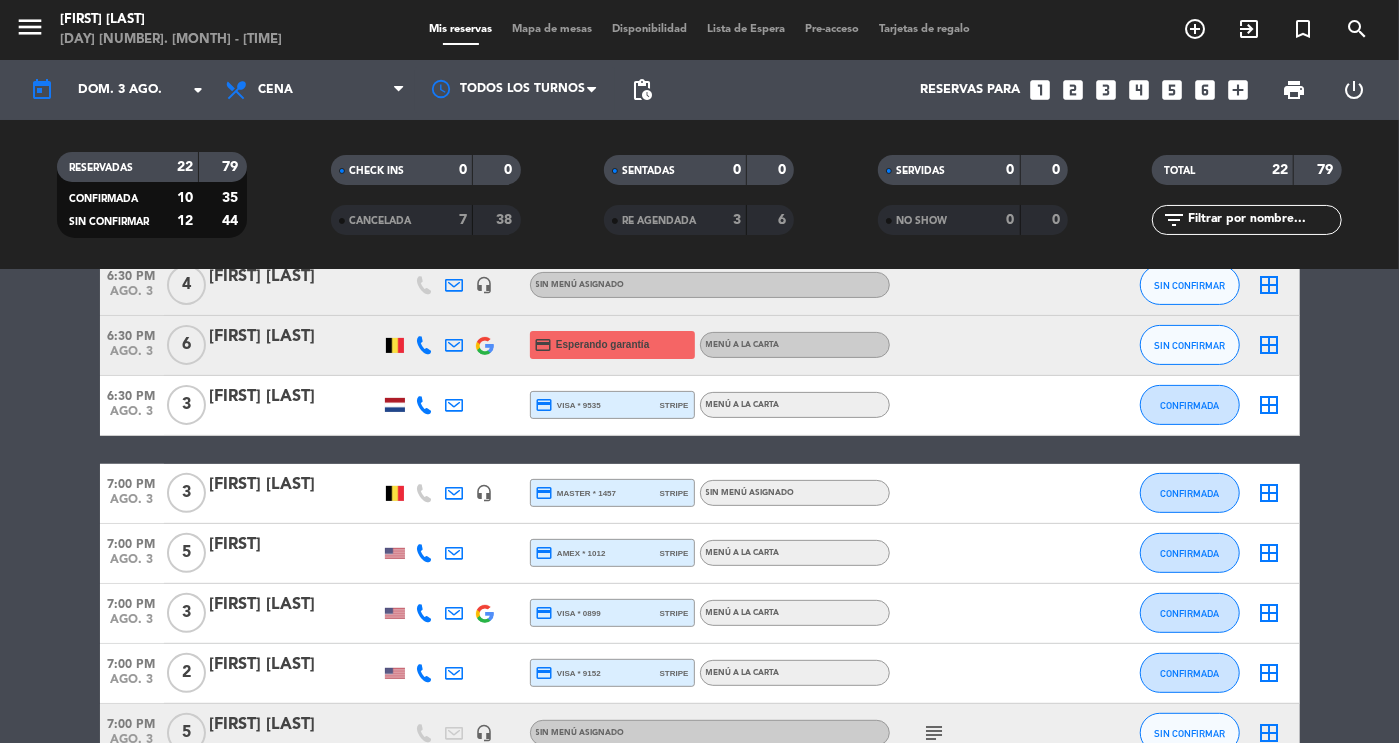 scroll, scrollTop: 0, scrollLeft: 0, axis: both 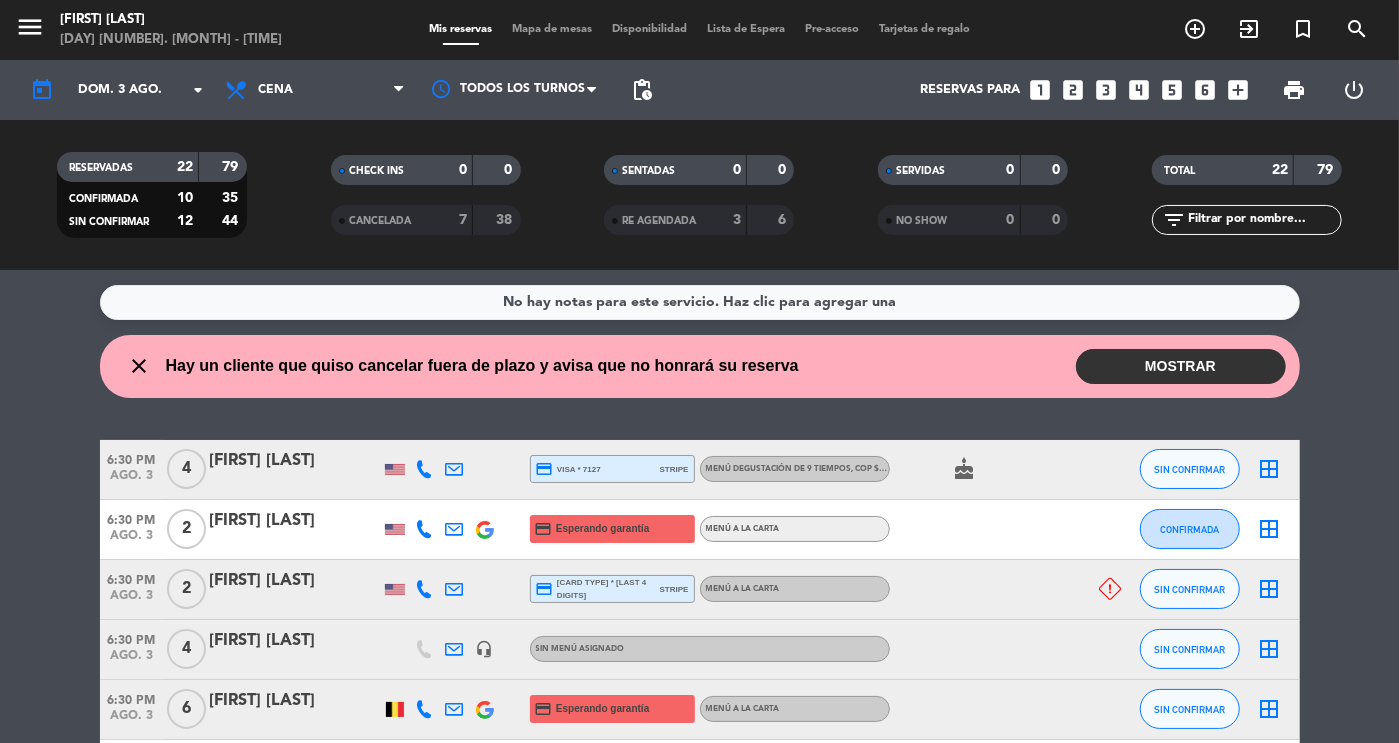 click on "MOSTRAR" at bounding box center [1181, 366] 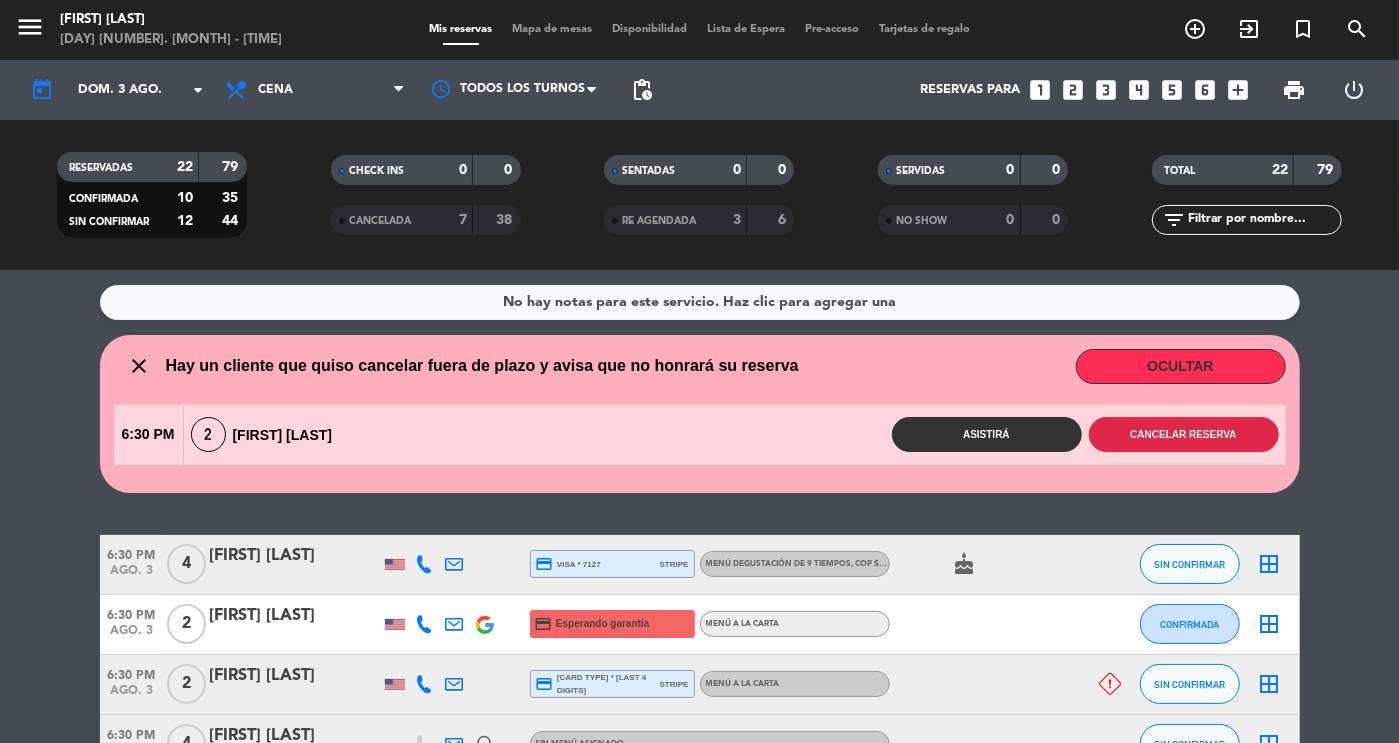 click on "Cancelar reserva" at bounding box center [1184, 434] 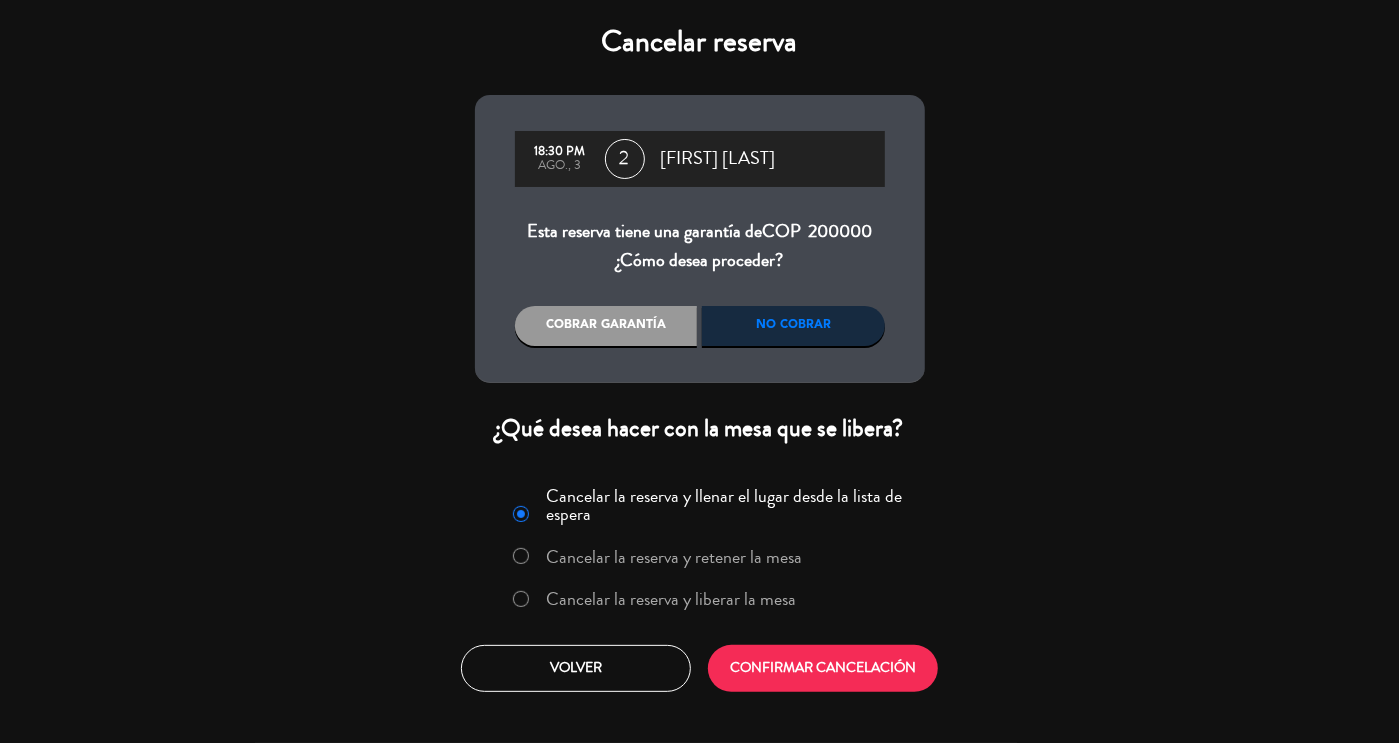 click on "No cobrar" 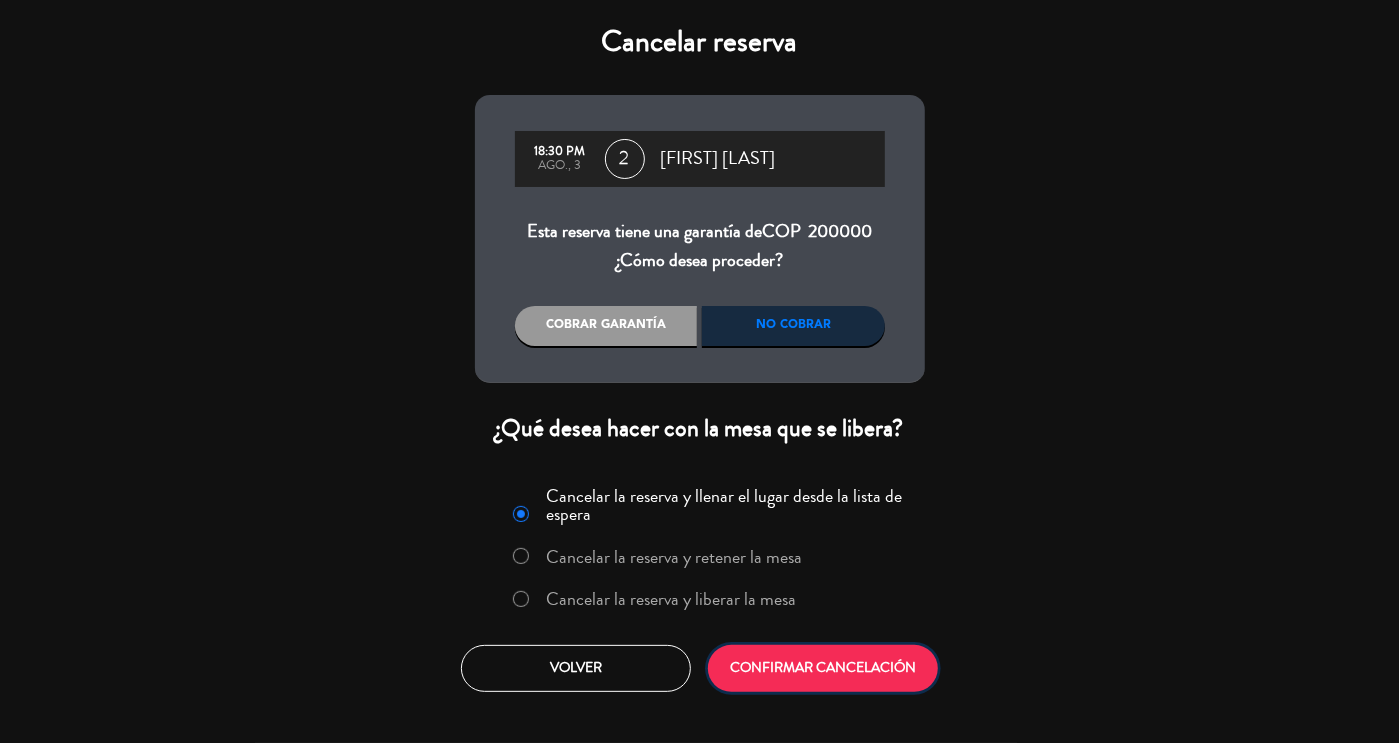 click on "CONFIRMAR CANCELACIÓN" 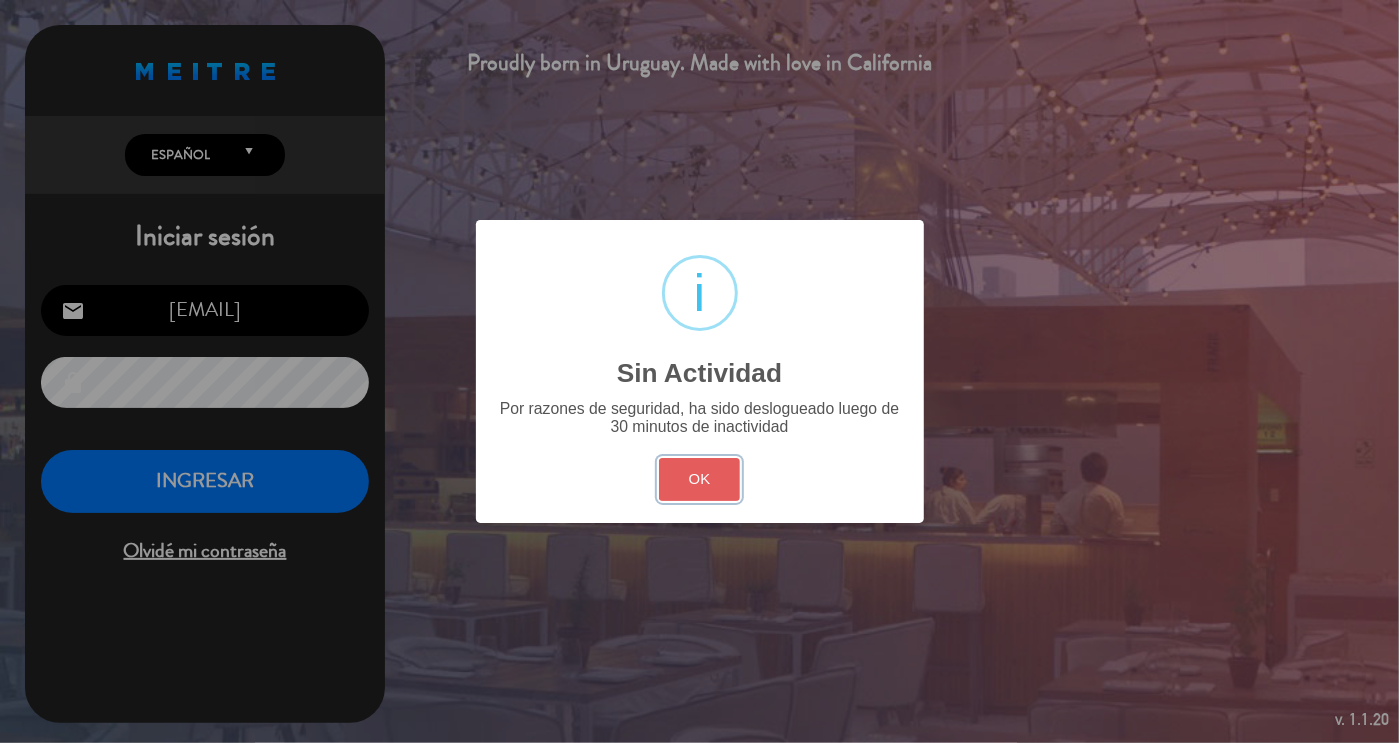 click on "OK" at bounding box center (699, 479) 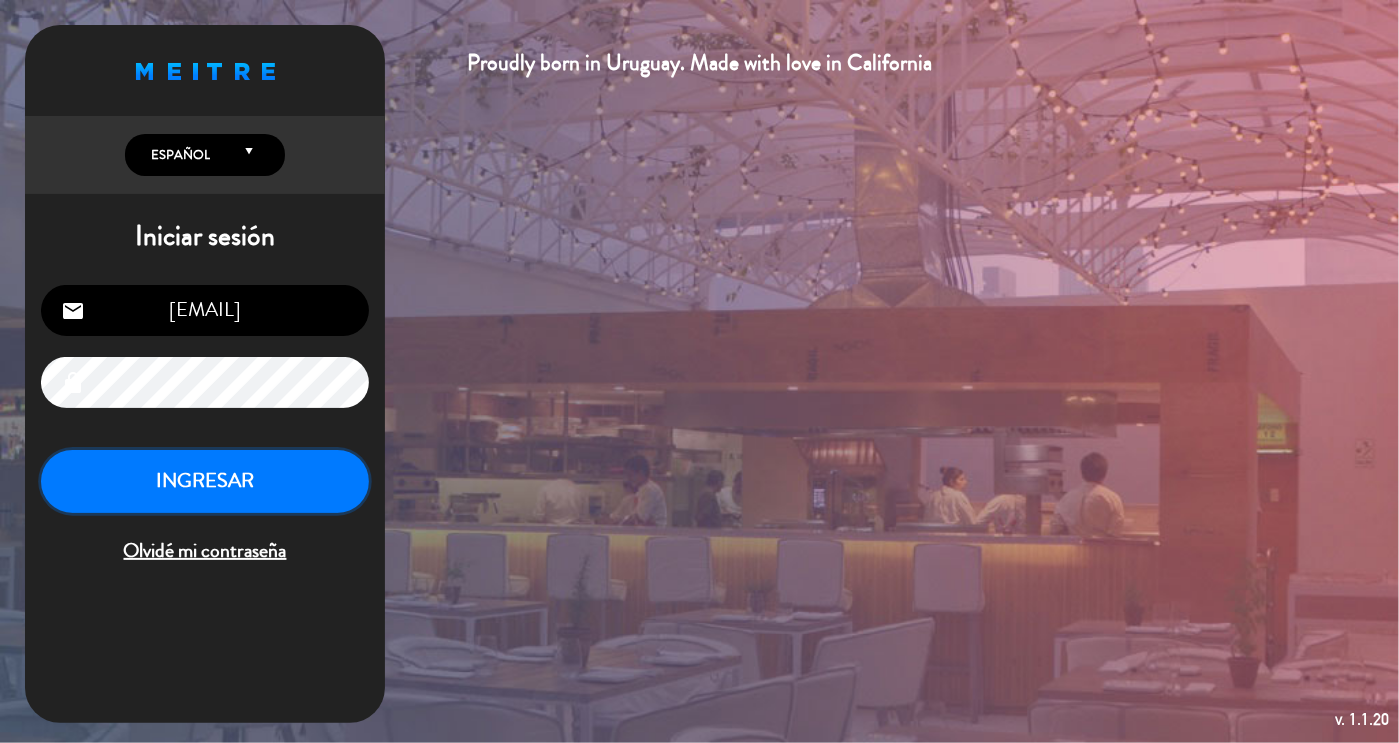 click on "INGRESAR" at bounding box center [205, 481] 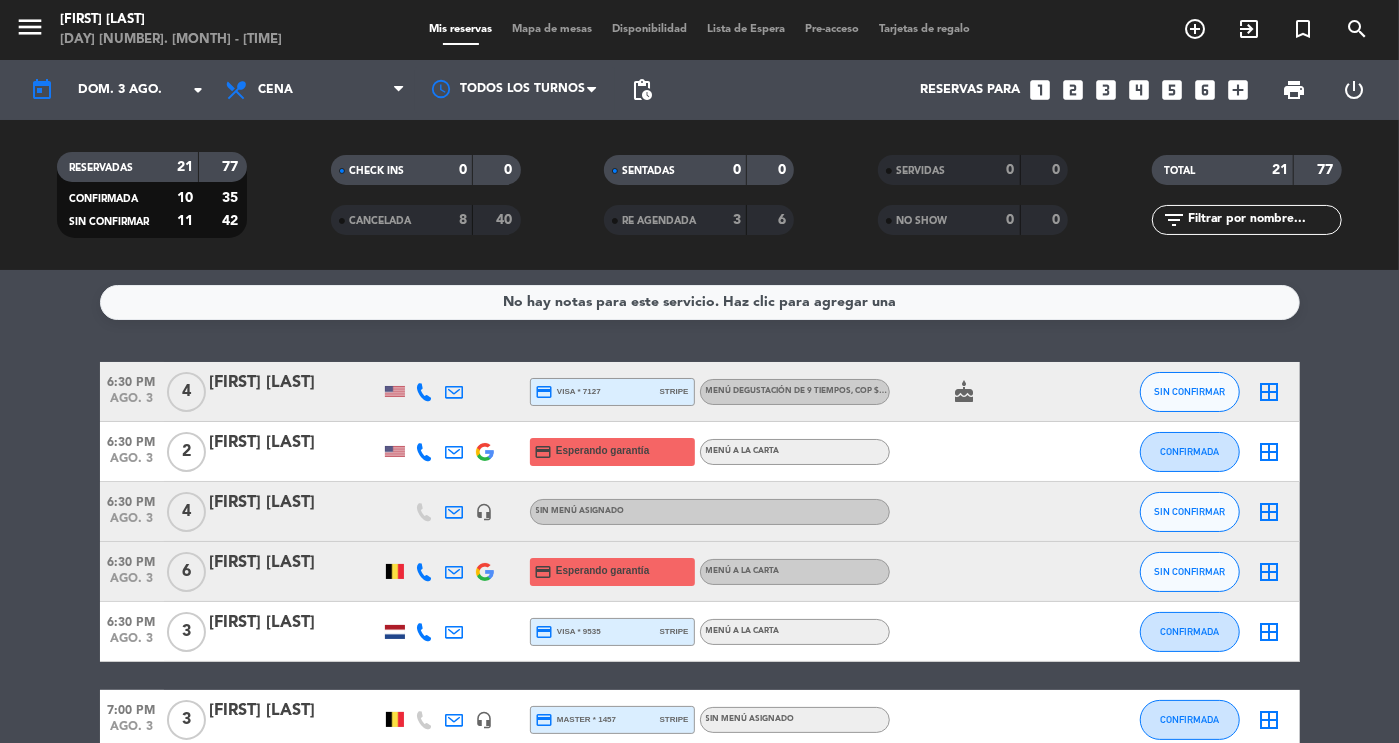 click on "8" 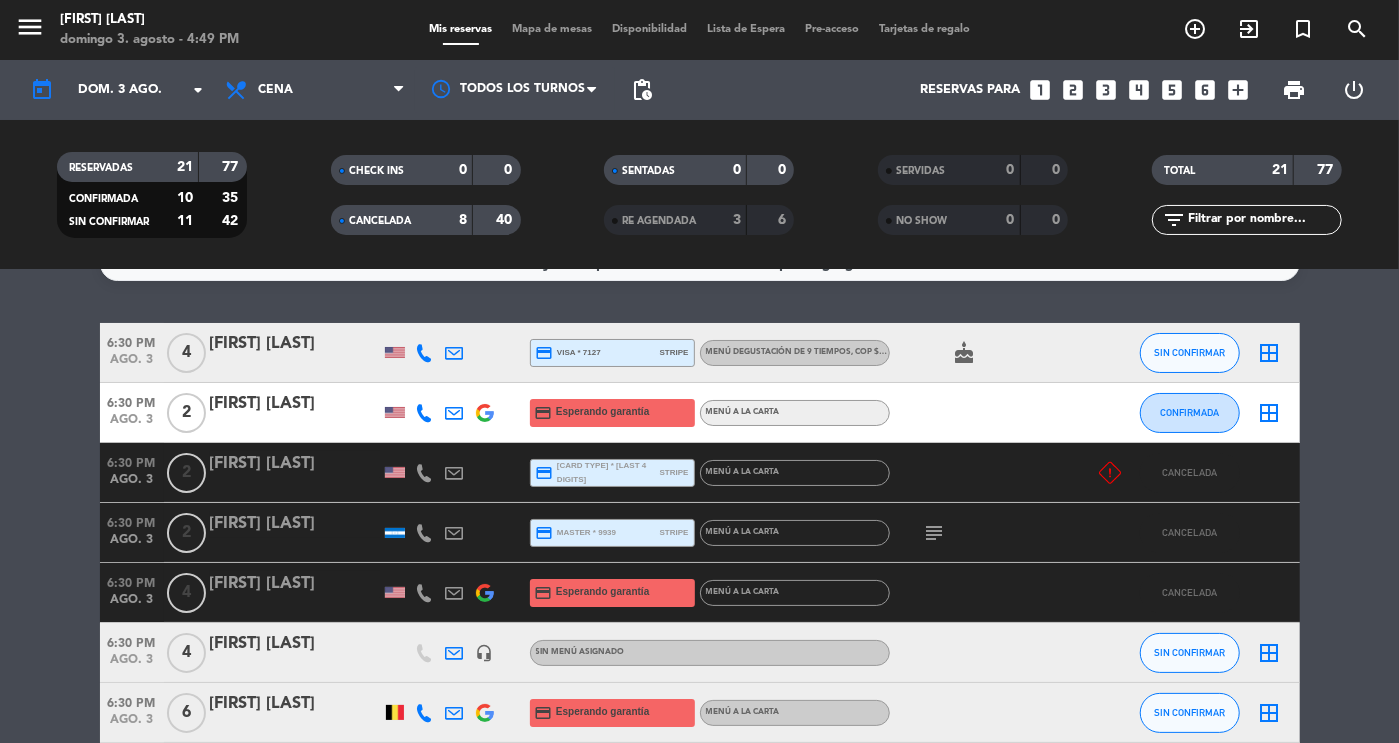 scroll, scrollTop: 0, scrollLeft: 0, axis: both 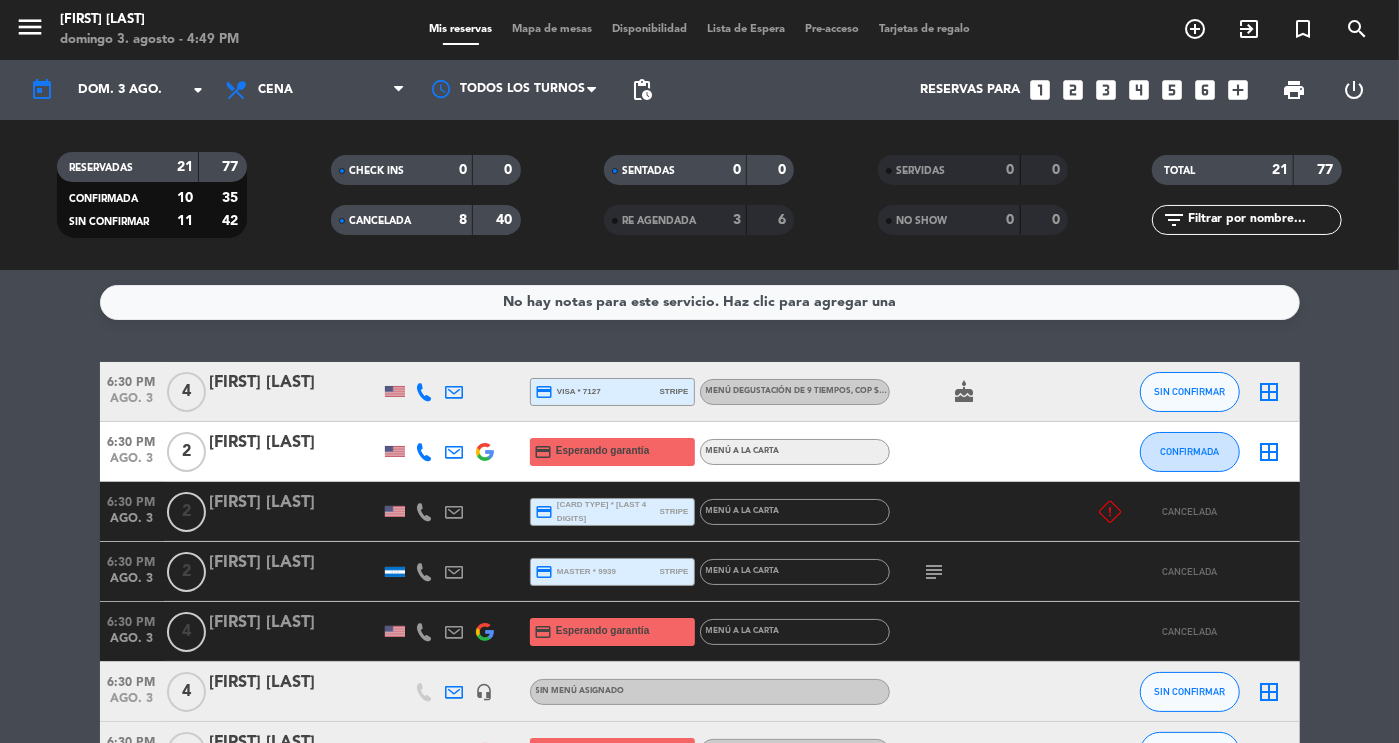 click on "ago. 3" 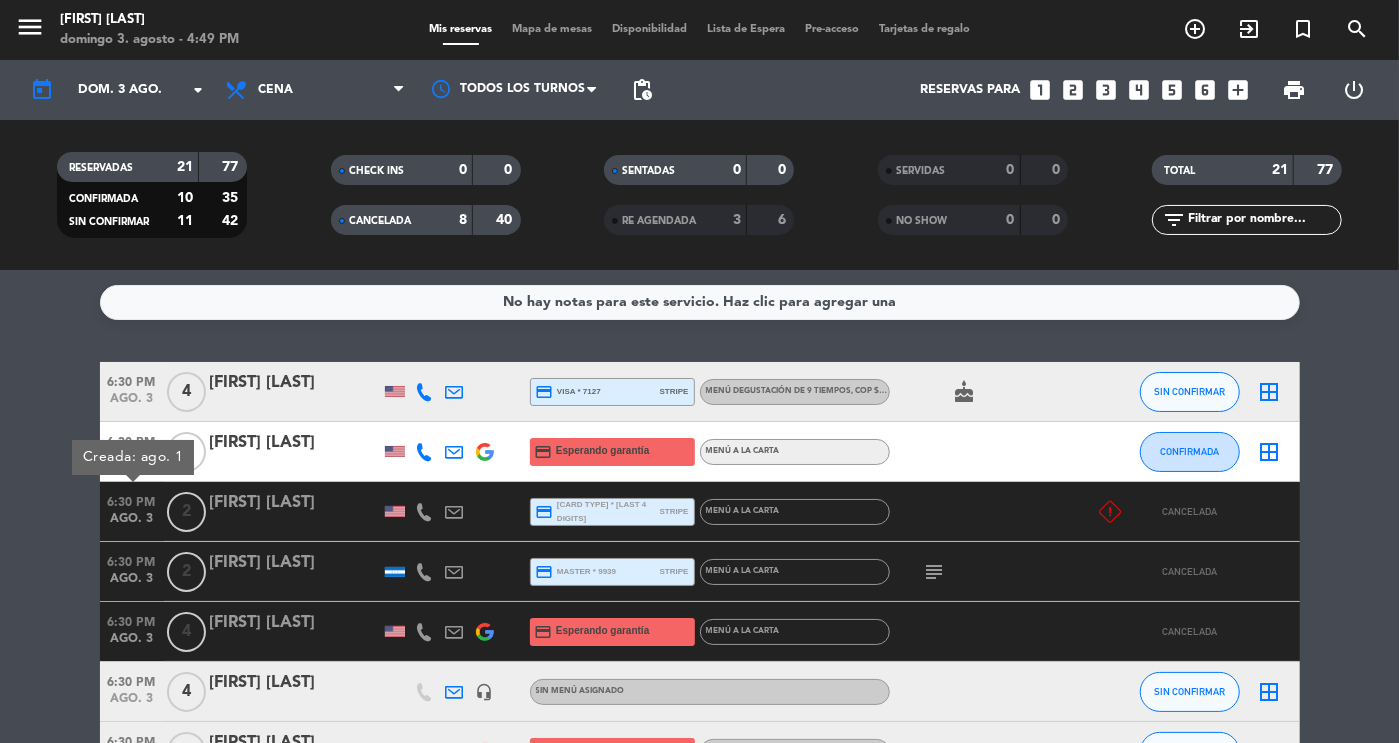 click on "ago. 3" 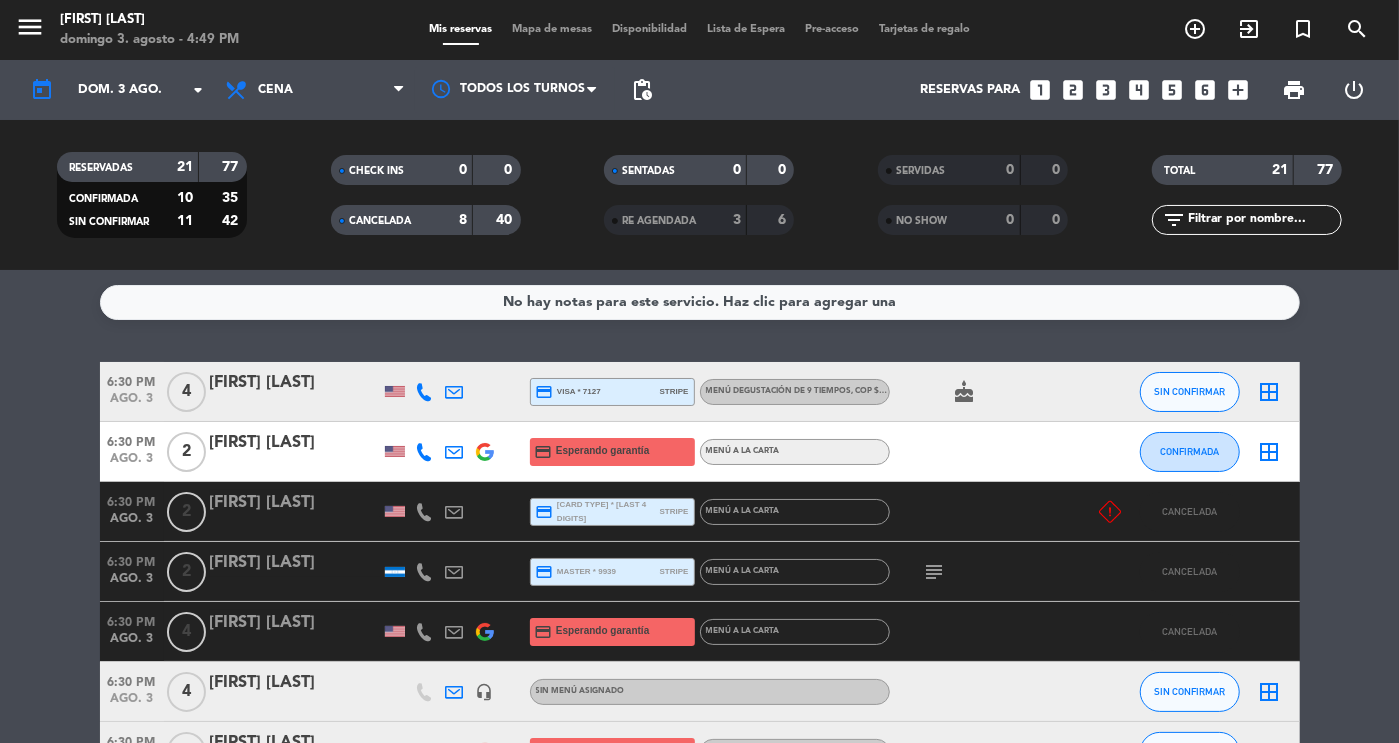 click on "77" 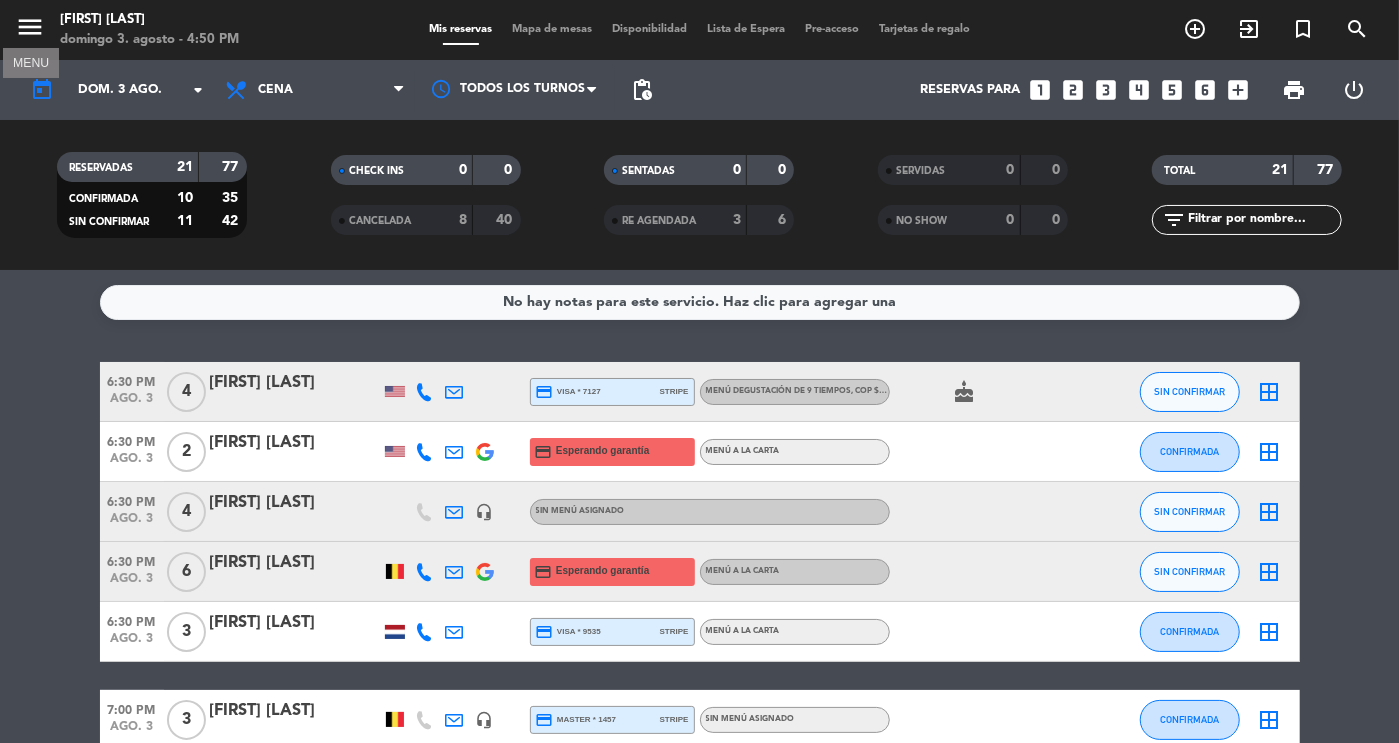 click on "menu" at bounding box center [30, 27] 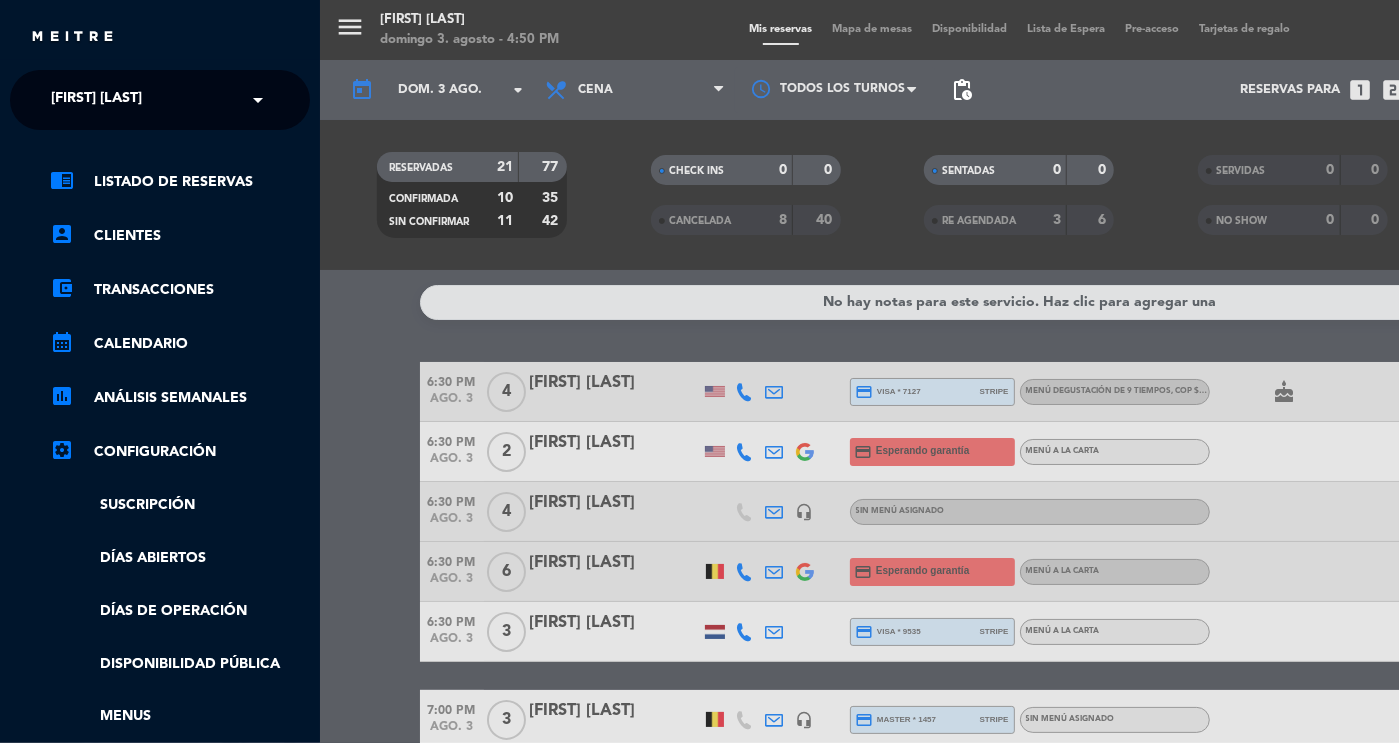 click on "[FIRST] [LAST]" 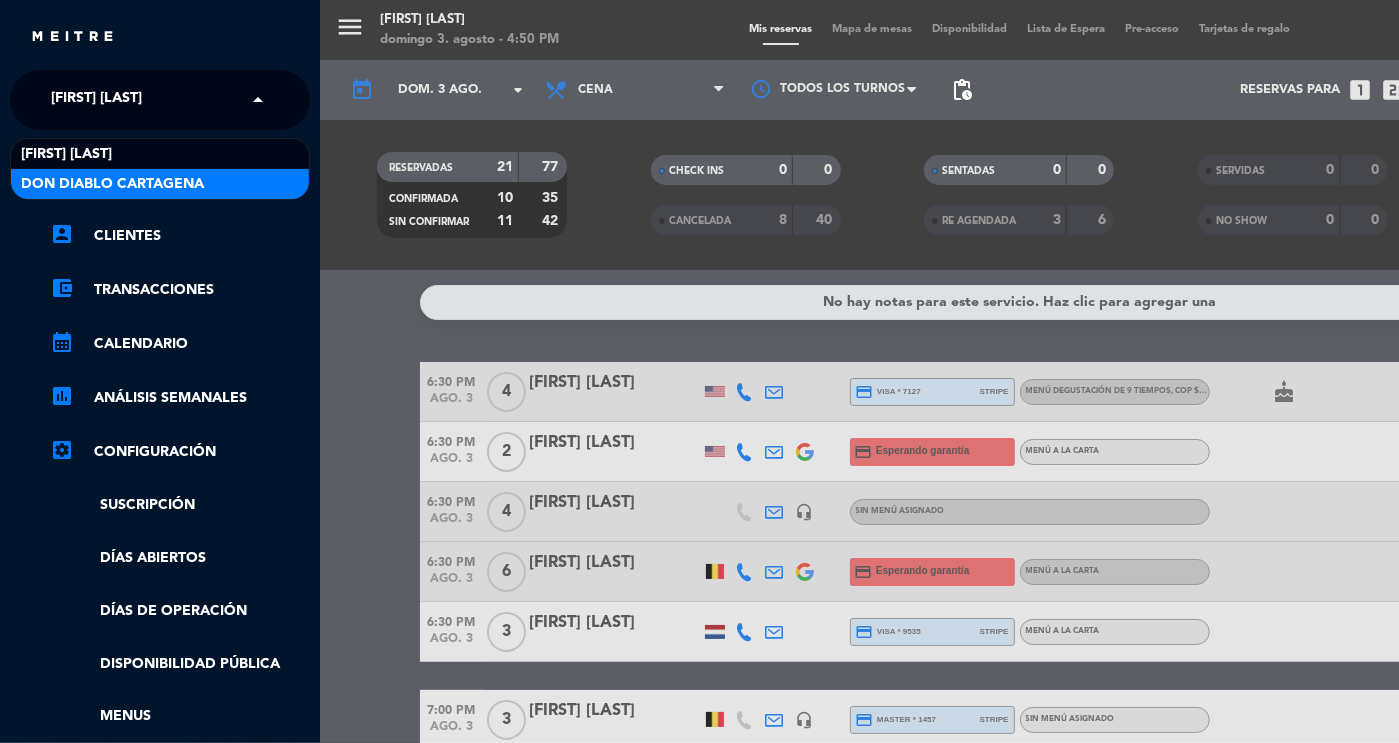 click on "DON DIABLO CARTAGENA" at bounding box center (112, 184) 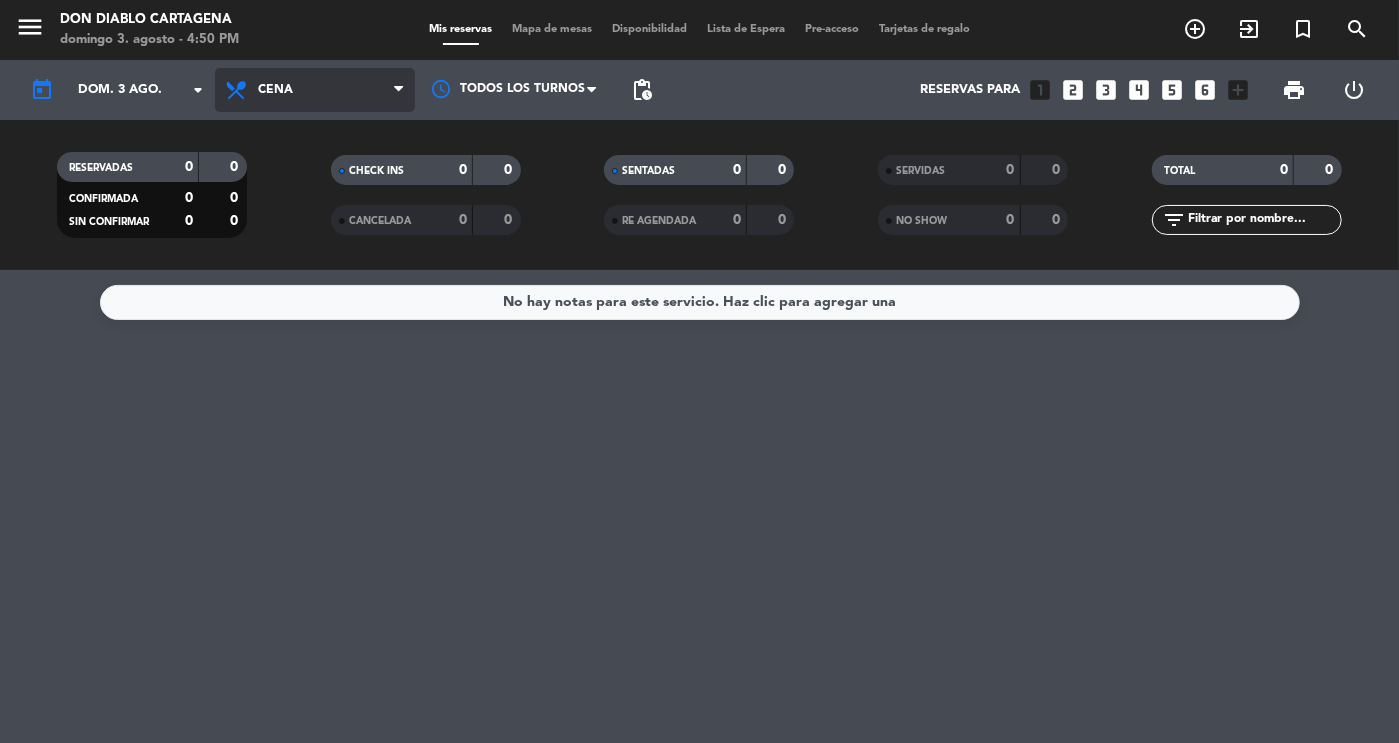 click on "Cena" at bounding box center [315, 90] 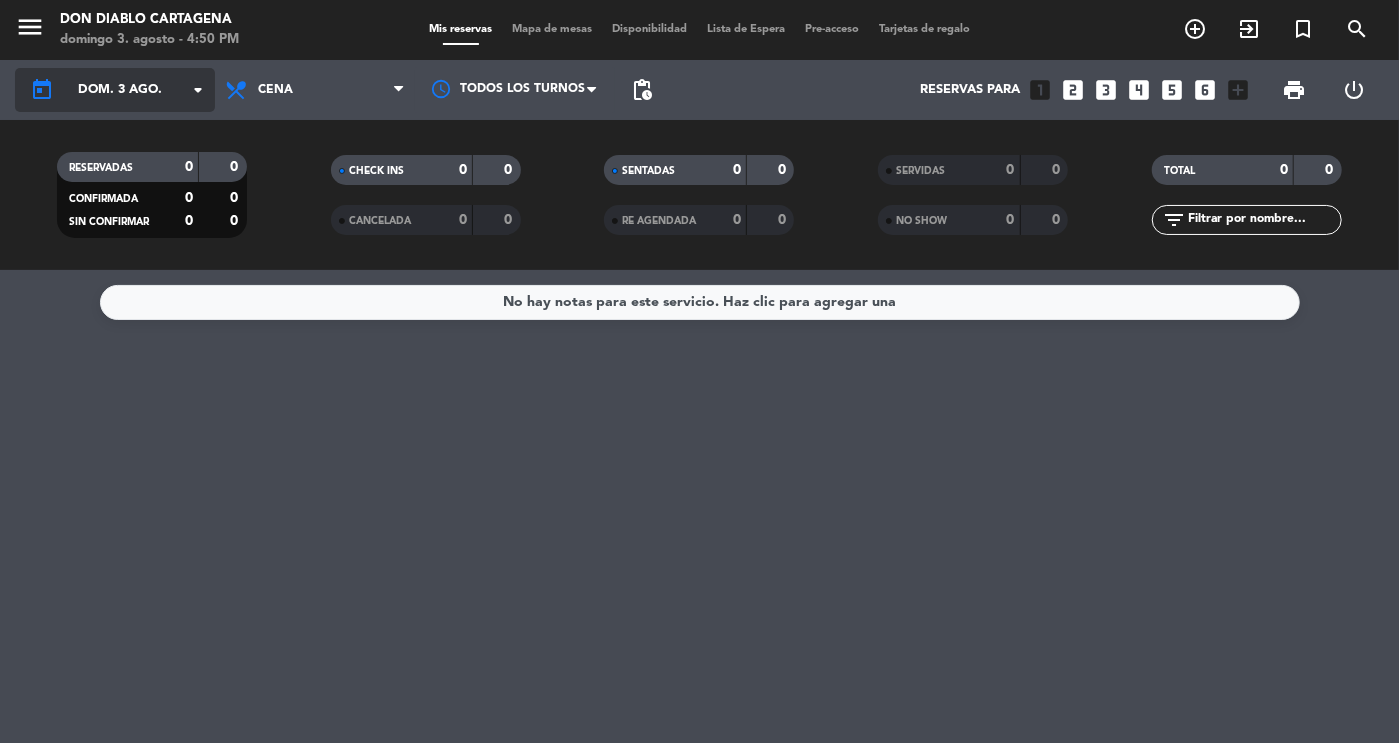 click on "dom. 3 ago." 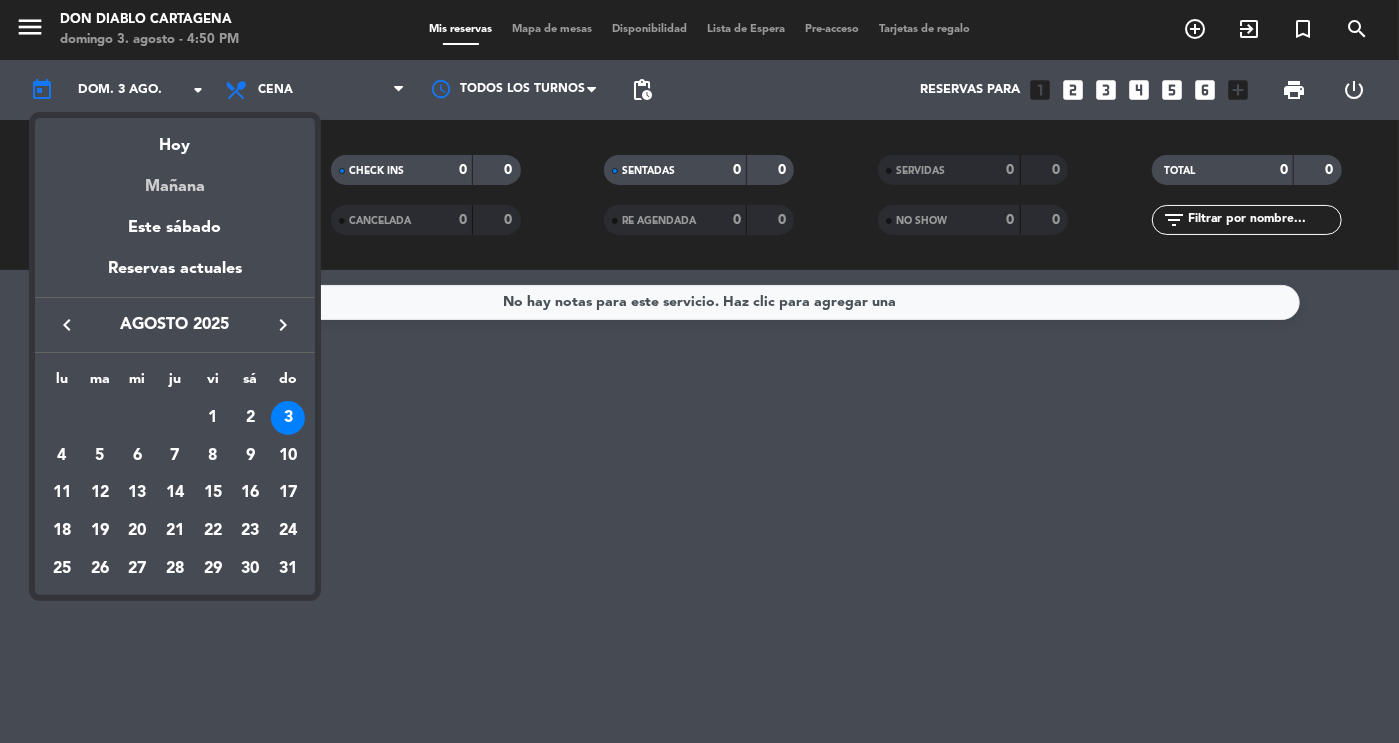 click on "Mañana" at bounding box center (175, 179) 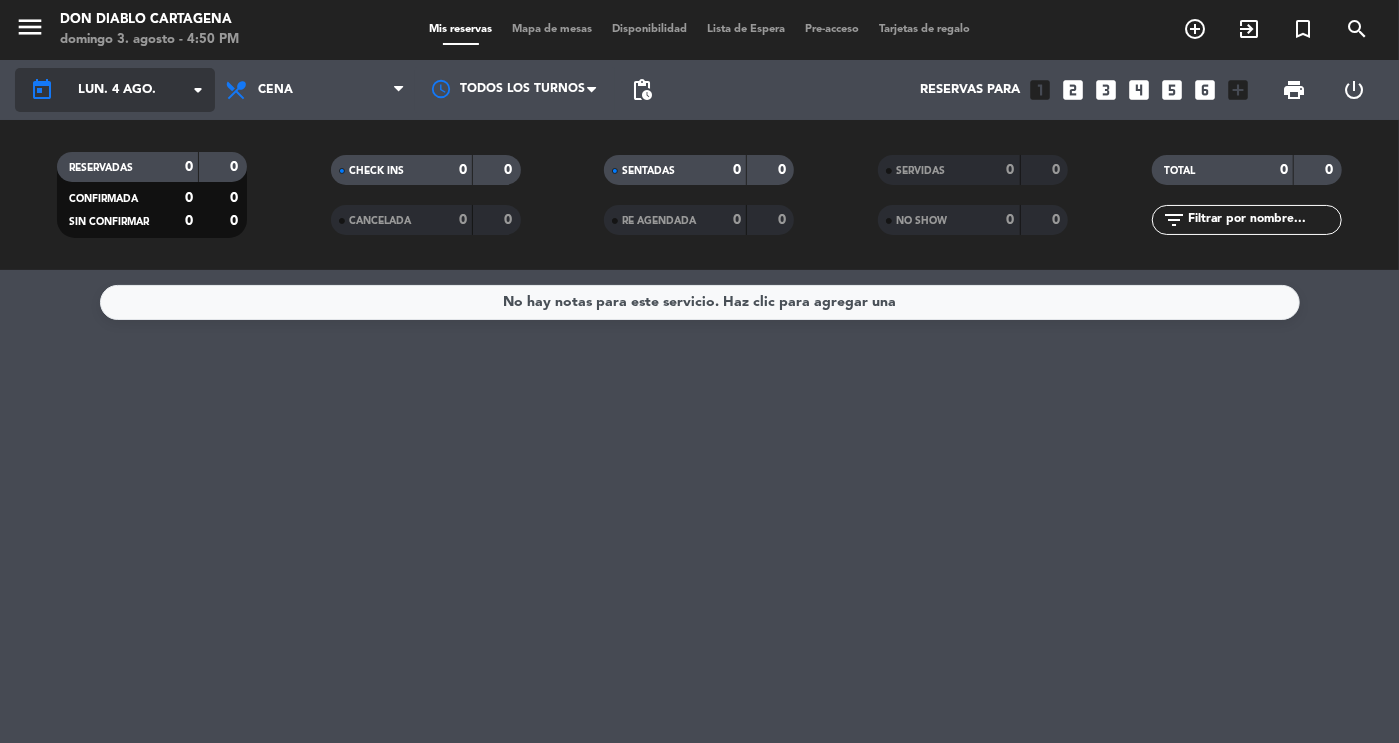 click on "lun. 4 ago." 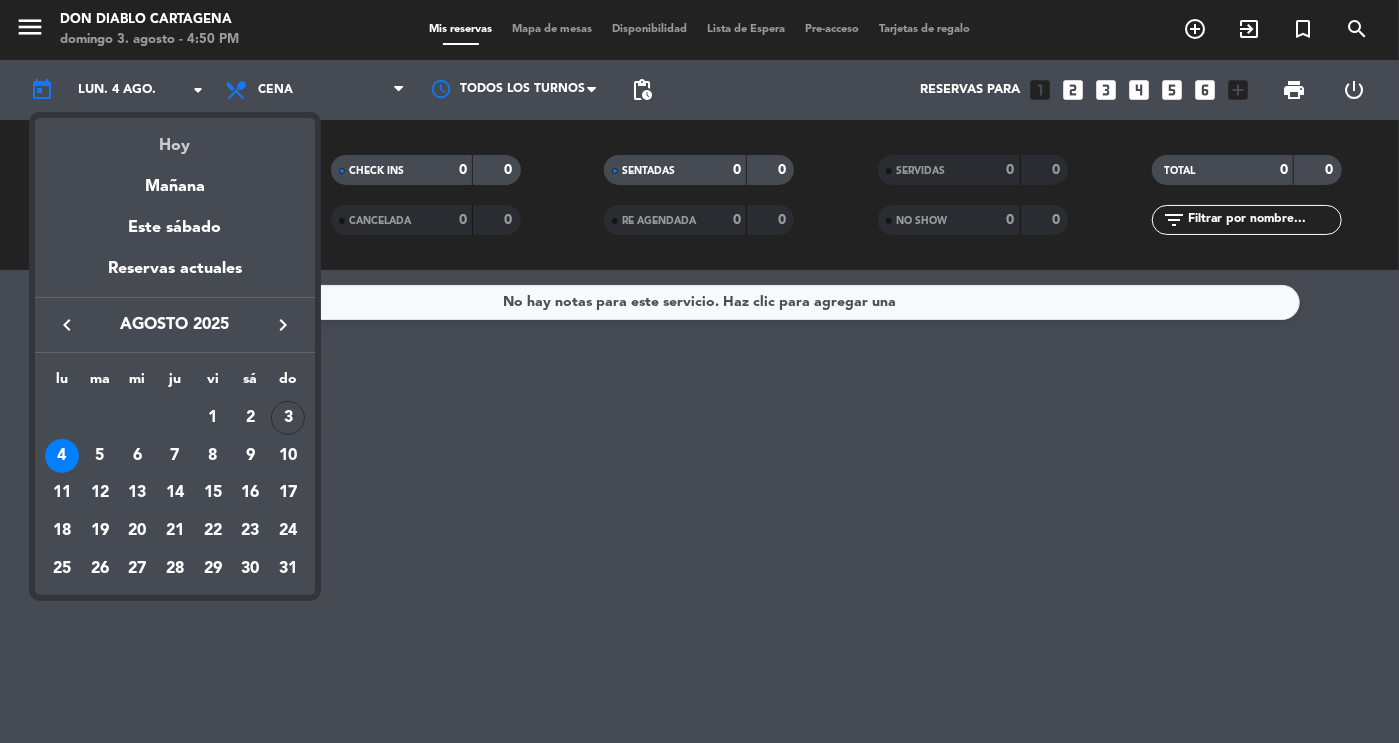 click on "Hoy" at bounding box center (175, 138) 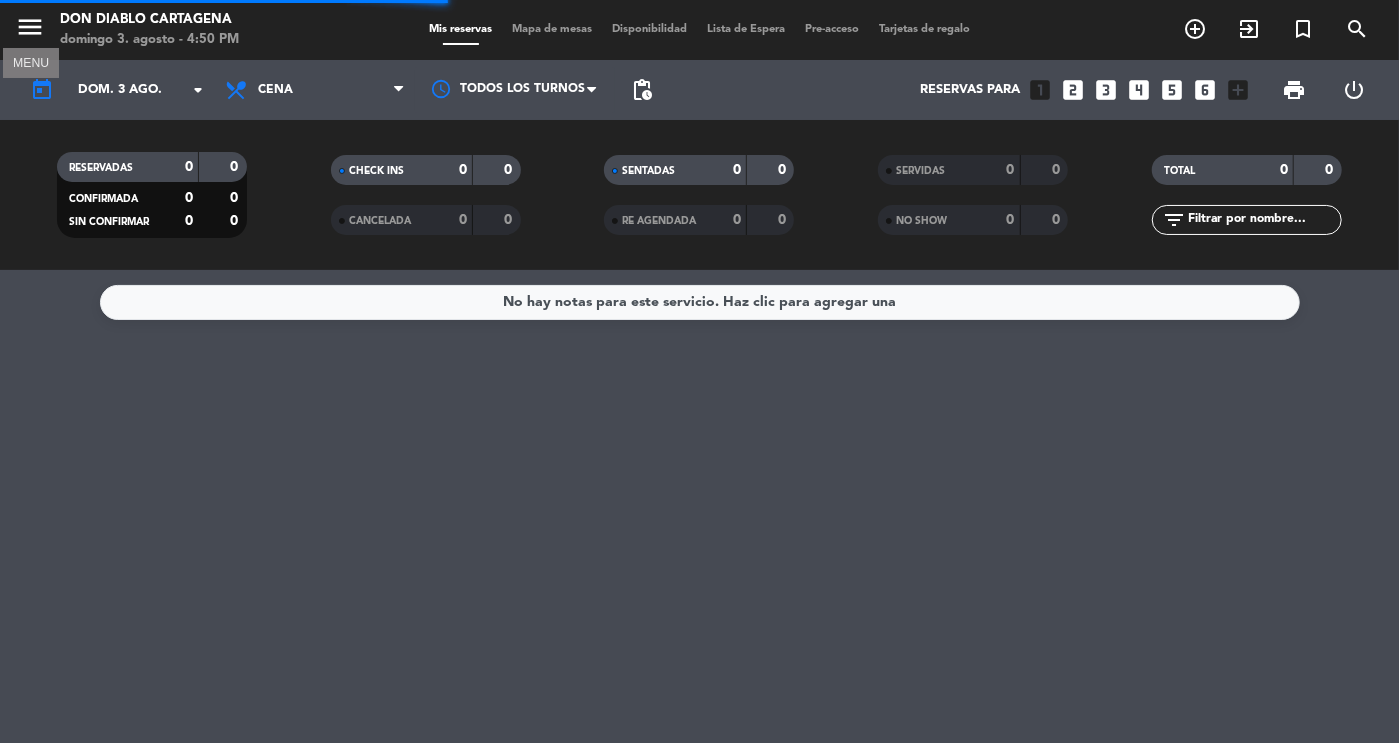 click on "menu" at bounding box center (30, 27) 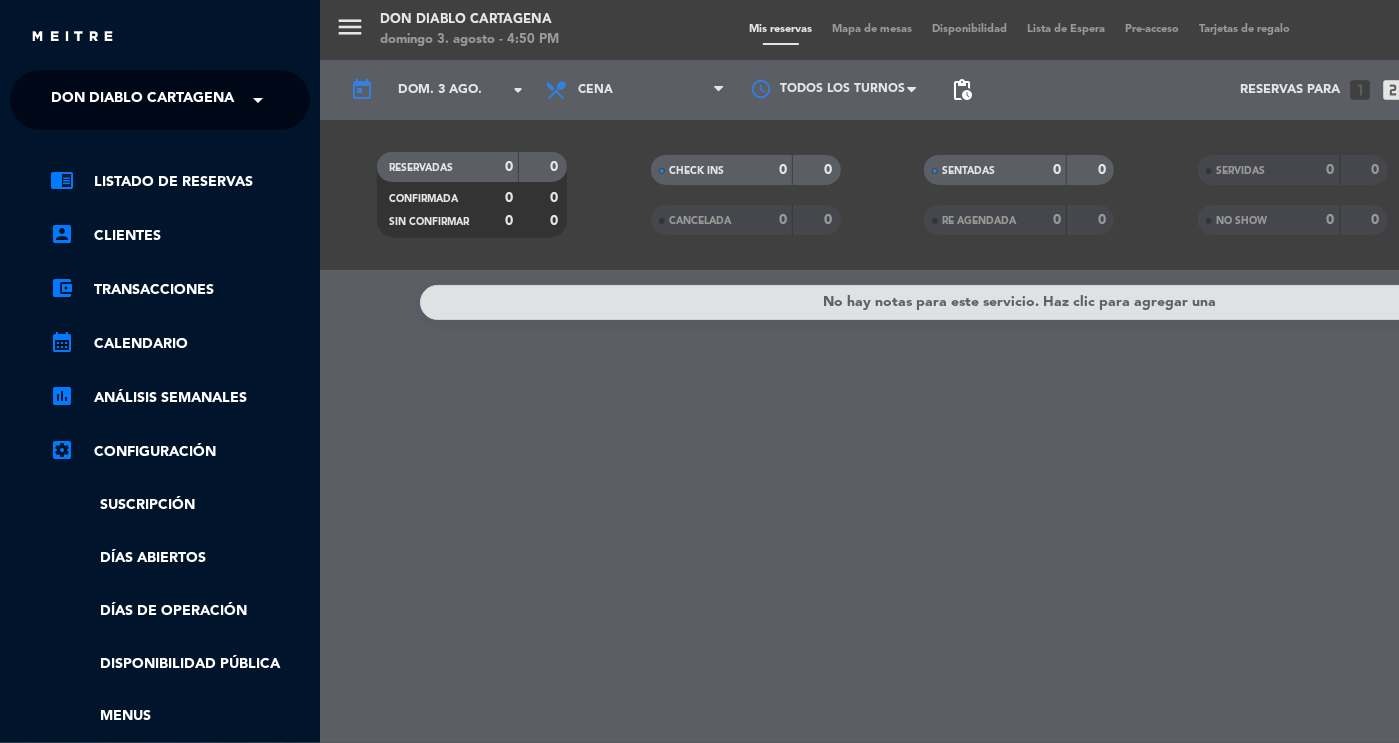 click on "DON DIABLO CARTAGENA" 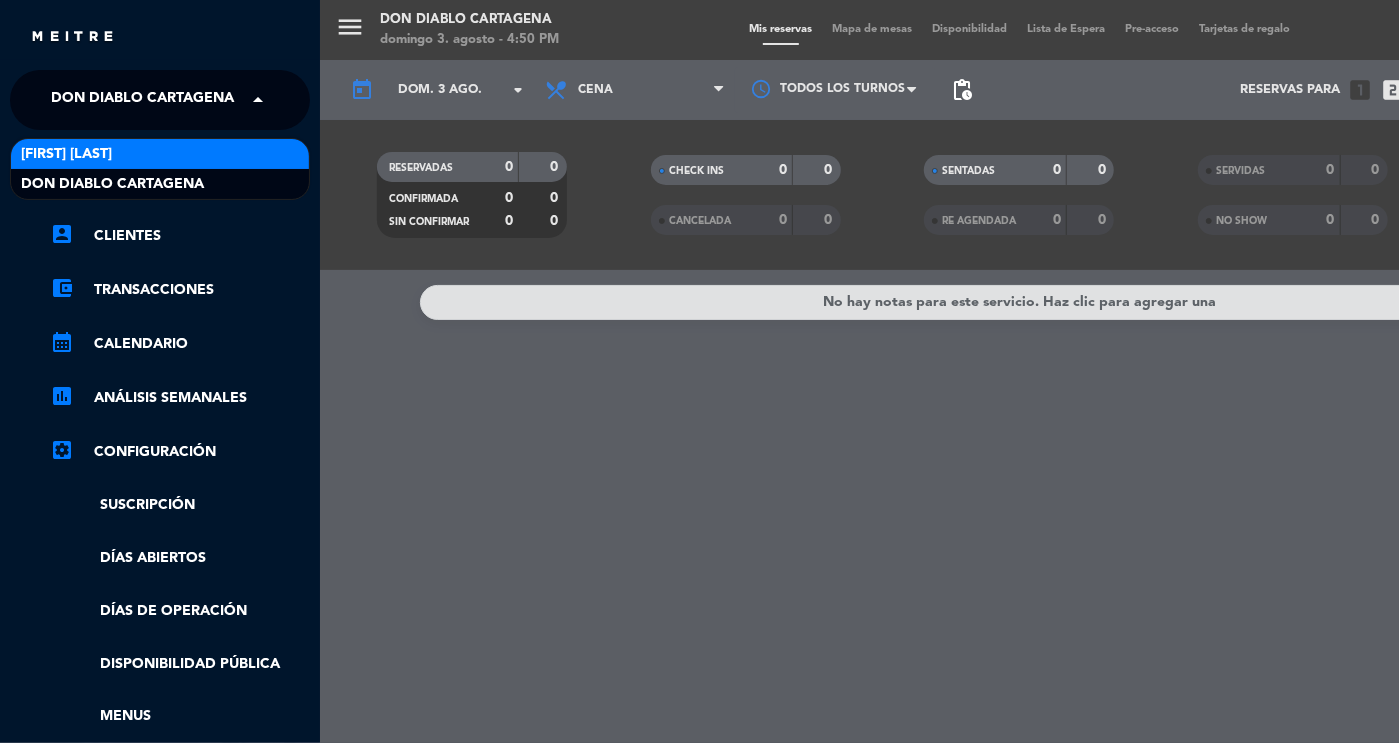 click on "[FIRST] [LAST]" at bounding box center [66, 154] 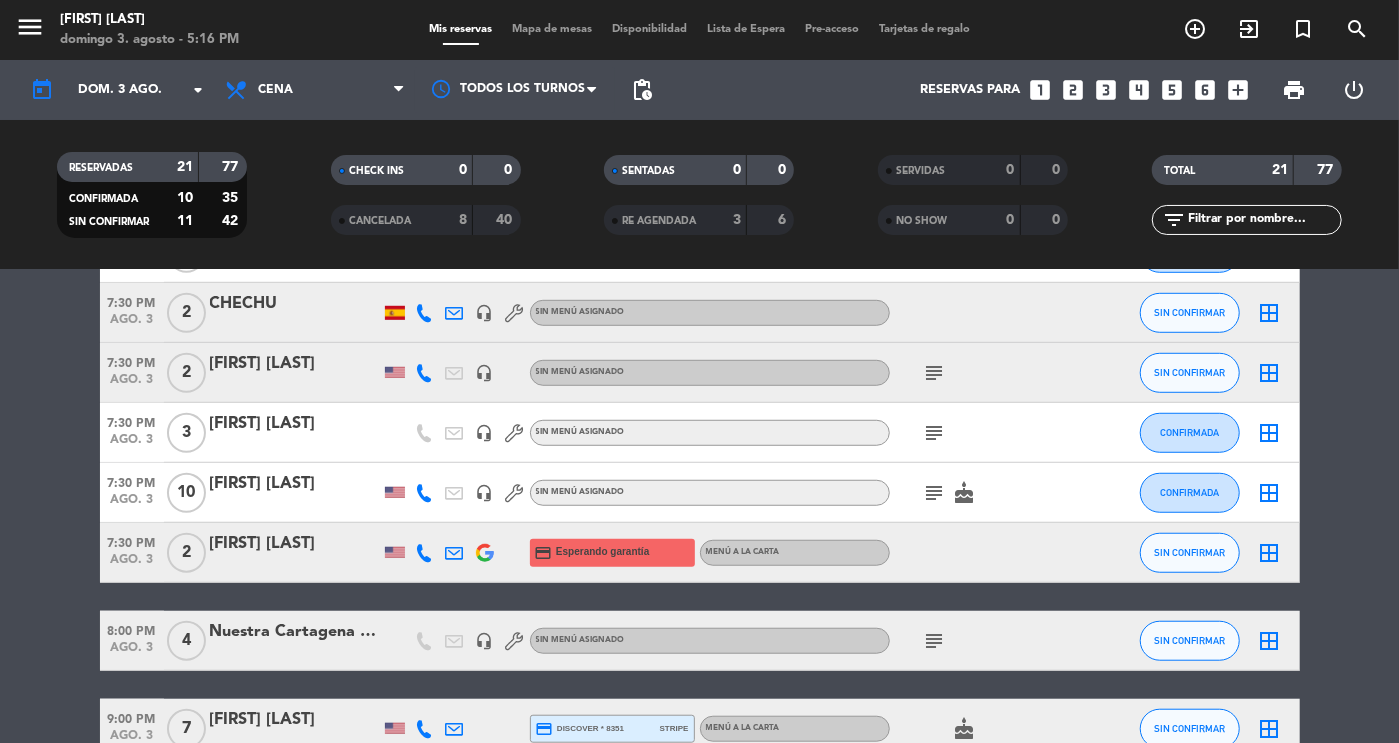 scroll, scrollTop: 1090, scrollLeft: 0, axis: vertical 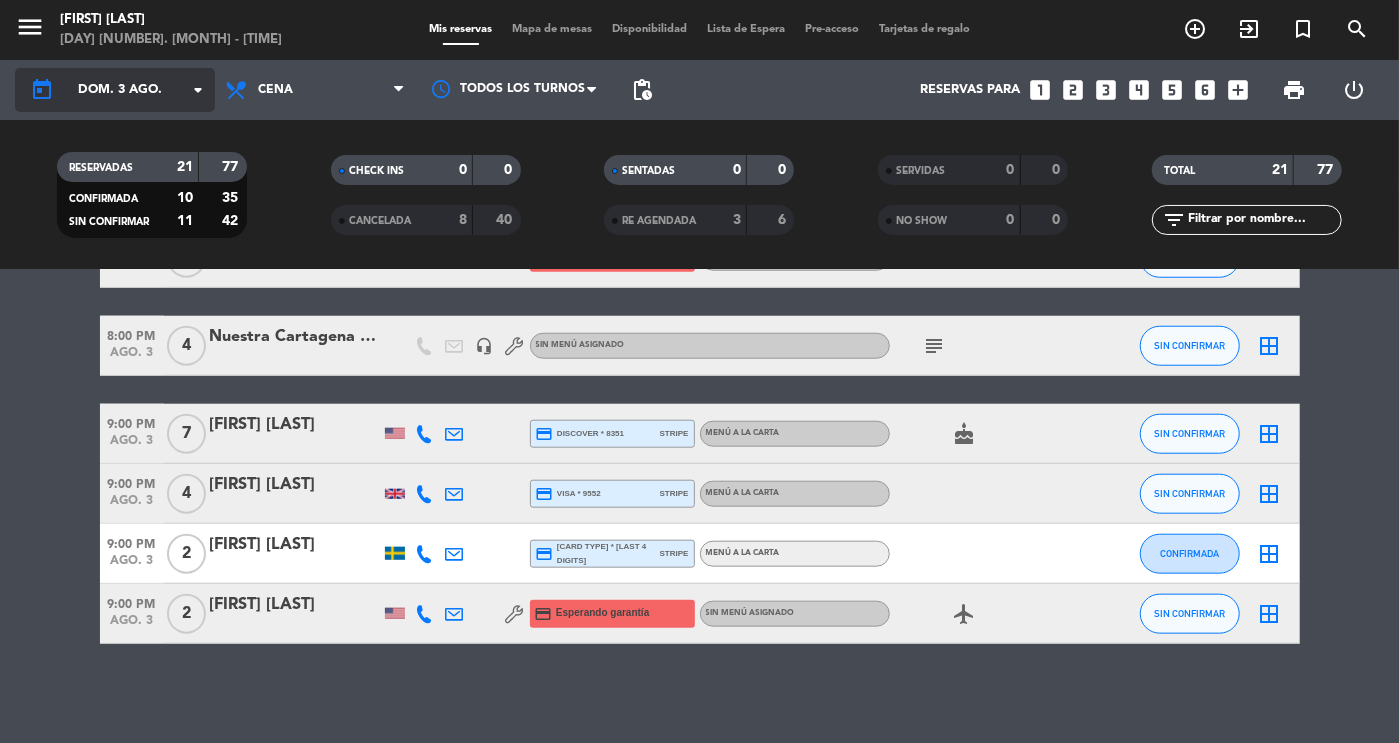 click on "dom. 3 ago." 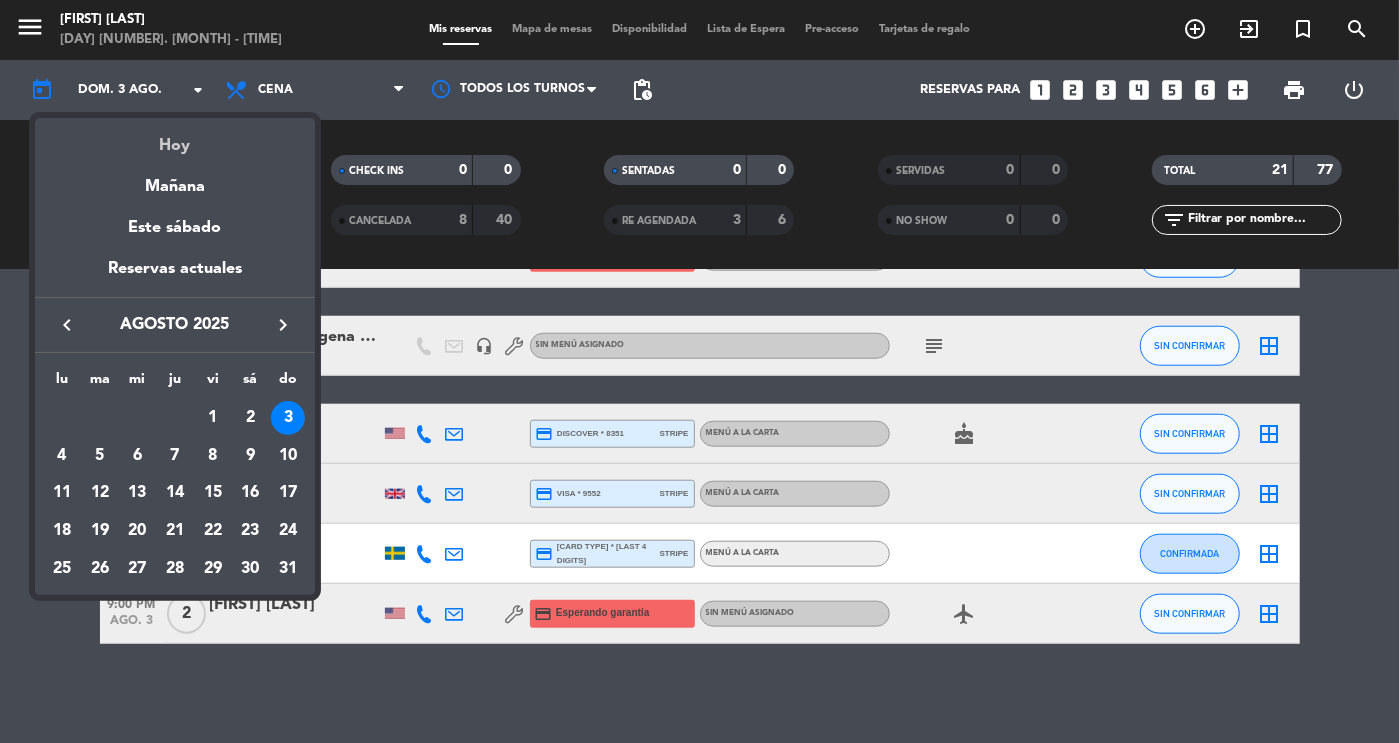 click on "Hoy" at bounding box center [175, 138] 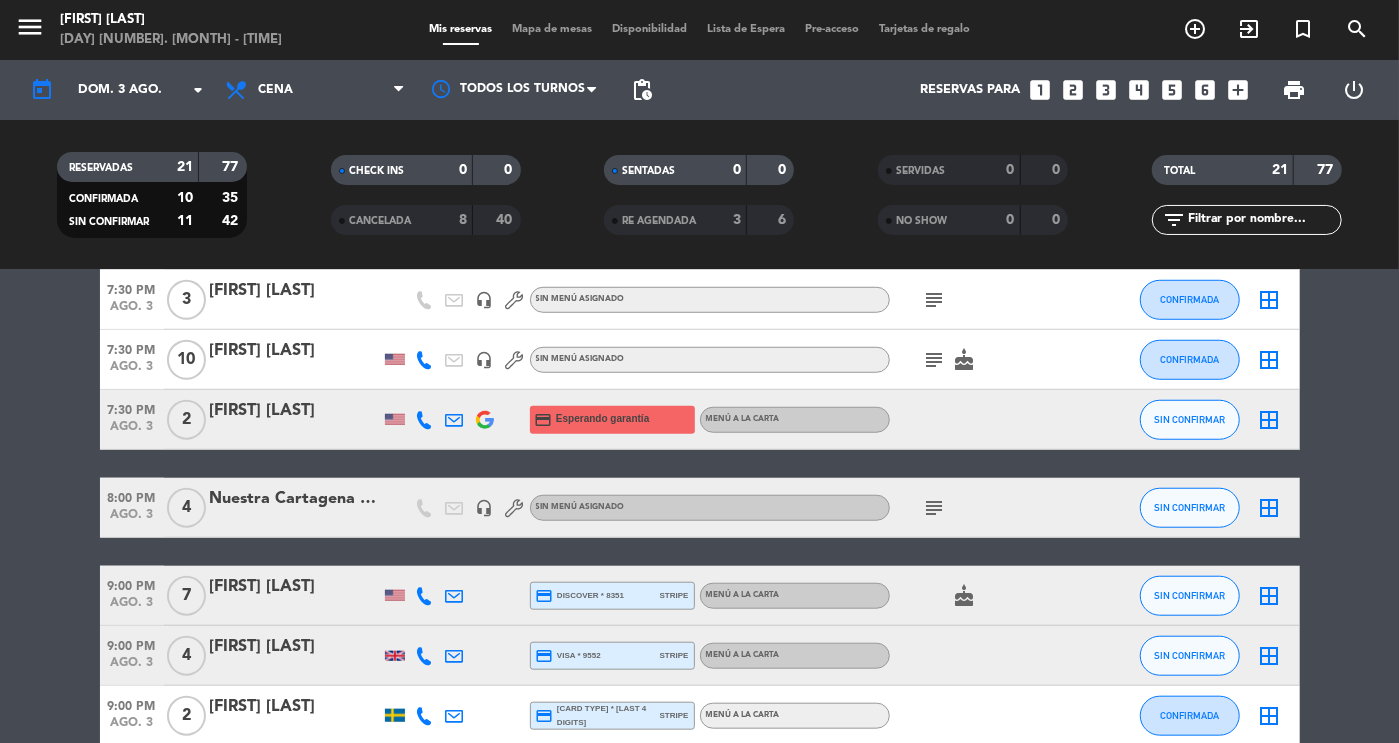scroll, scrollTop: 928, scrollLeft: 0, axis: vertical 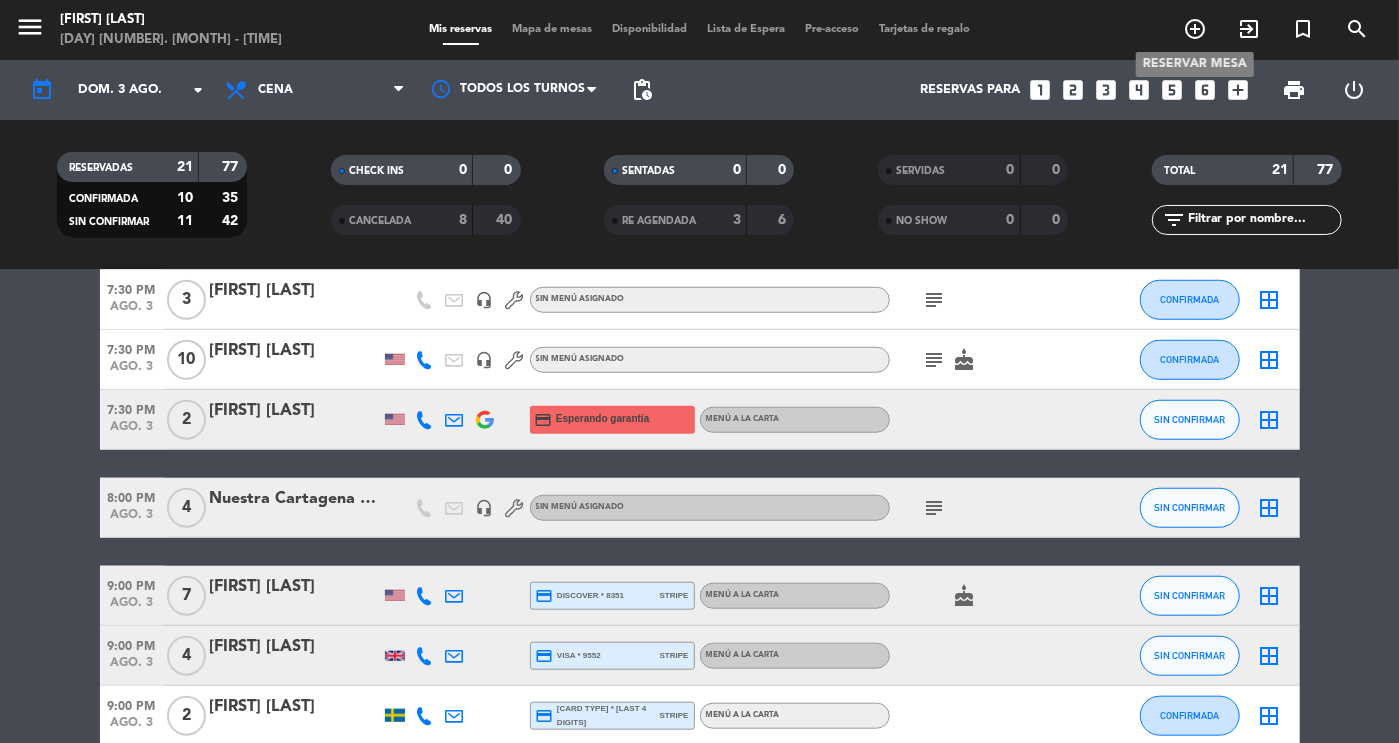 click on "add_circle_outline" at bounding box center [1195, 29] 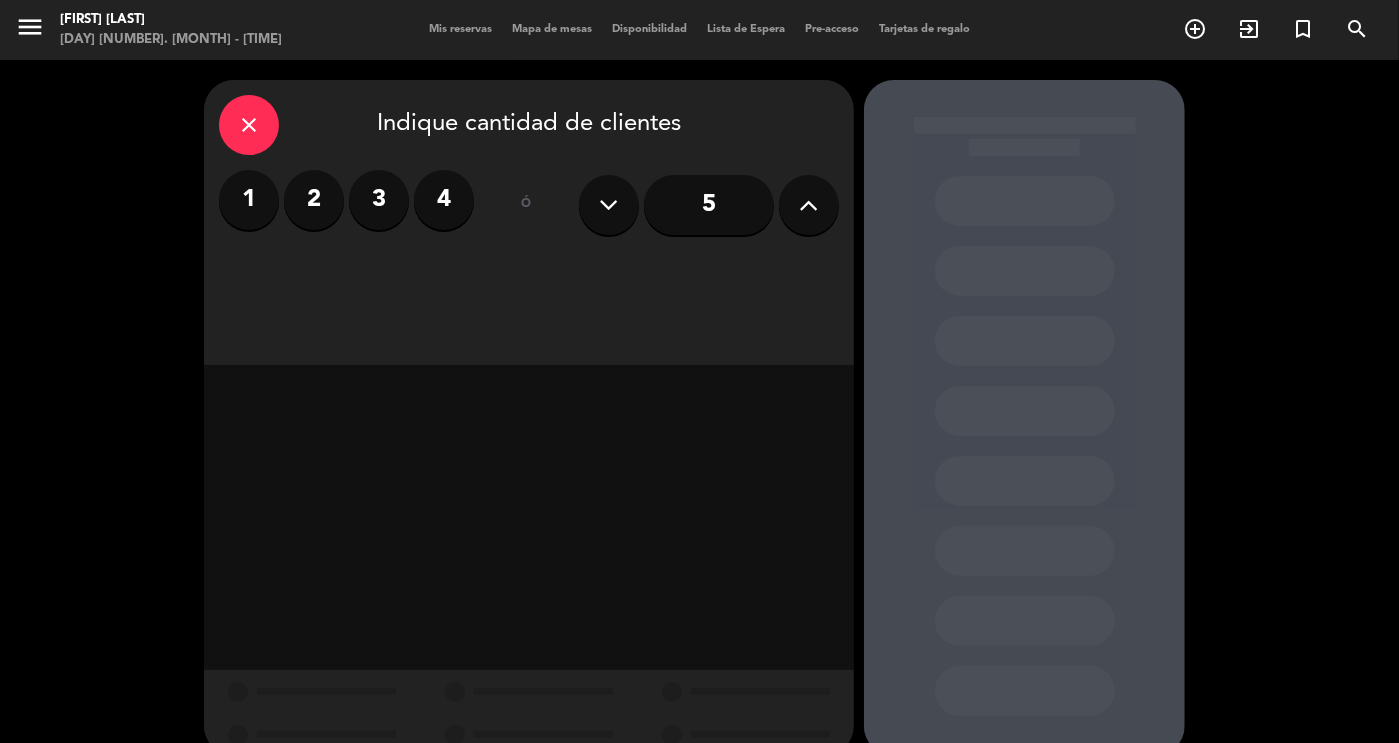 click at bounding box center [809, 205] 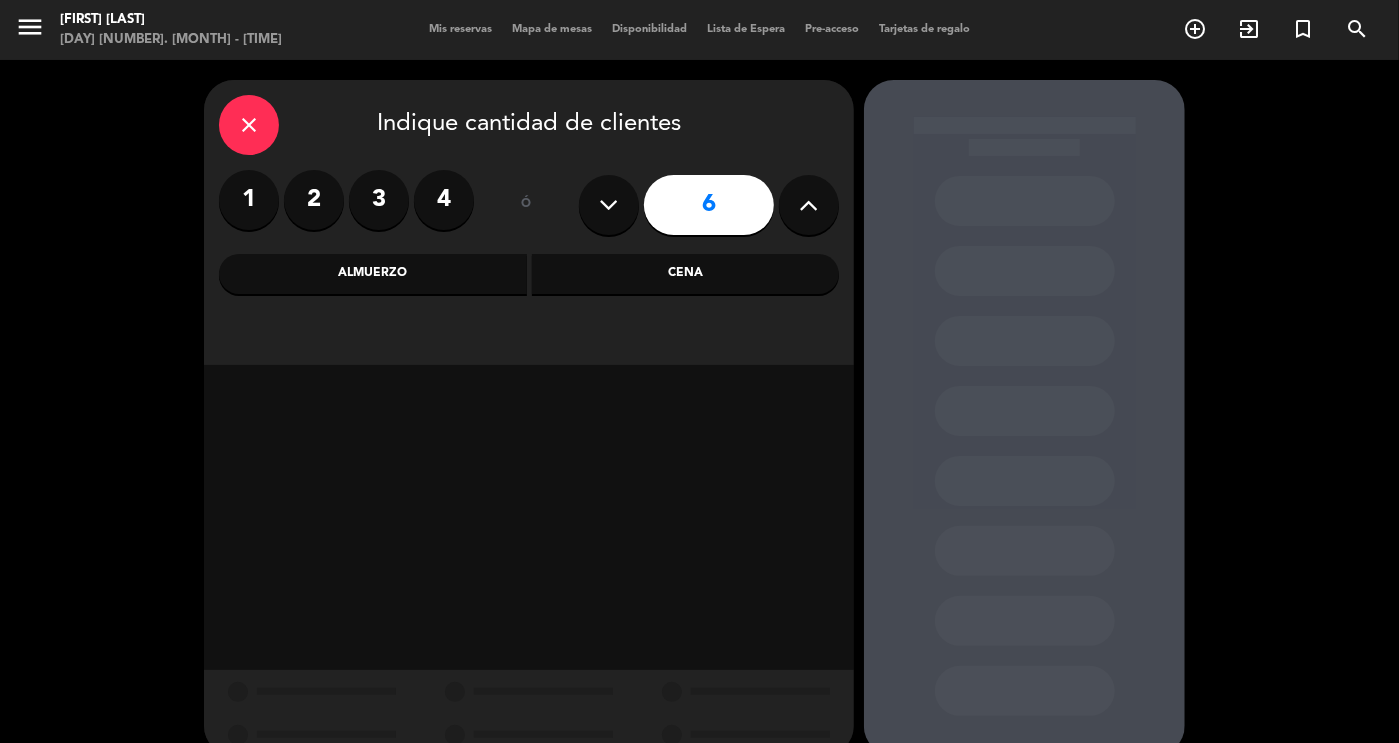 click at bounding box center (809, 205) 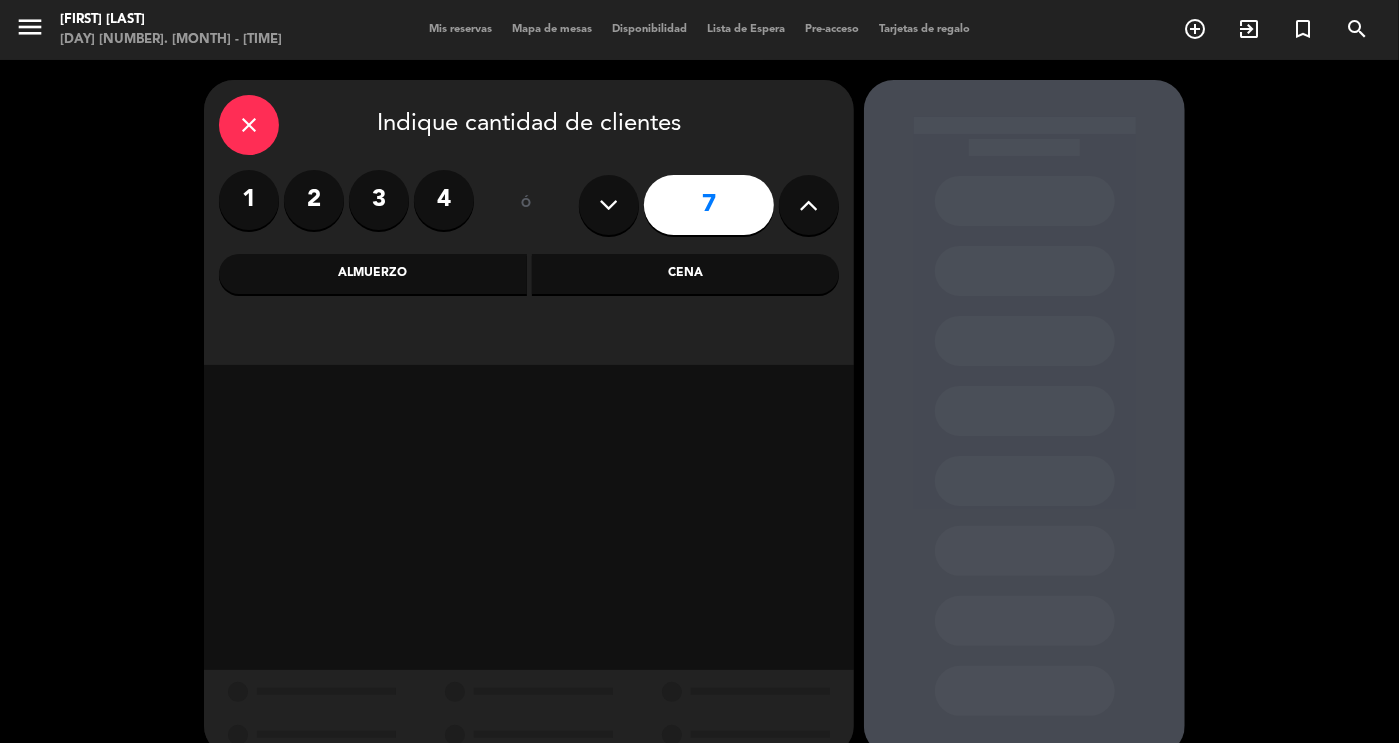click at bounding box center [809, 205] 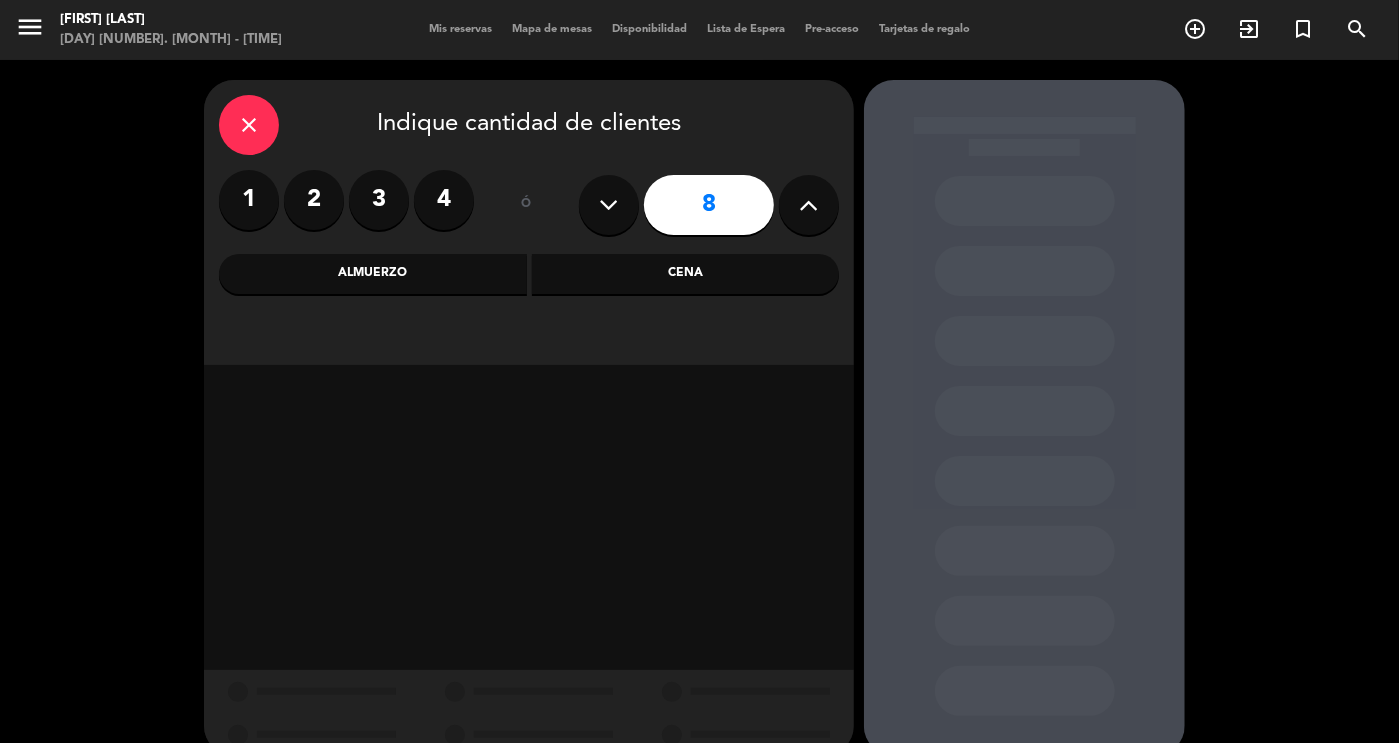 click at bounding box center (809, 205) 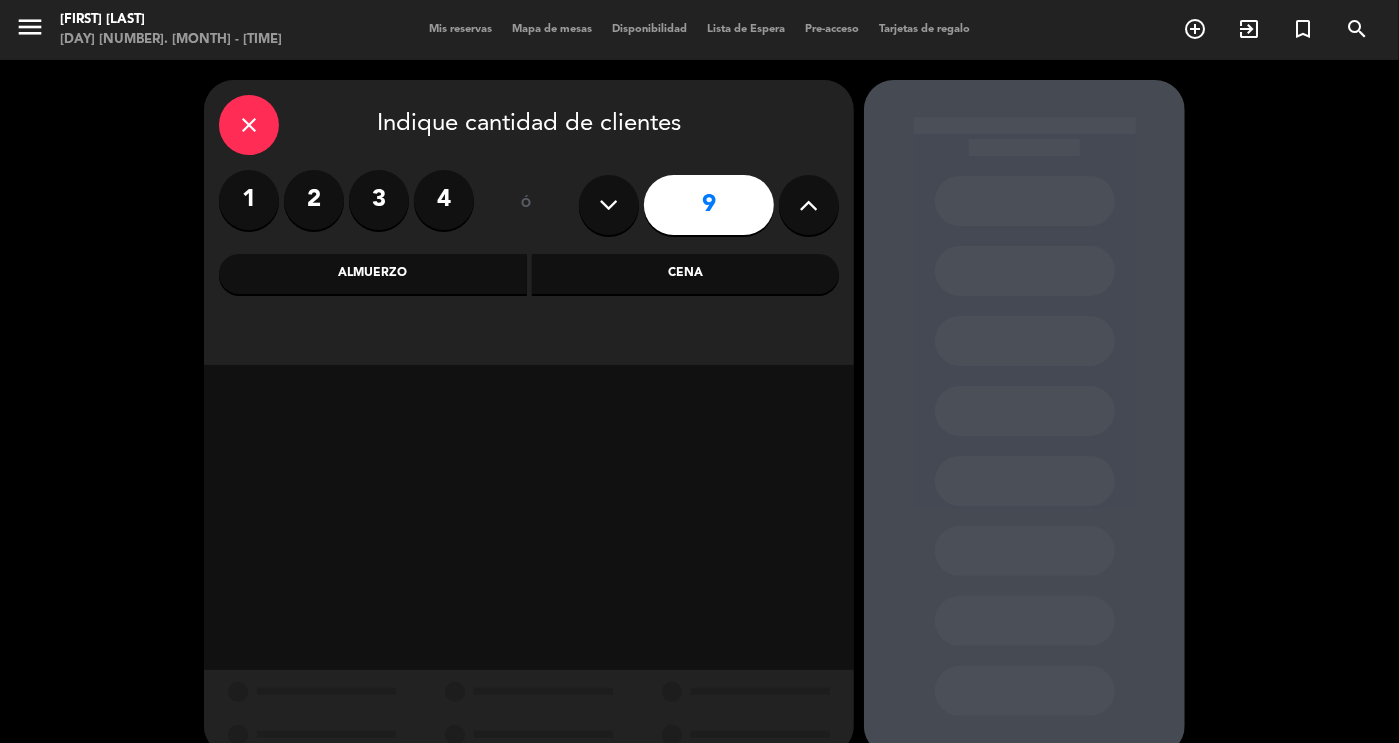 click at bounding box center [809, 205] 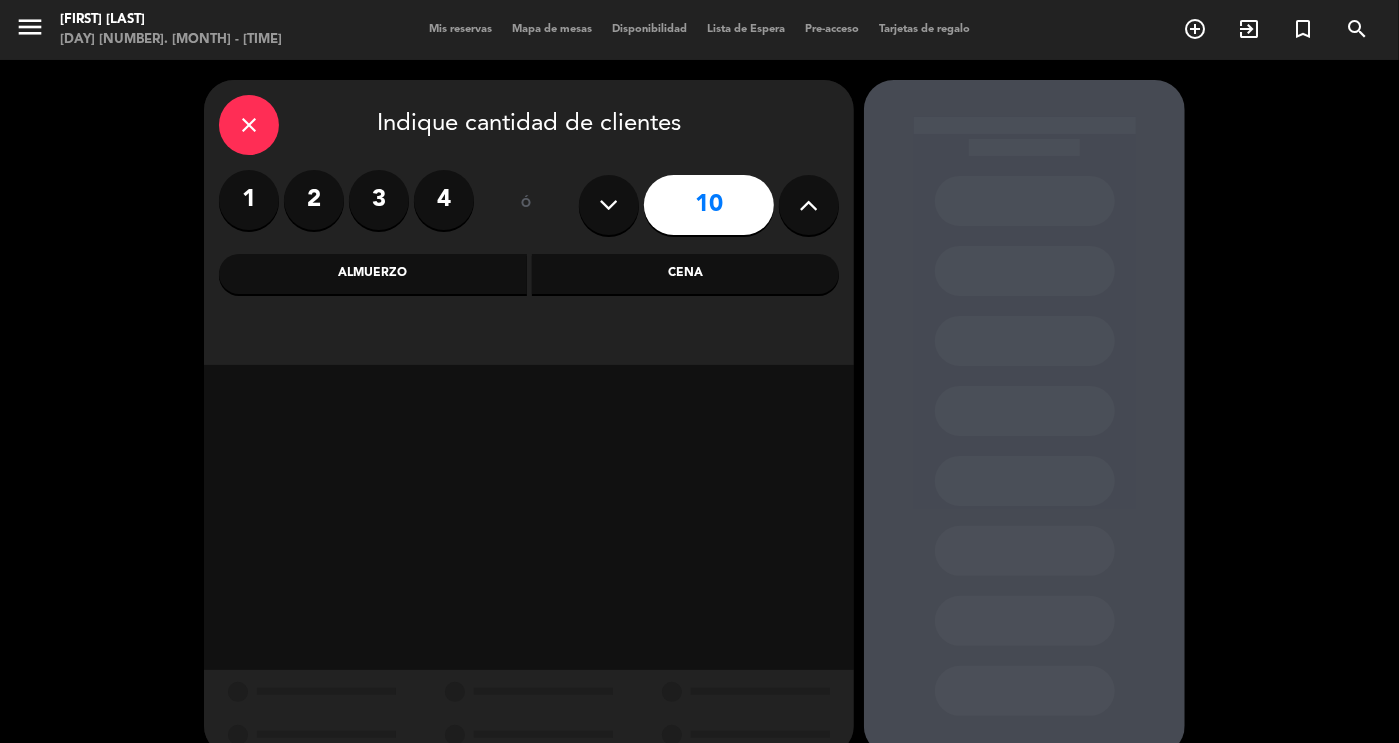 click on "Cena" at bounding box center (686, 274) 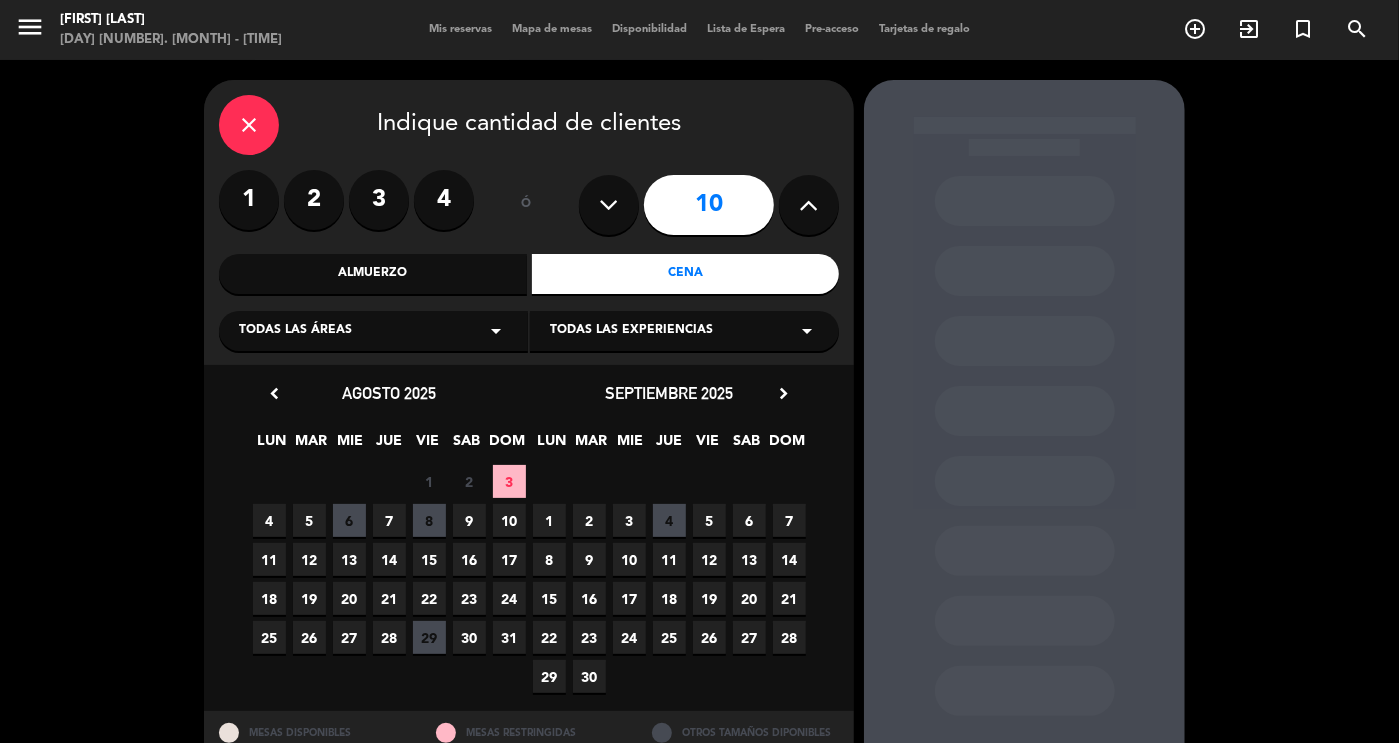 click on "3" at bounding box center (509, 481) 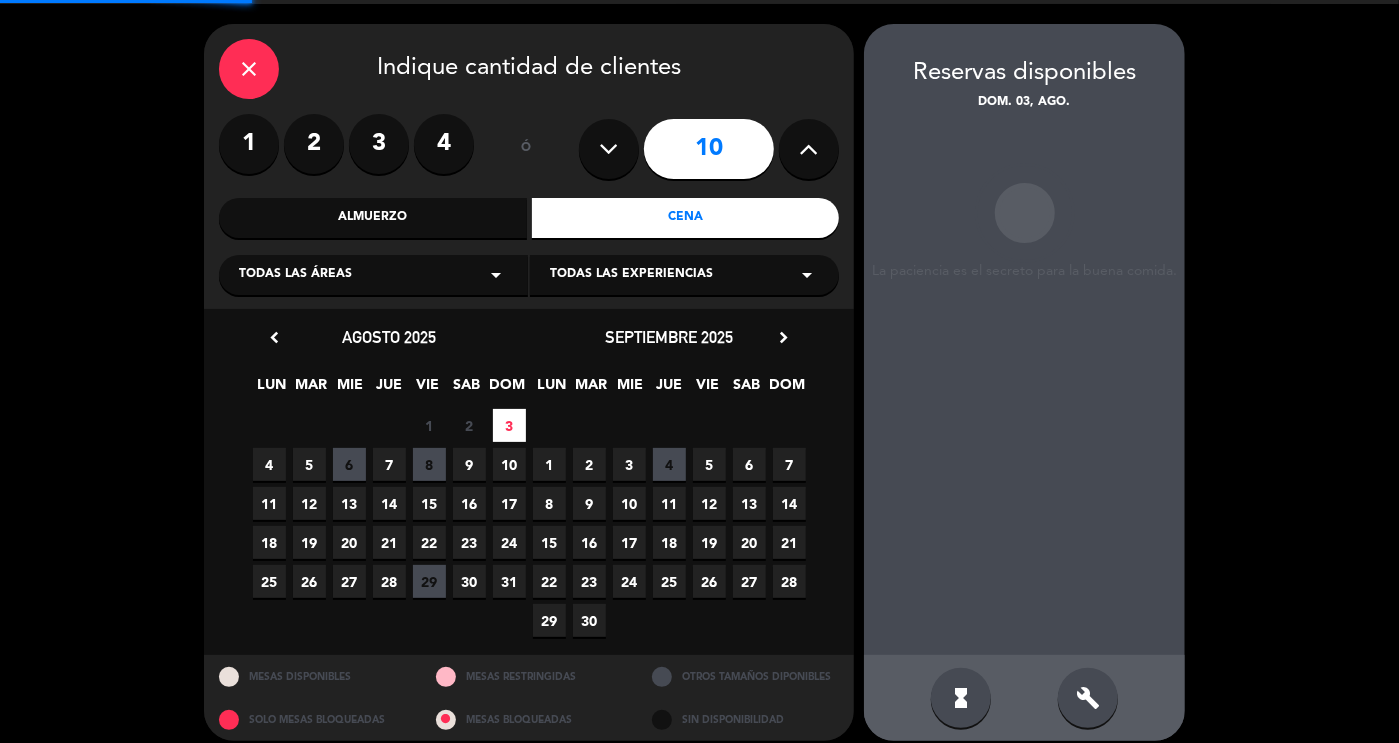 scroll, scrollTop: 72, scrollLeft: 0, axis: vertical 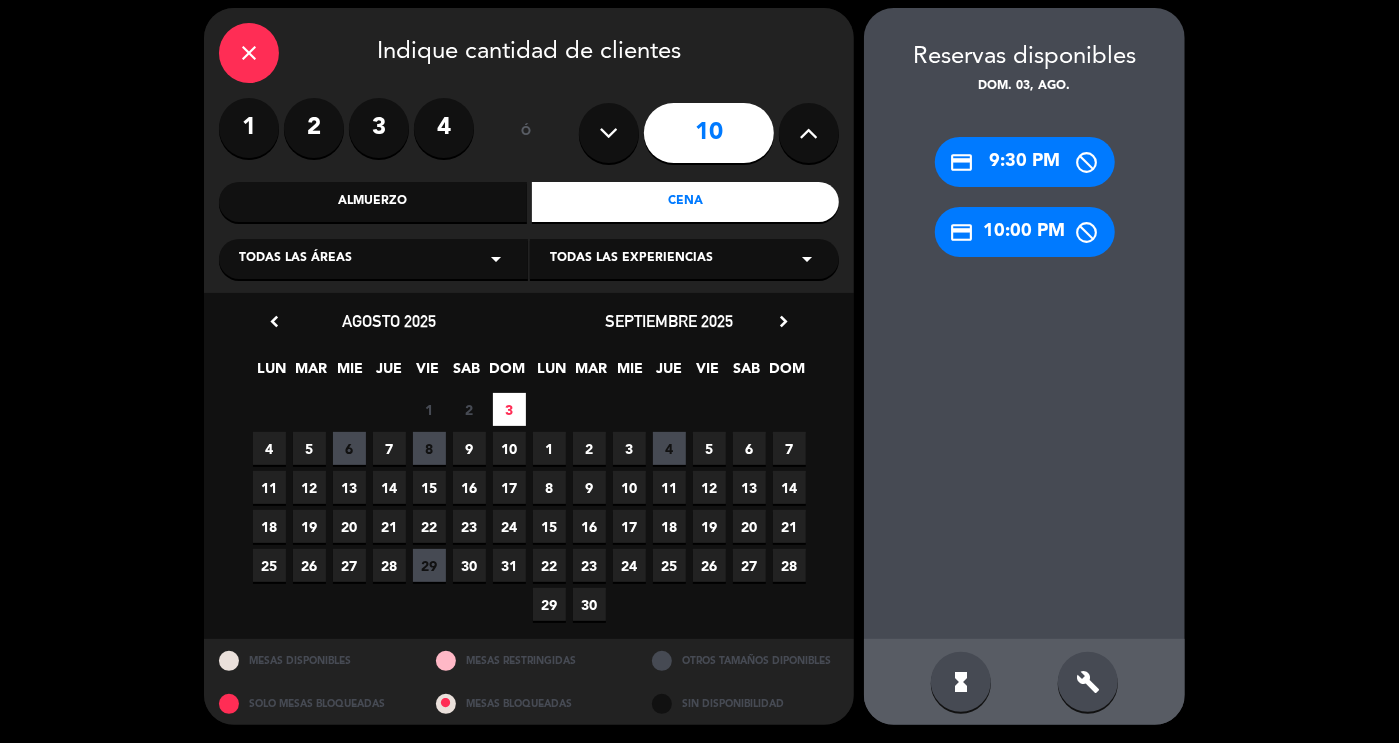 click on "build" at bounding box center (1088, 682) 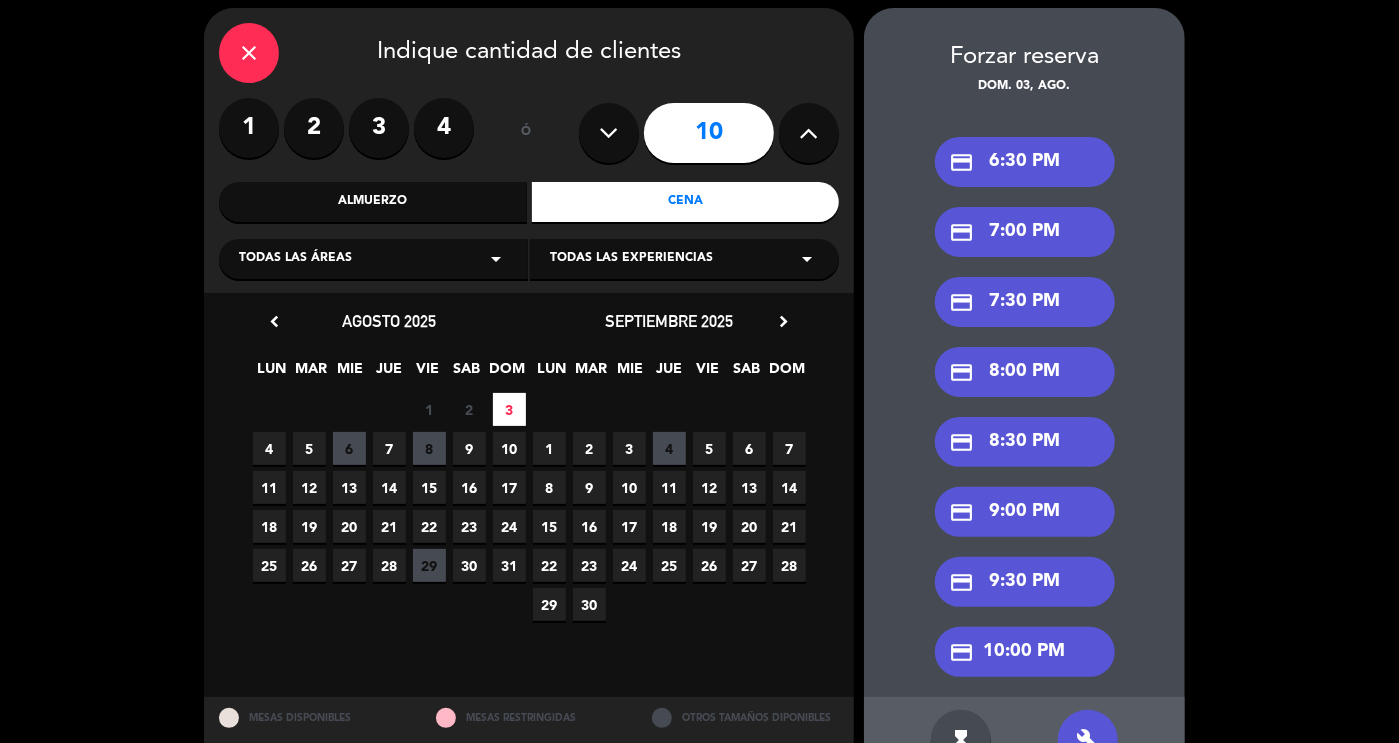 click on "credit_card  7:30 PM" at bounding box center [1025, 302] 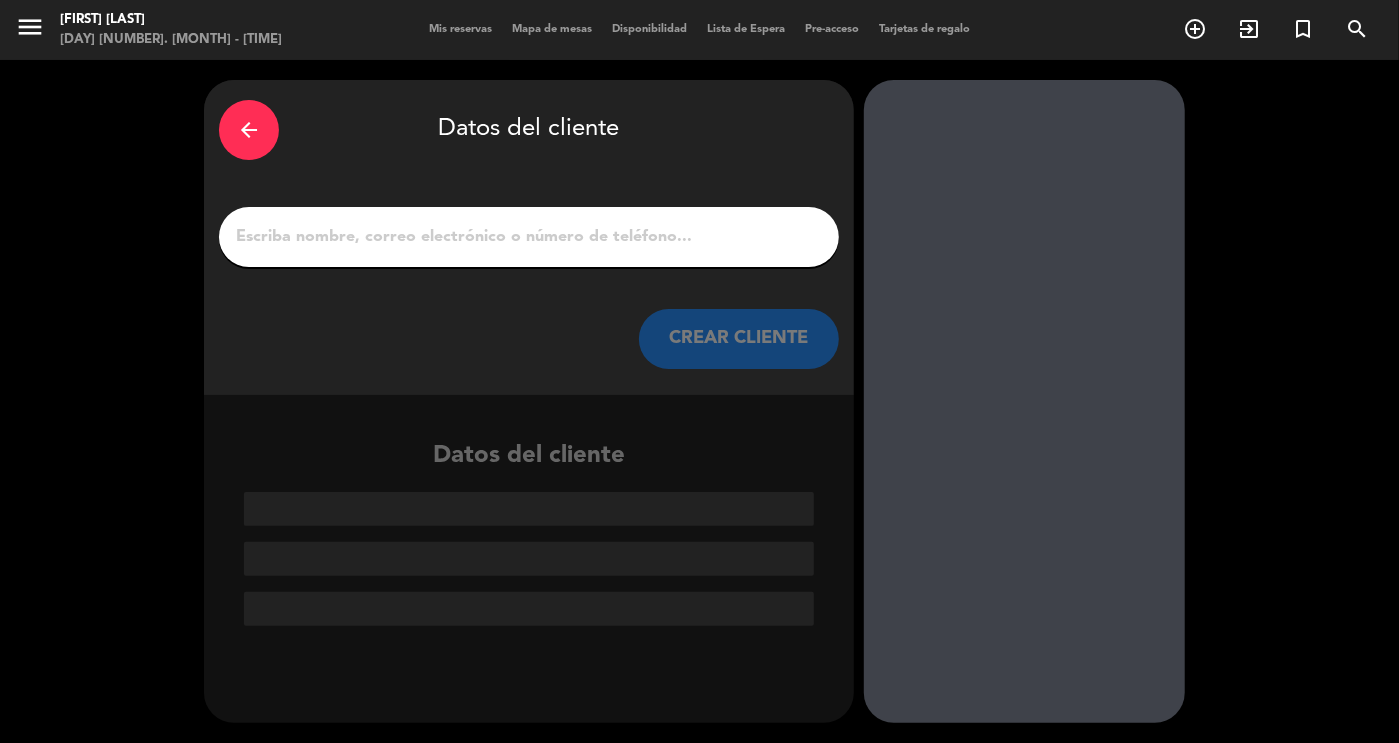 scroll, scrollTop: 0, scrollLeft: 0, axis: both 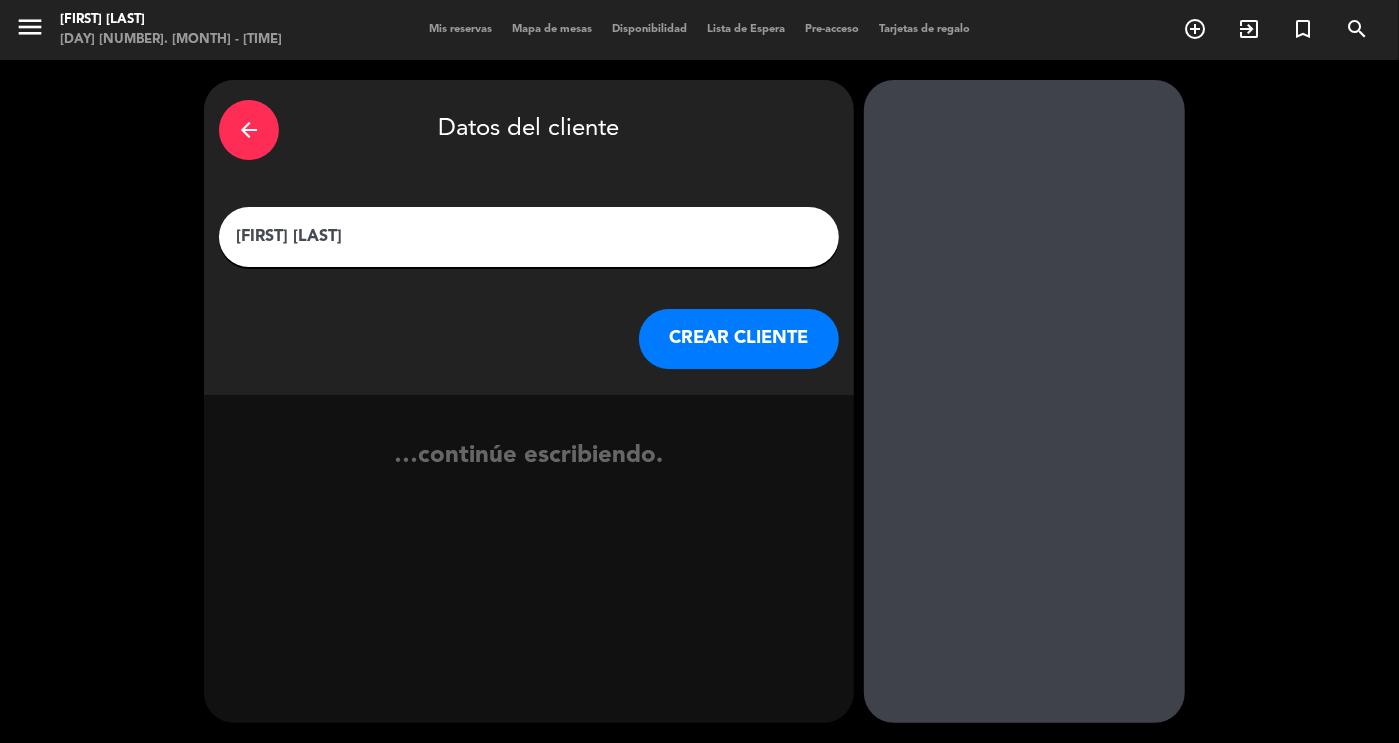 type on "[FIRST] [LAST]" 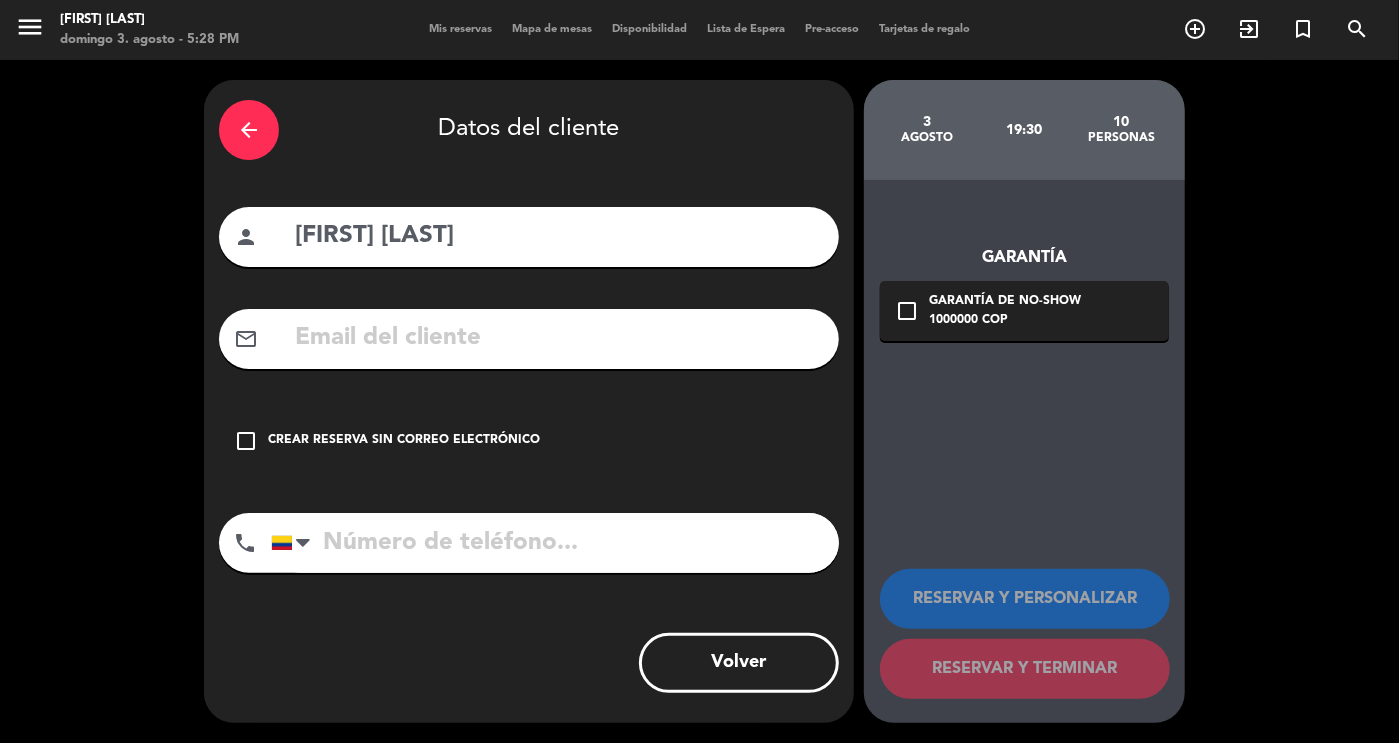 click at bounding box center [558, 338] 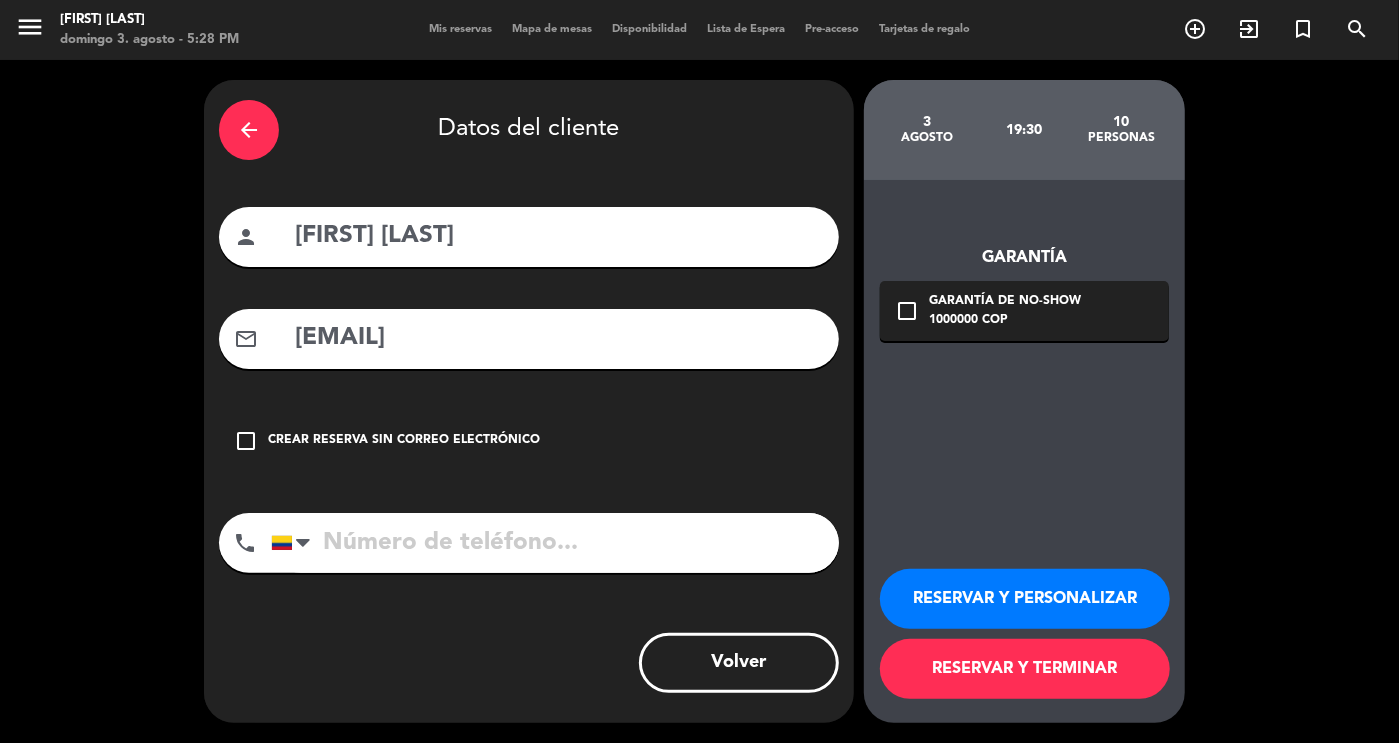 type on "[EMAIL]" 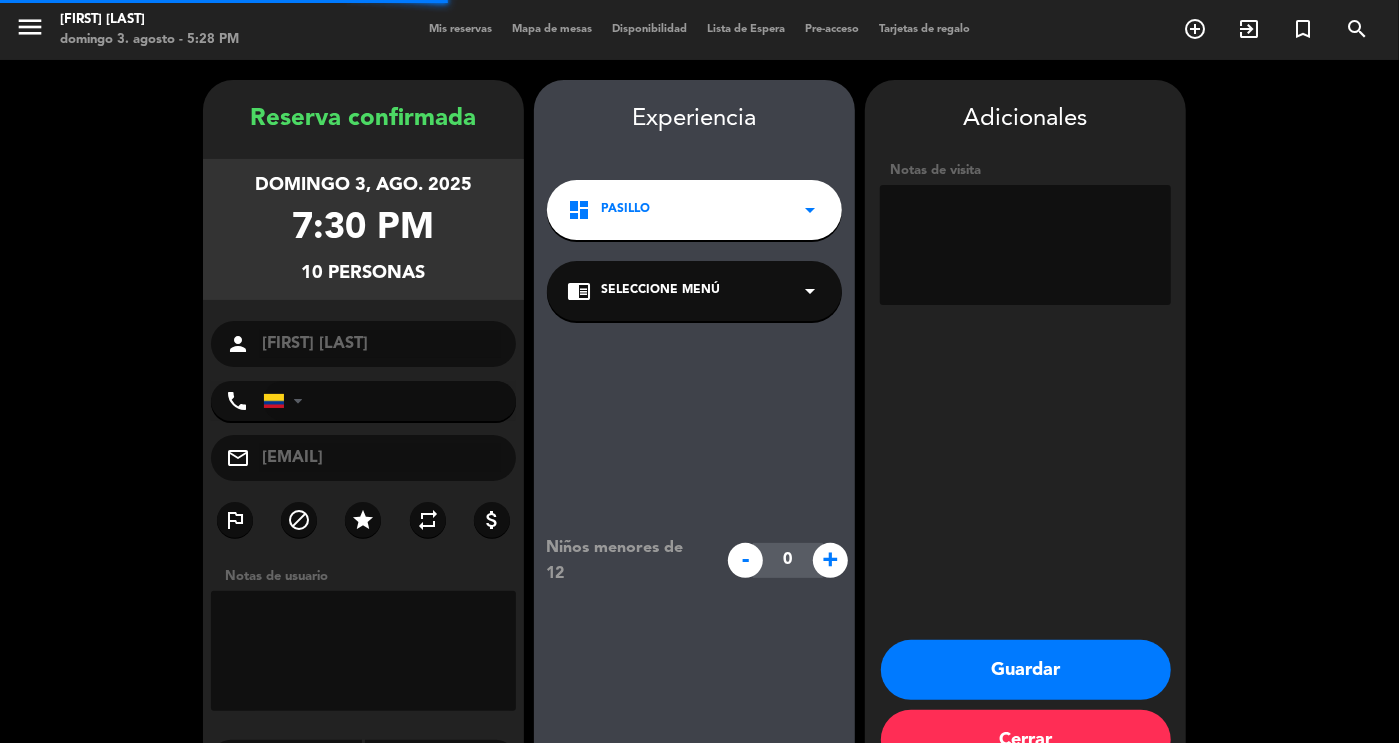 scroll, scrollTop: 56, scrollLeft: 0, axis: vertical 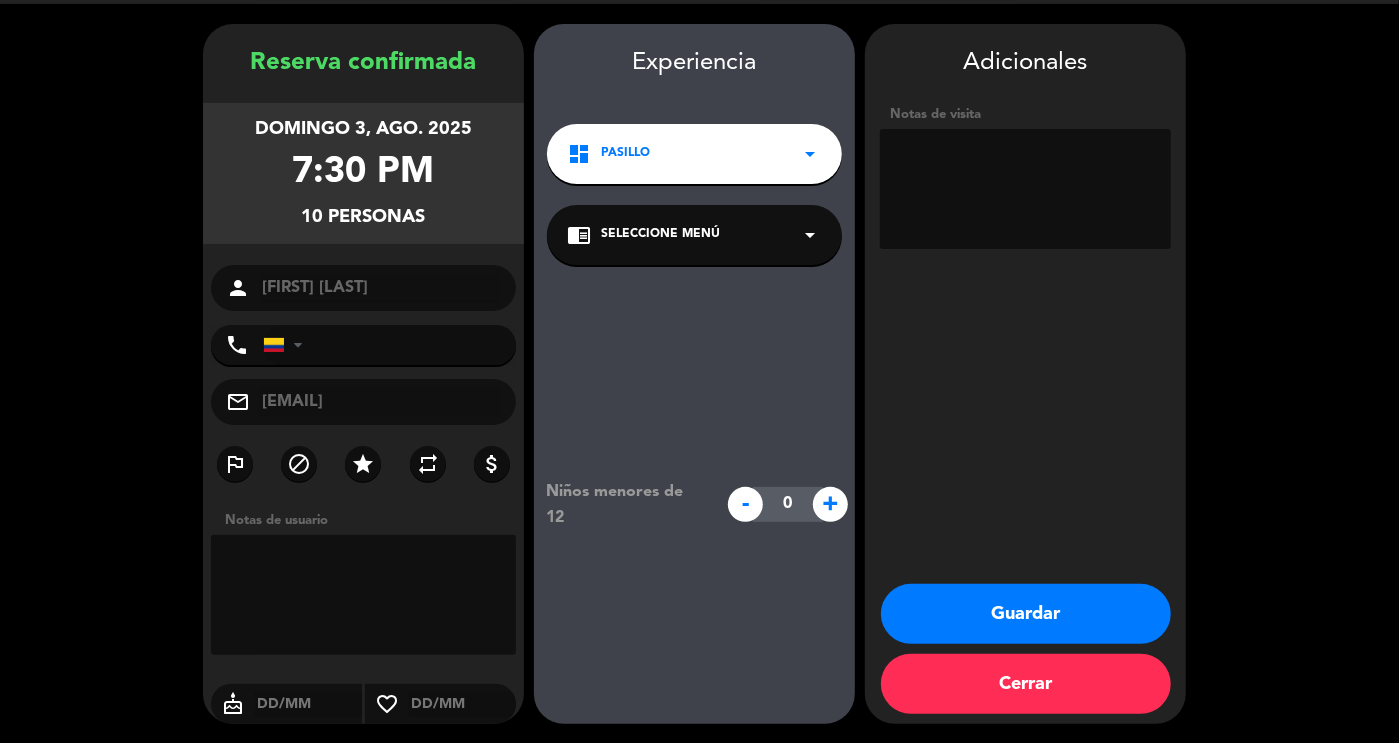 click at bounding box center (1025, 189) 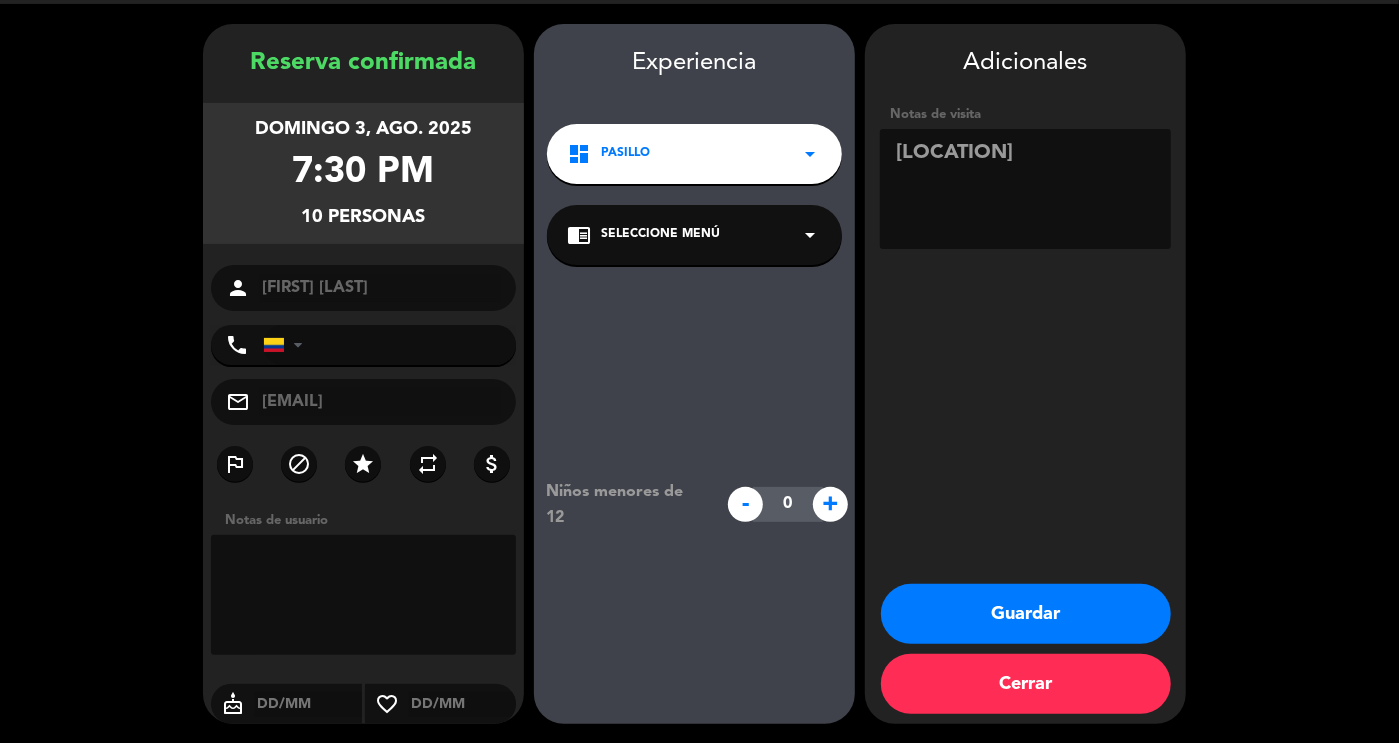 type on "[LOCATION]" 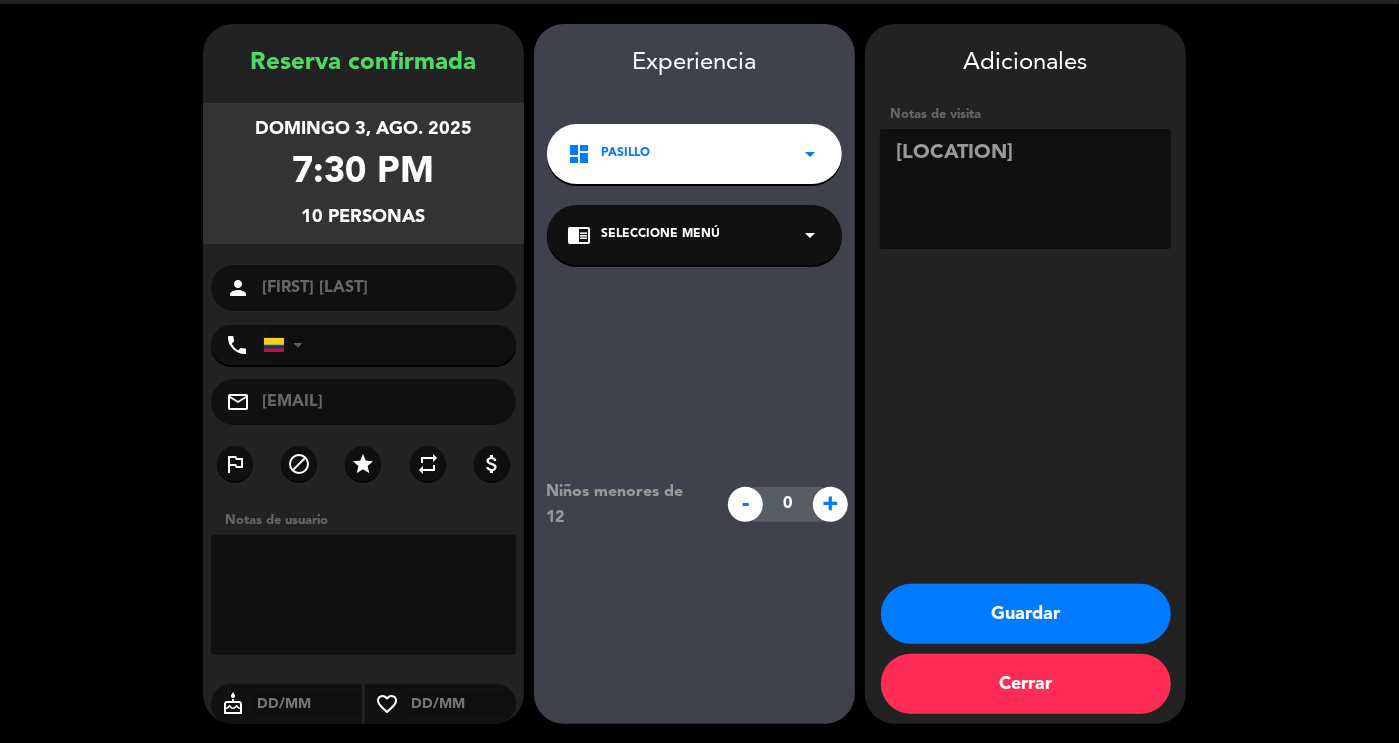 click on "Guardar" at bounding box center (1026, 614) 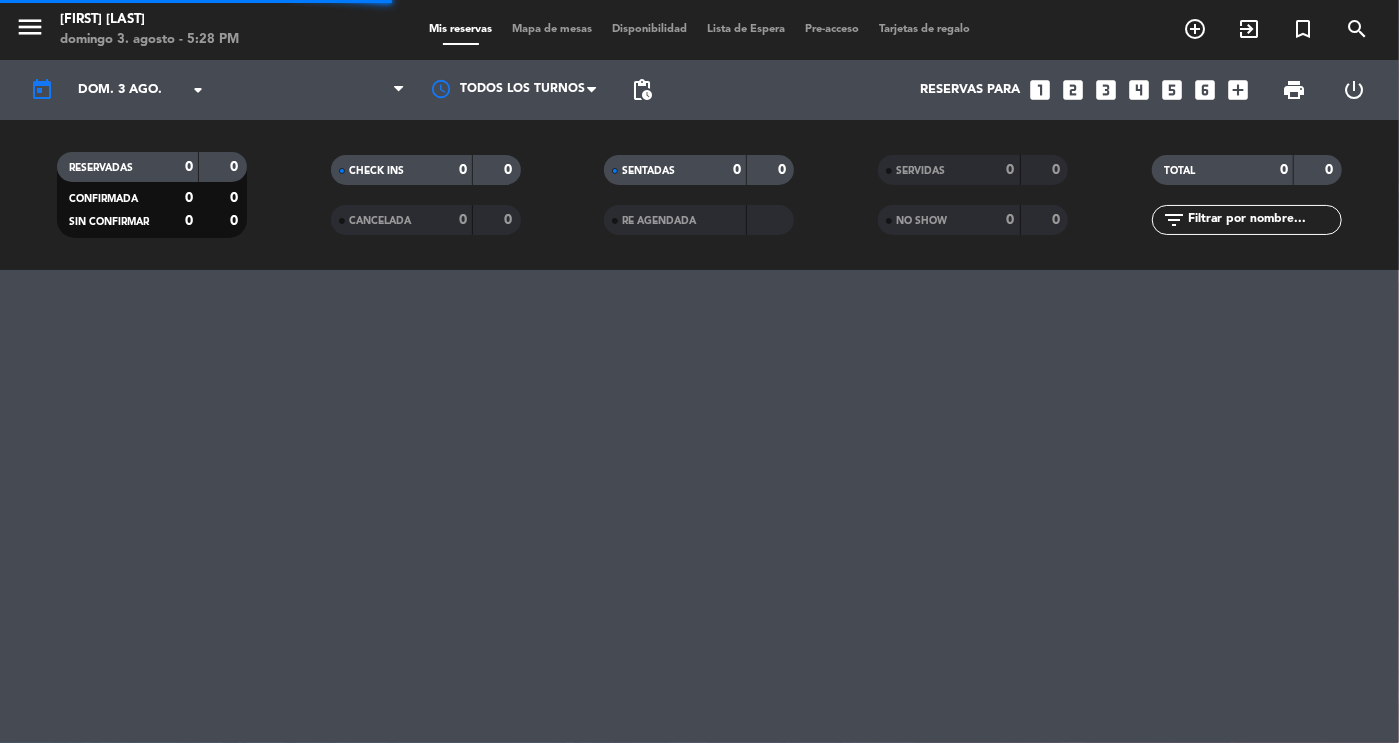 scroll, scrollTop: 0, scrollLeft: 0, axis: both 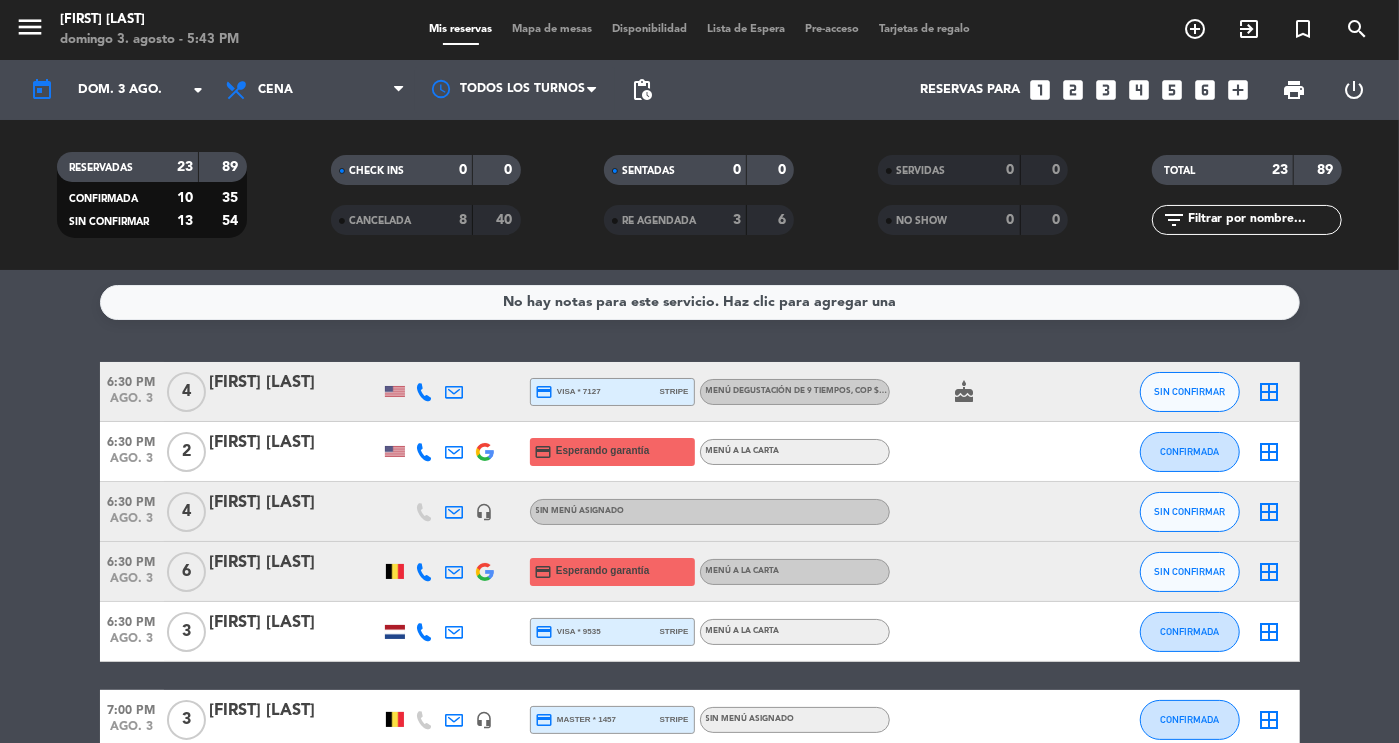 click on "No hay notas para este servicio. Haz clic para agregar una   6:30 PM   ago. 3   4   [FIRST] [LAST]  credit_card  visa * 7127   stripe   Menú degustación de 9 tiempos , COP $ 499.000  cake  SIN CONFIRMAR  border_all   6:30 PM   ago. 3   2   [FIRST] [LAST]  credit_card  Esperando garantía   Menú a la carta CONFIRMADA  border_all   6:30 PM   ago. 3   4   [FIRST] [LAST]  headset_mic  Sin menú asignado SIN CONFIRMAR  border_all   6:30 PM   ago. 3   6   suriya guerzoni  credit_card  Esperando garantía   Menú a la carta SIN CONFIRMAR  border_all   6:30 PM   ago. 3   3   [FIRST] [LAST]  credit_card  visa * 9535   stripe   Menú a la carta CONFIRMADA  border_all   7:00 PM   ago. 3   3    [FIRST] [LAST]   headset_mic  credit_card  master * 1457   stripe  Sin menú asignado CONFIRMADA  border_all   7:00 PM   ago. 3   5   Haas  credit_card  amex * 1012   stripe   Menú a la carta CONFIRMADA  border_all   7:00 PM   ago. 3   3   [FIRST] [LAST]  credit_card  visa * 0899   stripe   Menú a la carta CONFIRMADA  border_all" 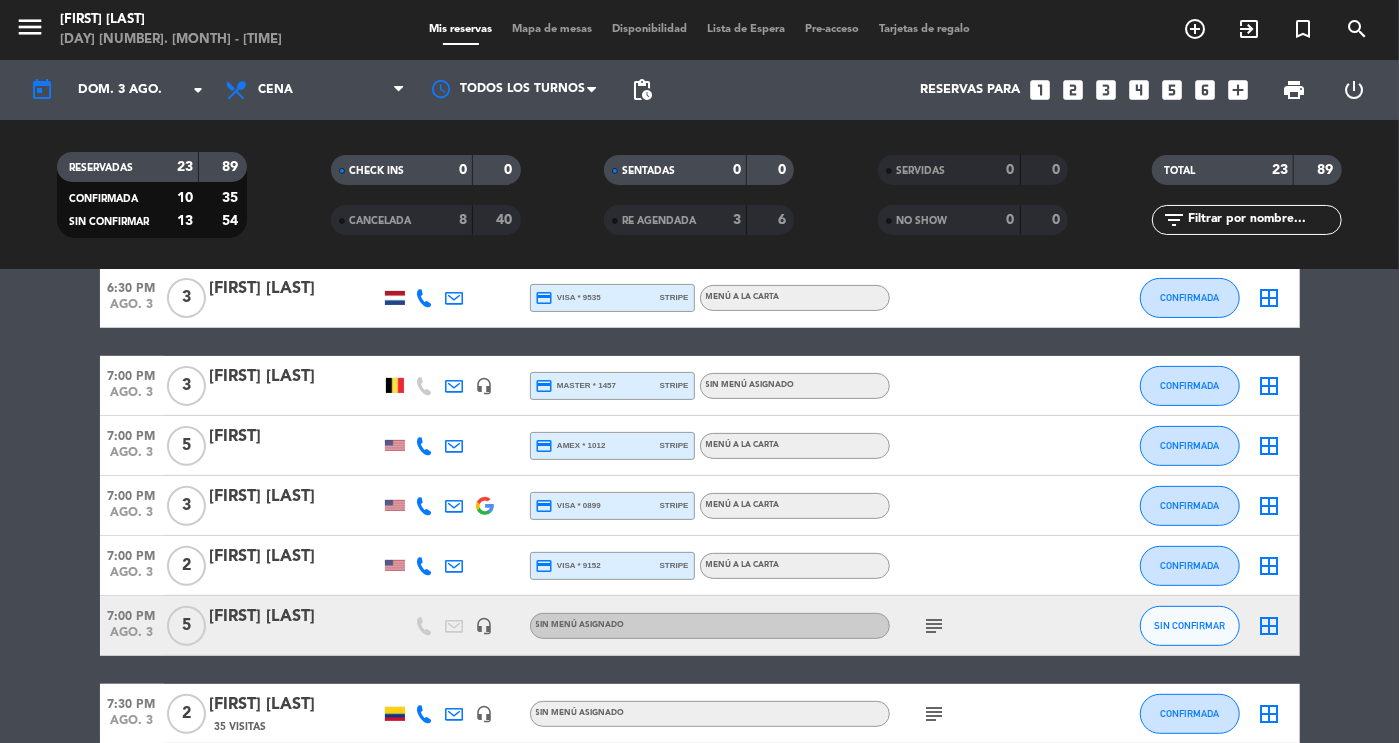 scroll, scrollTop: 0, scrollLeft: 0, axis: both 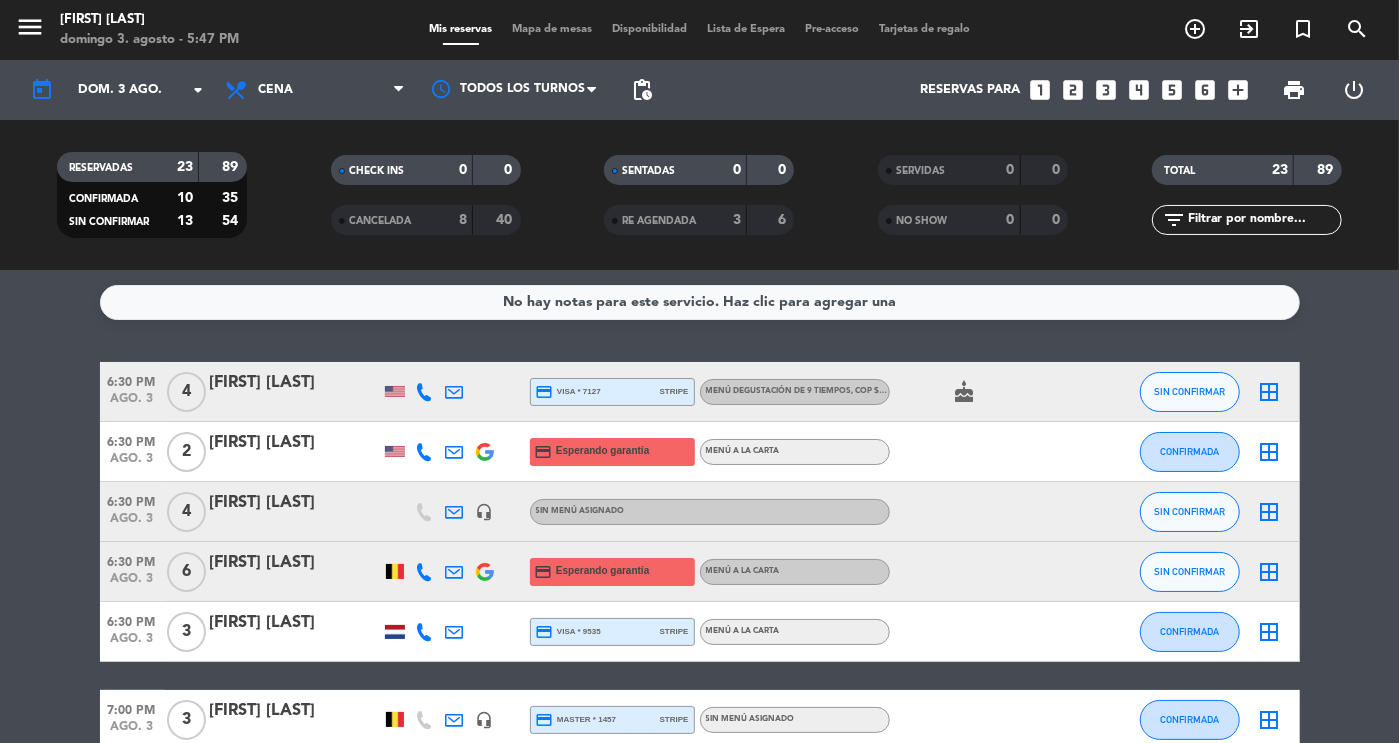 click on "Lista de Espera" at bounding box center (746, 29) 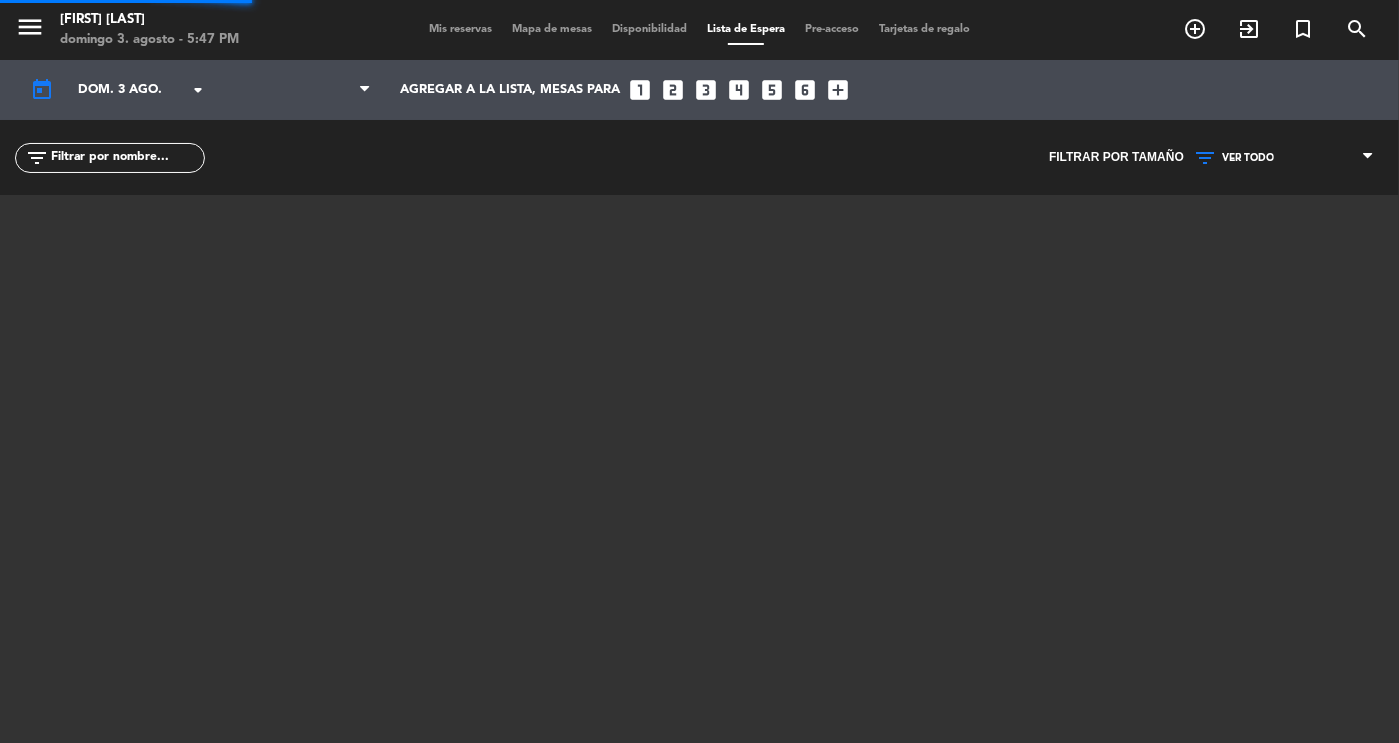 click on "Lista de Espera" at bounding box center [746, 29] 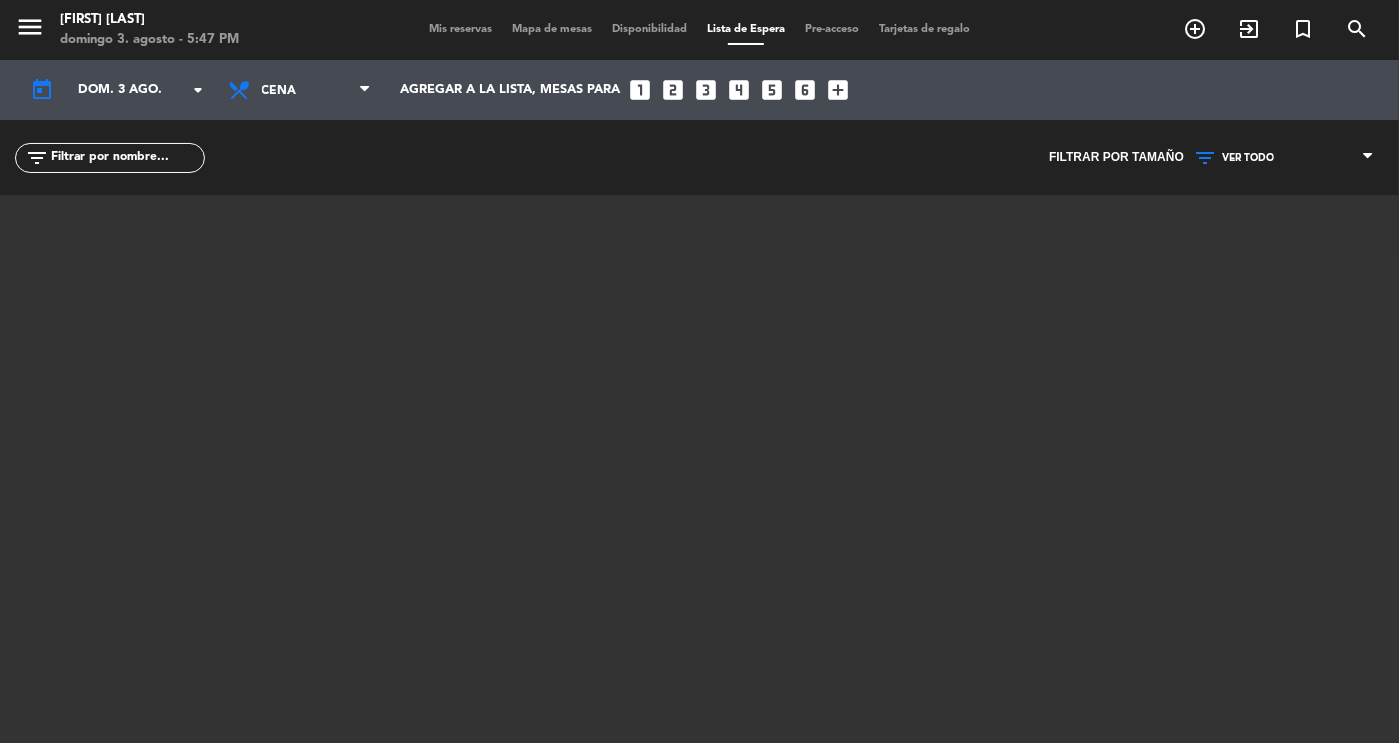 click on "Mis reservas" at bounding box center (460, 29) 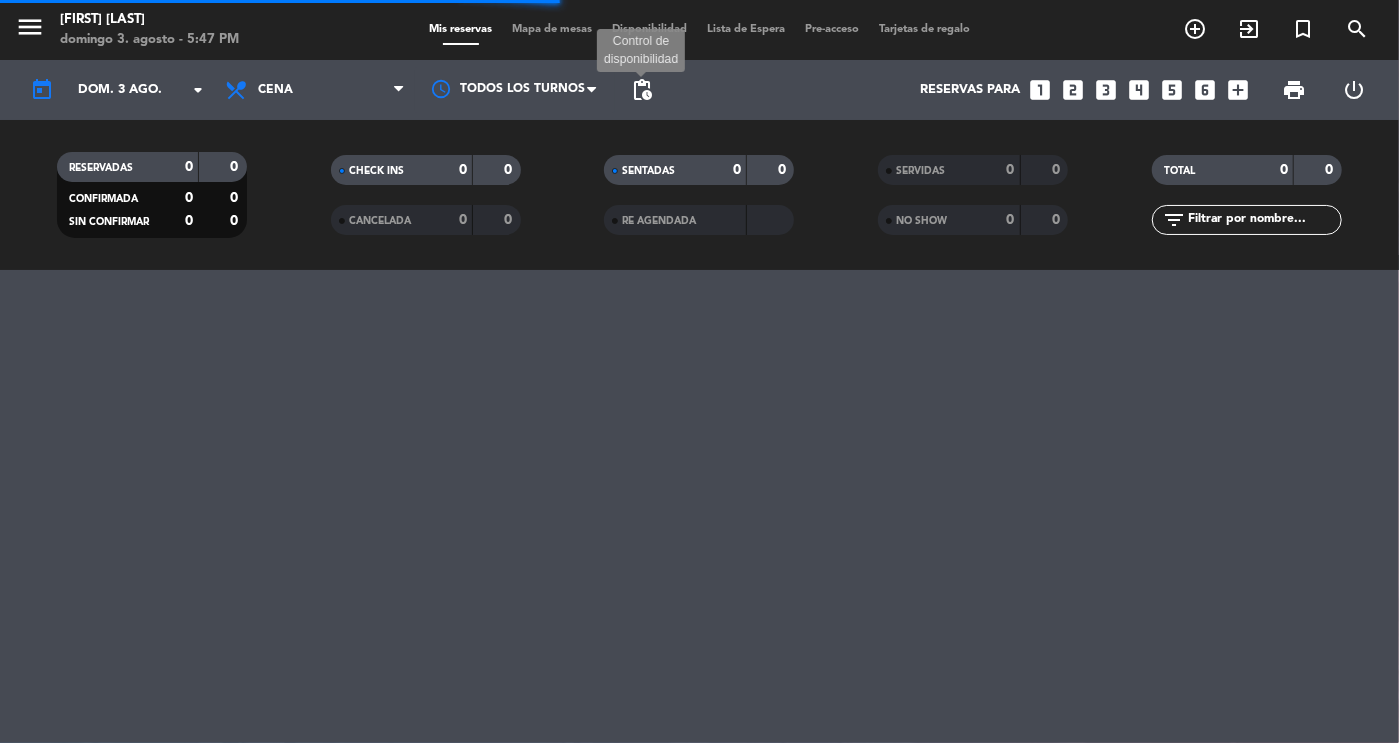 click on "pending_actions" 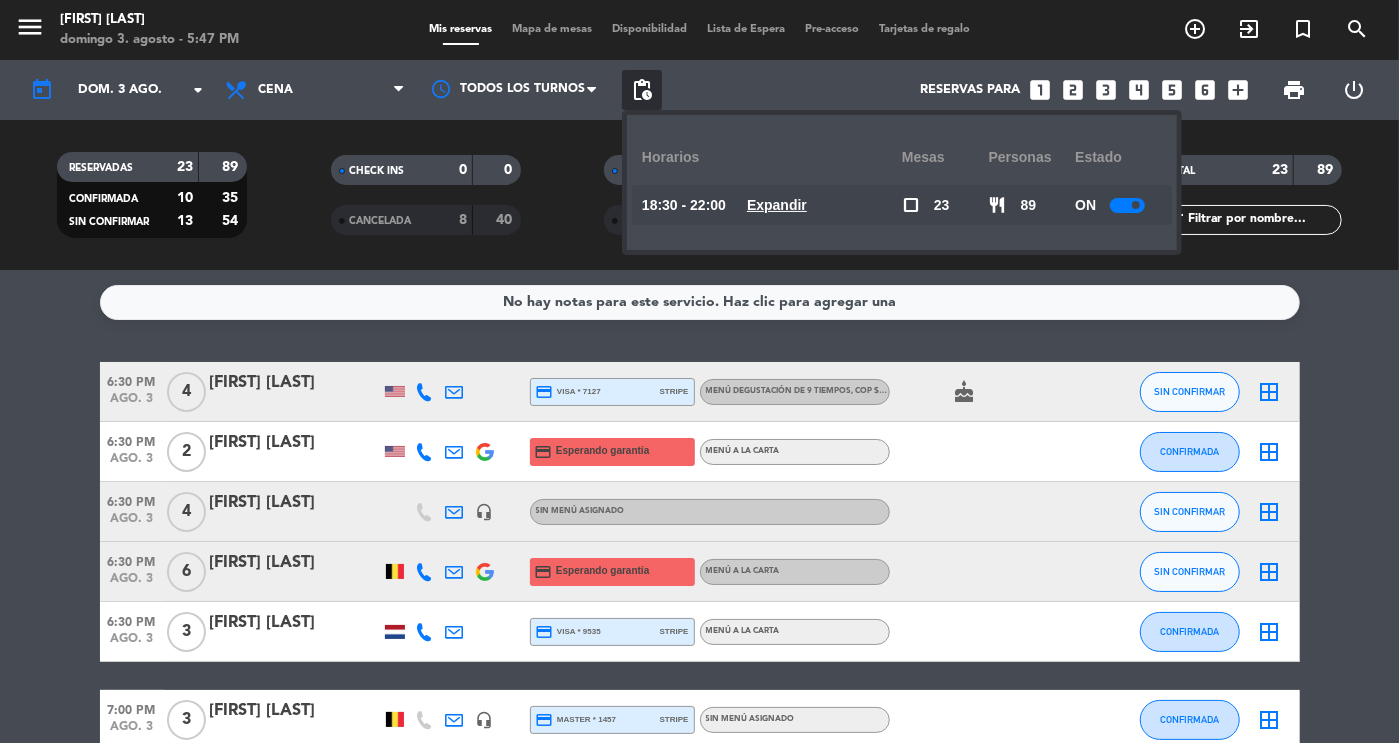 click 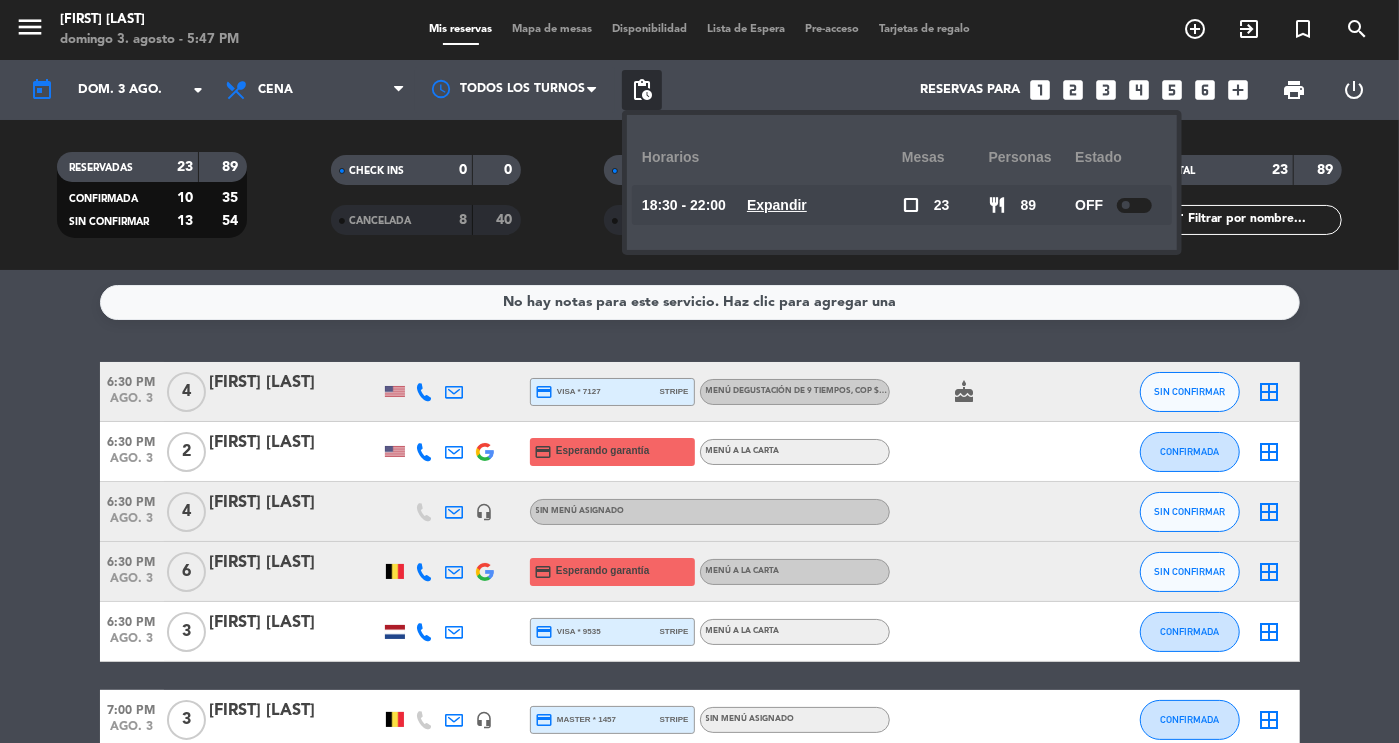 click on "No hay notas para este servicio. Haz clic para agregar una   6:30 PM   ago. 3   4   [FIRST] [LAST]  credit_card  visa * 7127   stripe   Menú degustación de 9 tiempos , COP $ 499.000  cake  SIN CONFIRMAR  border_all   6:30 PM   ago. 3   2   [FIRST] [LAST]  credit_card  Esperando garantía   Menú a la carta CONFIRMADA  border_all   6:30 PM   ago. 3   4   [FIRST] [LAST]  headset_mic  Sin menú asignado SIN CONFIRMAR  border_all   6:30 PM   ago. 3   6   suriya guerzoni  credit_card  Esperando garantía   Menú a la carta SIN CONFIRMAR  border_all   6:30 PM   ago. 3   3   [FIRST] [LAST]  credit_card  visa * 9535   stripe   Menú a la carta CONFIRMADA  border_all   7:00 PM   ago. 3   3    [FIRST] [LAST]   headset_mic  credit_card  master * 1457   stripe  Sin menú asignado CONFIRMADA  border_all   7:00 PM   ago. 3   5   Haas  credit_card  amex * 1012   stripe   Menú a la carta CONFIRMADA  border_all   7:00 PM   ago. 3   3   [FIRST] [LAST]  credit_card  visa * 0899   stripe   Menú a la carta CONFIRMADA  border_all" 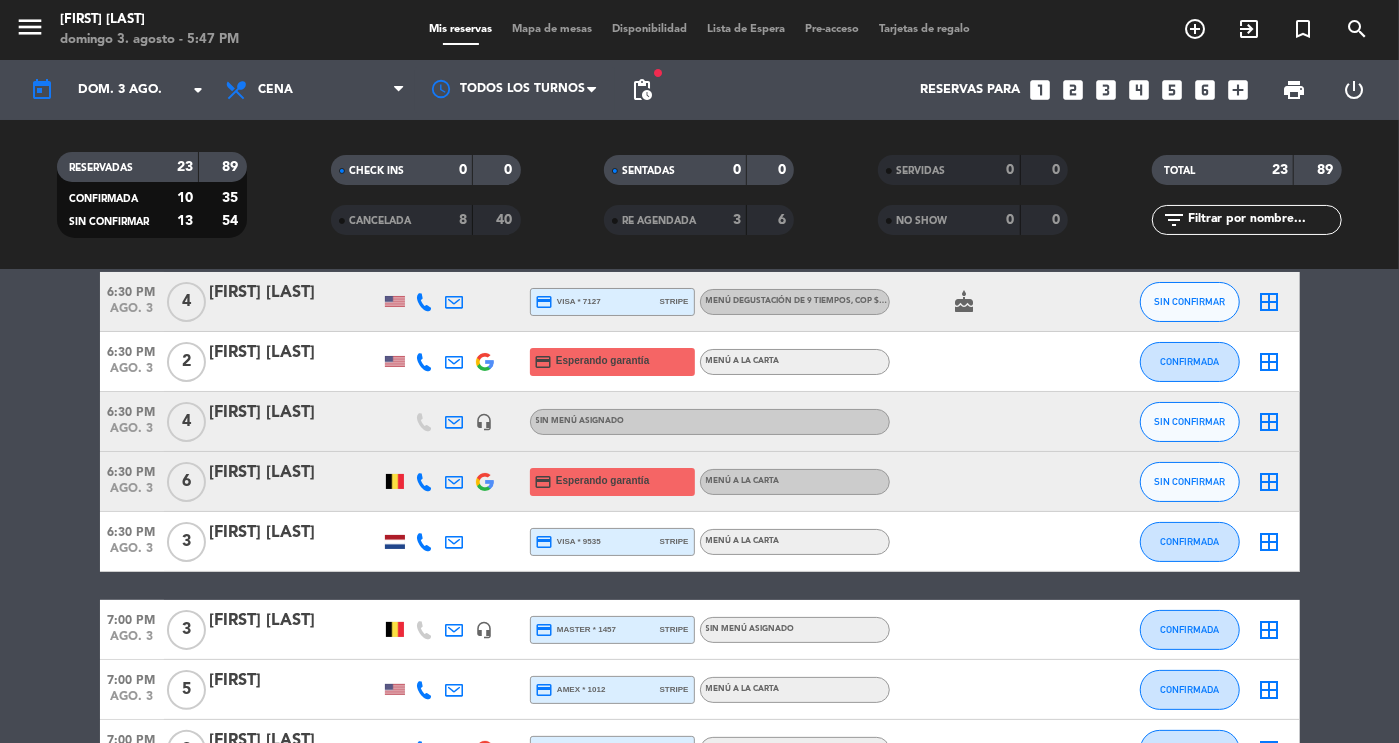 scroll, scrollTop: 0, scrollLeft: 0, axis: both 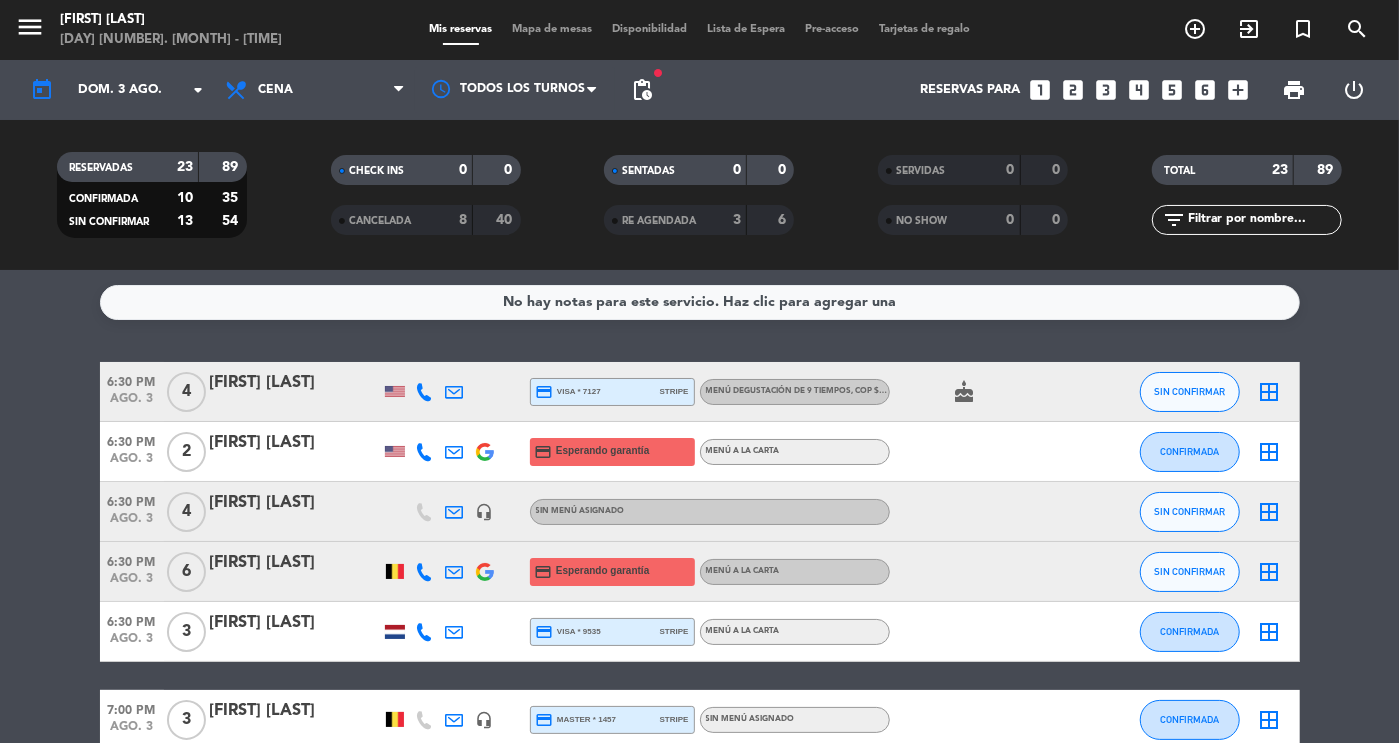 click on "cake" 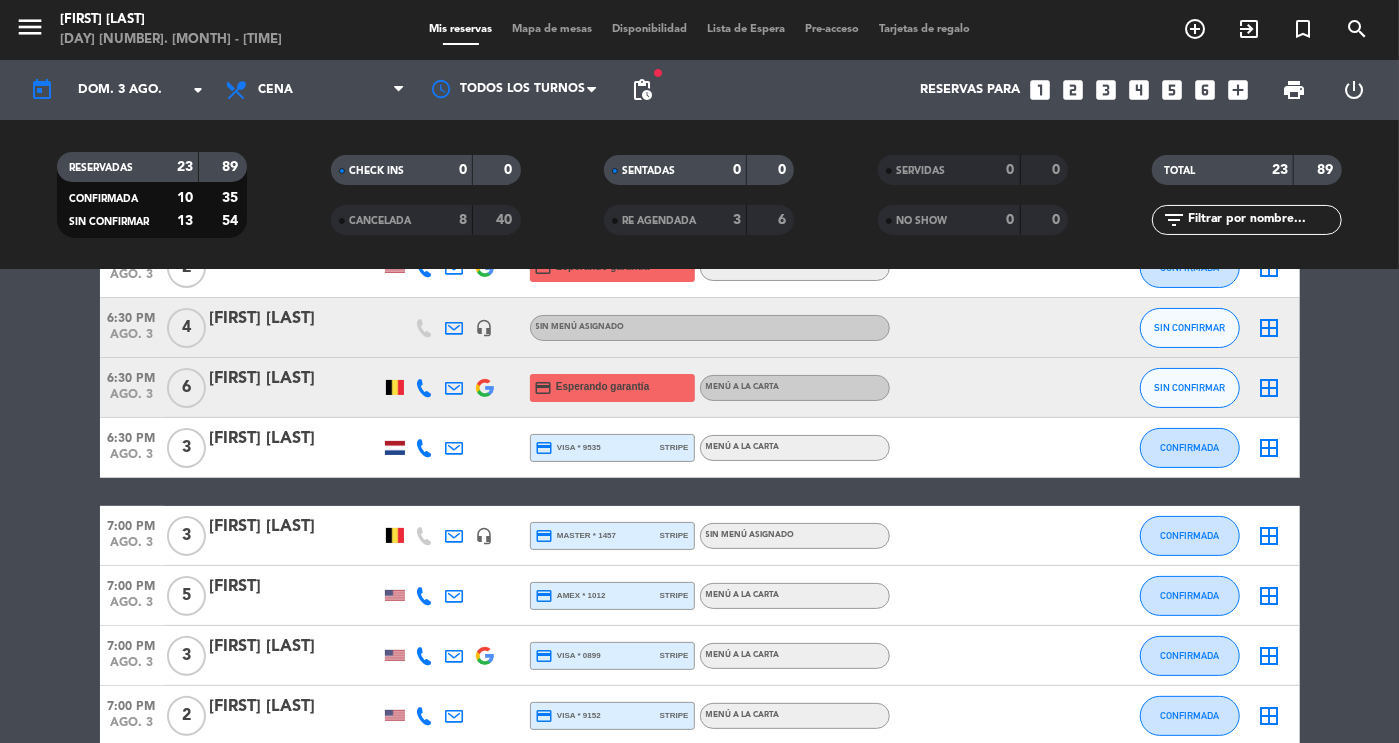 scroll, scrollTop: 0, scrollLeft: 0, axis: both 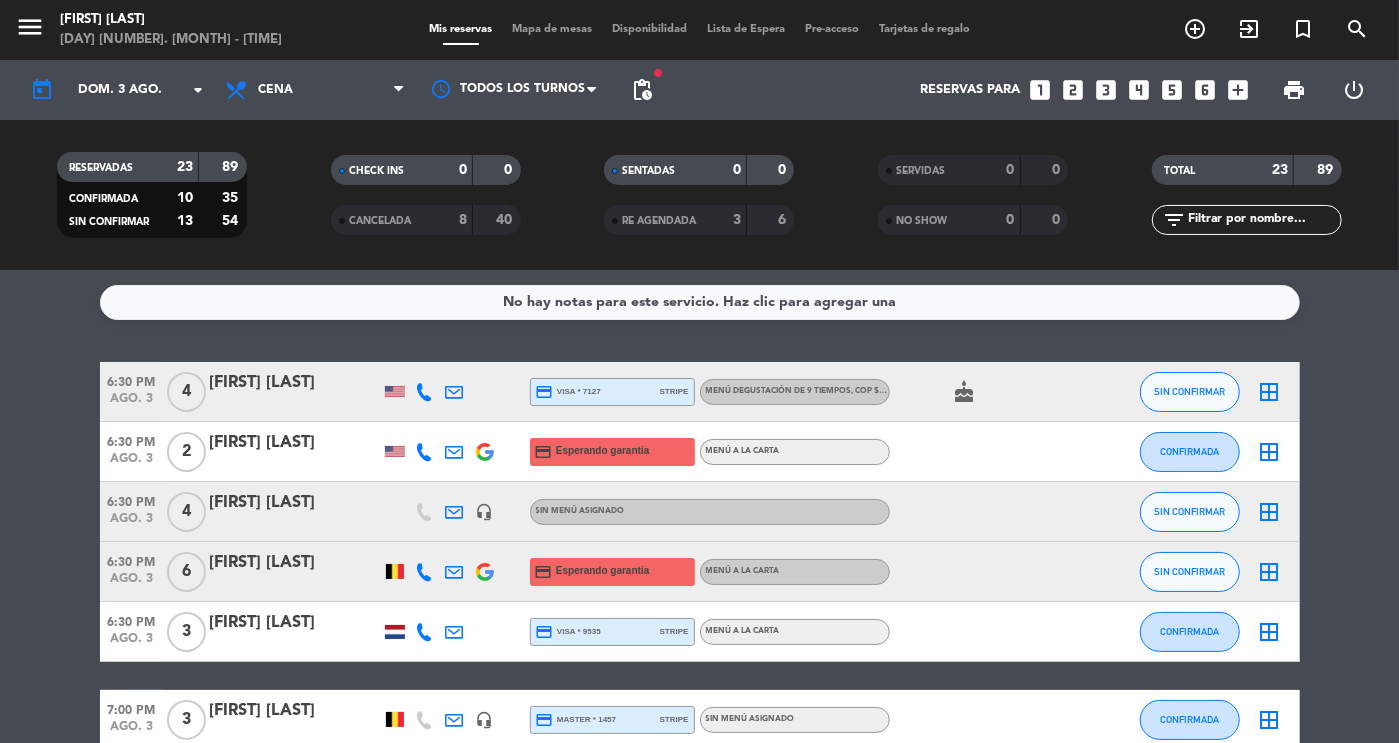 click on "89" 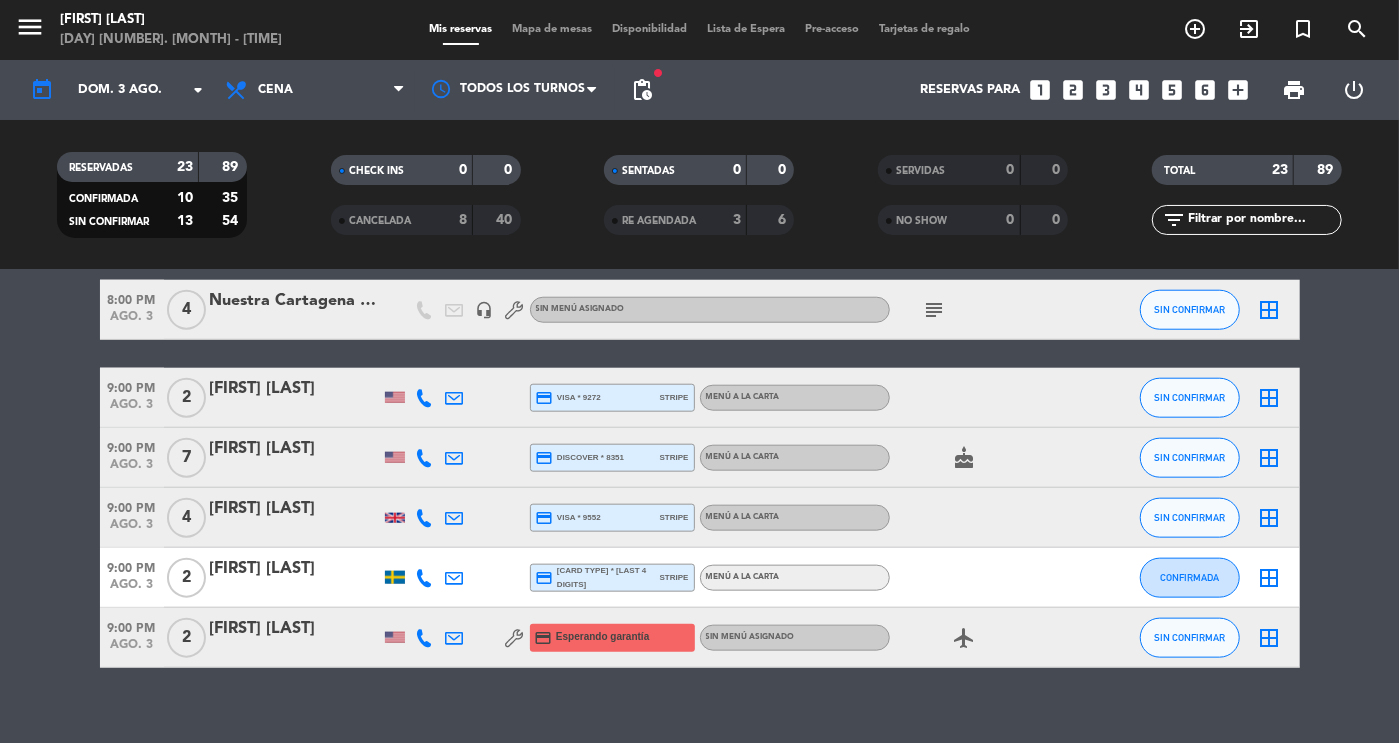 scroll, scrollTop: 1193, scrollLeft: 0, axis: vertical 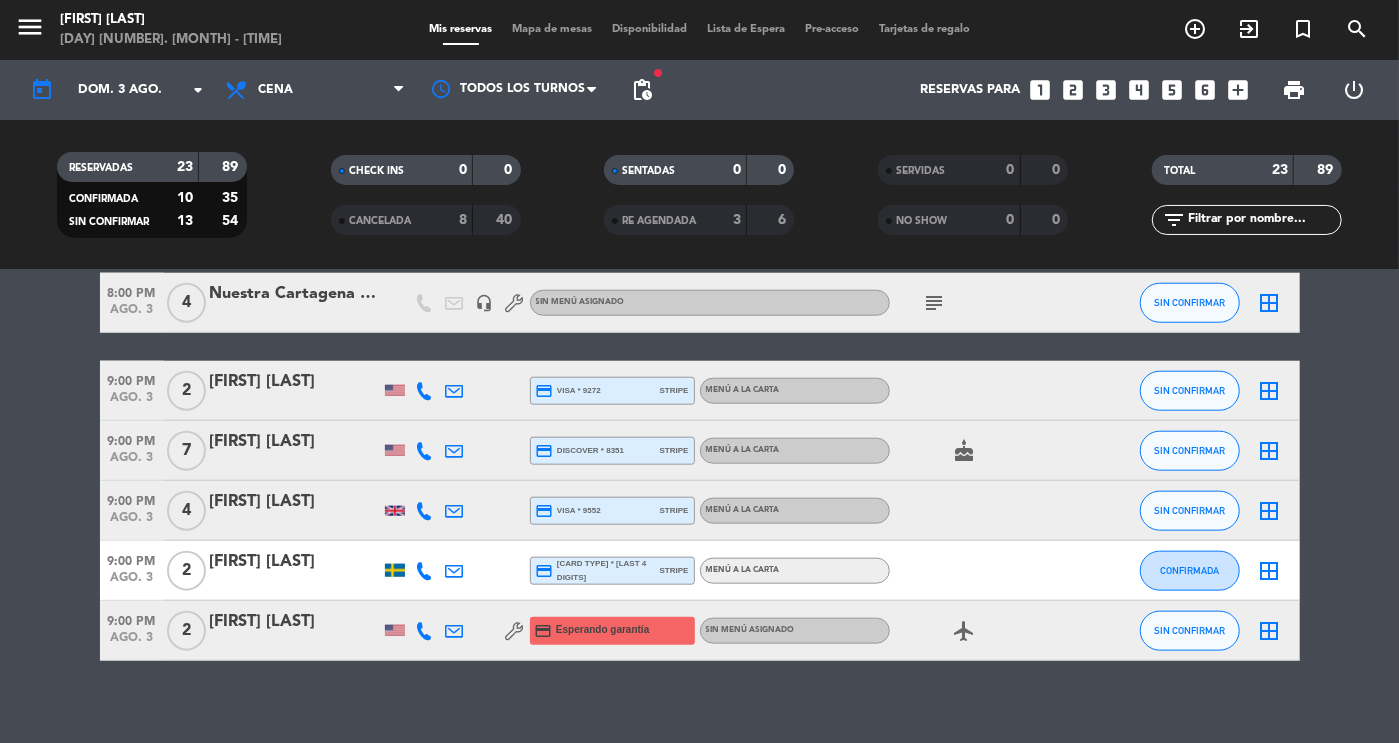 click on "[FIRST] [LAST]" 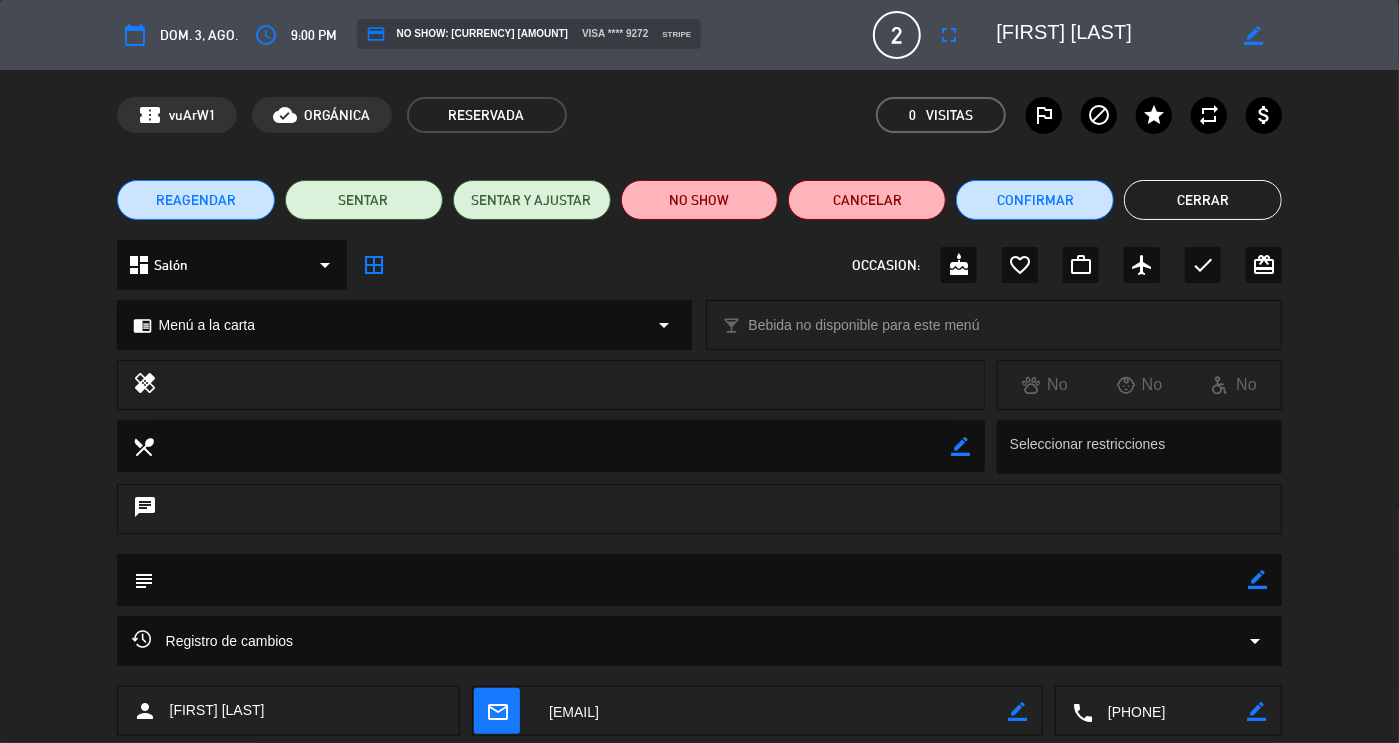 click on "Registro de cambios  arrow_drop_down" 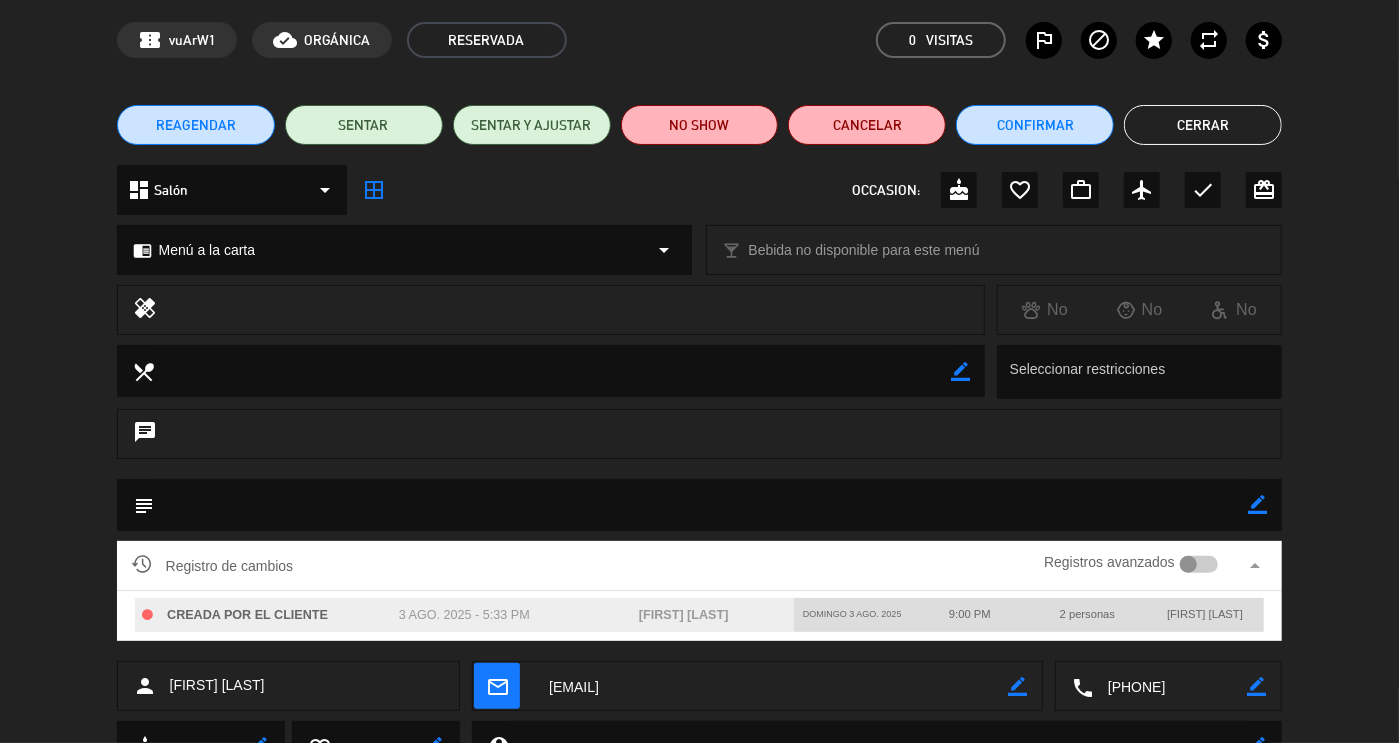 scroll, scrollTop: 76, scrollLeft: 0, axis: vertical 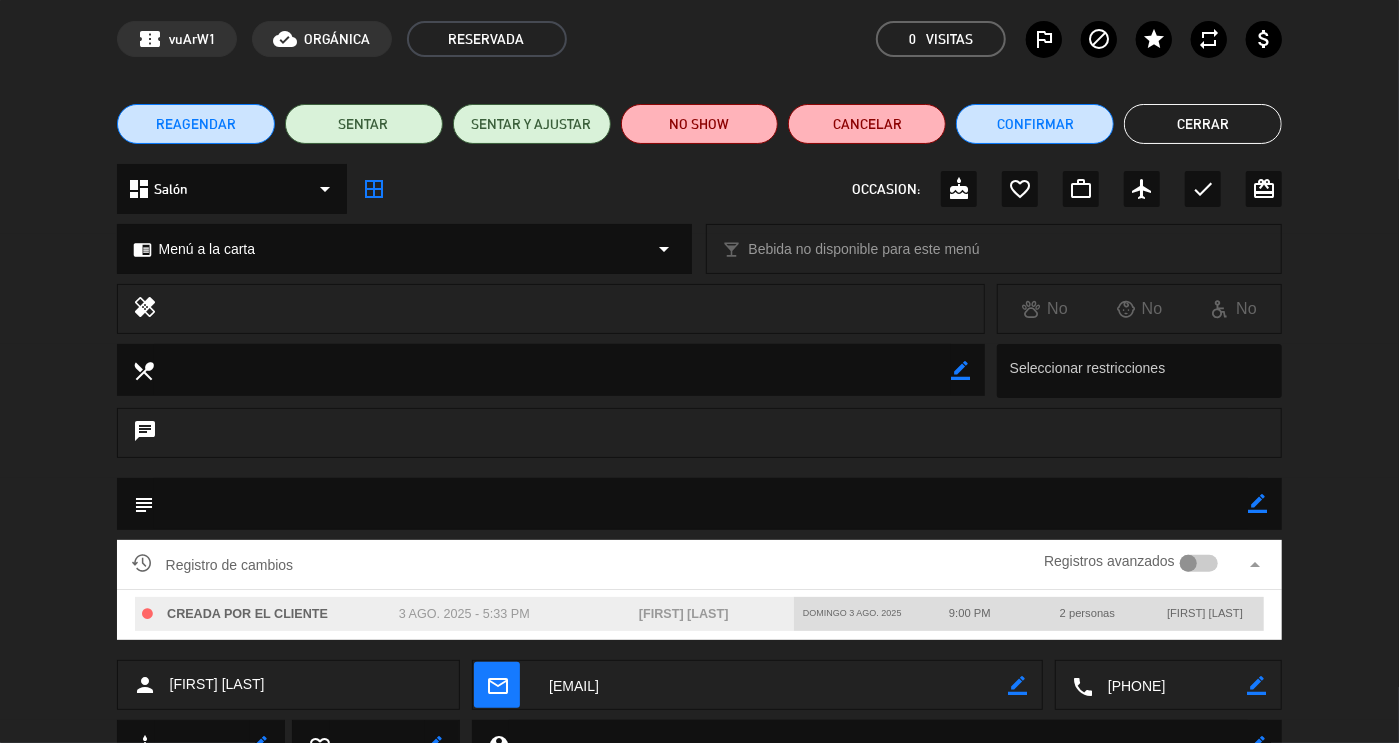 click on "Cerrar" 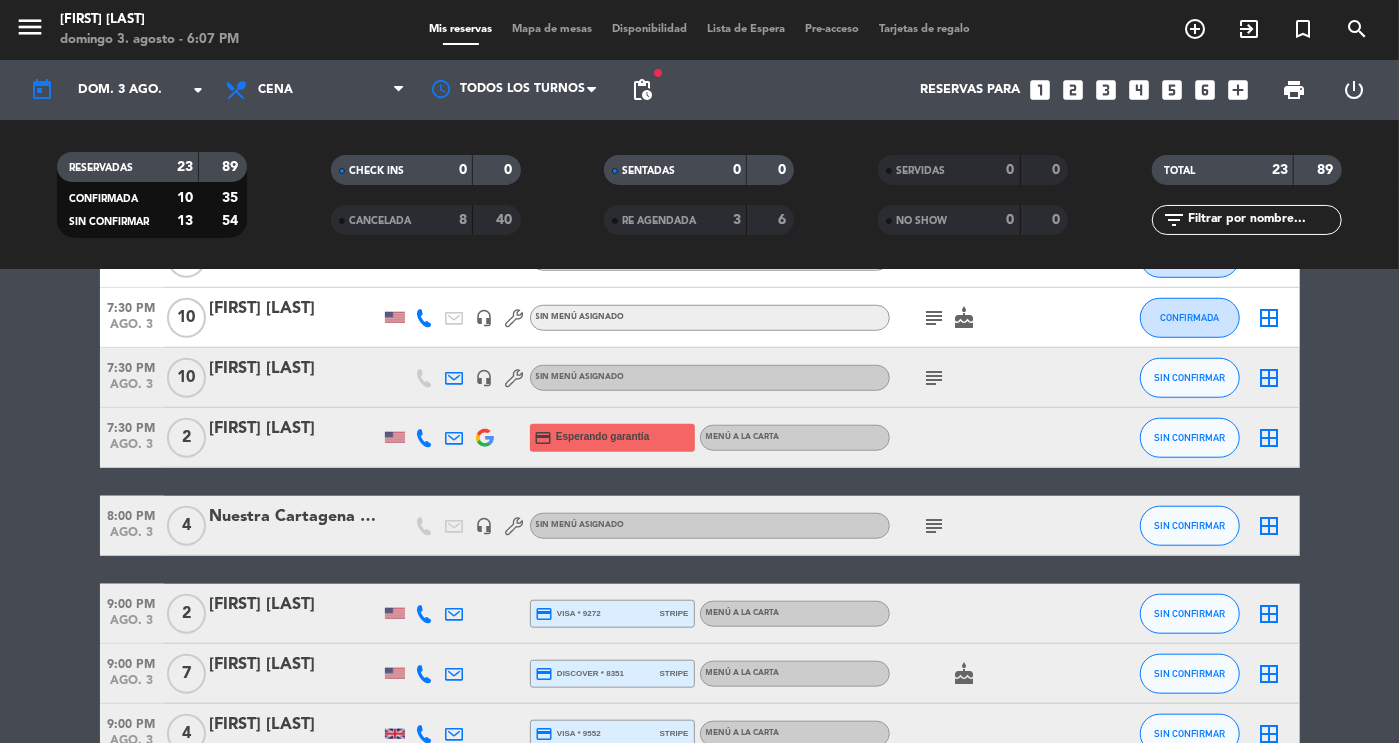 scroll, scrollTop: 989, scrollLeft: 0, axis: vertical 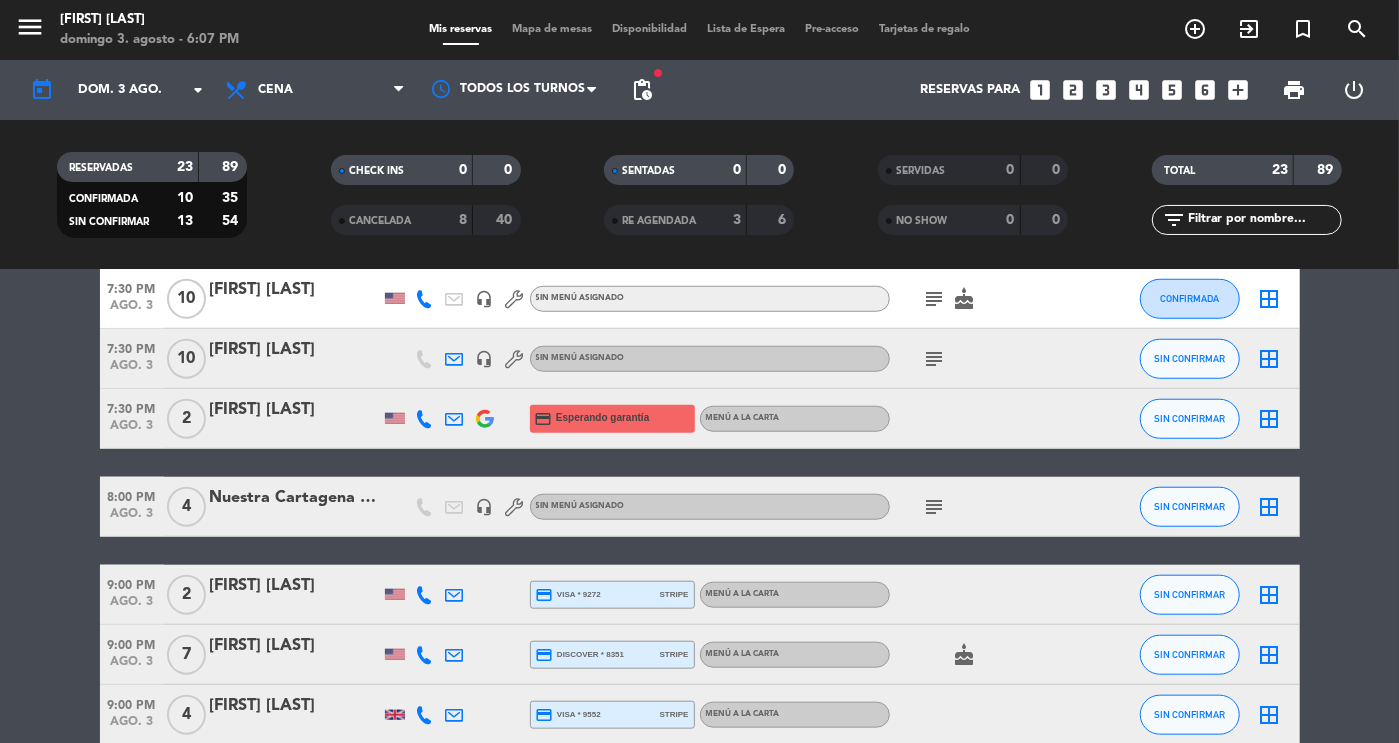 click on "8" 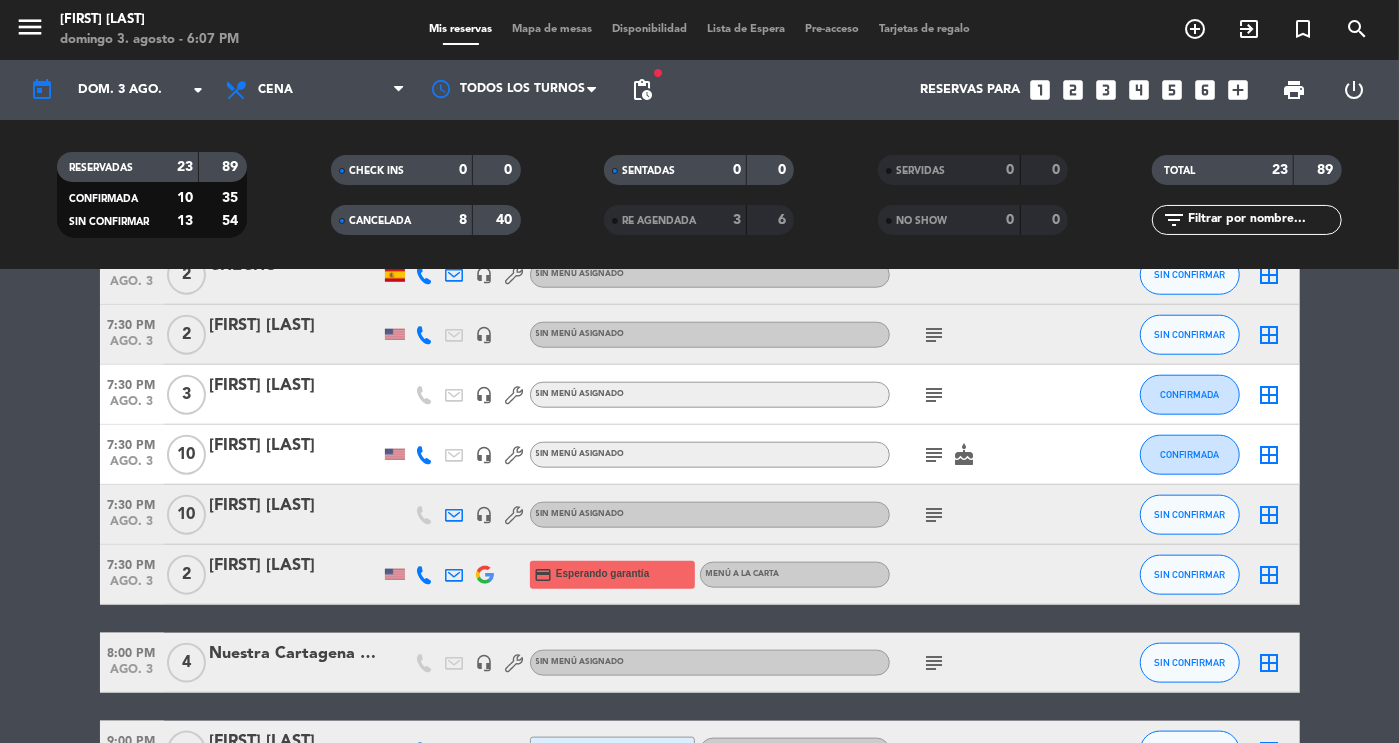 scroll, scrollTop: 1232, scrollLeft: 0, axis: vertical 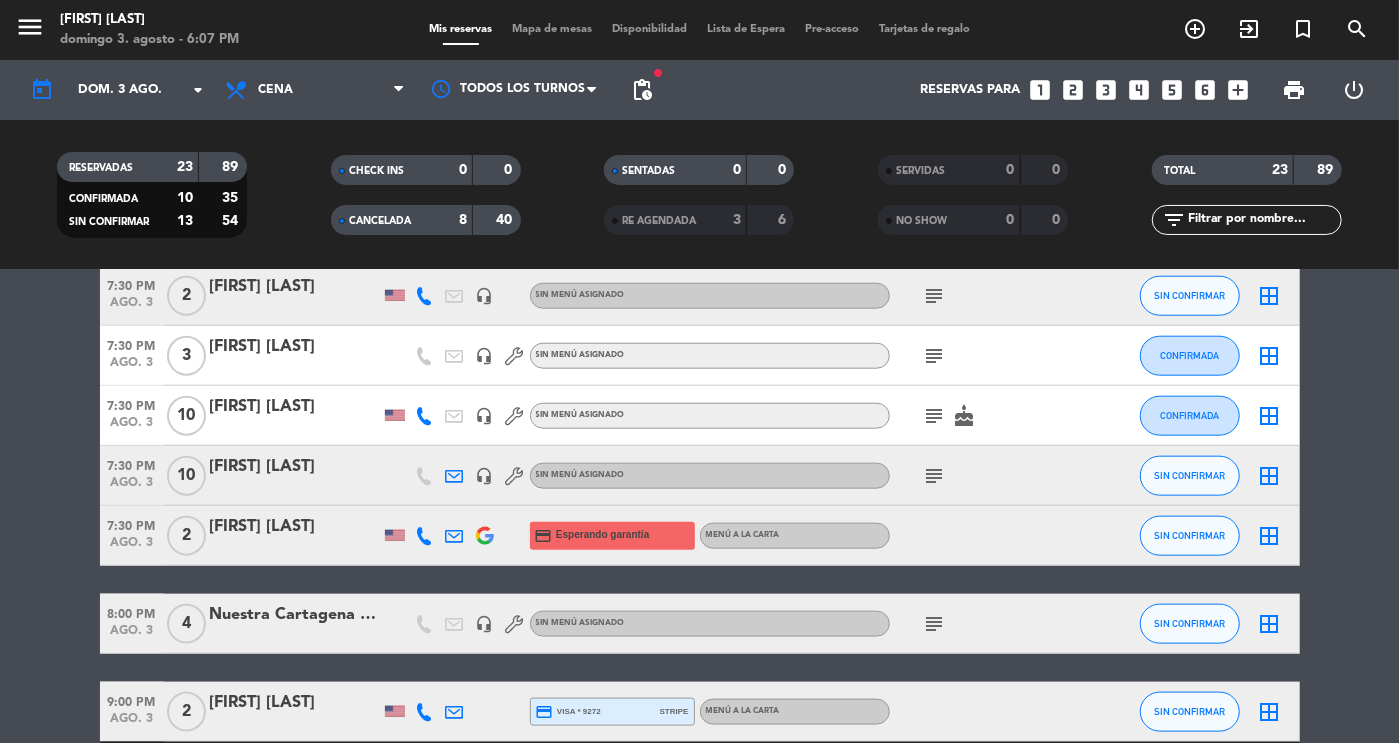 click on "subject" 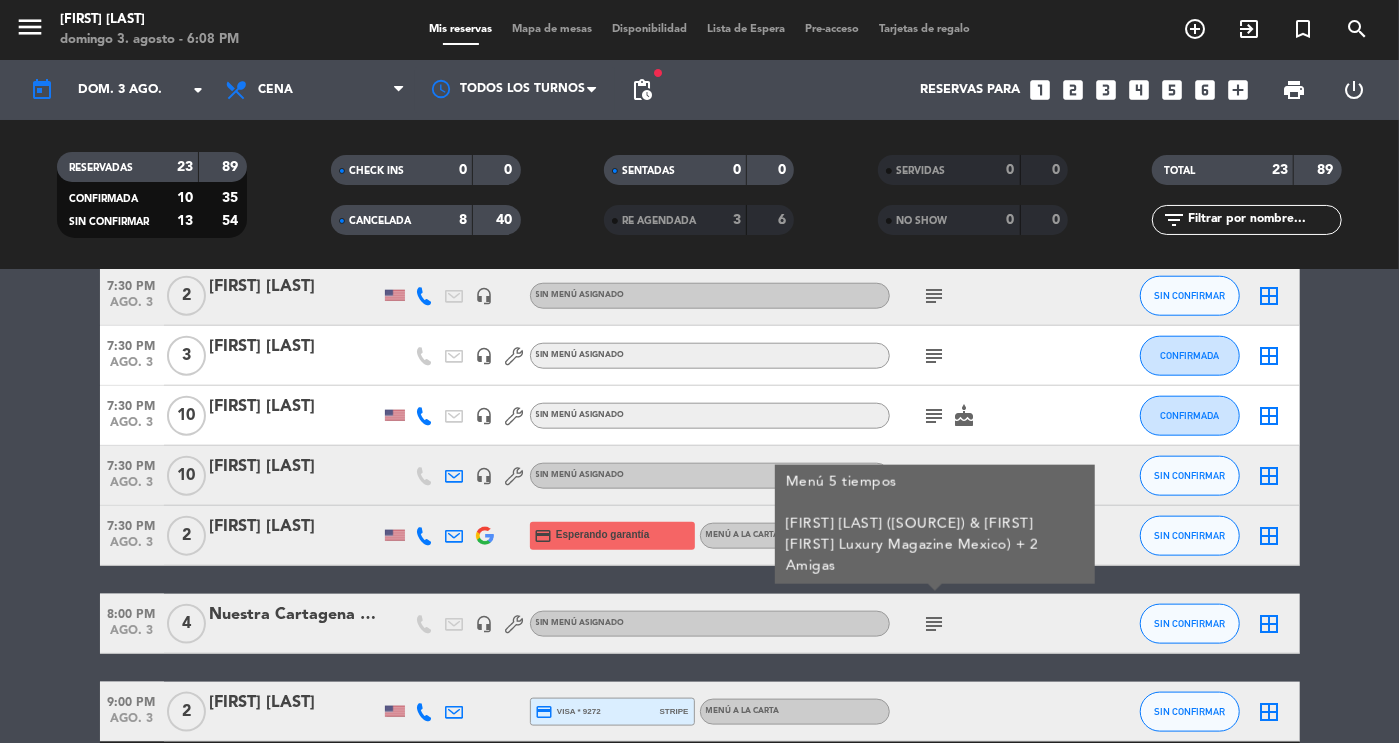 click on "6:30 PM   ago. 3   4   [FIRST] [LAST]  credit_card  visa * 7127   stripe   Menú degustación de 9 tiempos , COP $ 499.000  cake  SIN CONFIRMAR  border_all   6:30 PM   ago. 3   2   [FIRST] [LAST]  credit_card  Esperando garantía   Menú a la carta CONFIRMADA  border_all   6:30 PM   ago. 3   2   [FIRST] [LAST]  credit_card  amex * 1019   stripe   Menú a la carta CANCELADA  6:30 PM   ago. 3   2   [FIRST] [LAST]  credit_card  master * 9939   stripe   Menú a la carta  subject  CANCELADA  6:30 PM   ago. 3   4   [FIRST] [LAST]  credit_card  Esperando garantía   Menú a la carta CANCELADA  6:30 PM   ago. 3   4   [FIRST] [LAST]   headset_mic  Sin menú asignado SIN CONFIRMAR  border_all   6:30 PM   ago. 3   6   [FIRST] [LAST]  credit_card  Esperando garantía   Menú a la carta SIN CONFIRMAR  border_all   6:30 PM   ago. 3   3   [FIRST] [LAST]  credit_card  visa * 9535   stripe   Menú a la carta CONFIRMADA  border_all   7:00 PM   ago. 3   3    Marysa Bonte   headset_mic  credit_card  master * 1457   stripe  CONFIRMADA" 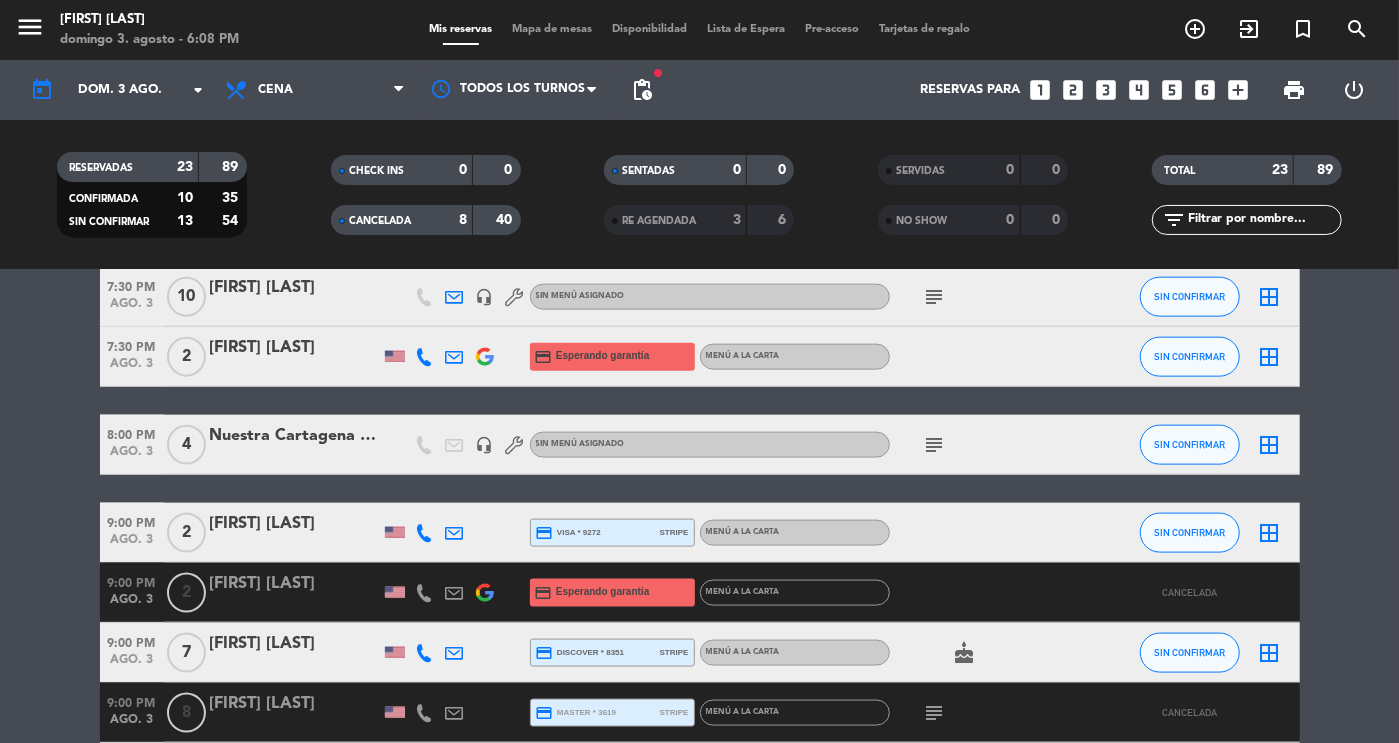 scroll, scrollTop: 1408, scrollLeft: 0, axis: vertical 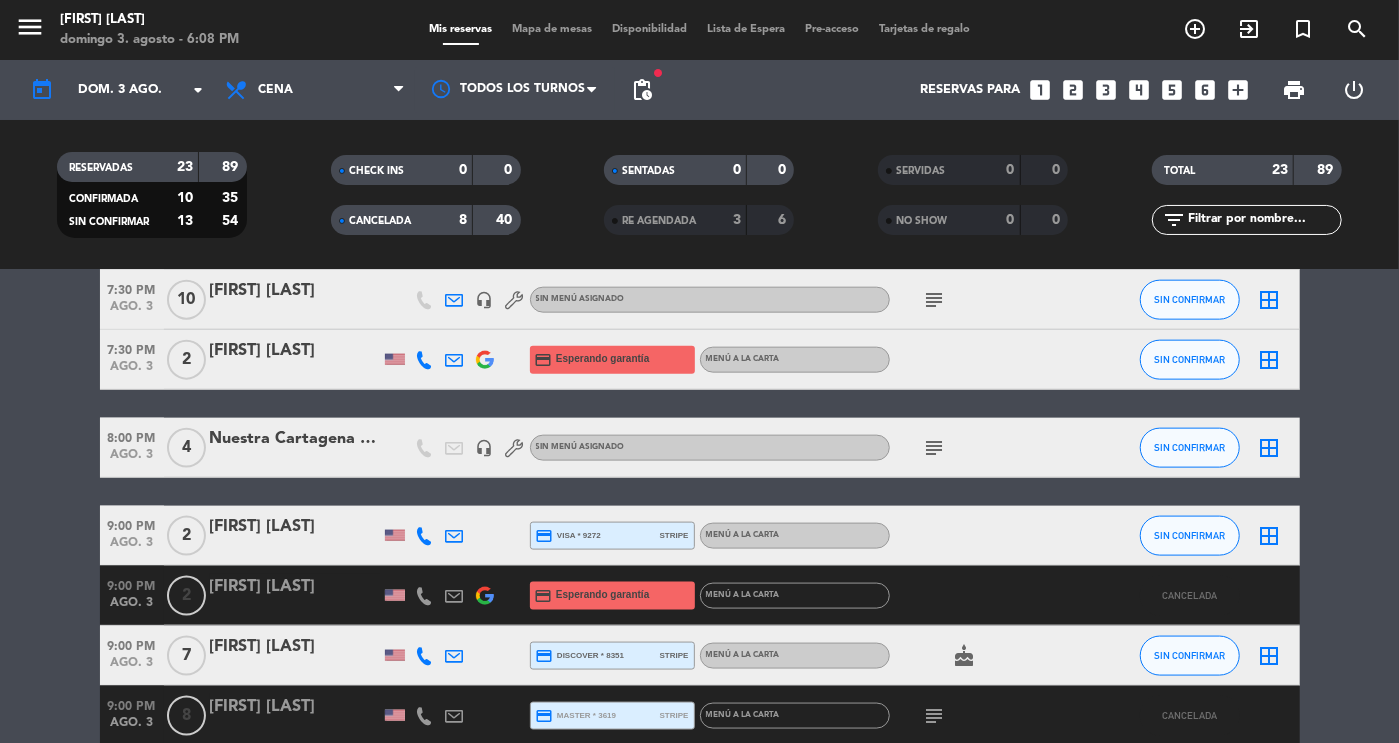 click on "CANCELADA   8   40" 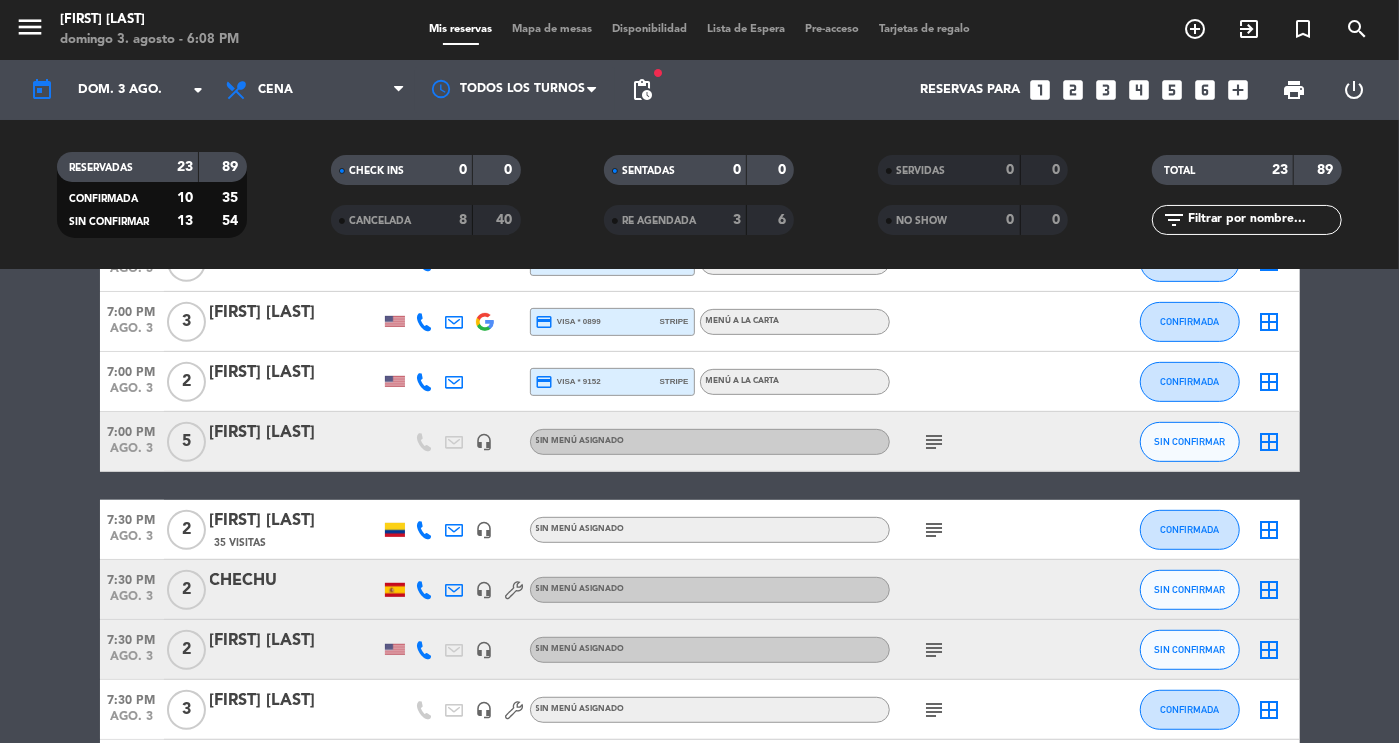 scroll, scrollTop: 536, scrollLeft: 0, axis: vertical 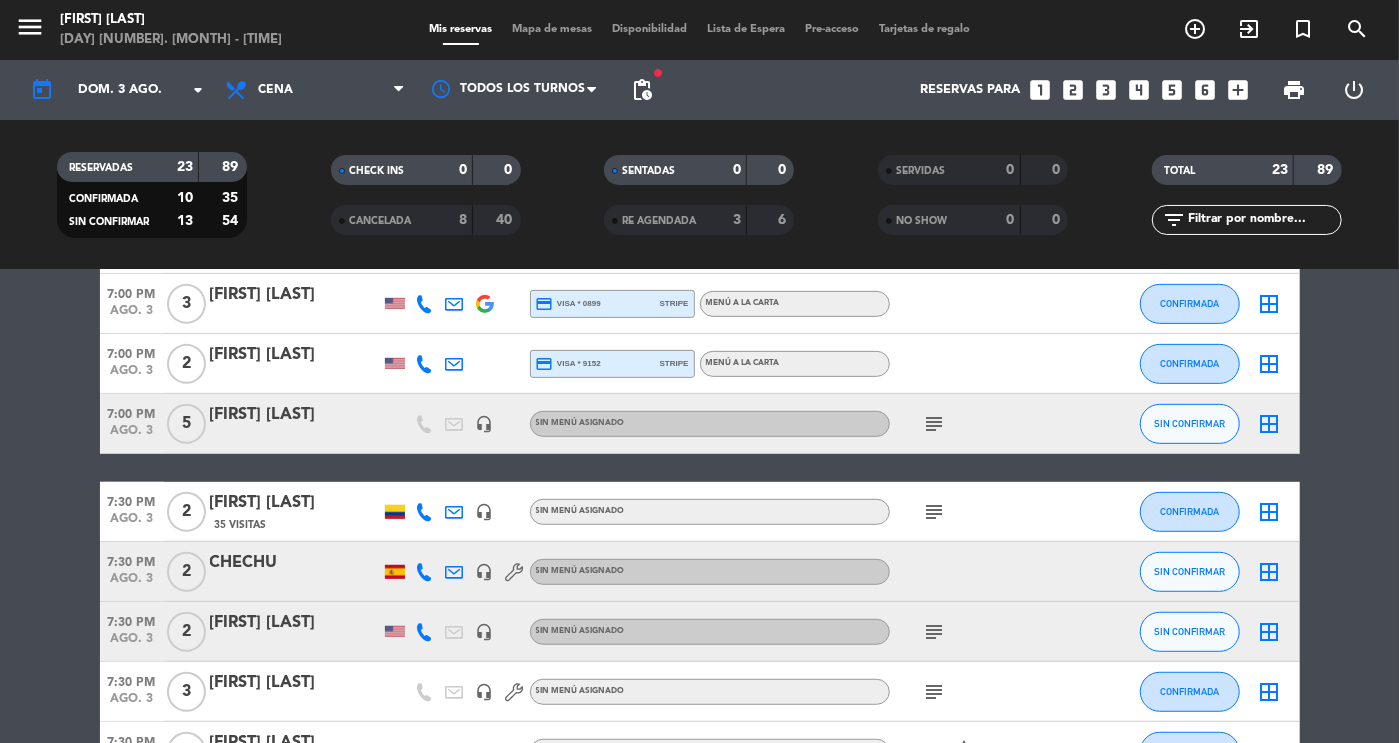 click on "subject" 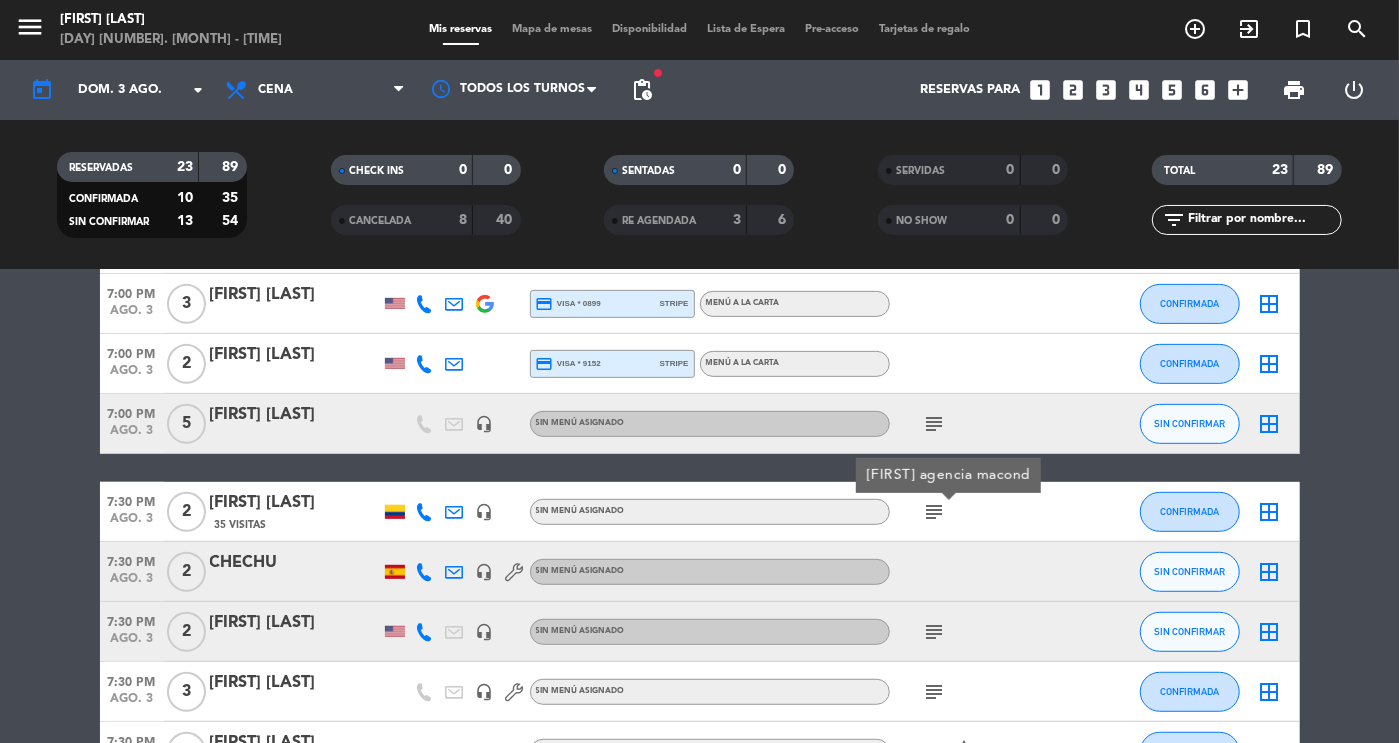 click on "subject" 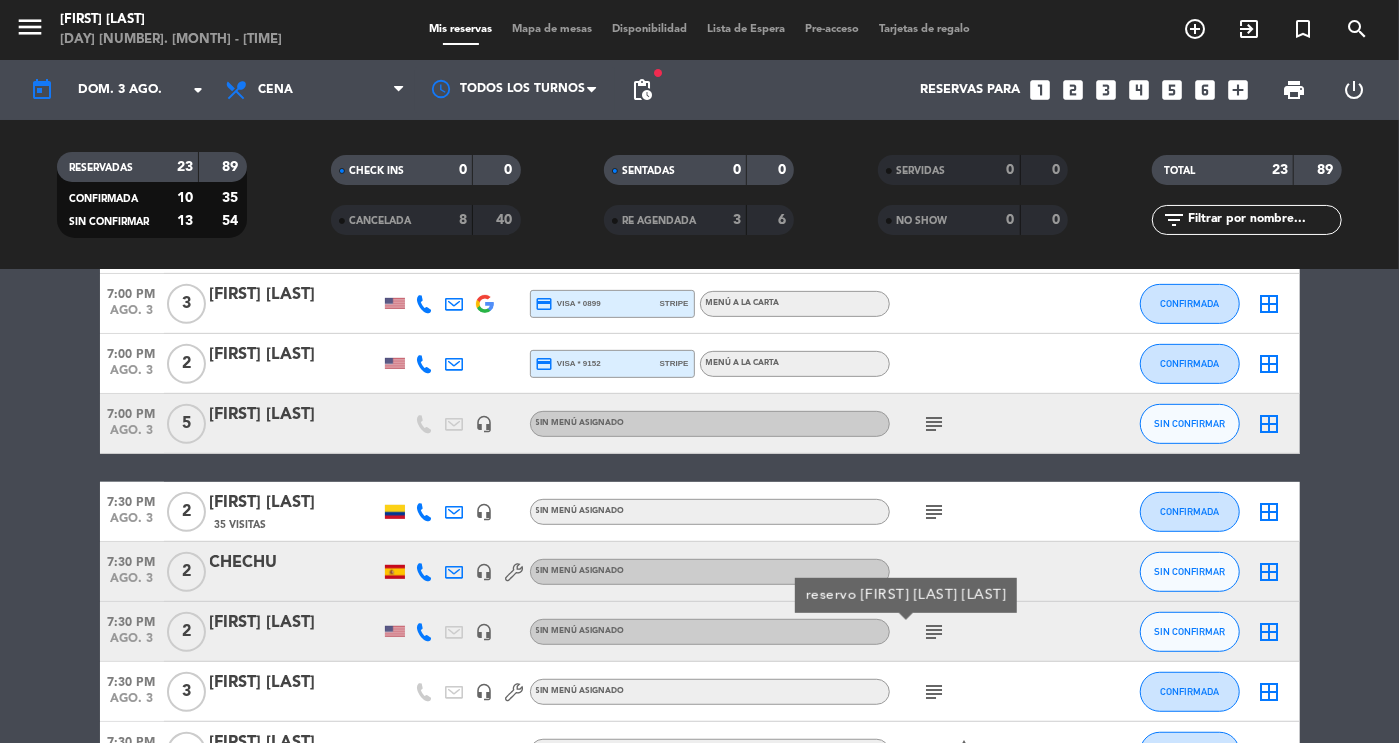 click on "subject" 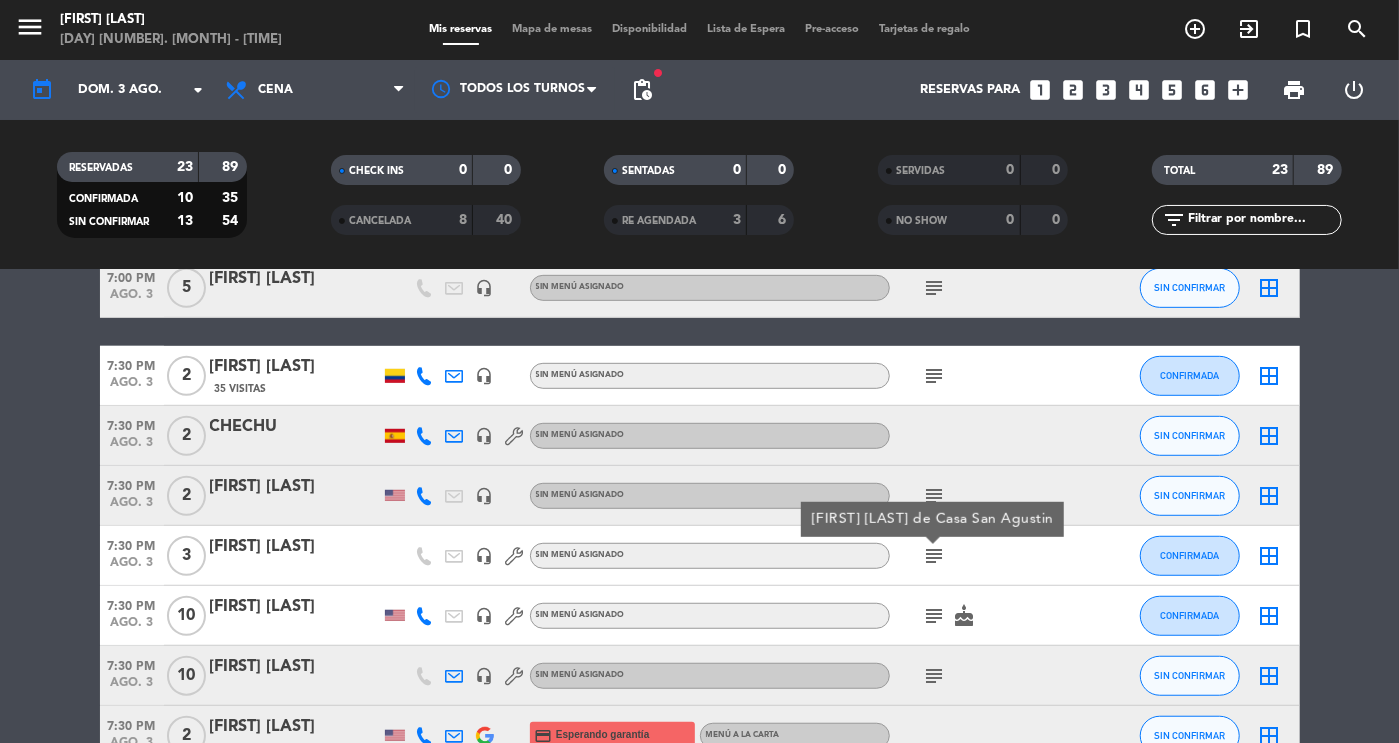 scroll, scrollTop: 690, scrollLeft: 0, axis: vertical 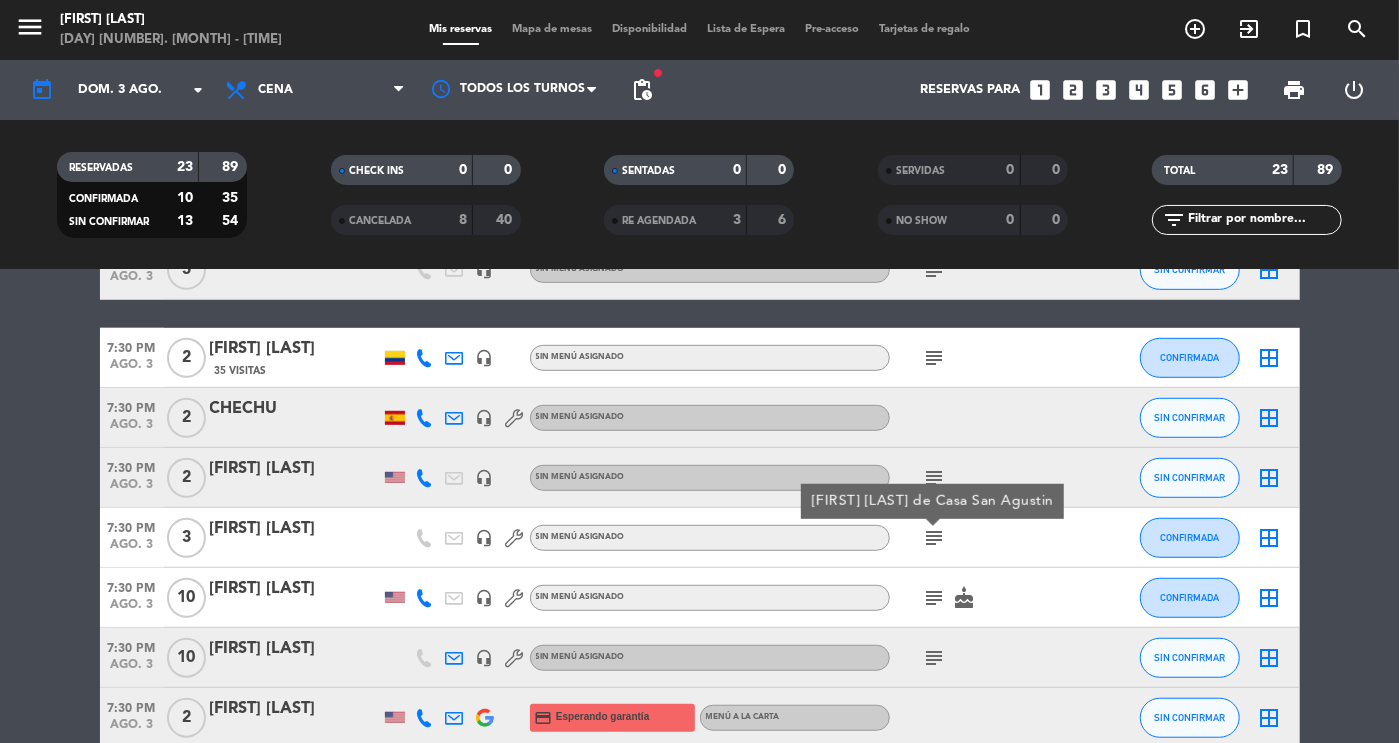 click on "subject" 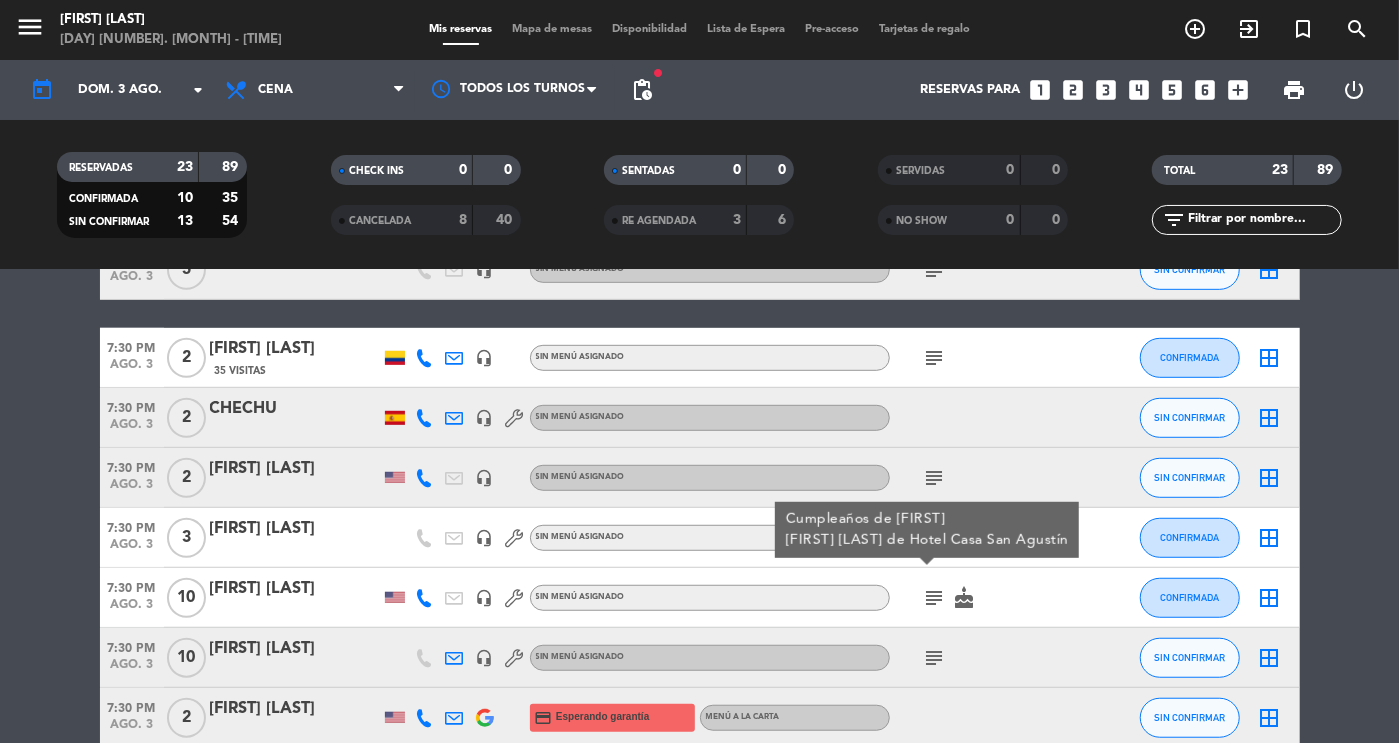 click on "subject" 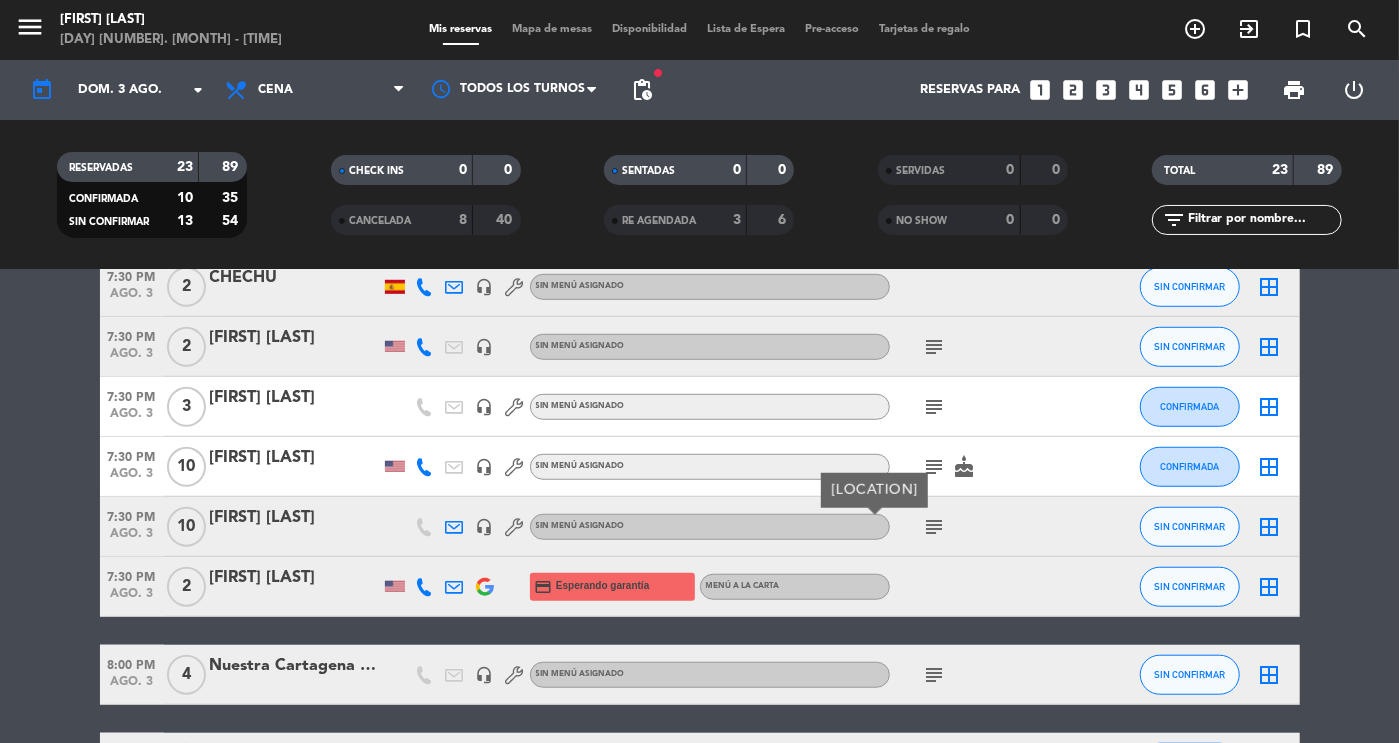 scroll, scrollTop: 825, scrollLeft: 0, axis: vertical 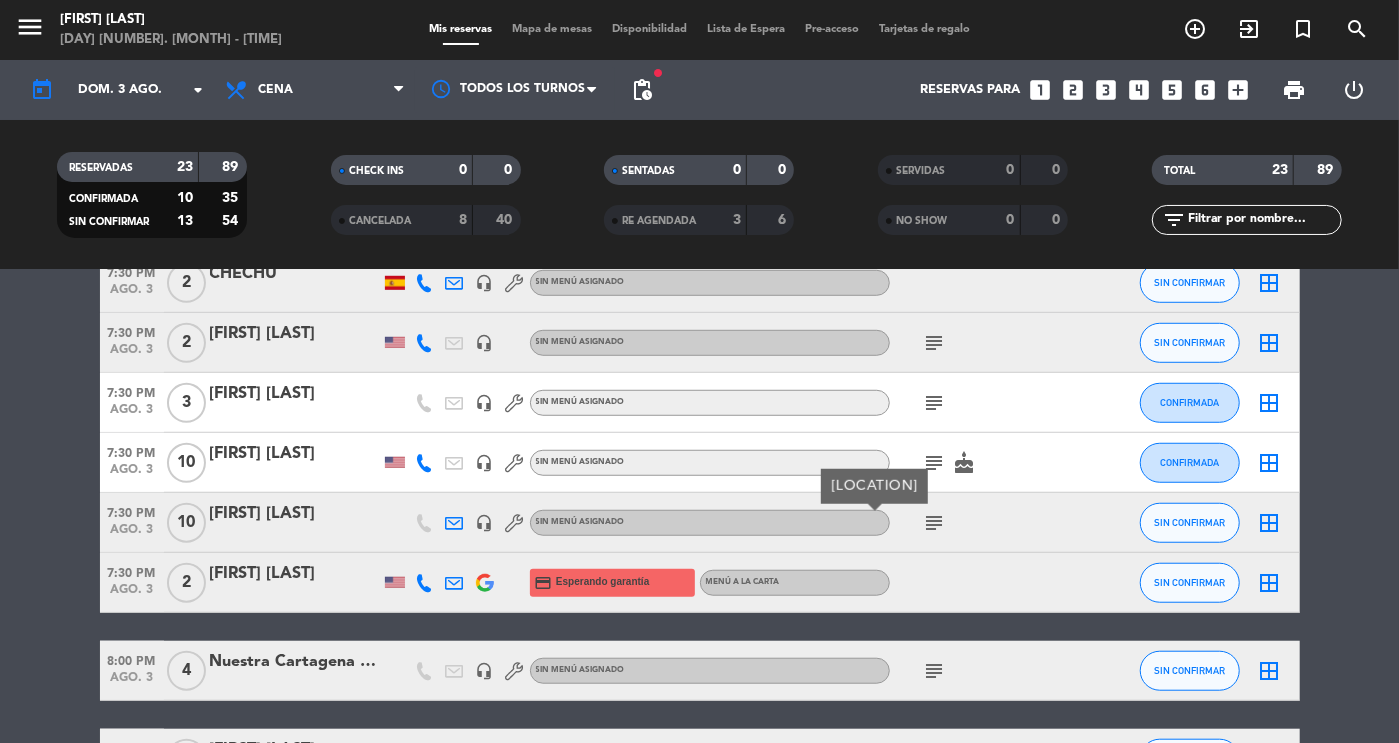 click on "subject" 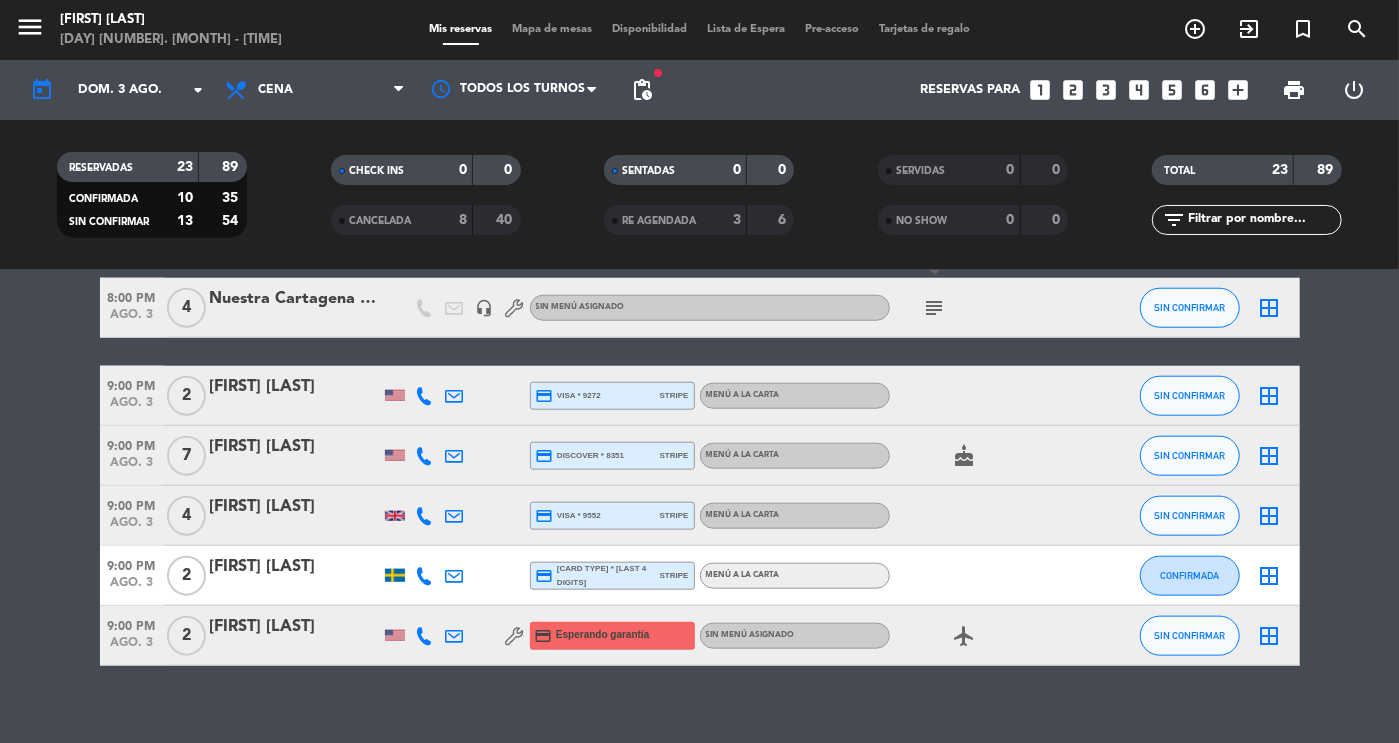 scroll, scrollTop: 1191, scrollLeft: 0, axis: vertical 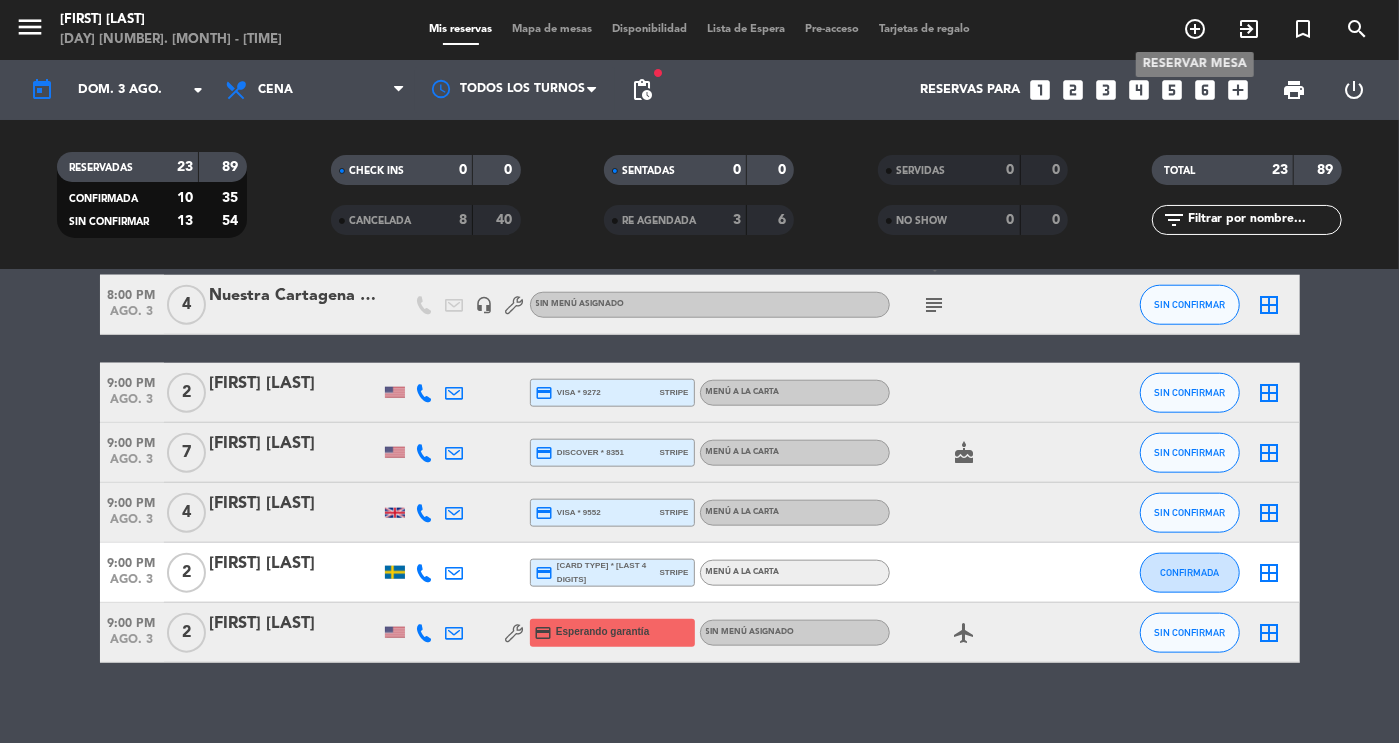click on "add_circle_outline" at bounding box center (1195, 29) 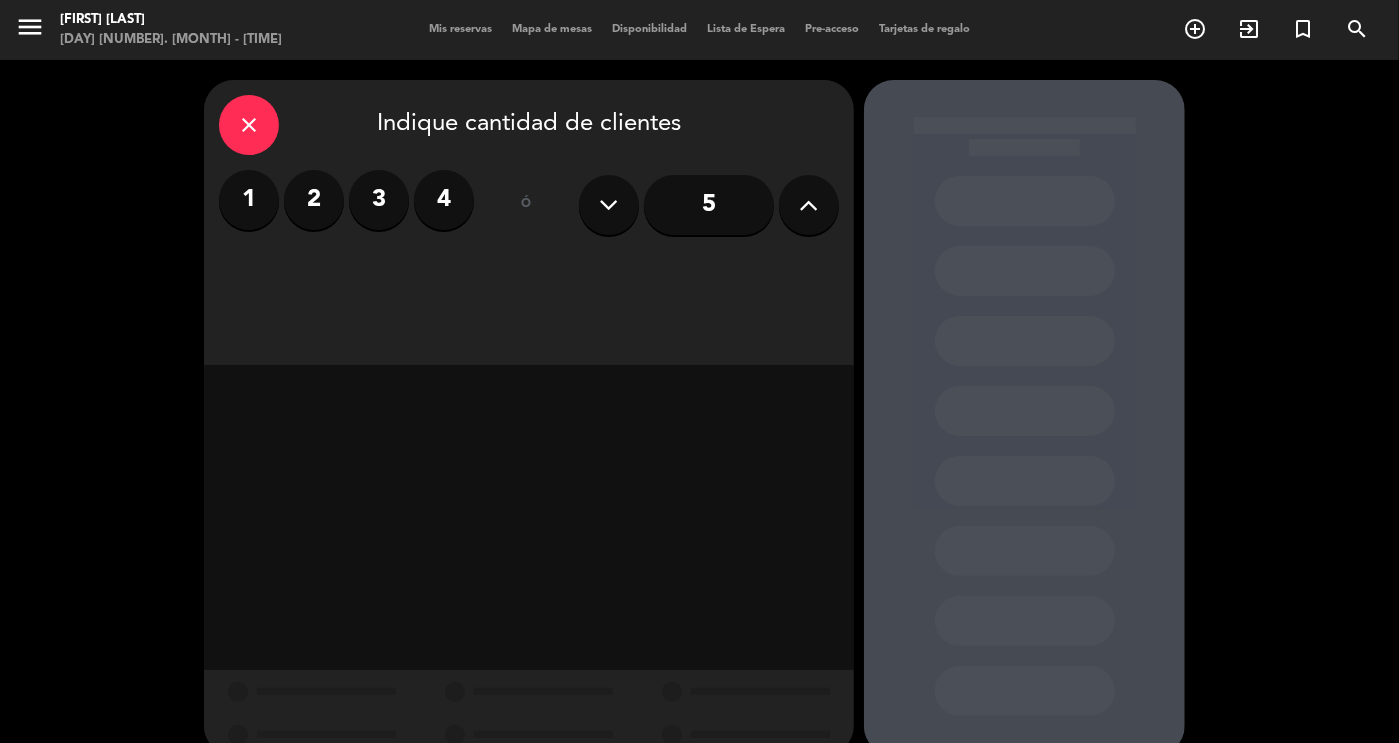 click on "3" at bounding box center (379, 200) 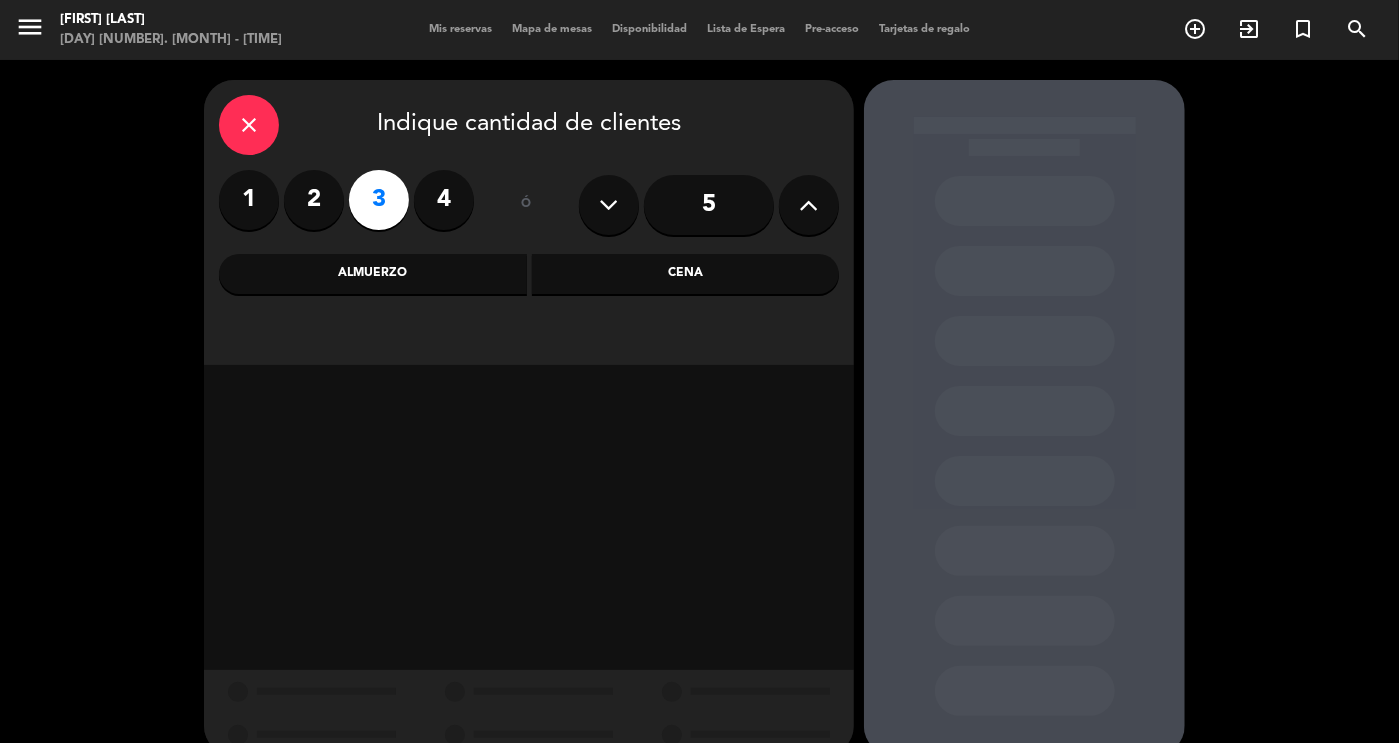 click on "Cena" at bounding box center [686, 274] 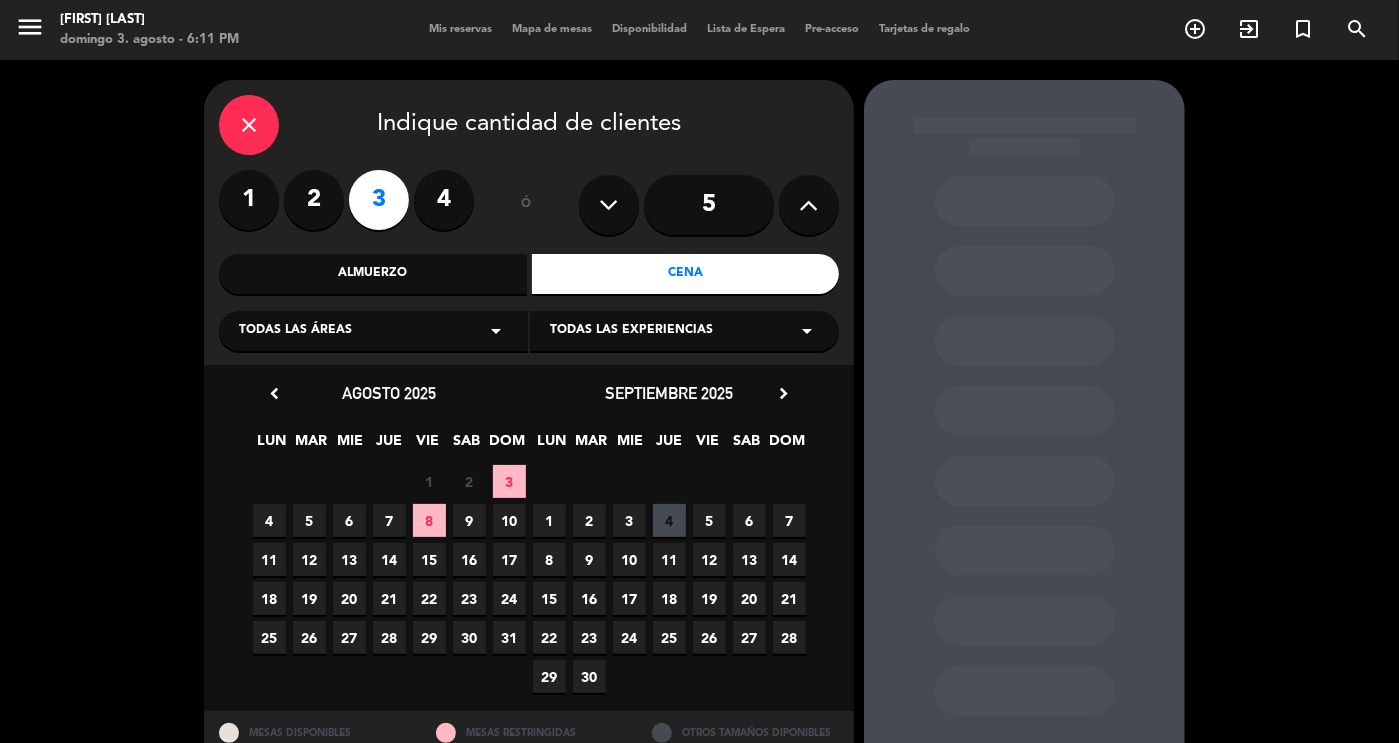 click on "3" at bounding box center [509, 481] 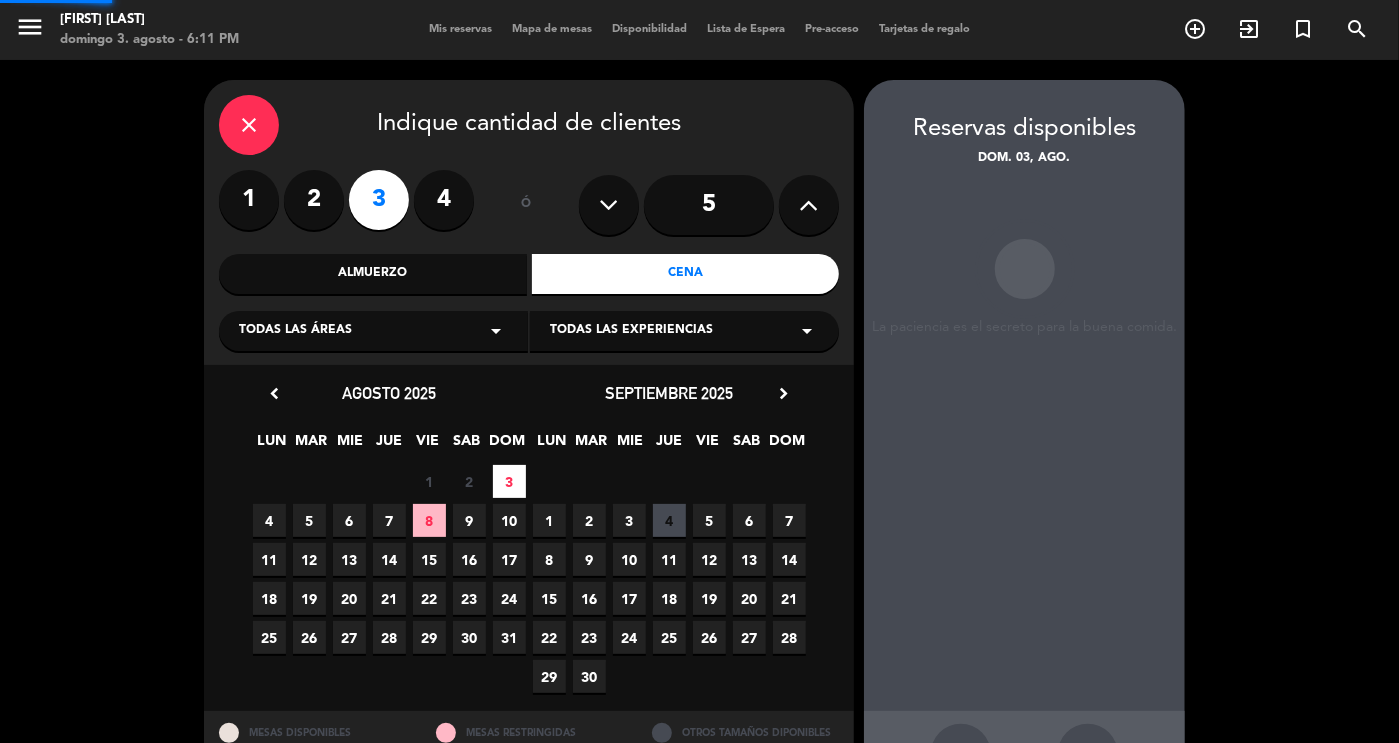 scroll, scrollTop: 72, scrollLeft: 0, axis: vertical 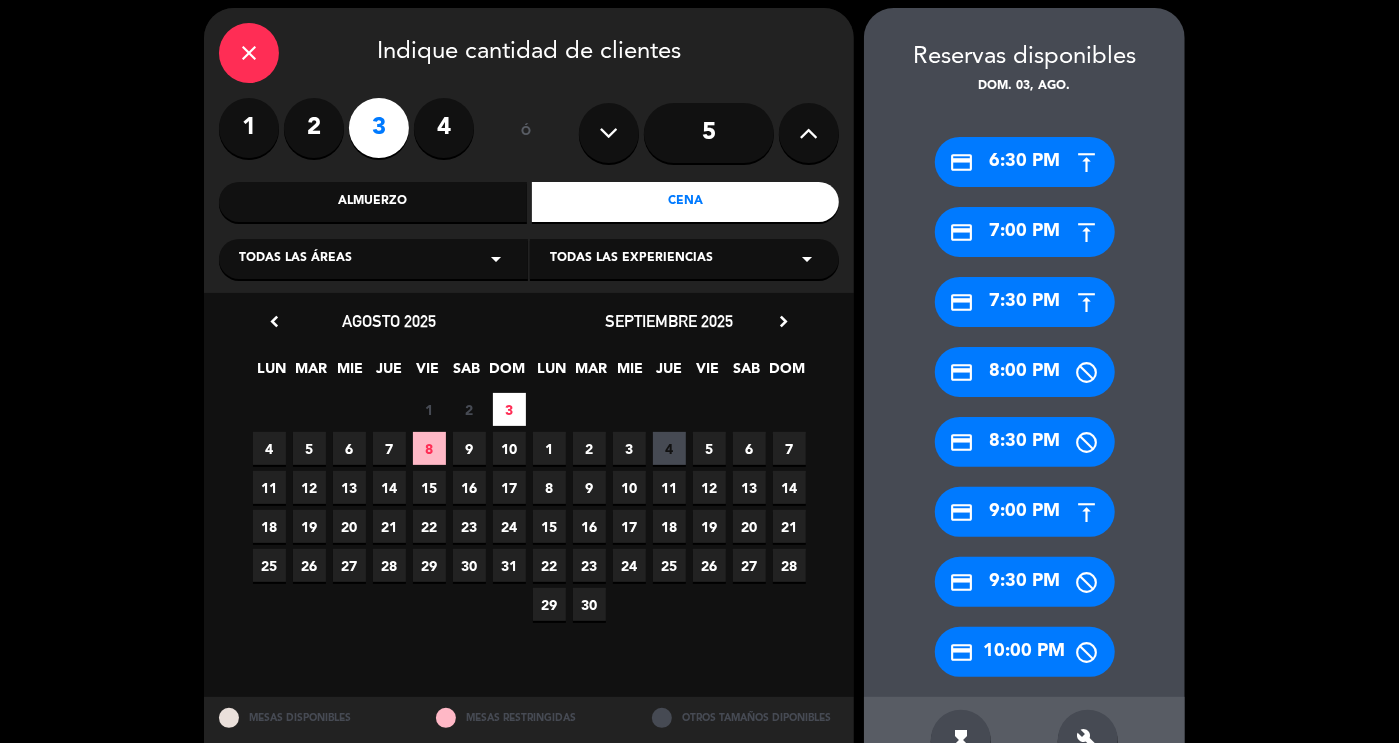 click on "5" at bounding box center (309, 448) 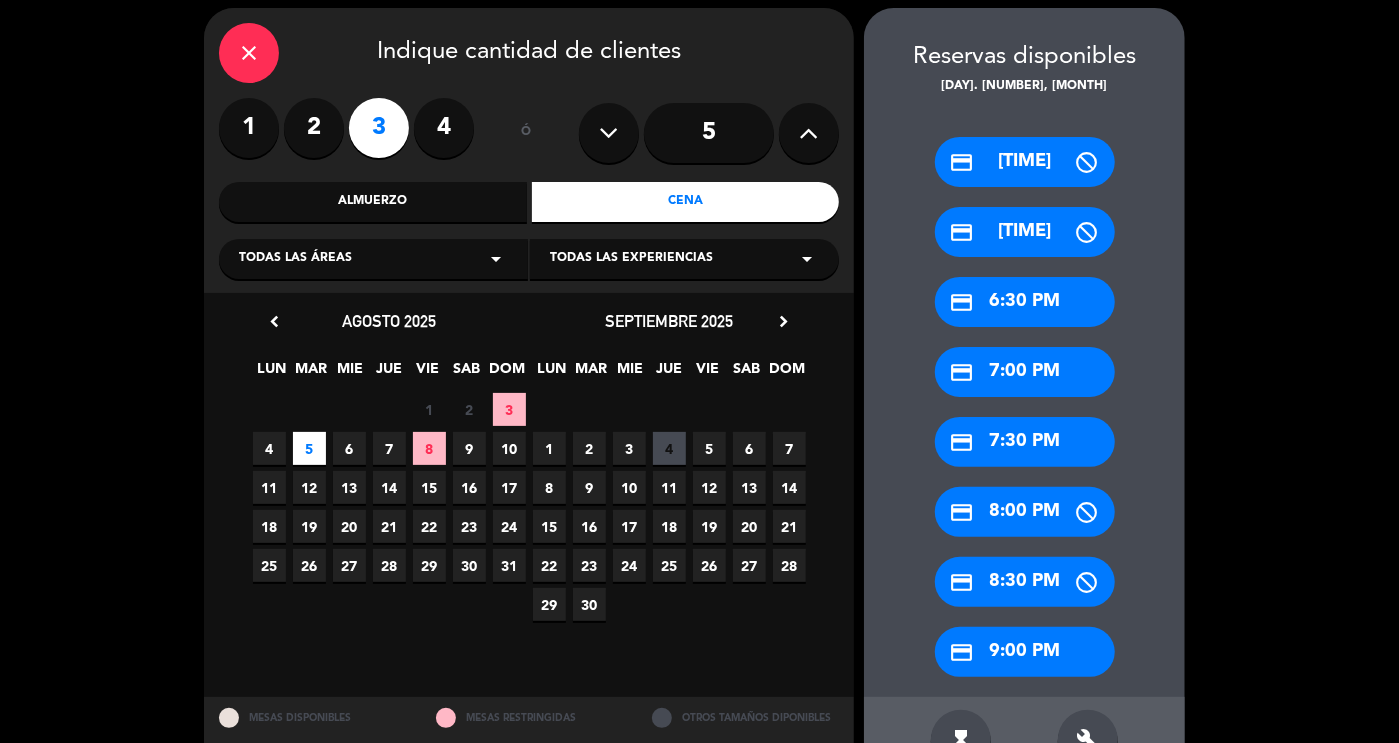 scroll, scrollTop: 131, scrollLeft: 0, axis: vertical 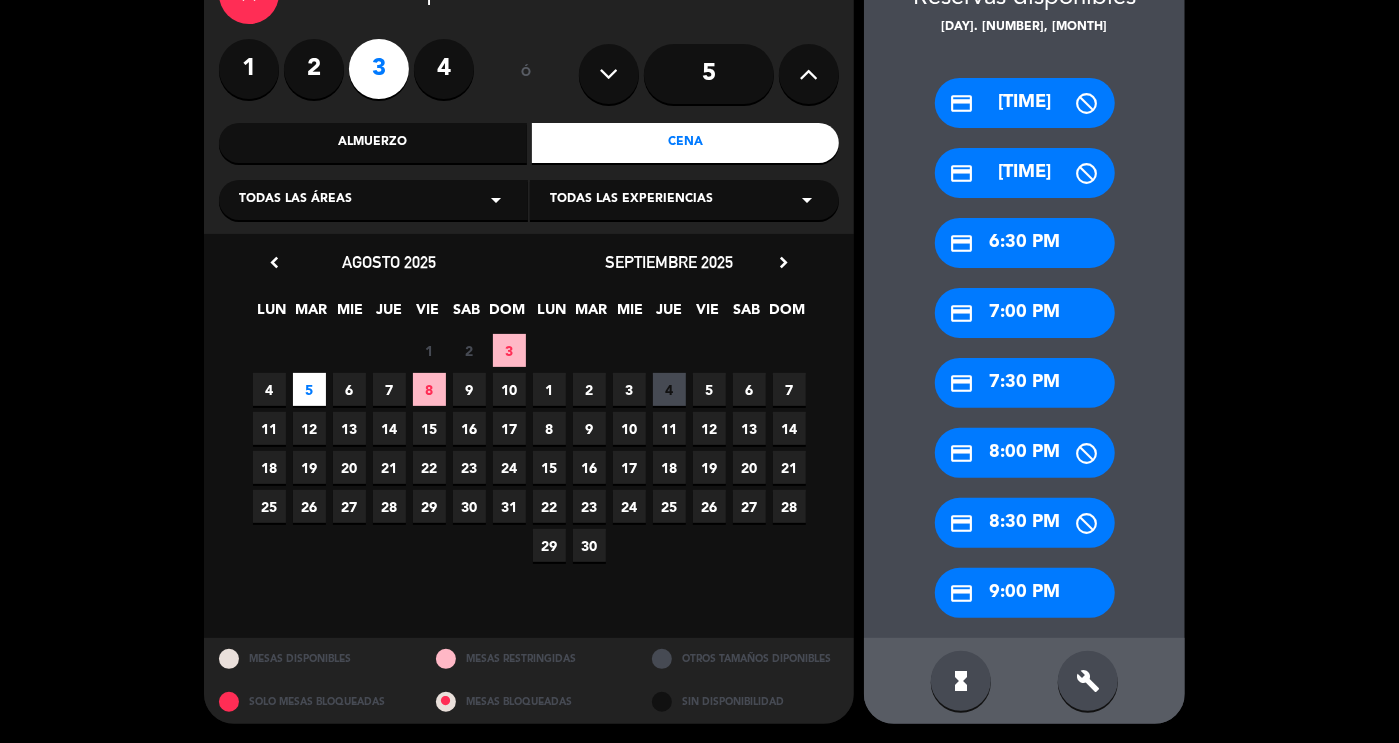 click on "credit_card  7:30 PM" at bounding box center [1025, 383] 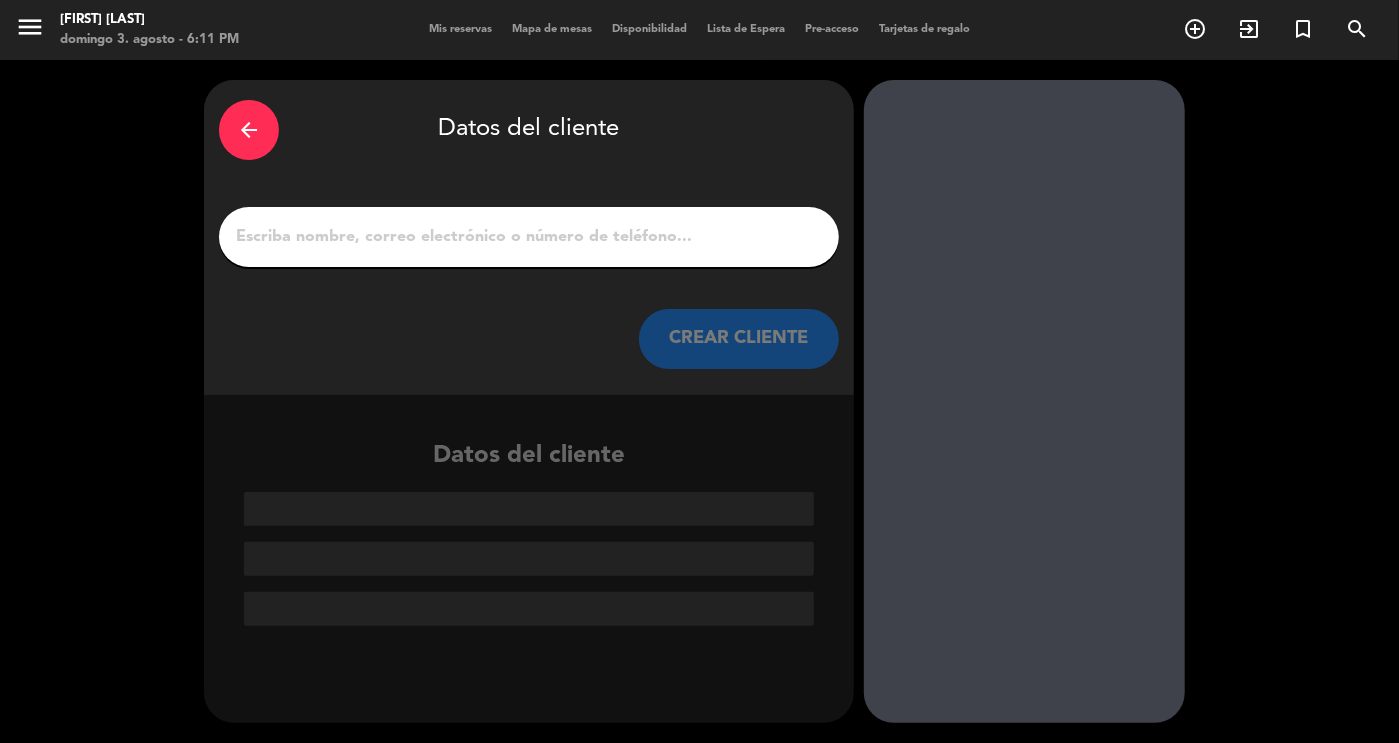 scroll, scrollTop: 0, scrollLeft: 0, axis: both 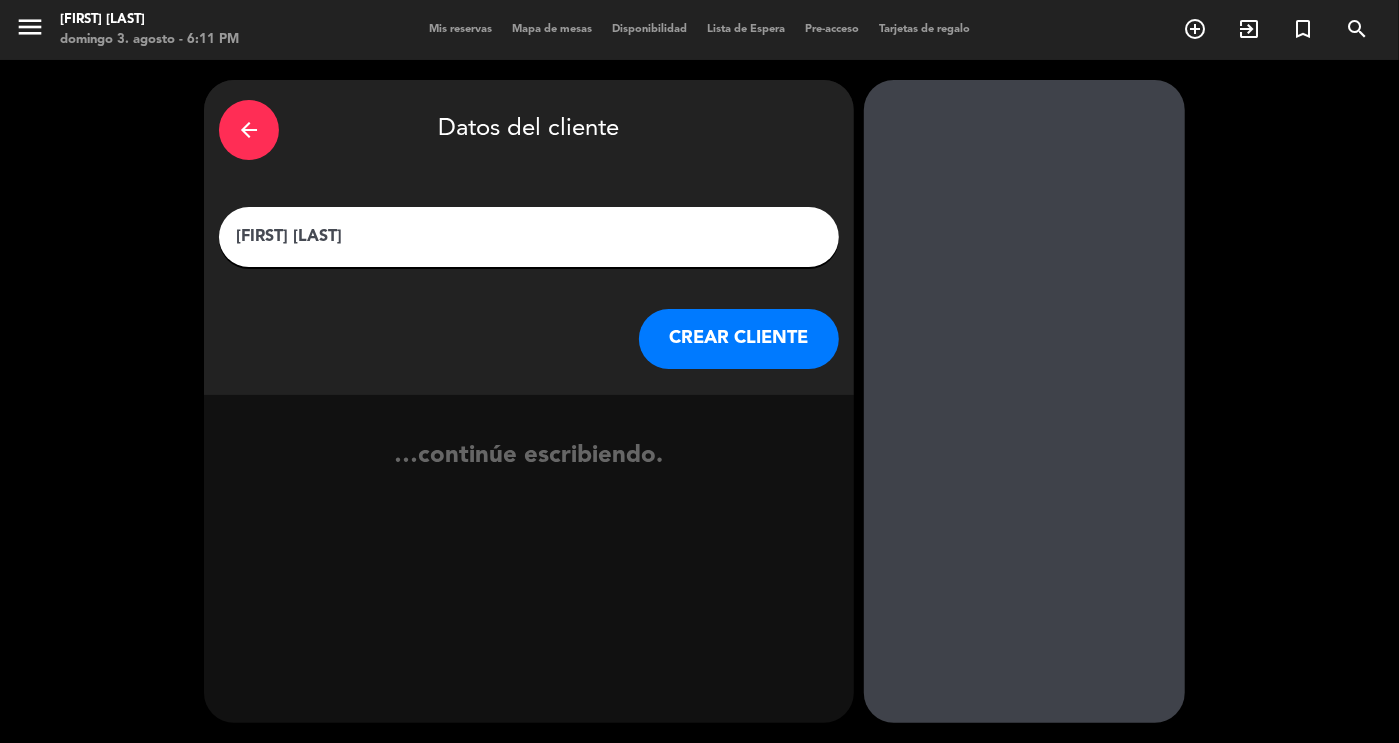 type on "[FIRST] [LAST]" 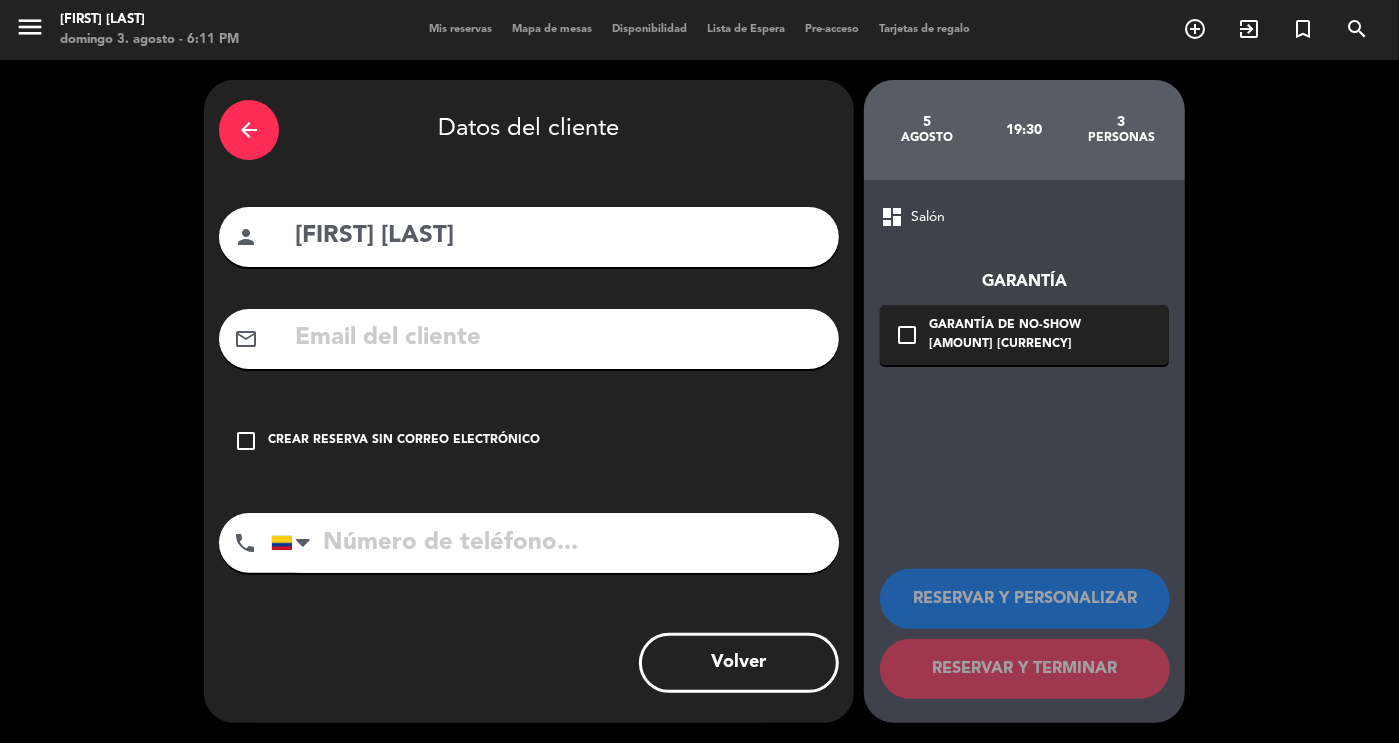click at bounding box center (555, 543) 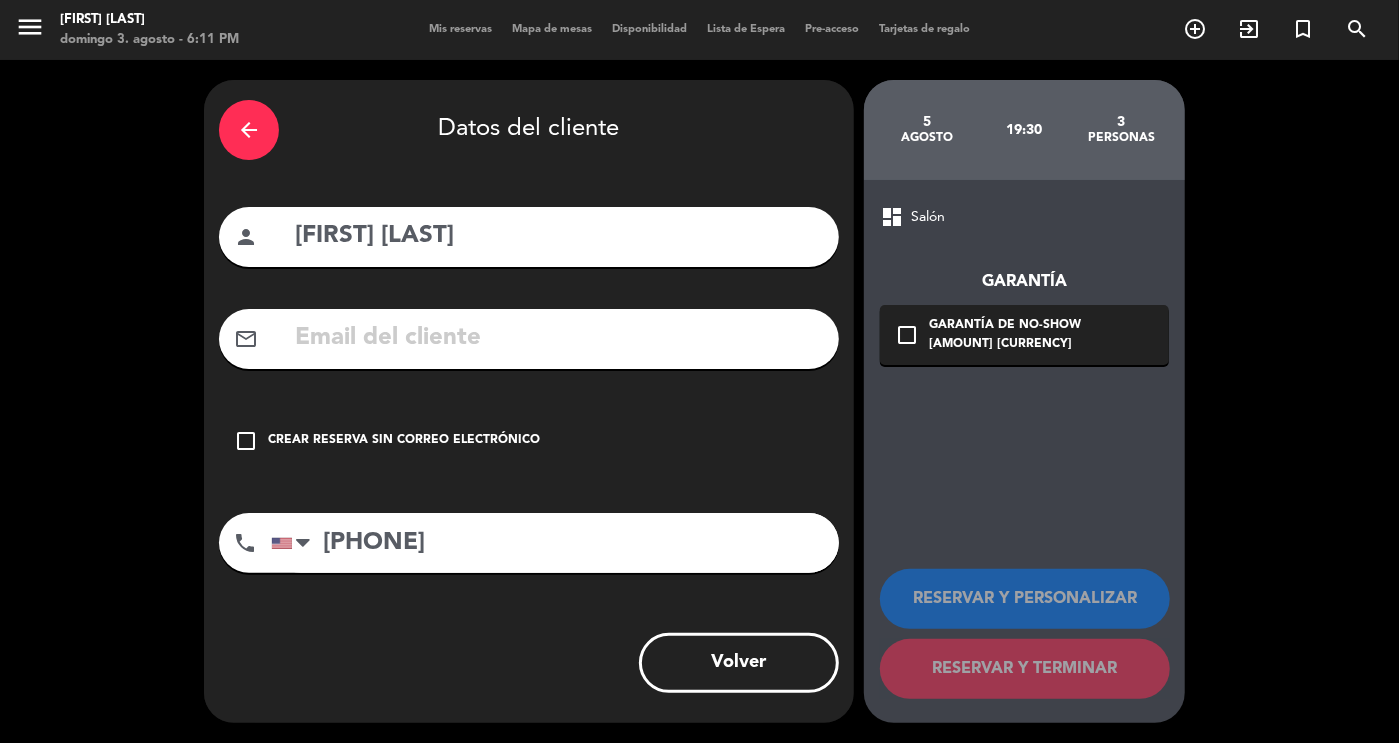 type on "[PHONE]" 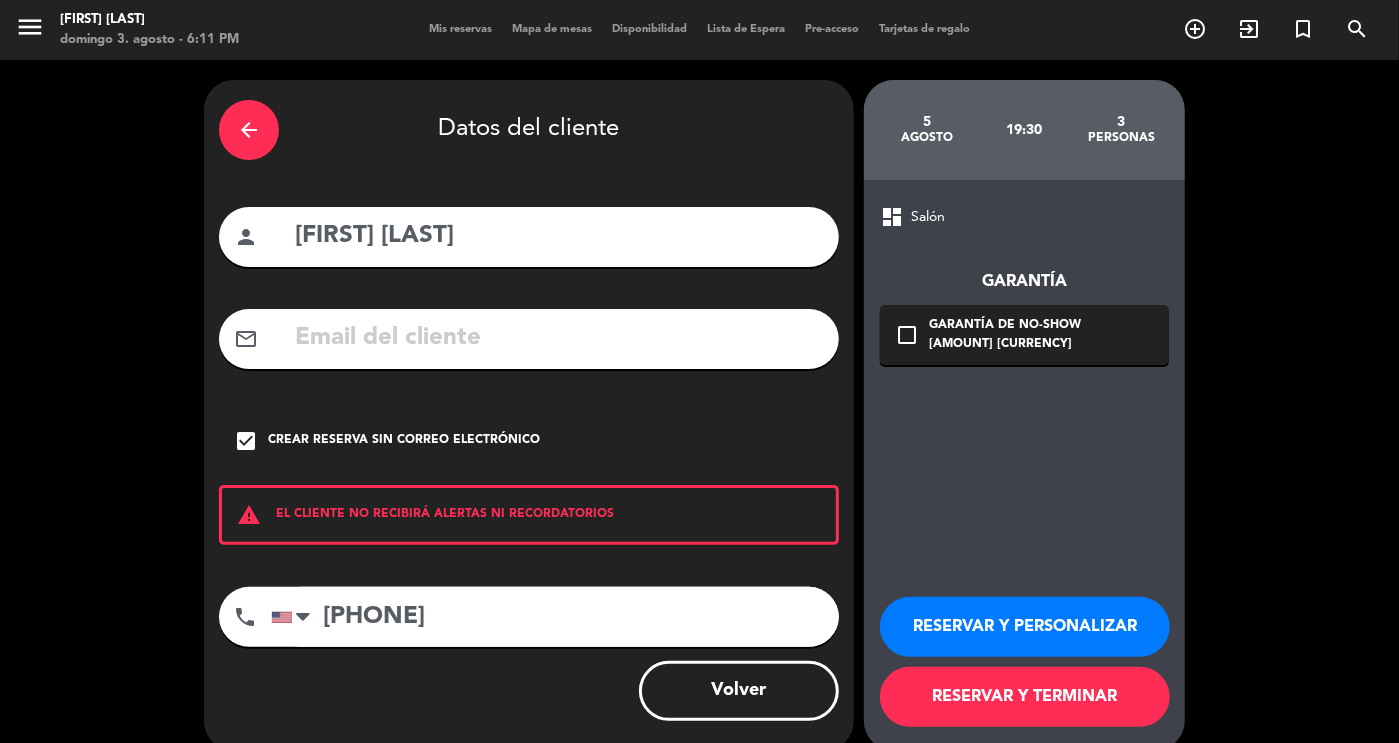 click on "RESERVAR Y TERMINAR" at bounding box center (1025, 697) 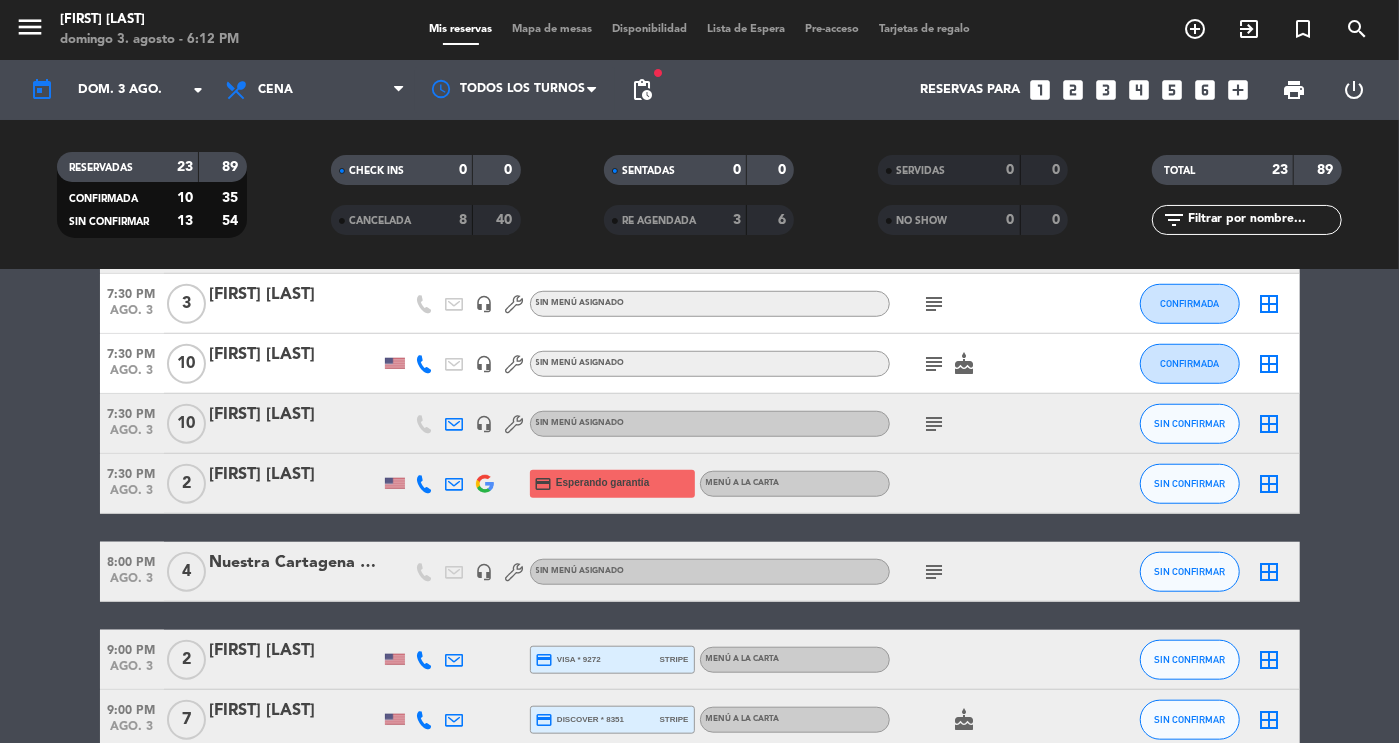 scroll, scrollTop: 902, scrollLeft: 0, axis: vertical 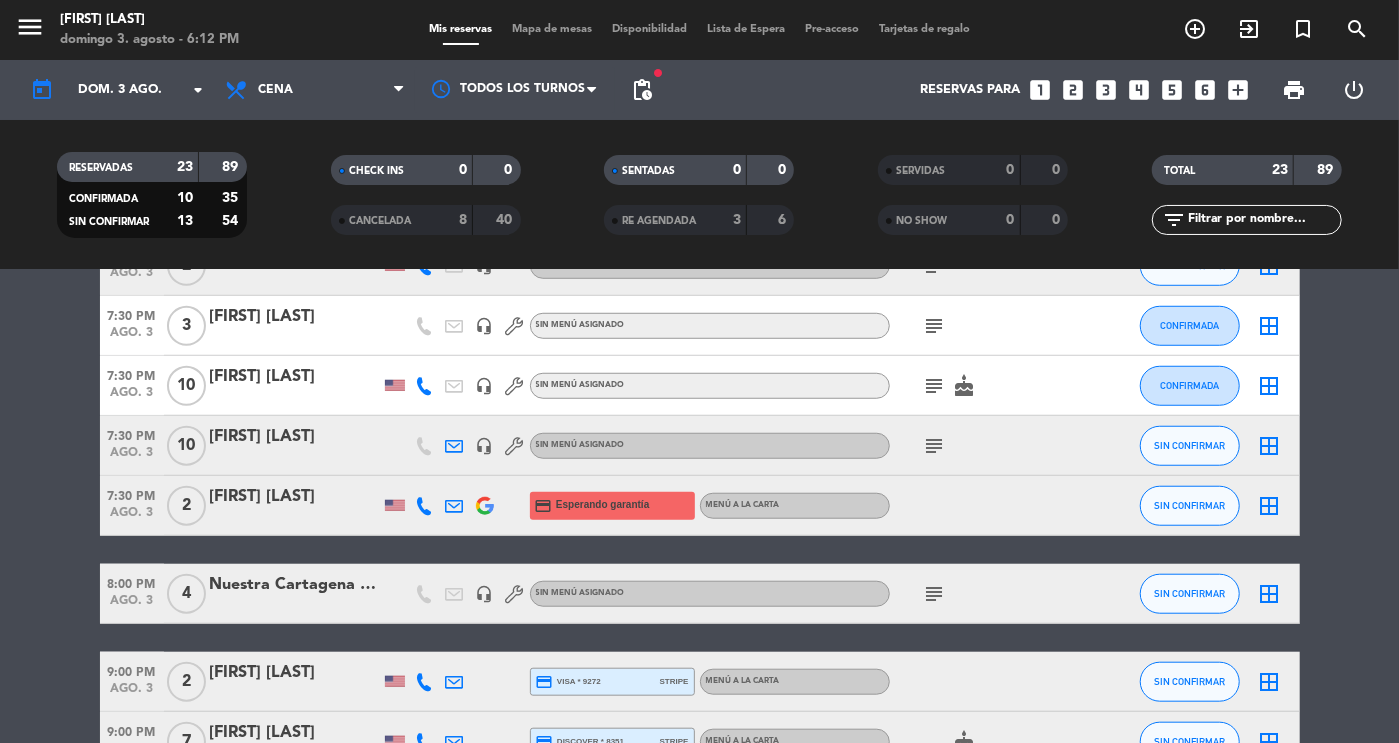 click on "[FIRST] [LAST]" 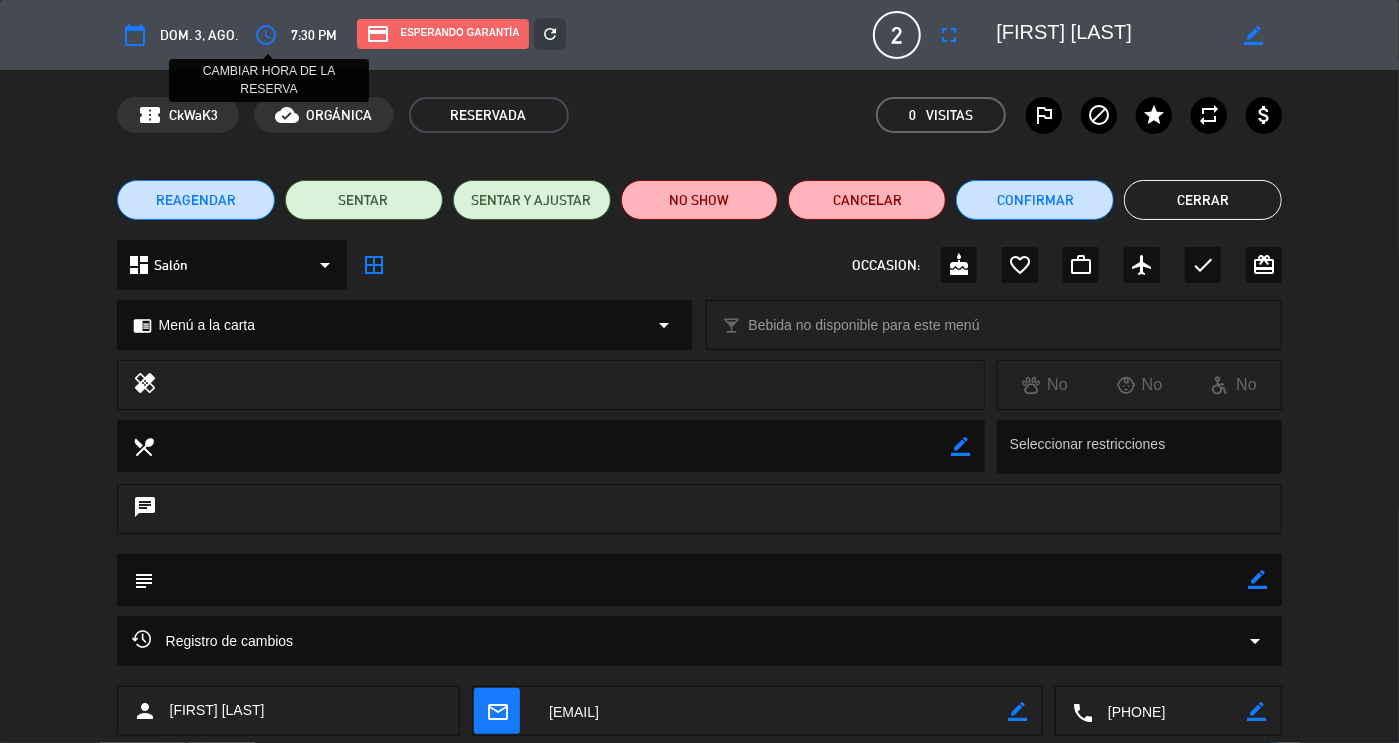 click on "access_time" at bounding box center (266, 35) 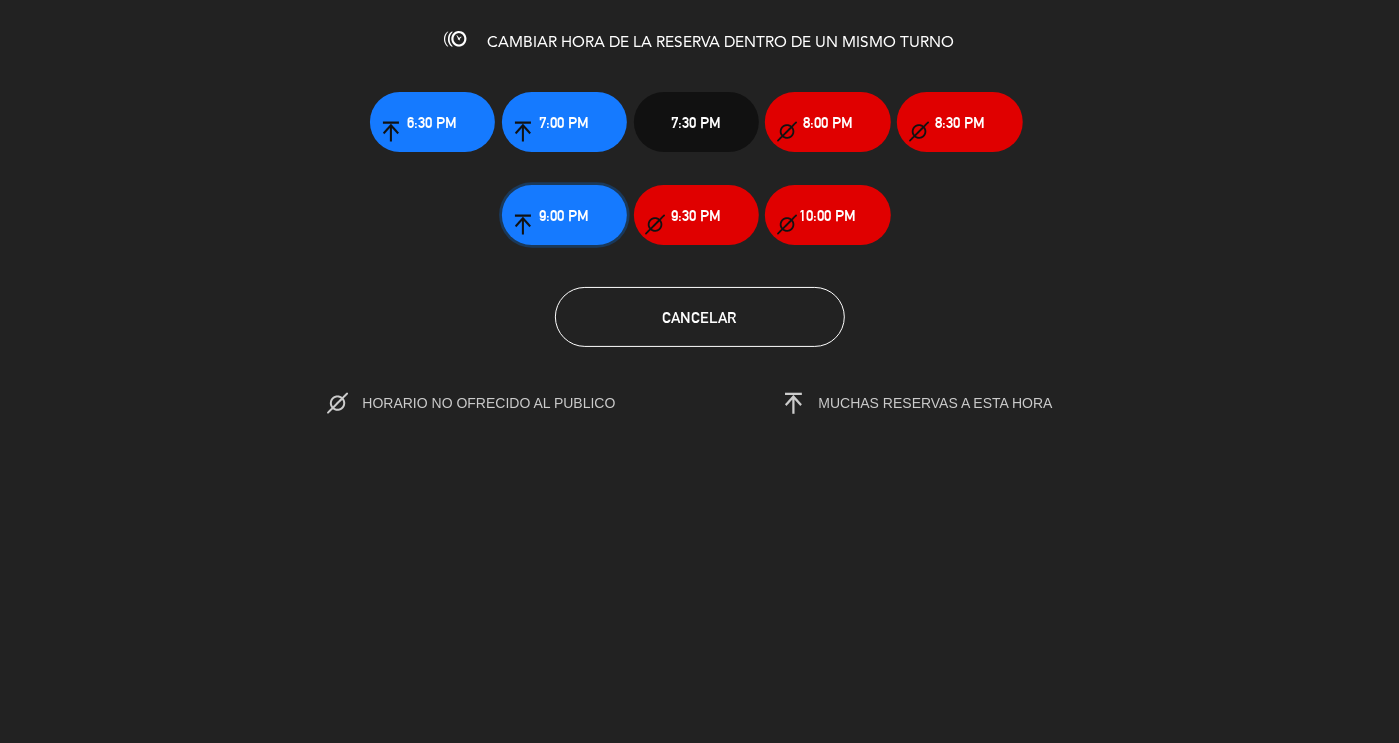 click on "9:00 PM" 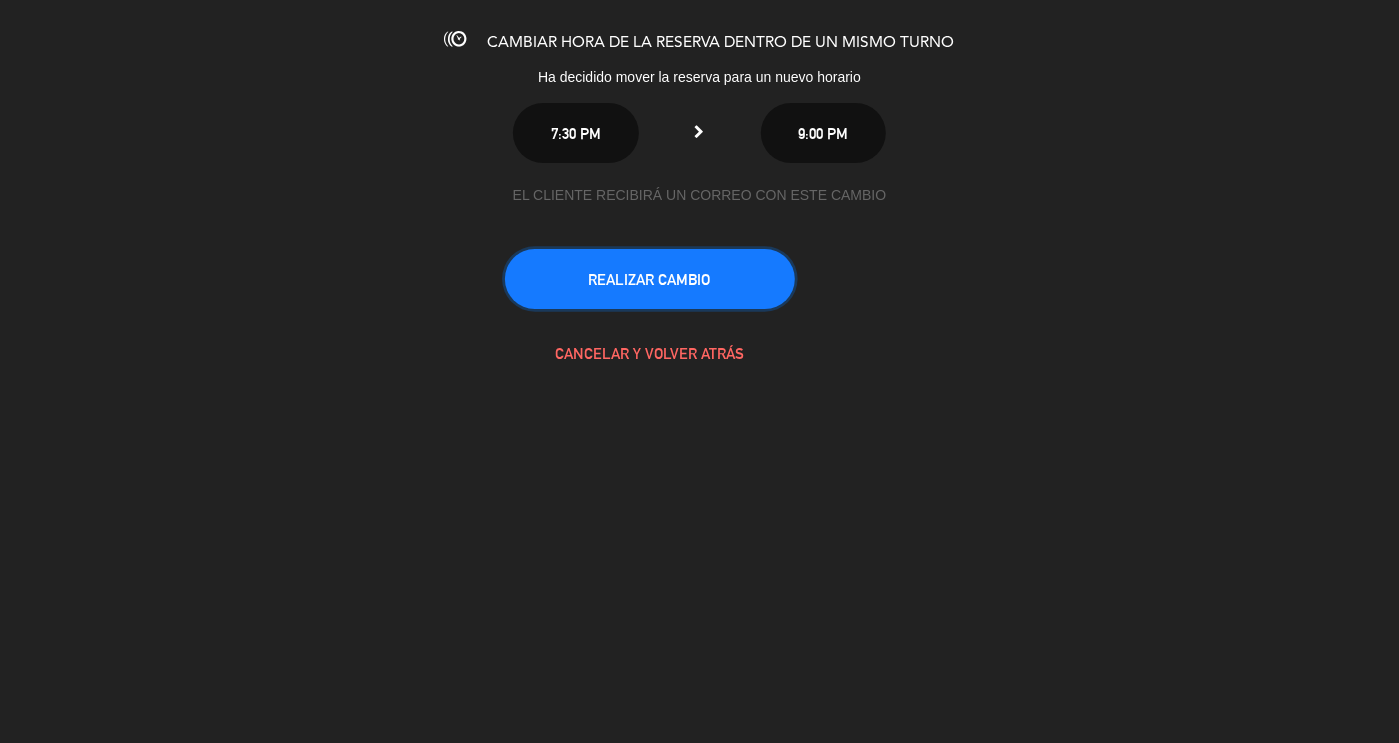 click on "REALIZAR CAMBIO" 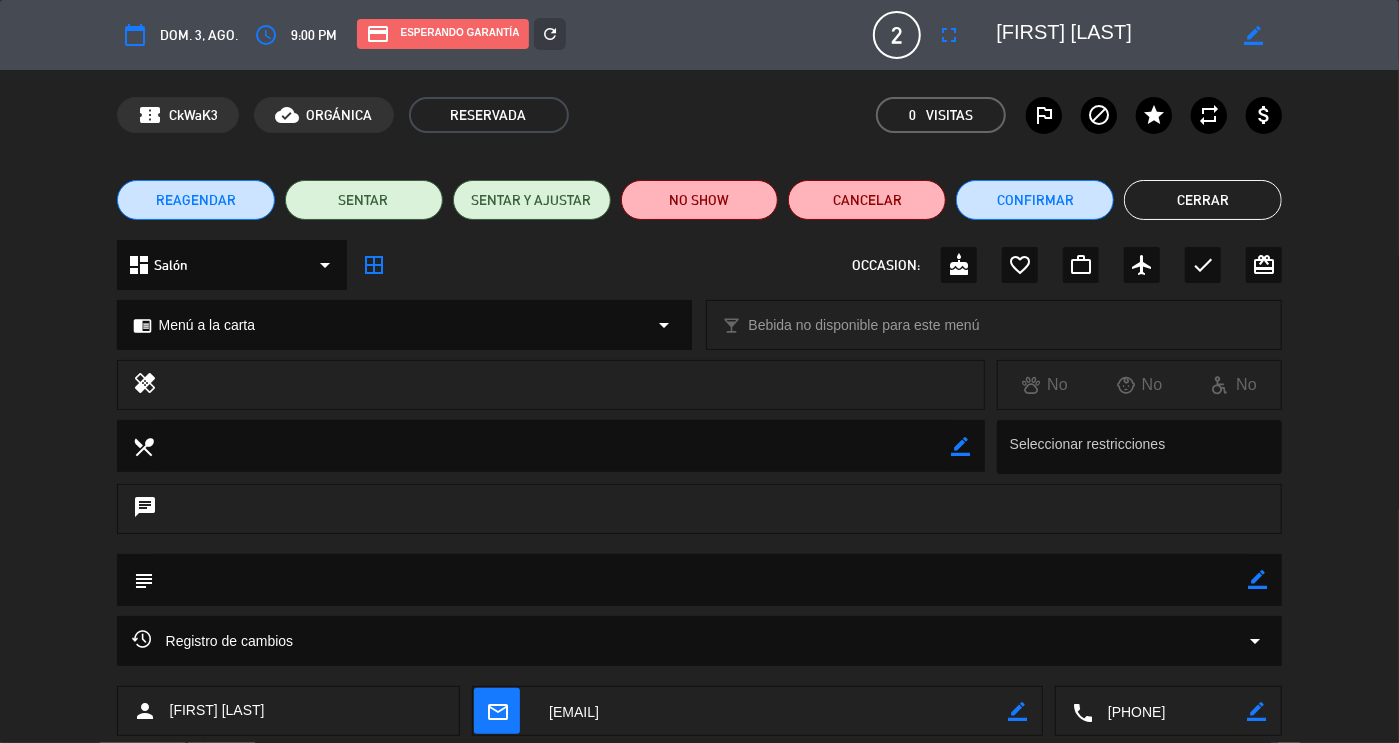 click on "Cerrar" 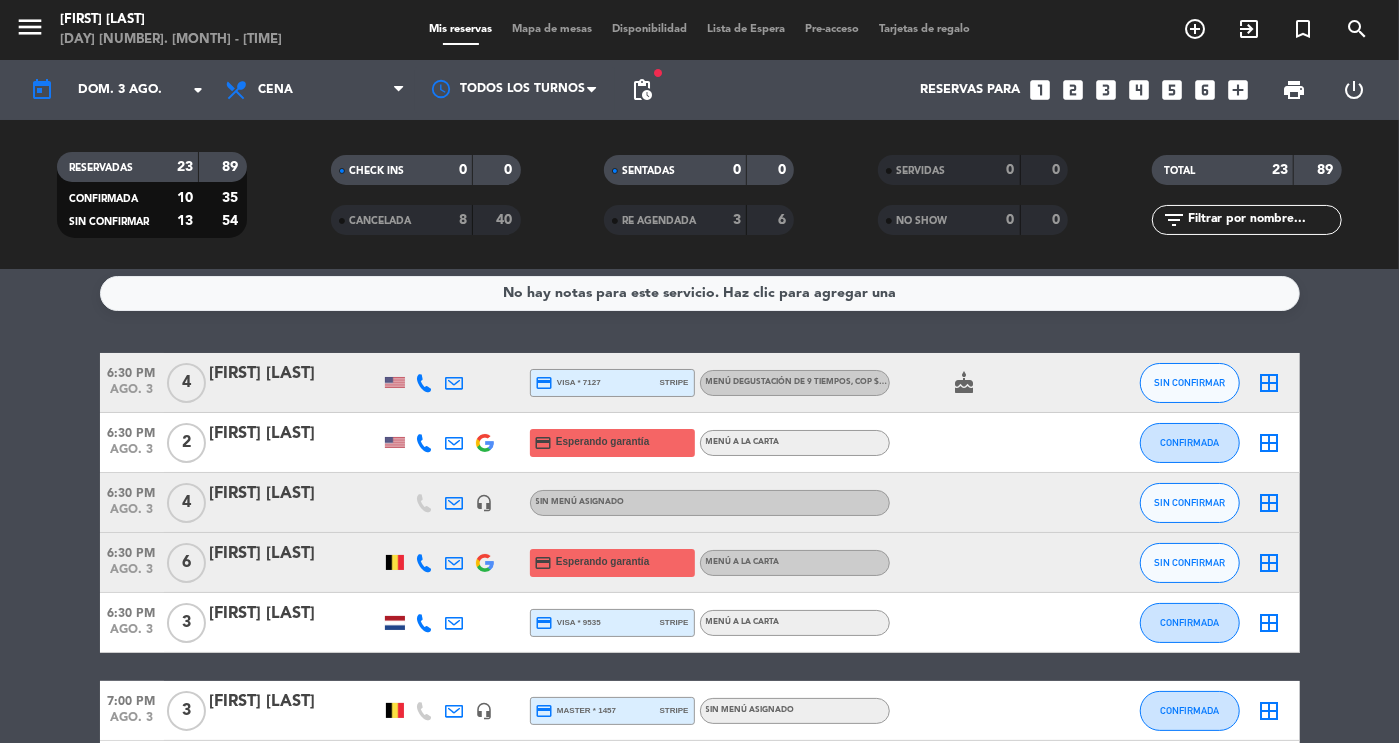 scroll, scrollTop: 12, scrollLeft: 0, axis: vertical 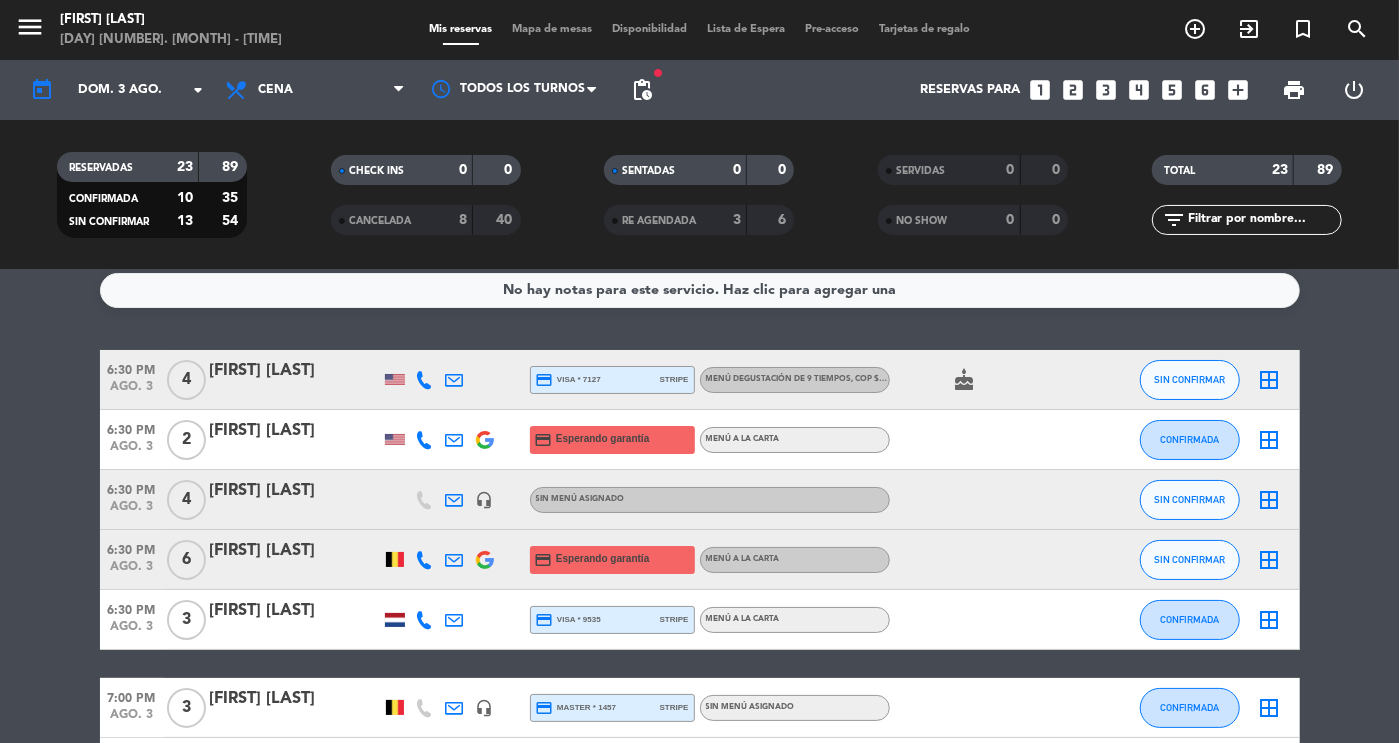 click 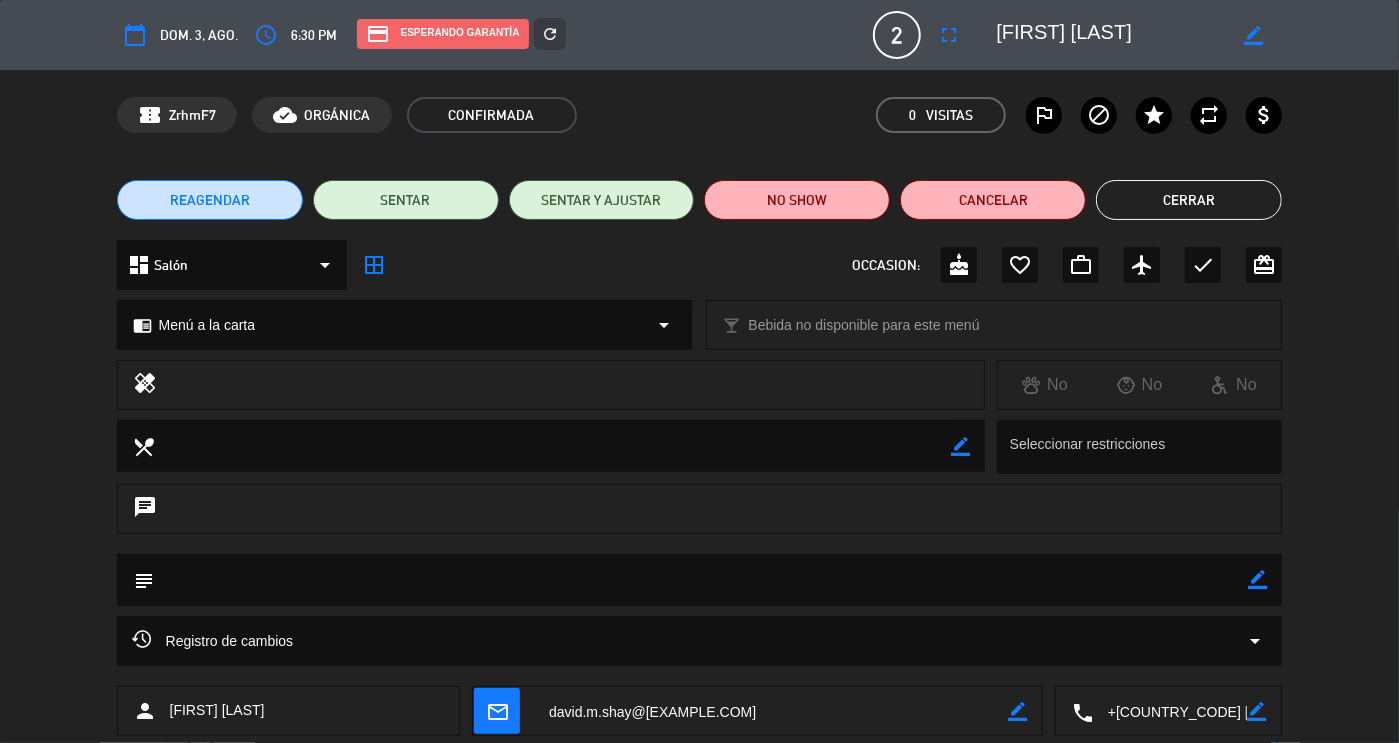 scroll, scrollTop: 426, scrollLeft: 0, axis: vertical 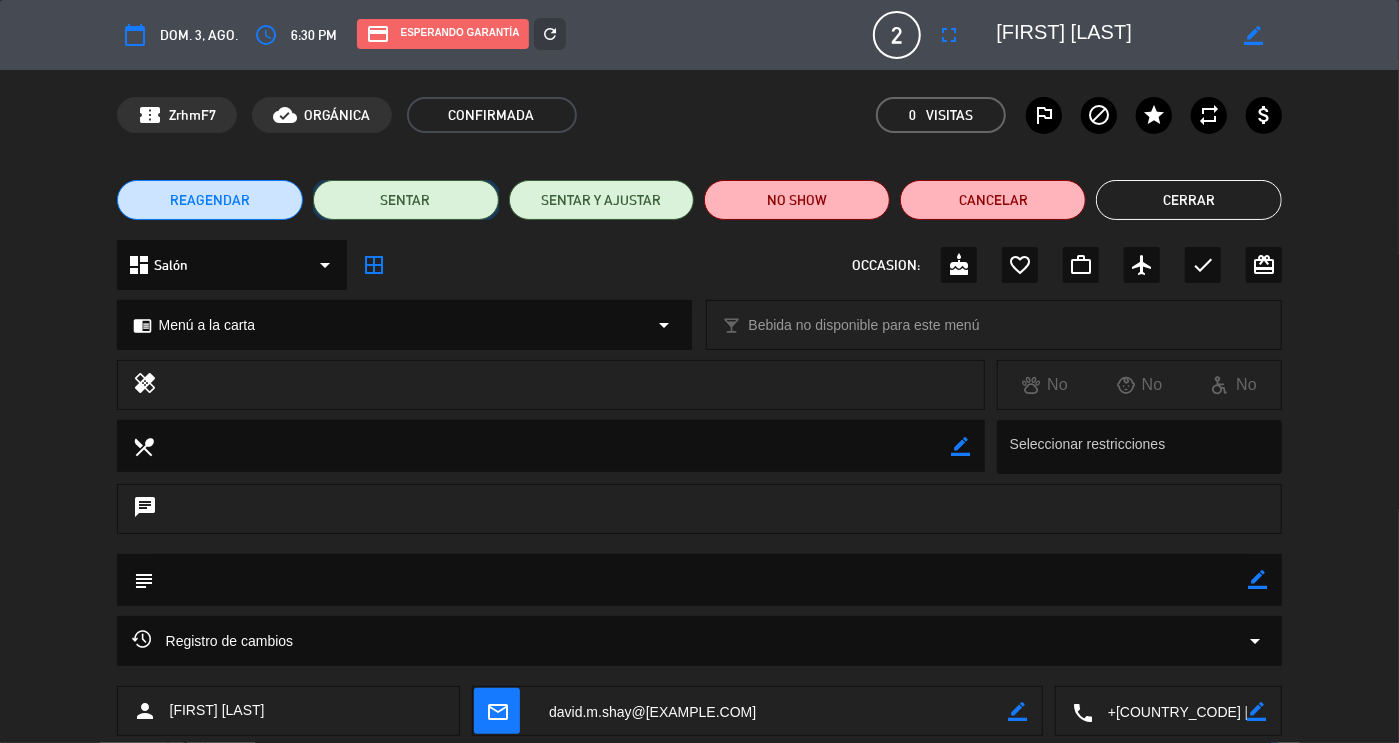 click on "SENTAR" 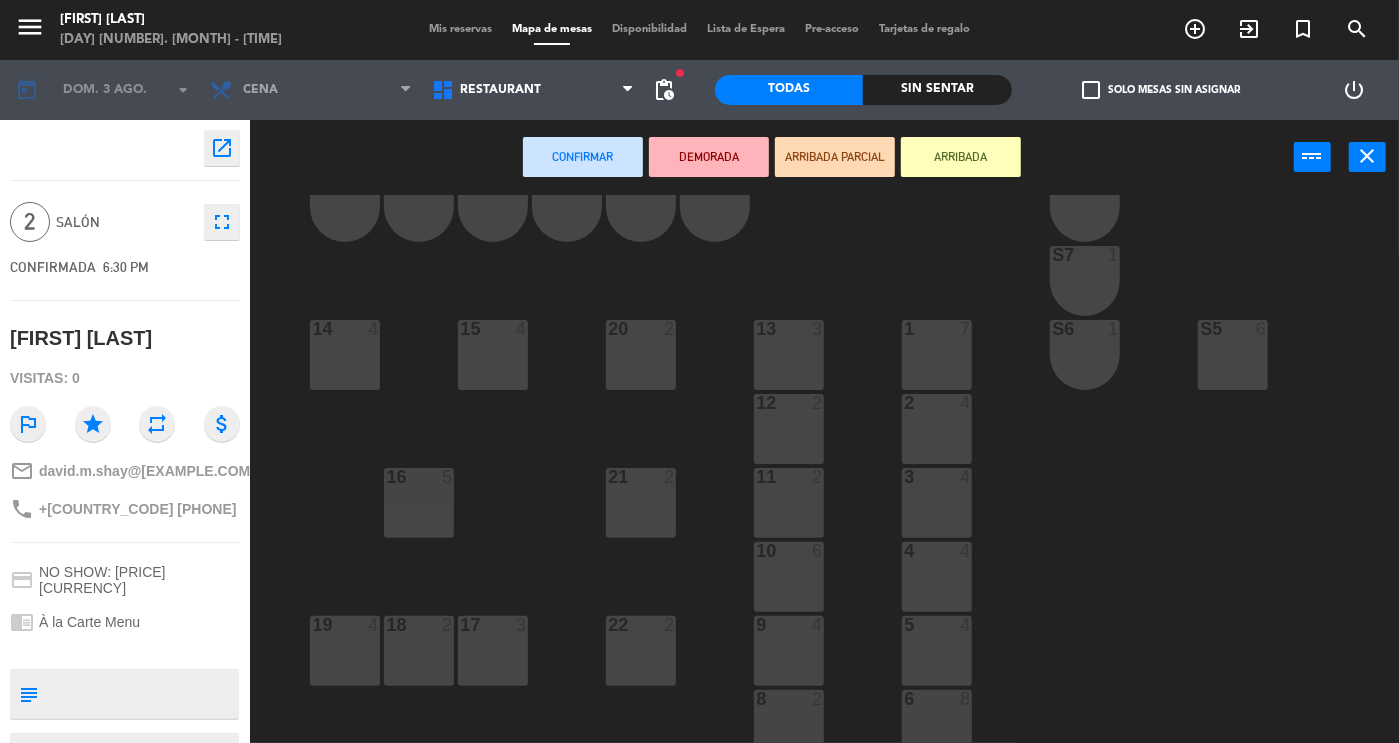 scroll, scrollTop: 98, scrollLeft: 31, axis: both 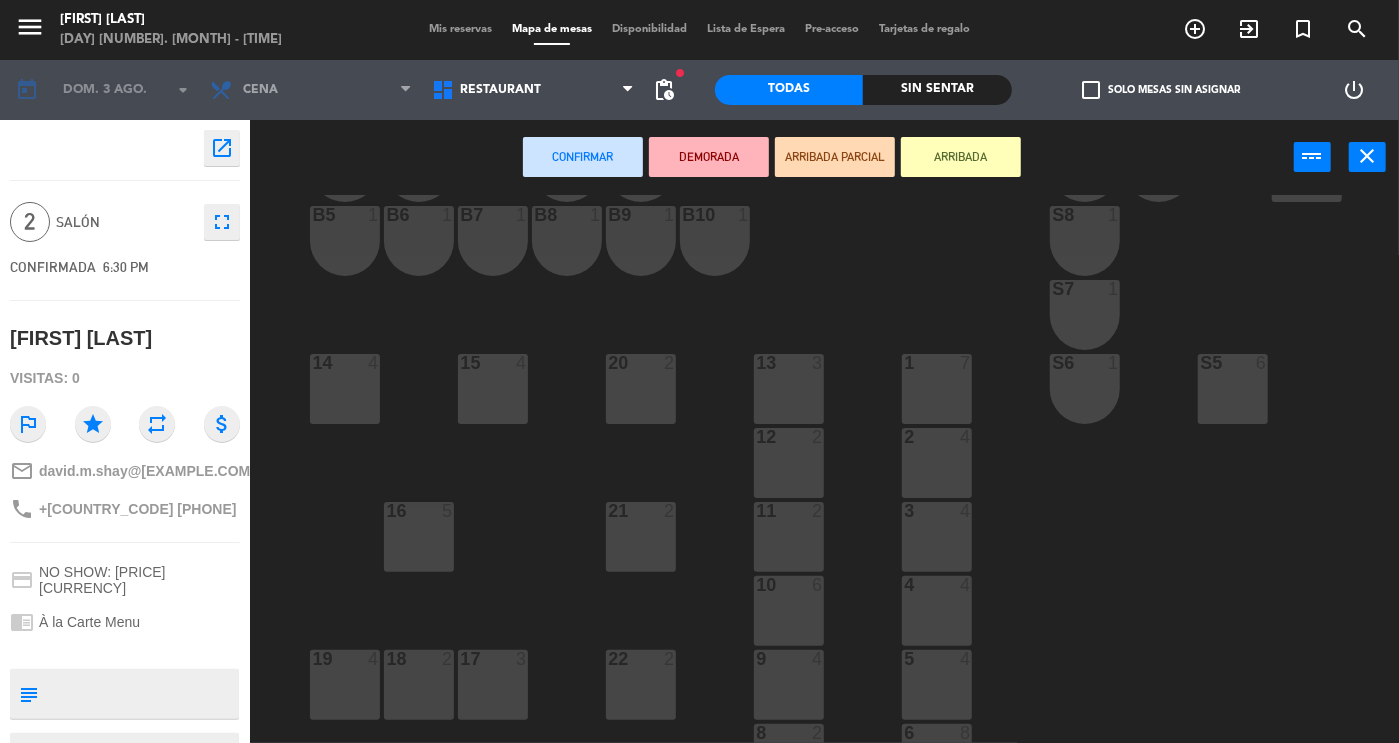 click on "13  3" at bounding box center (789, 389) 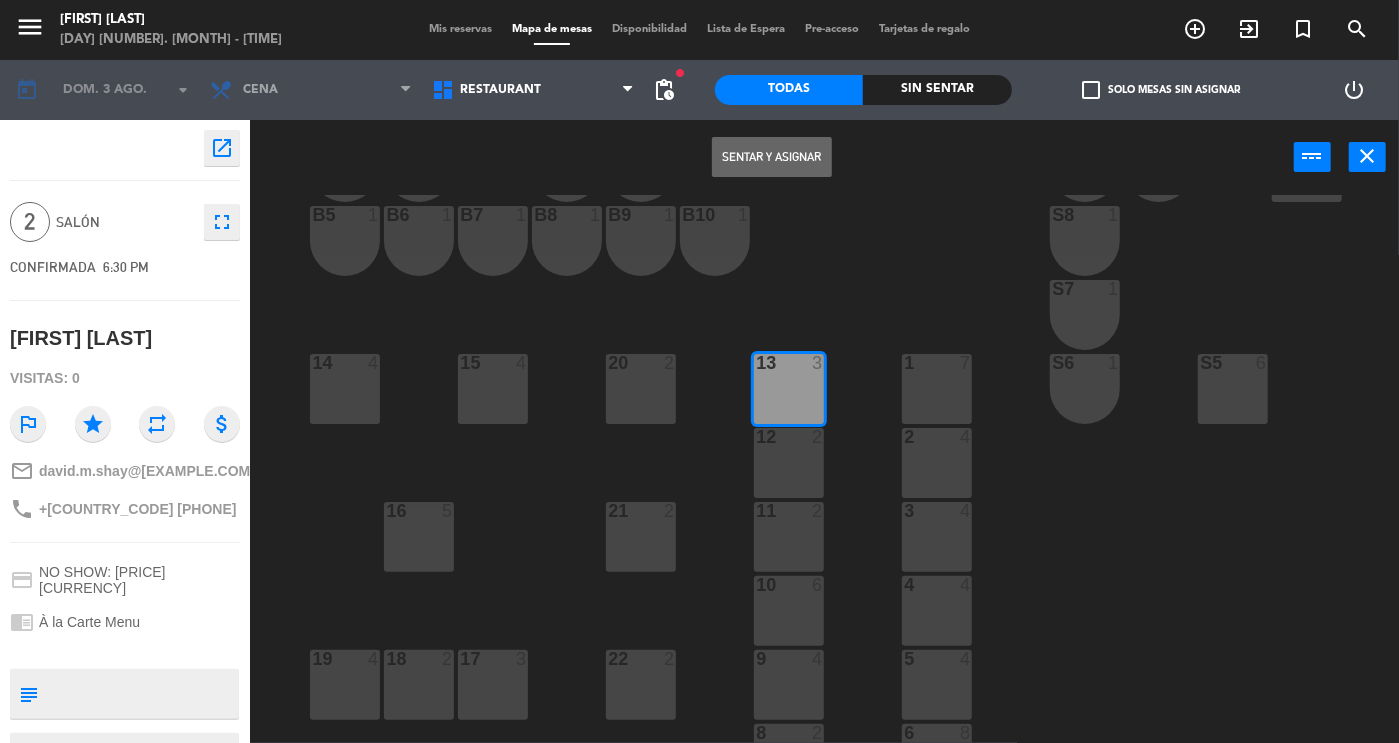 click on "Sentar y Asignar" at bounding box center (772, 157) 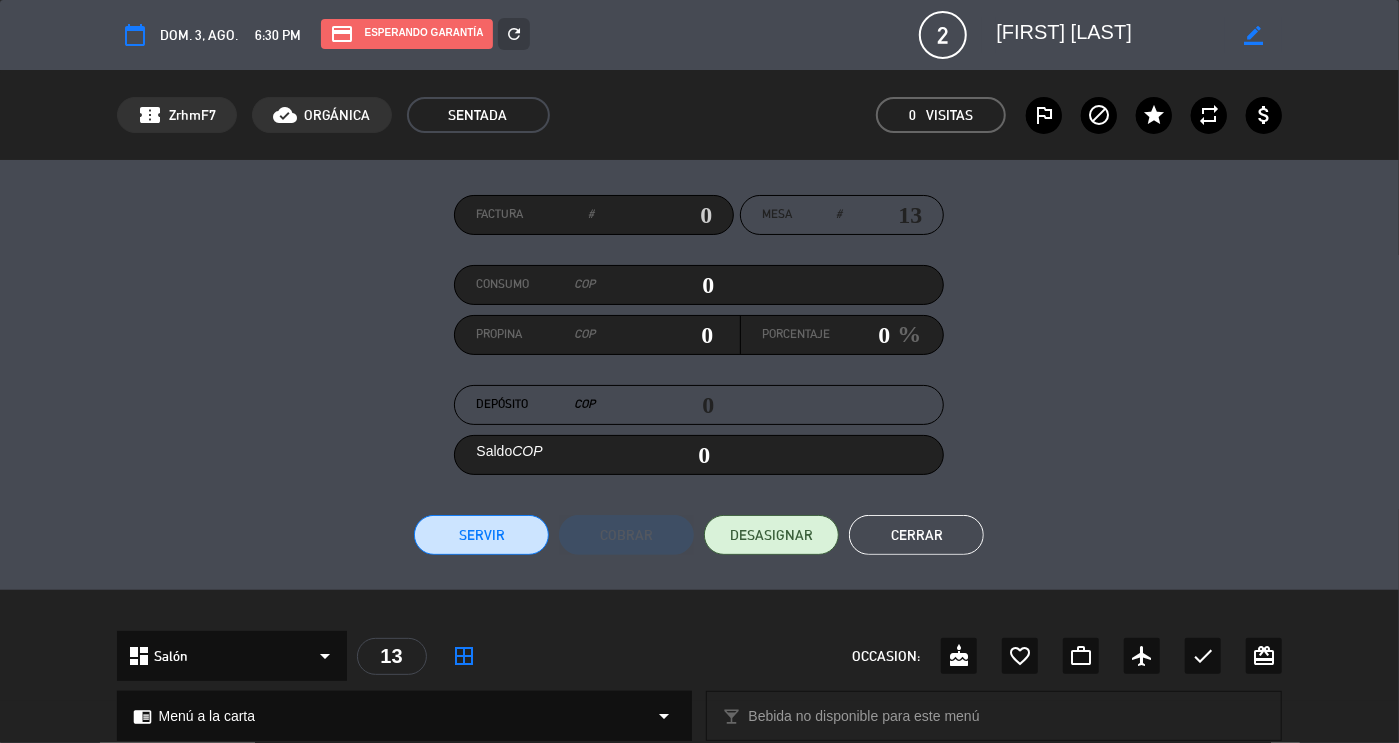 click on "Cerrar" 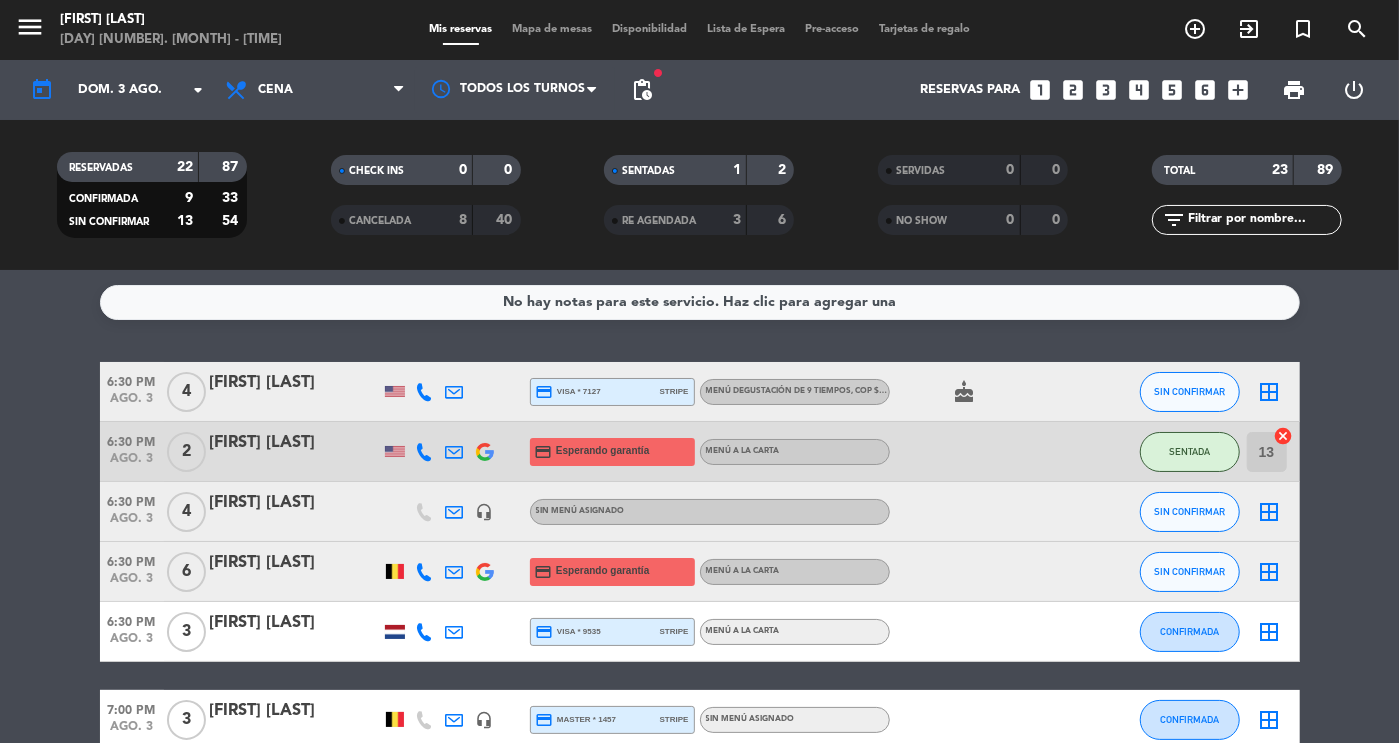 scroll, scrollTop: 19, scrollLeft: 0, axis: vertical 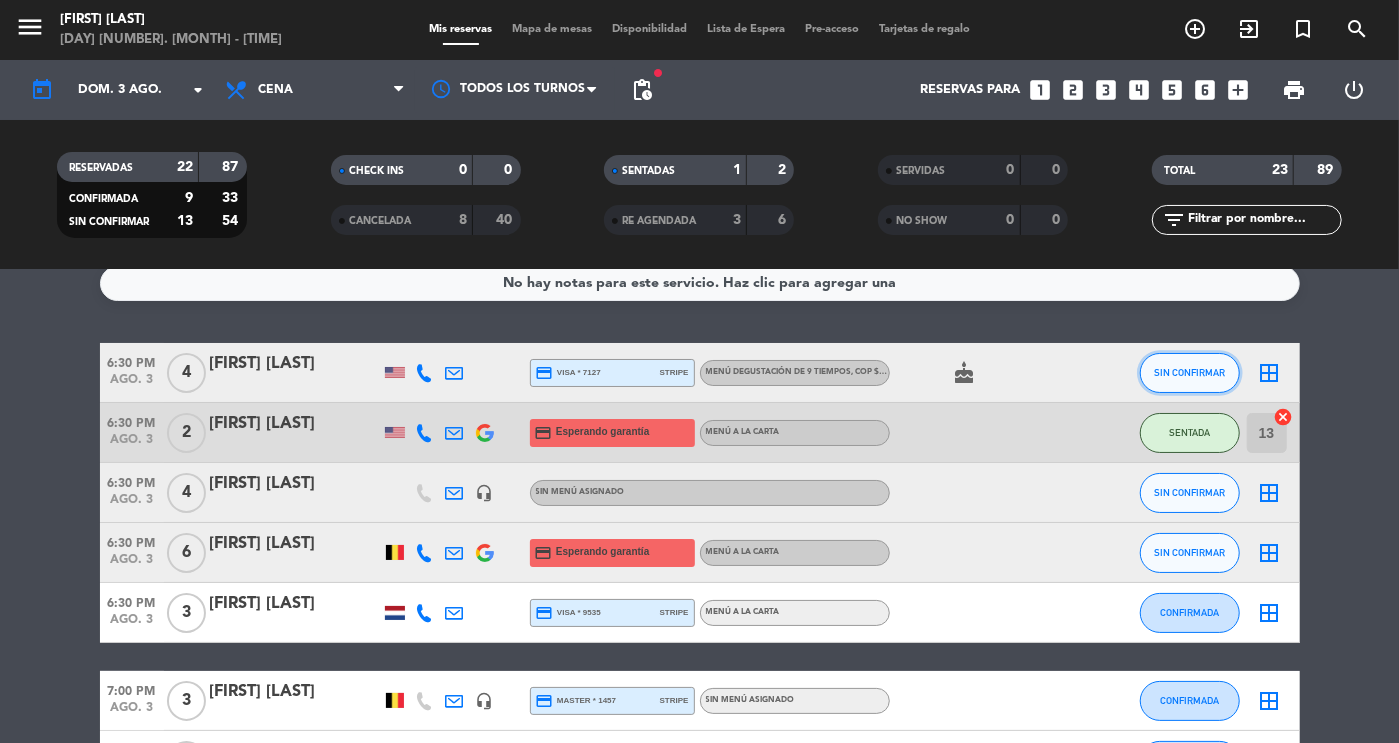 click on "SIN CONFIRMAR" 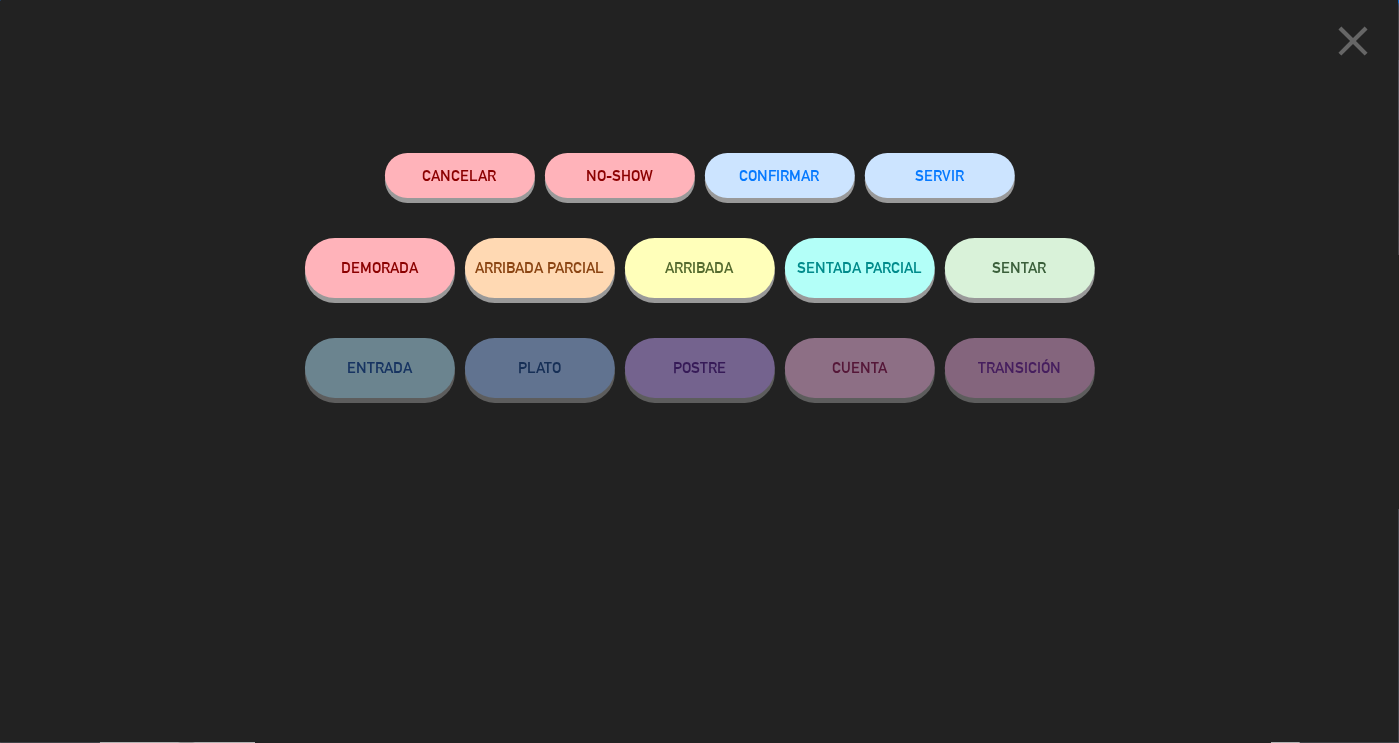 click on "SENTAR" 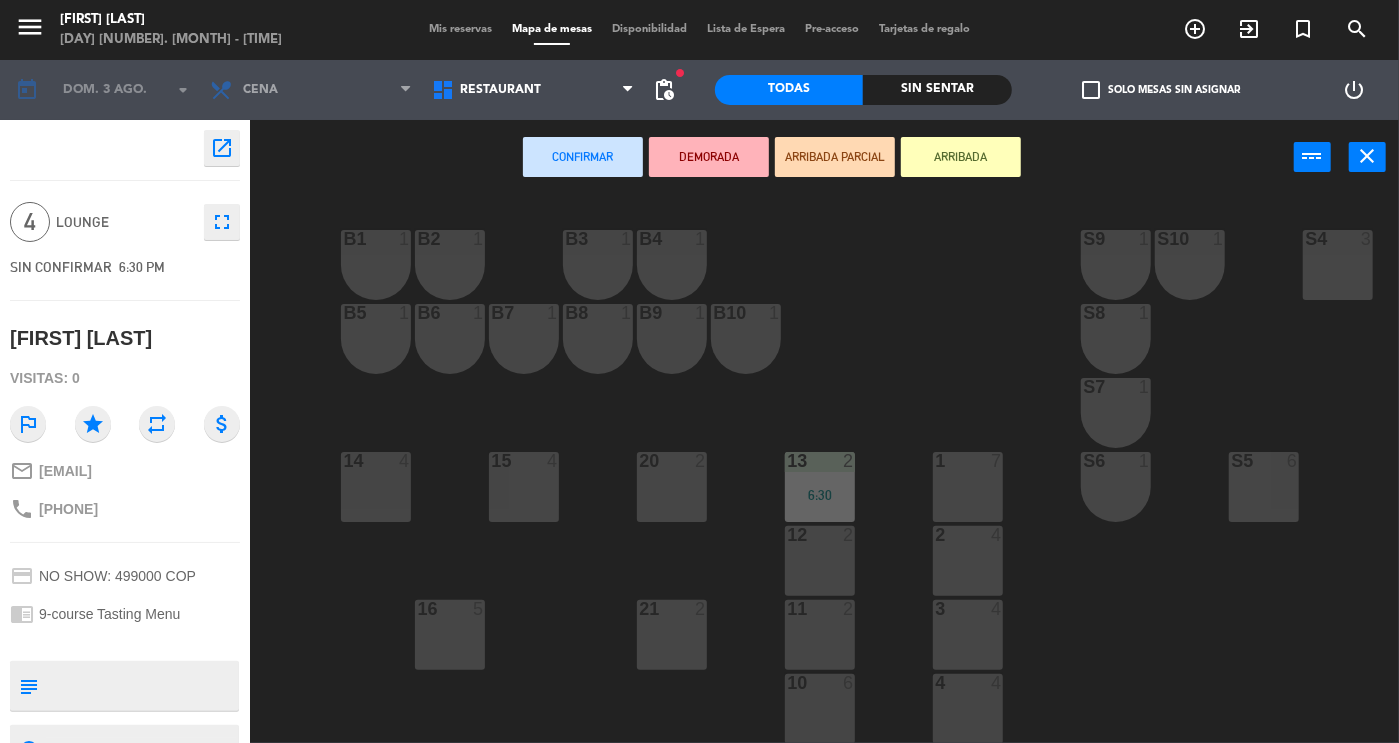 scroll, scrollTop: 0, scrollLeft: 137, axis: horizontal 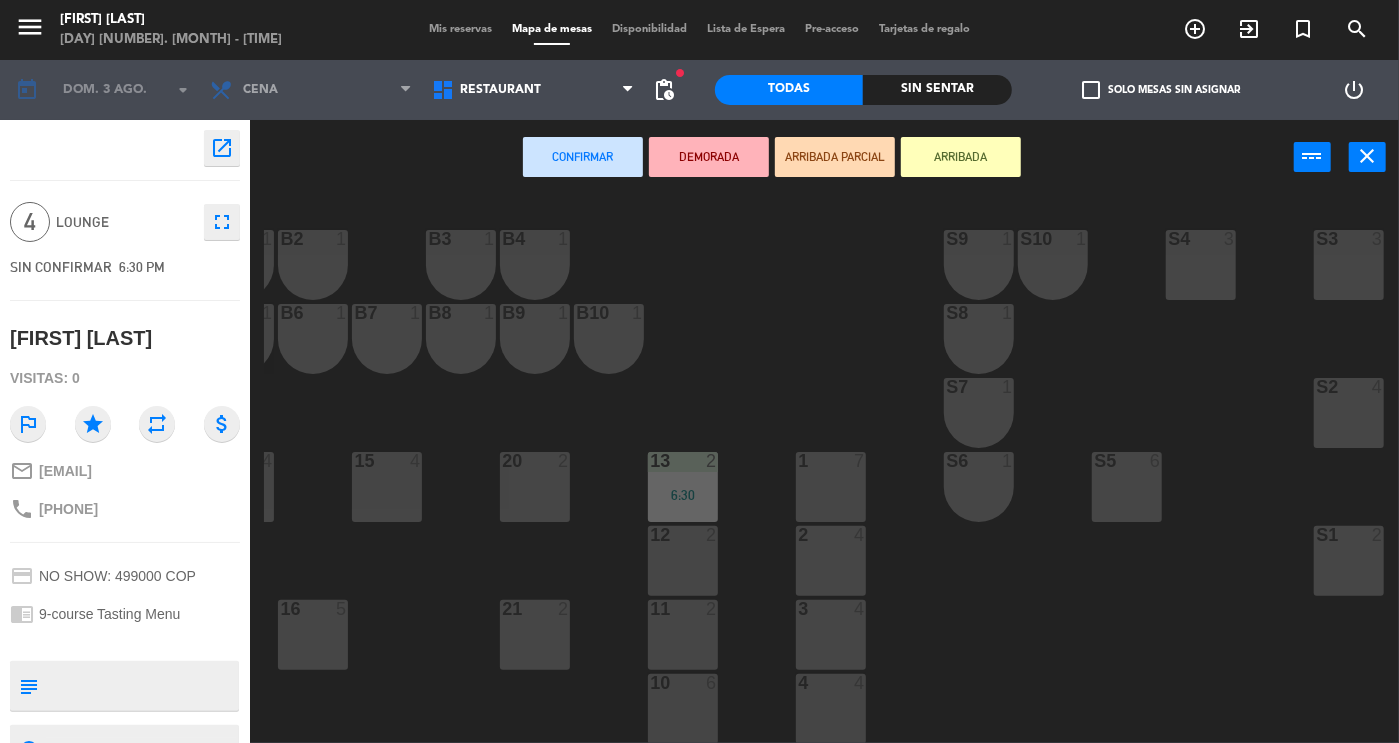 click on "S5  6" at bounding box center (1127, 487) 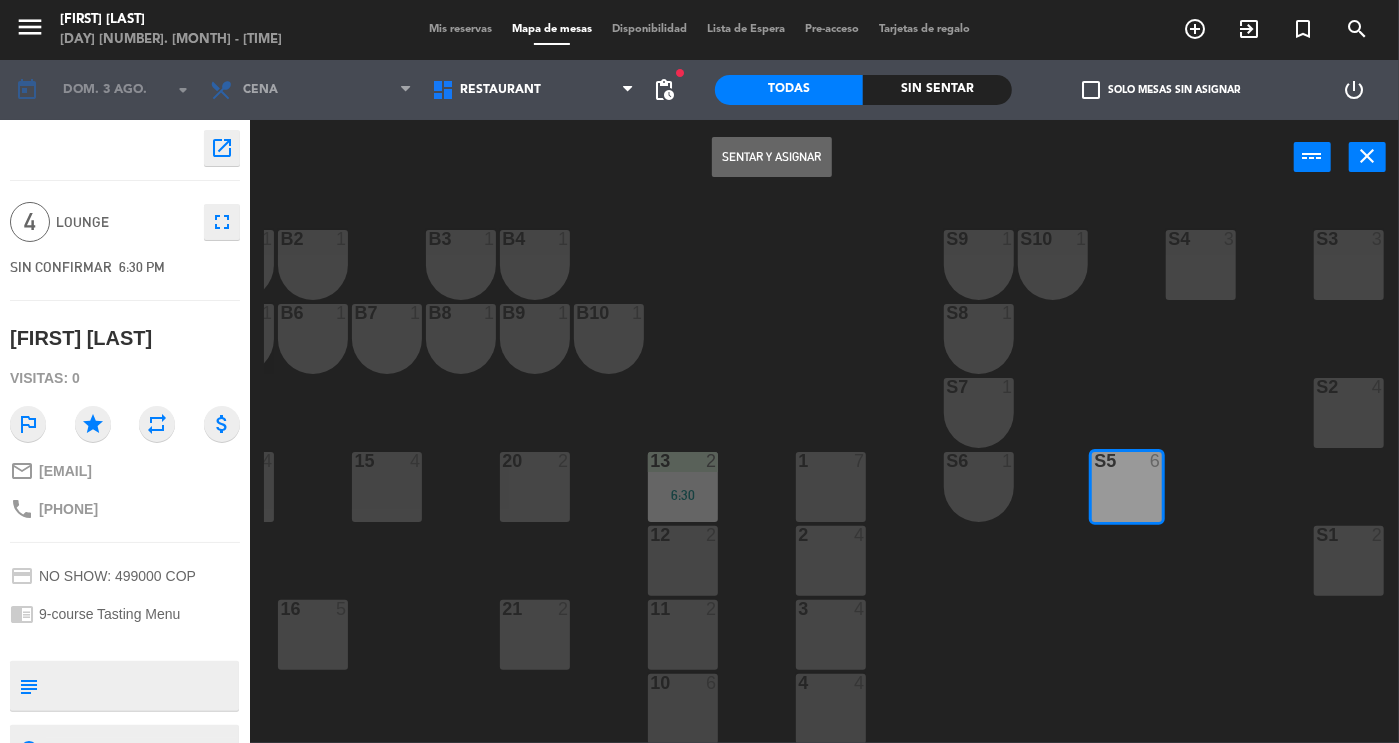 click on "Sentar y Asignar" at bounding box center [772, 157] 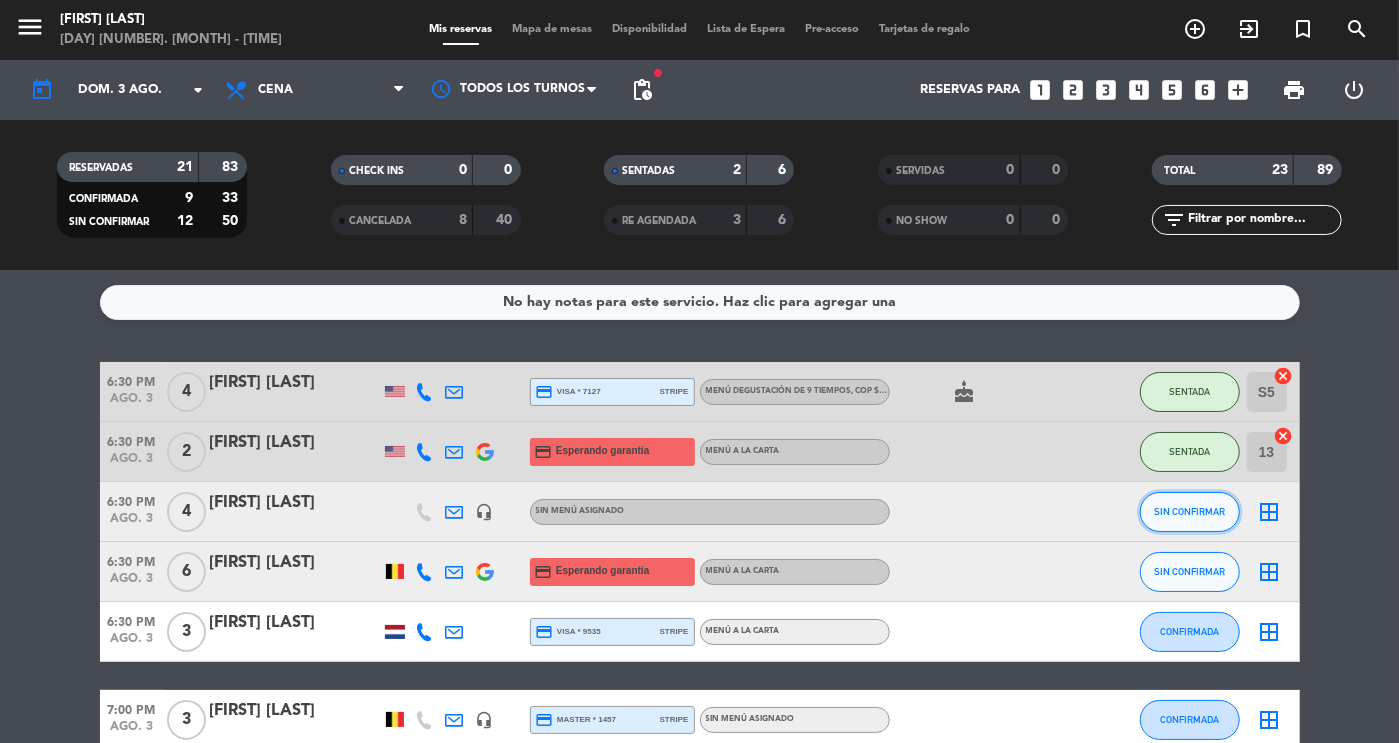 click on "SIN CONFIRMAR" 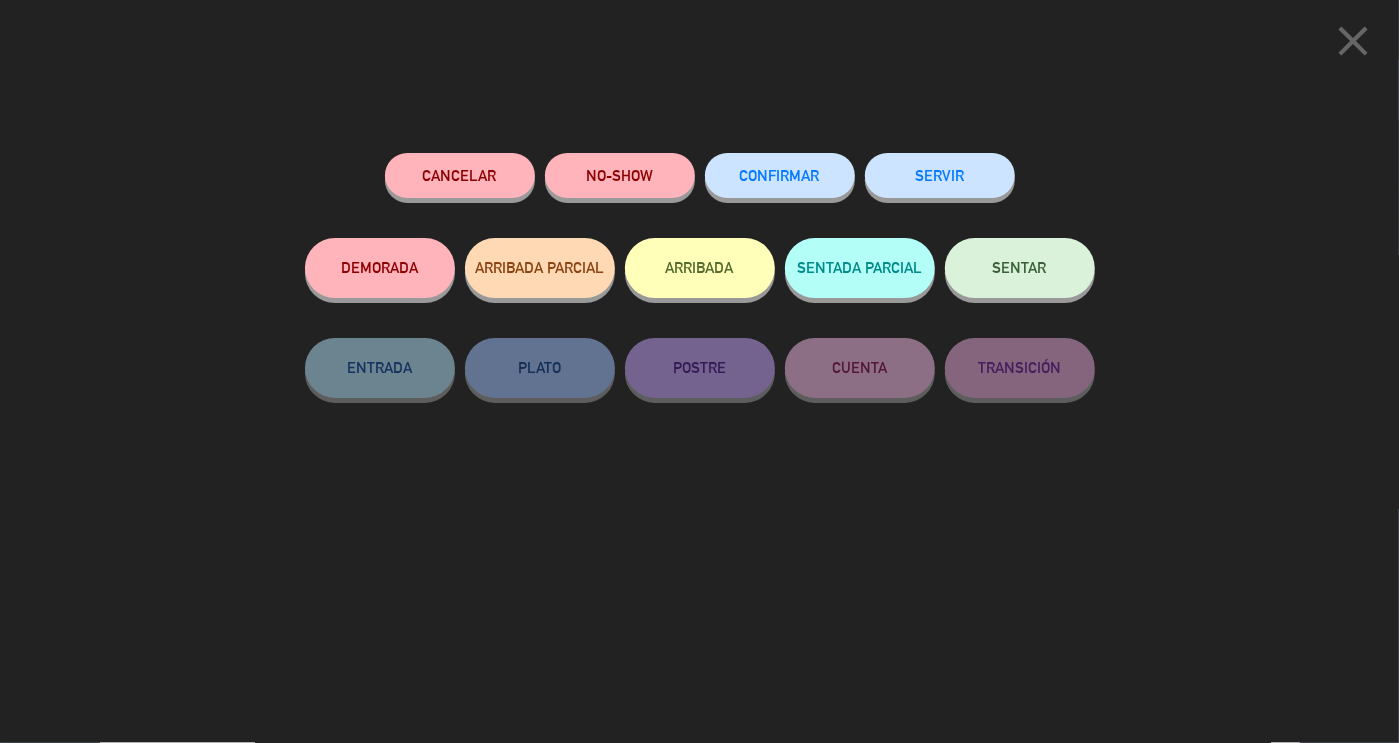 click on "SENTAR" 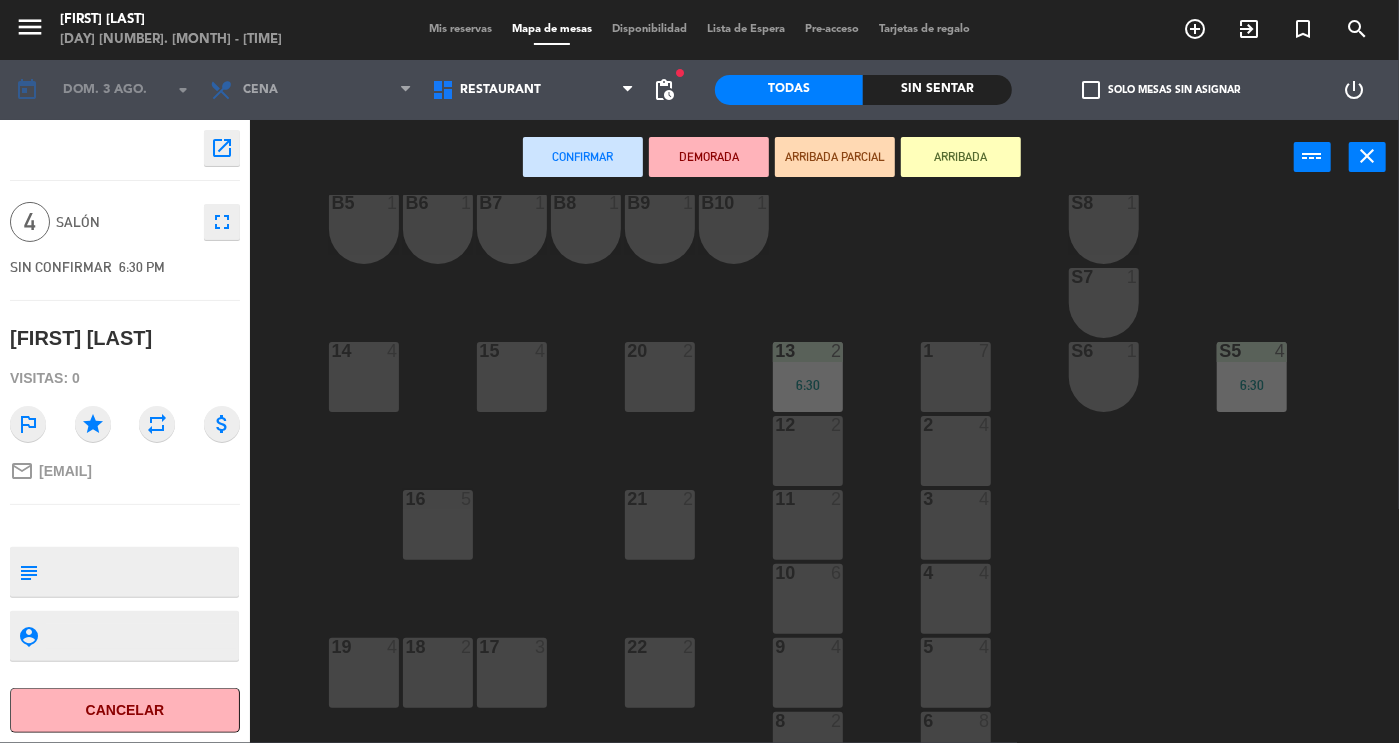 scroll, scrollTop: 111, scrollLeft: 12, axis: both 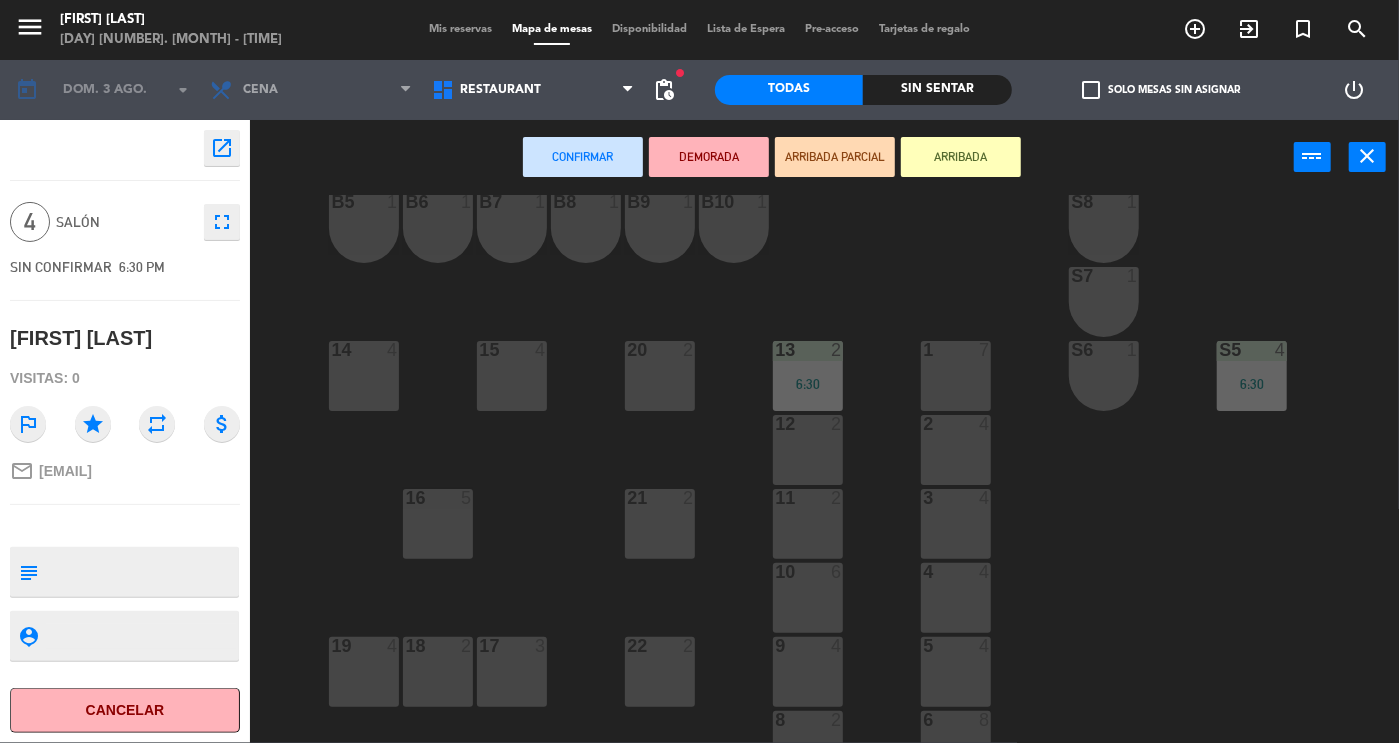 click at bounding box center (956, 646) 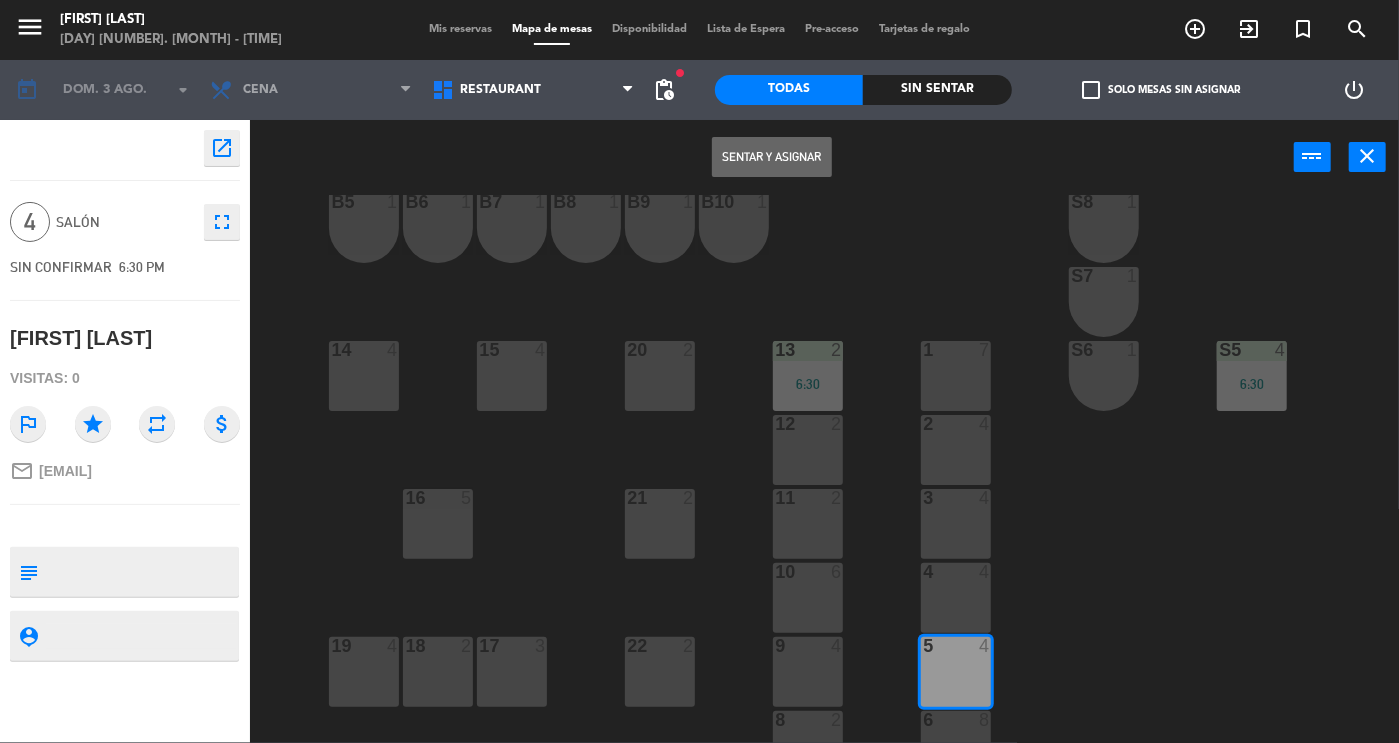click on "Sentar y Asignar" at bounding box center [772, 157] 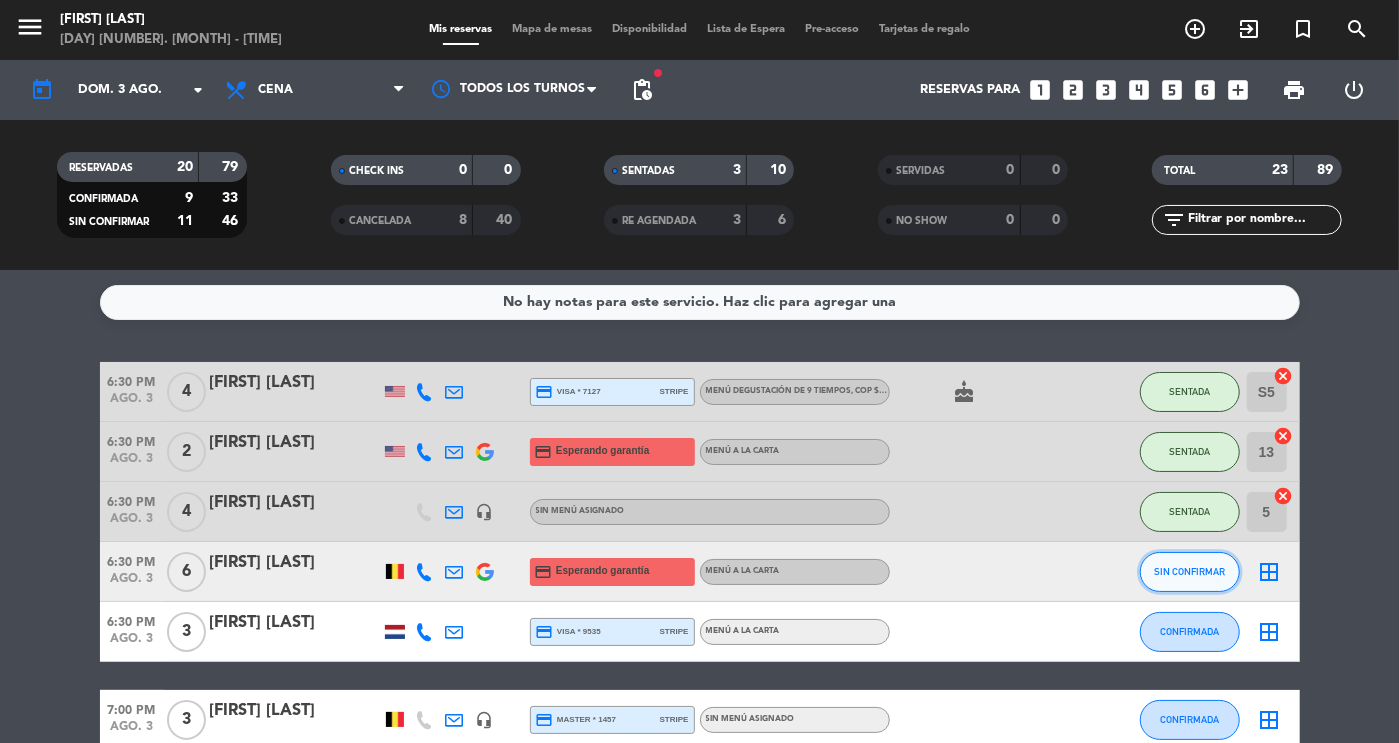 click on "SIN CONFIRMAR" 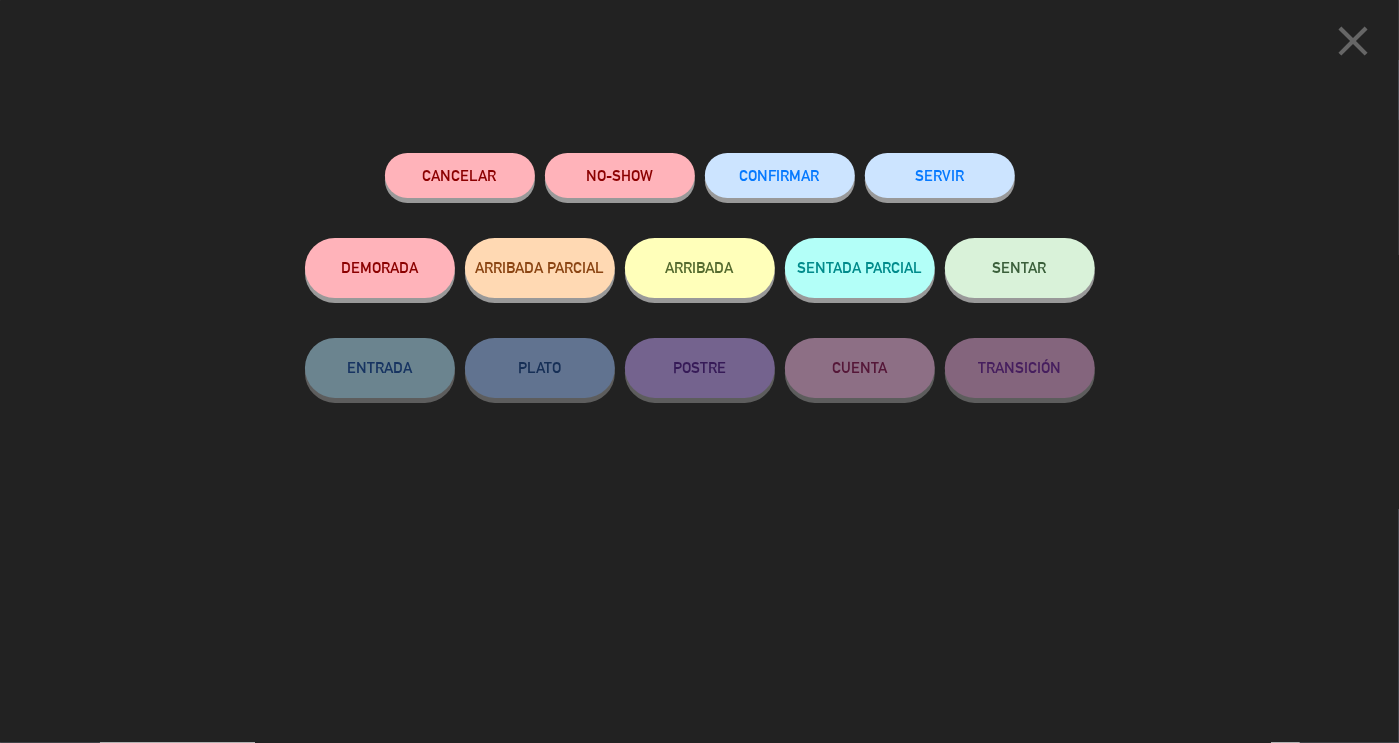 click on "SENTAR" 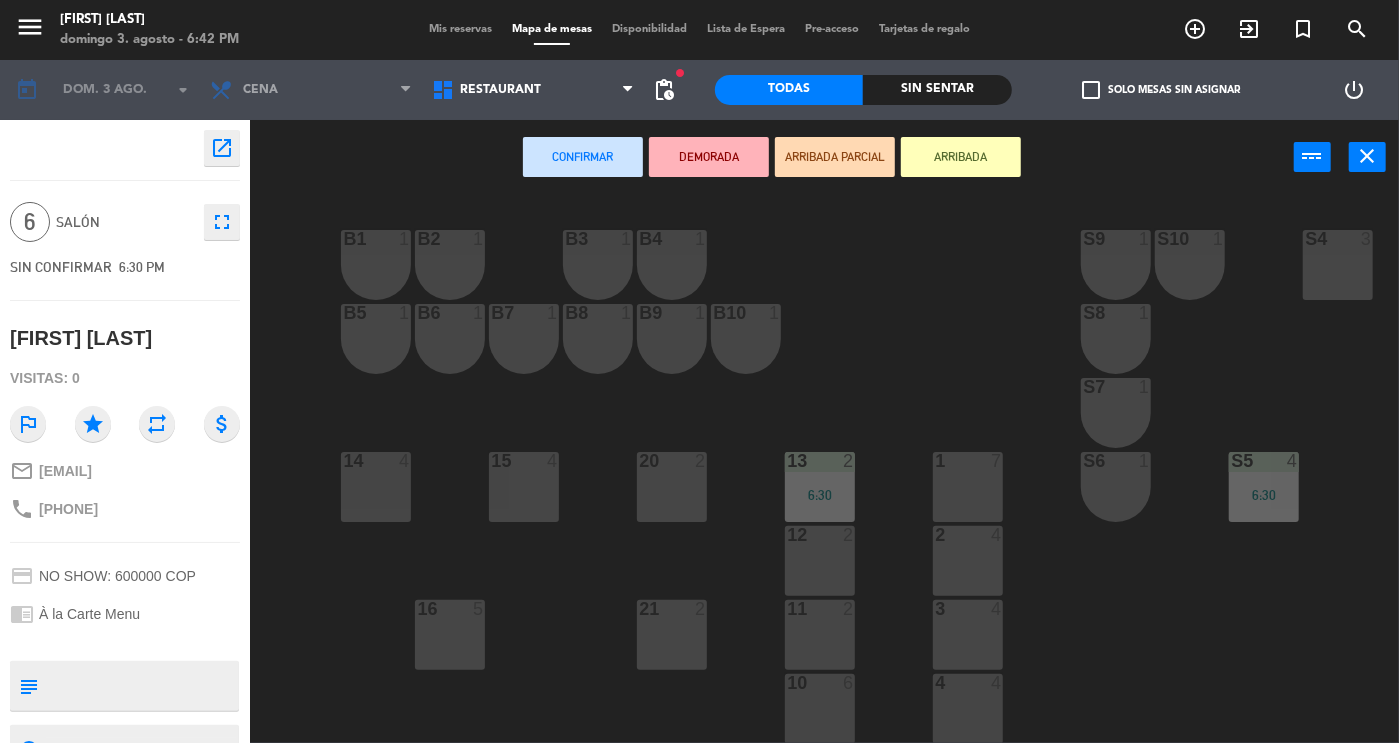 scroll, scrollTop: 382, scrollLeft: 0, axis: vertical 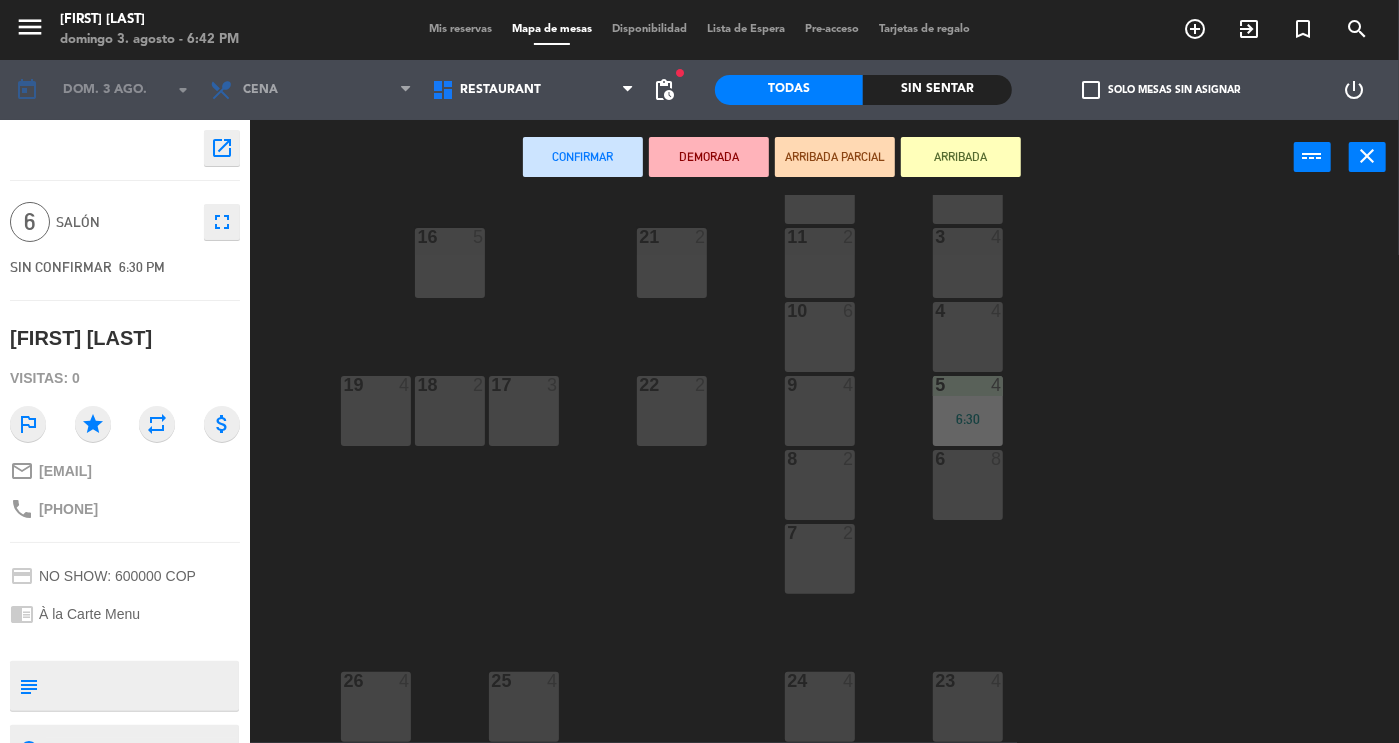 click on "6  8" at bounding box center (968, 485) 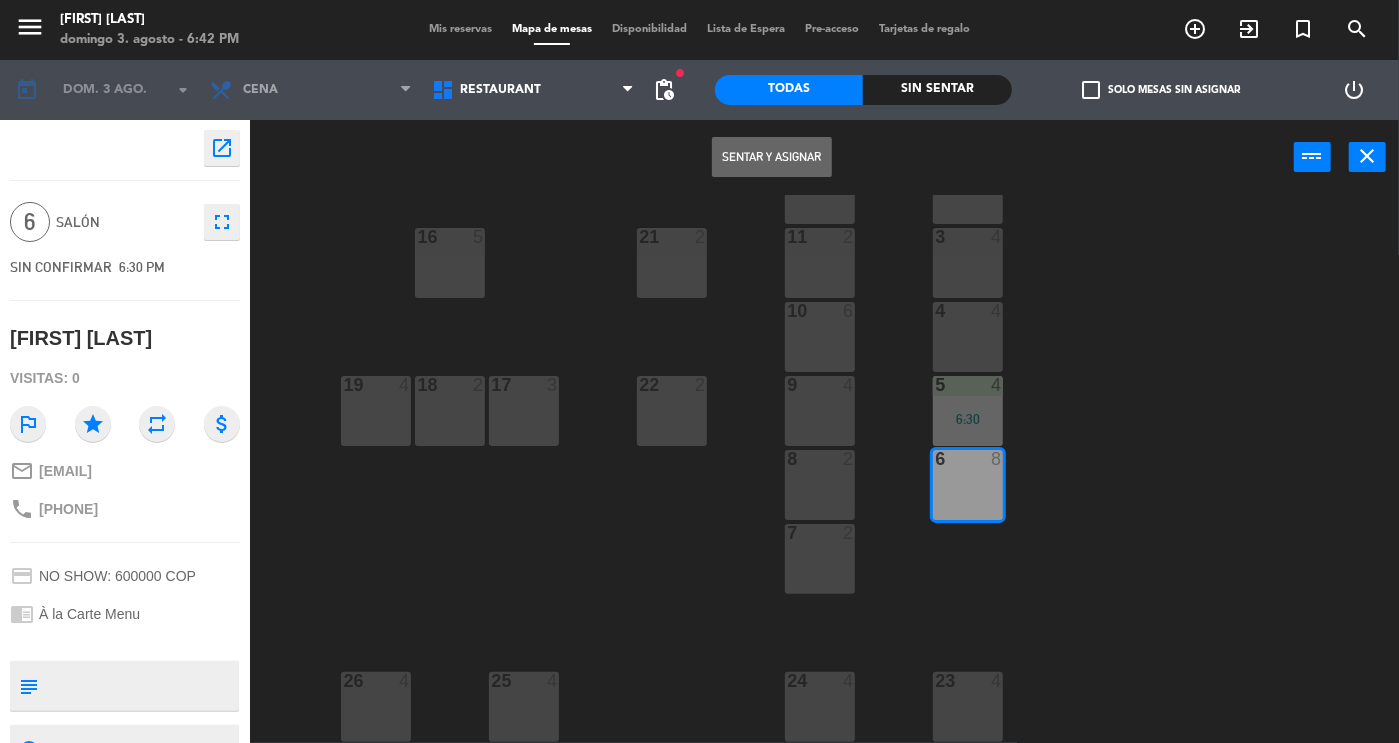 click on "Sentar y Asignar" at bounding box center (772, 157) 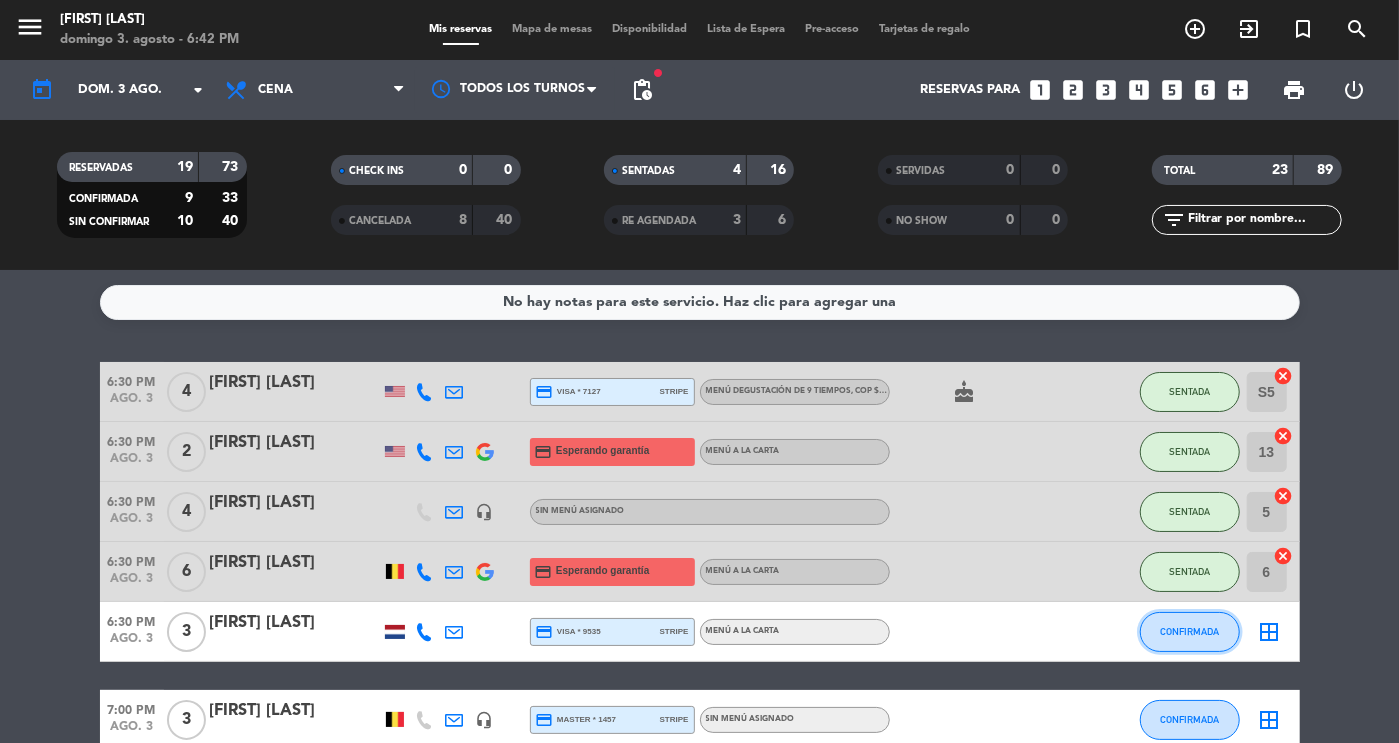 click on "CONFIRMADA" 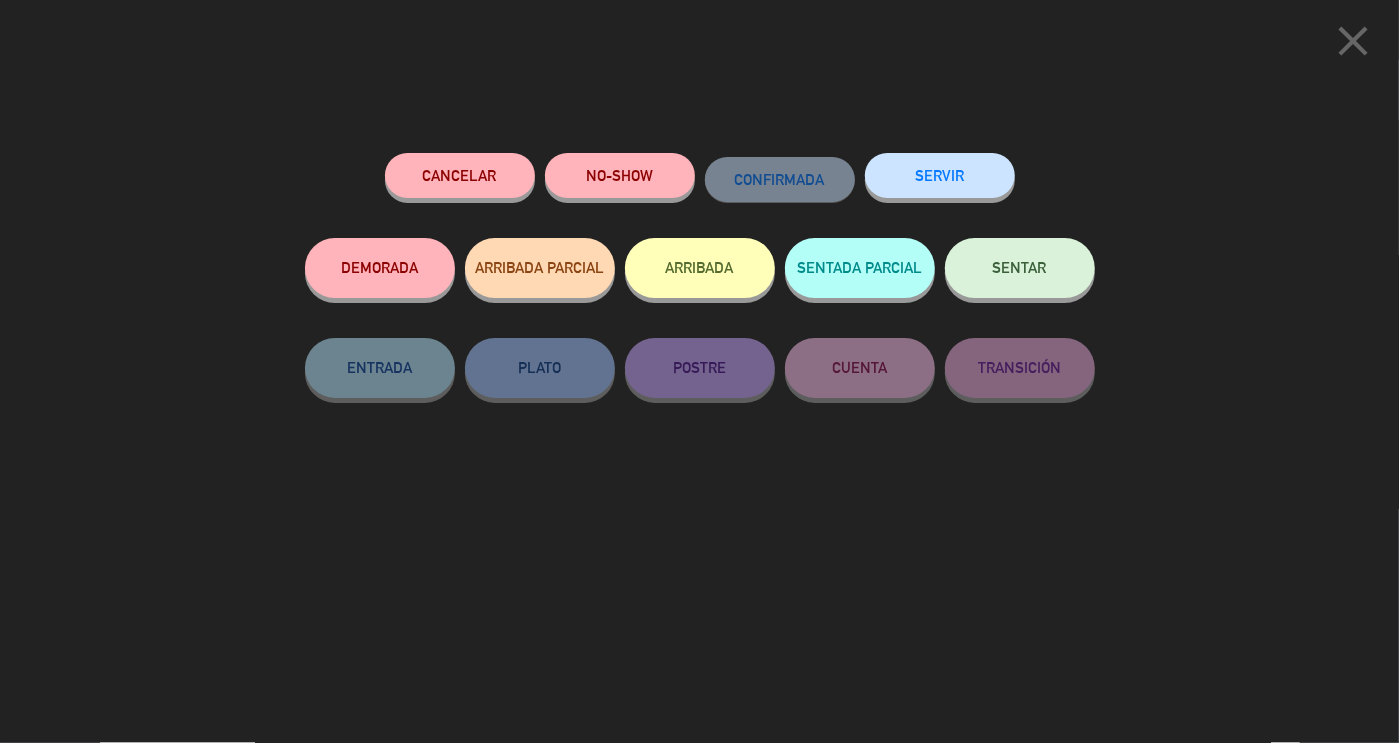 click on "SENTAR" 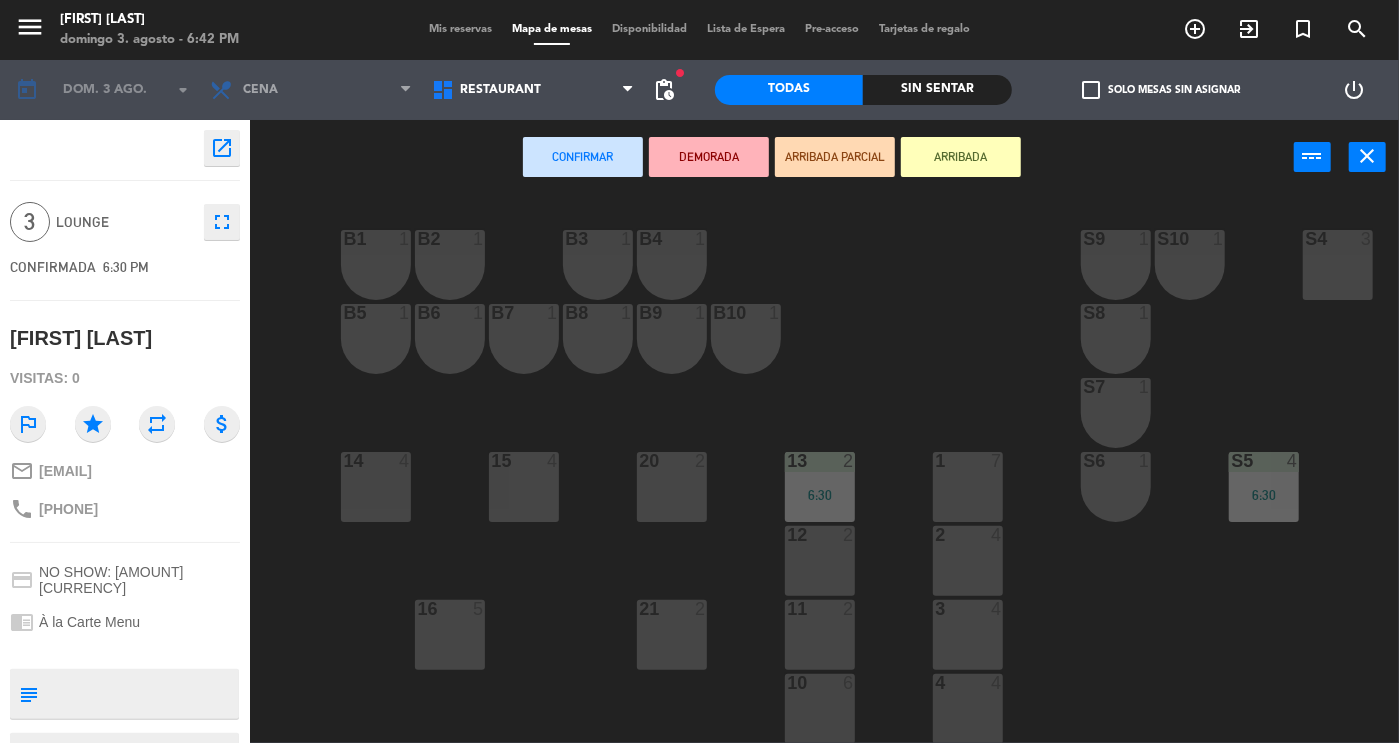 scroll, scrollTop: 382, scrollLeft: 0, axis: vertical 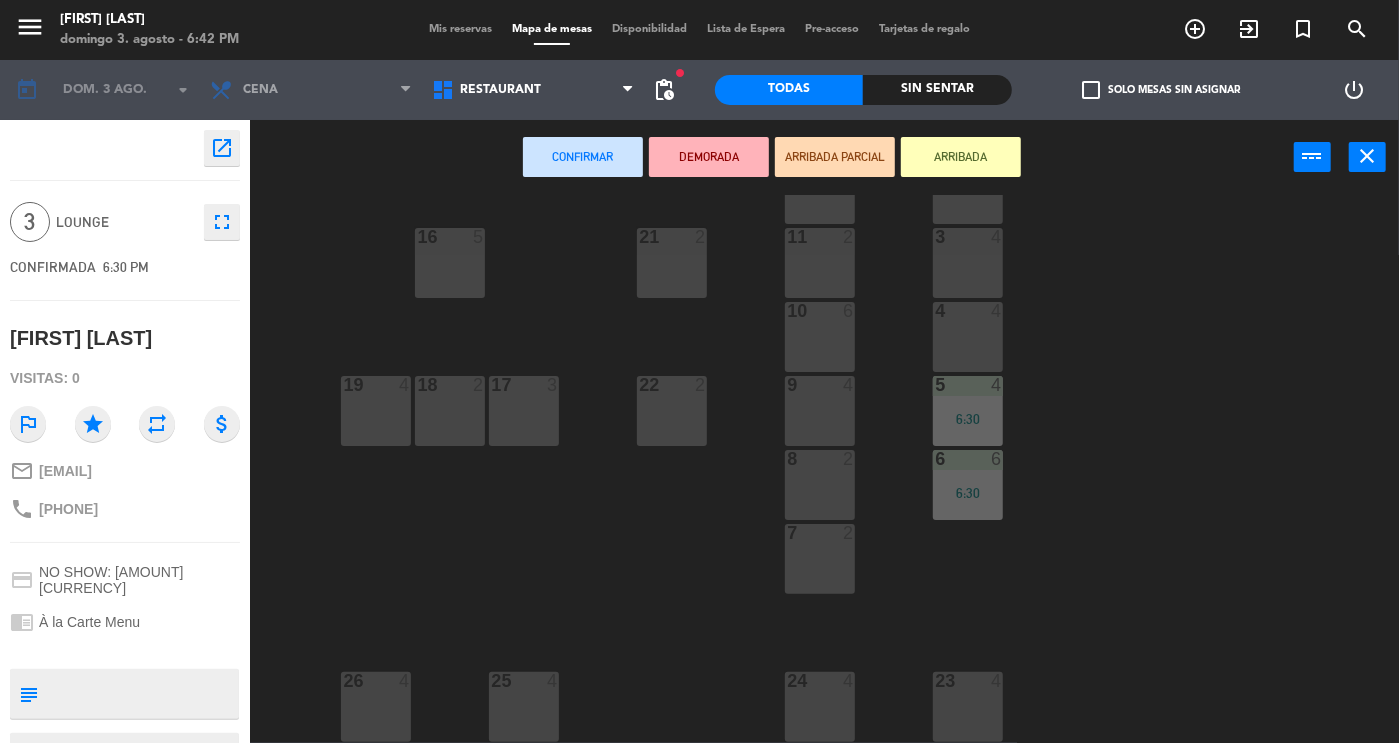click on "7  2" at bounding box center [820, 534] 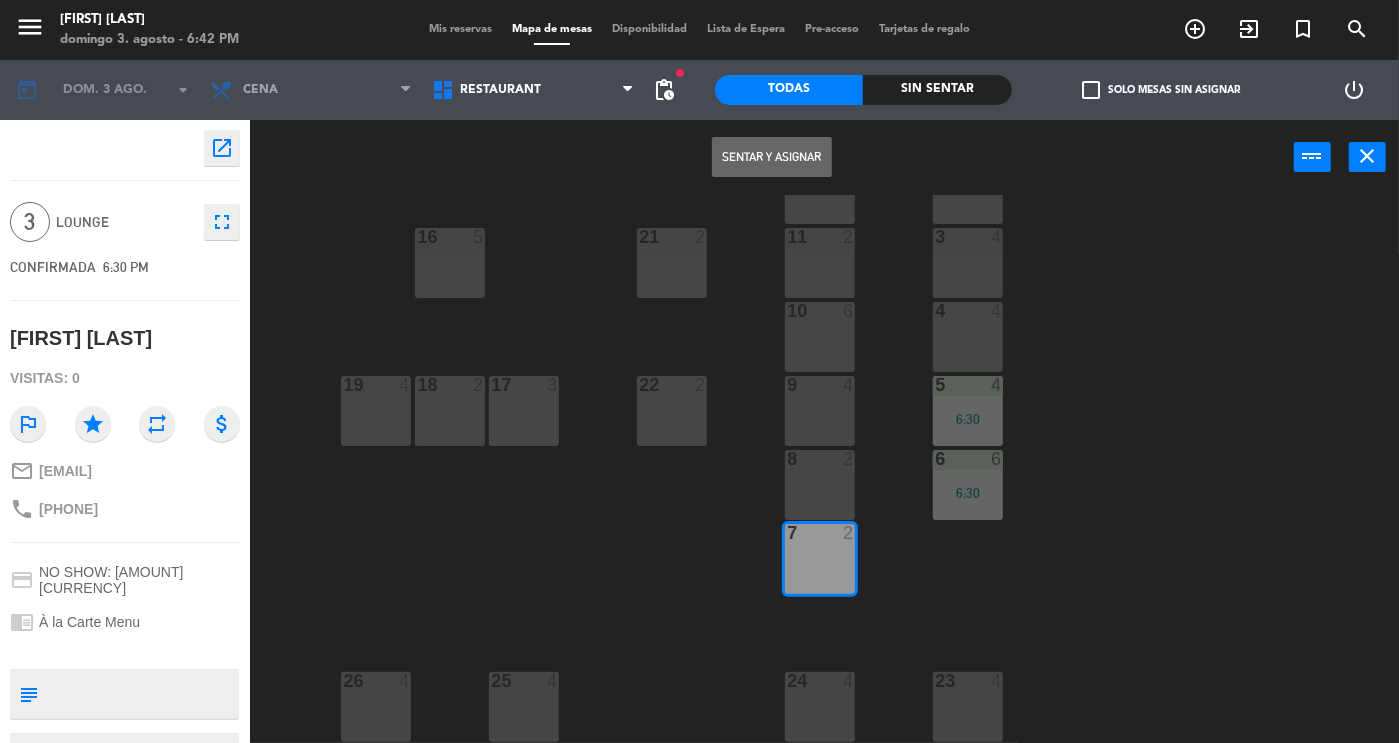 click on "Sentar y Asignar" at bounding box center (772, 157) 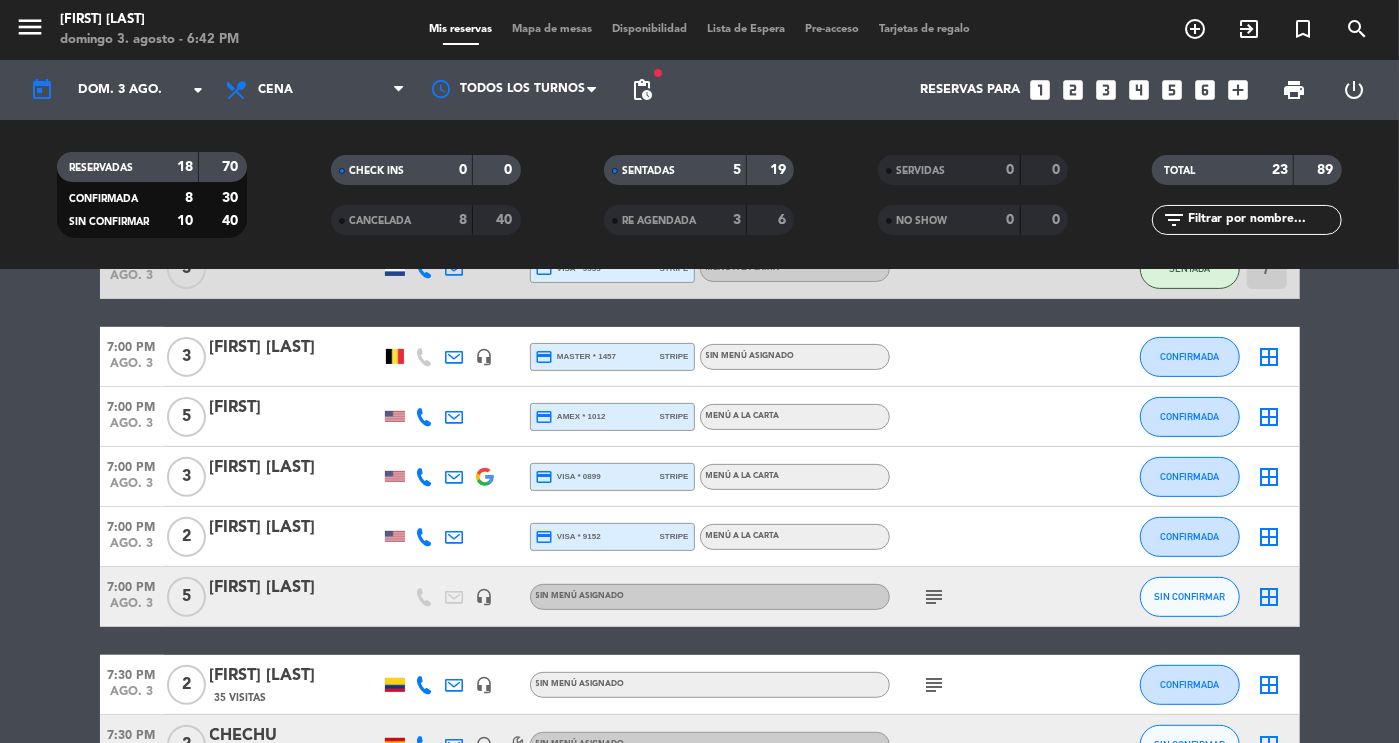 scroll, scrollTop: 364, scrollLeft: 0, axis: vertical 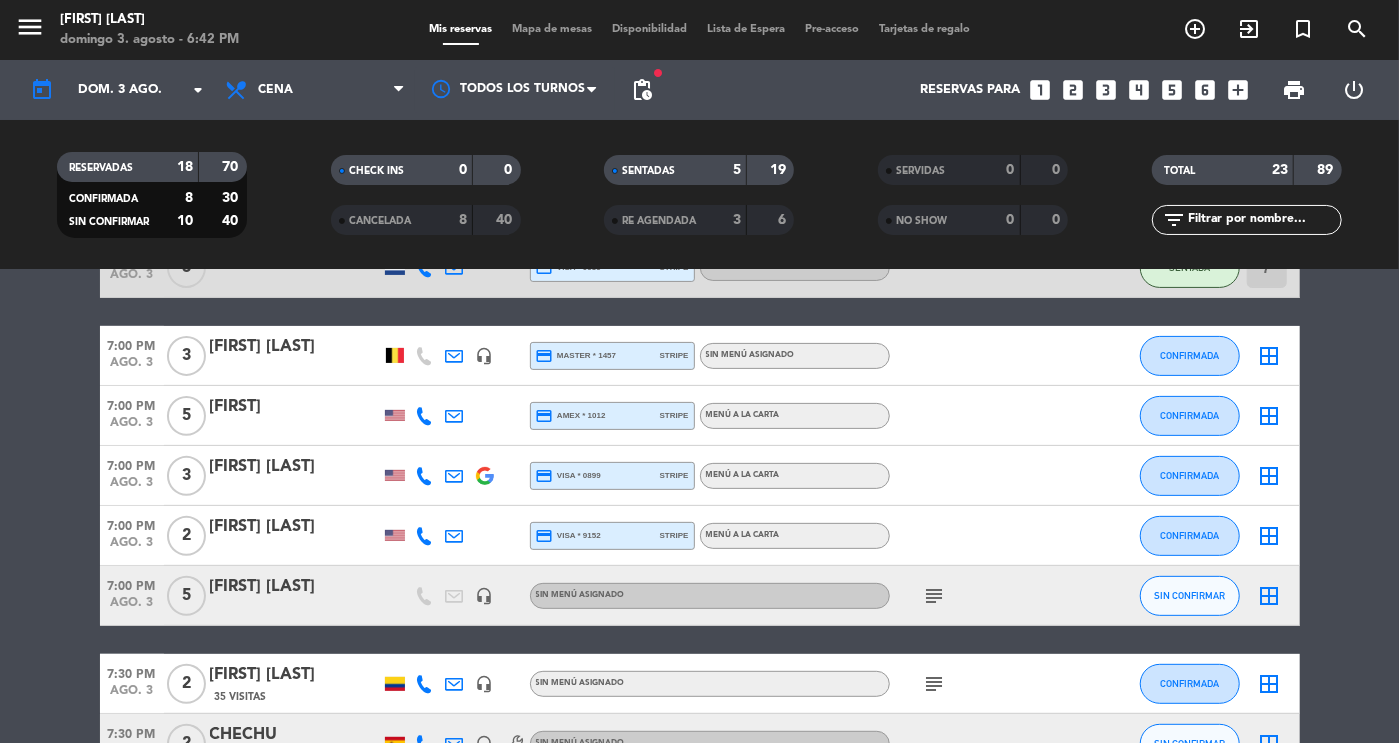 click on "[FIRST] [LAST]" 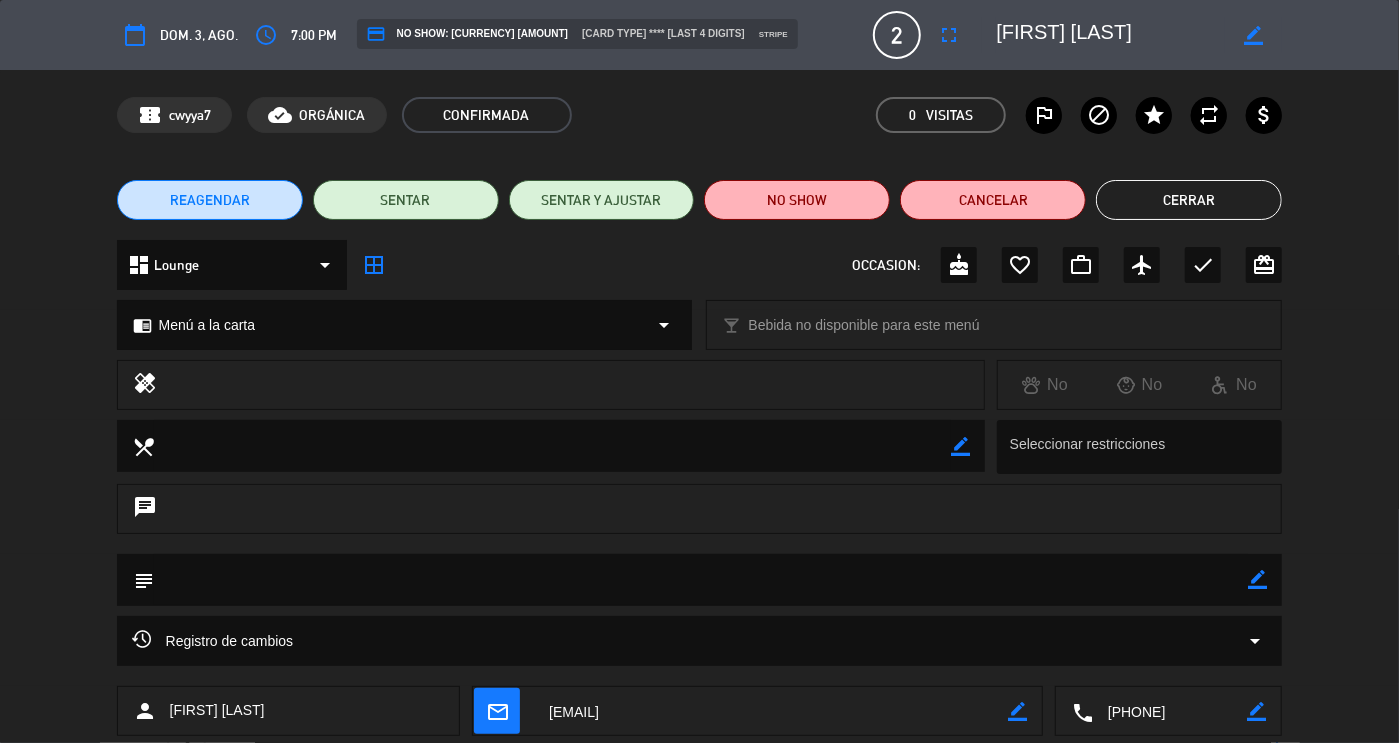 click on "Registro de cambios  arrow_drop_down" 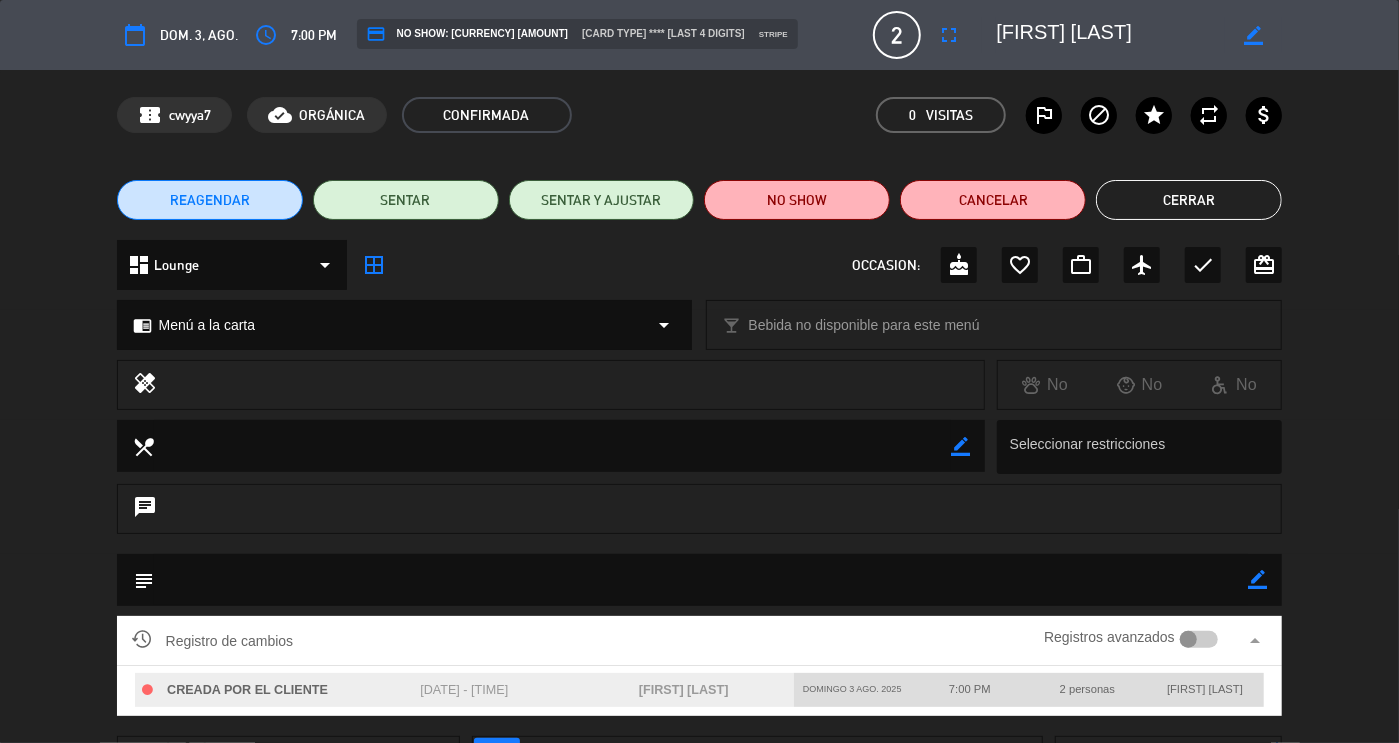 click on "Registro de cambios  Registros avanzados arrow_drop_up" 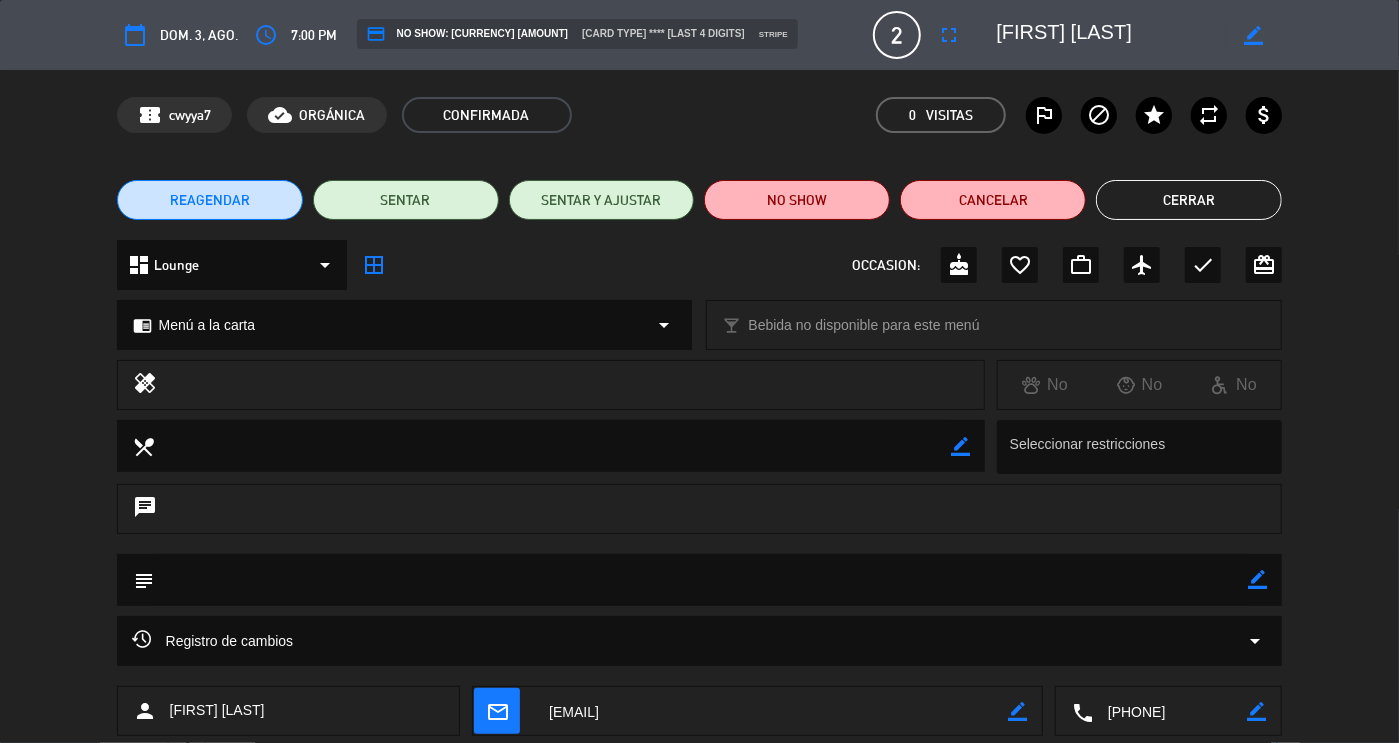 click on "Cerrar" 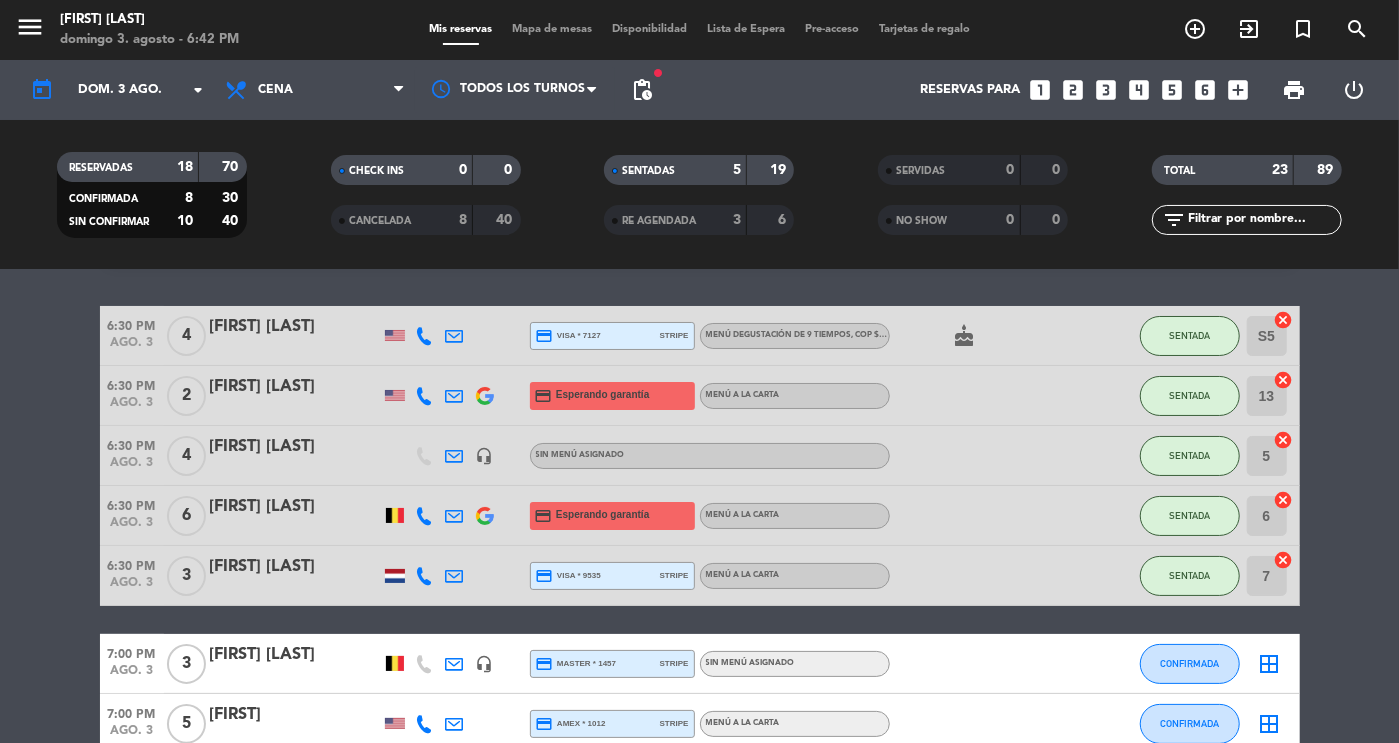 scroll, scrollTop: 0, scrollLeft: 0, axis: both 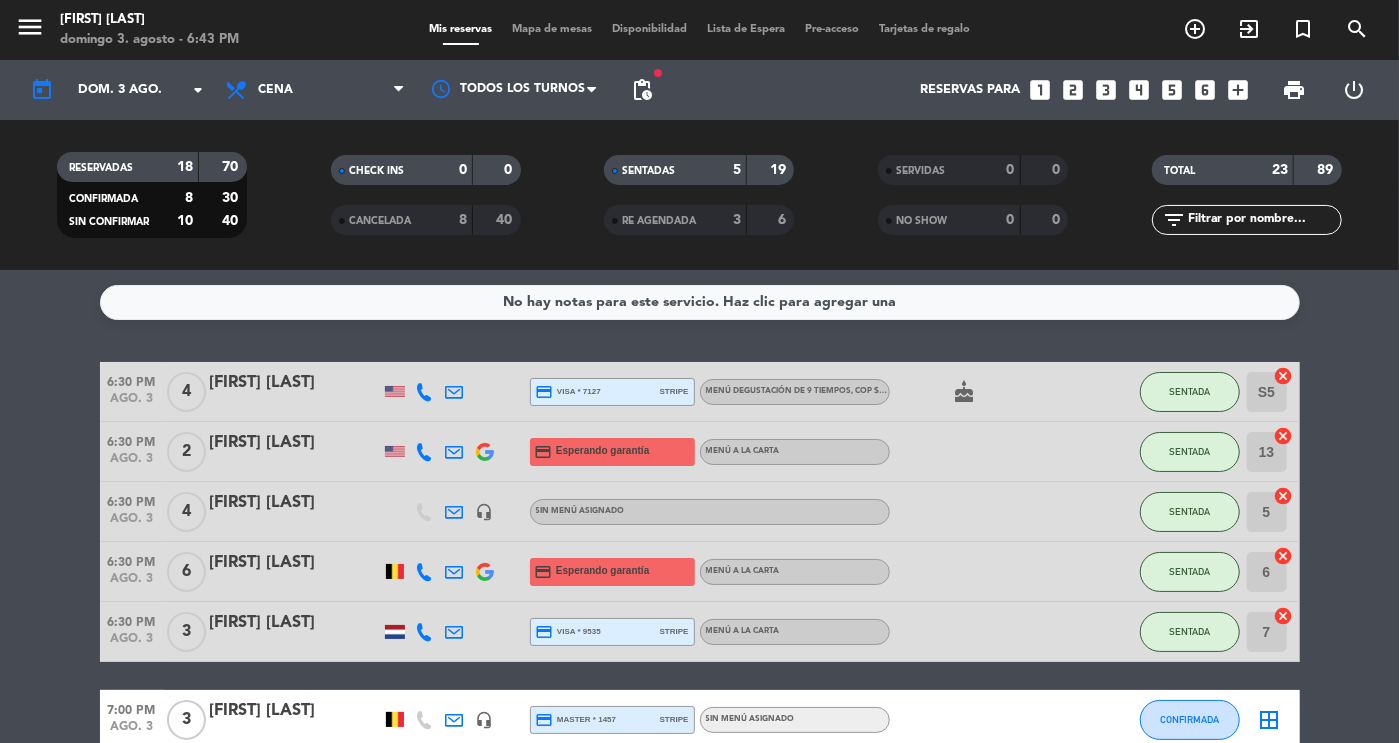 click on "5" 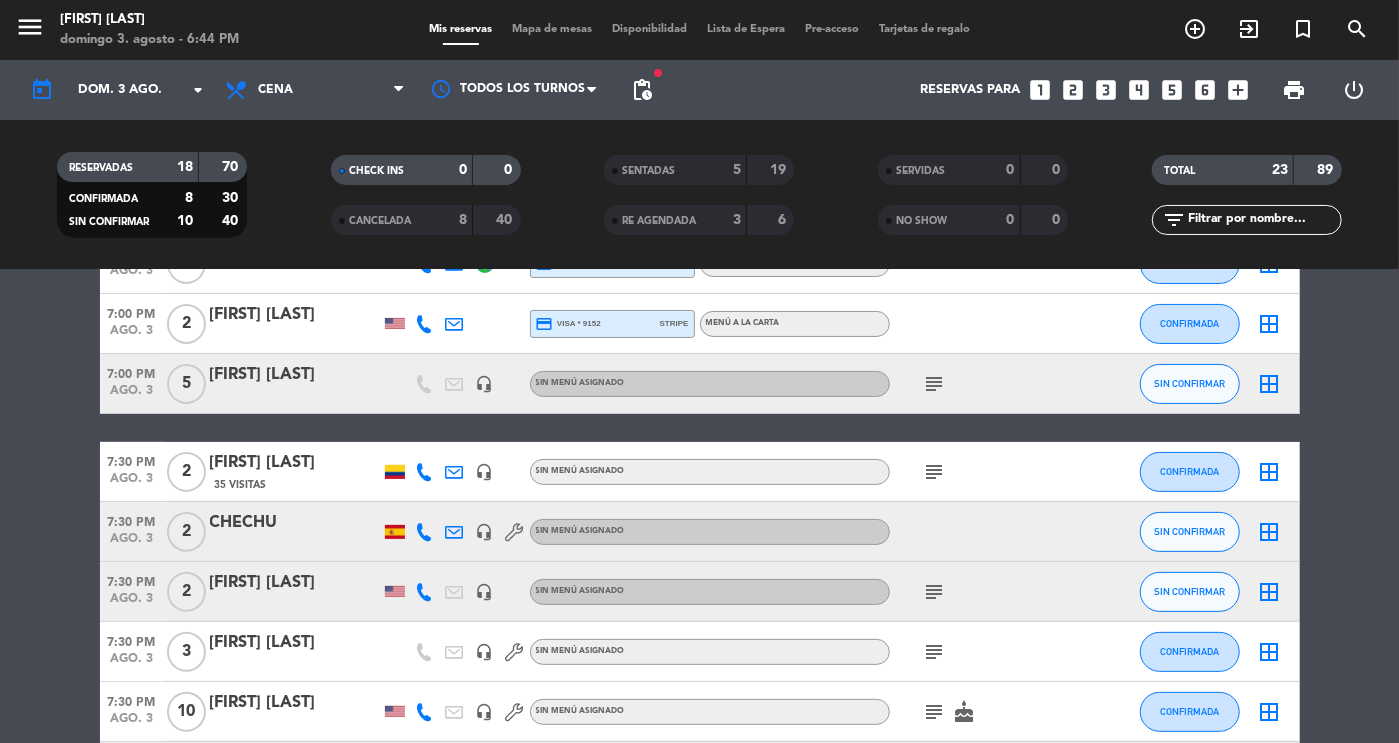 scroll, scrollTop: 0, scrollLeft: 0, axis: both 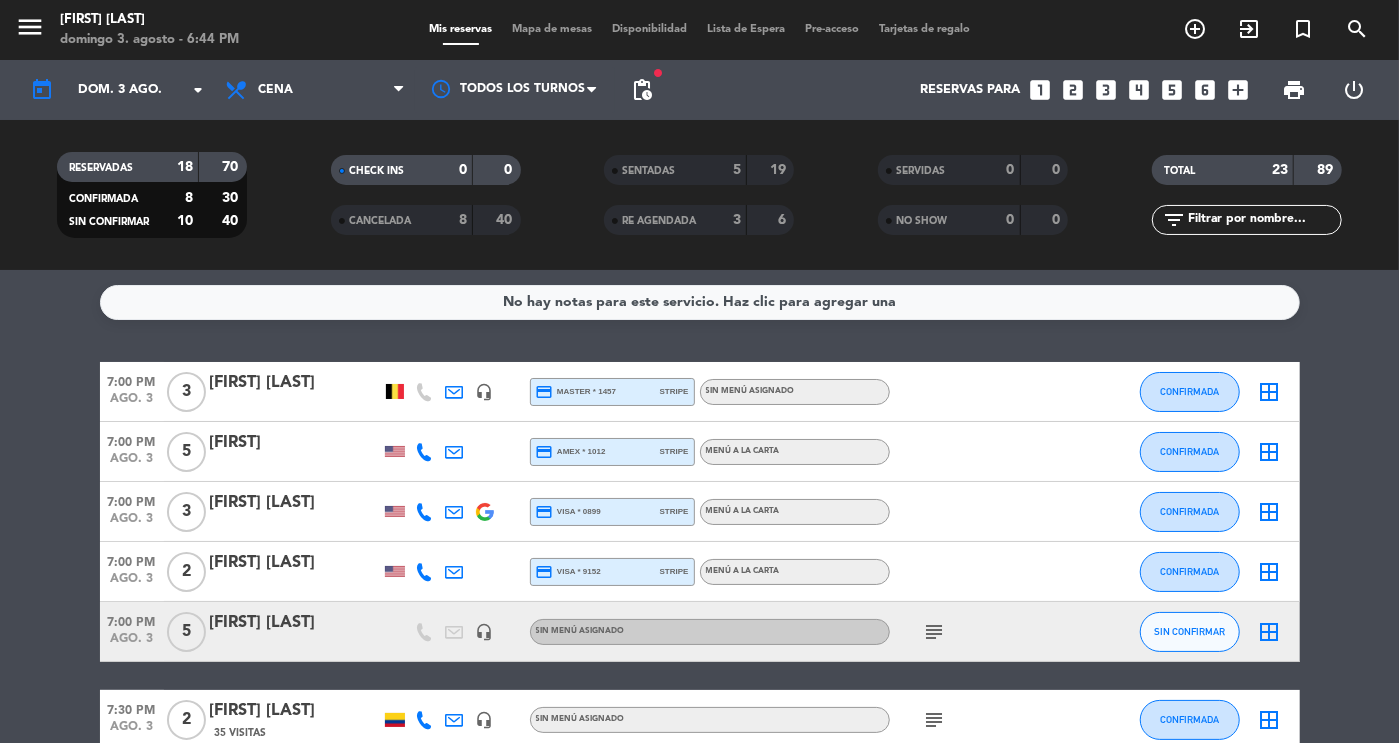 click on "7:00 PM   ago. 3   3    [FIRST] [LAST]   headset_mic  credit_card  master * 1457   stripe  Sin menú asignado CONFIRMADA  border_all   7:00 PM   ago. 3   5   [FIRST] [LAST]  credit_card  amex * 1012   stripe   Menú a la carta CONFIRMADA  border_all   7:00 PM   ago. 3   3   [FIRST] [LAST]  credit_card  visa * 0899   stripe   Menú a la carta CONFIRMADA  border_all   7:00 PM   ago. 3   2   [FIRST] [LAST]  credit_card  visa * 9152   stripe   Menú a la carta CONFIRMADA  border_all   7:00 PM   ago. 3   5   [FIRST] [LAST]   headset_mic  Sin menú asignado  subject  SIN CONFIRMAR  border_all   7:30 PM   ago. 3   2   [FIRST] [LAST]   35 Visitas   headset_mic  Sin menú asignado  subject  CONFIRMADA  border_all   7:30 PM   ago. 3   2   CHECHU   headset_mic  Sin menú asignado SIN CONFIRMAR  border_all   7:30 PM   ago. 3   2   [FIRST] [LAST]   headset_mic  Sin menú asignado  subject  SIN CONFIRMAR  border_all   7:30 PM   ago. 3   3   [FIRST] [LAST]   headset_mic  Sin menú asignado  subject  CONFIRMADA  border_all   7:30 PM   10" 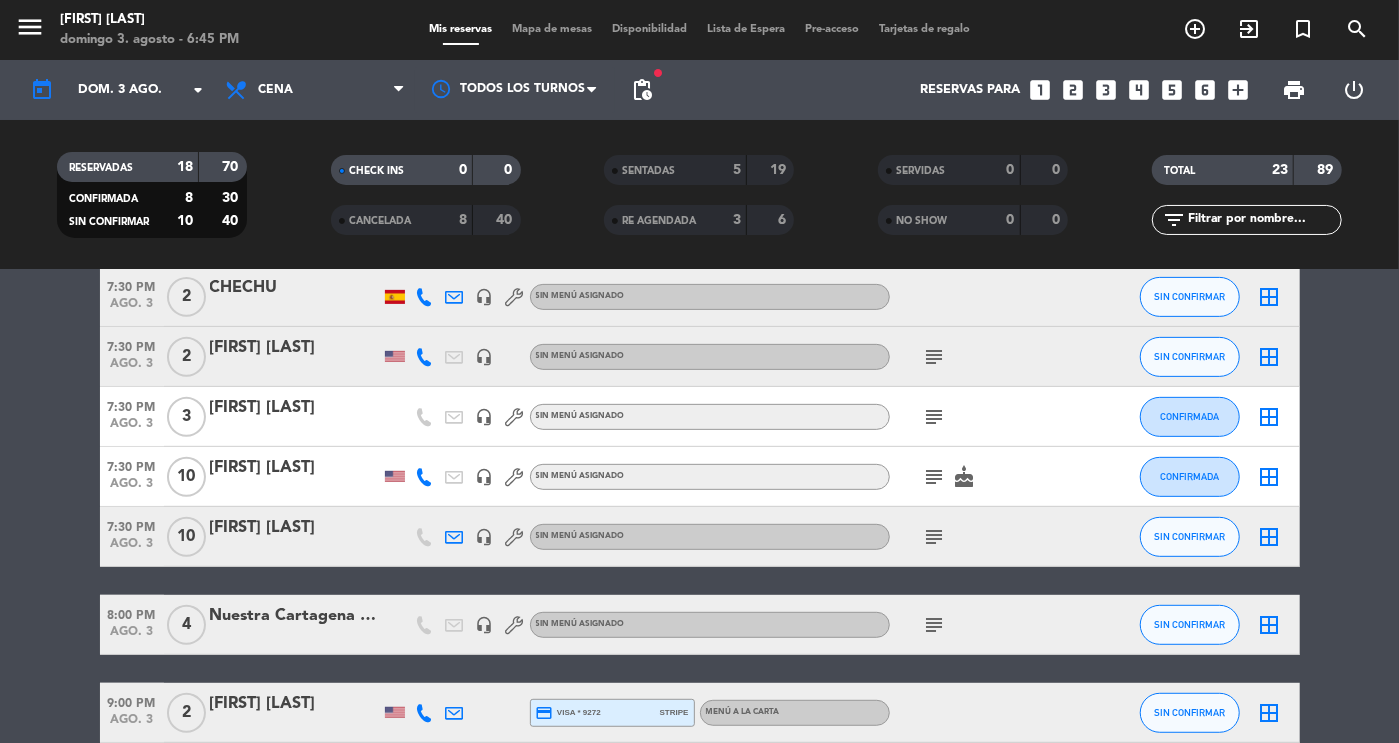 scroll, scrollTop: 509, scrollLeft: 0, axis: vertical 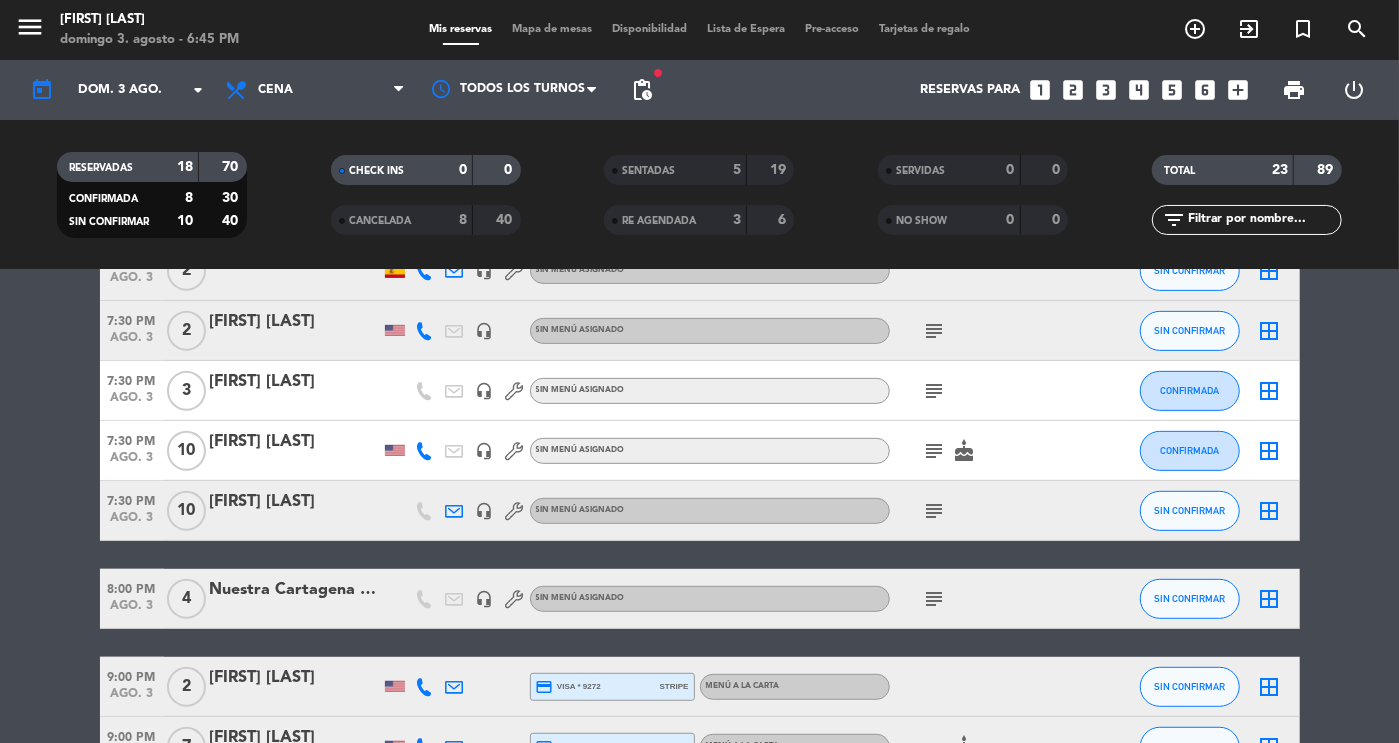 click on "subject" 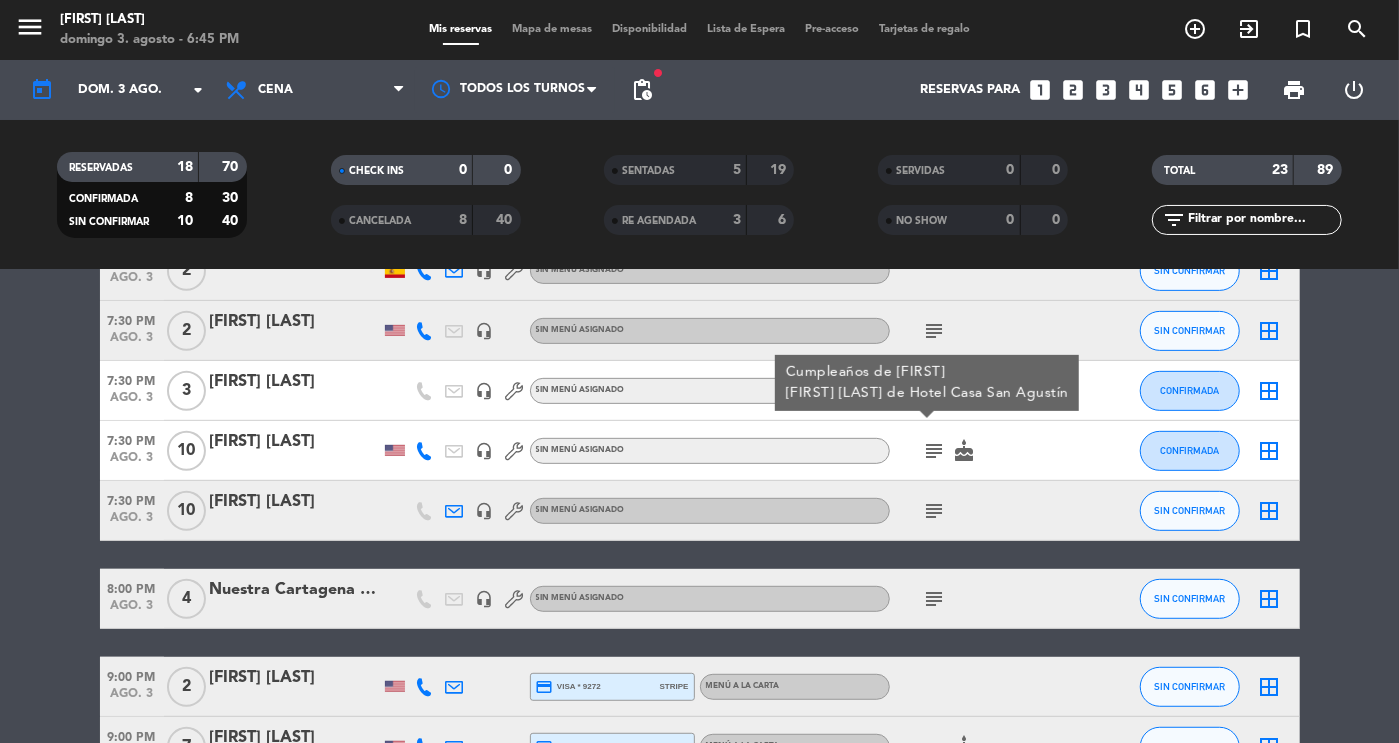 click on "Cumpleaños de [FIRST]
[FIRST] [LAST] de Hotel Casa San Agustín" at bounding box center [926, 383] 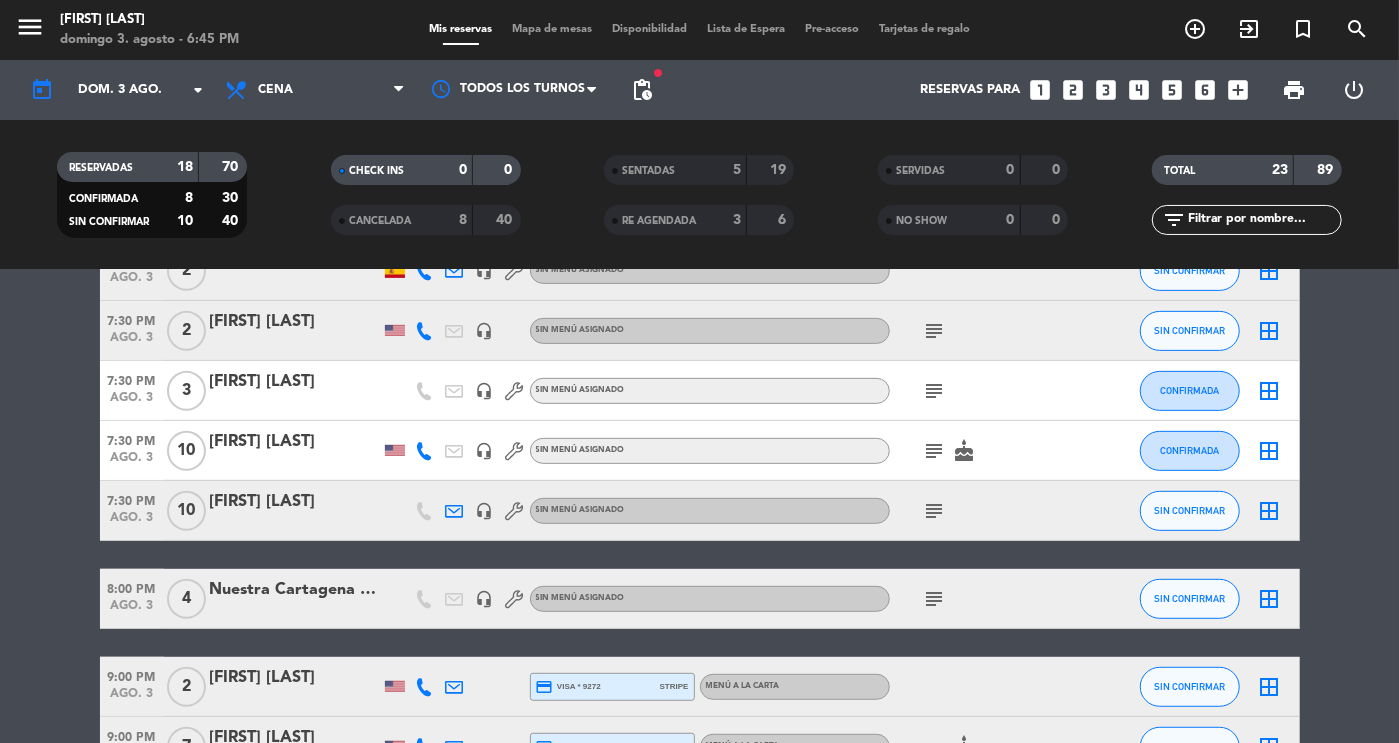 click on "subject" 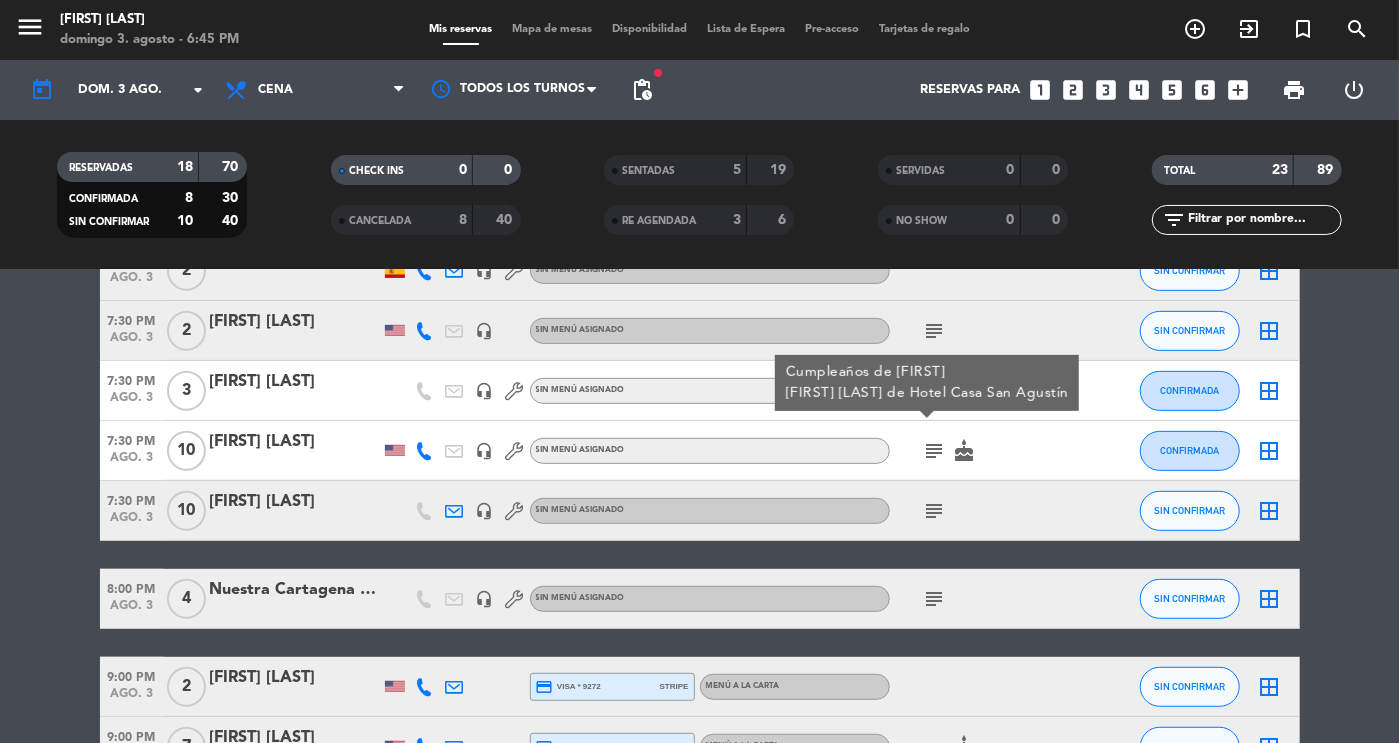 click on "[FIRST] [LAST]" 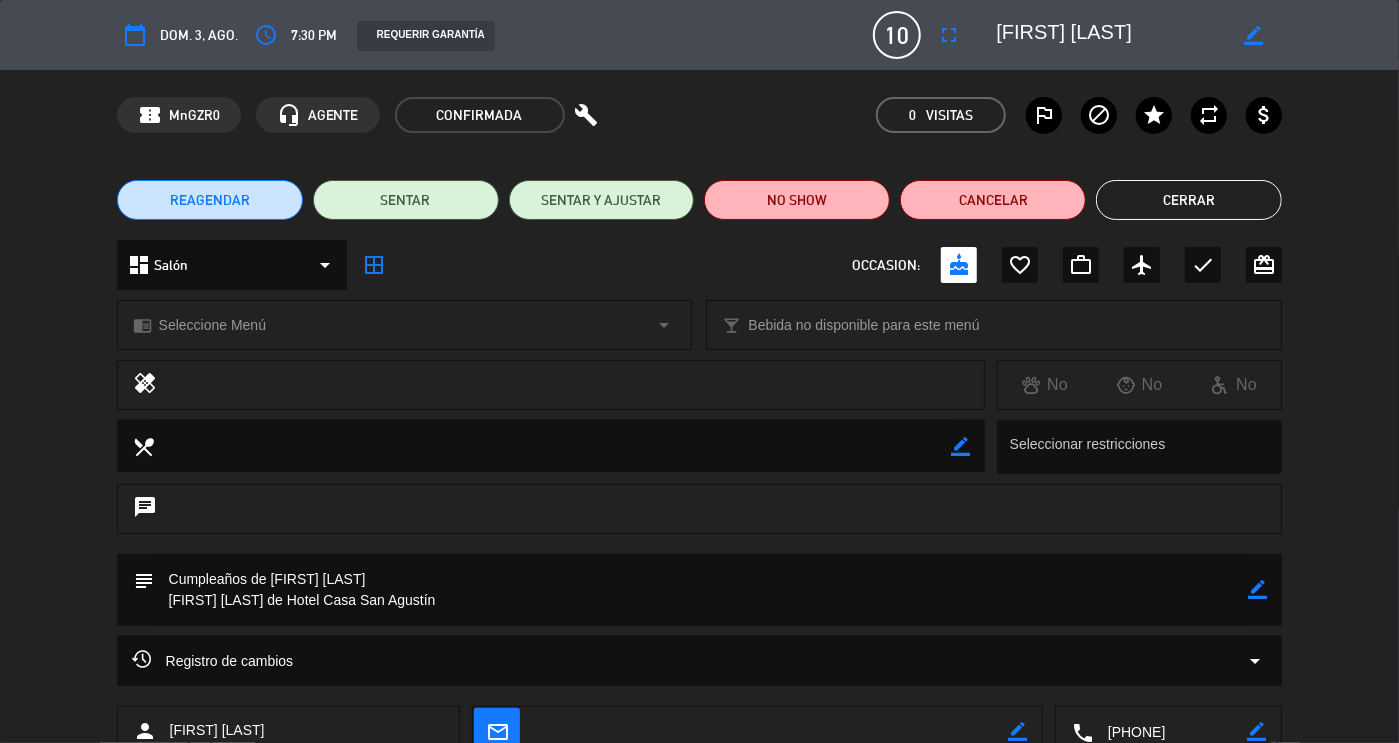 click on "border_color" 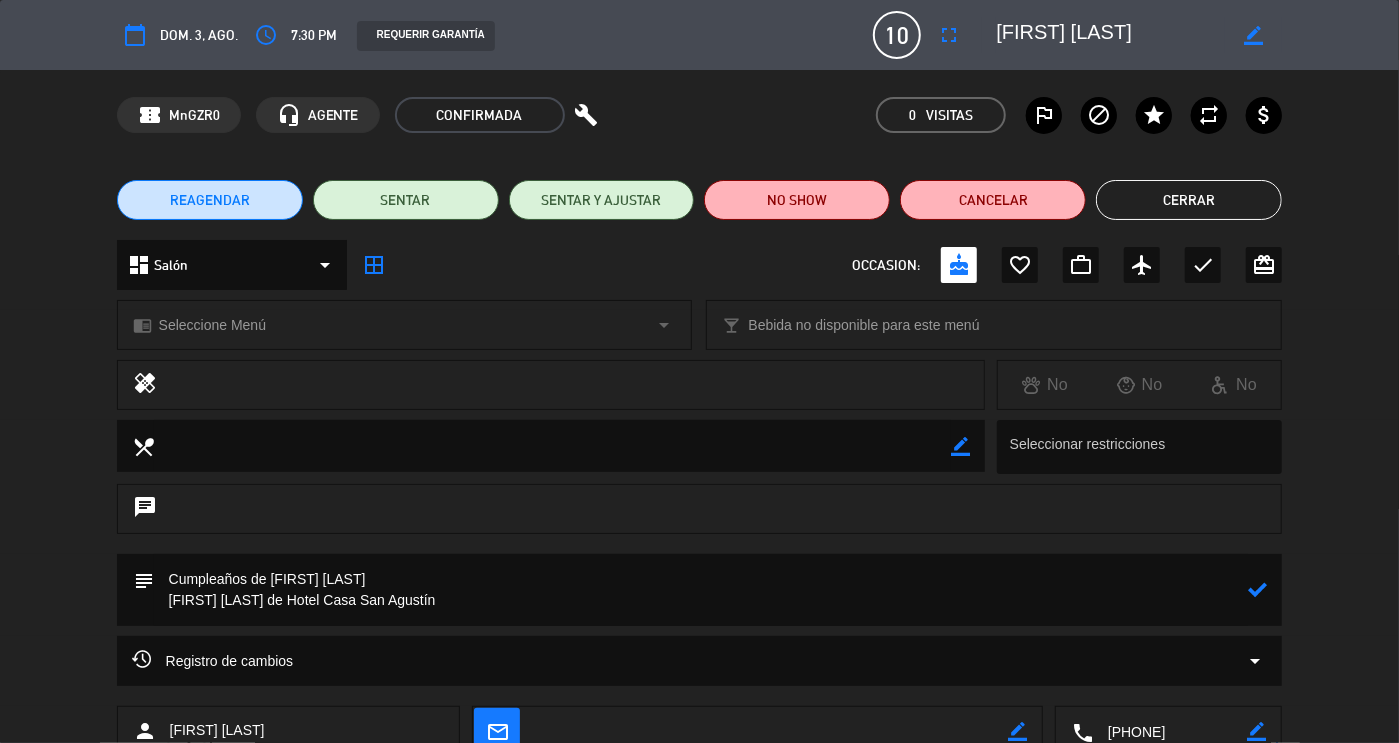 click 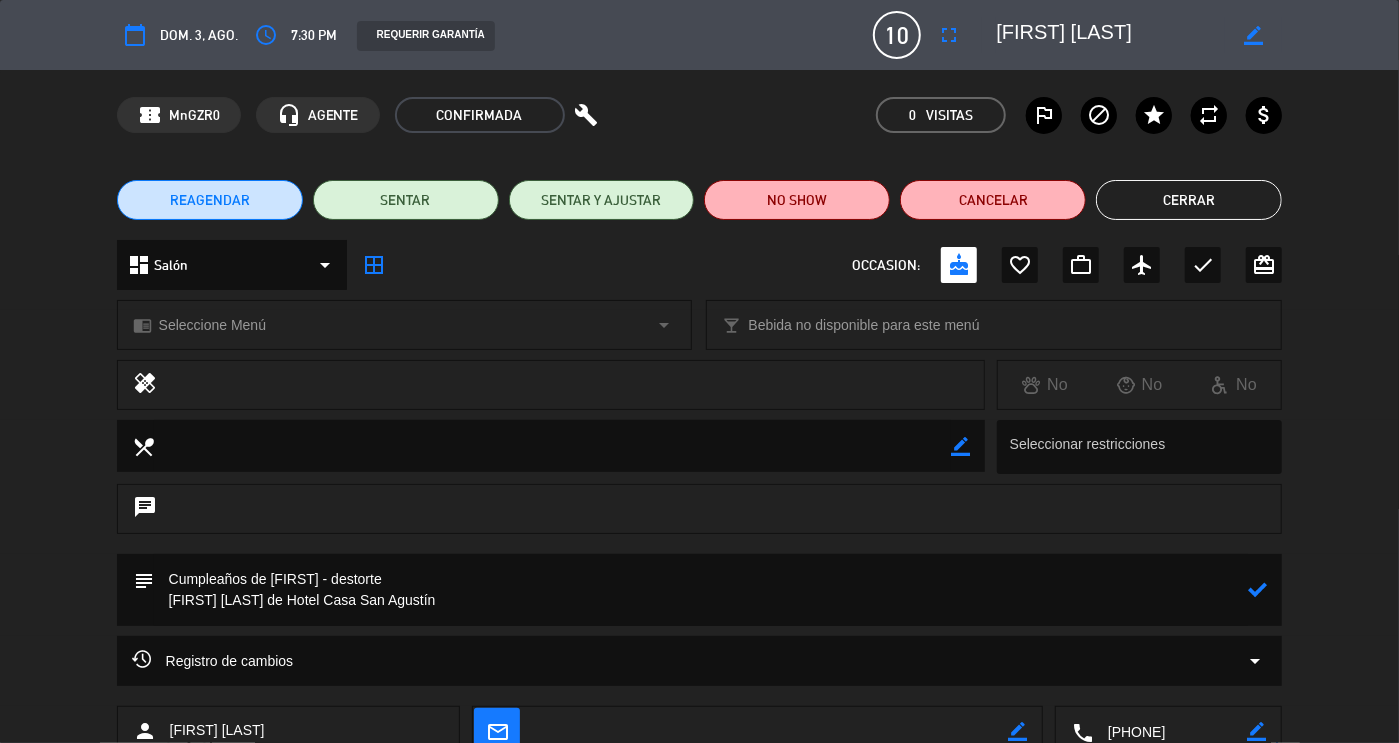 type on "Cumpleaños de [FIRST] - destorte
[FIRST] [LAST] de Hotel Casa San Agustín" 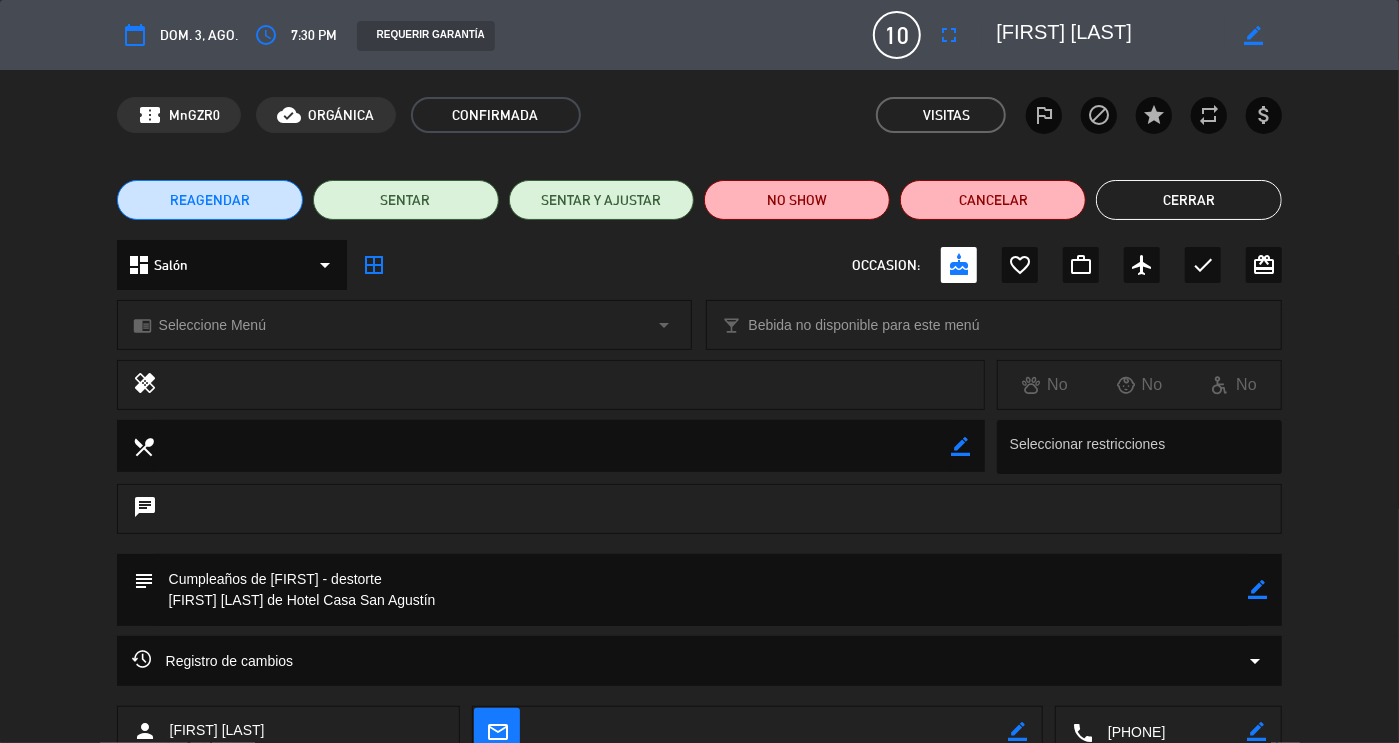 click on "Cerrar" 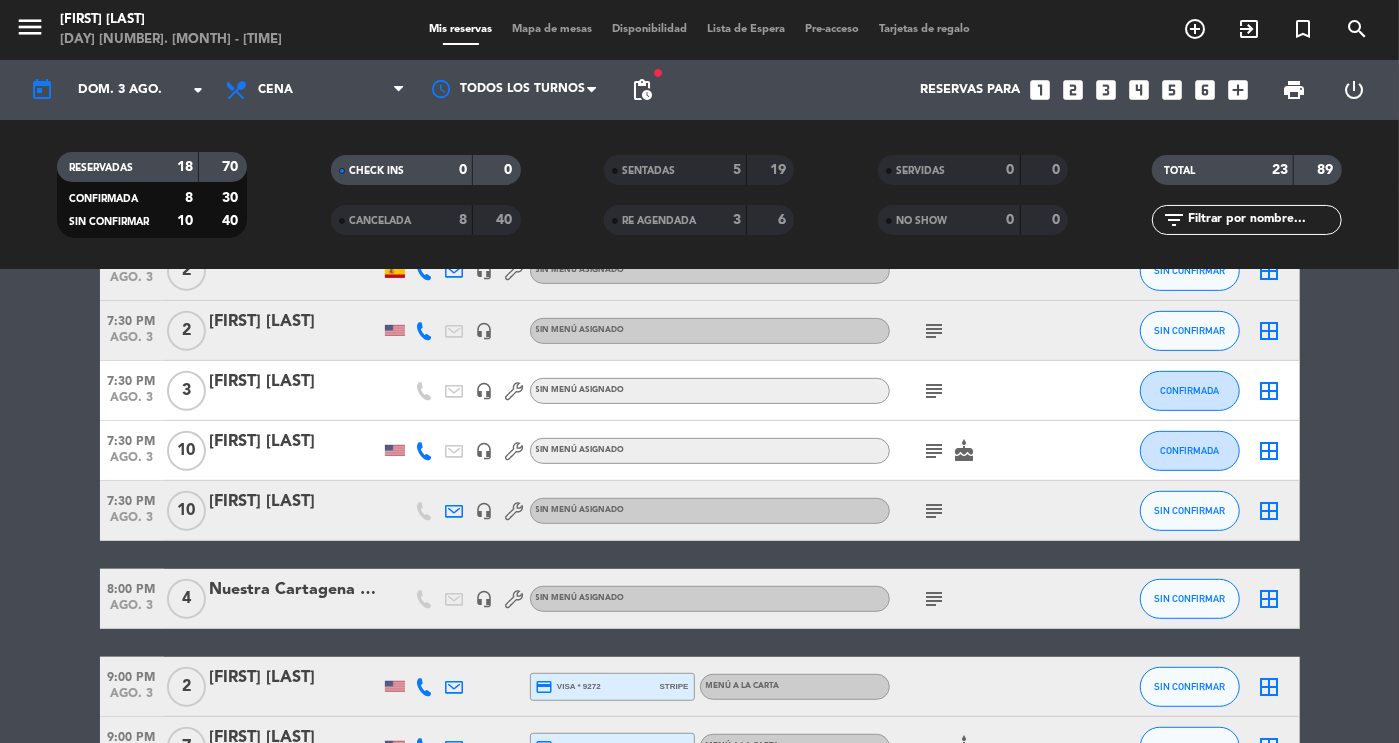 click on "subject" 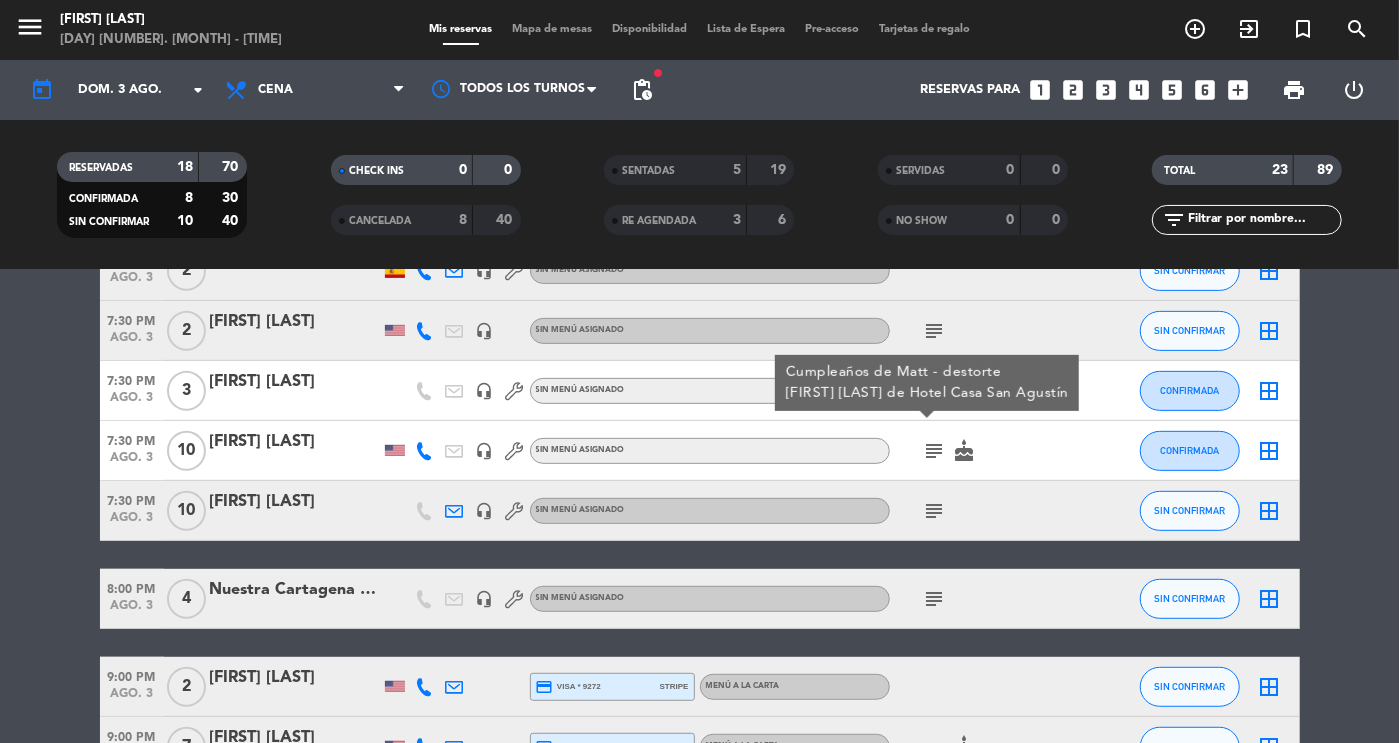 click on "border_all" 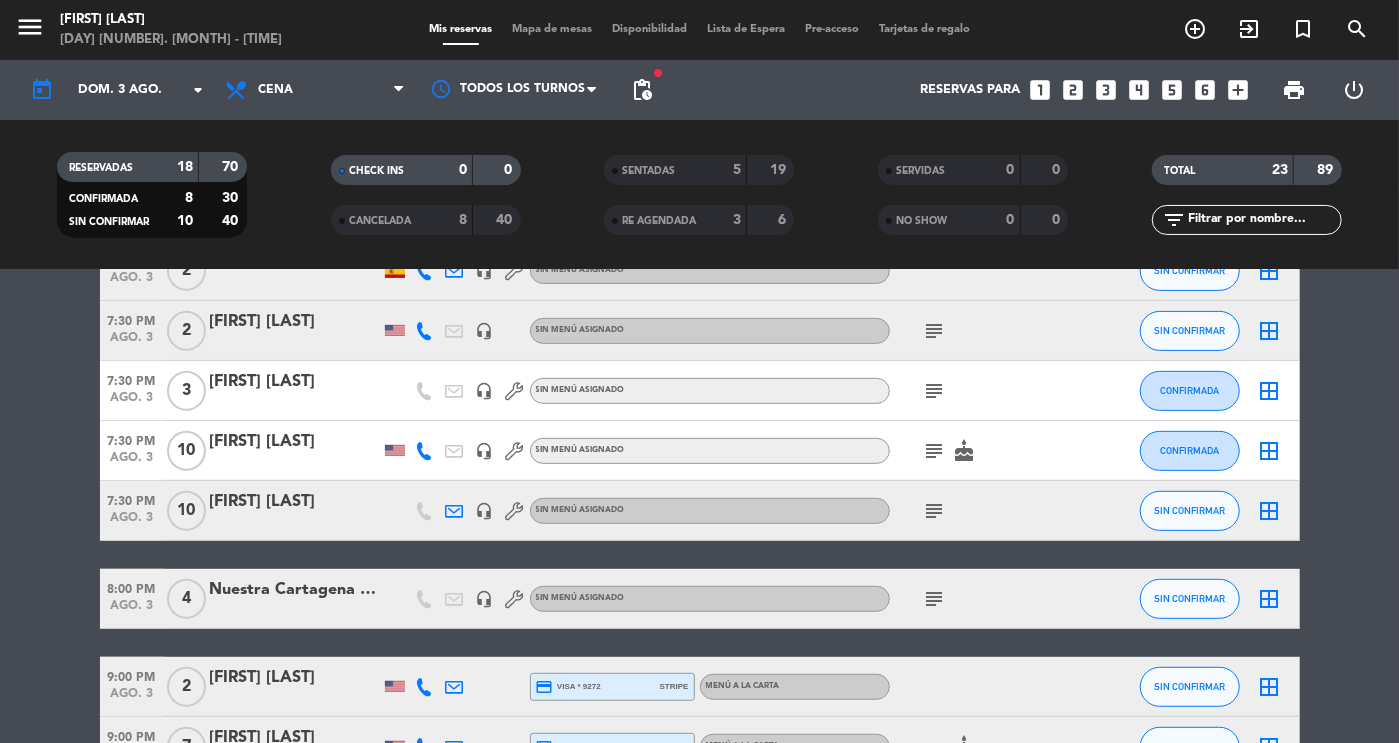 scroll, scrollTop: 0, scrollLeft: 0, axis: both 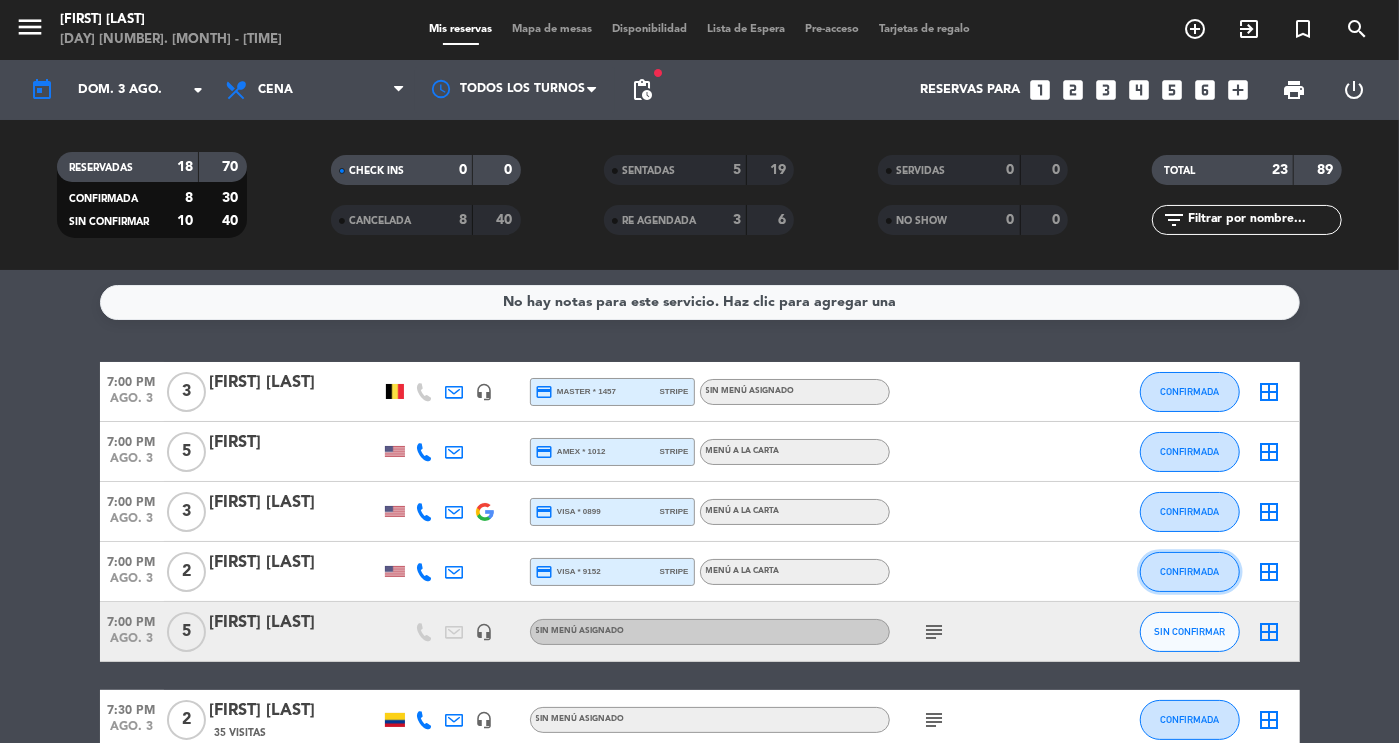 click on "CONFIRMADA" 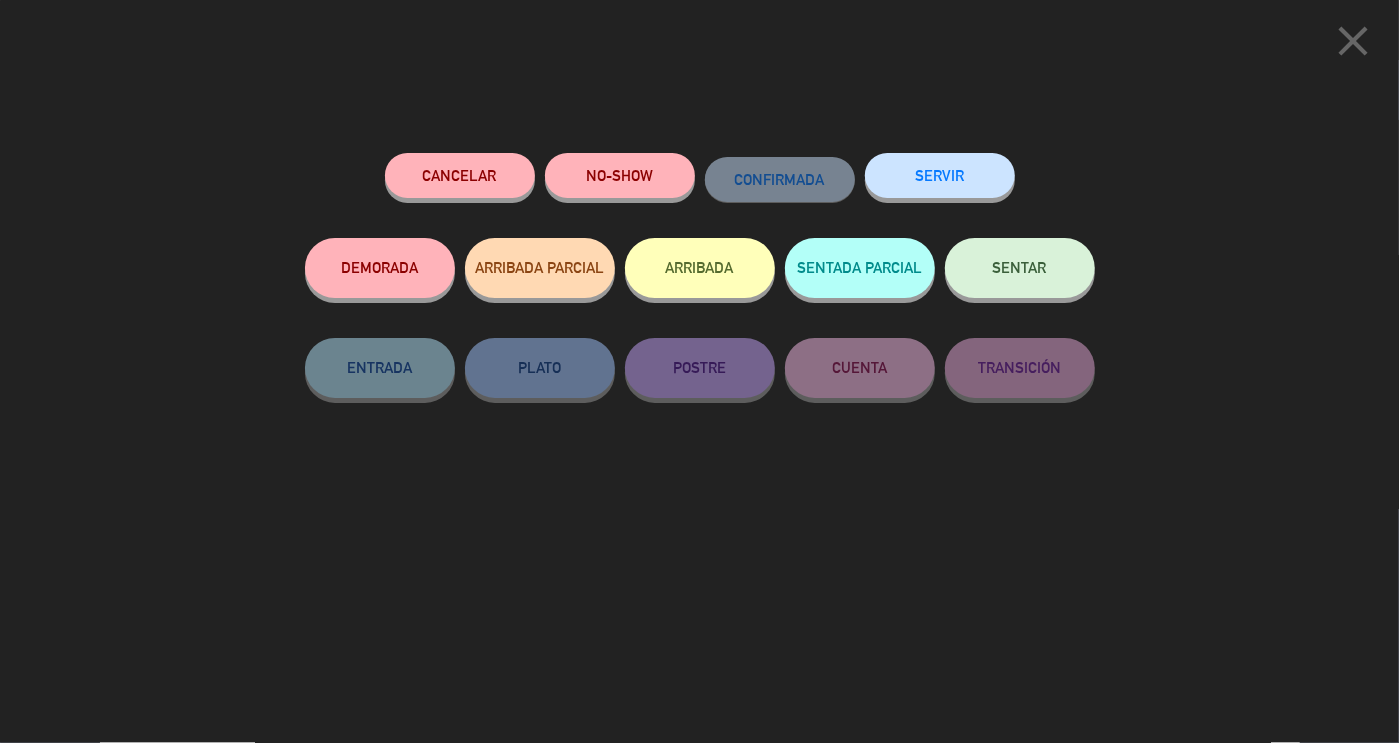 click on "SENTAR" 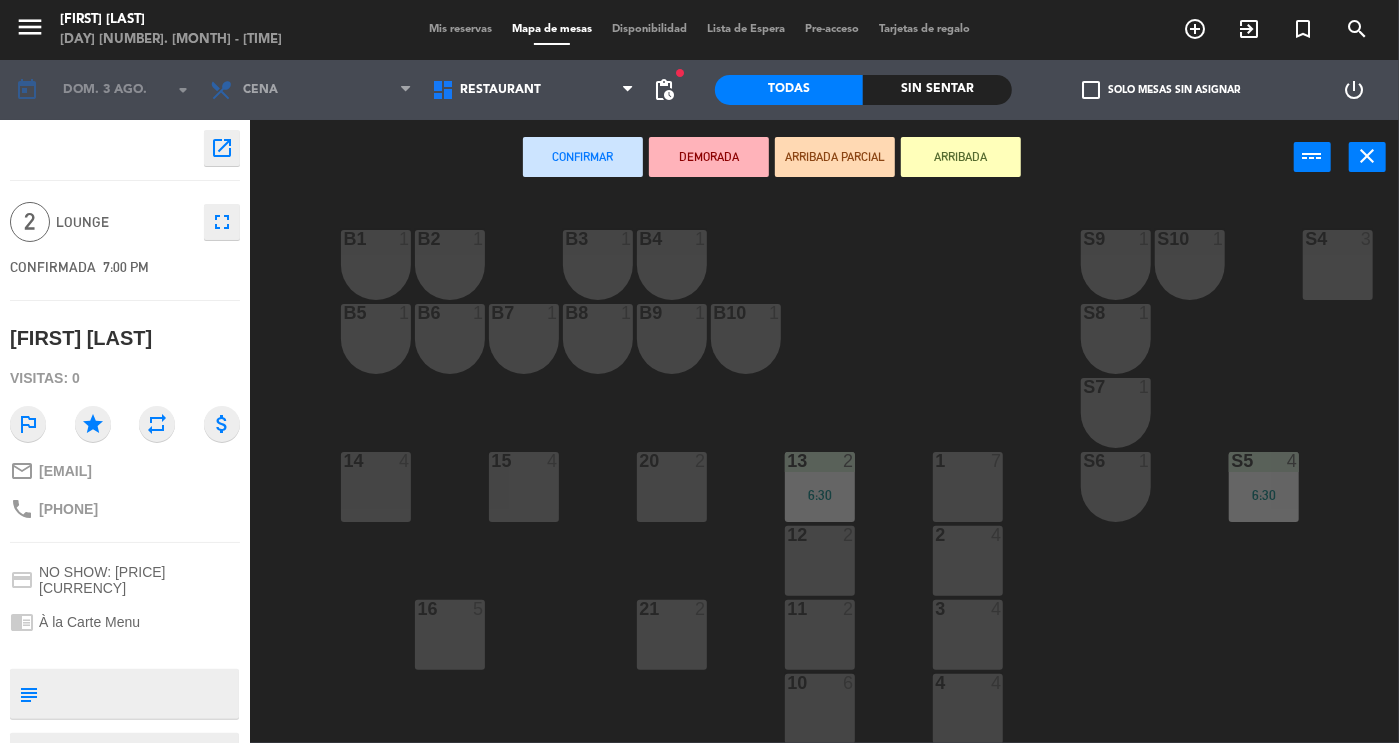 click on "21  2" at bounding box center (672, 635) 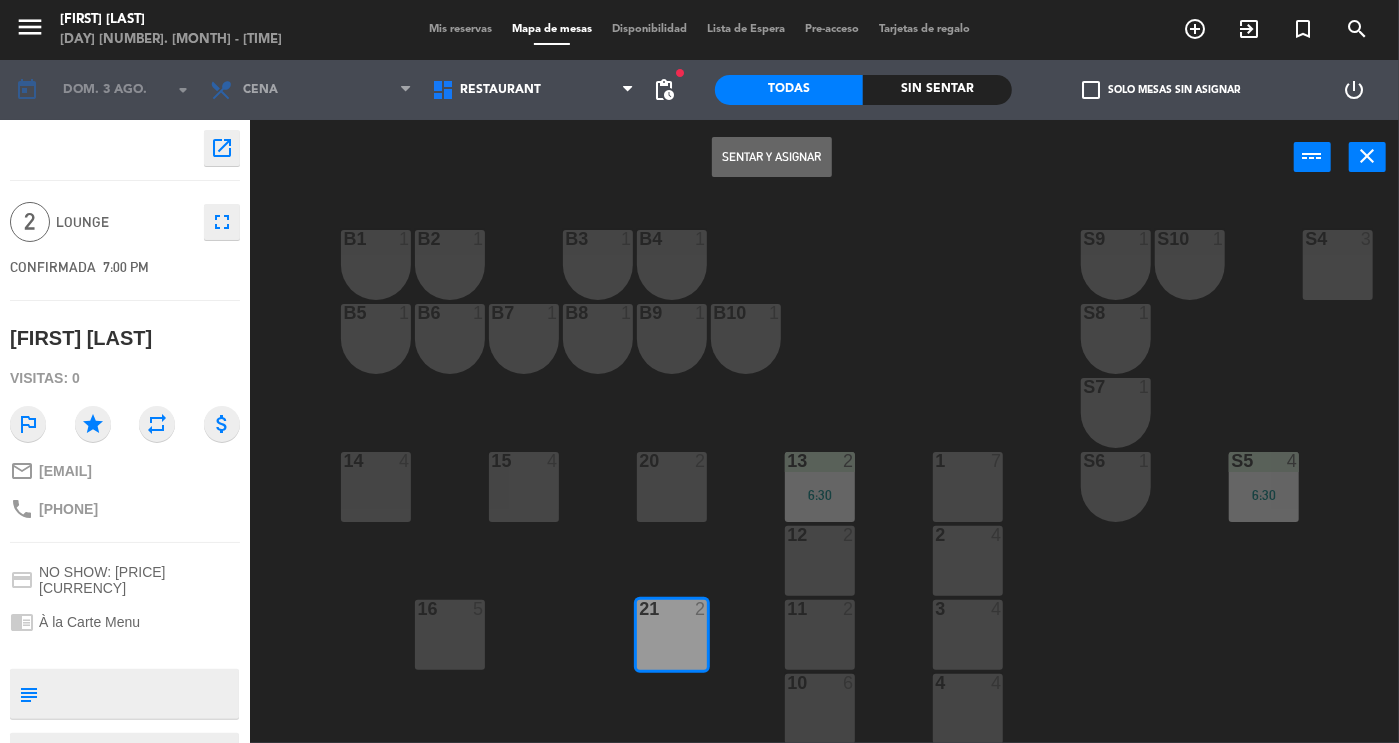 click on "Sentar y Asignar" at bounding box center [772, 157] 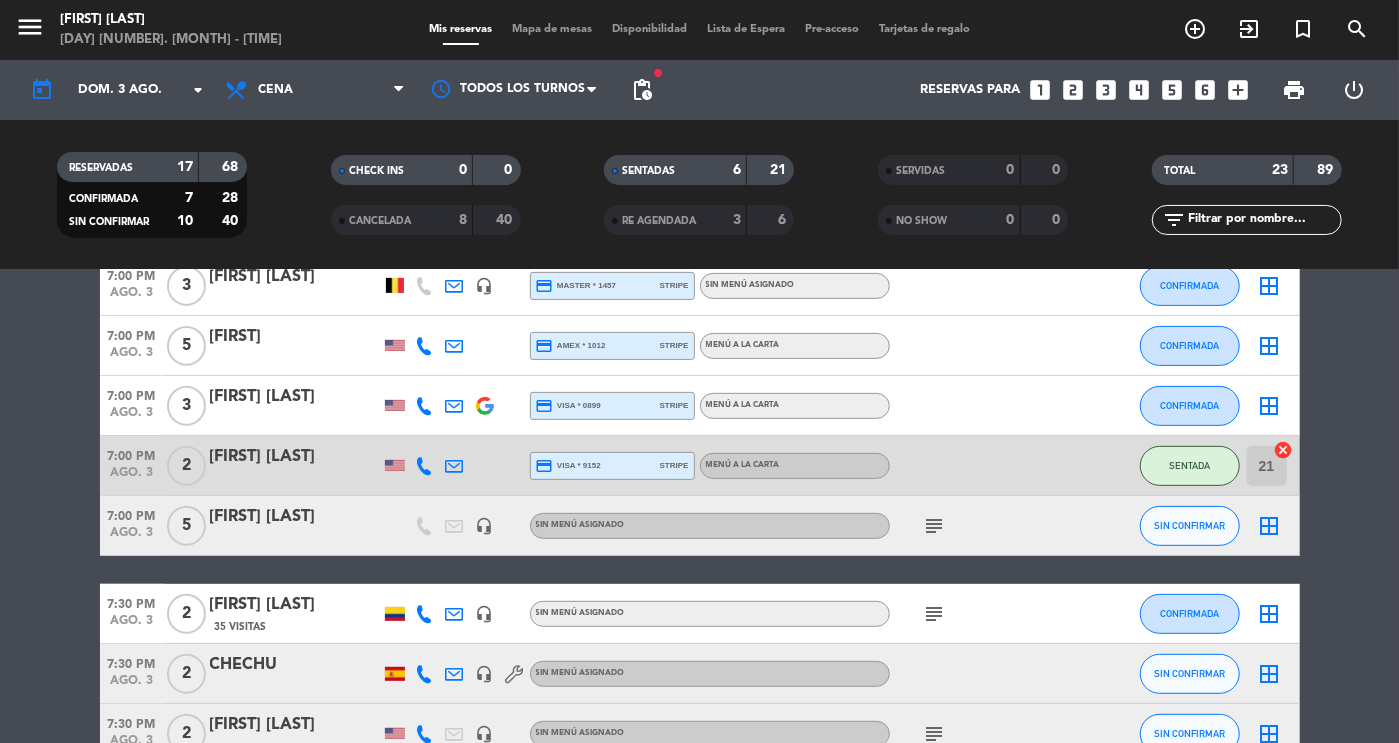 scroll, scrollTop: 321, scrollLeft: 0, axis: vertical 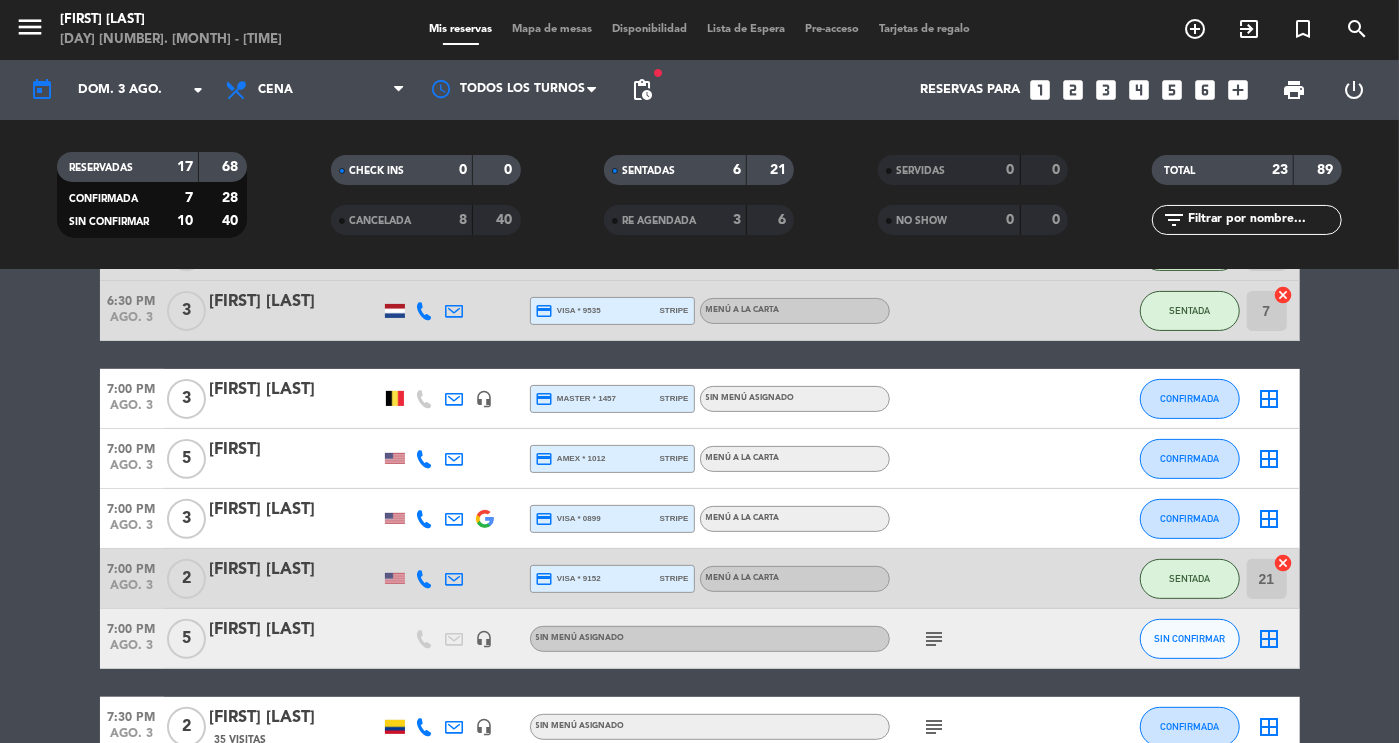 click on "SENTADAS" 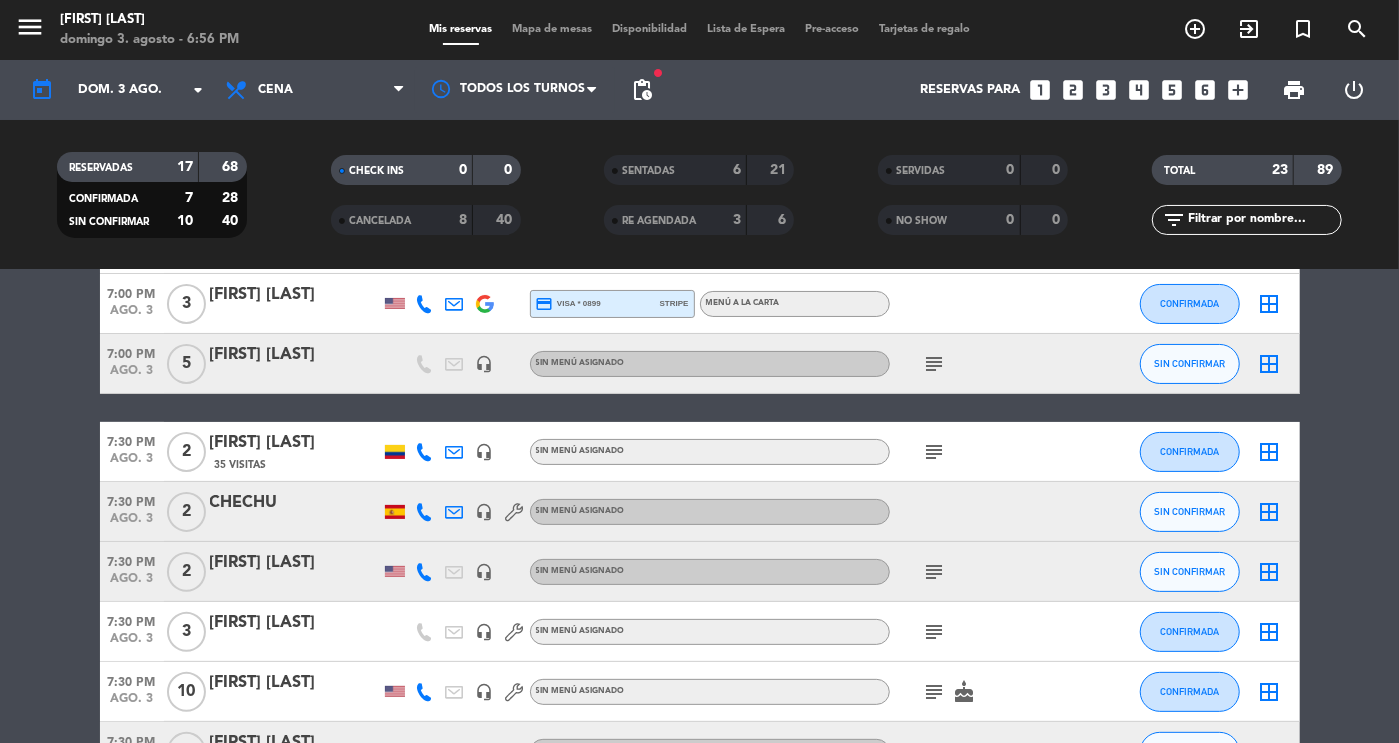 scroll, scrollTop: 0, scrollLeft: 0, axis: both 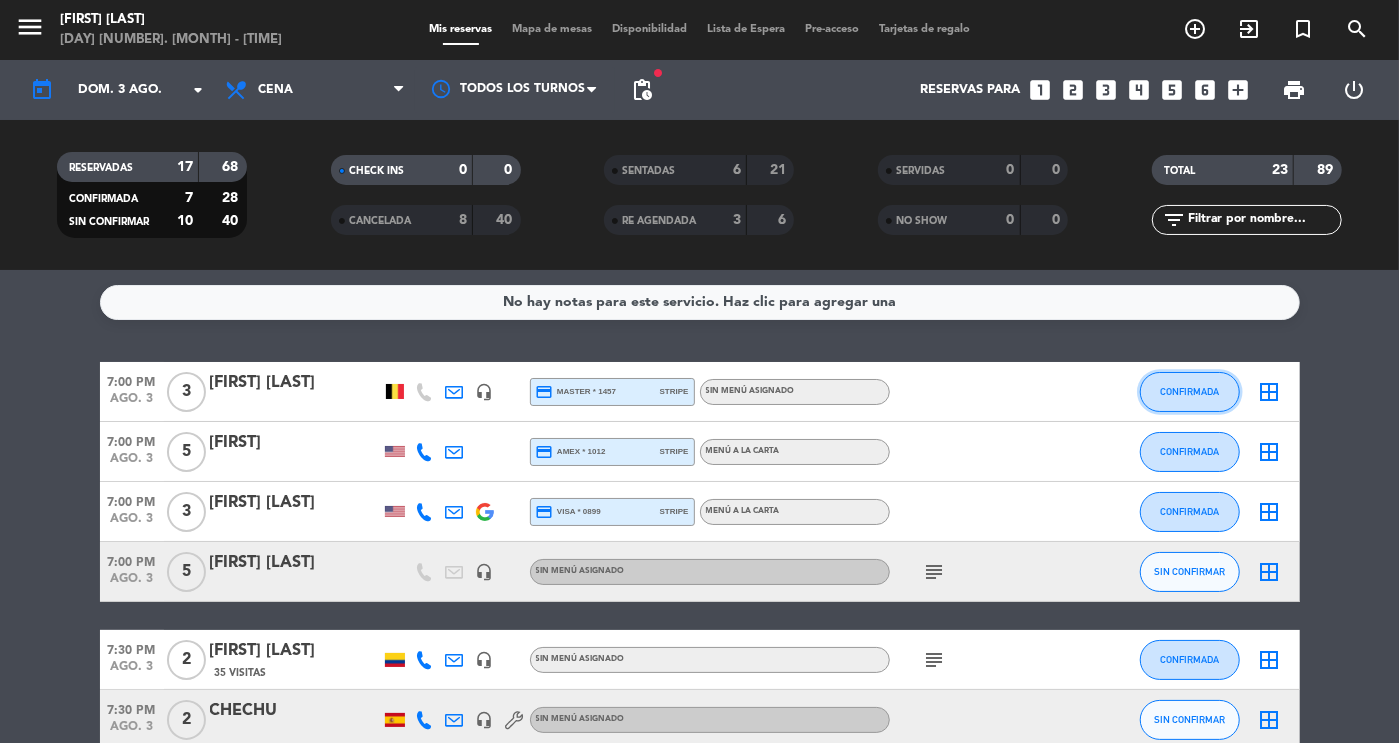click on "CONFIRMADA" 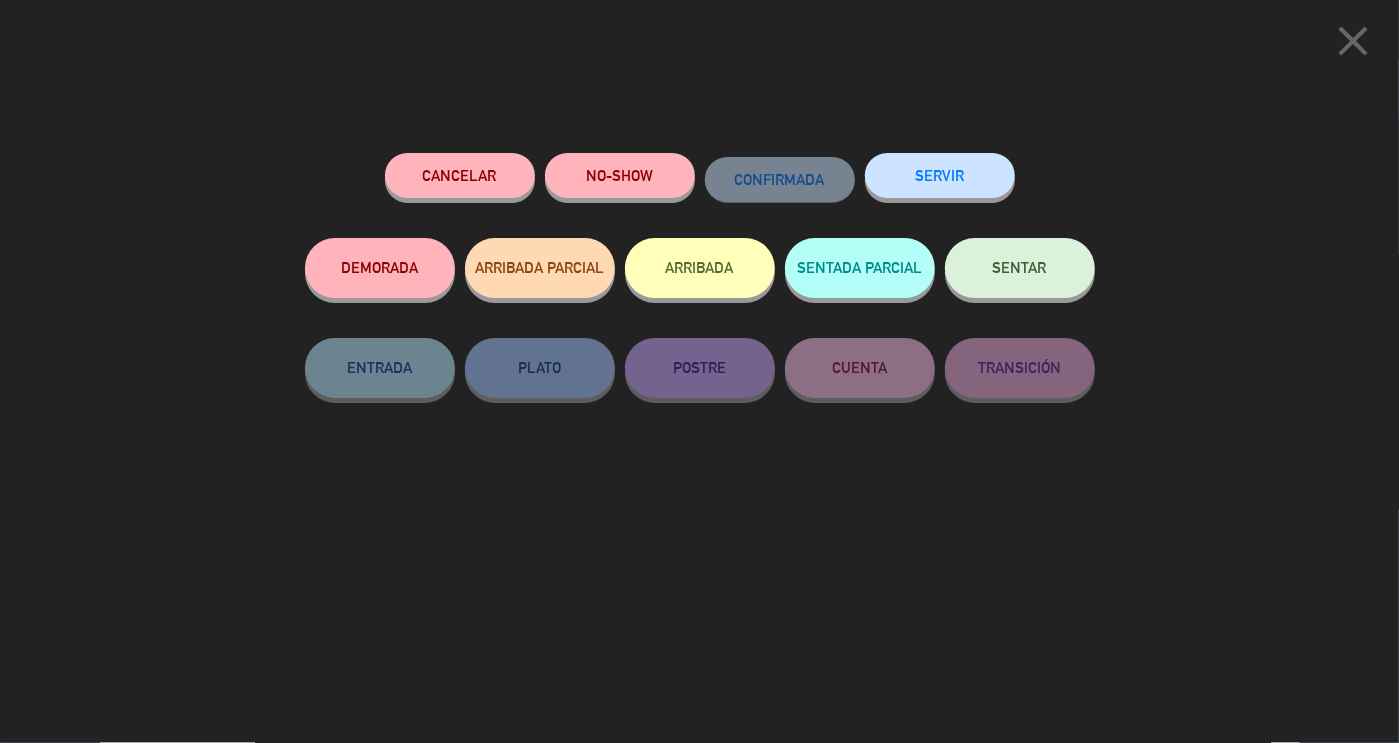 click on "SENTAR" 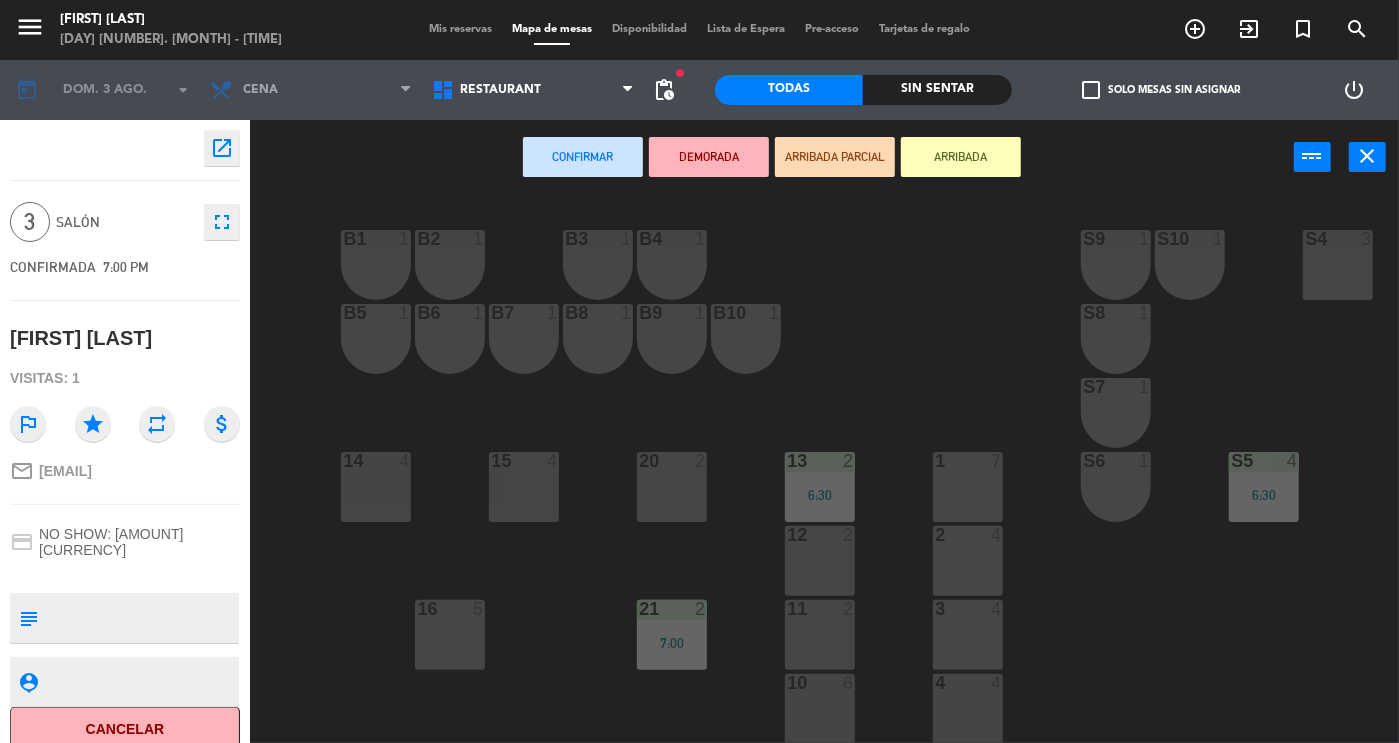 click on "2  4" at bounding box center (968, 561) 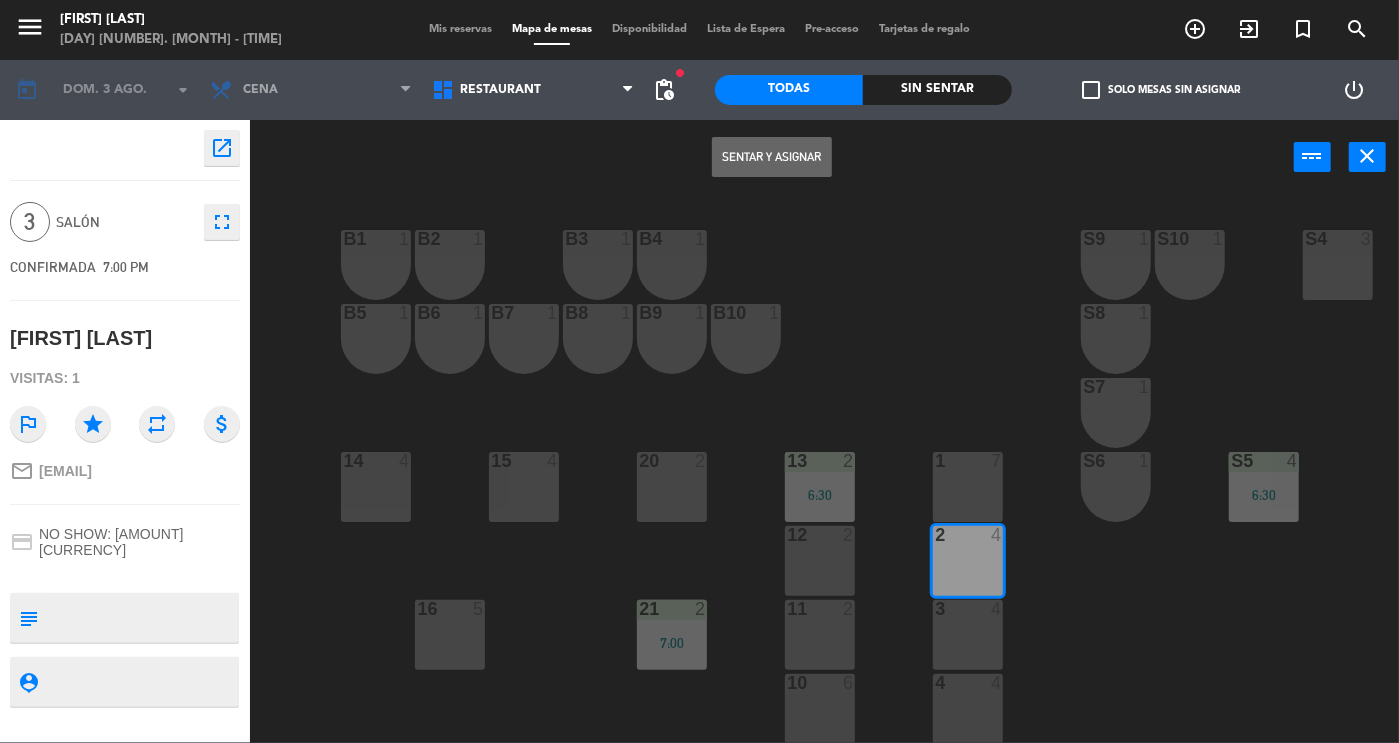 click on "Sentar y Asignar" at bounding box center (772, 157) 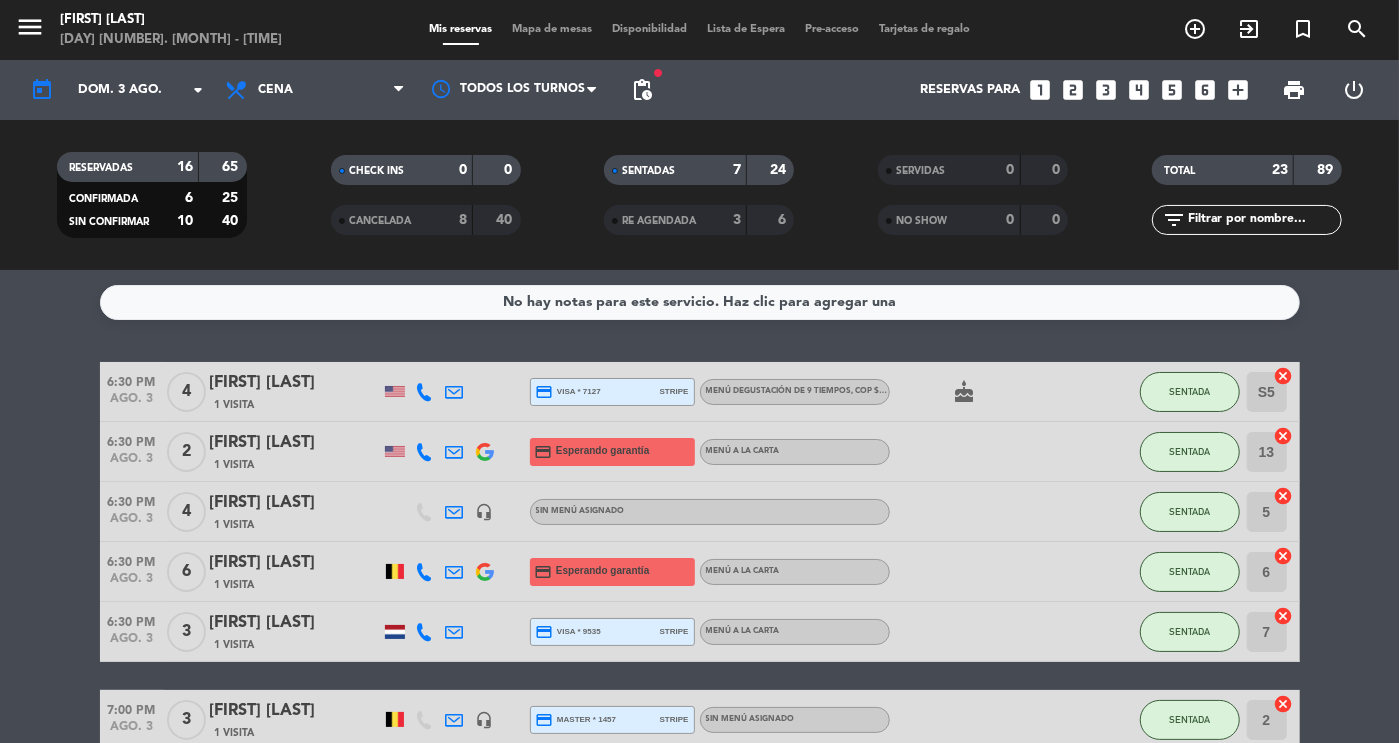 drag, startPoint x: 745, startPoint y: 187, endPoint x: 730, endPoint y: 159, distance: 31.764761 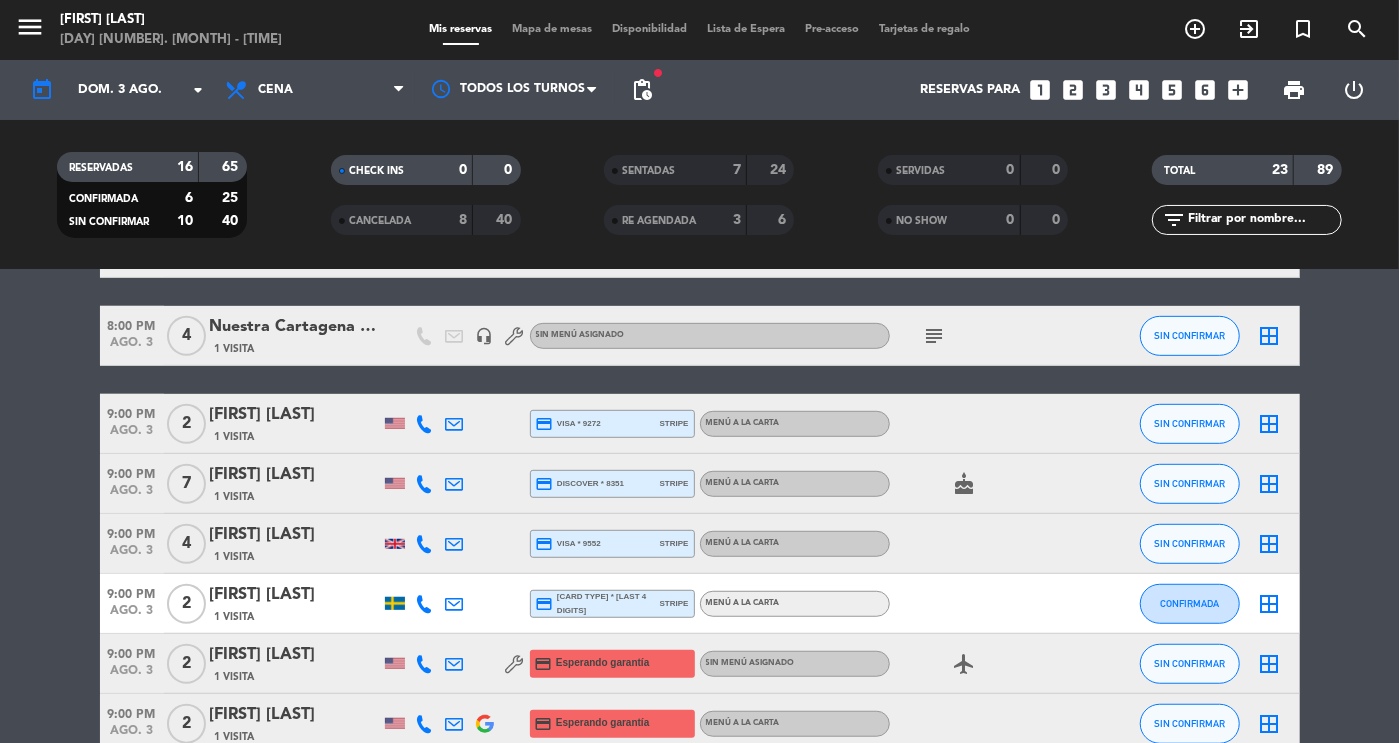 scroll, scrollTop: 762, scrollLeft: 0, axis: vertical 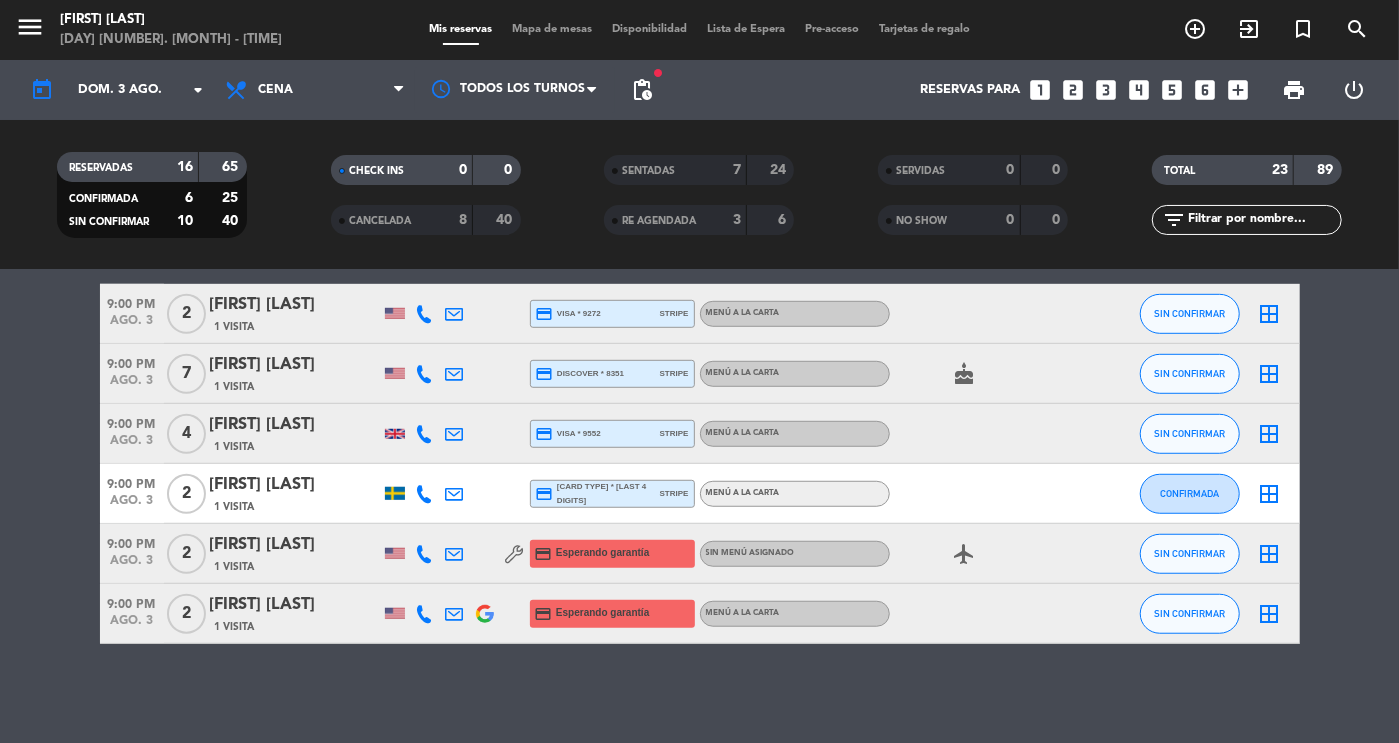 click on "3" 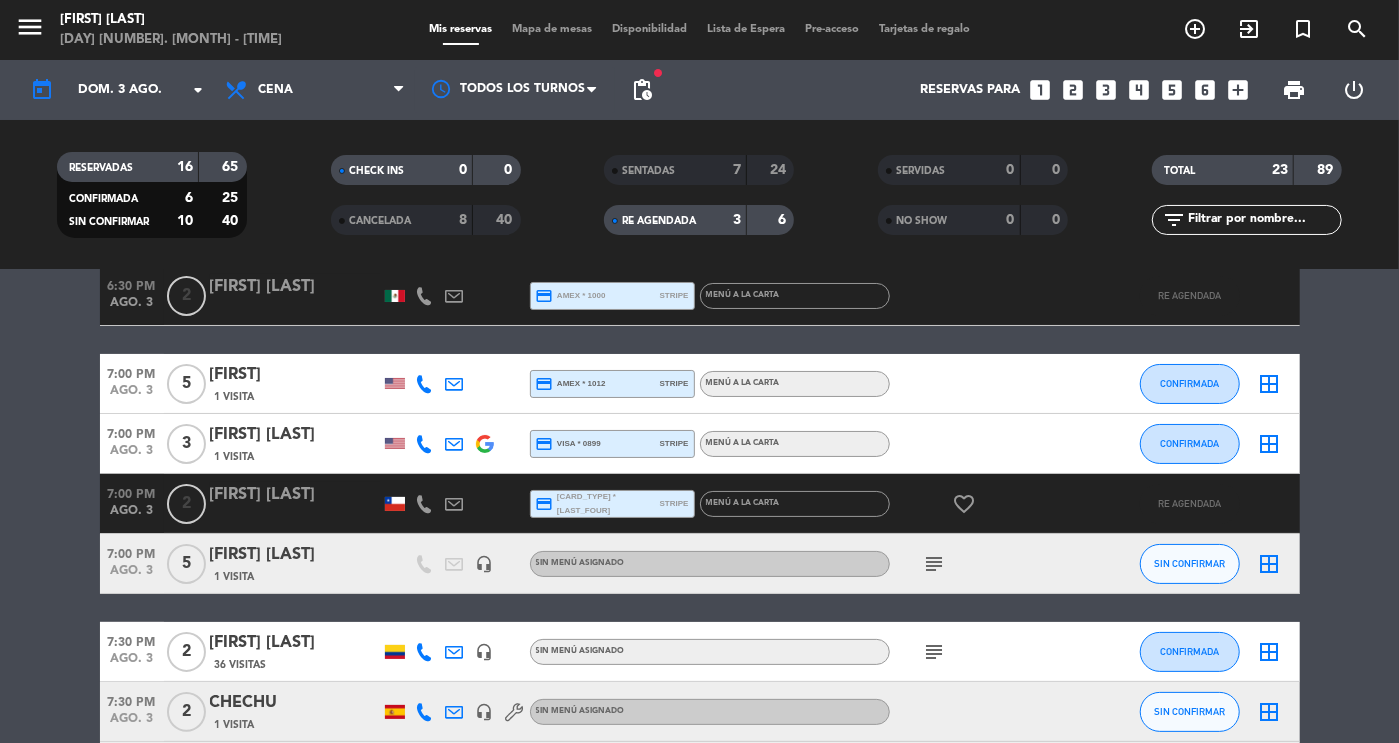 scroll, scrollTop: 0, scrollLeft: 0, axis: both 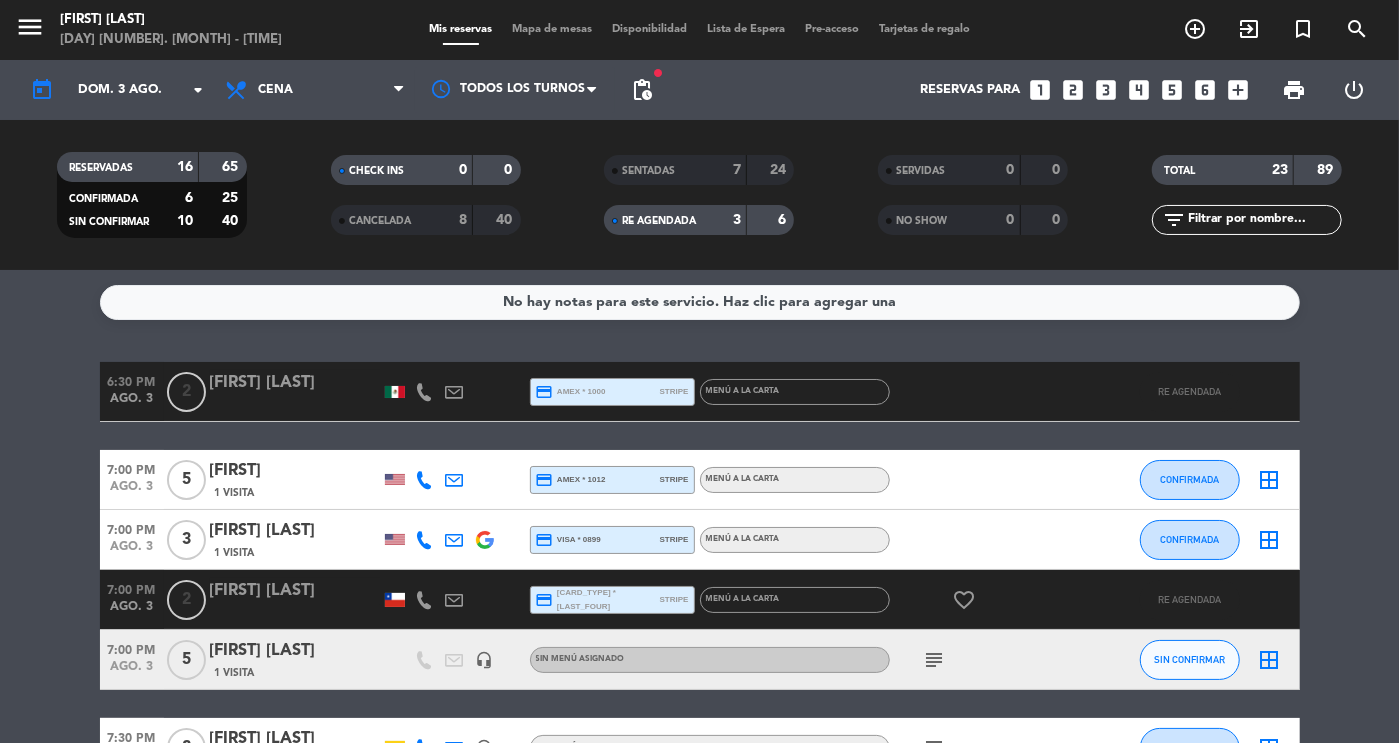 click on "RE AGENDADA" 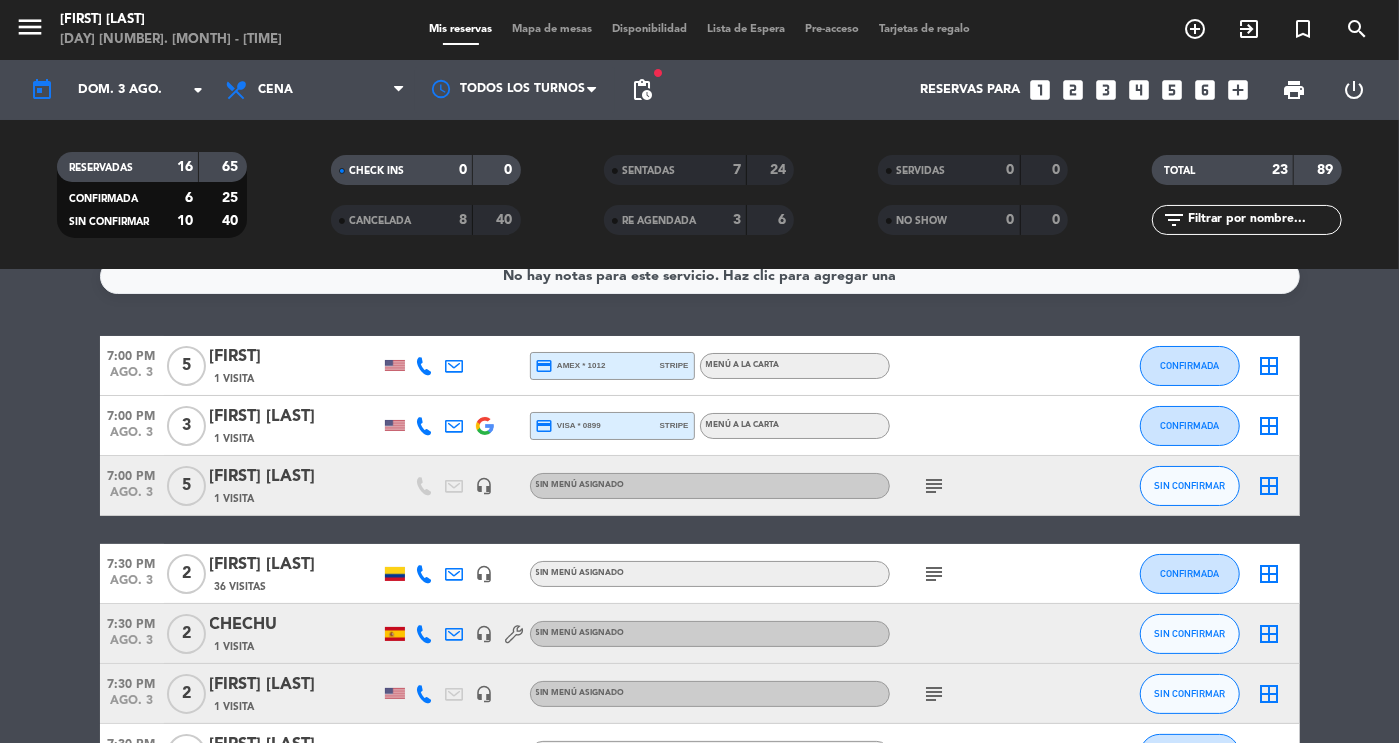 scroll, scrollTop: 24, scrollLeft: 0, axis: vertical 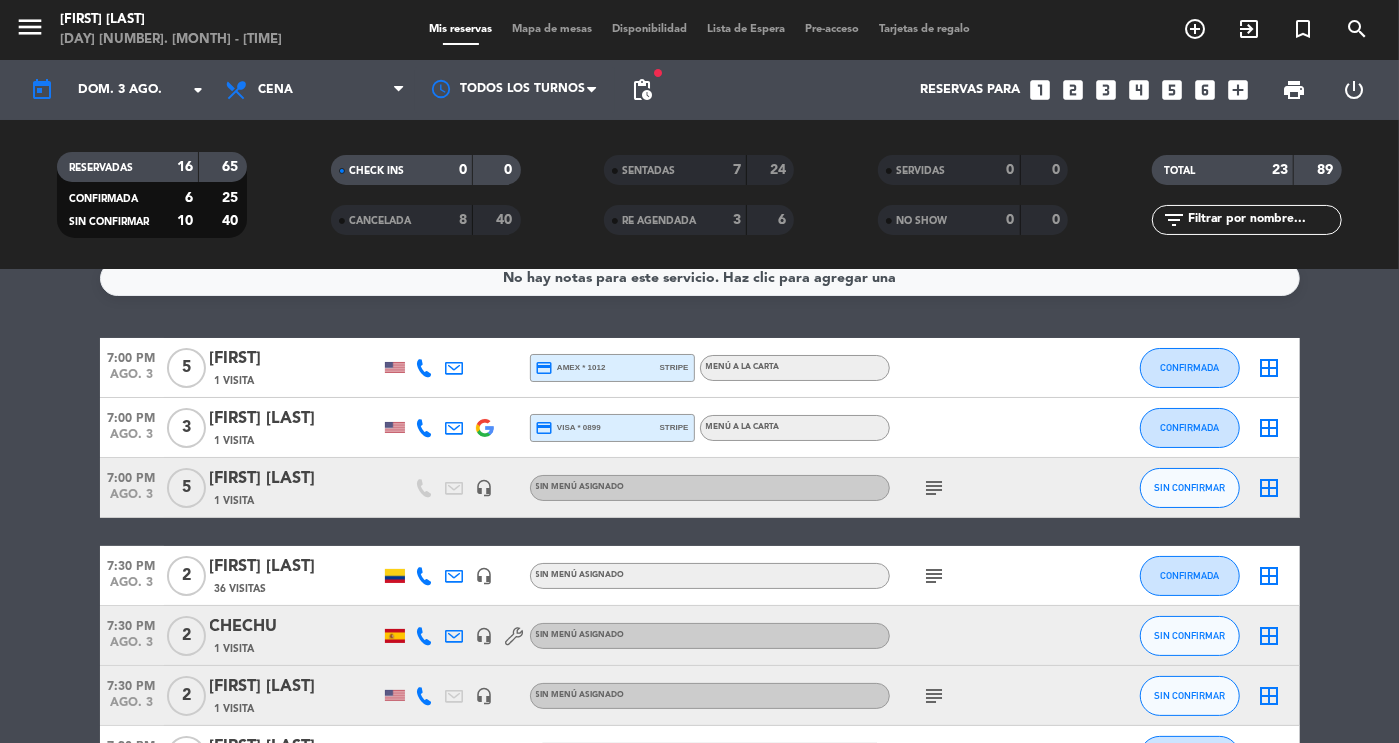 click on "1 Visita" 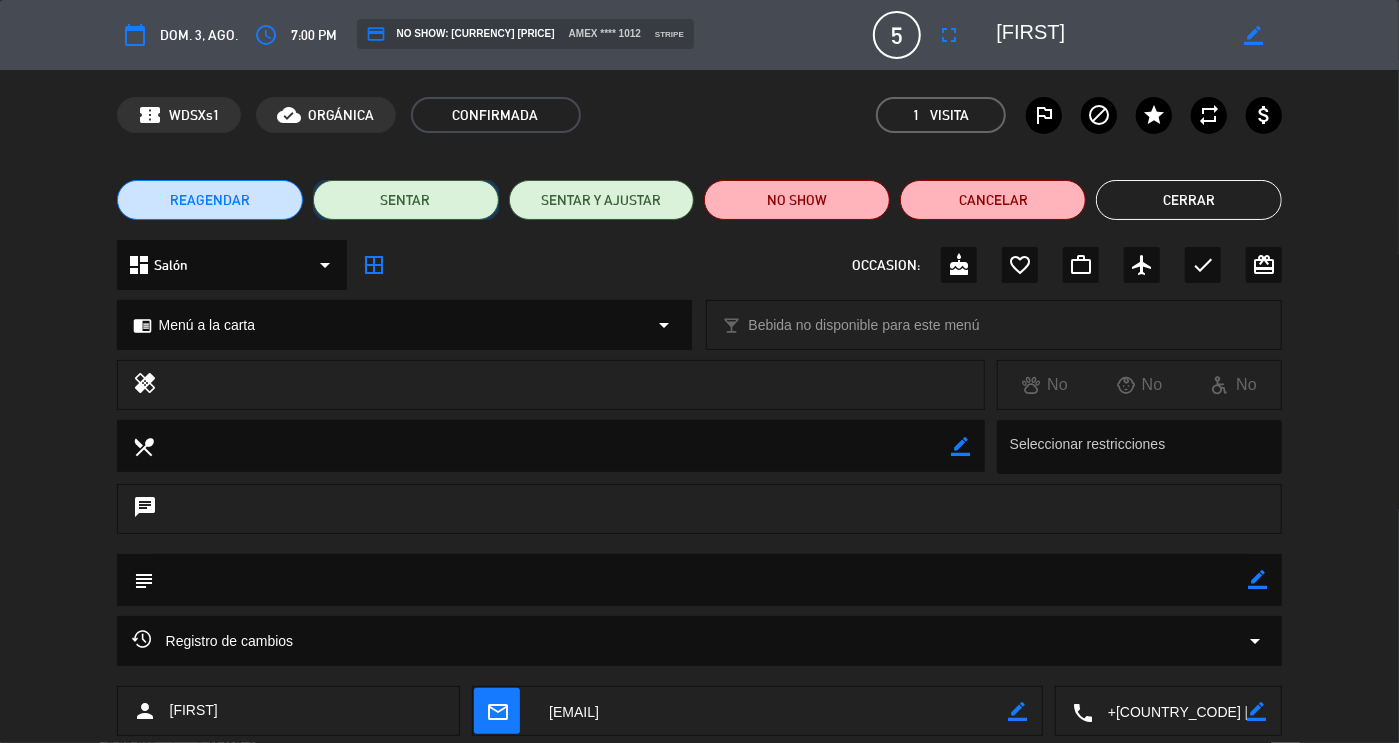 click on "SENTAR" 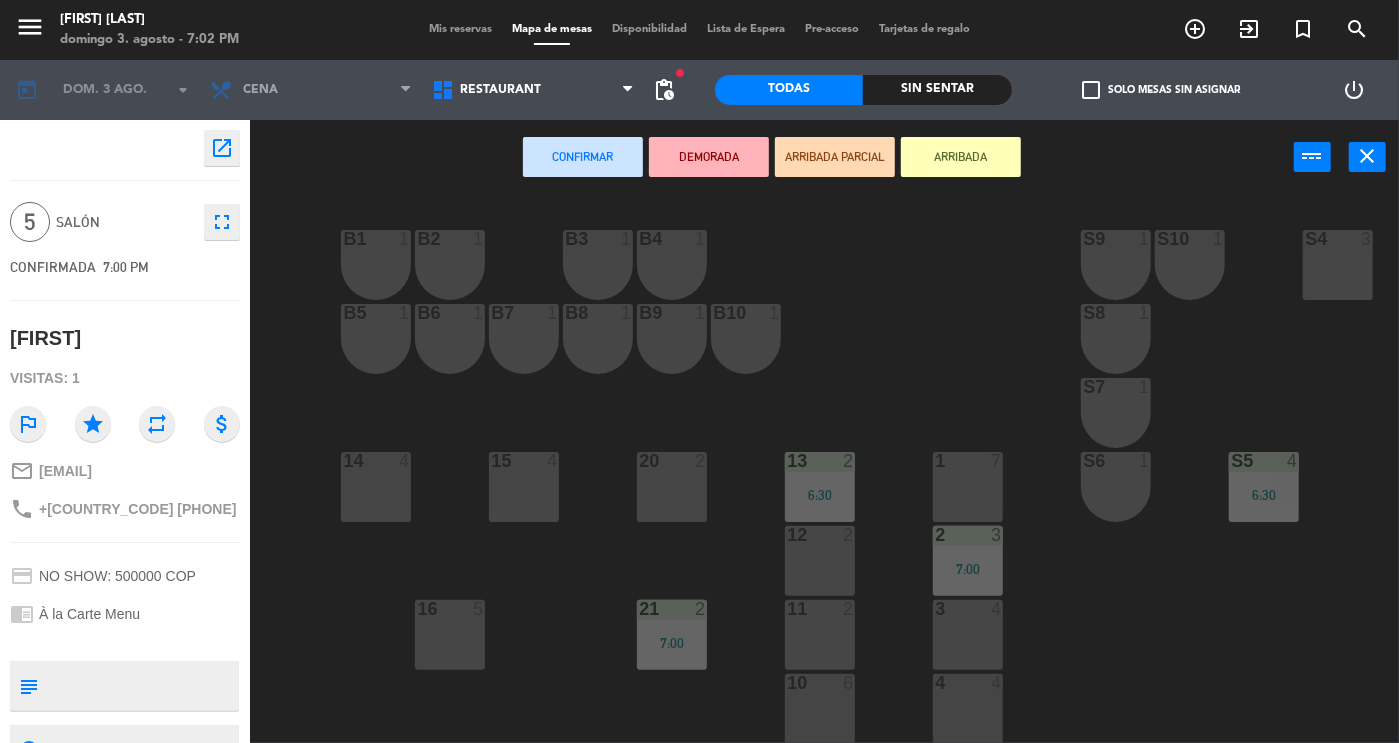 scroll, scrollTop: 74, scrollLeft: 0, axis: vertical 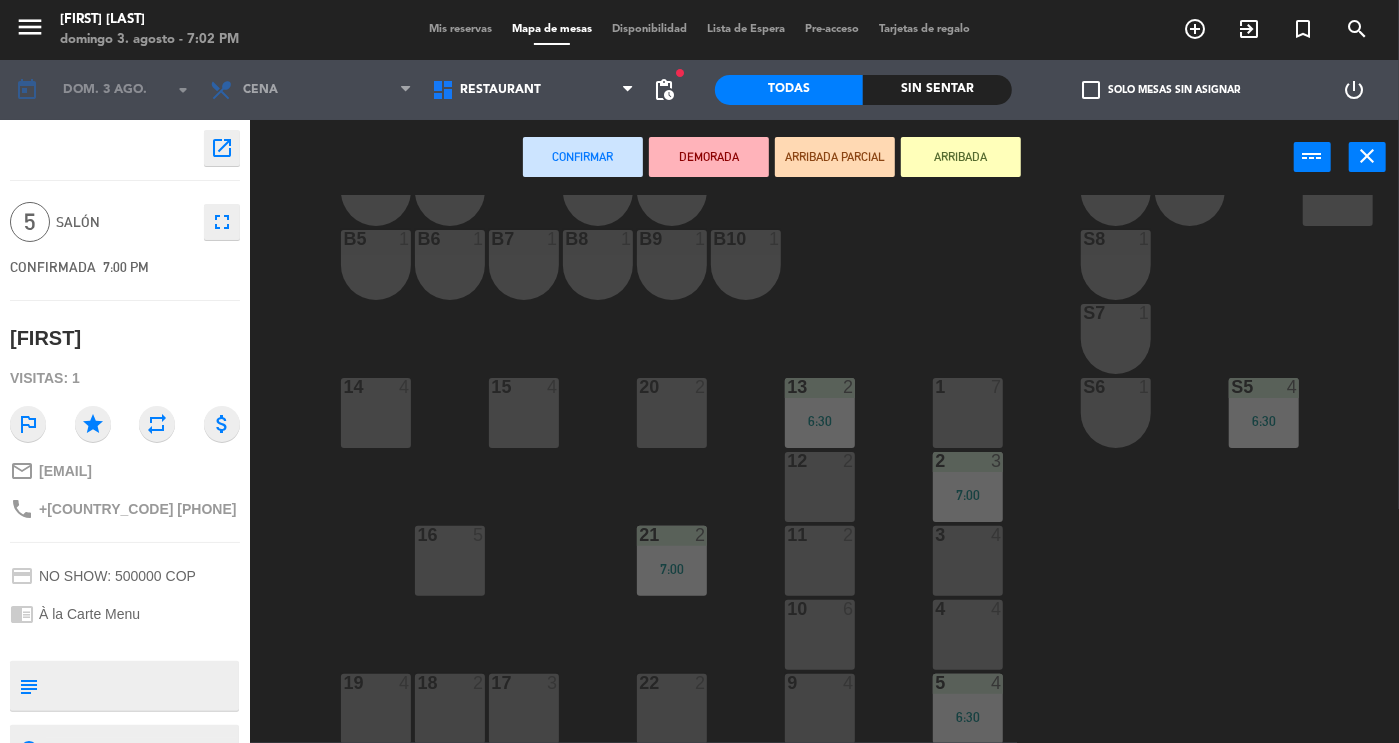 click on "10  6" at bounding box center (820, 635) 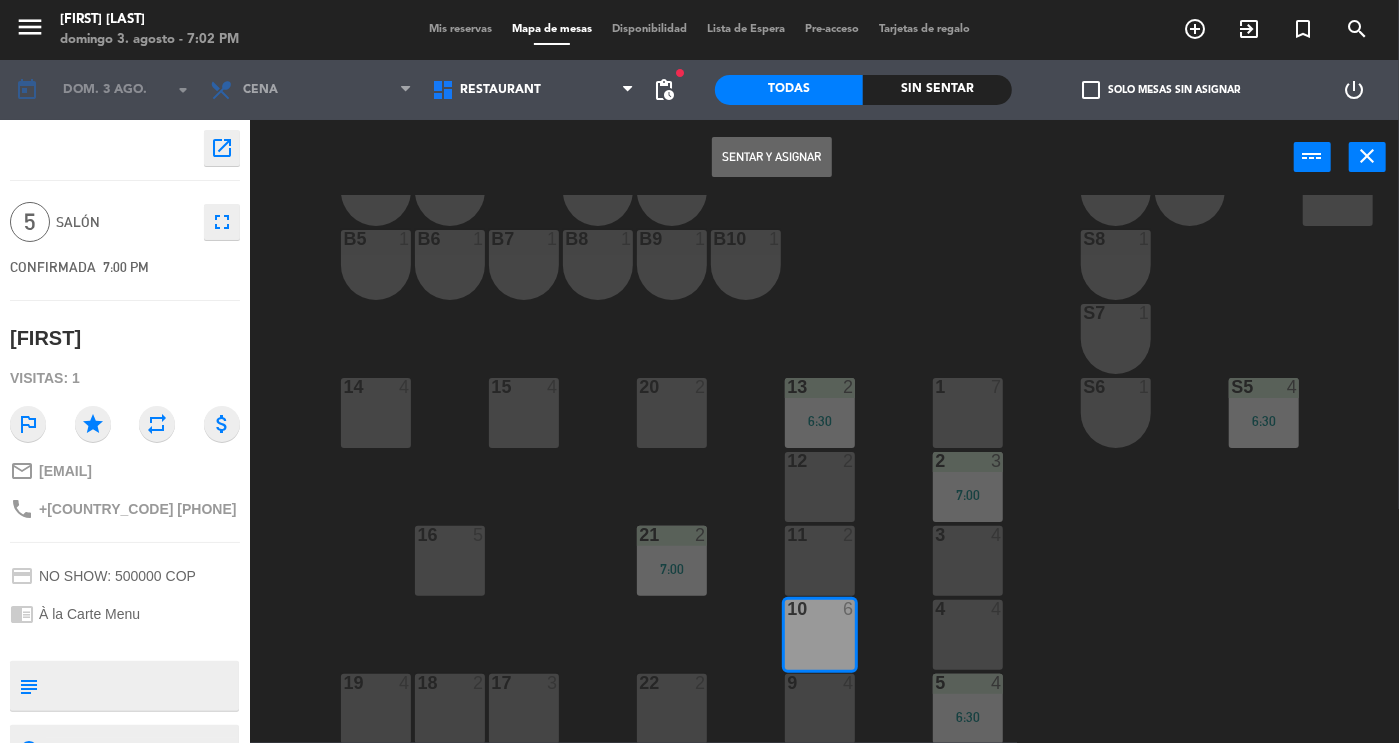 click on "Sentar y Asignar" at bounding box center (772, 157) 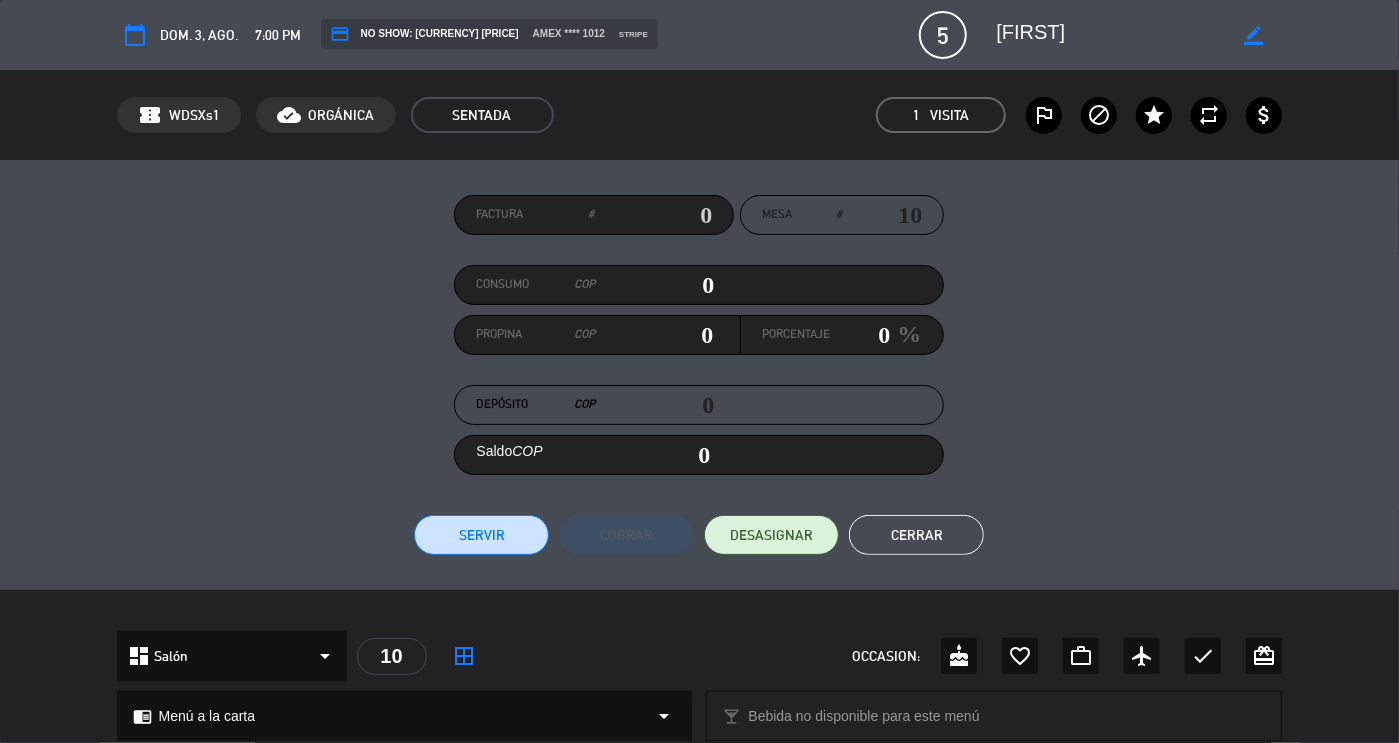 click on "confirmation_number  WDSXs1  cloud_done  ORGÁNICA   SENTADA  1 Visita  outlined_flag   block   star   repeat   attach_money" 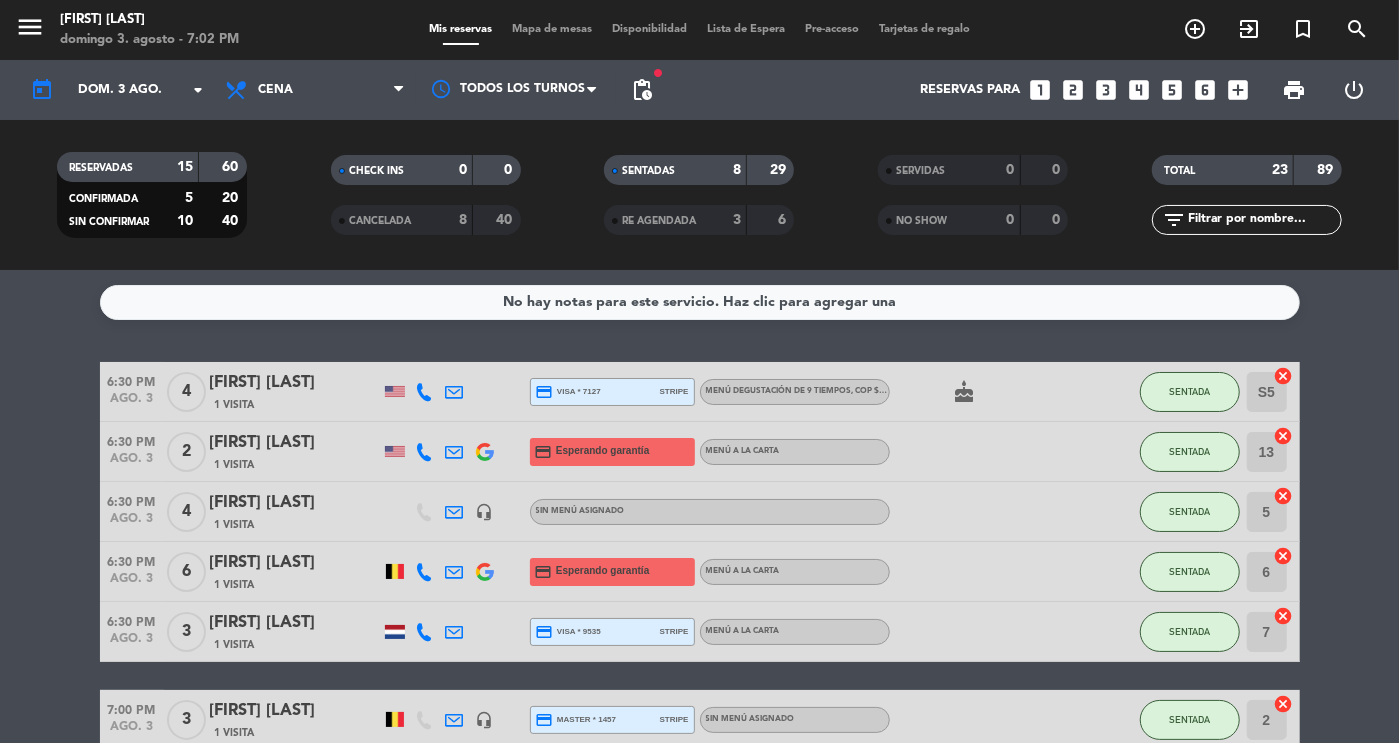 click on "SENTADAS" 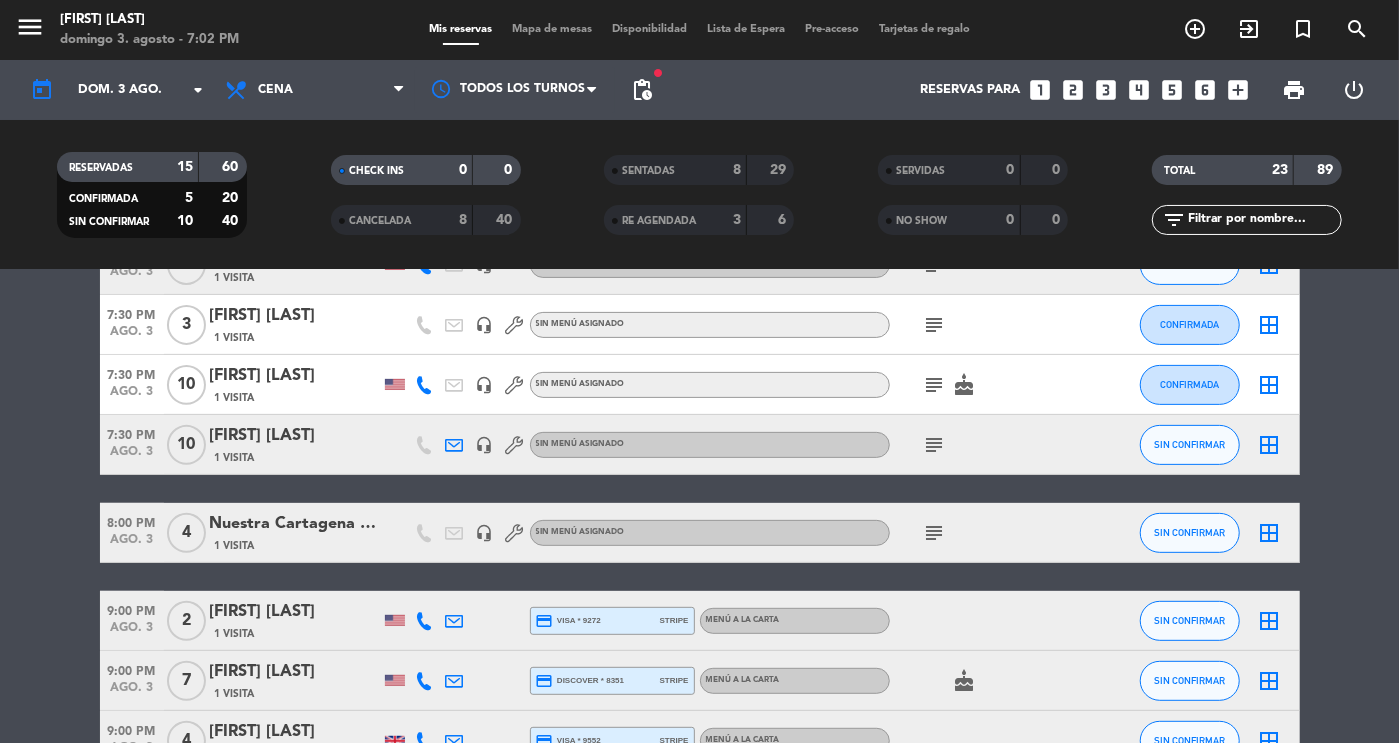 scroll, scrollTop: 396, scrollLeft: 0, axis: vertical 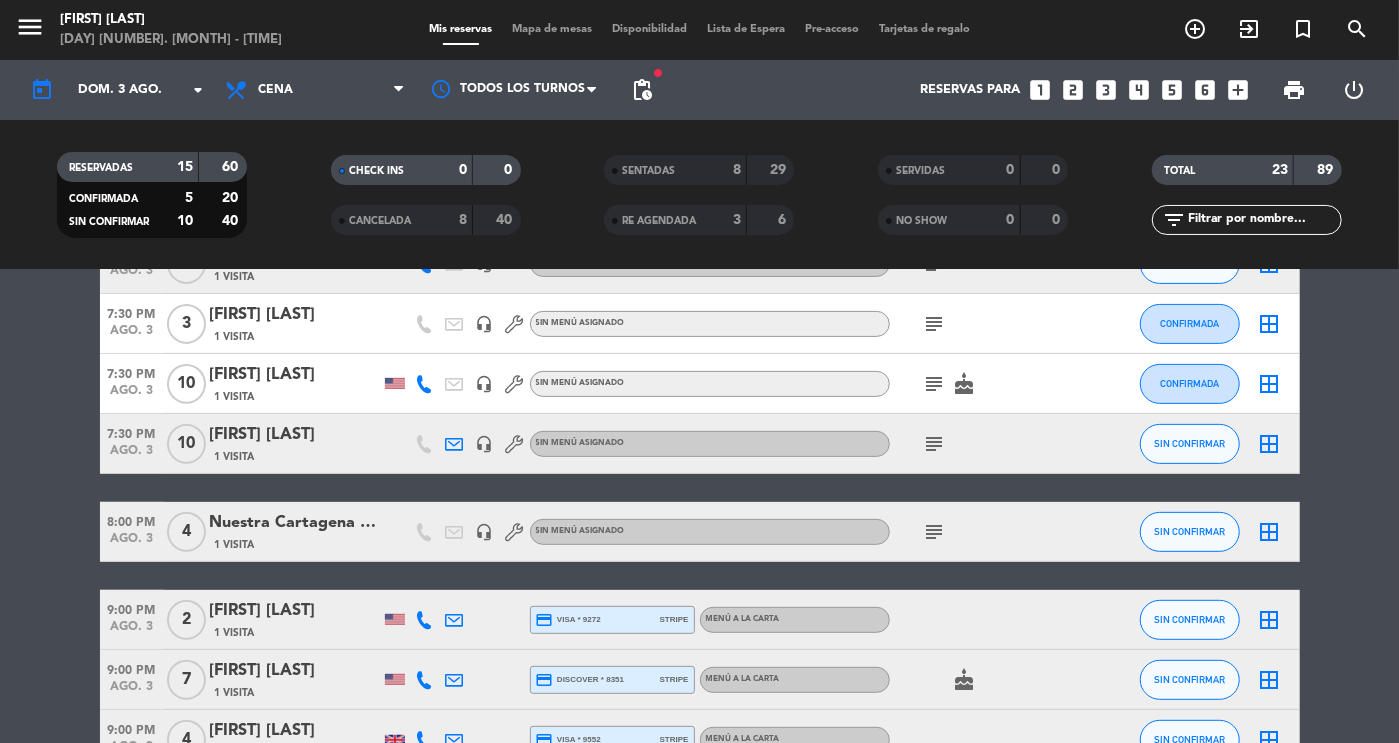 click on "1 Visita" 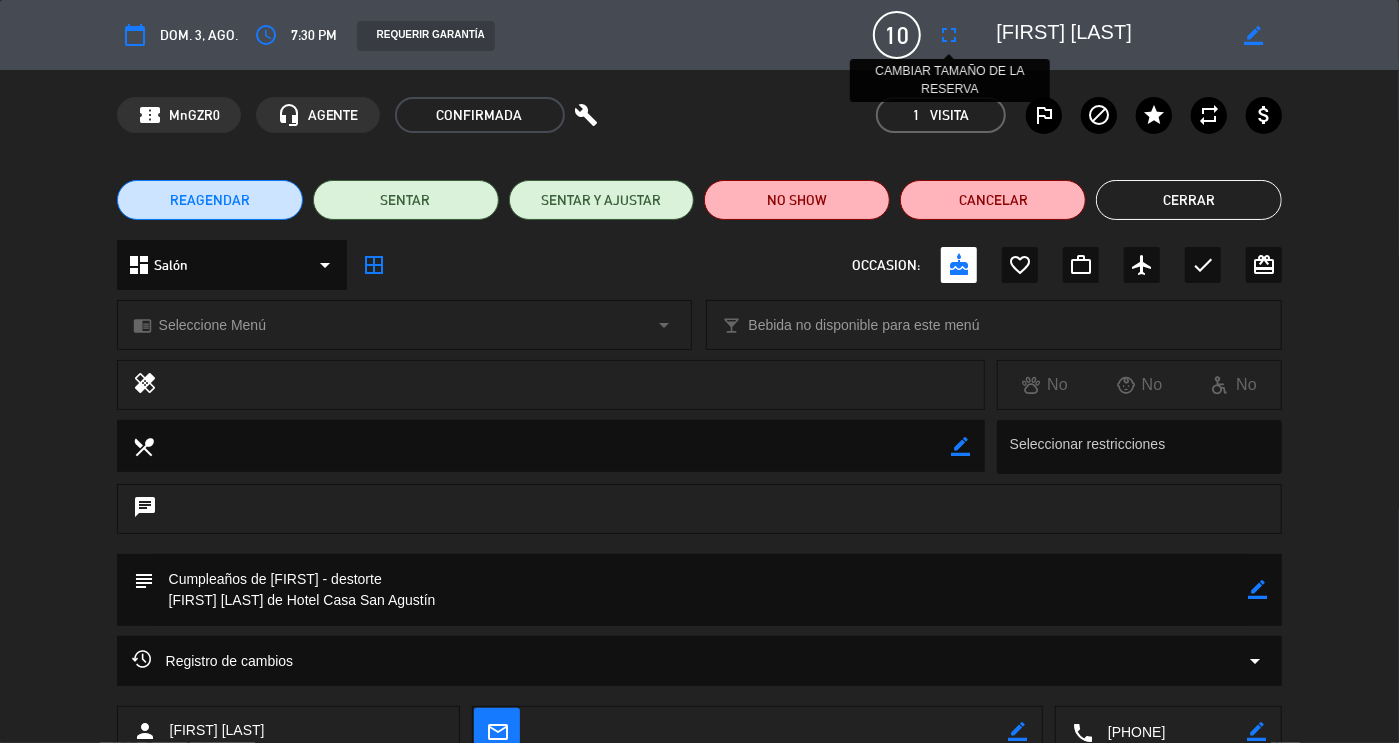 drag, startPoint x: 1165, startPoint y: 19, endPoint x: 951, endPoint y: 47, distance: 215.824 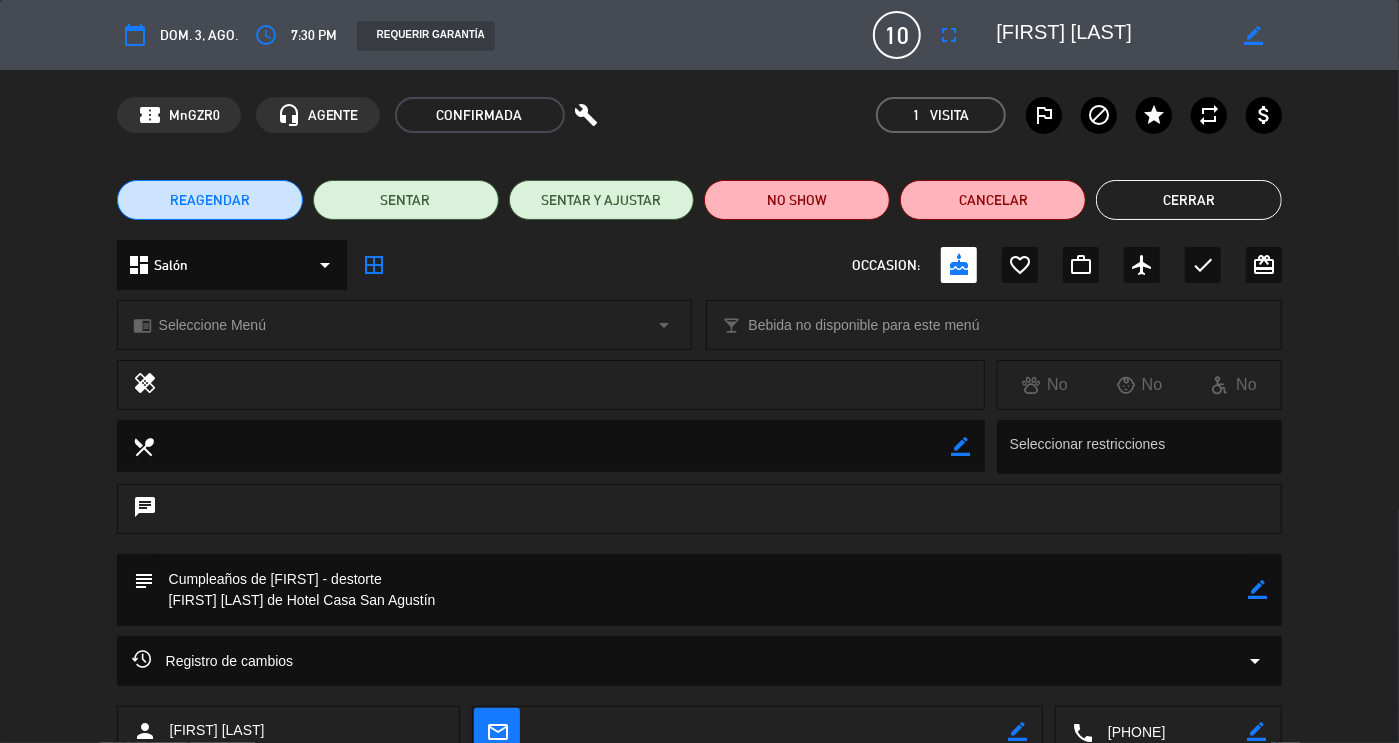 click on "Cerrar" 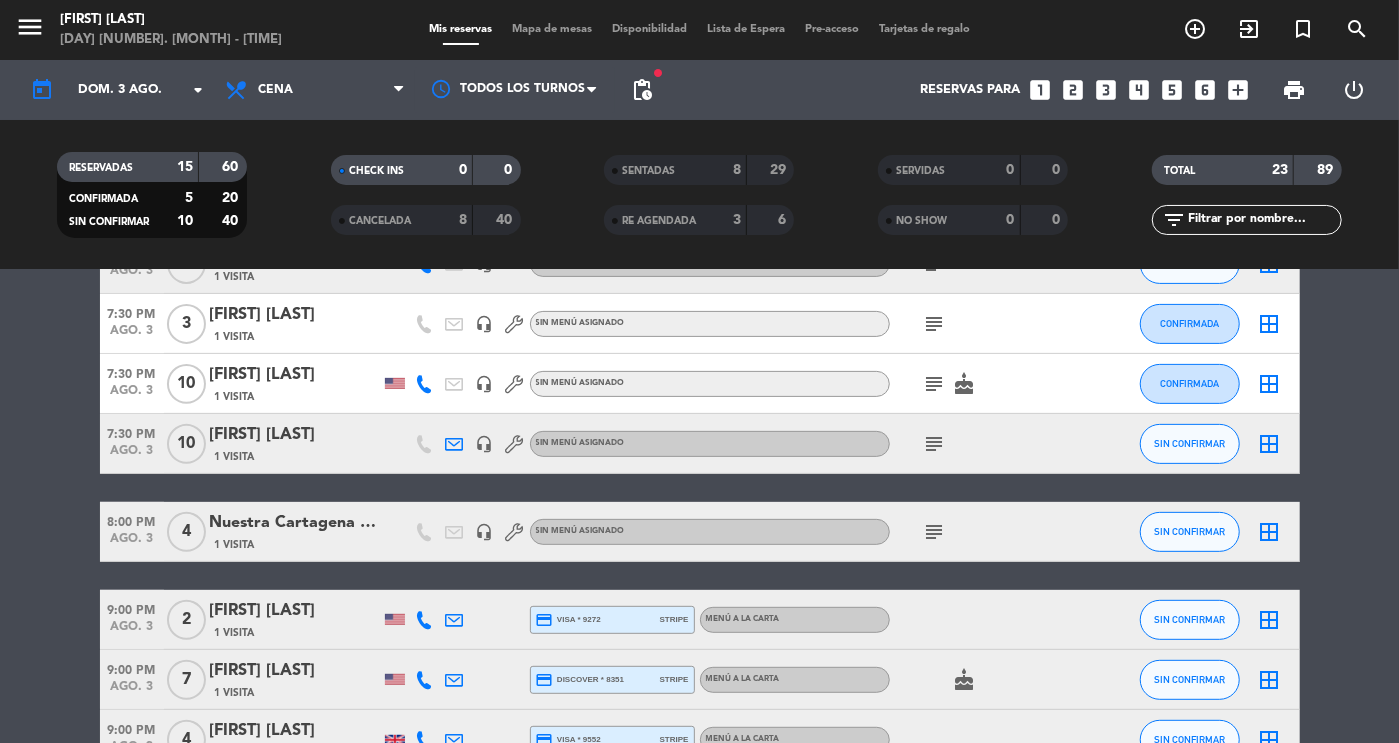 scroll, scrollTop: 0, scrollLeft: 0, axis: both 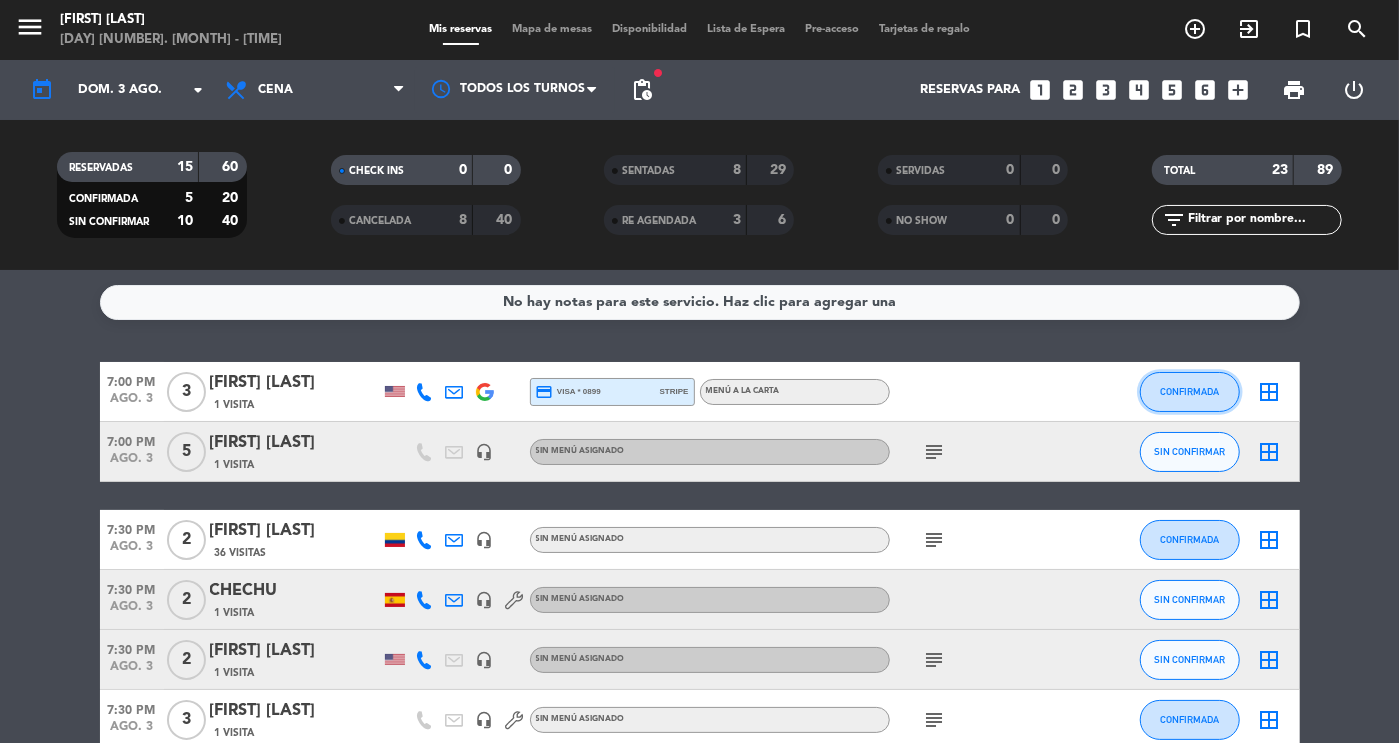click on "CONFIRMADA" 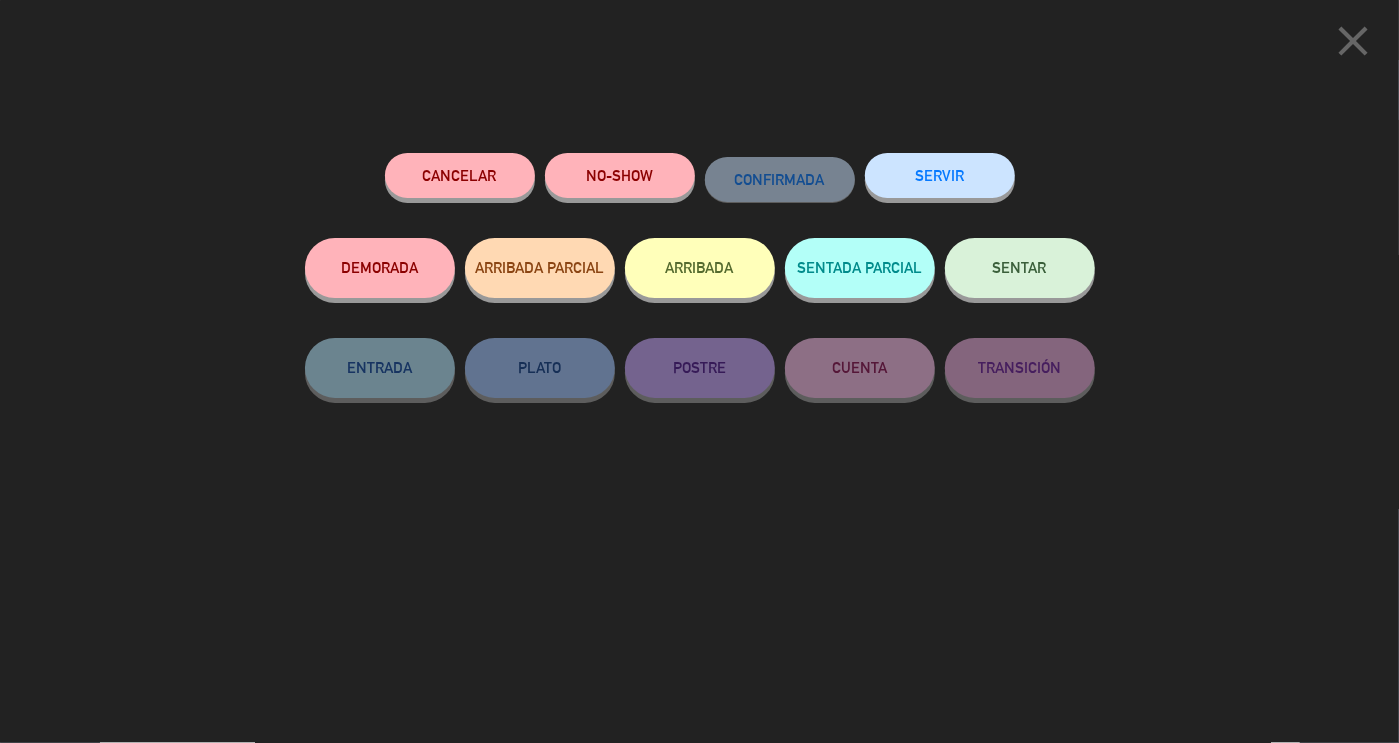 click on "SENTAR" 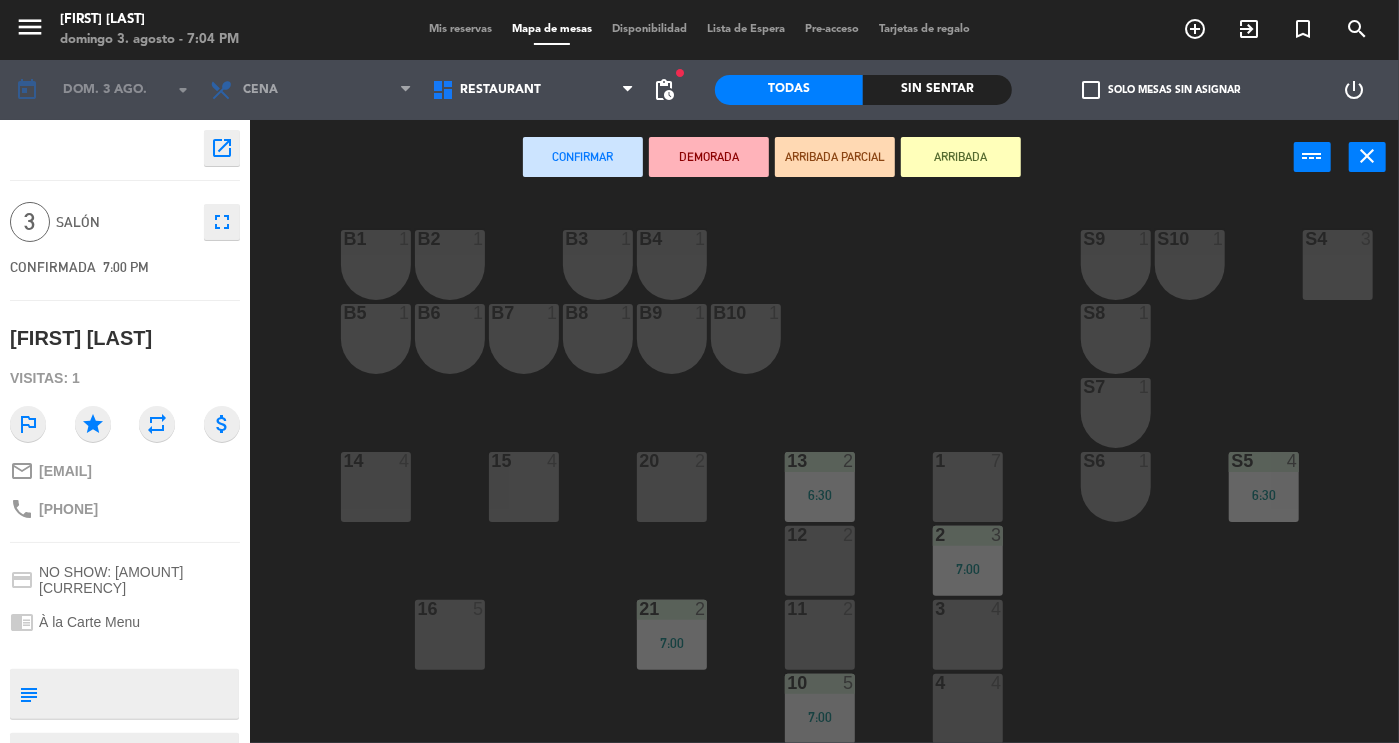 click at bounding box center [968, 609] 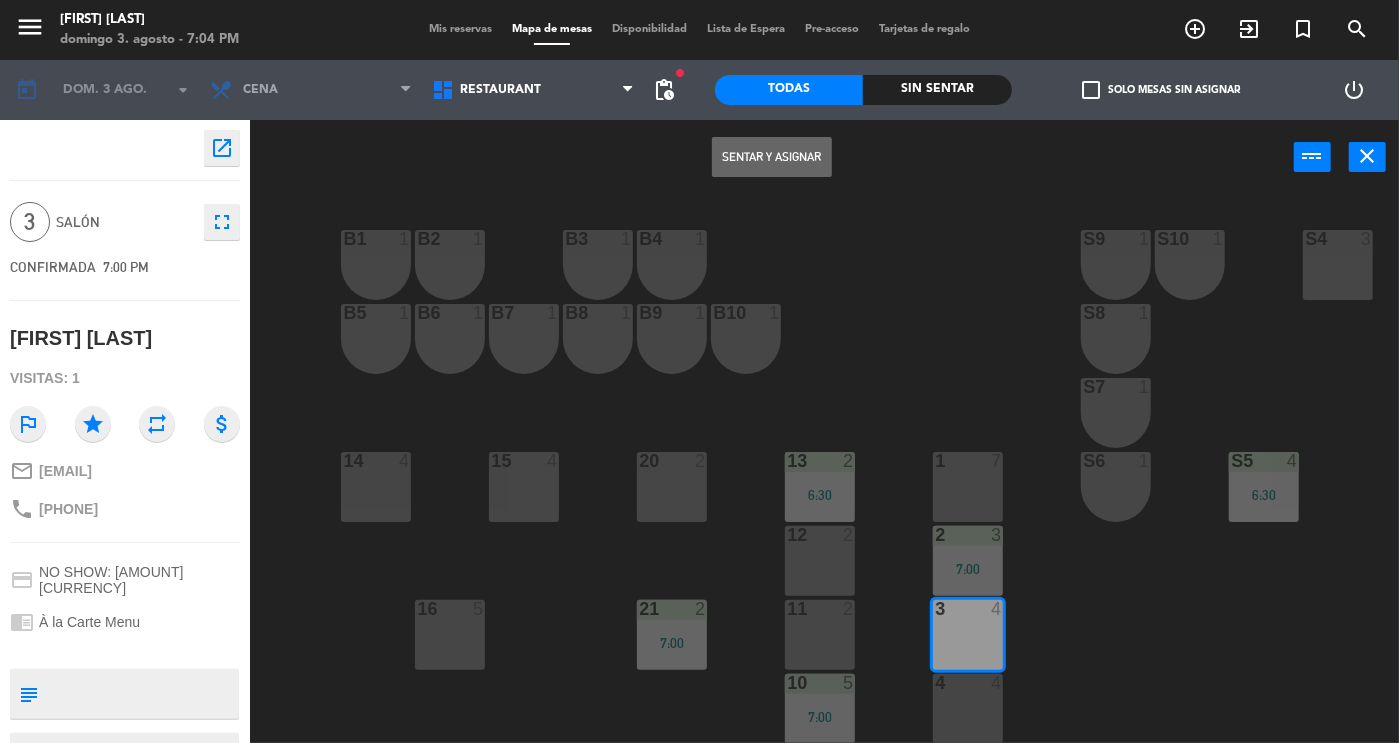 click on "Sentar y Asignar" at bounding box center [772, 157] 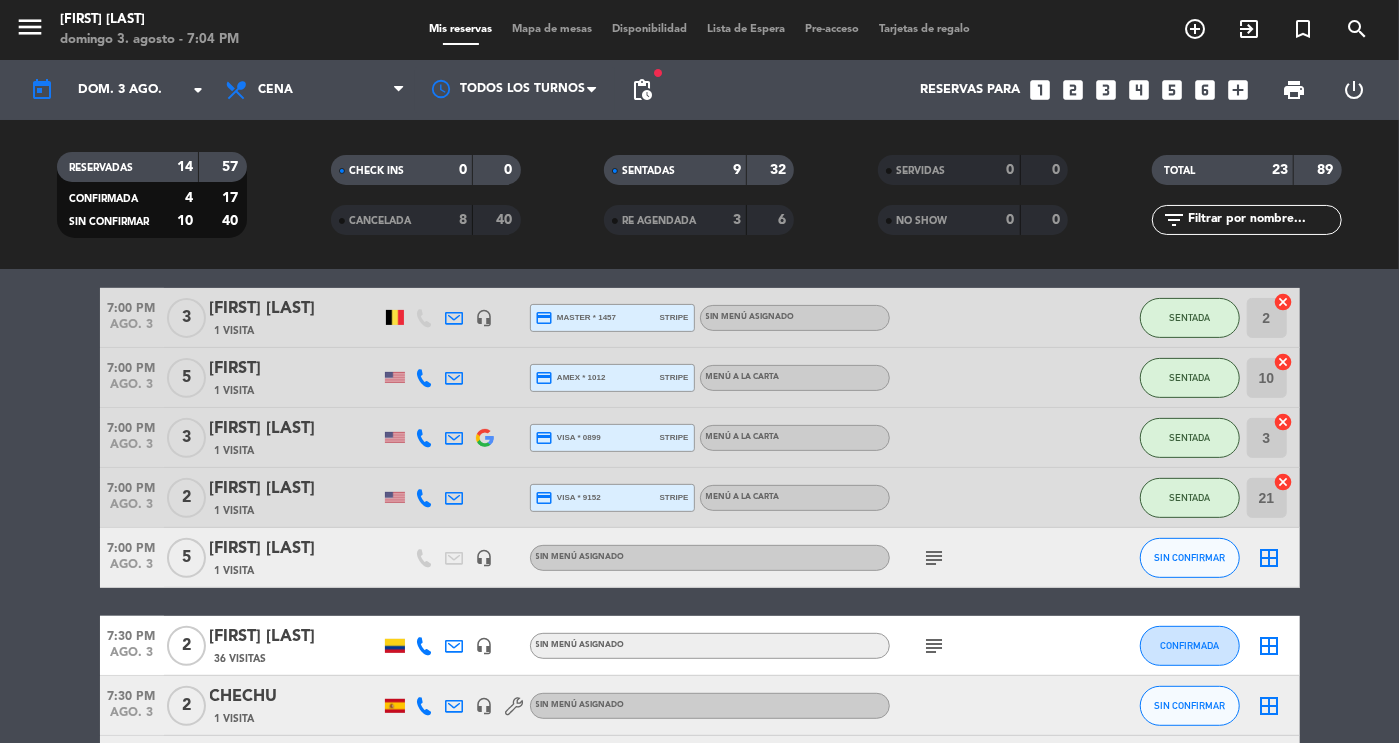 scroll, scrollTop: 0, scrollLeft: 0, axis: both 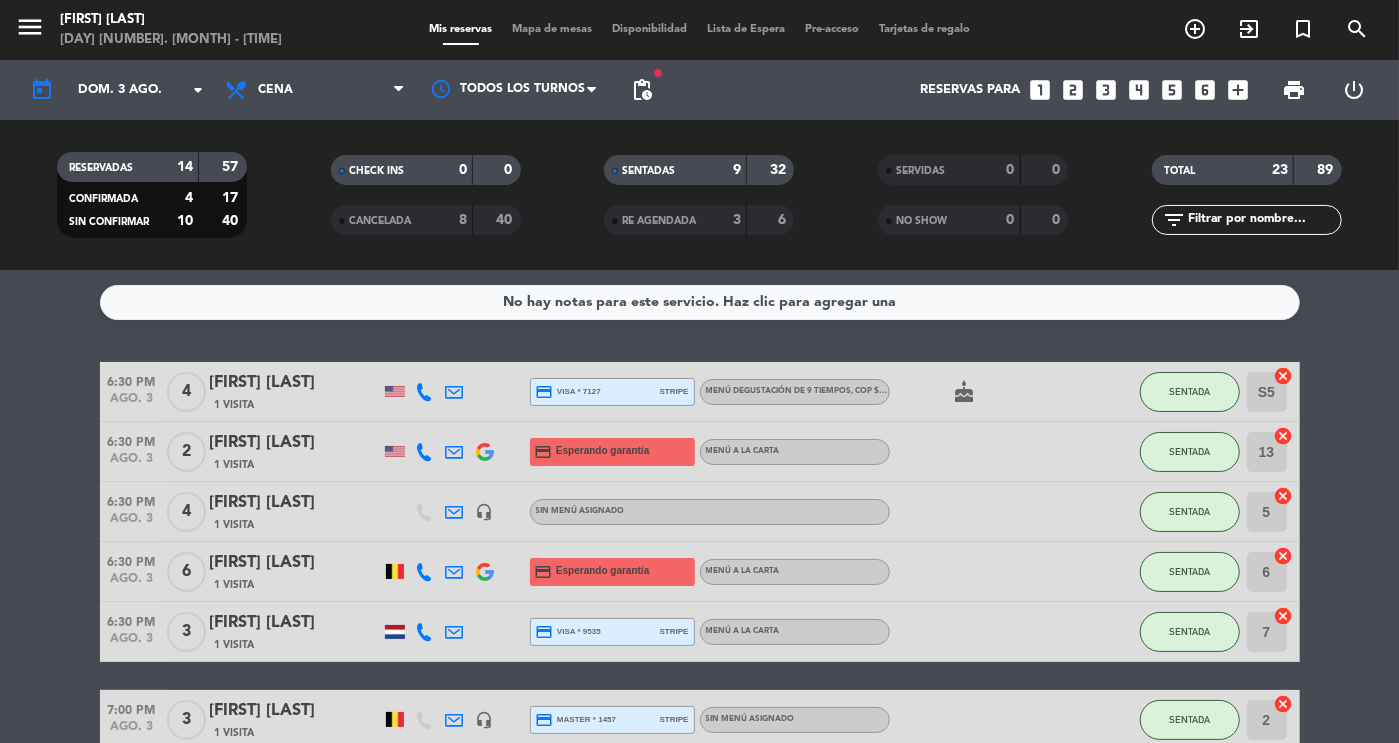 click on "9" 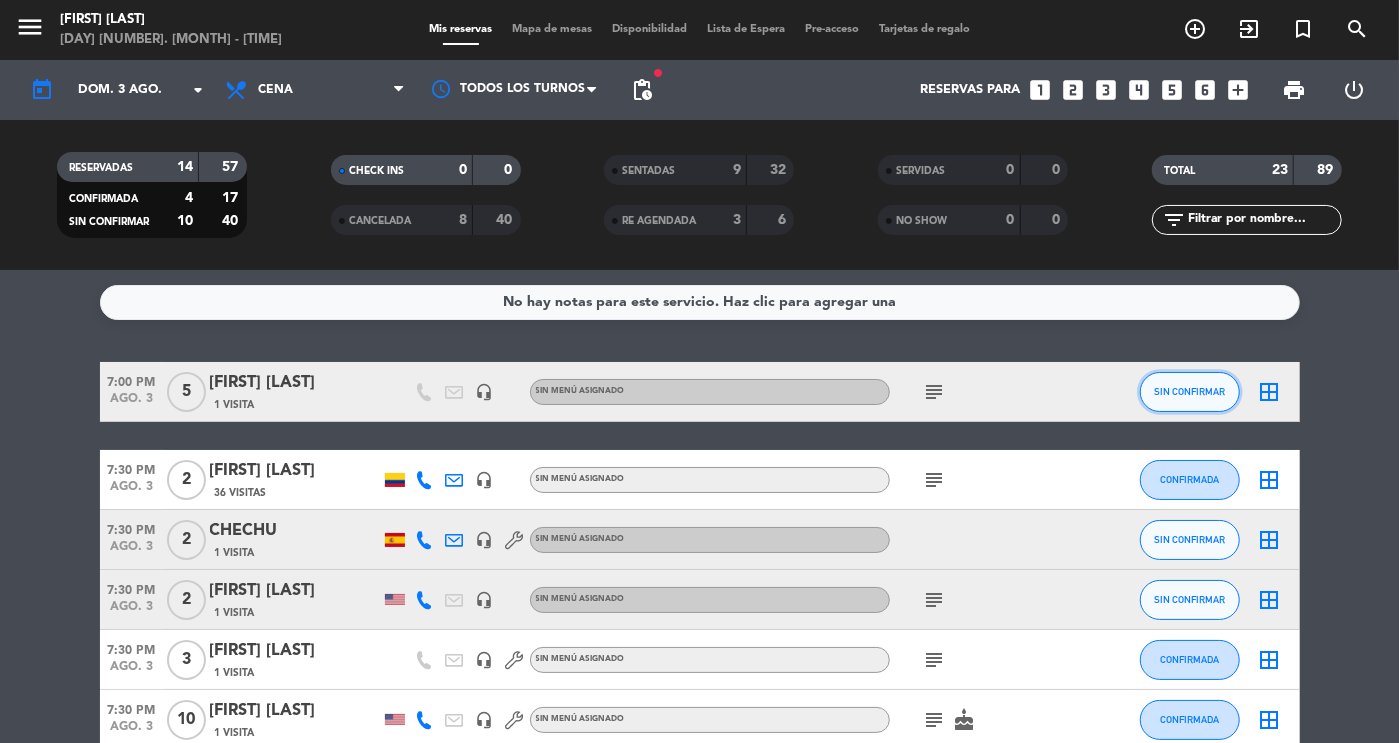 click on "SIN CONFIRMAR" 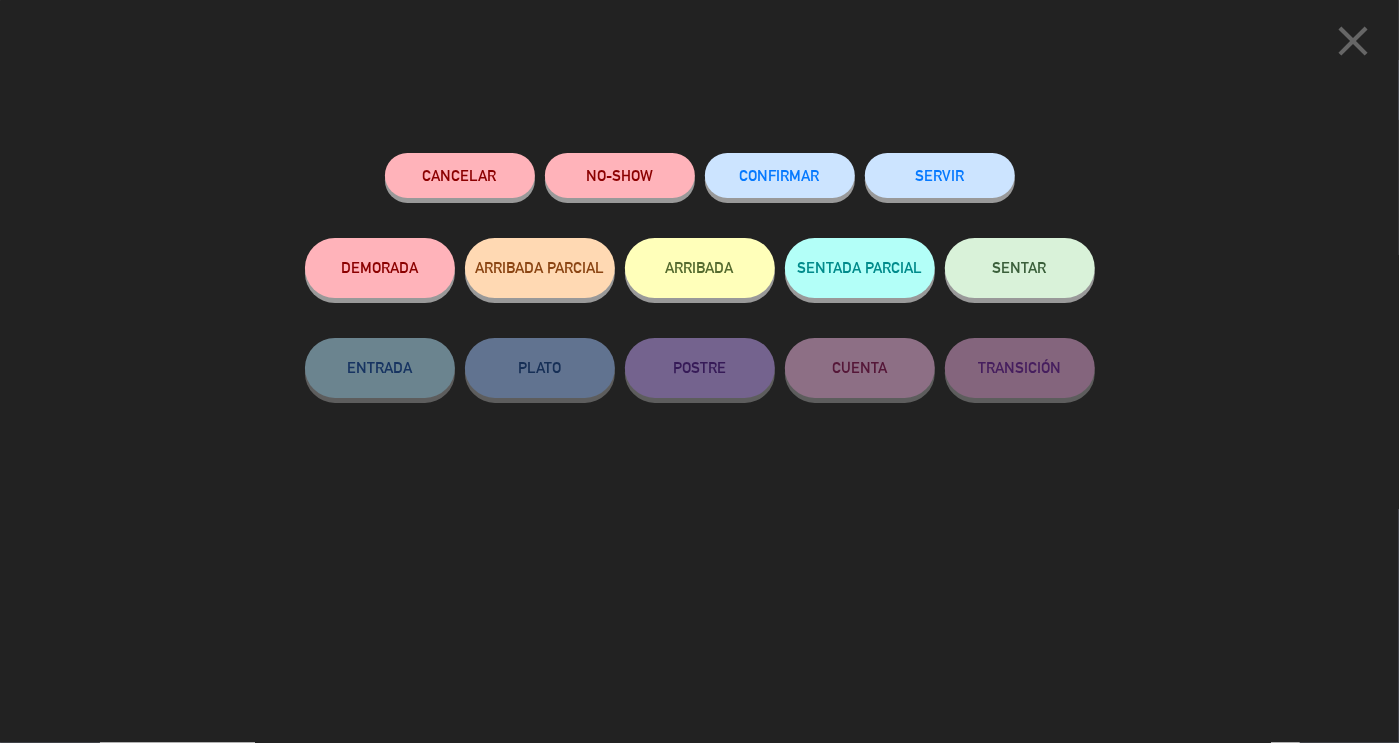 click on "SENTAR" 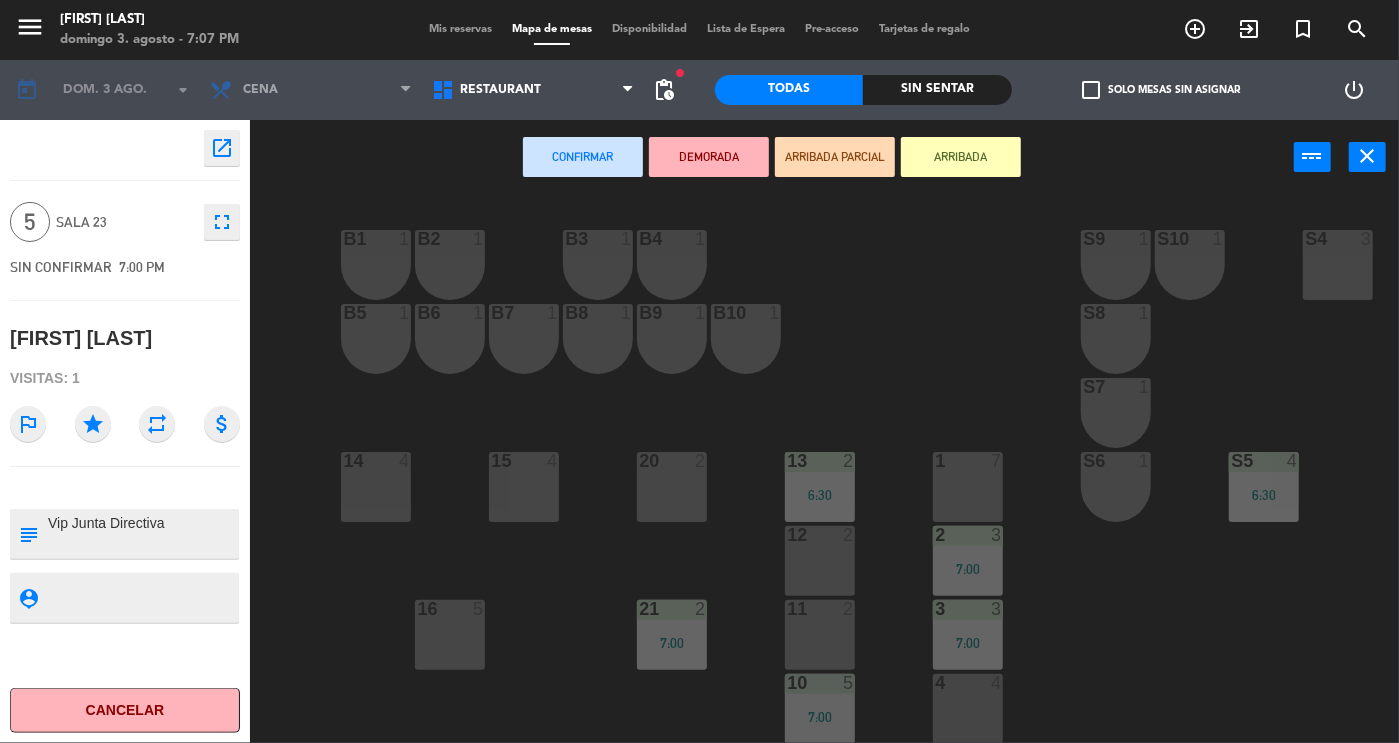 click on "1  7" at bounding box center [968, 487] 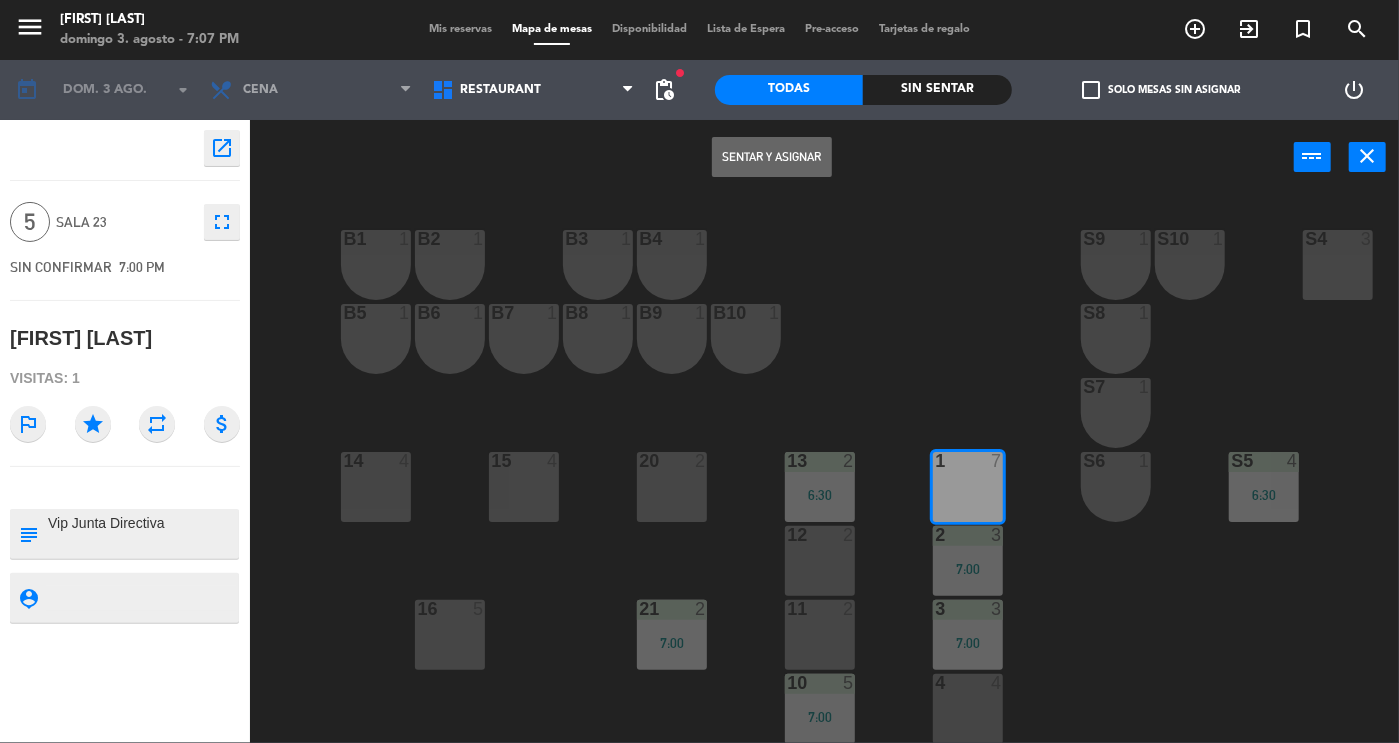 click on "Sentar y Asignar" at bounding box center [772, 157] 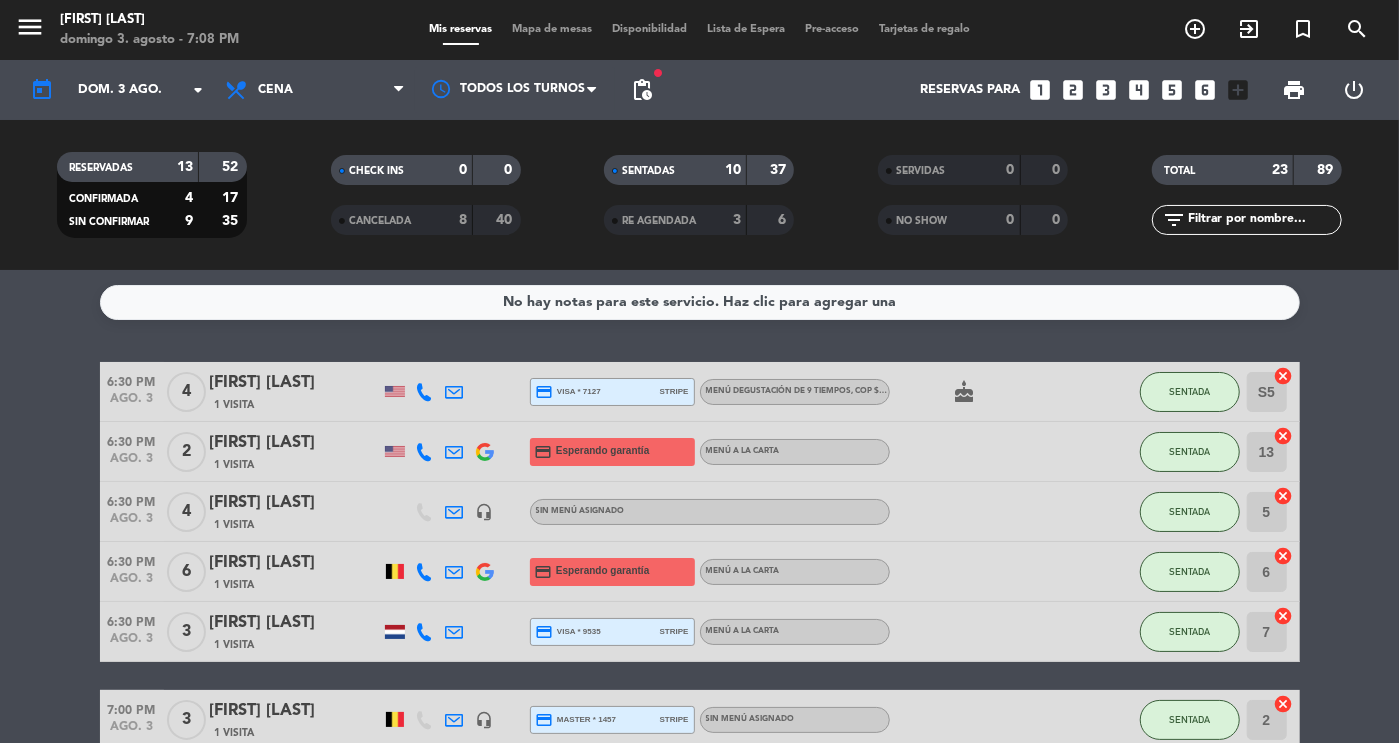 click on "SENTADAS" 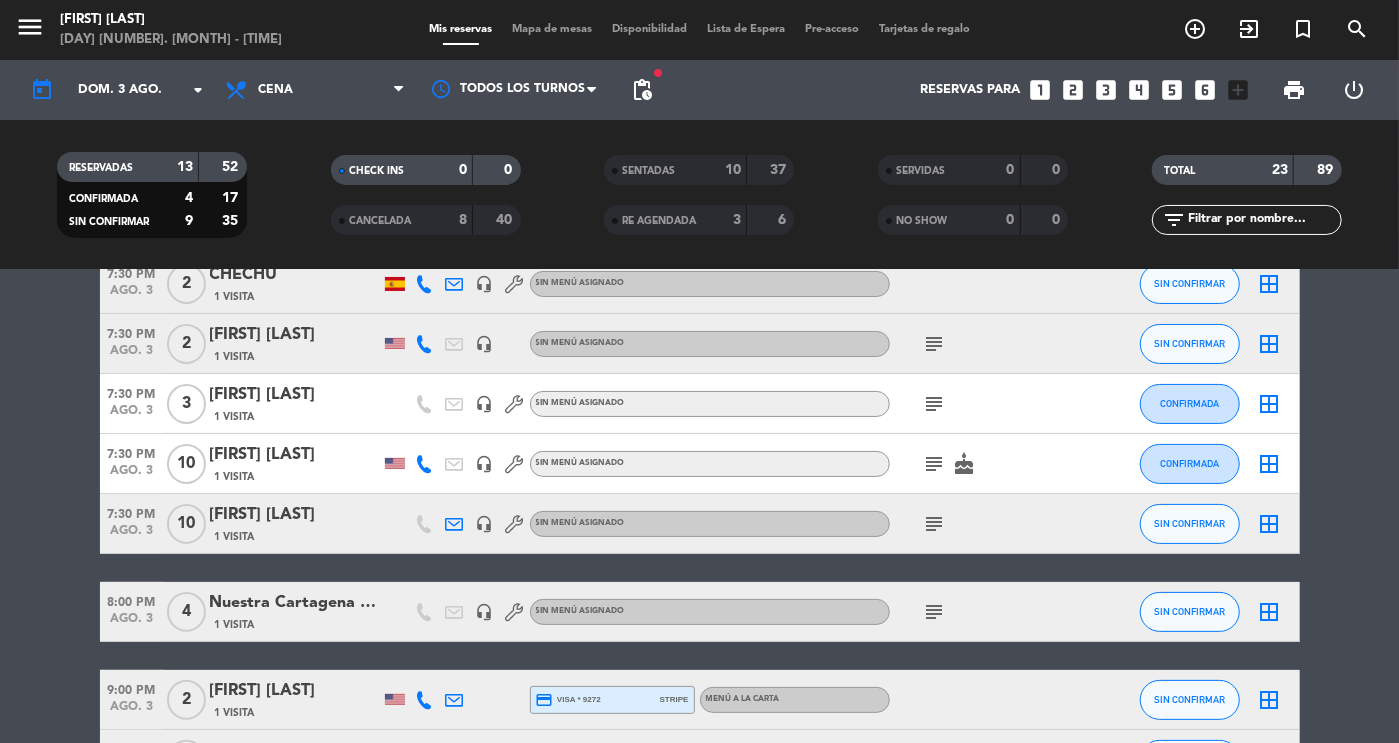scroll, scrollTop: 154, scrollLeft: 0, axis: vertical 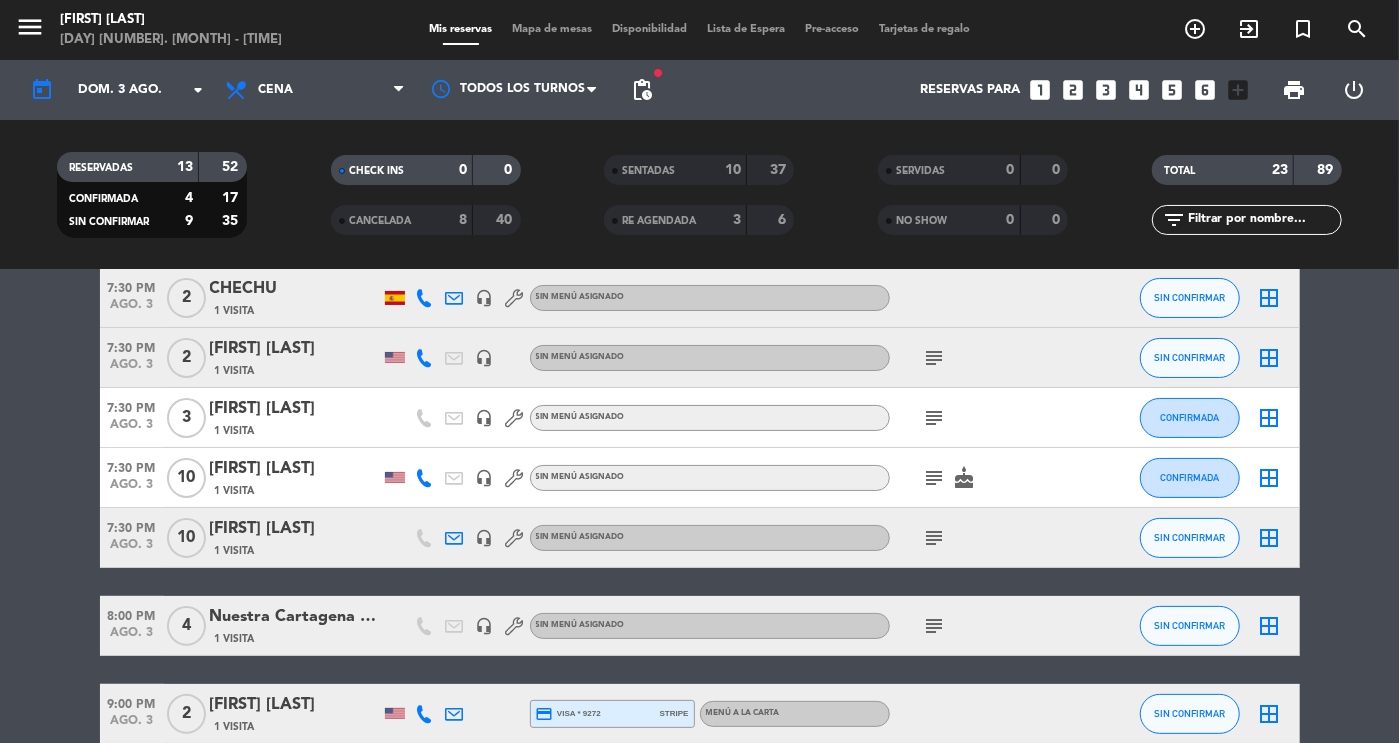 click on "7:30 PM   ago. 3   2   [FIRST] [LAST]   36 Visitas   headset_mic  Sin menú asignado  subject  CONFIRMADA  border_all   7:30 PM   ago. 3   2   CHECHU   1 Visita   headset_mic  Sin menú asignado SIN CONFIRMAR  border_all   7:30 PM   ago. 3   2   [FIRST] [LAST]   1 Visita   headset_mic  Sin menú asignado  subject  SIN CONFIRMAR  border_all   7:30 PM   ago. 3   3   [FIRST] [LAST]   1 Visita   headset_mic  Sin menú asignado  subject  CONFIRMADA  border_all   7:30 PM   ago. 3   10   [FIRST] [LAST]   1 Visita   headset_mic  Sin menú asignado  subject   cake  CONFIRMADA  border_all   7:30 PM   ago. 3   10   [FIRST] [LAST]   1 Visita   headset_mic  Sin menú asignado  subject  SIN CONFIRMAR  border_all   8:00 PM   ago. 3   4   Nuestra Cartagena - Miriam & Carolina   1 Visita   headset_mic  Sin menú asignado  subject  SIN CONFIRMAR  border_all   9:00 PM   ago. 3   2   [FIRST] [LAST]   1 Visita  credit_card  visa * 9272   stripe   Menú a la carta SIN CONFIRMAR  border_all   9:00 PM   ago. 3   7   [FIRST] [LAST]" 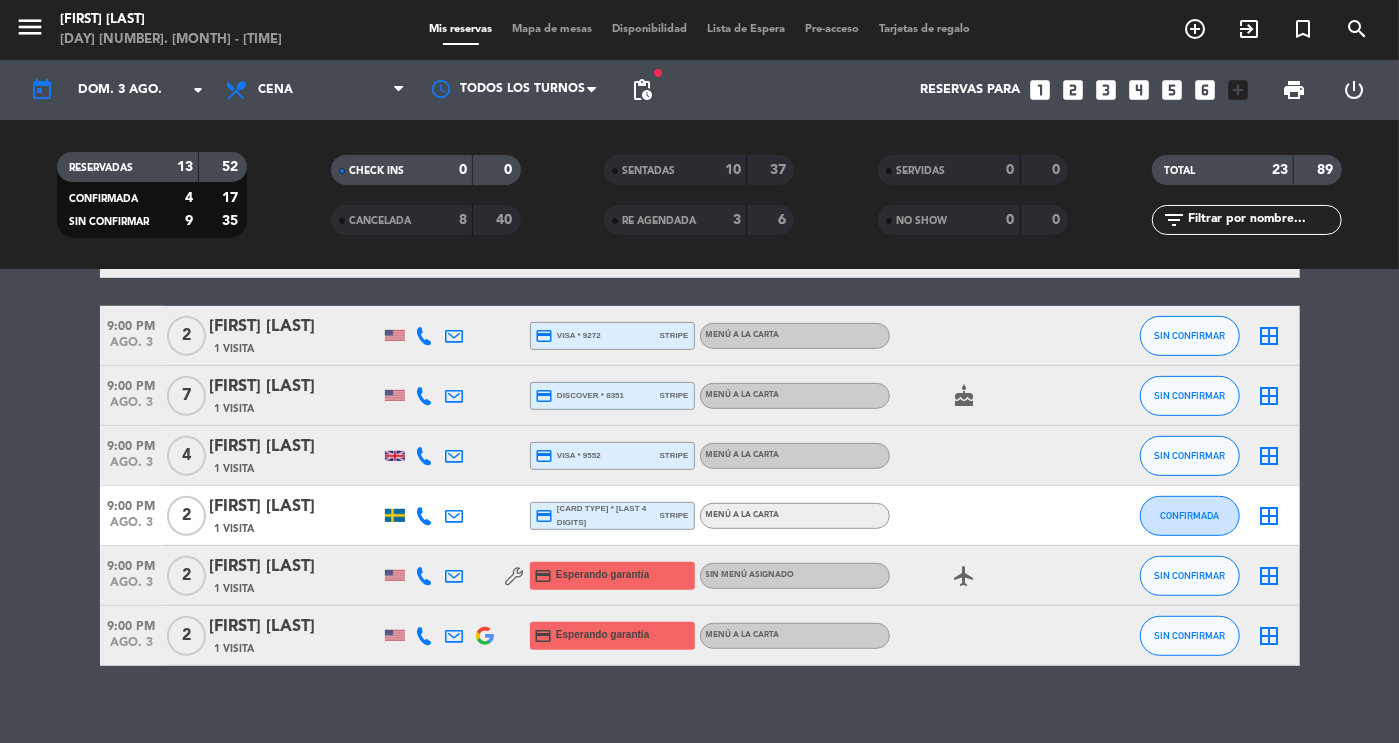 scroll, scrollTop: 554, scrollLeft: 0, axis: vertical 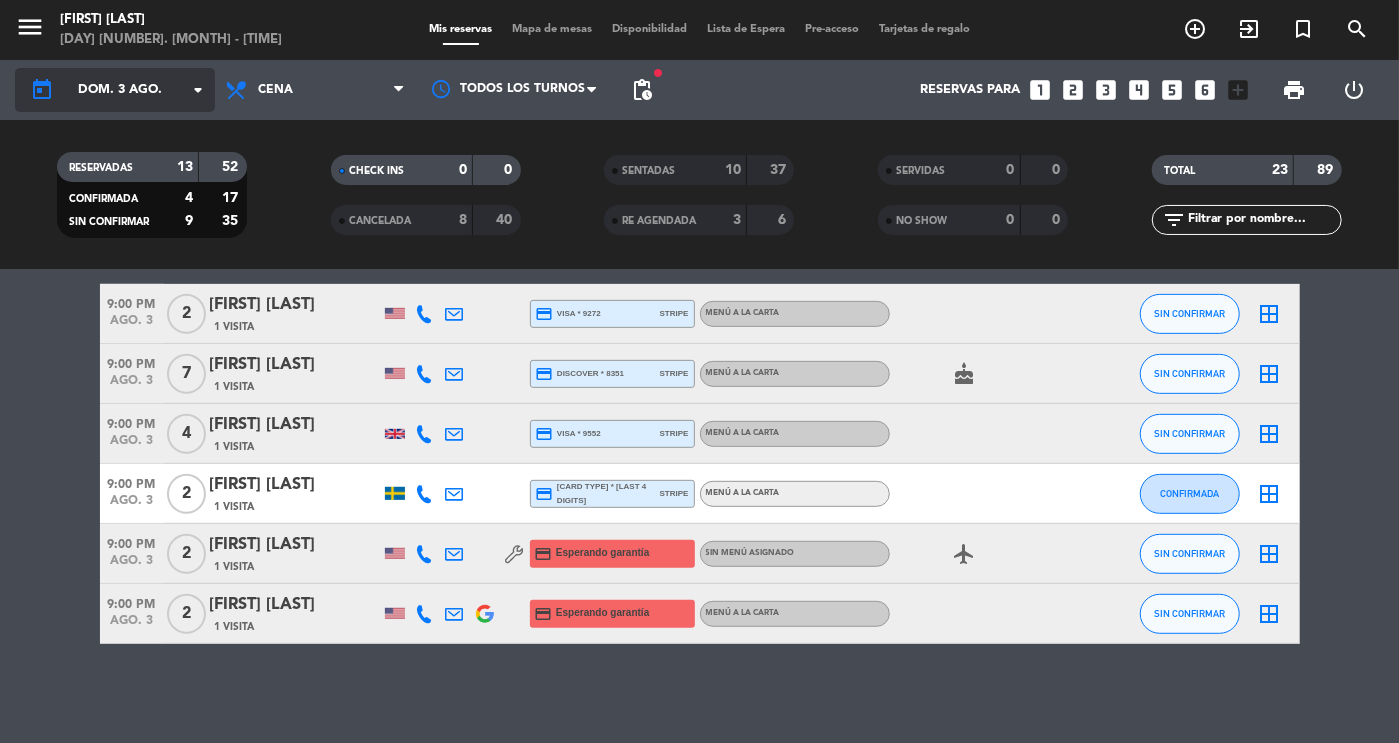 click on "dom. 3 ago." 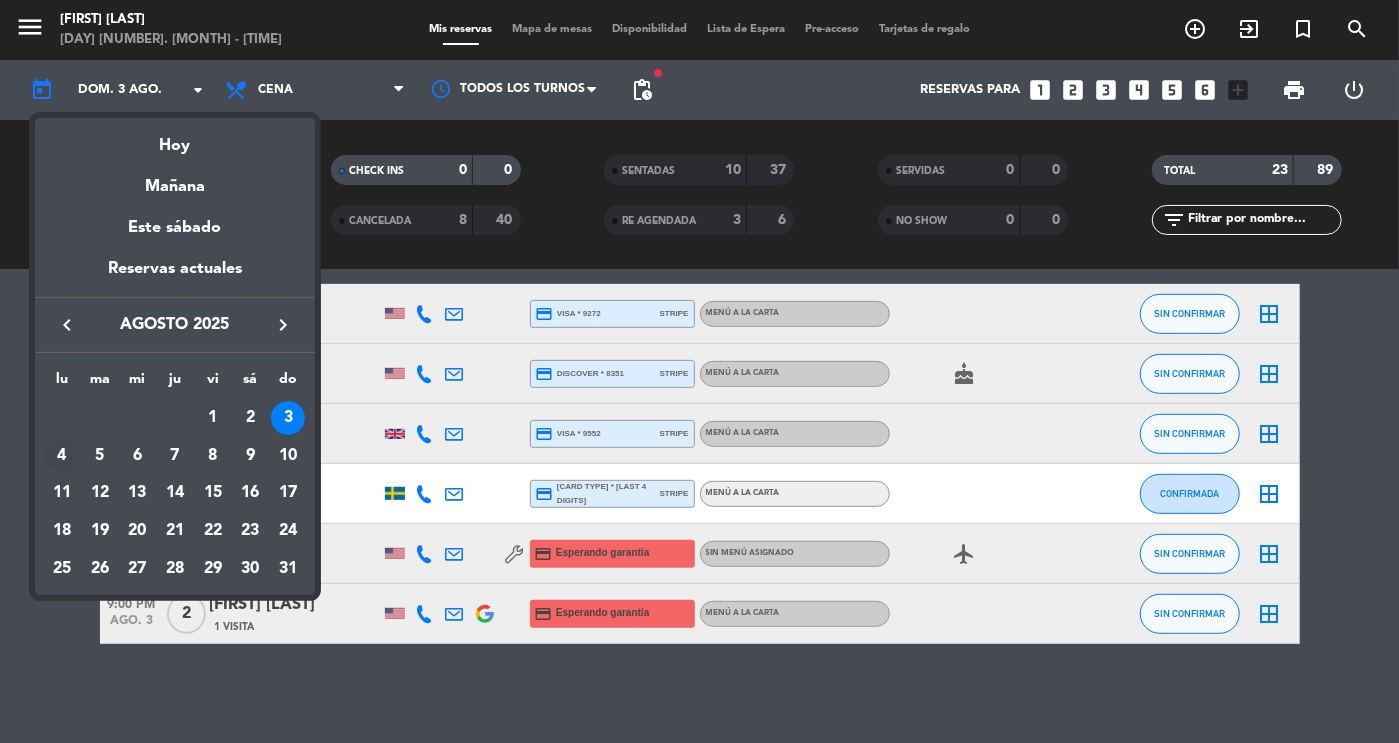 click on "4" at bounding box center (62, 456) 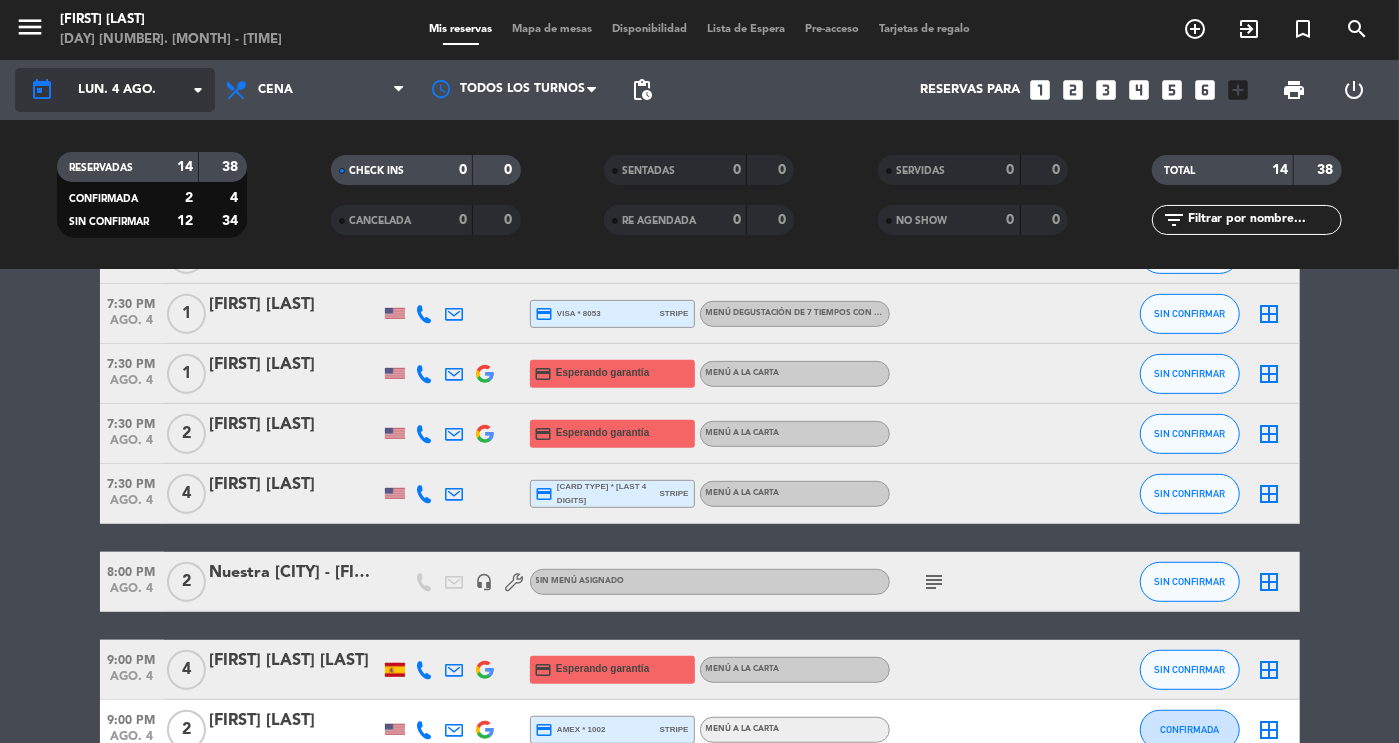 click on "lun. 4 ago." 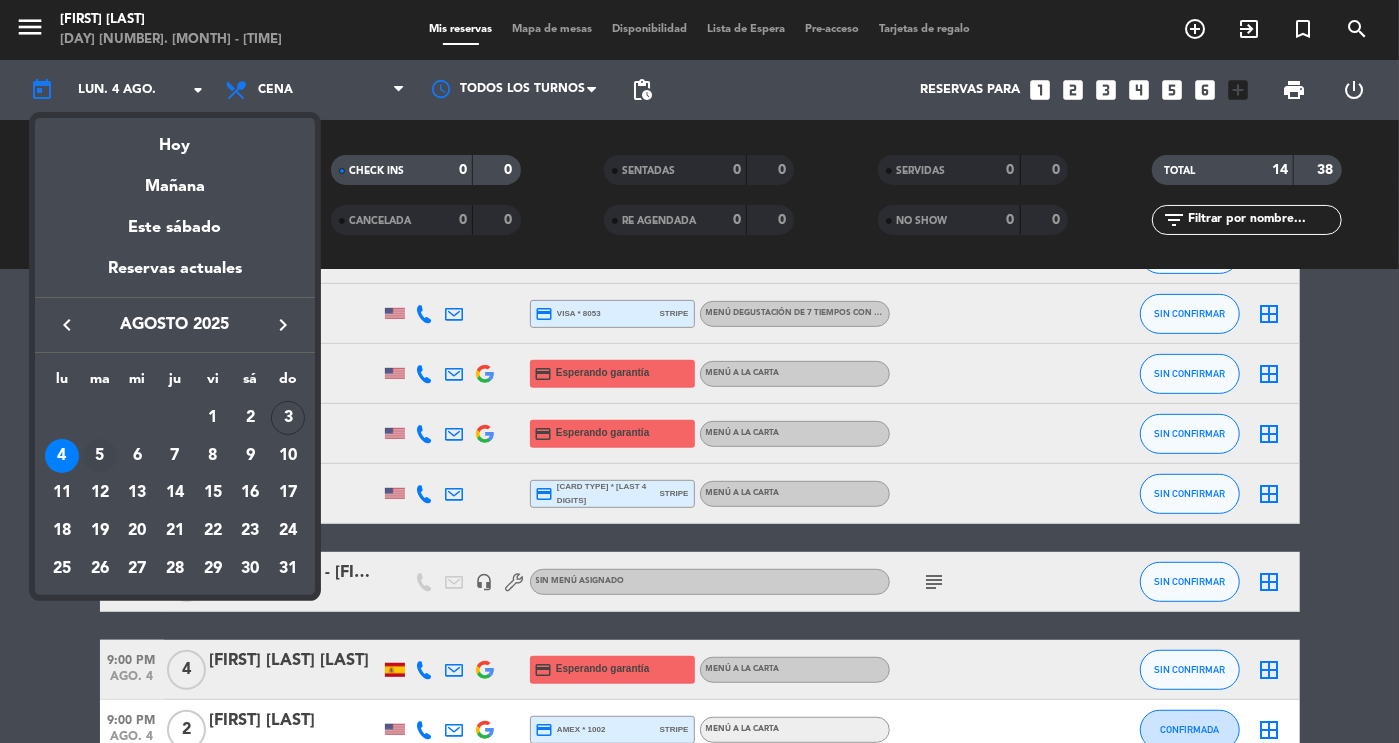 click on "5" at bounding box center [100, 456] 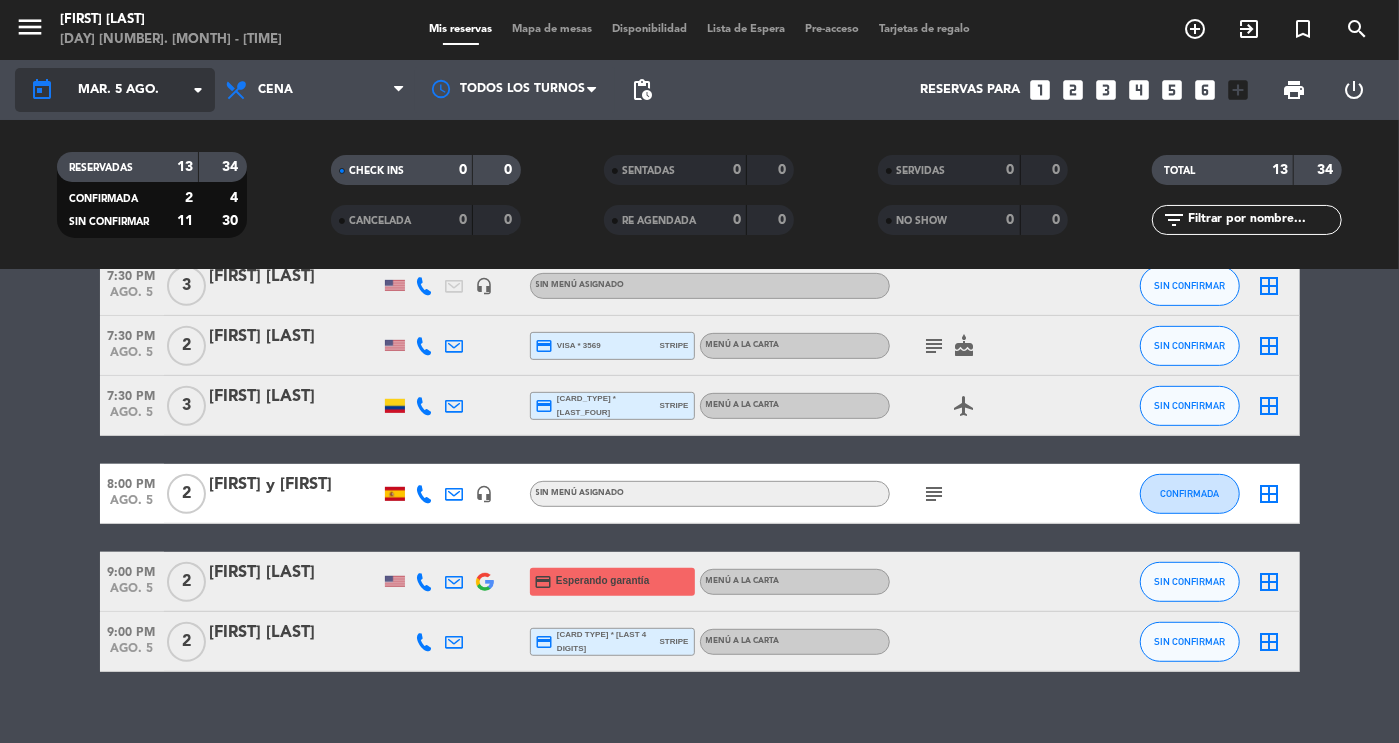 click on "arrow_drop_down" 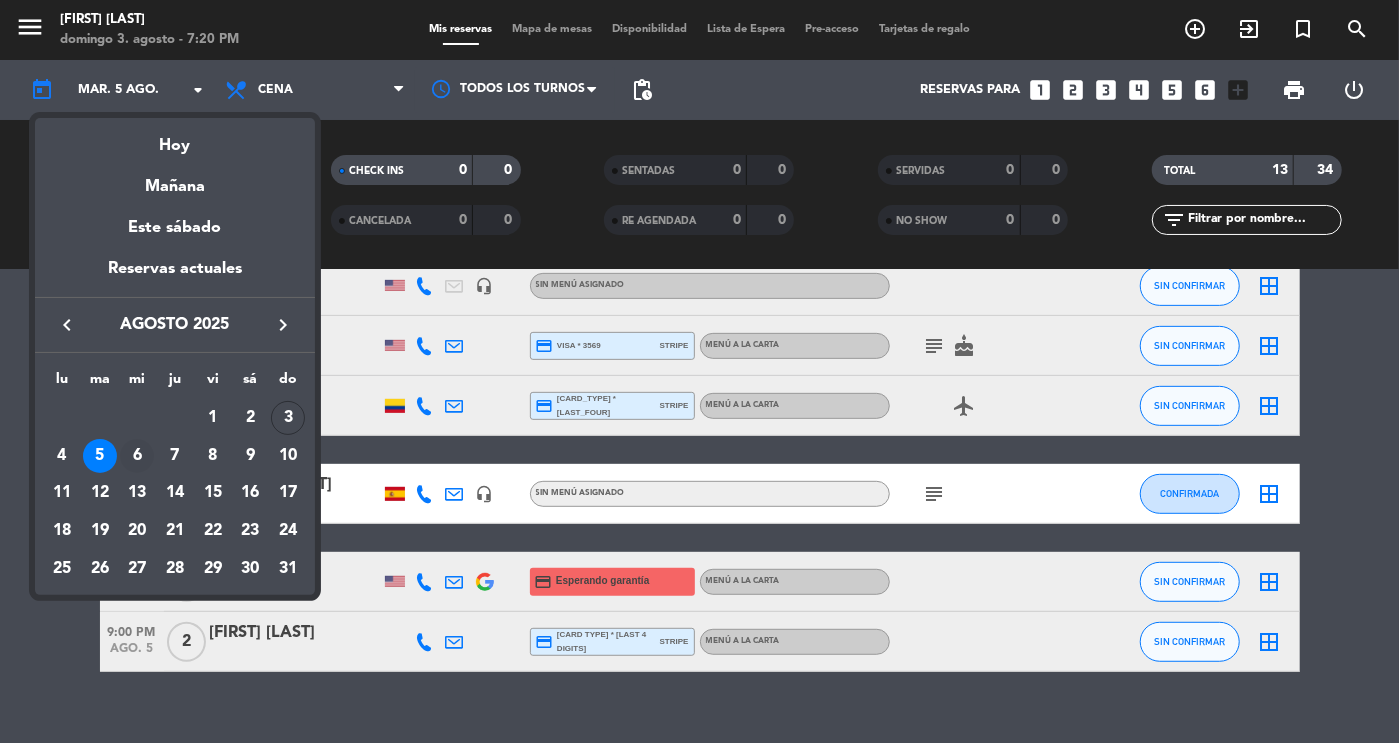 click on "6" at bounding box center [137, 456] 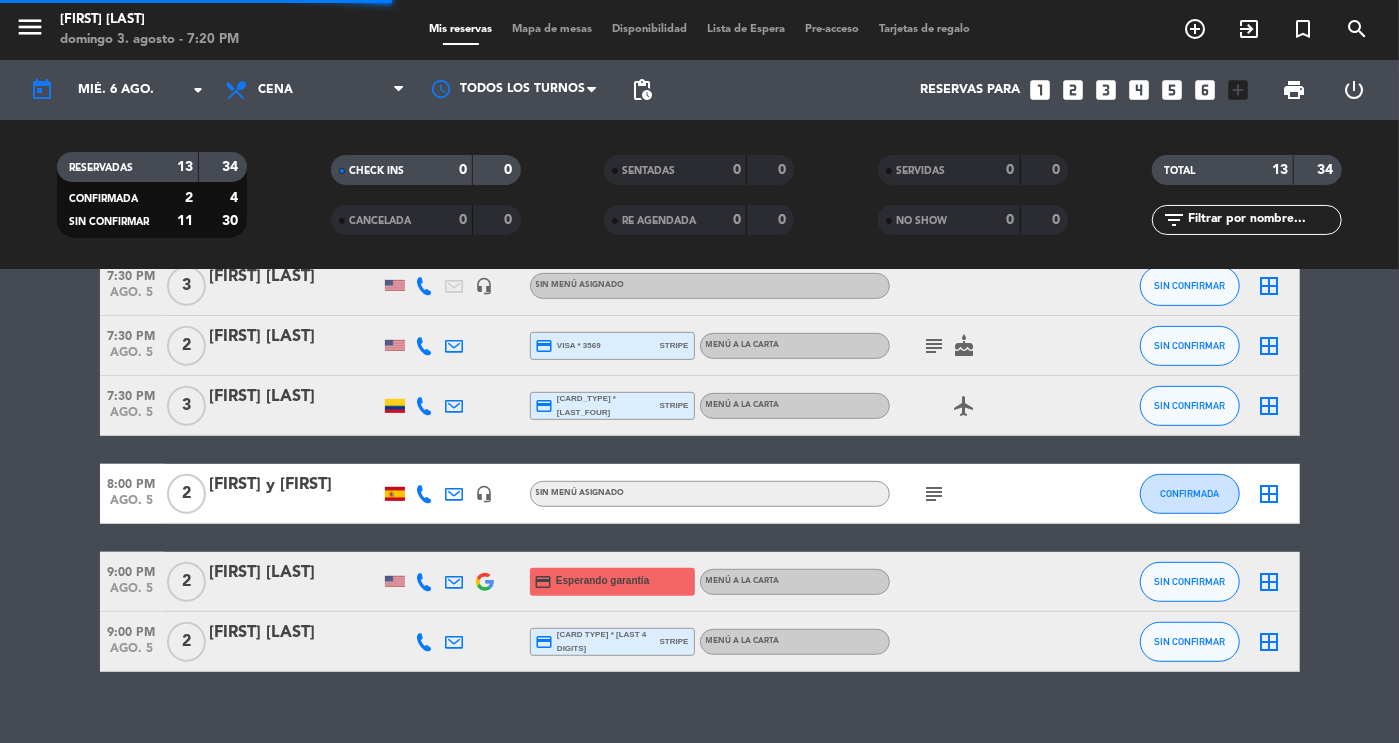 scroll, scrollTop: 342, scrollLeft: 0, axis: vertical 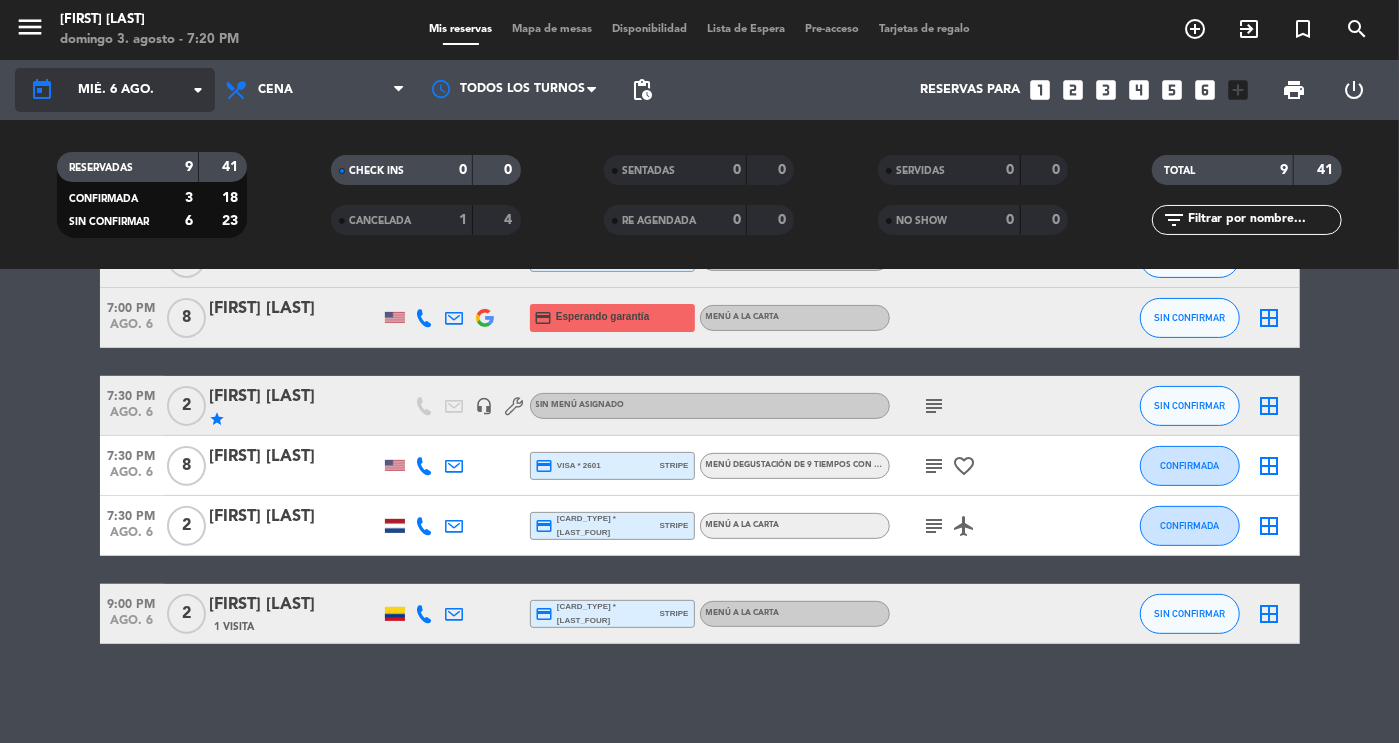 click on "arrow_drop_down" 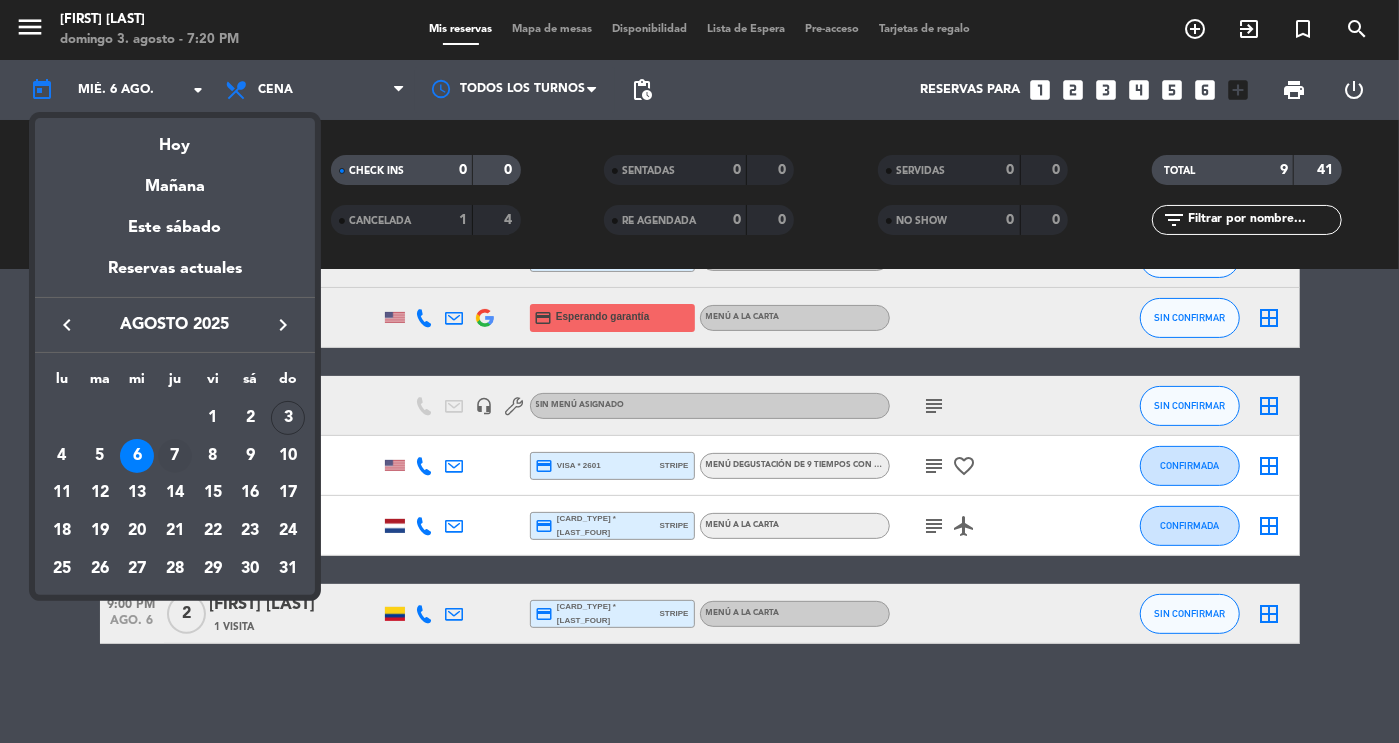 click on "7" at bounding box center (175, 456) 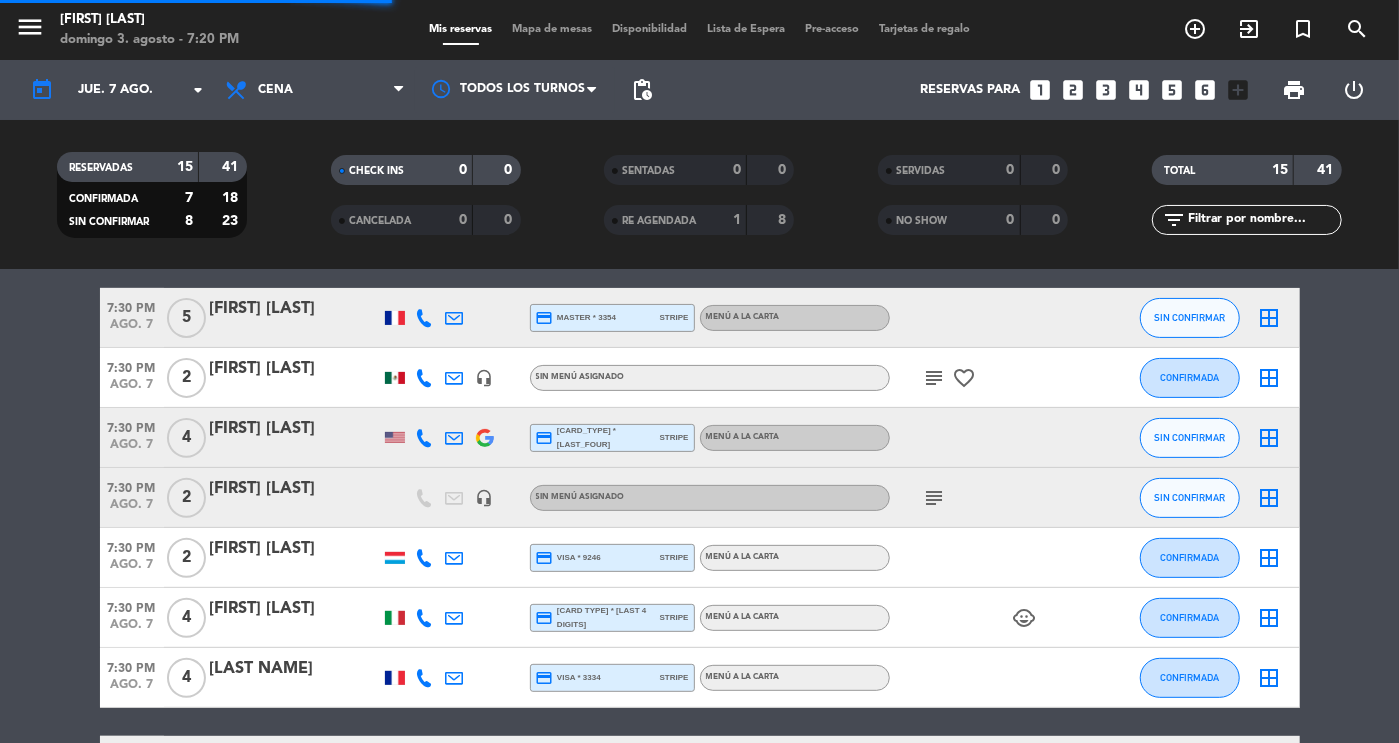scroll, scrollTop: 554, scrollLeft: 0, axis: vertical 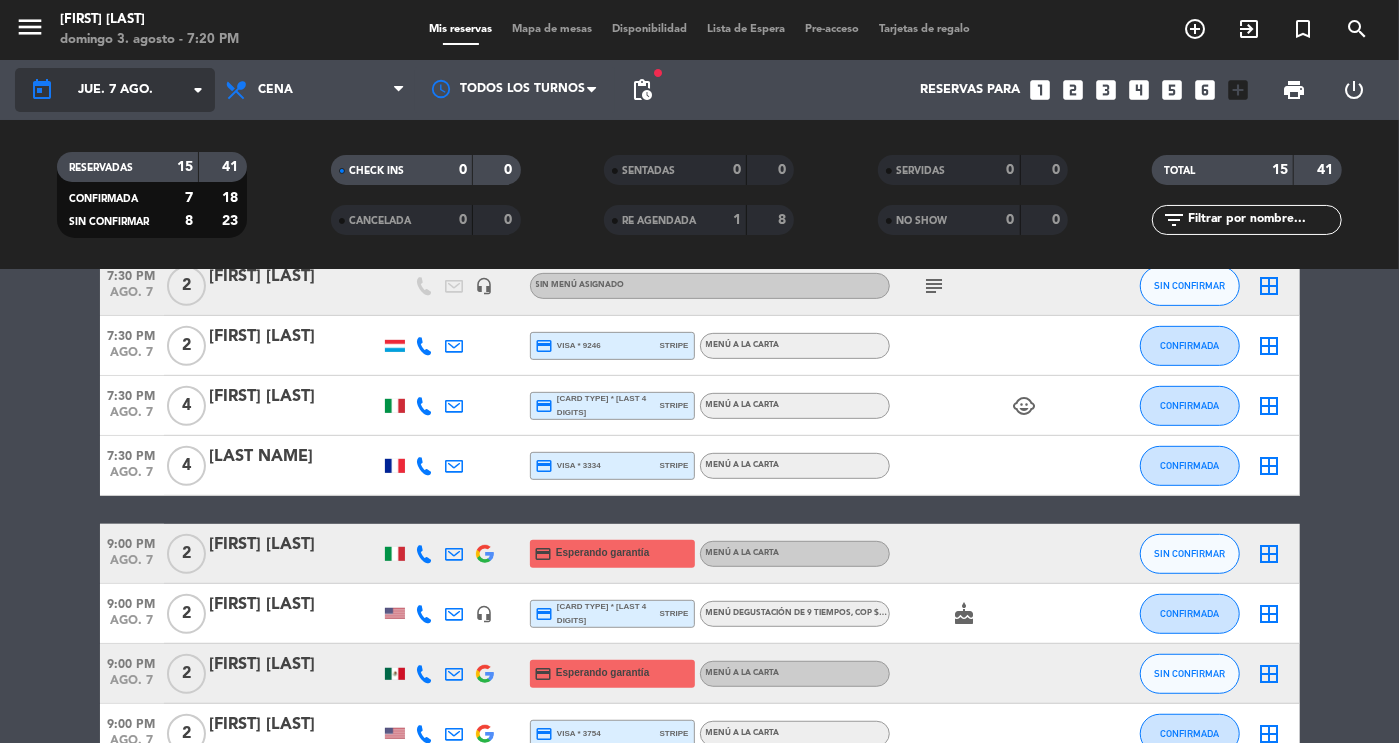 click on "arrow_drop_down" 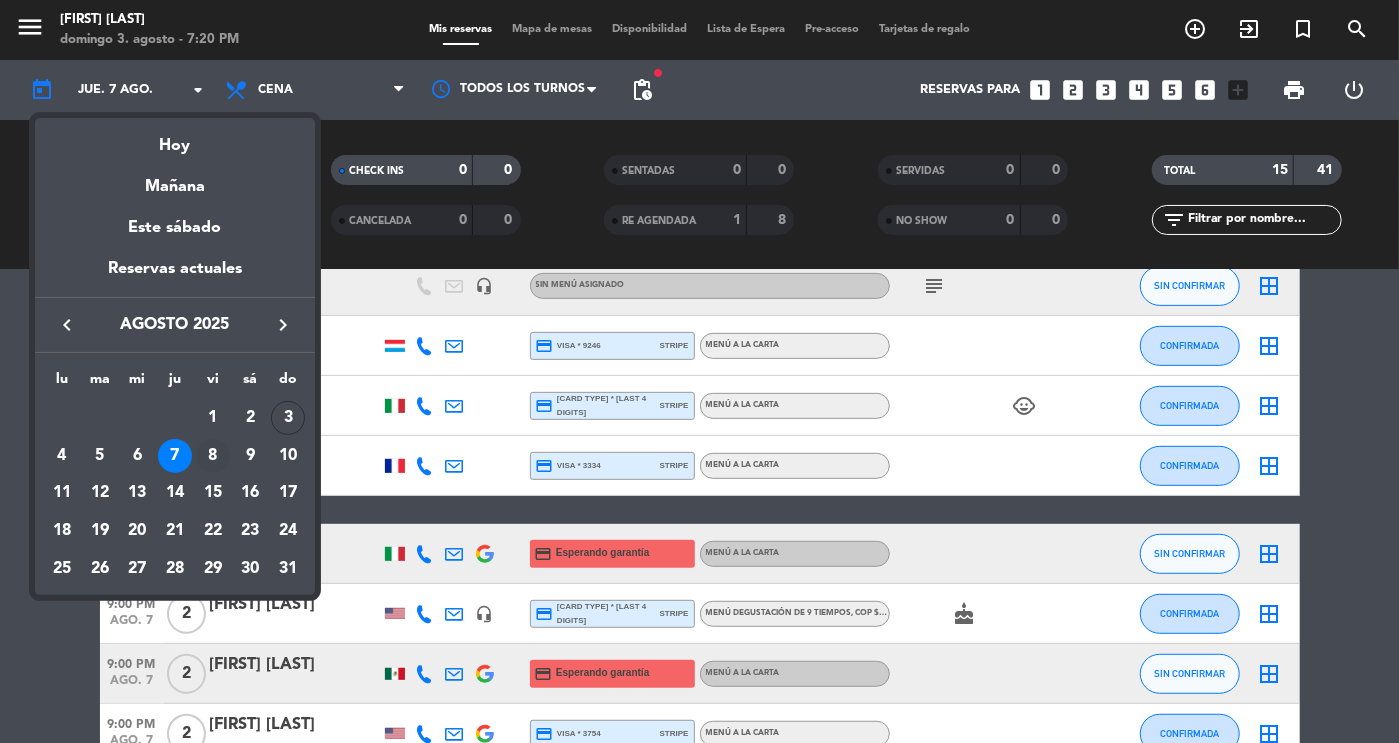 click on "8" at bounding box center (213, 456) 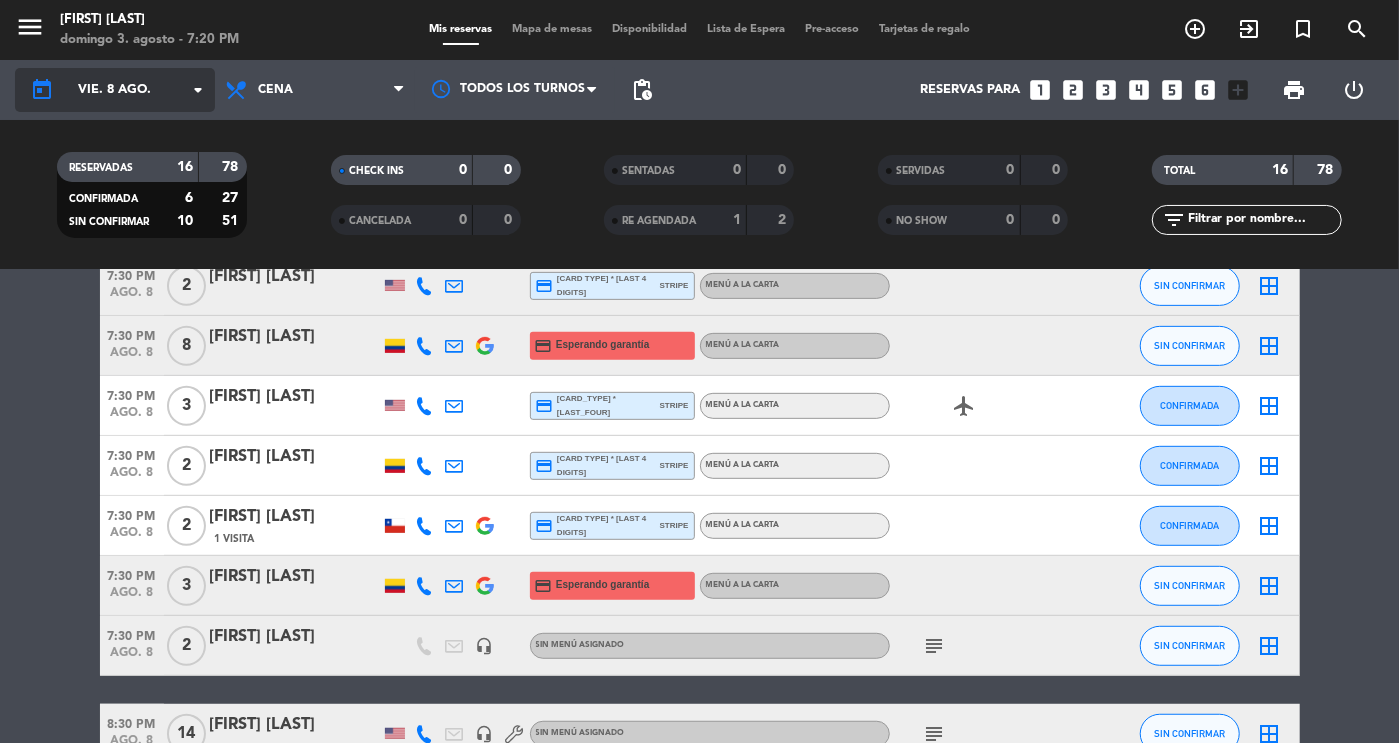 click on "vie. 8 ago." 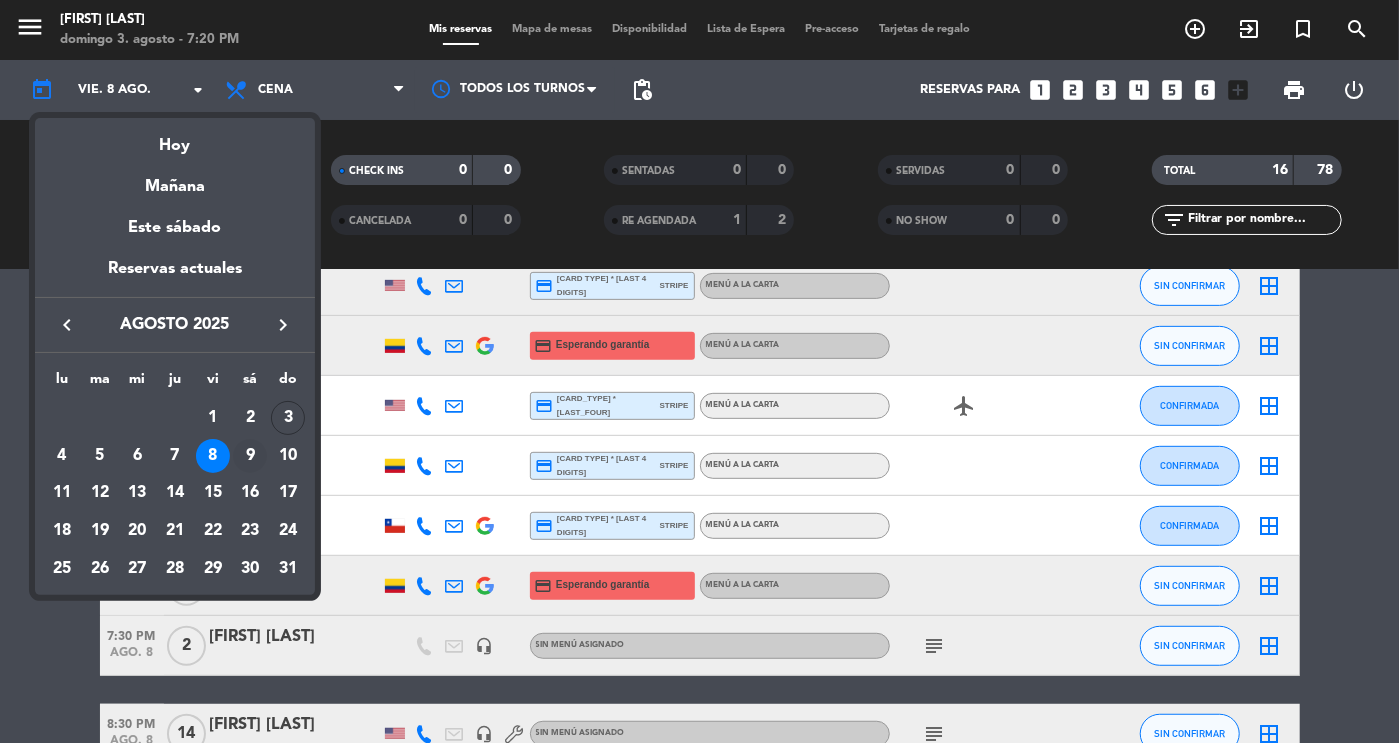 click on "9" at bounding box center (250, 456) 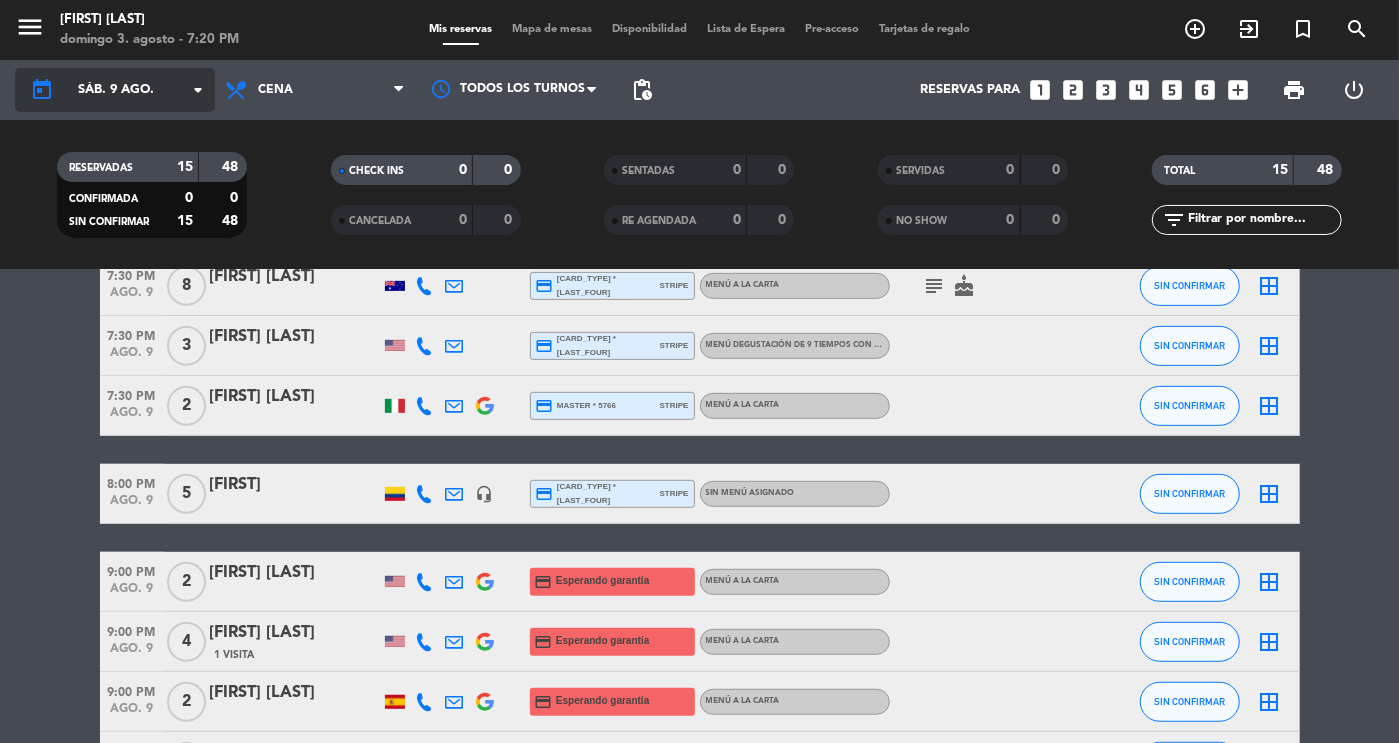 click on "arrow_drop_down" 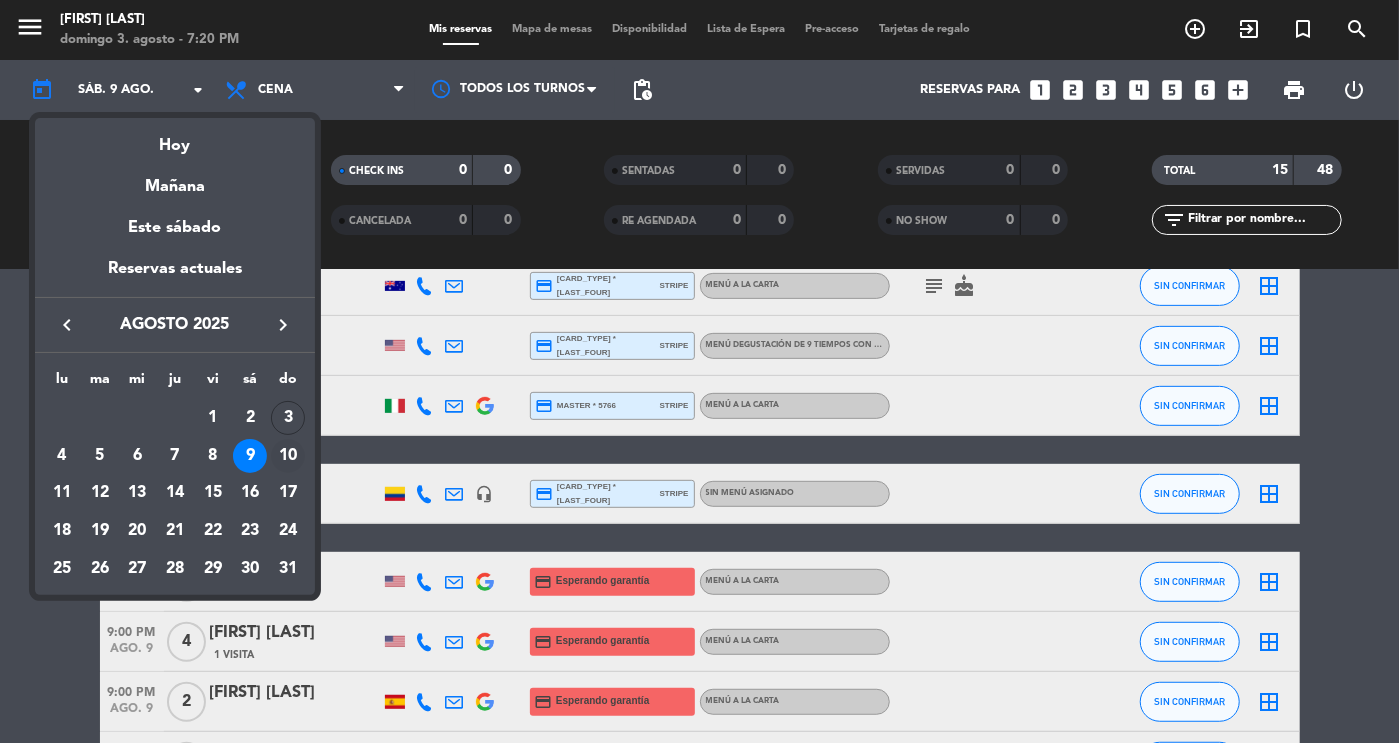 click on "10" at bounding box center (288, 456) 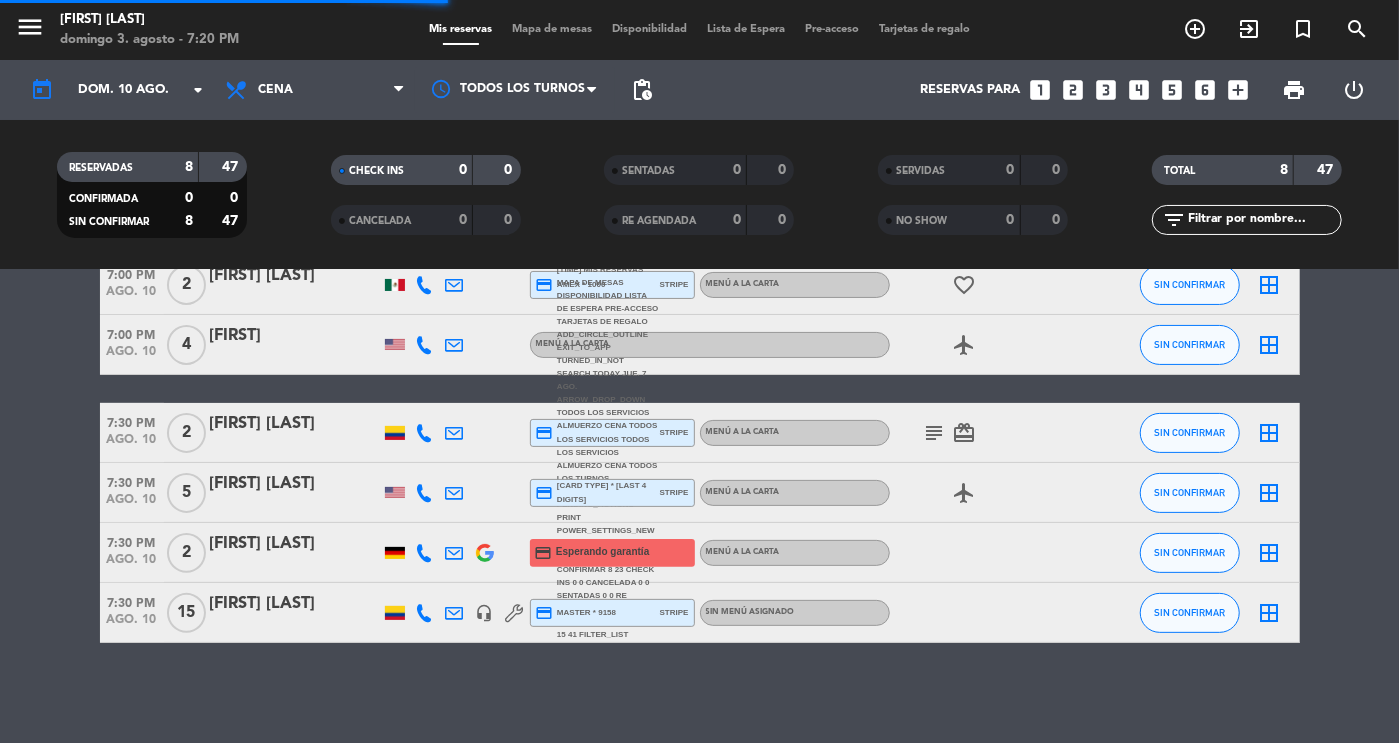 scroll, scrollTop: 254, scrollLeft: 0, axis: vertical 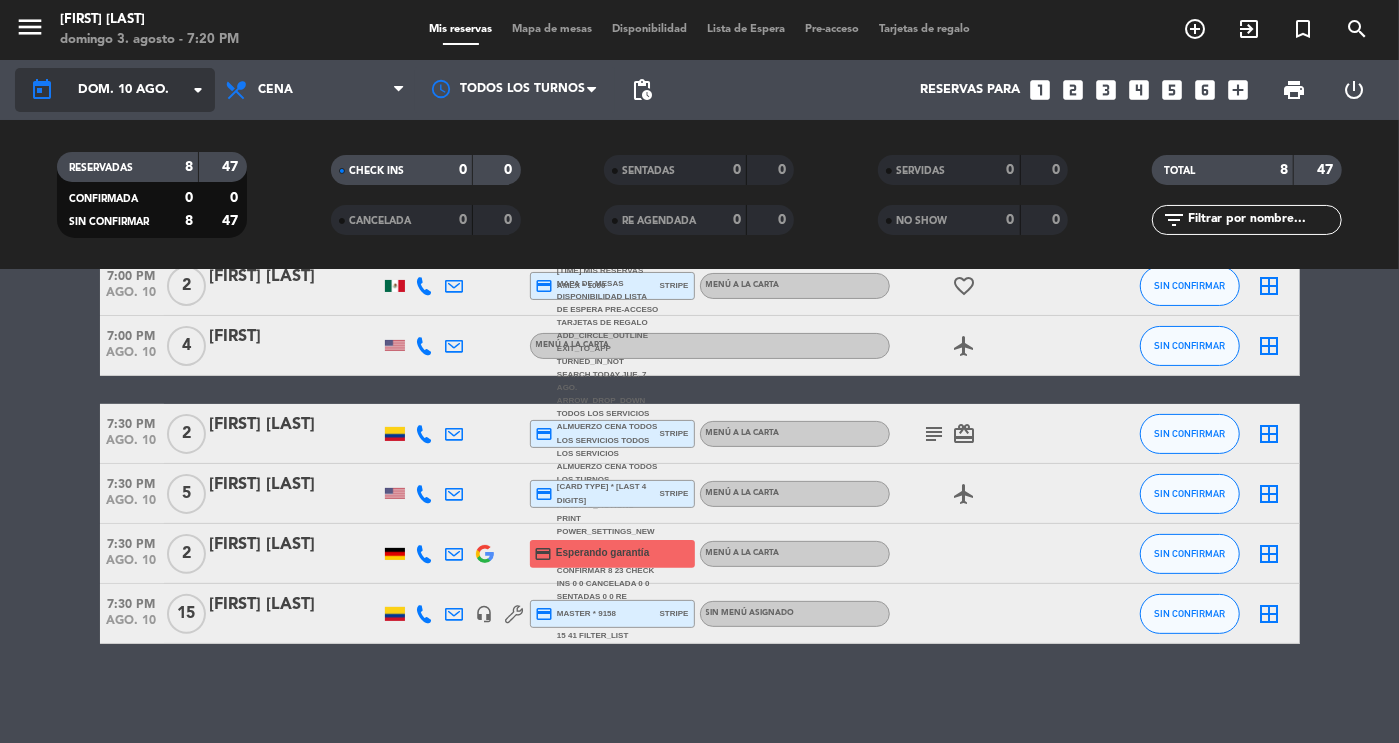 click on "dom. 10 ago." 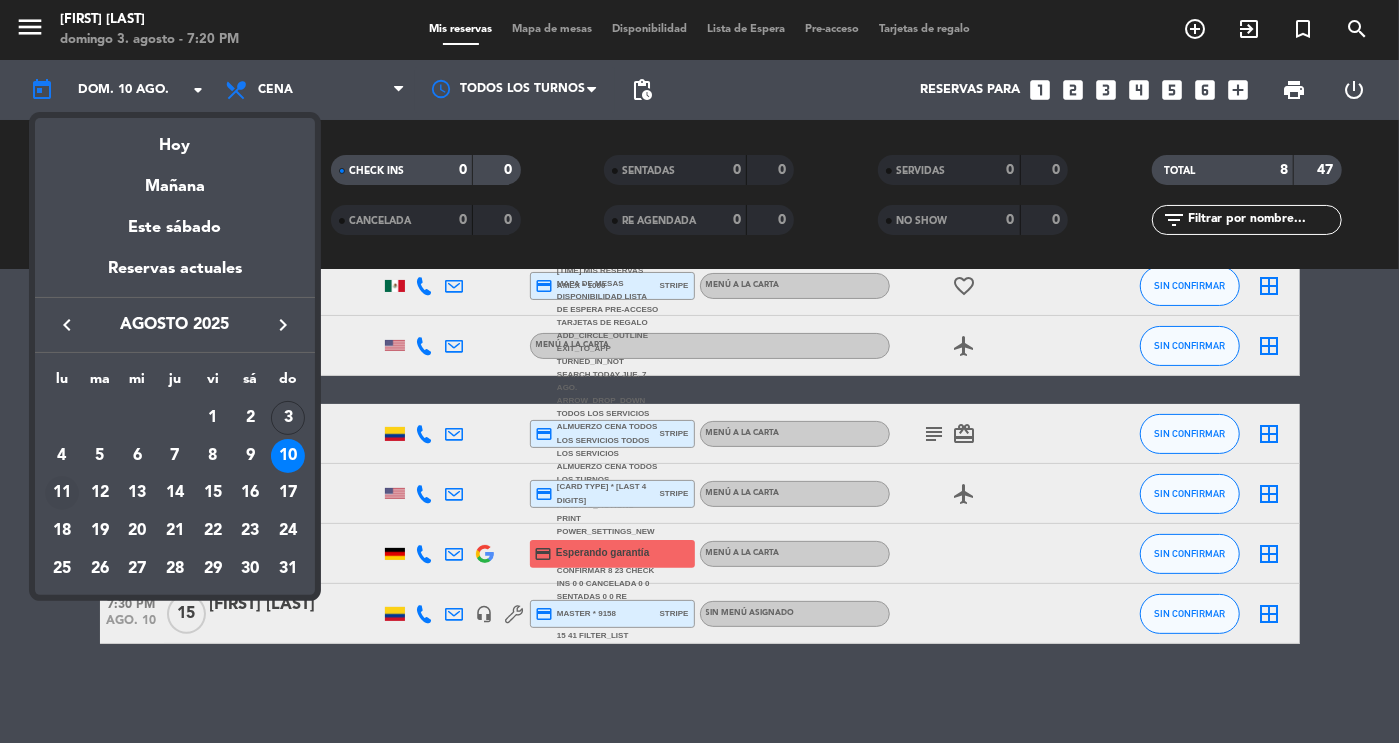 click on "11" at bounding box center [62, 493] 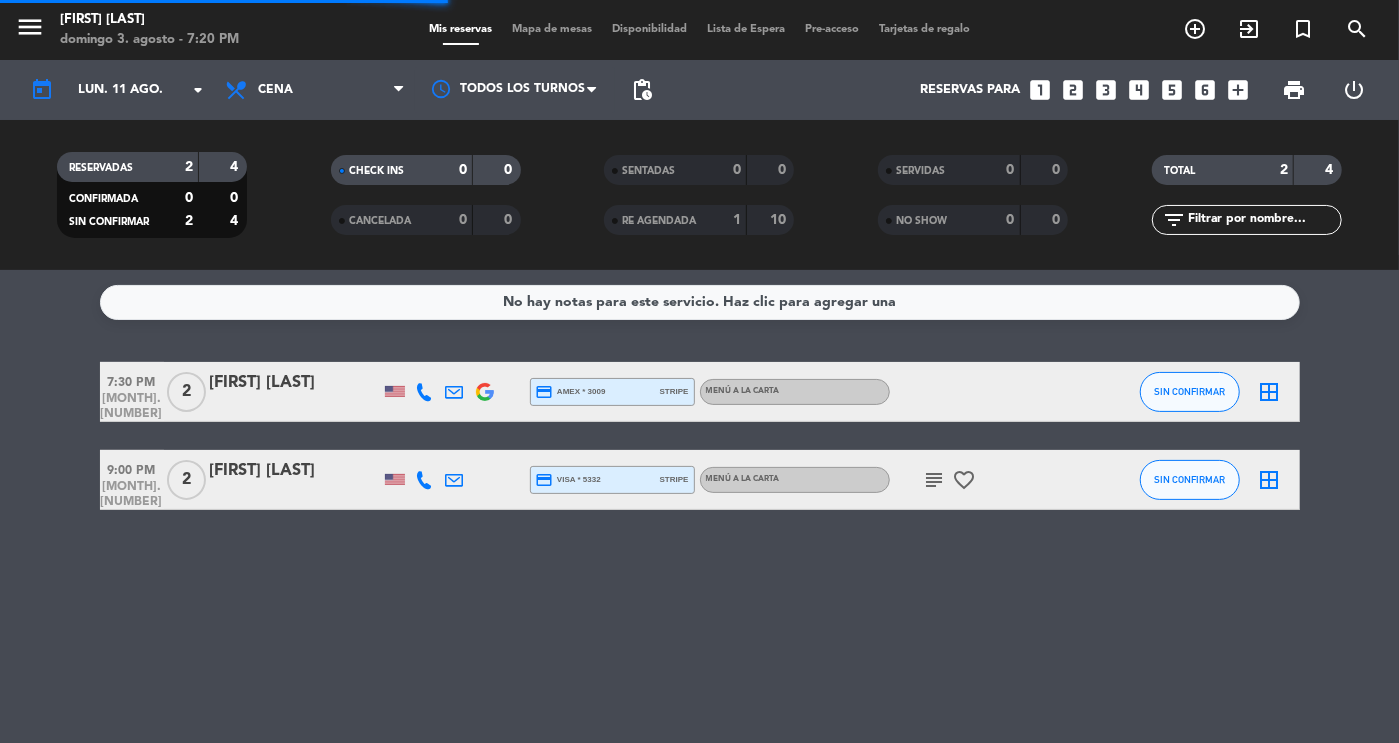 scroll, scrollTop: 0, scrollLeft: 0, axis: both 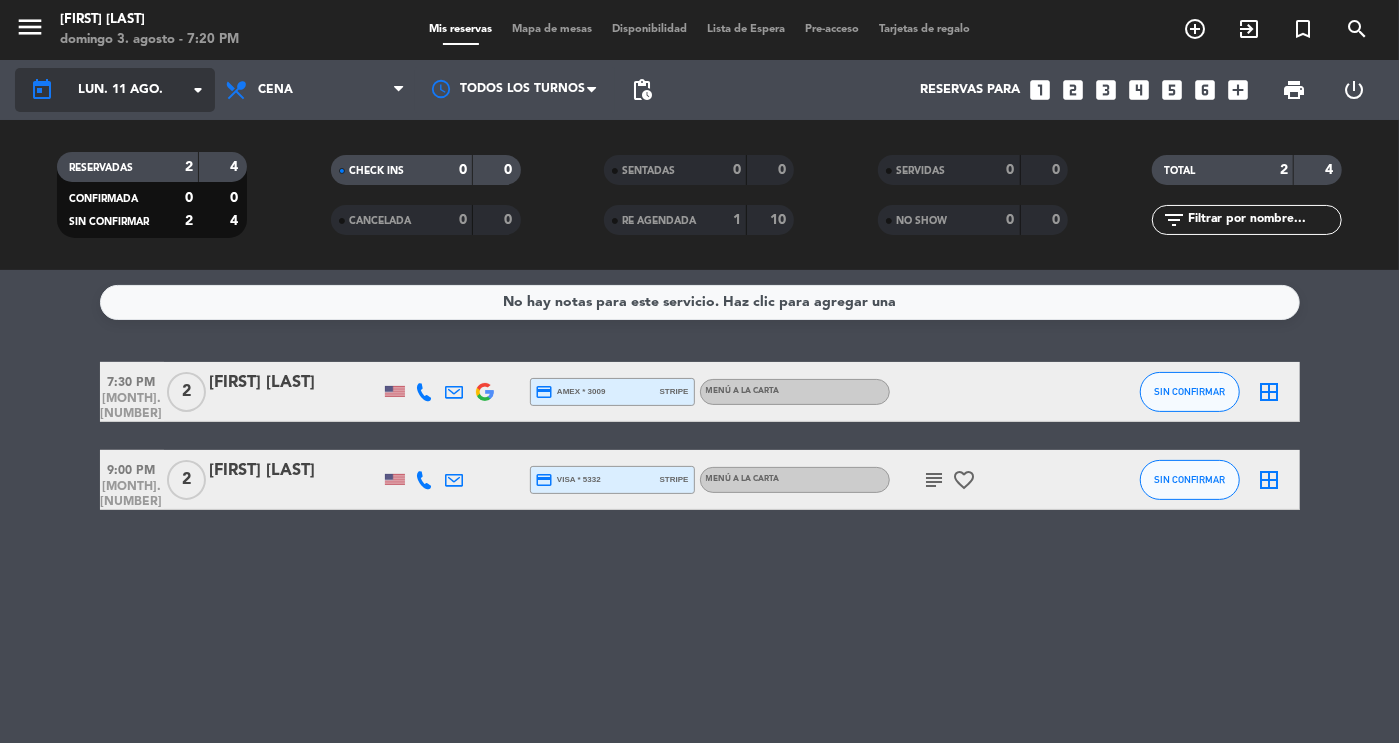 click on "arrow_drop_down" 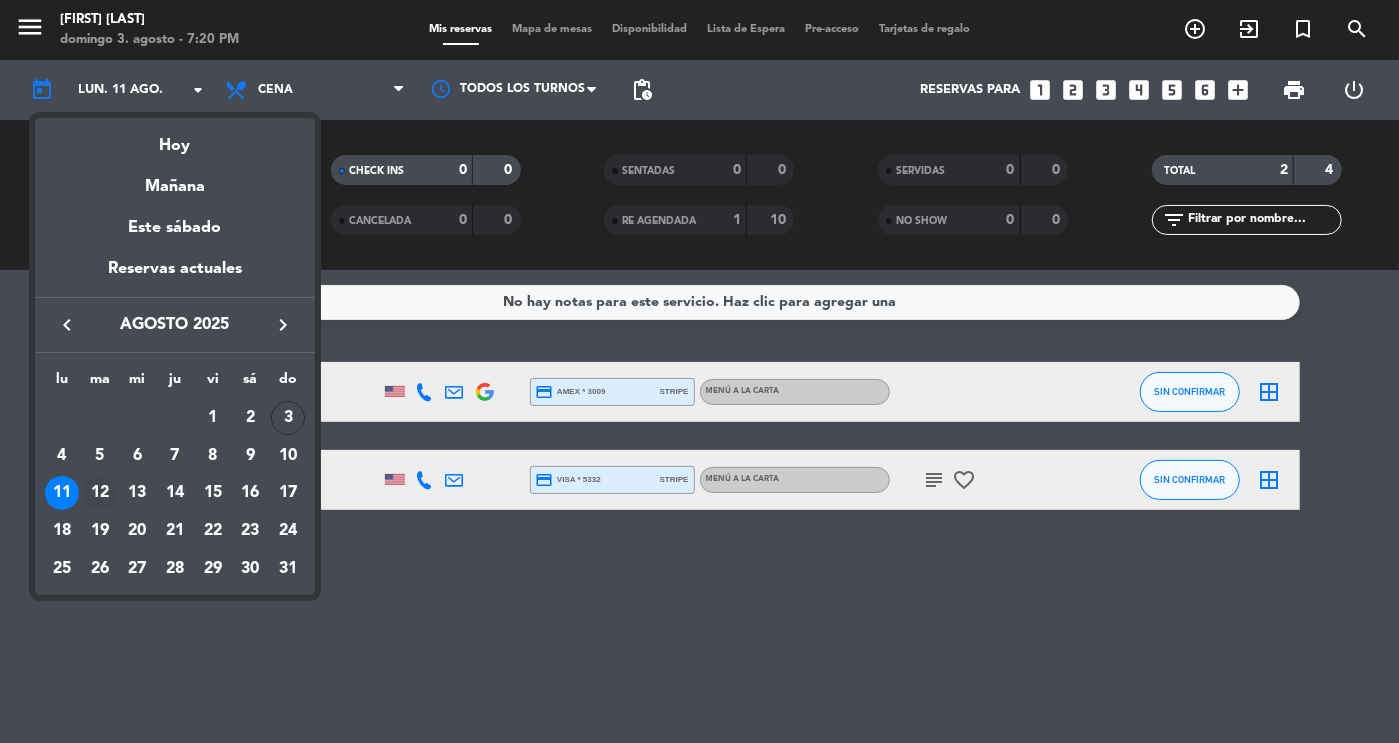 click on "12" at bounding box center [100, 493] 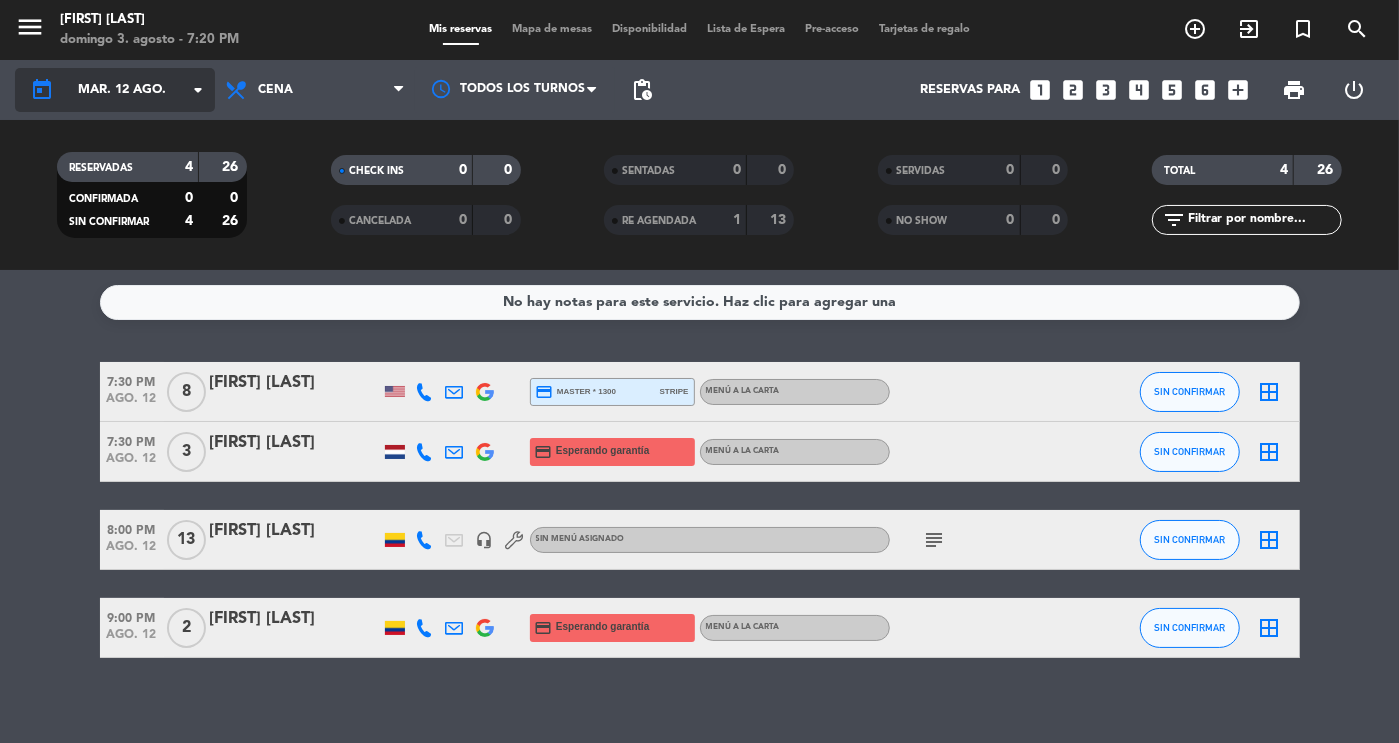 click on "arrow_drop_down" 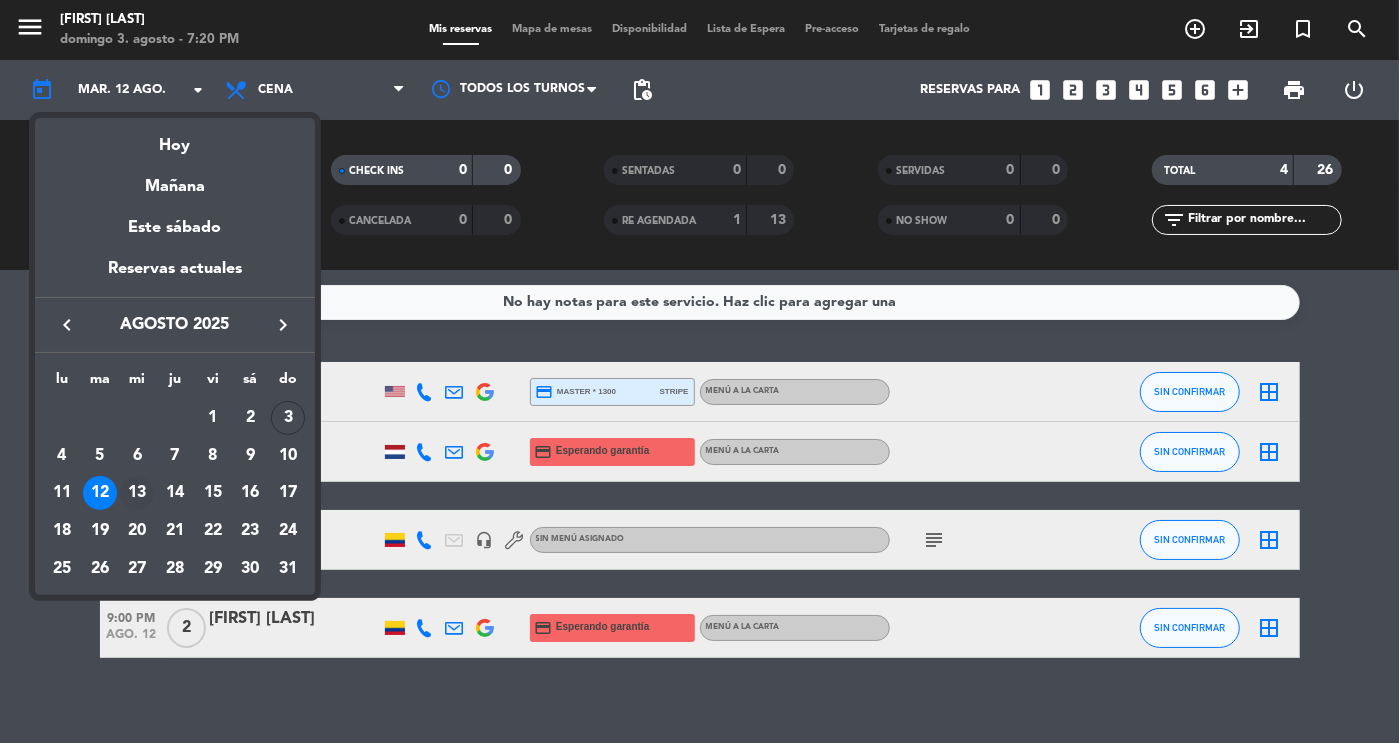 click on "13" at bounding box center [137, 493] 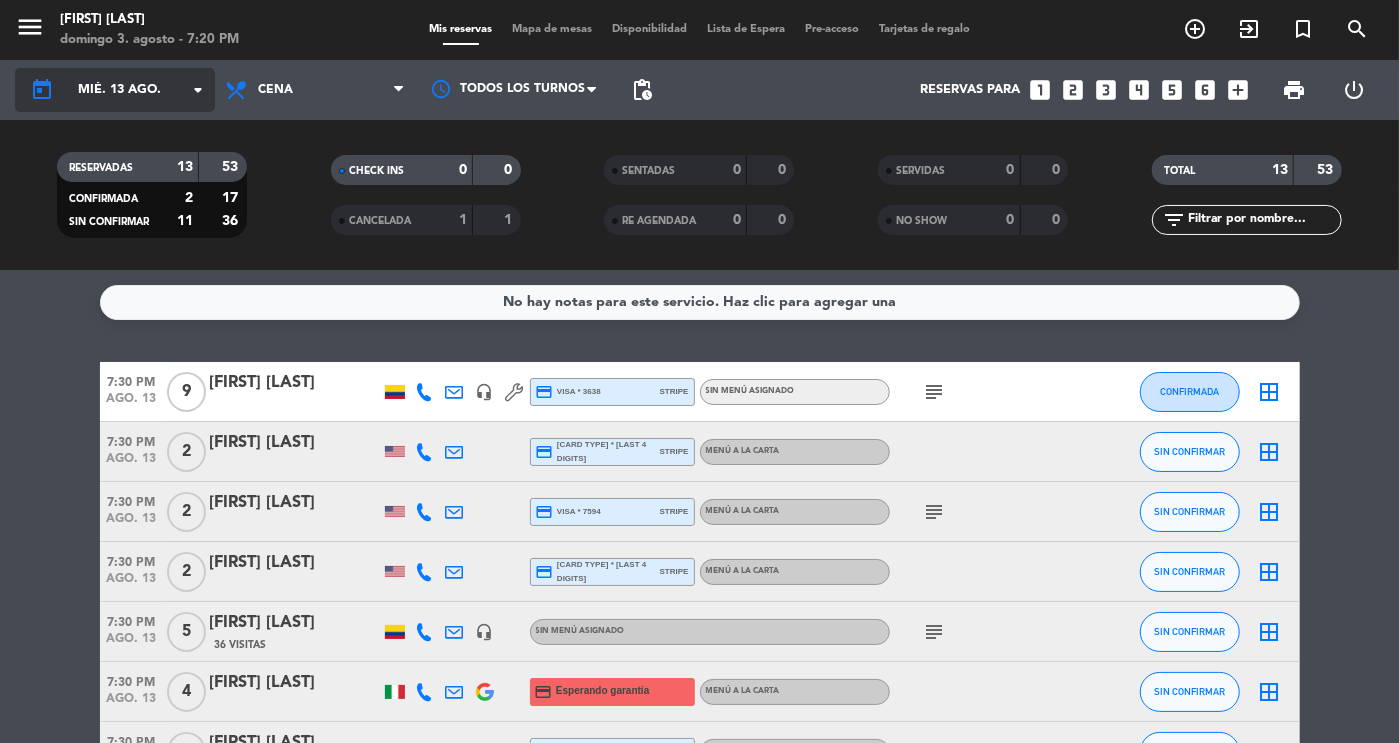 click on "mié. 13 ago." 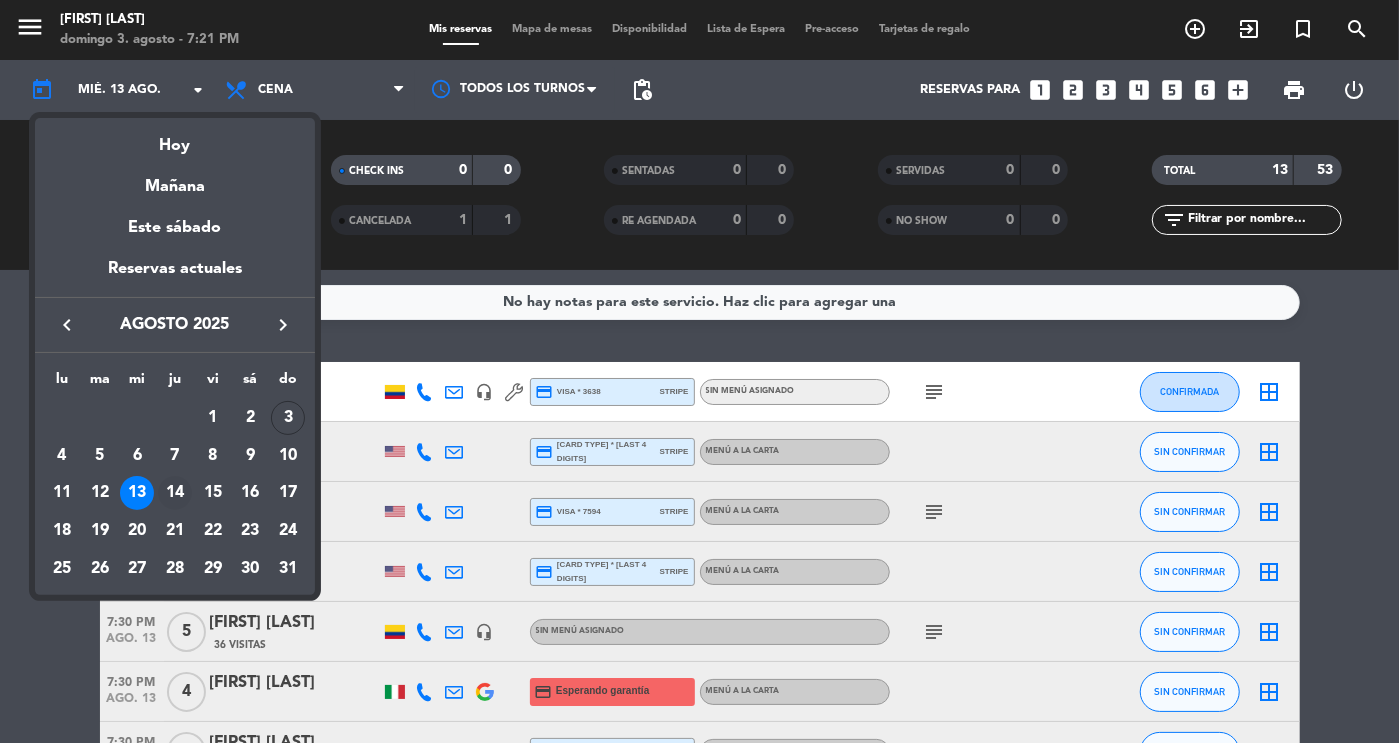 click on "14" at bounding box center (175, 493) 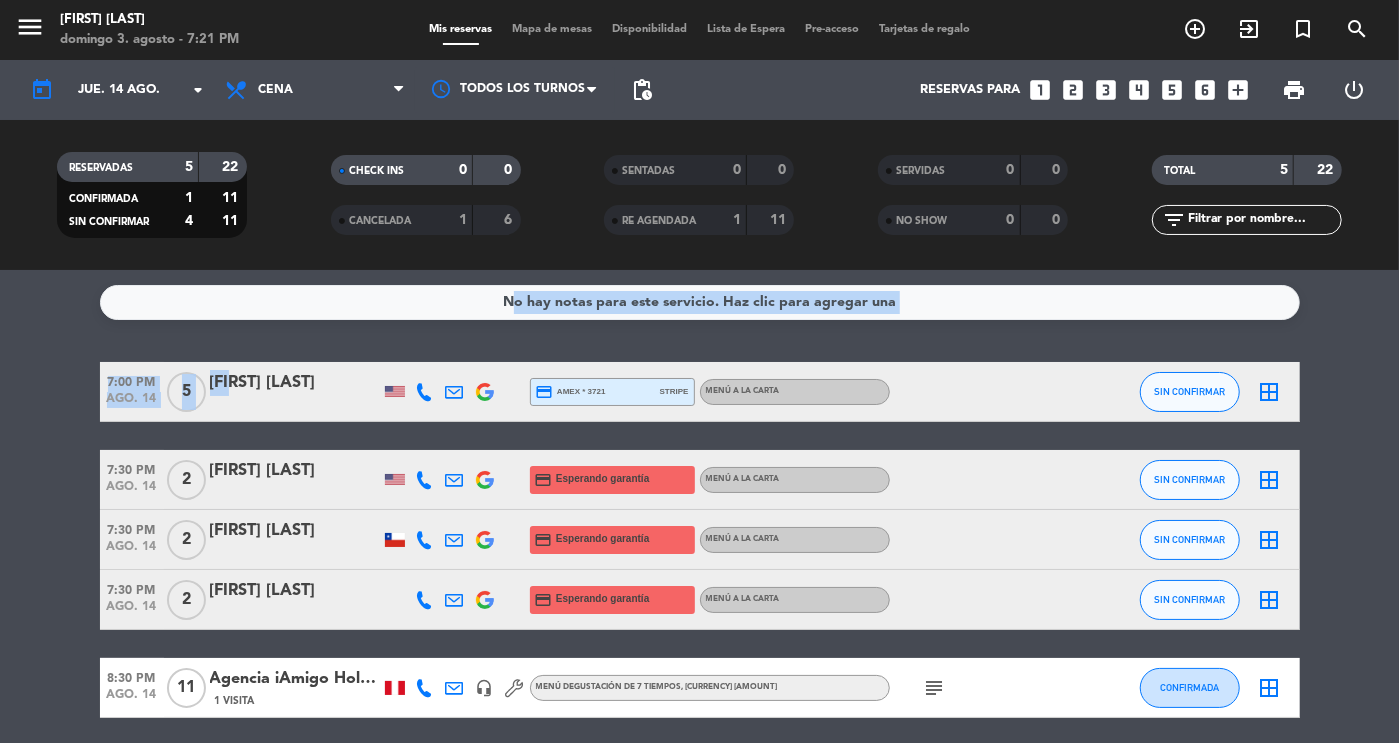 drag, startPoint x: 173, startPoint y: 277, endPoint x: 228, endPoint y: 381, distance: 117.64778 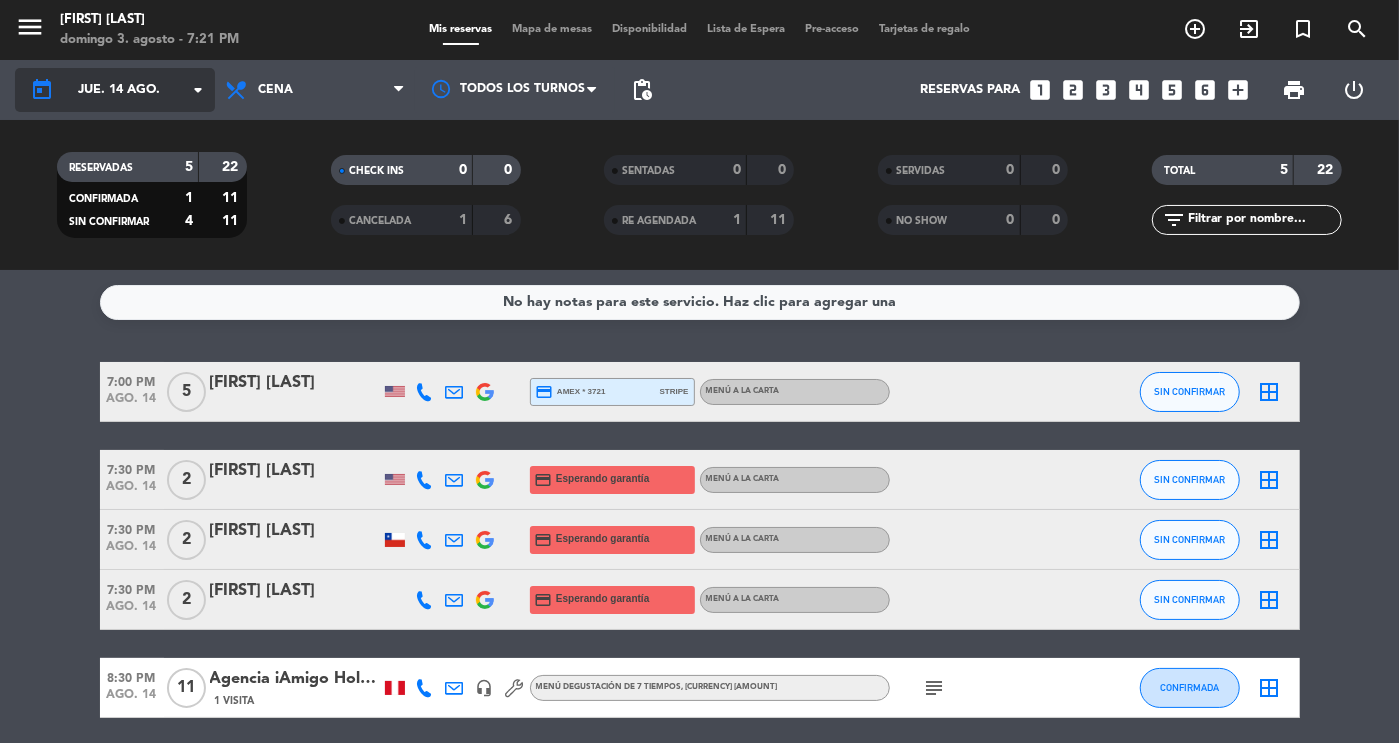 click on "jue. 14 ago." 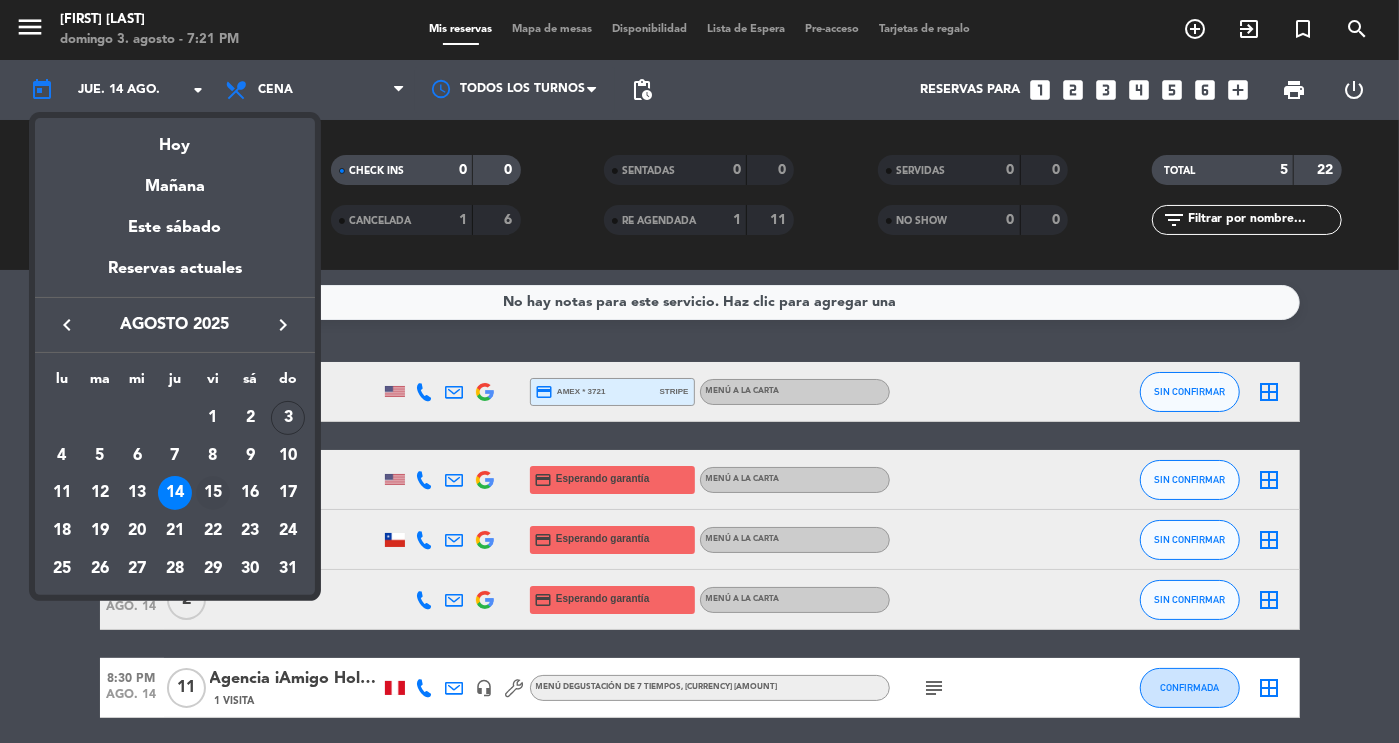 click on "15" at bounding box center (213, 493) 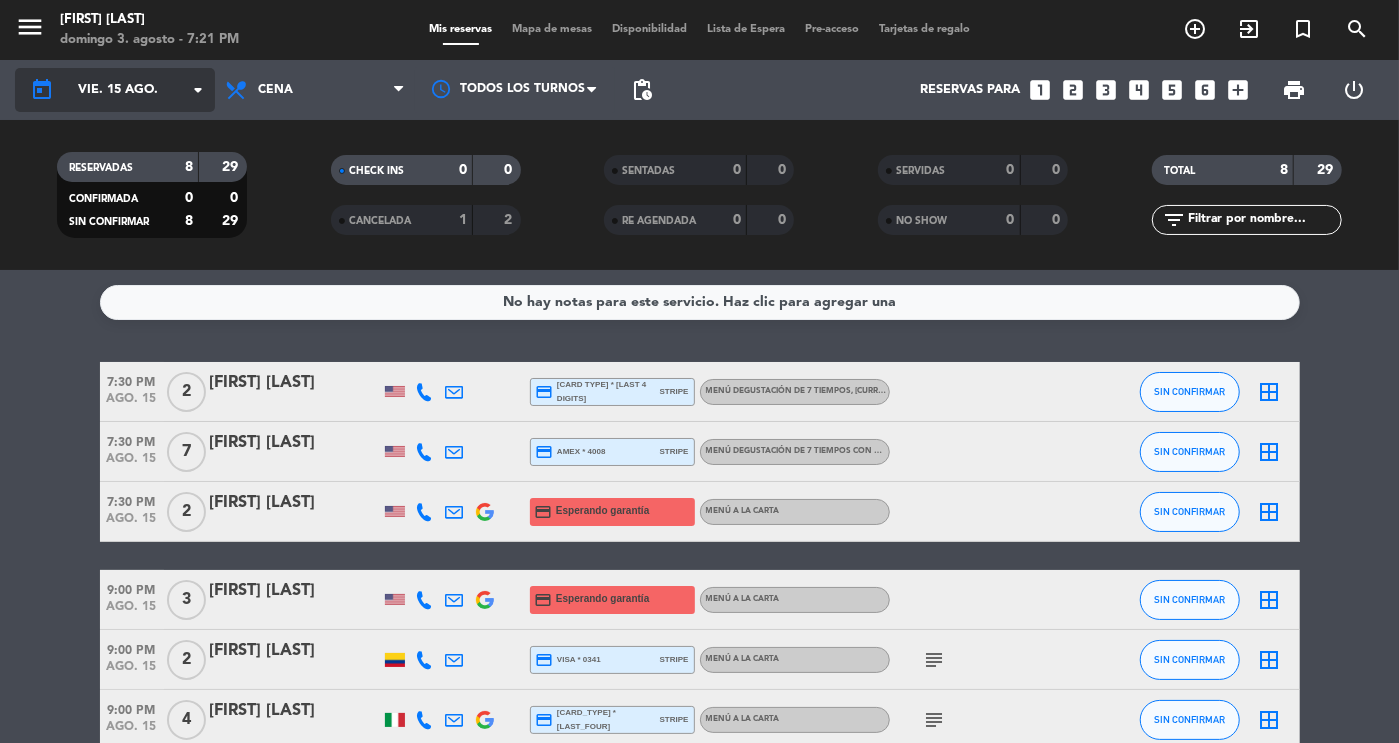 click on "arrow_drop_down" 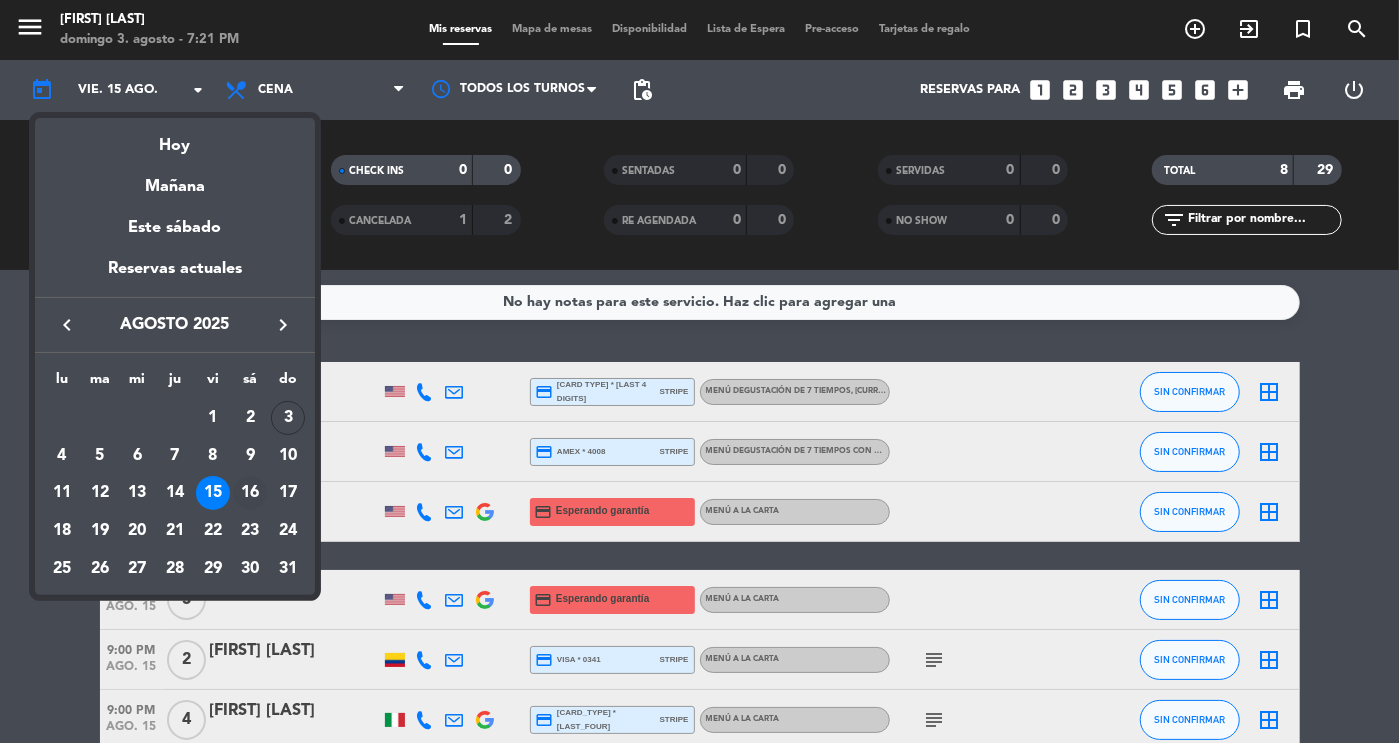 click on "16" at bounding box center [250, 493] 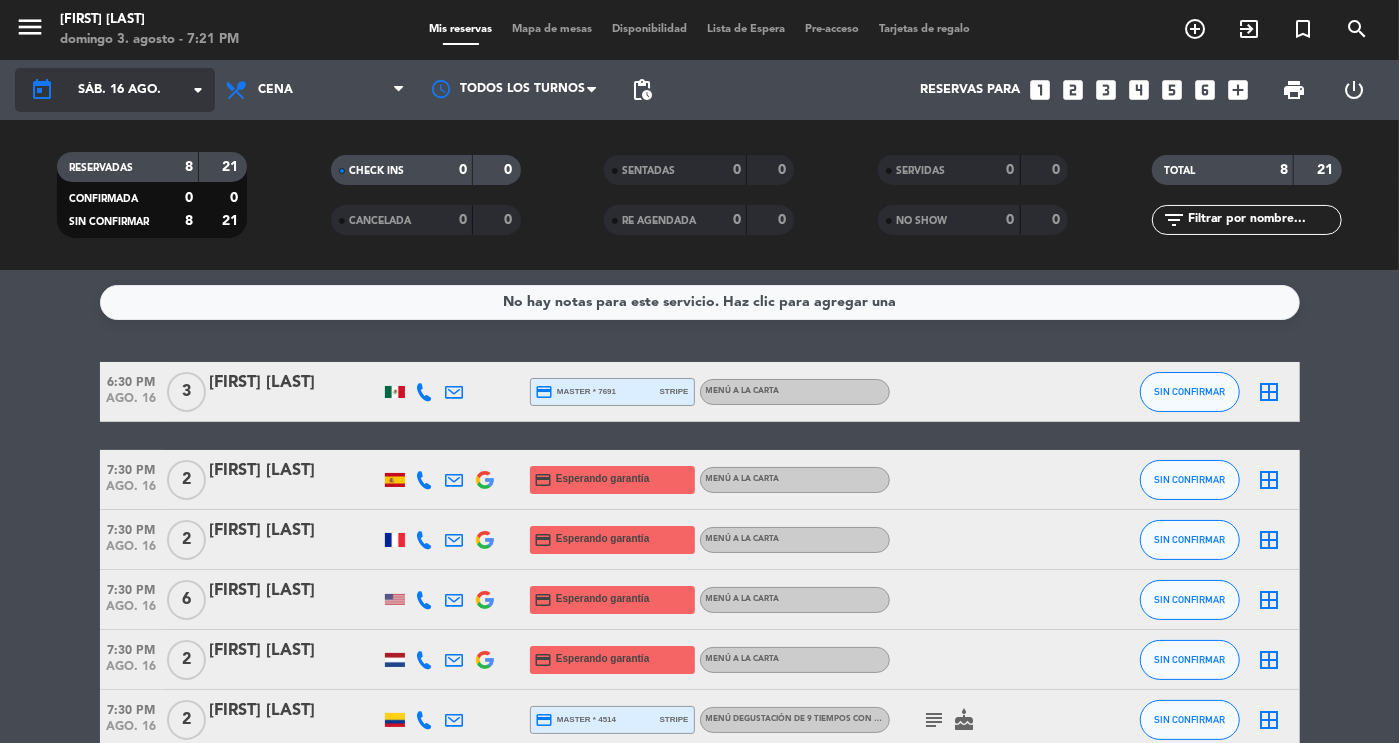 click on "arrow_drop_down" 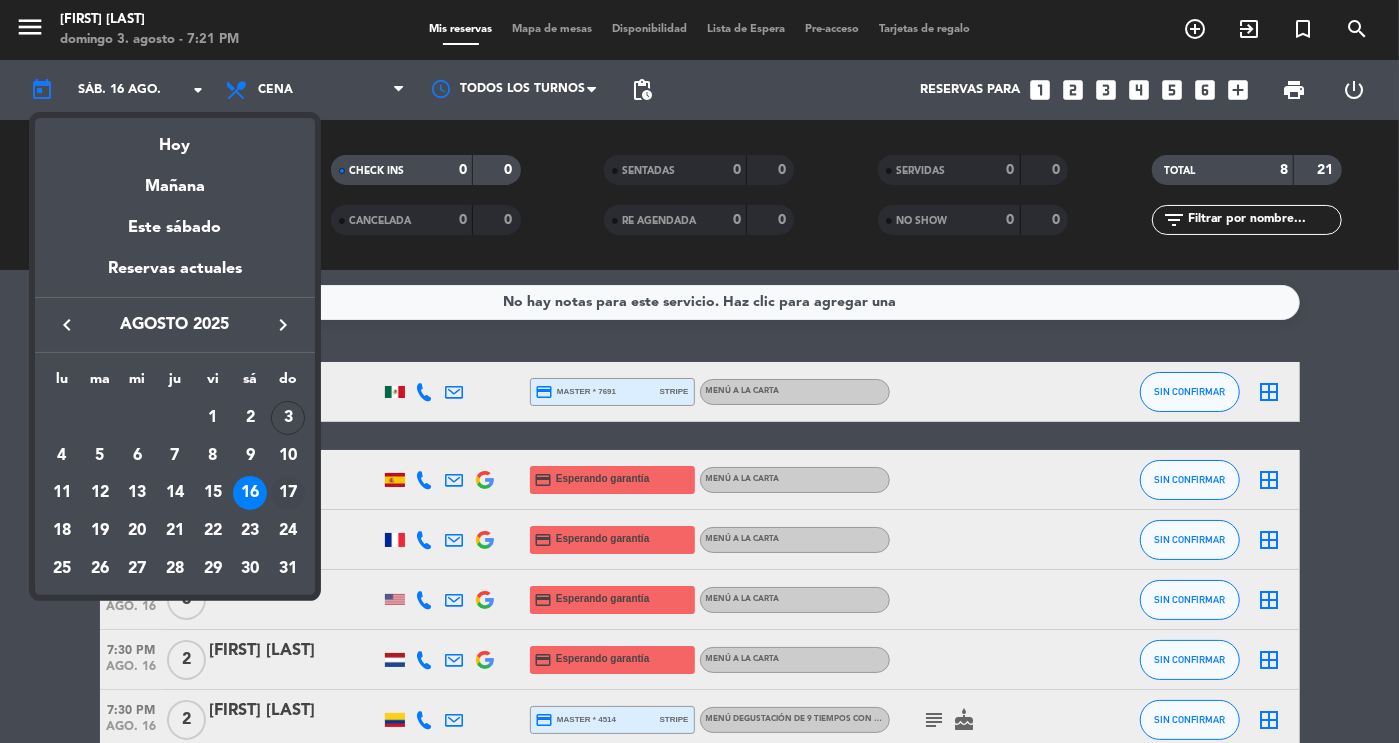 click on "17" at bounding box center (288, 493) 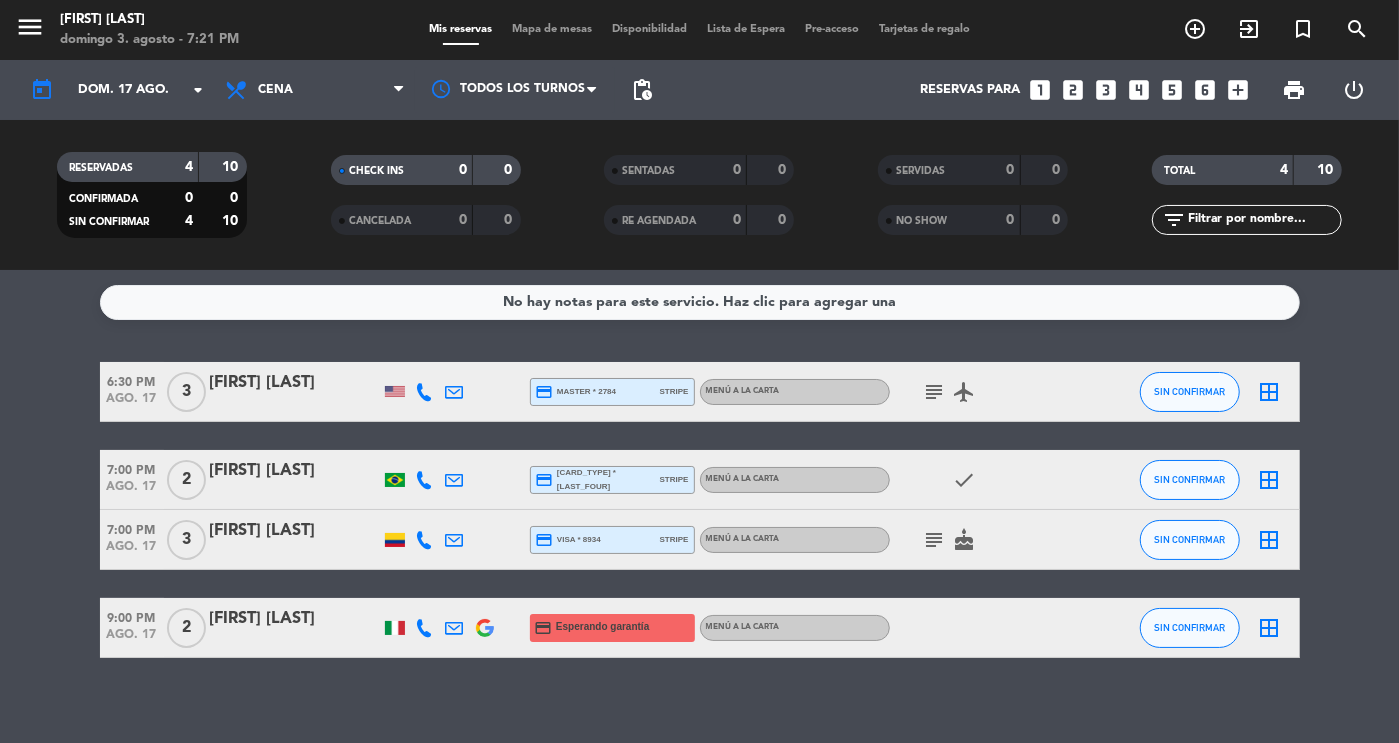 click on "today    dom. 17 ago. arrow_drop_down" 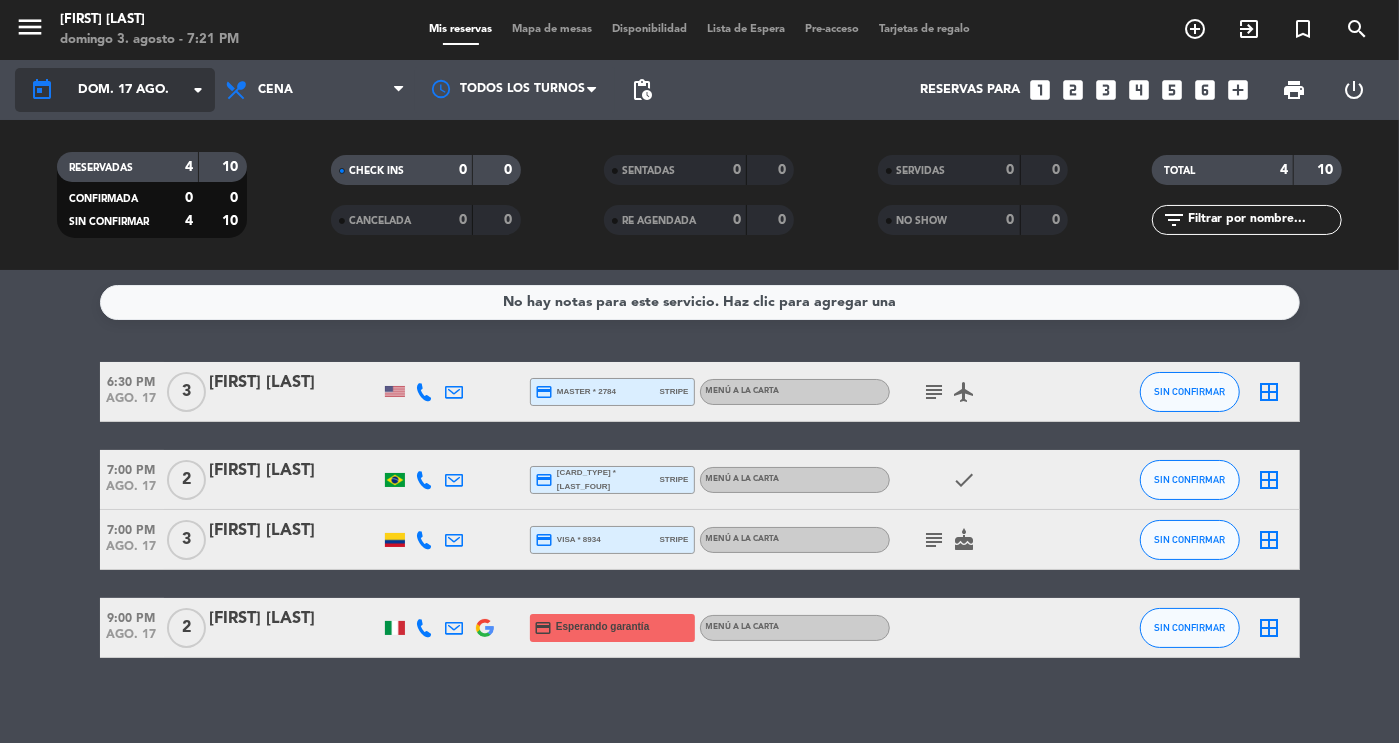 click on "arrow_drop_down" 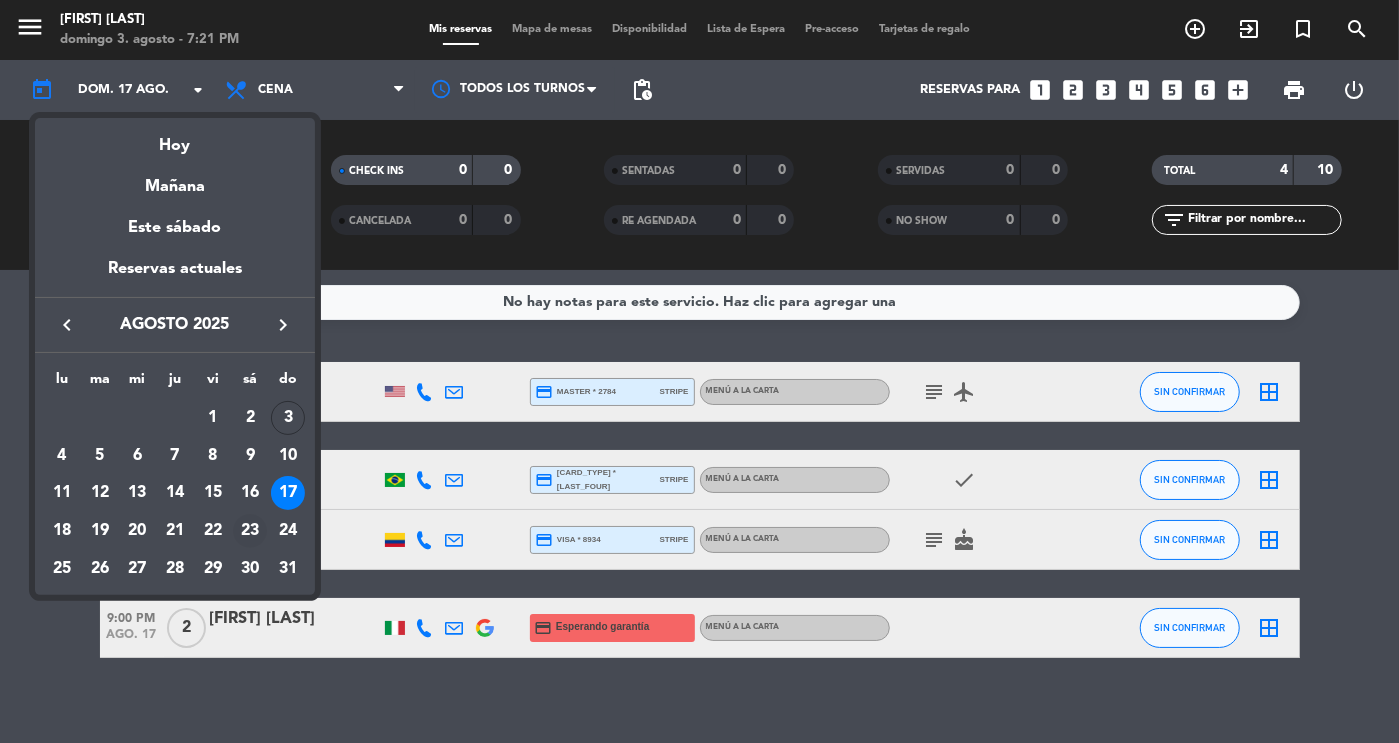 click on "23" at bounding box center (250, 531) 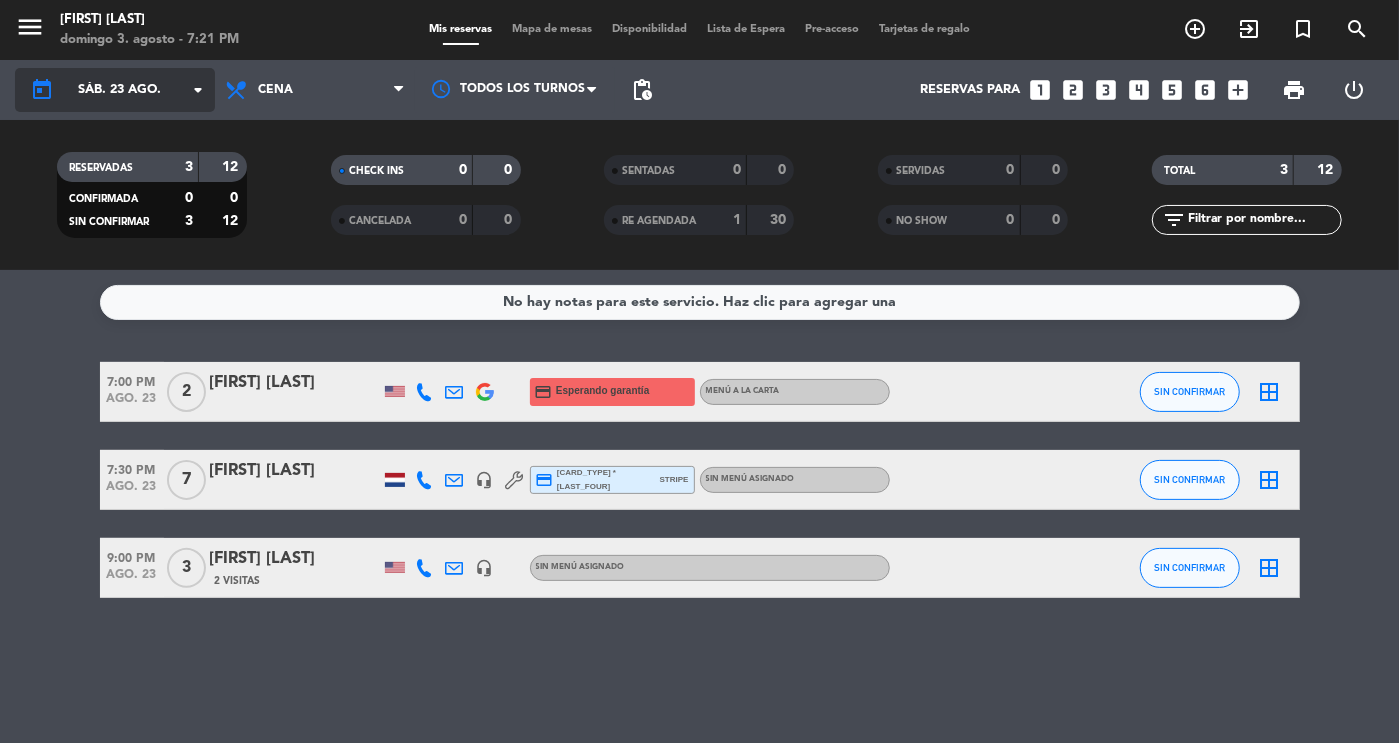 click on "arrow_drop_down" 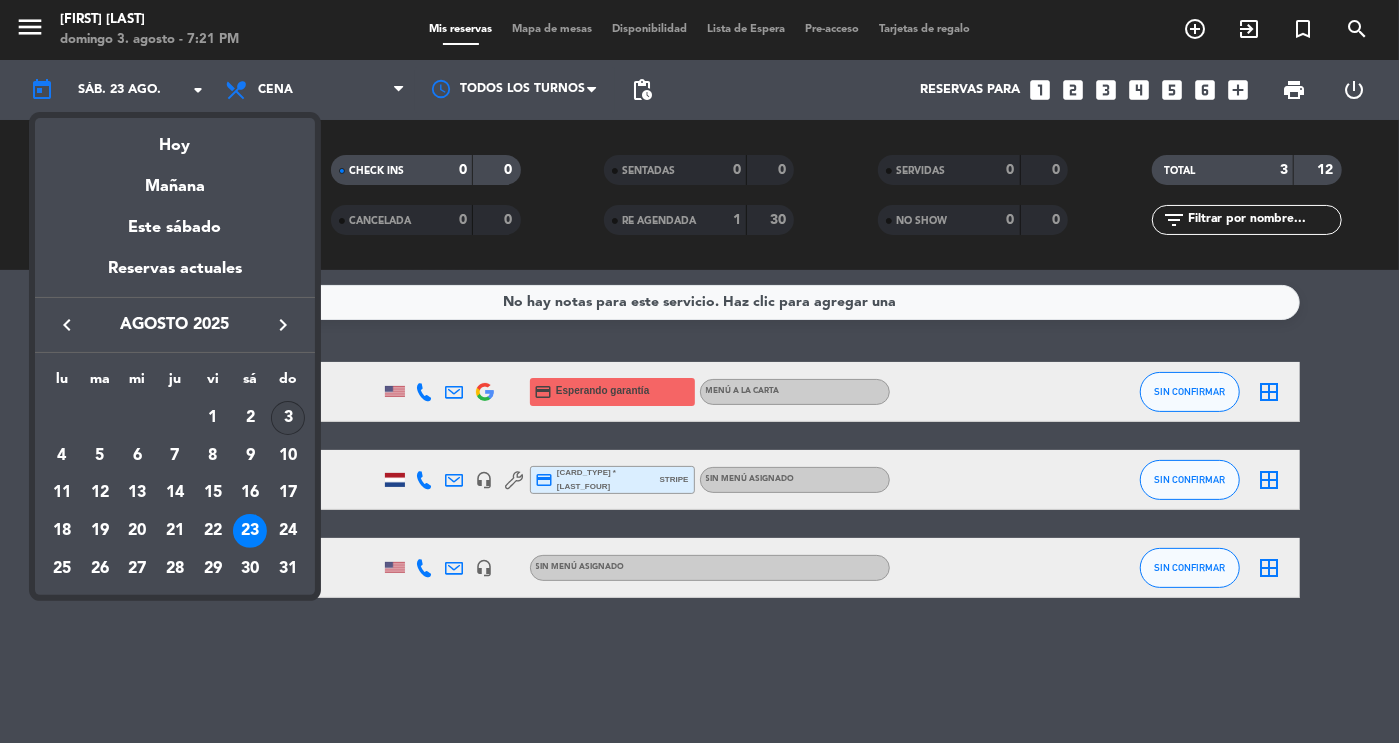 click on "3" at bounding box center [288, 418] 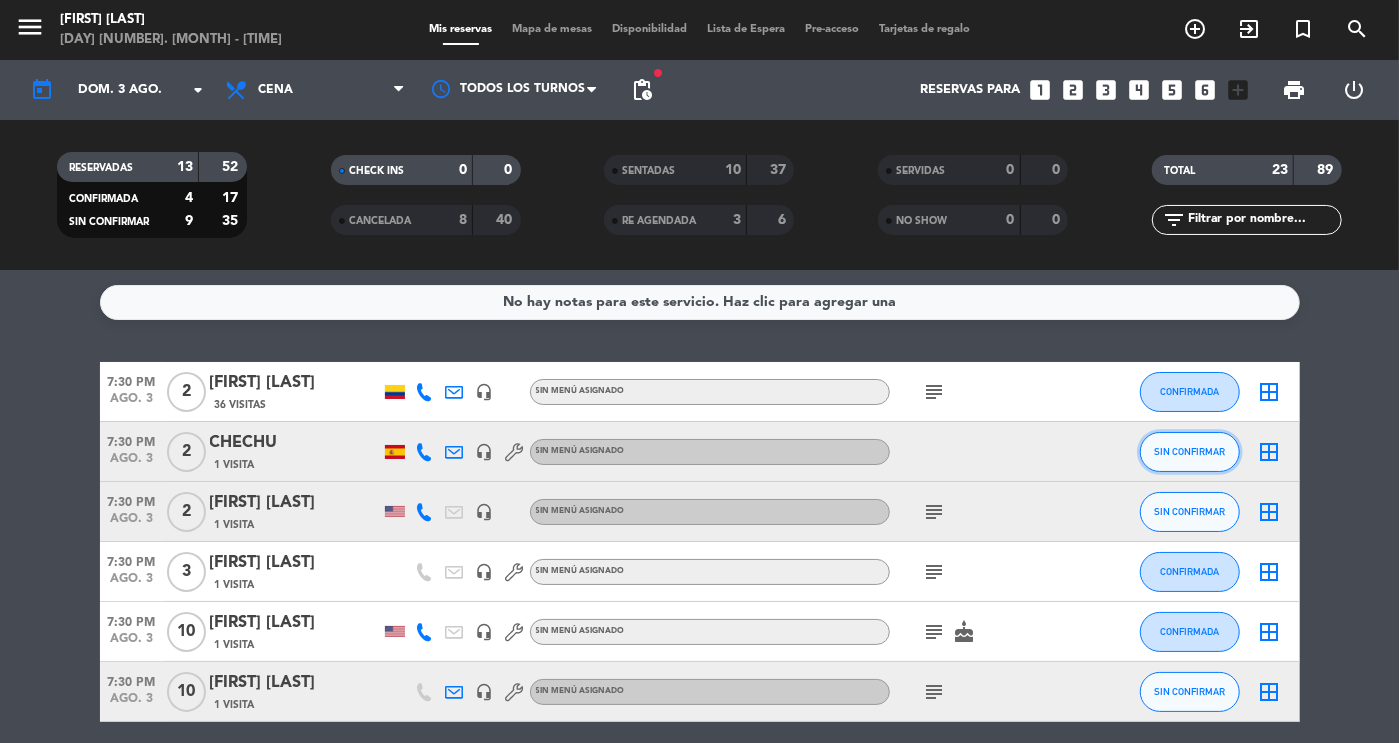 click on "SIN CONFIRMAR" 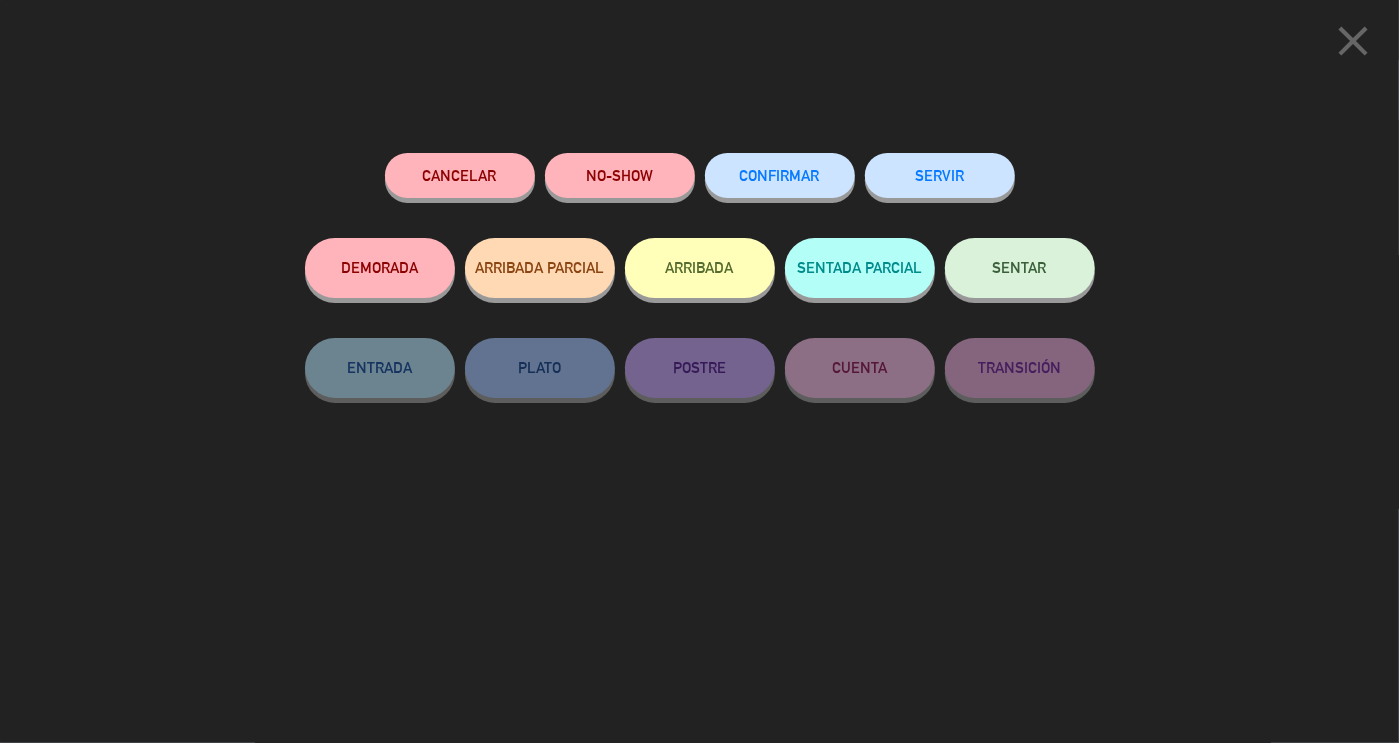click on "SENTAR" 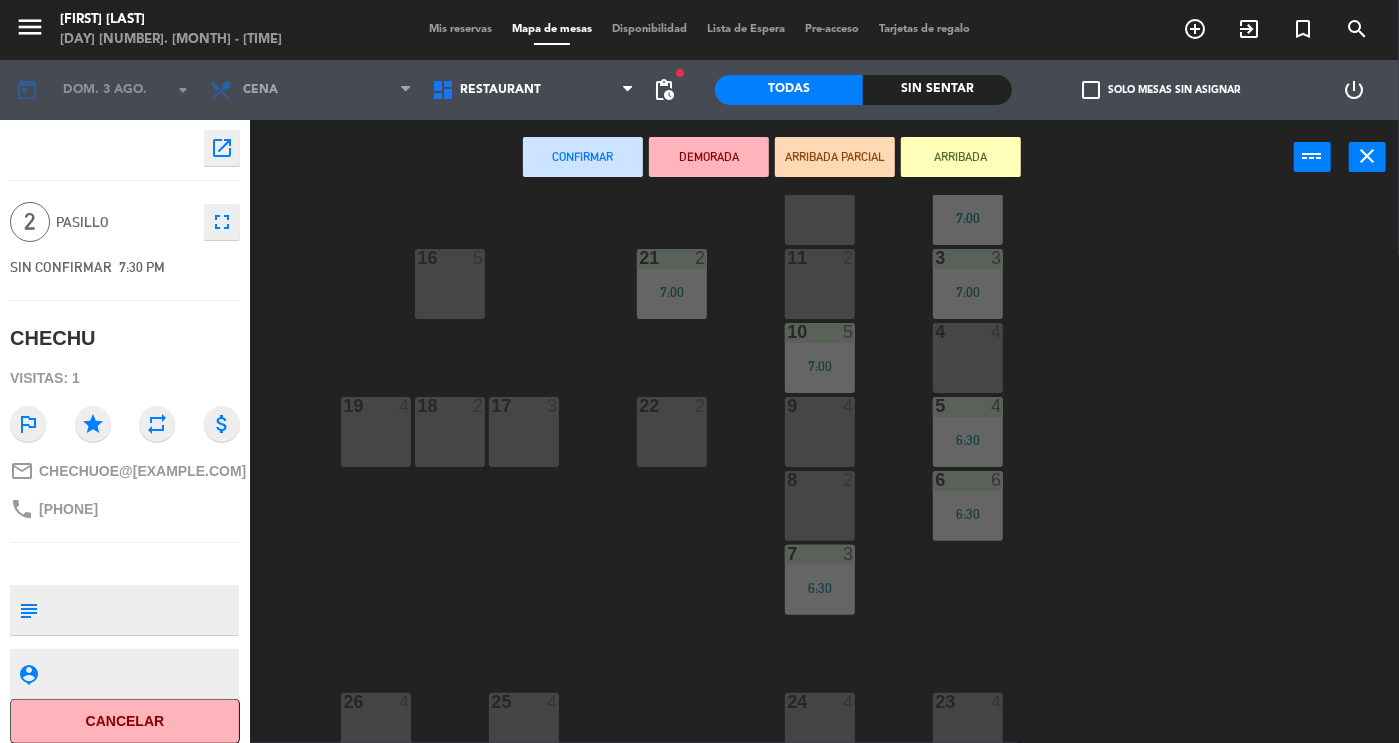 scroll, scrollTop: 382, scrollLeft: 0, axis: vertical 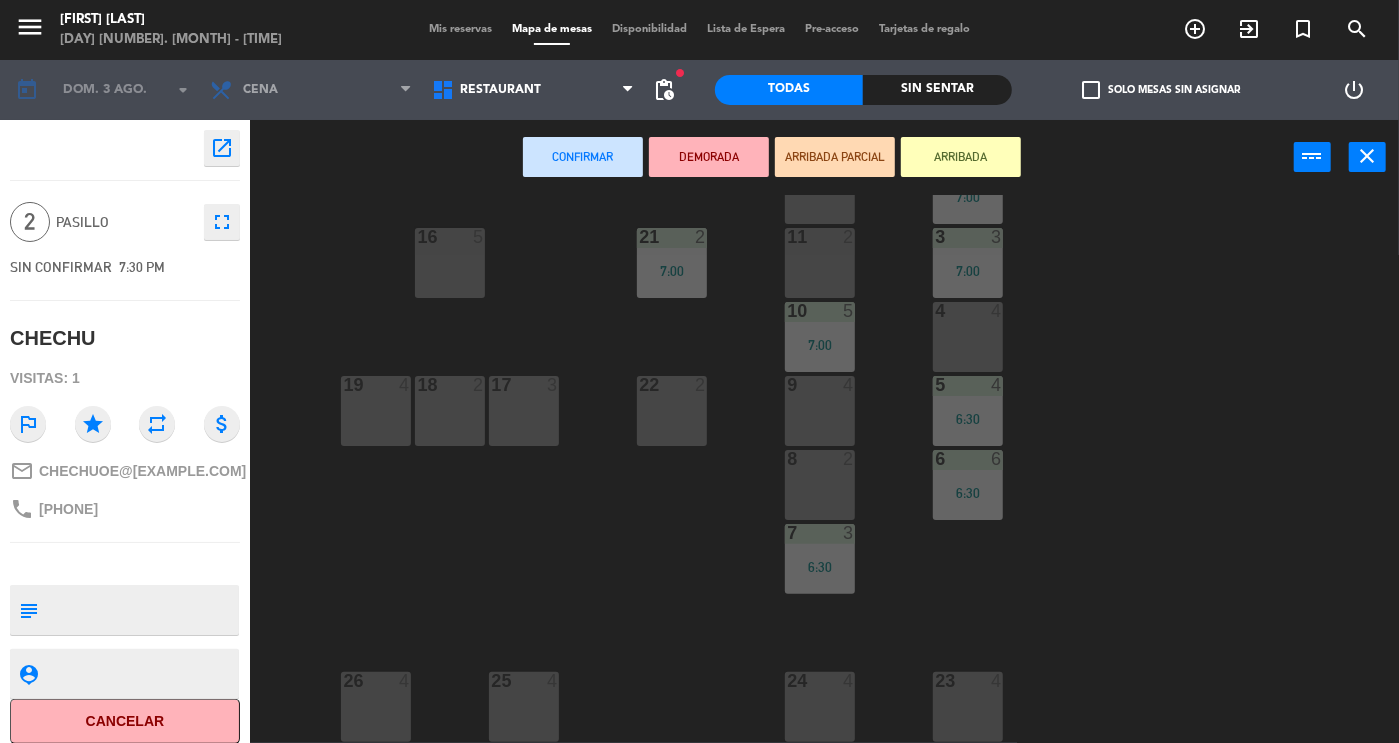 click on "22  2" at bounding box center (672, 411) 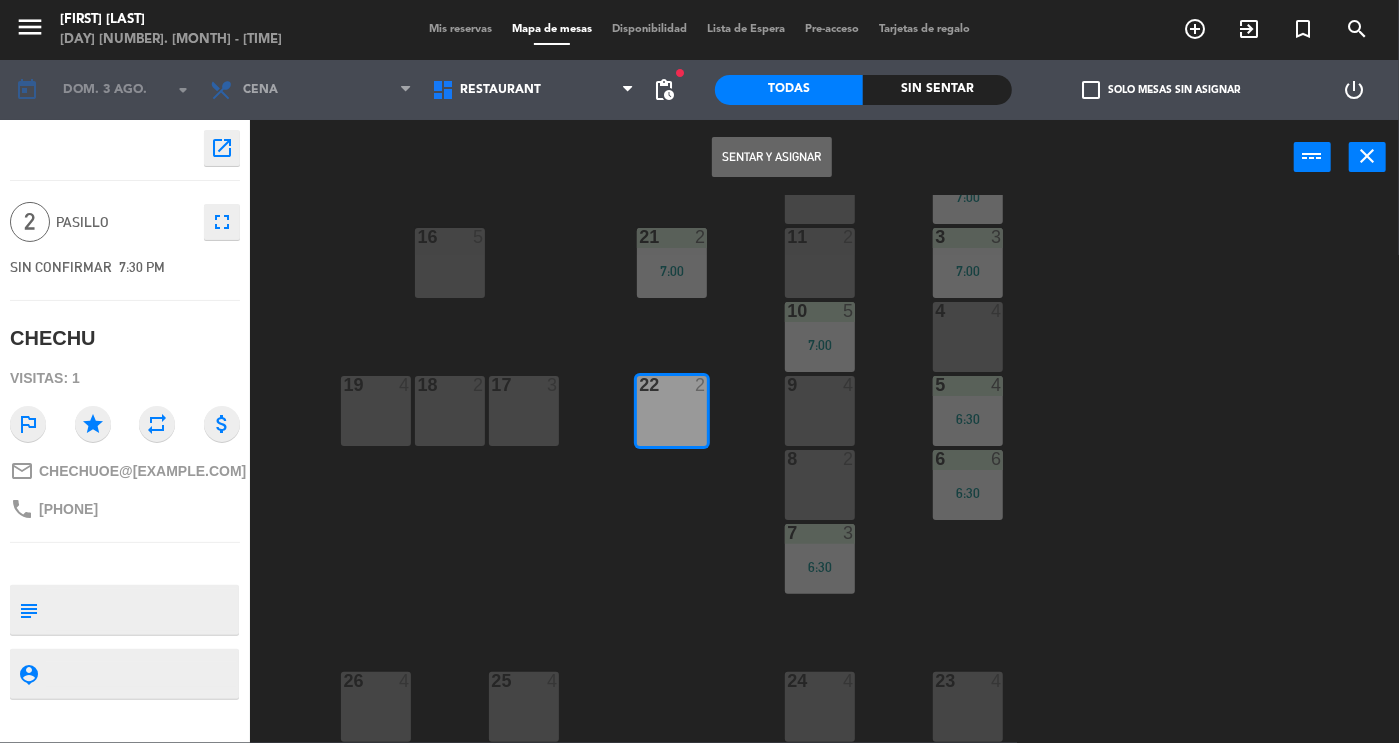 click on "Sentar y Asignar" at bounding box center [772, 157] 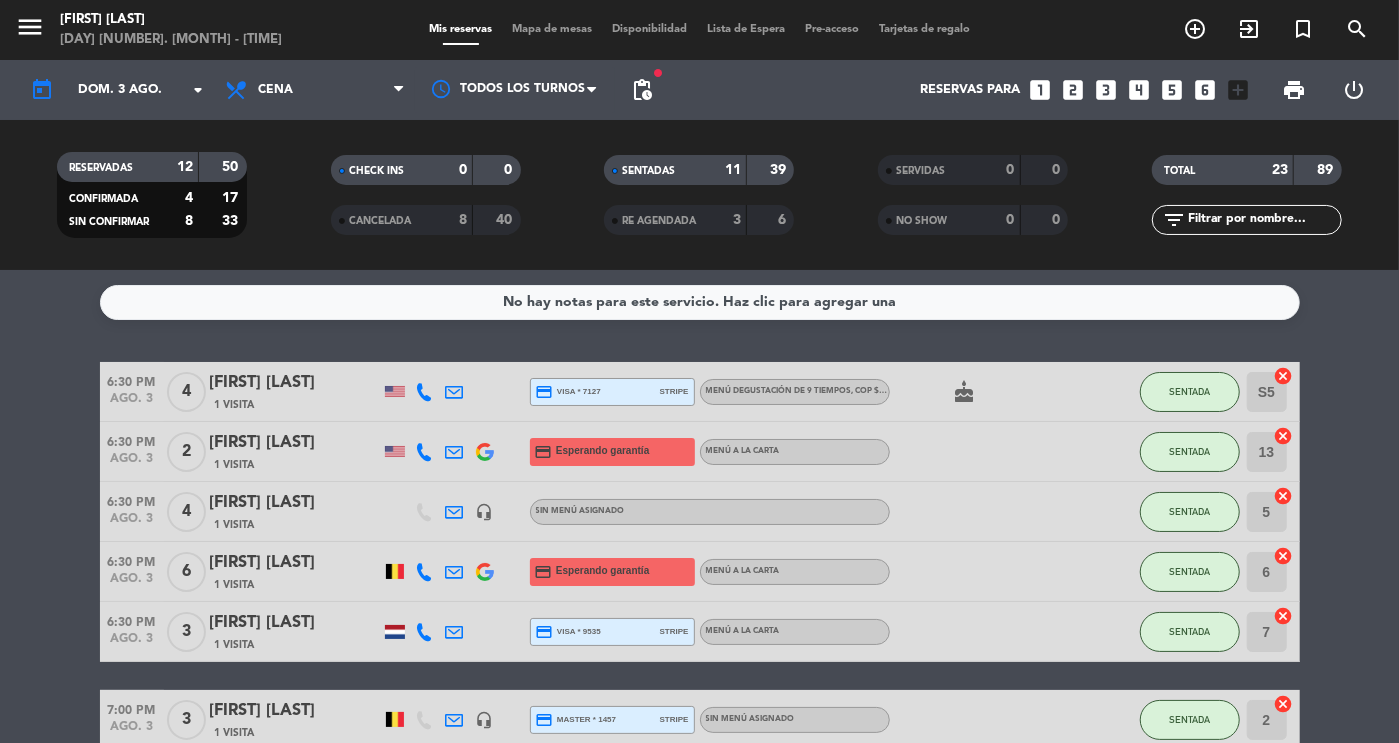 click on "SENTADAS" 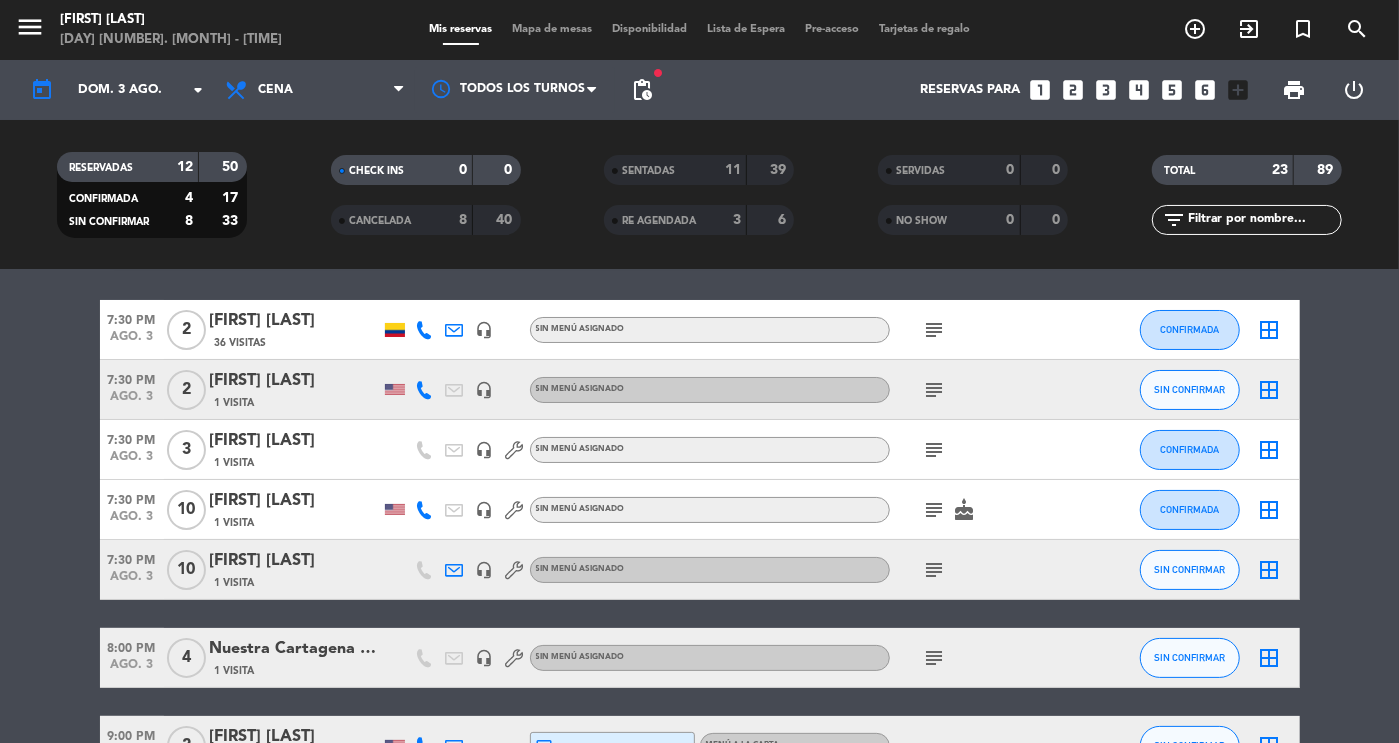 scroll, scrollTop: 57, scrollLeft: 0, axis: vertical 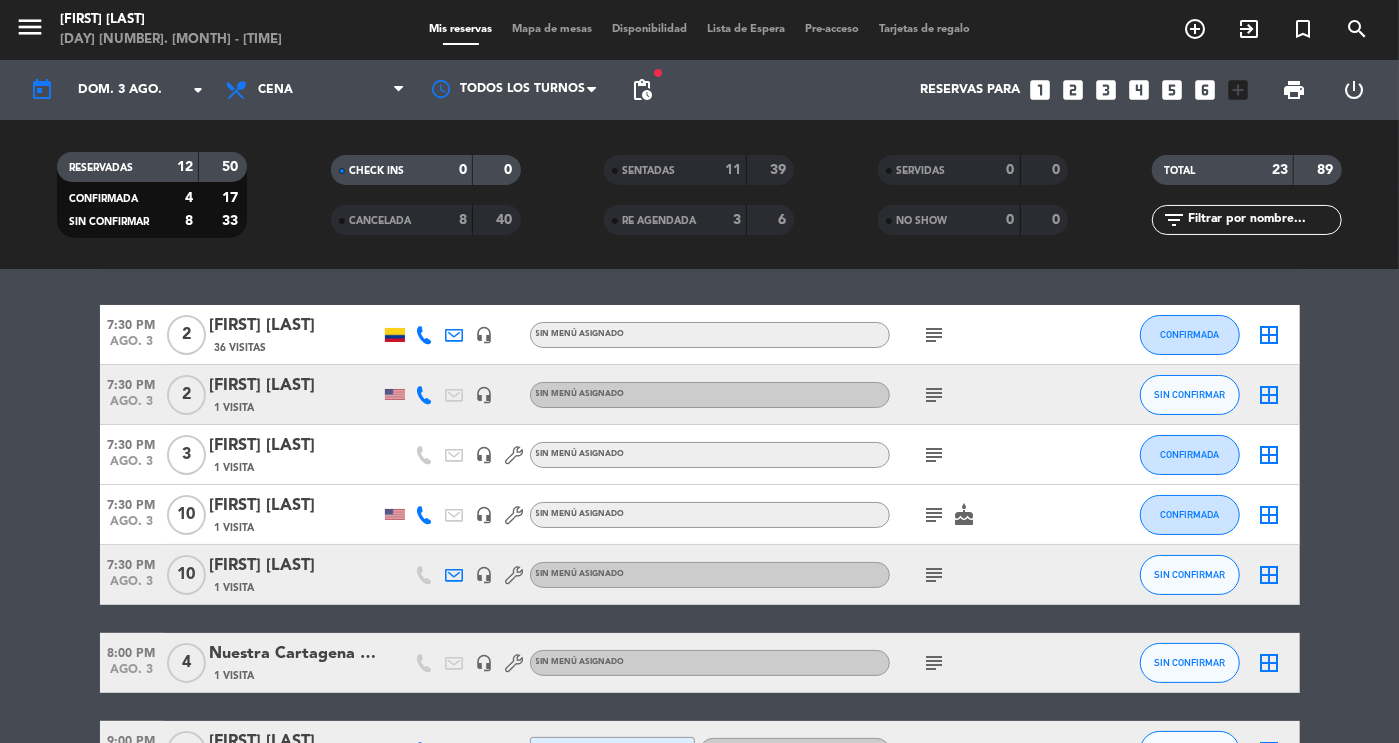 click on "CONFIRMADA" 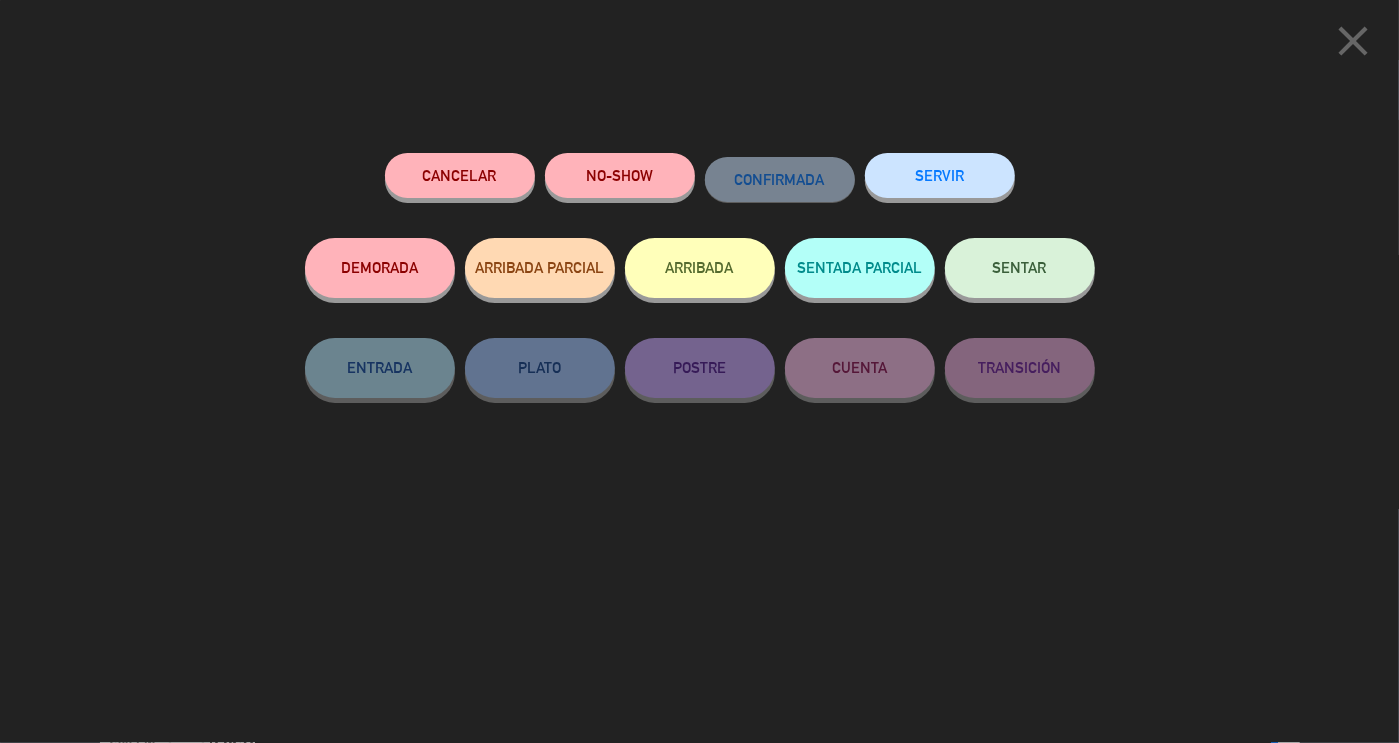 click on "SENTAR" 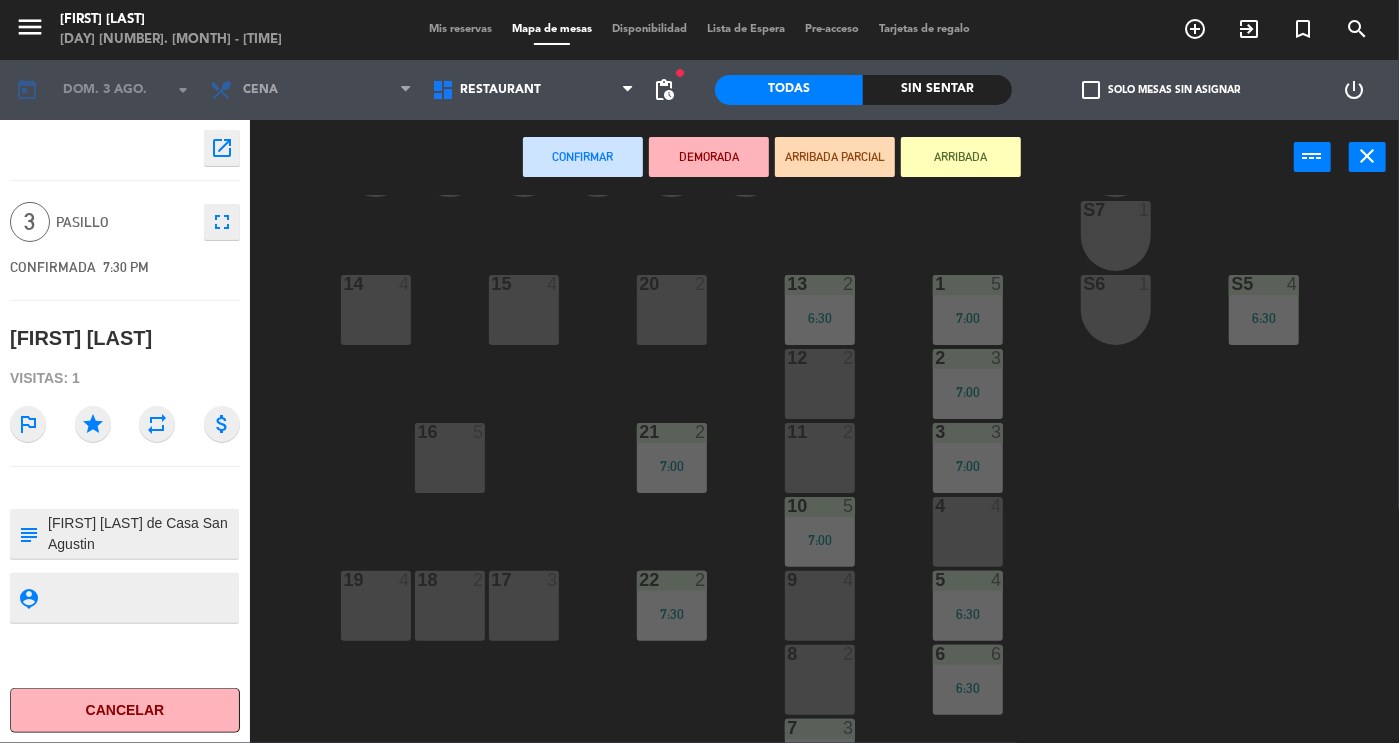 scroll, scrollTop: 178, scrollLeft: 0, axis: vertical 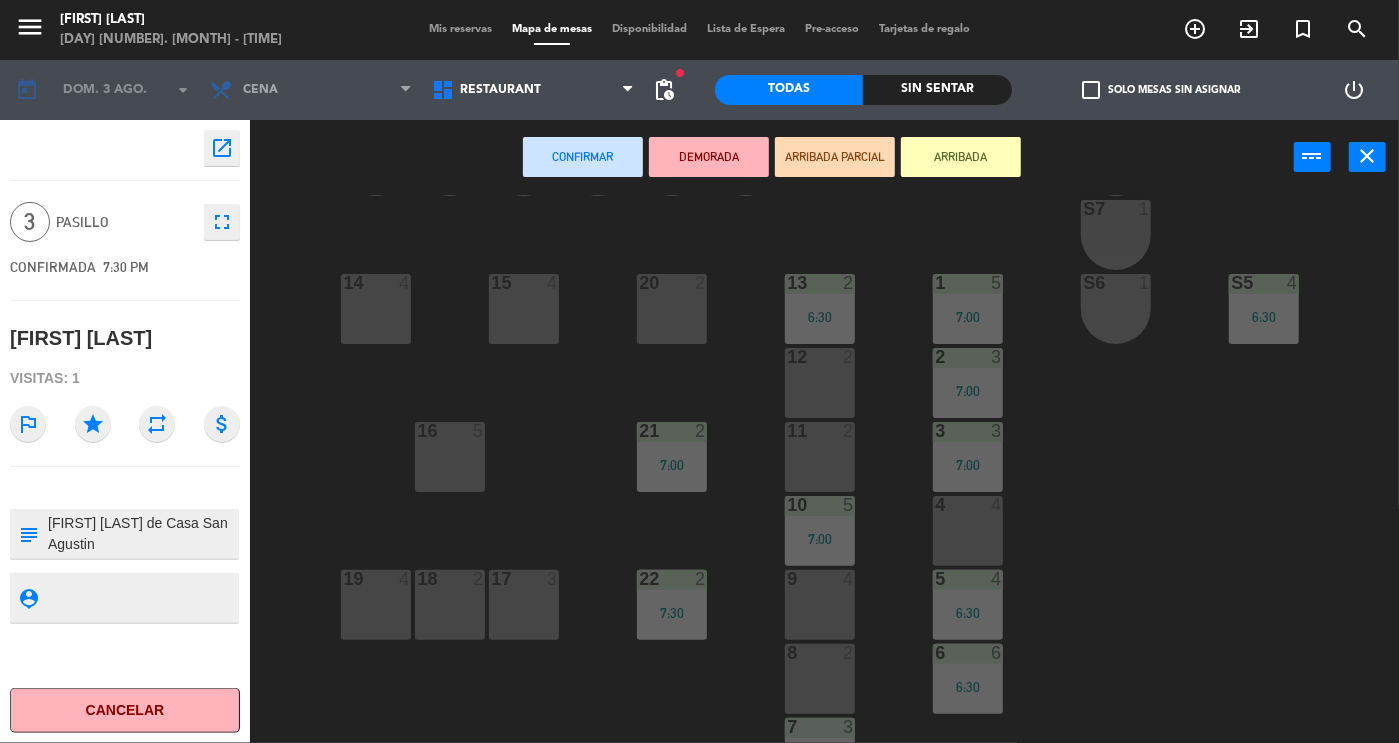 click on "8  2" at bounding box center [820, 679] 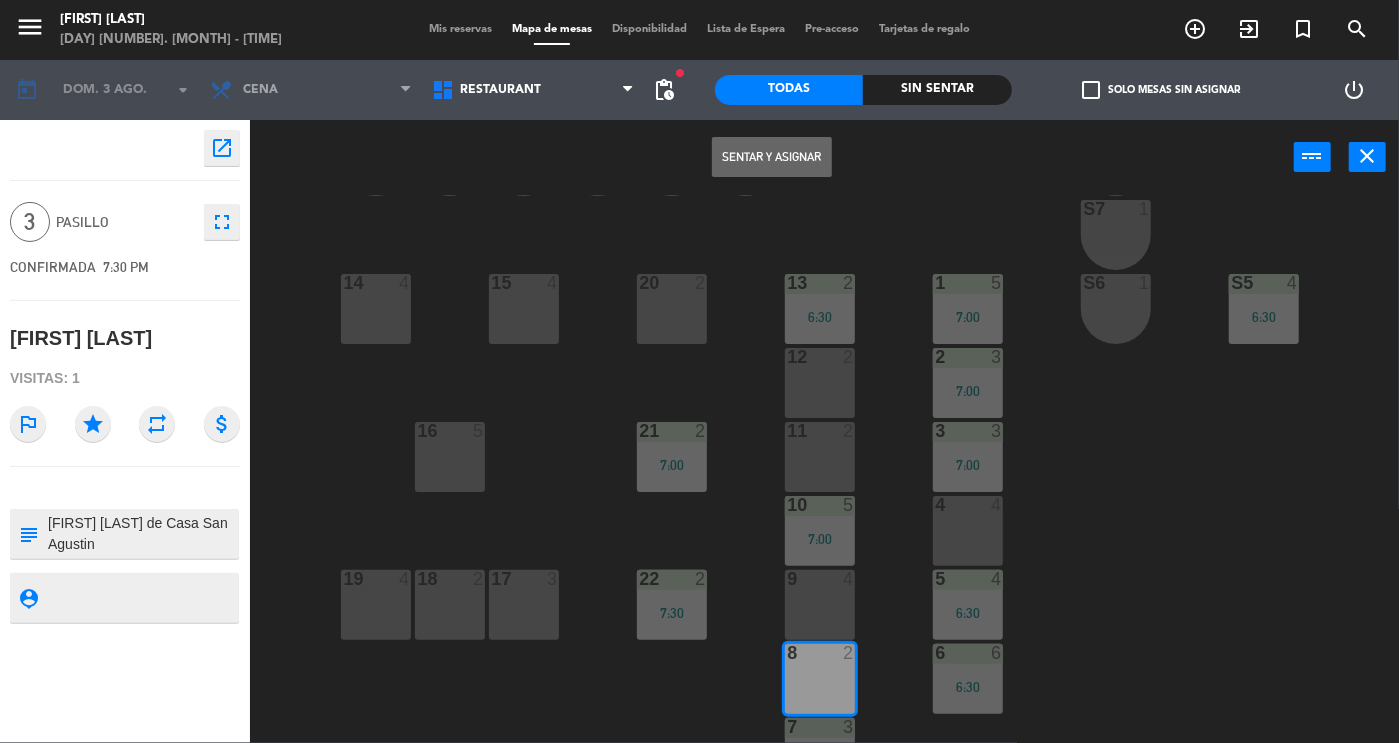 click on "Sentar y Asignar" at bounding box center [772, 157] 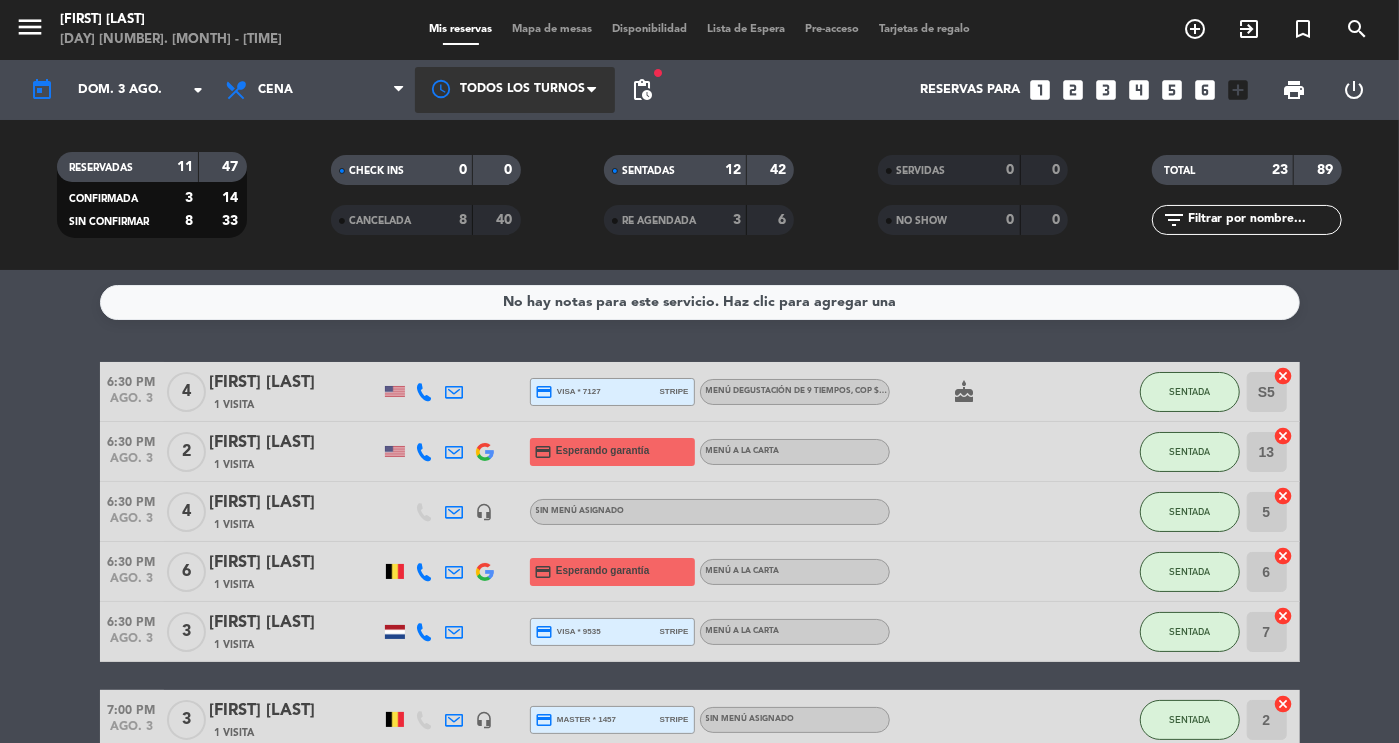 click on "Todos los turnos" 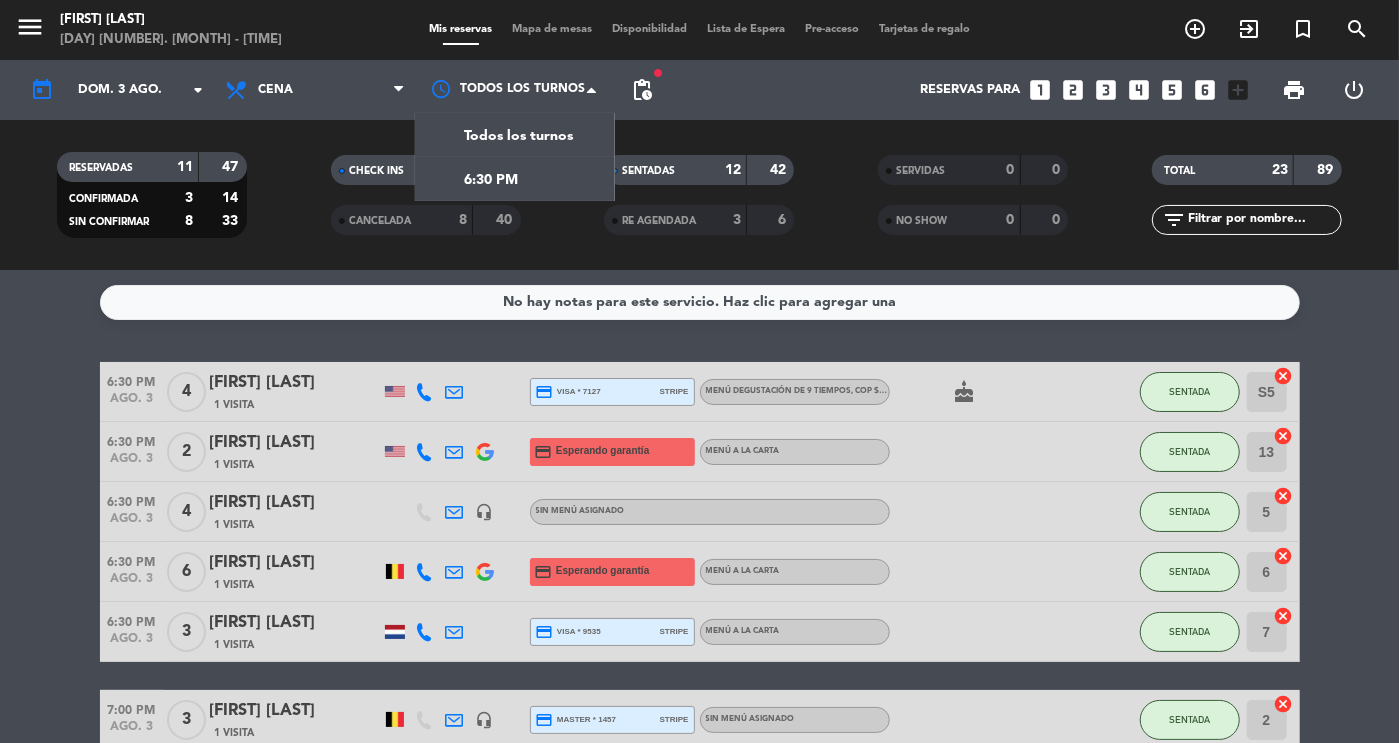 click on "RESERVADAS   11   47   CONFIRMADA   3   14   SIN CONFIRMAR   8   33   CHECK INS   0   0   CANCELADA   8   40   SENTADAS   12   42   RE AGENDADA   3   6   SERVIDAS   0   0   NO SHOW   0   0   TOTAL   23   89  filter_list" 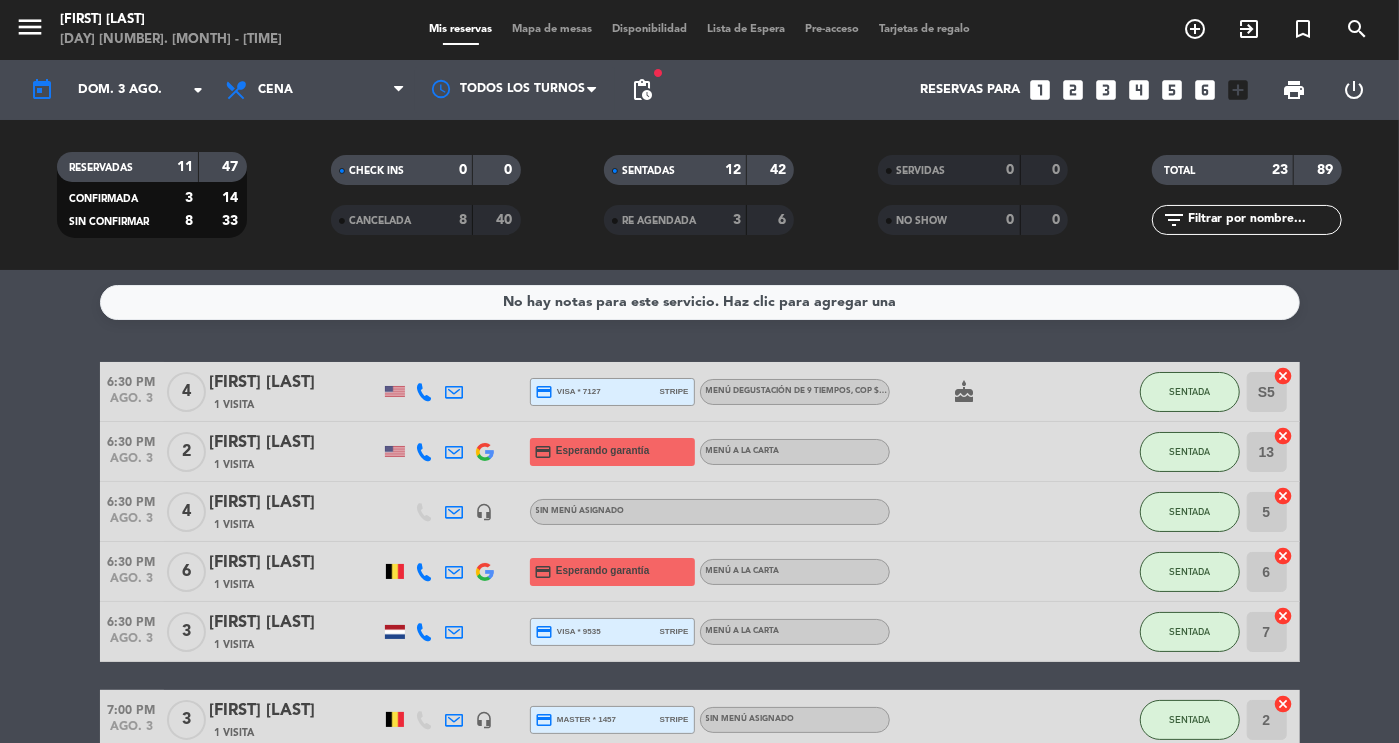 click on "Mis reservas" at bounding box center (460, 29) 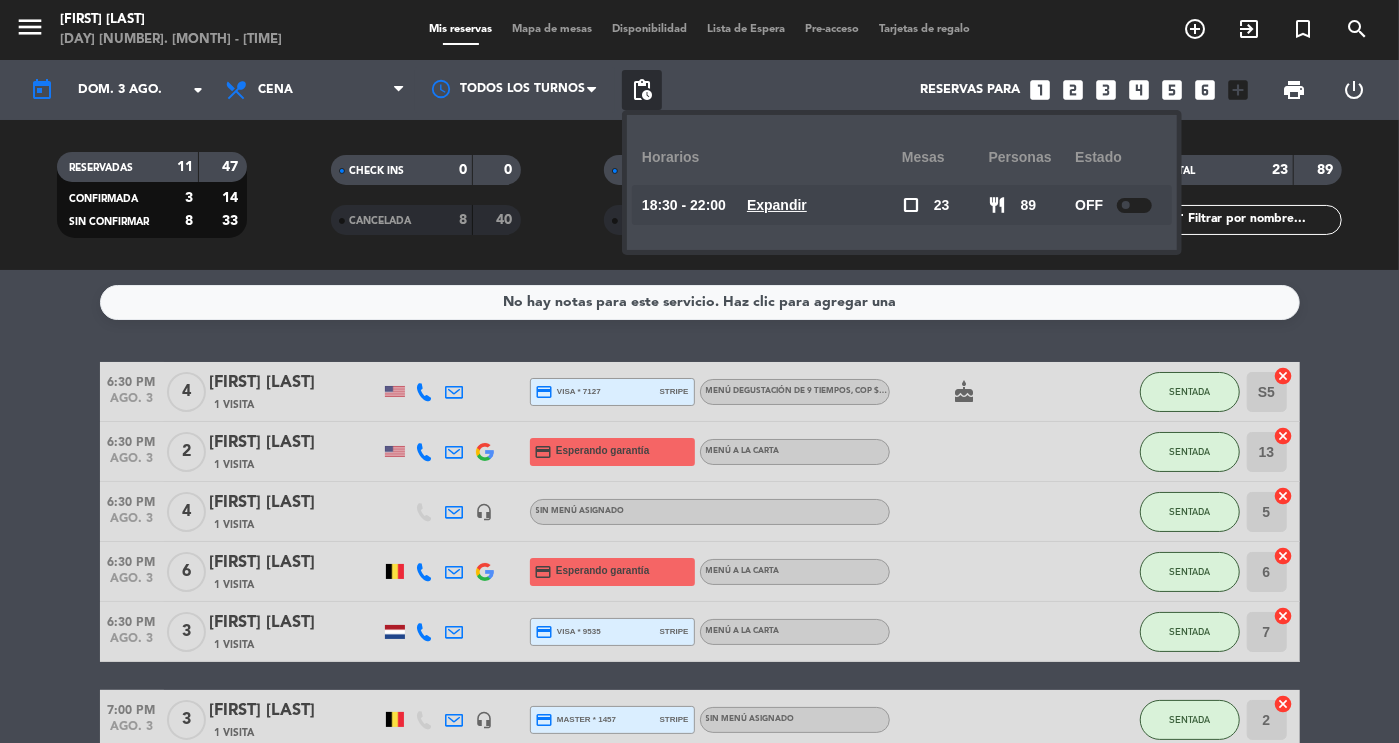 click on "SENTADAS   12   42" 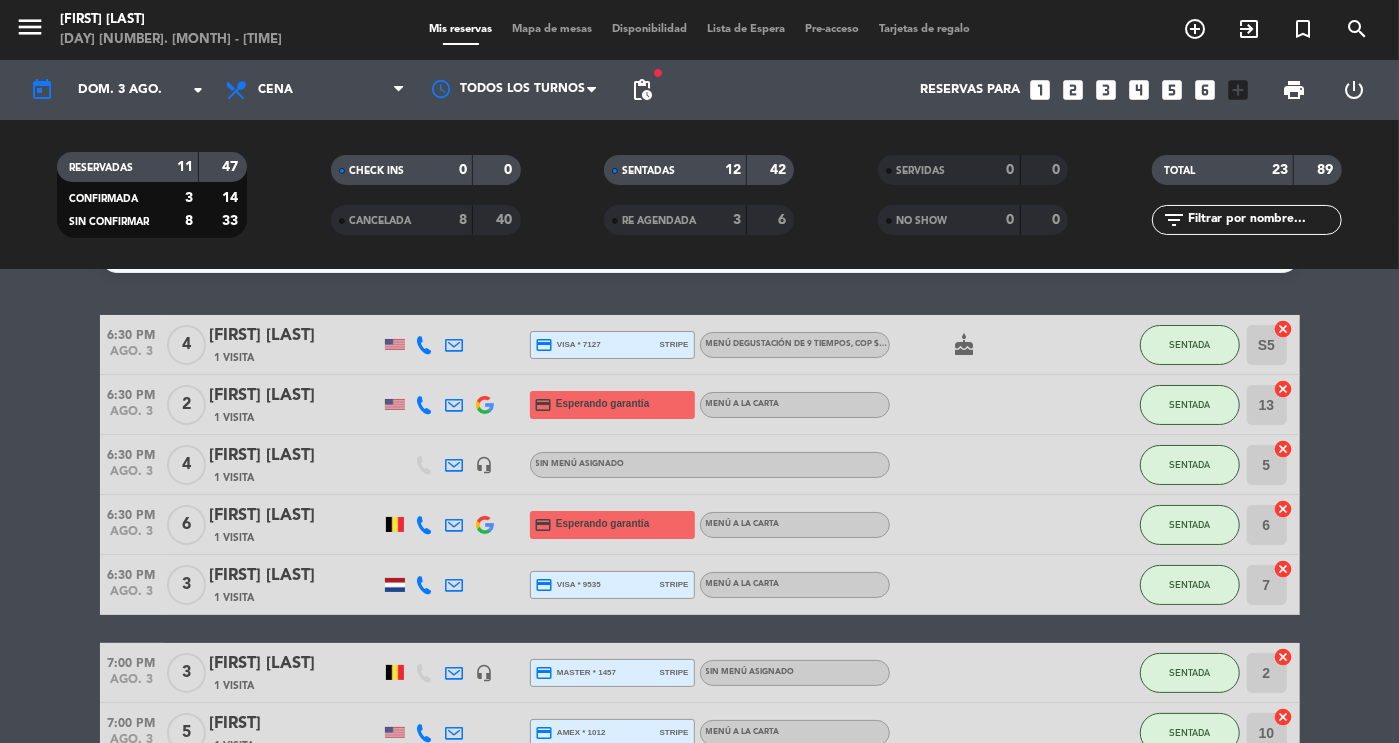 scroll, scrollTop: 0, scrollLeft: 0, axis: both 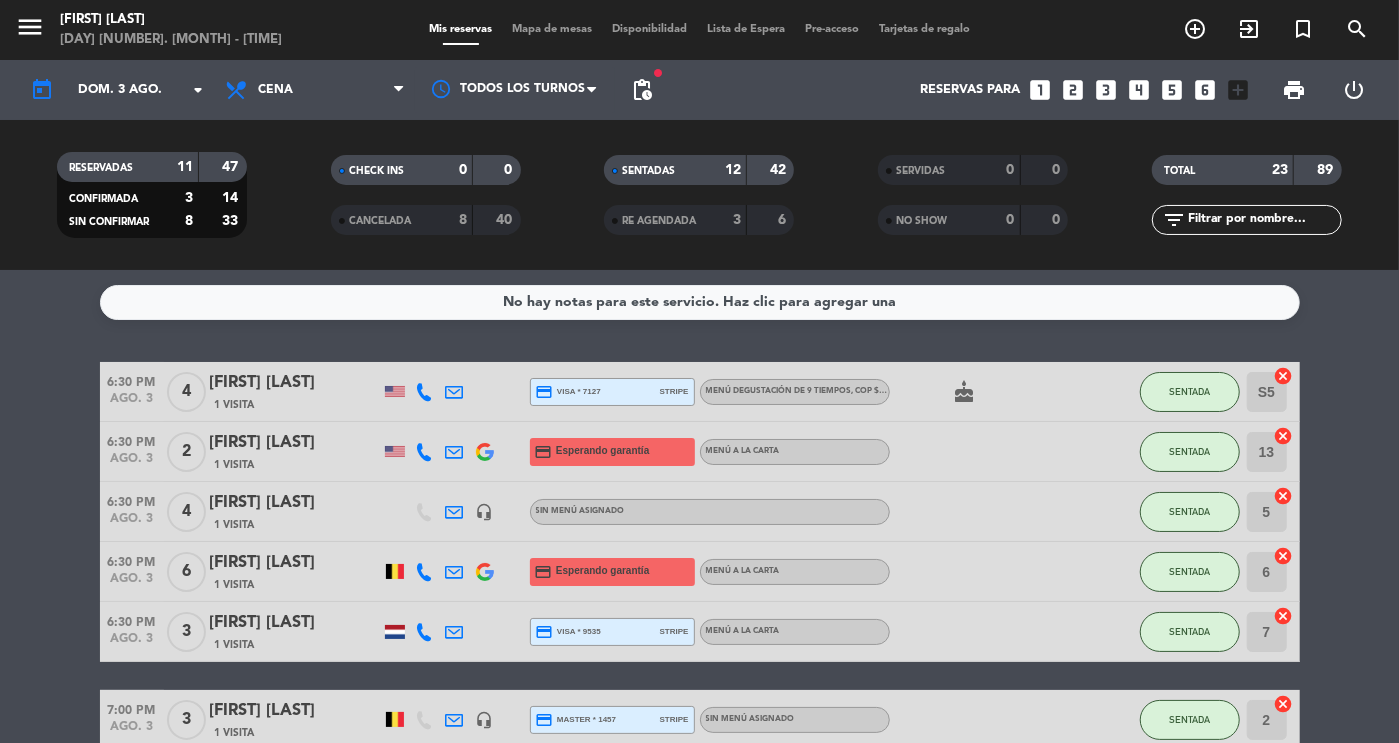 click 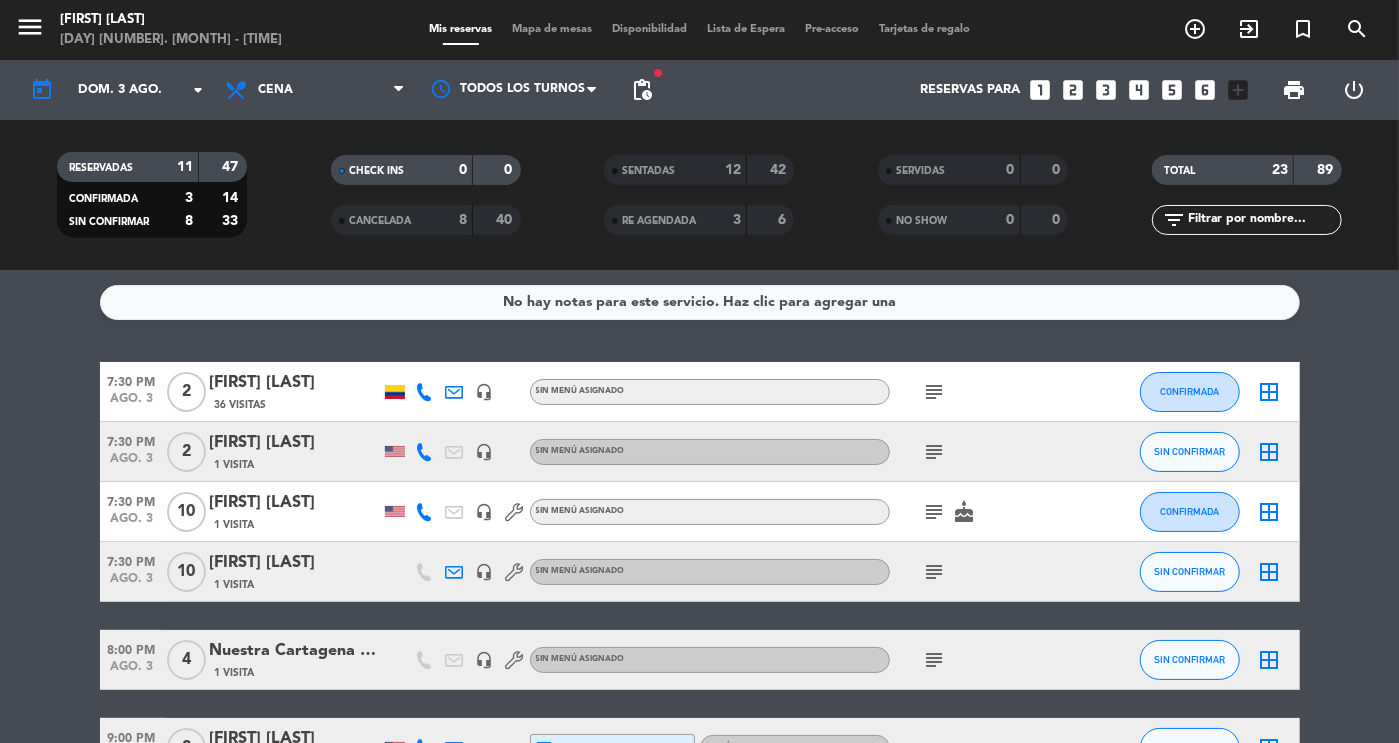 click on "SIN CONFIRMAR" 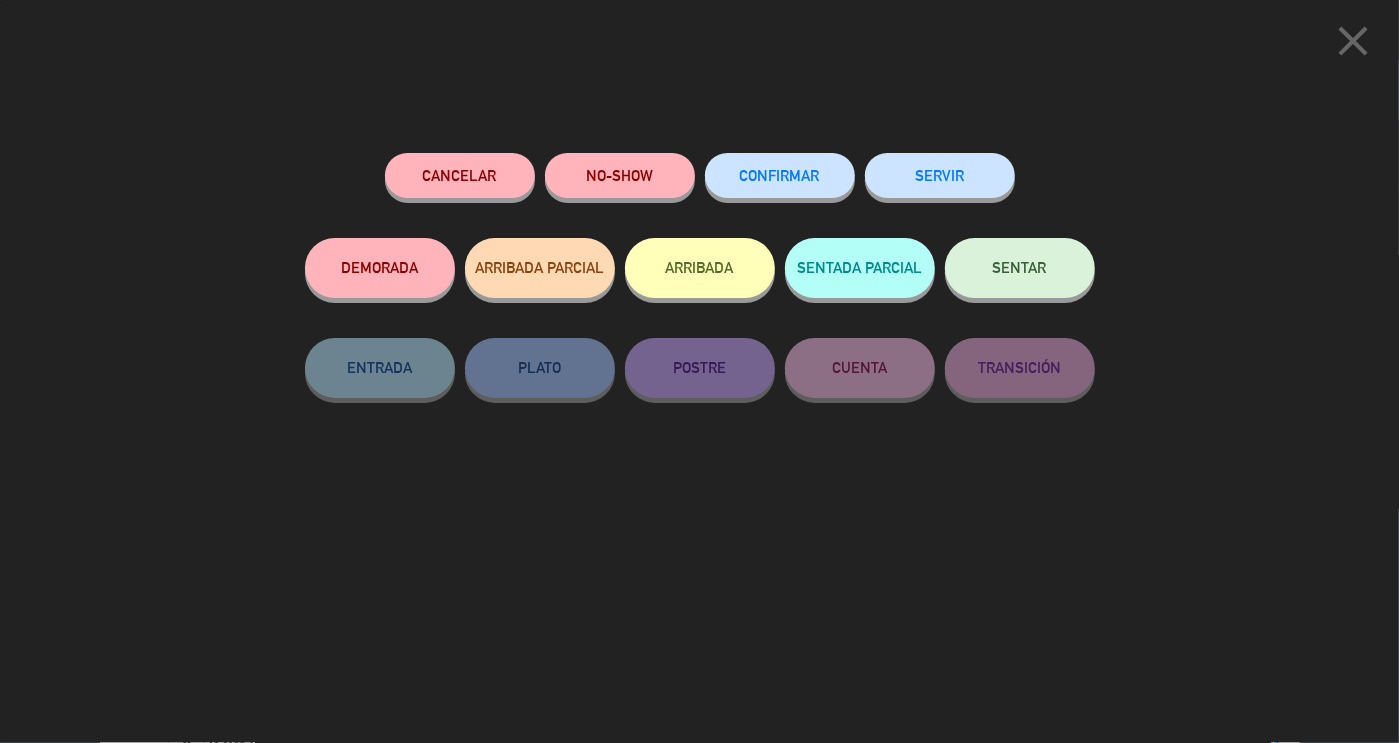 click on "close" 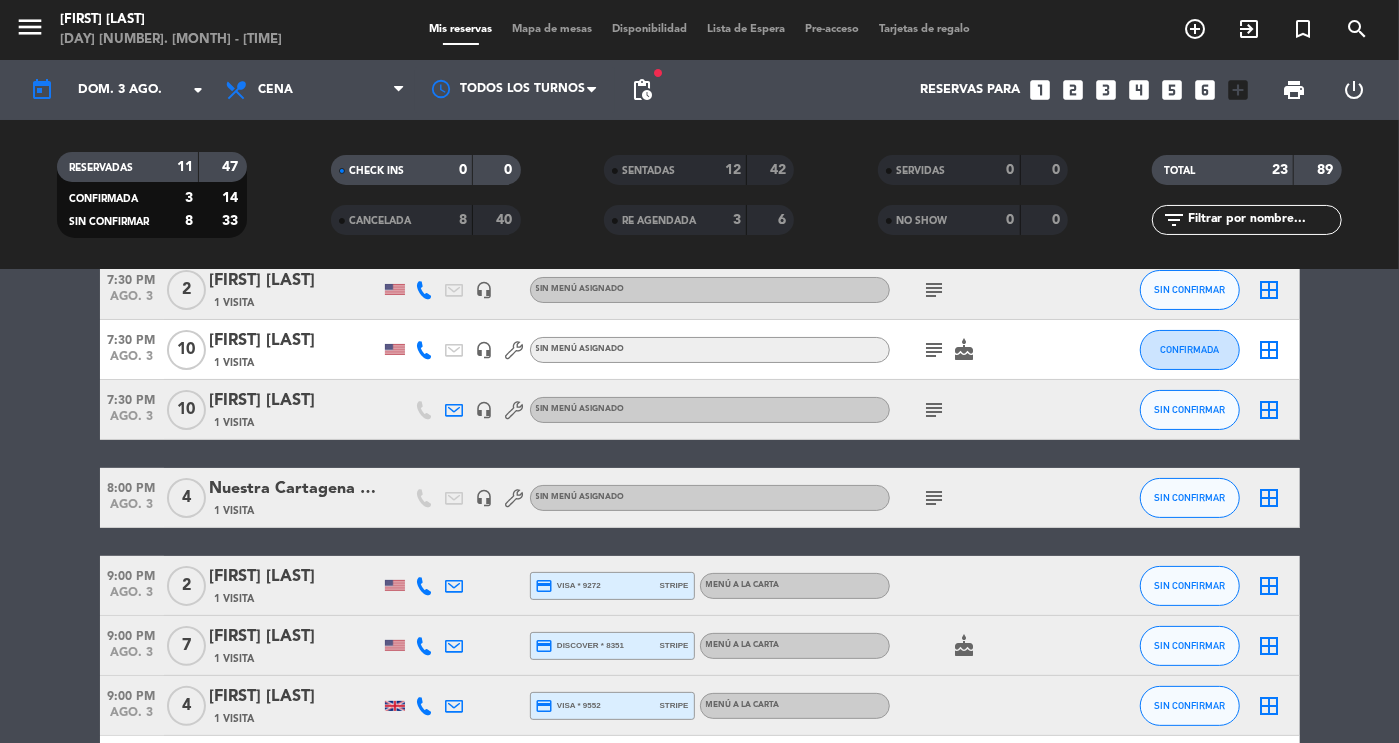 scroll, scrollTop: 165, scrollLeft: 0, axis: vertical 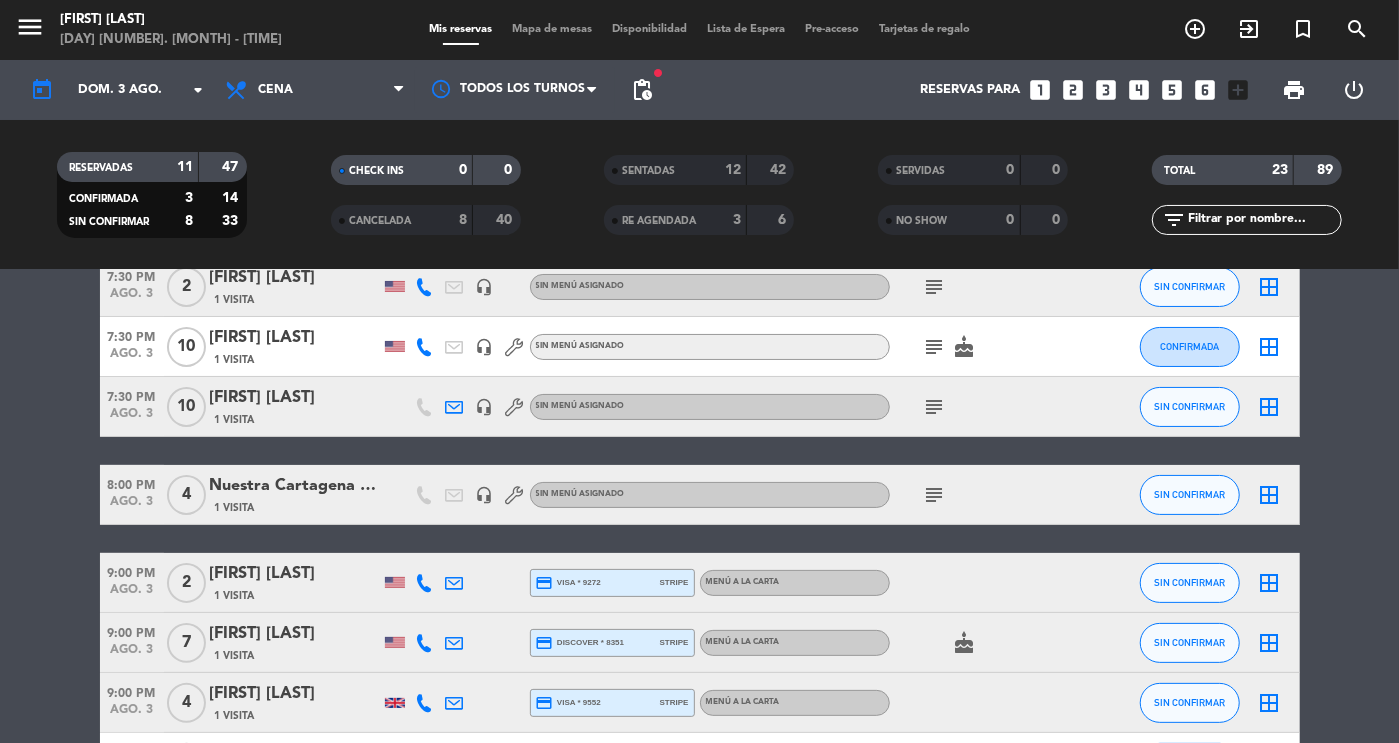 click on "[FIRST] [LAST]" 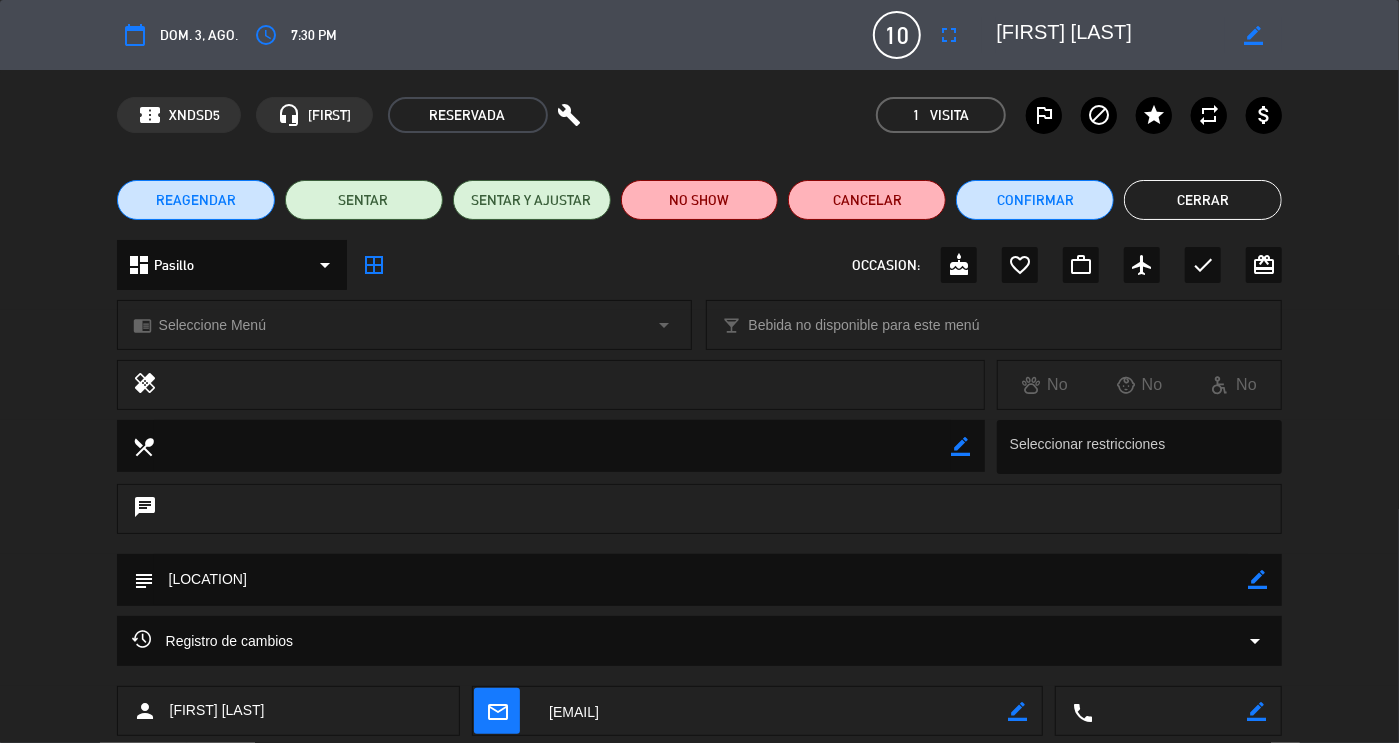 click on "Cerrar" 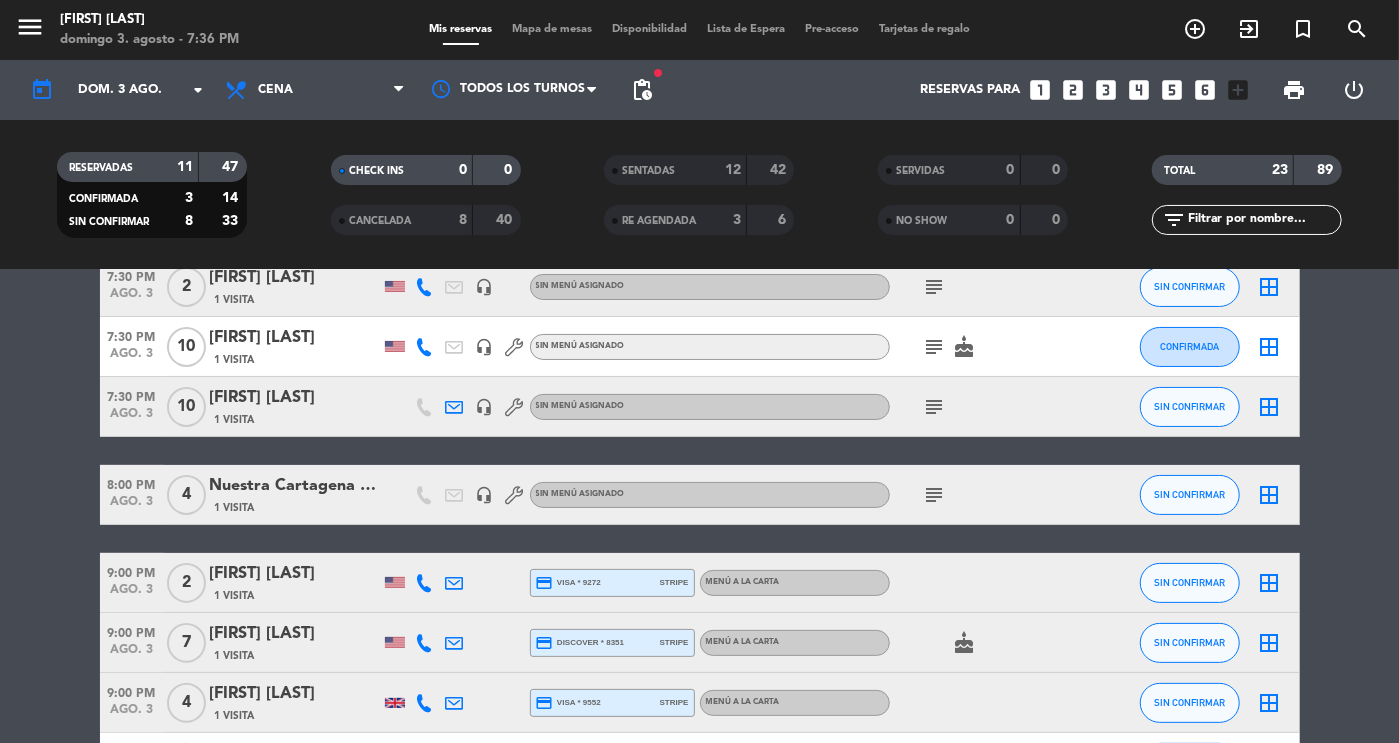 click on "SIN CONFIRMAR" 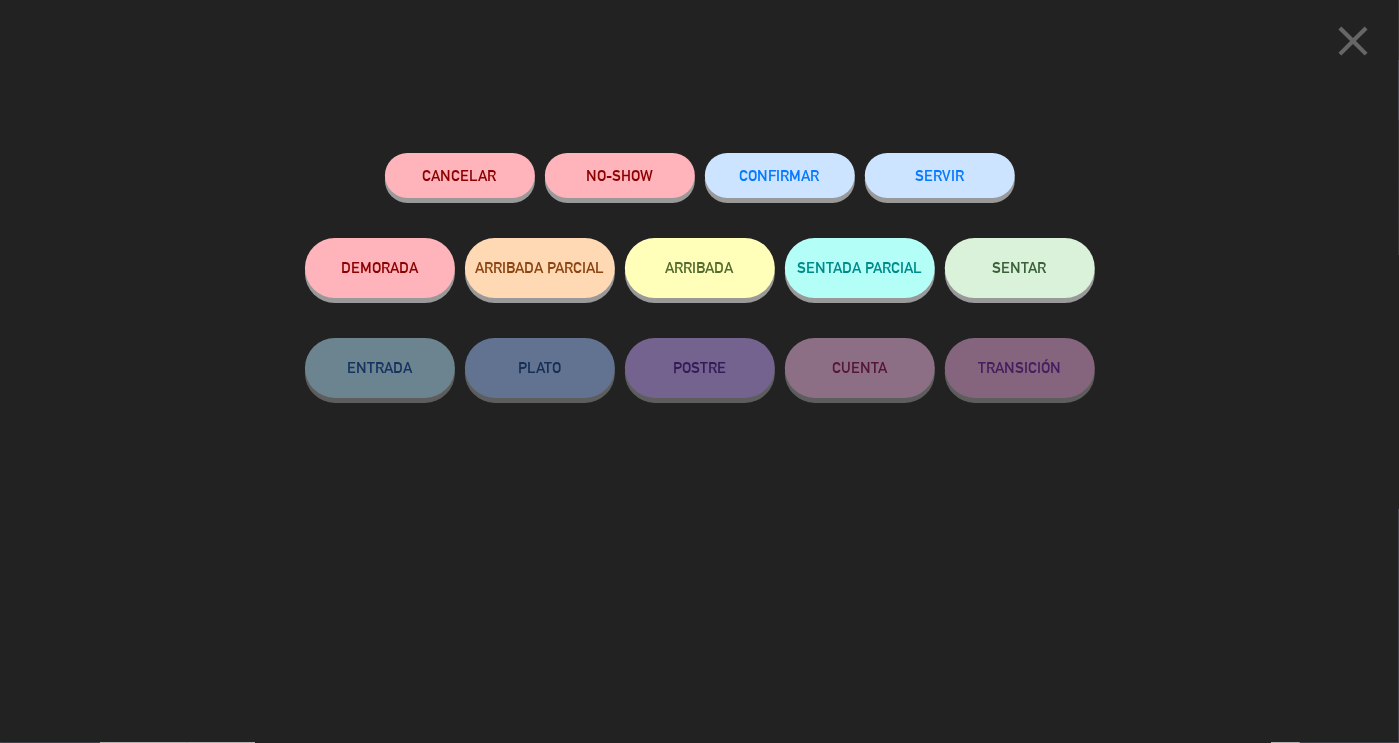 click on "SENTAR" 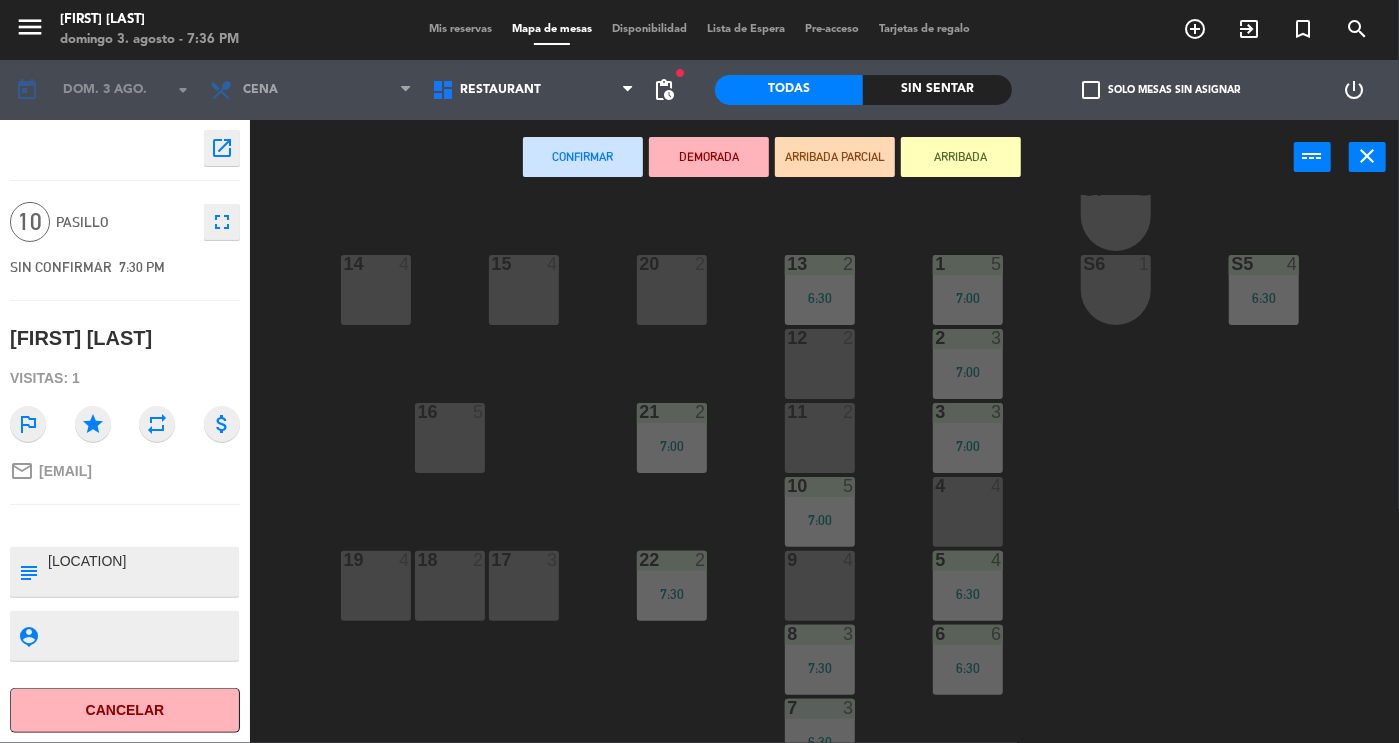 scroll, scrollTop: 382, scrollLeft: 0, axis: vertical 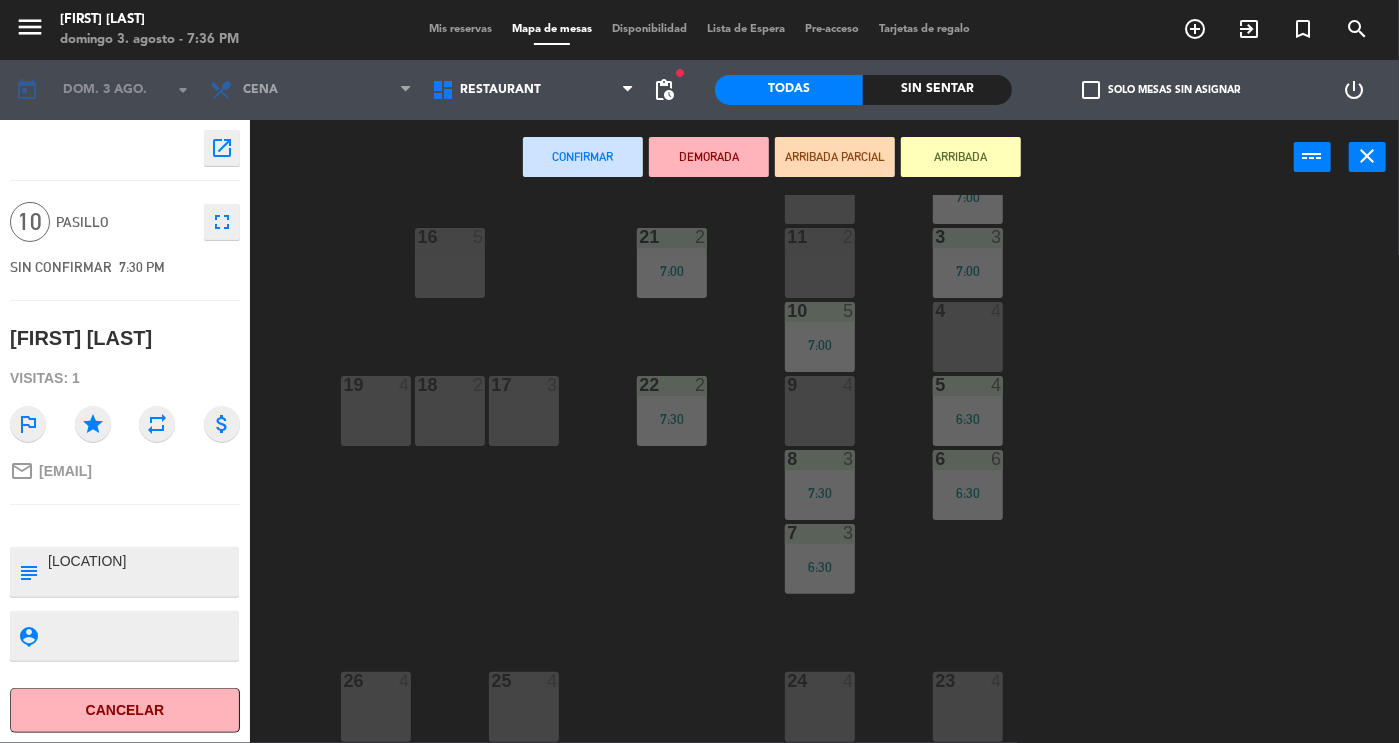 click on "24  4" at bounding box center (820, 707) 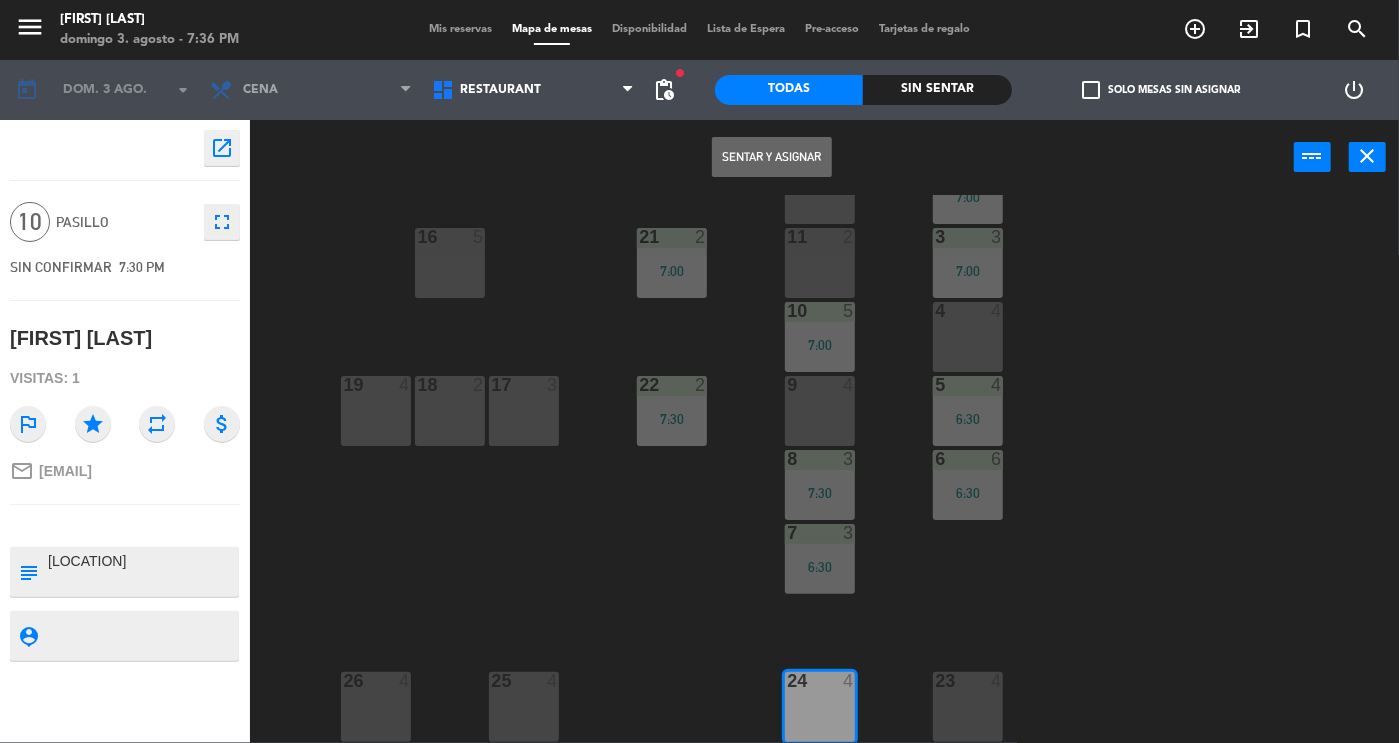 click at bounding box center (524, 681) 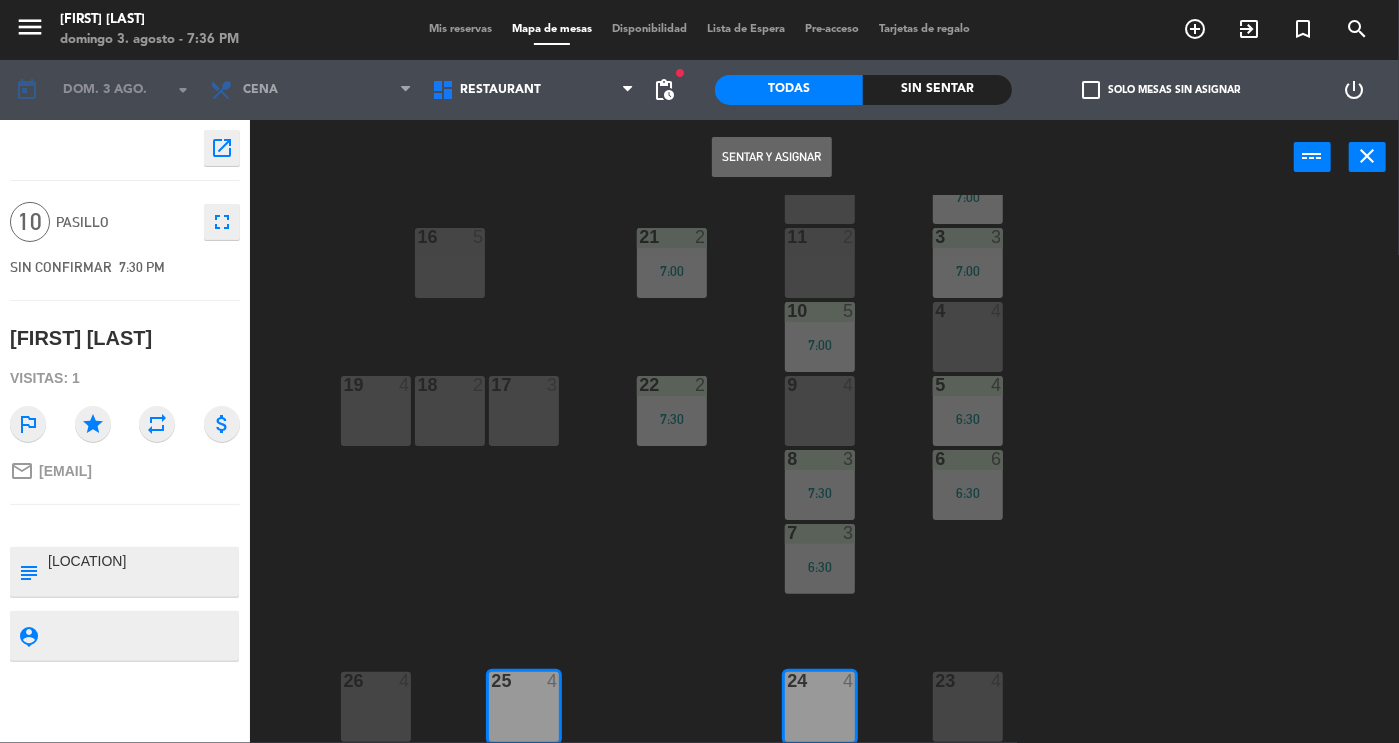 click on "Sentar y Asignar" at bounding box center (772, 157) 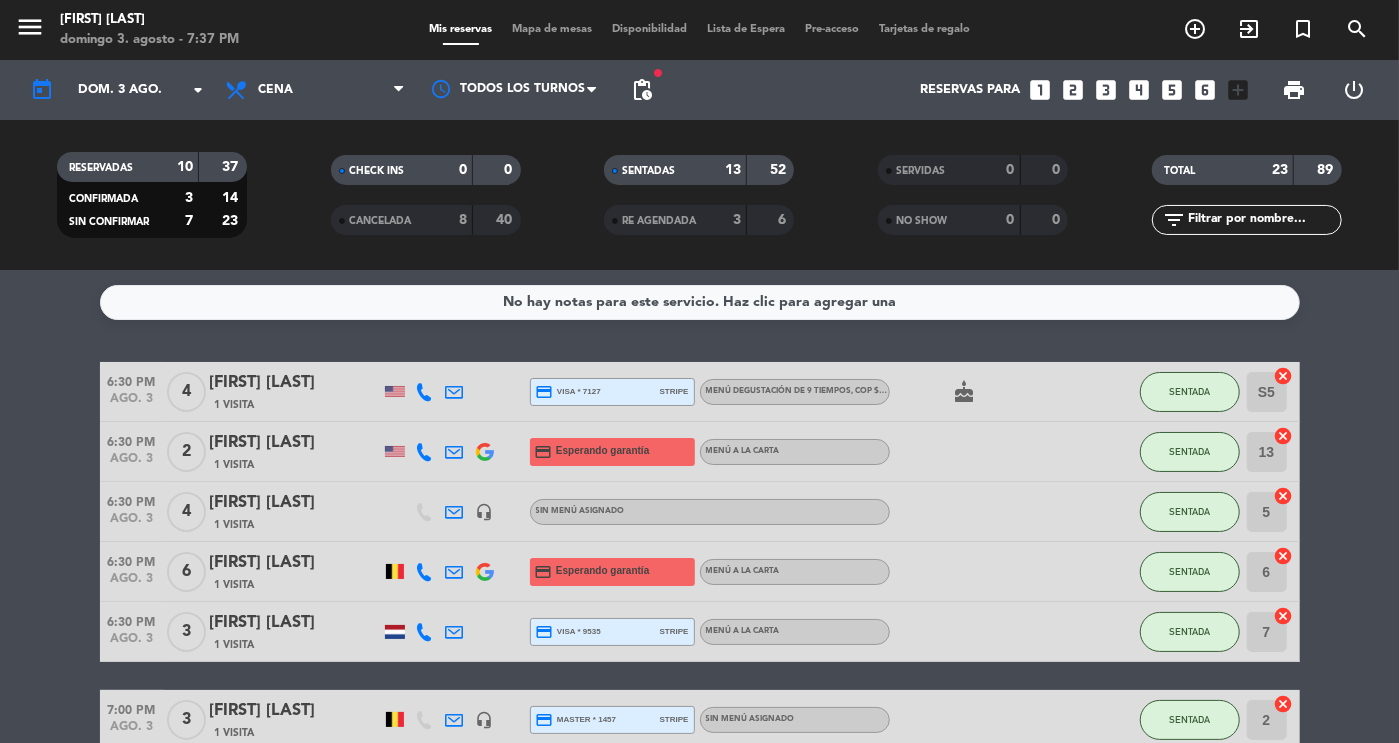 click on "SENTADAS" 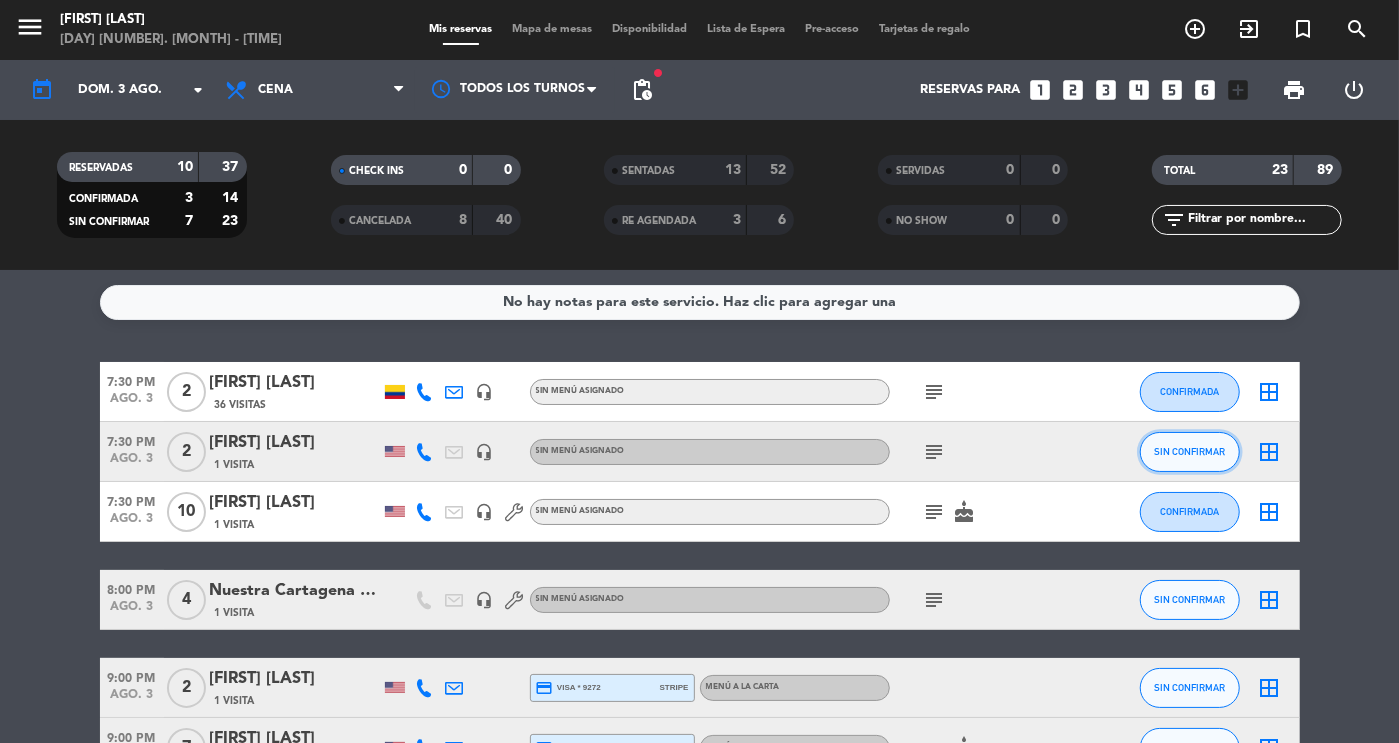 click on "SIN CONFIRMAR" 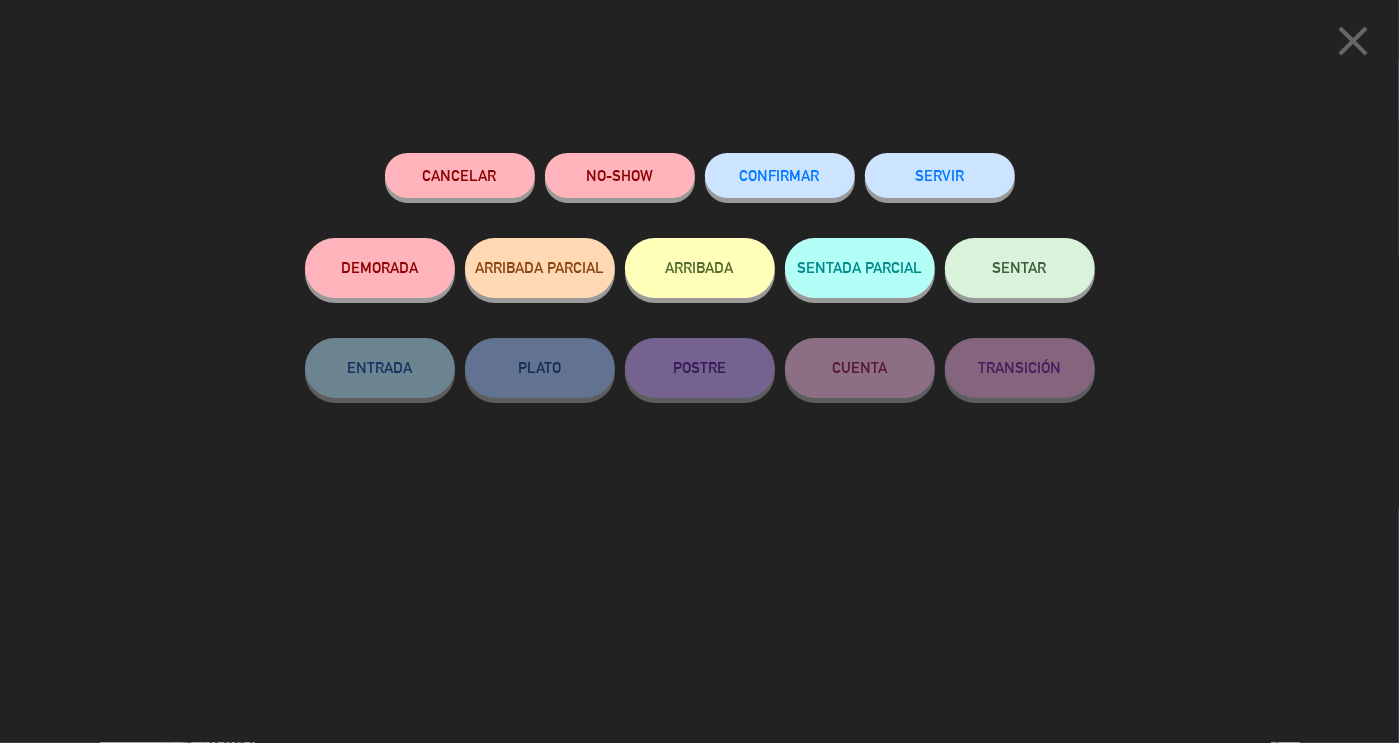 click on "SENTAR" 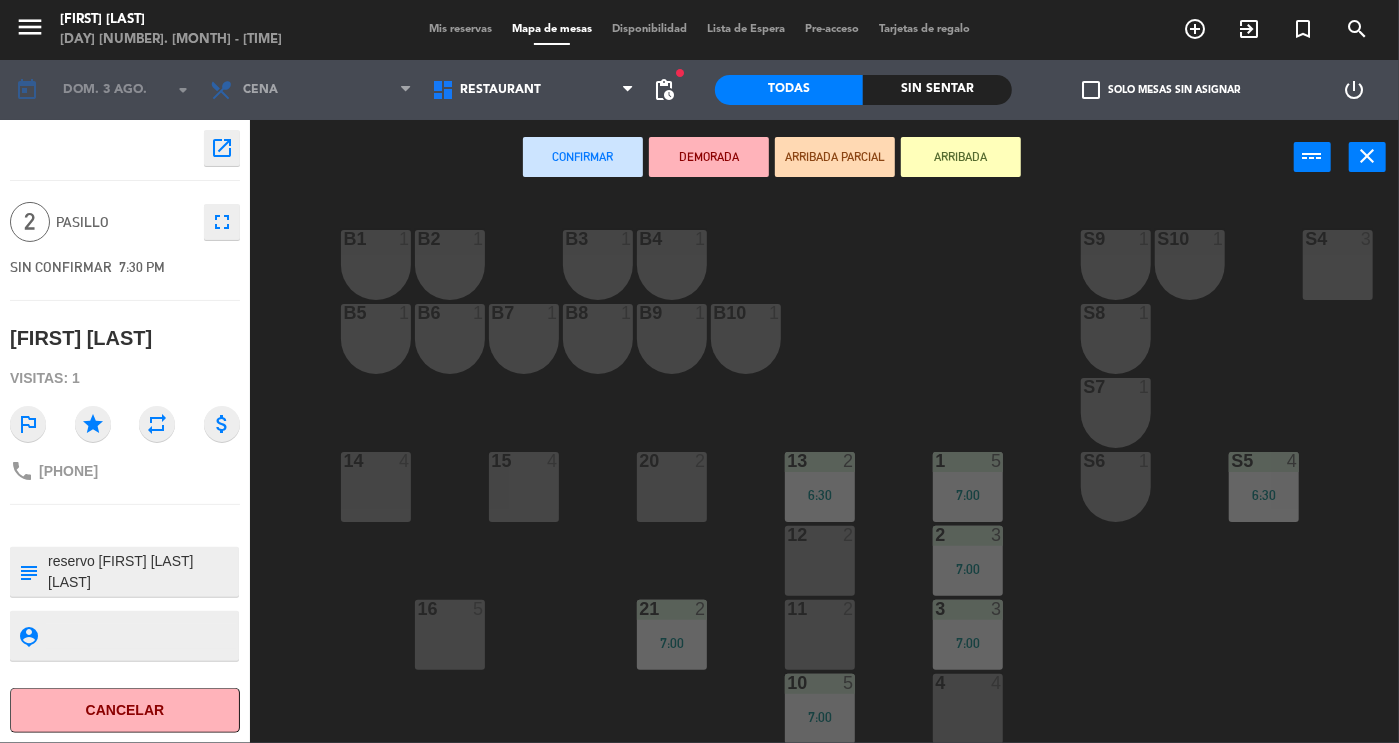 click on "12  2" at bounding box center (820, 561) 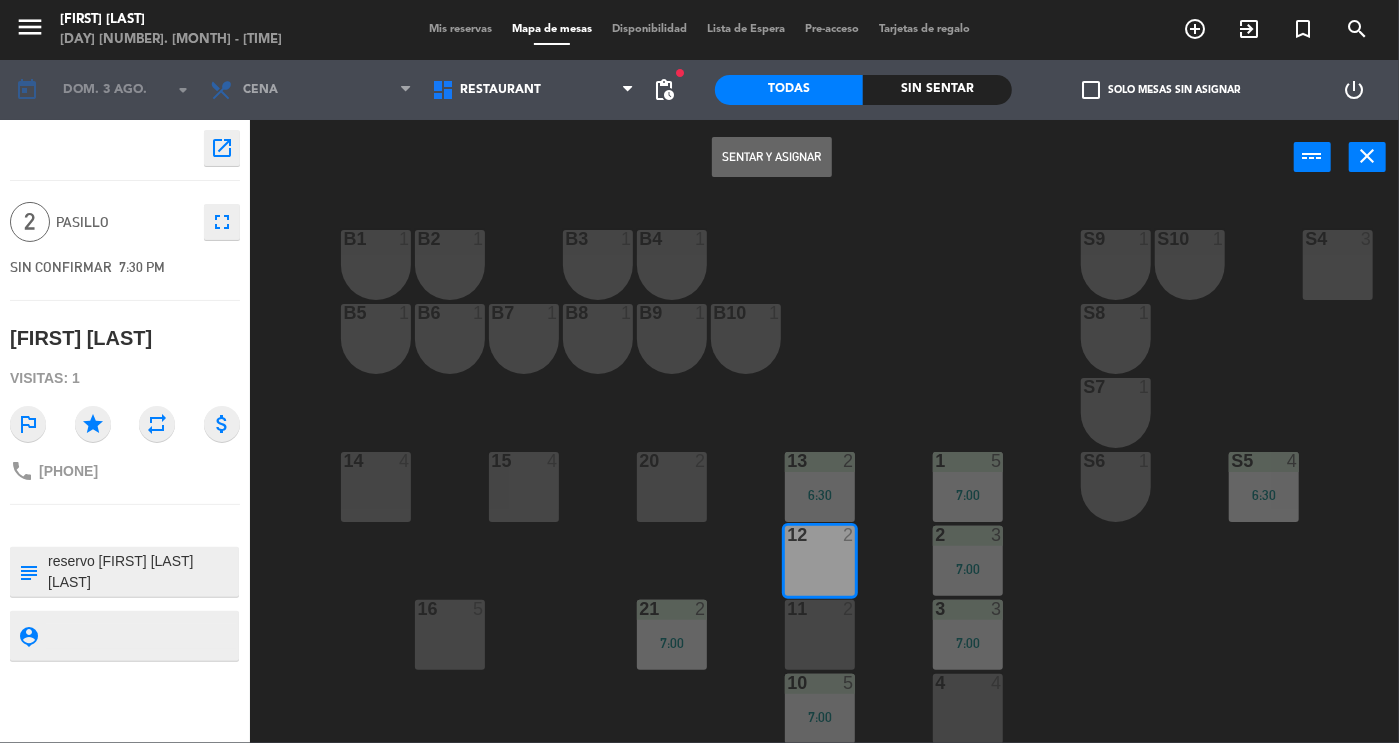 click on "Sentar y Asignar" at bounding box center (772, 157) 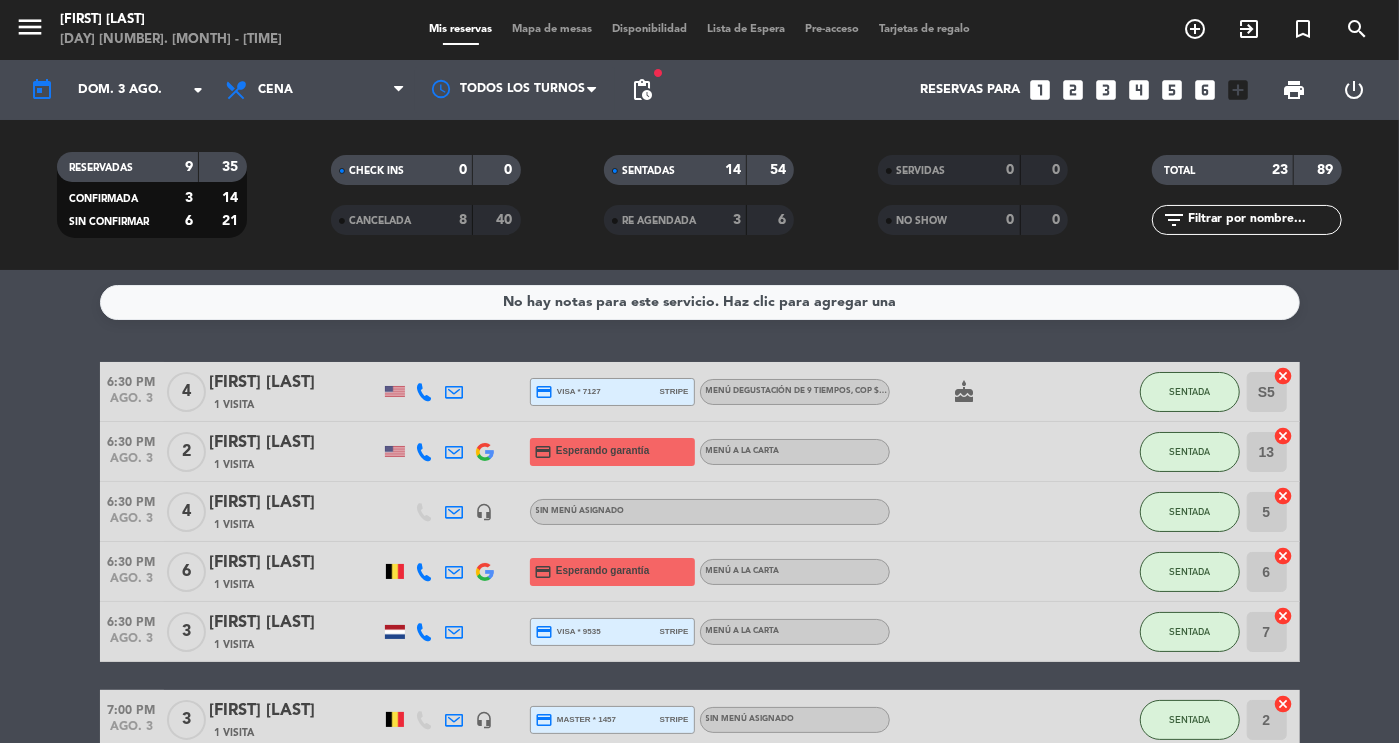 click on "14" 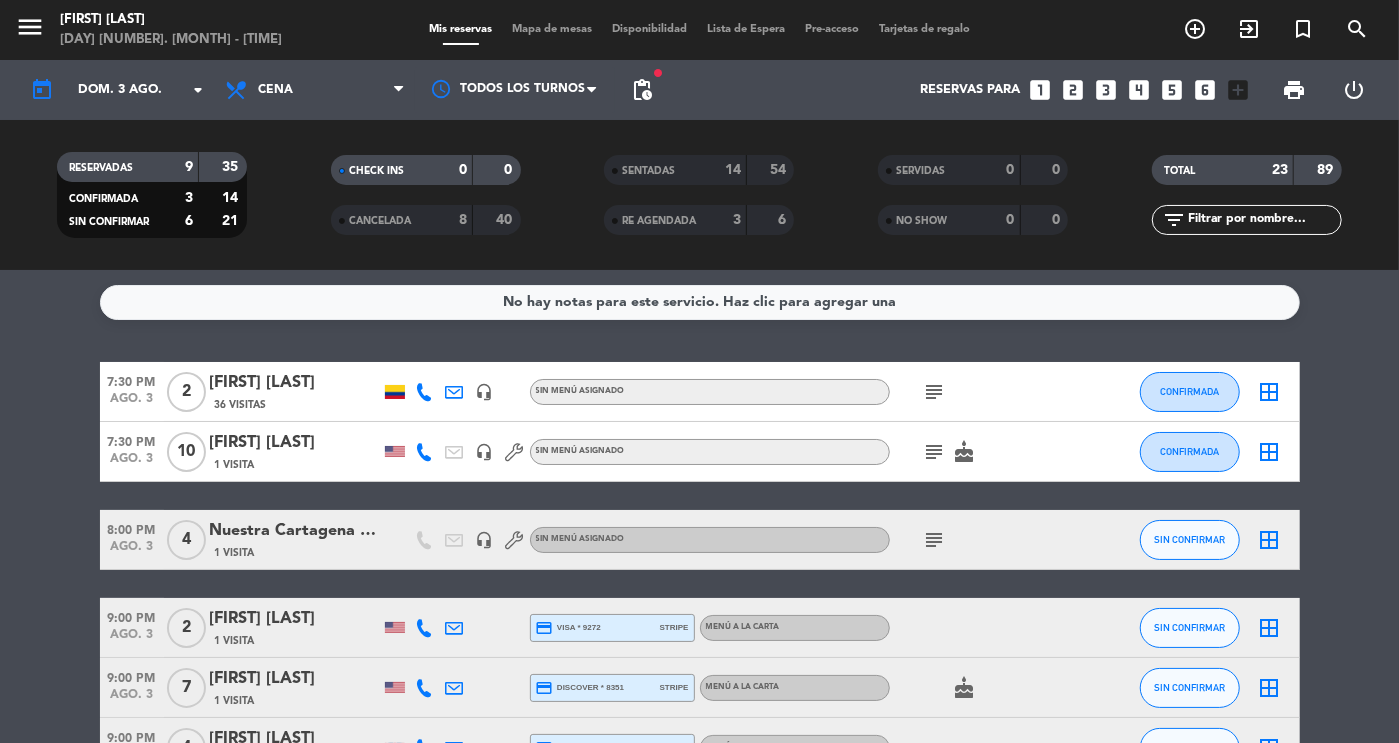 click on "subject" 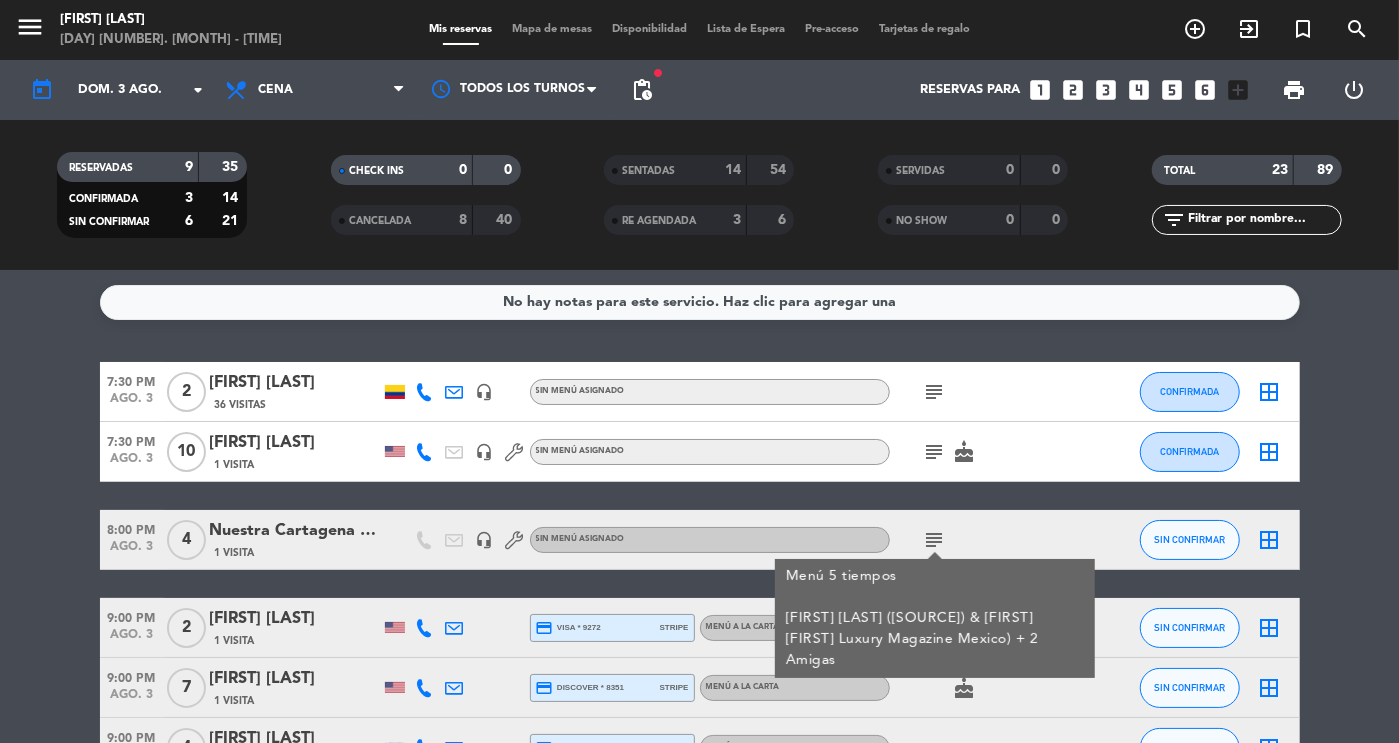 click on "border_all" 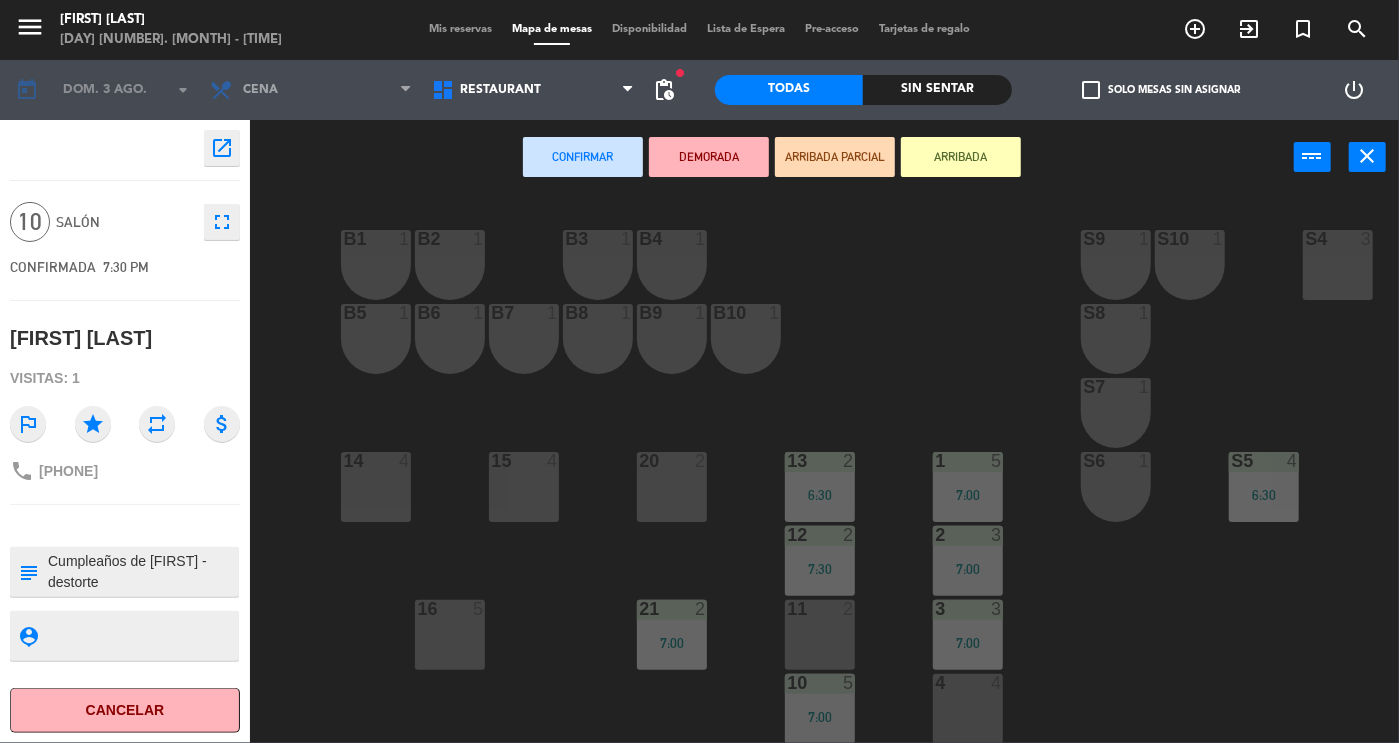 click on "close" at bounding box center (1368, 156) 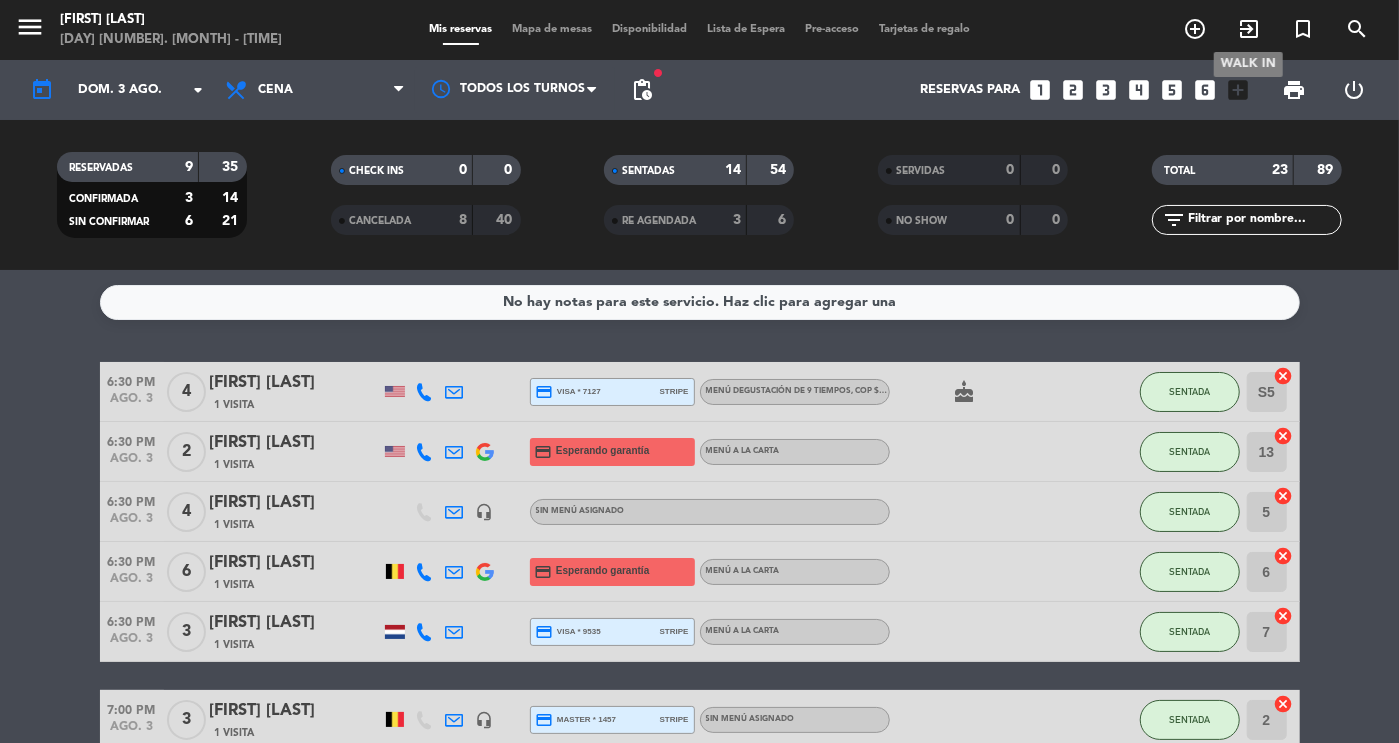 click on "exit_to_app" at bounding box center [1249, 29] 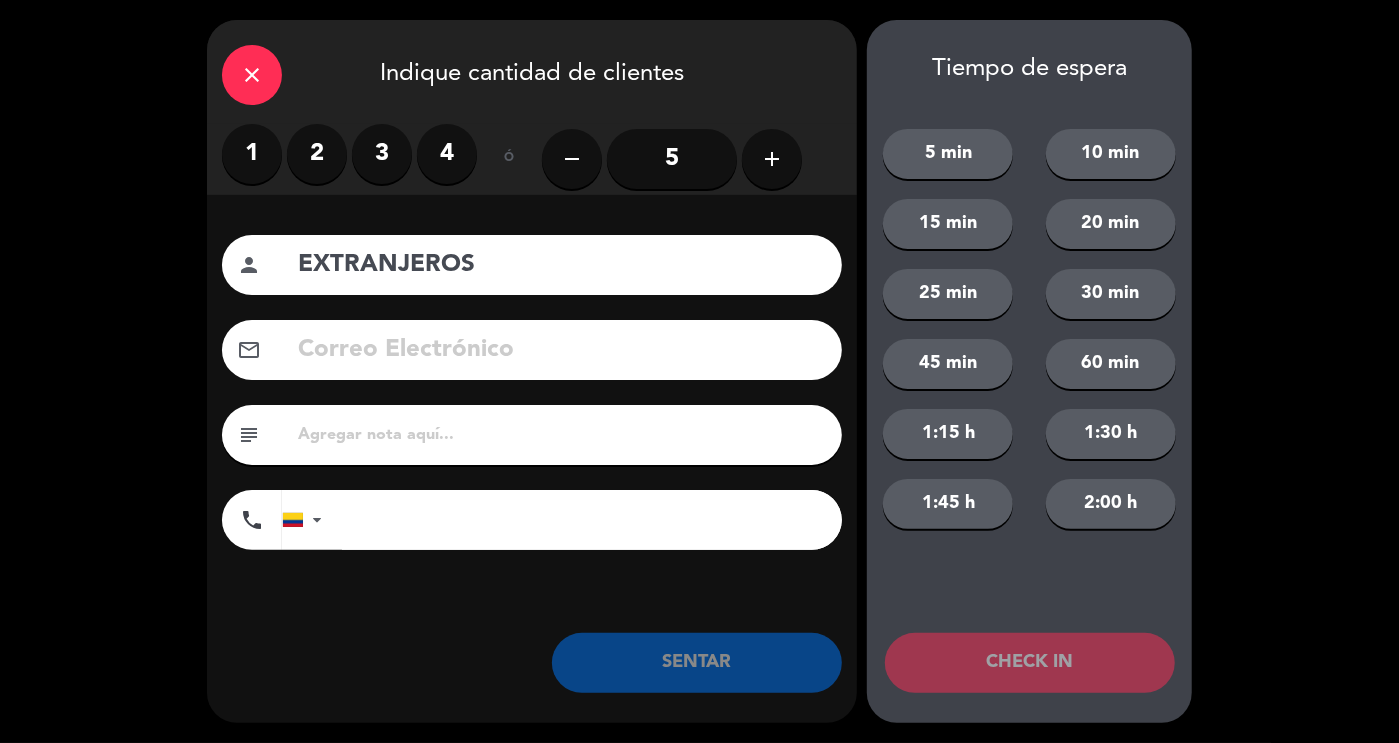 type on "EXTRANJEROS" 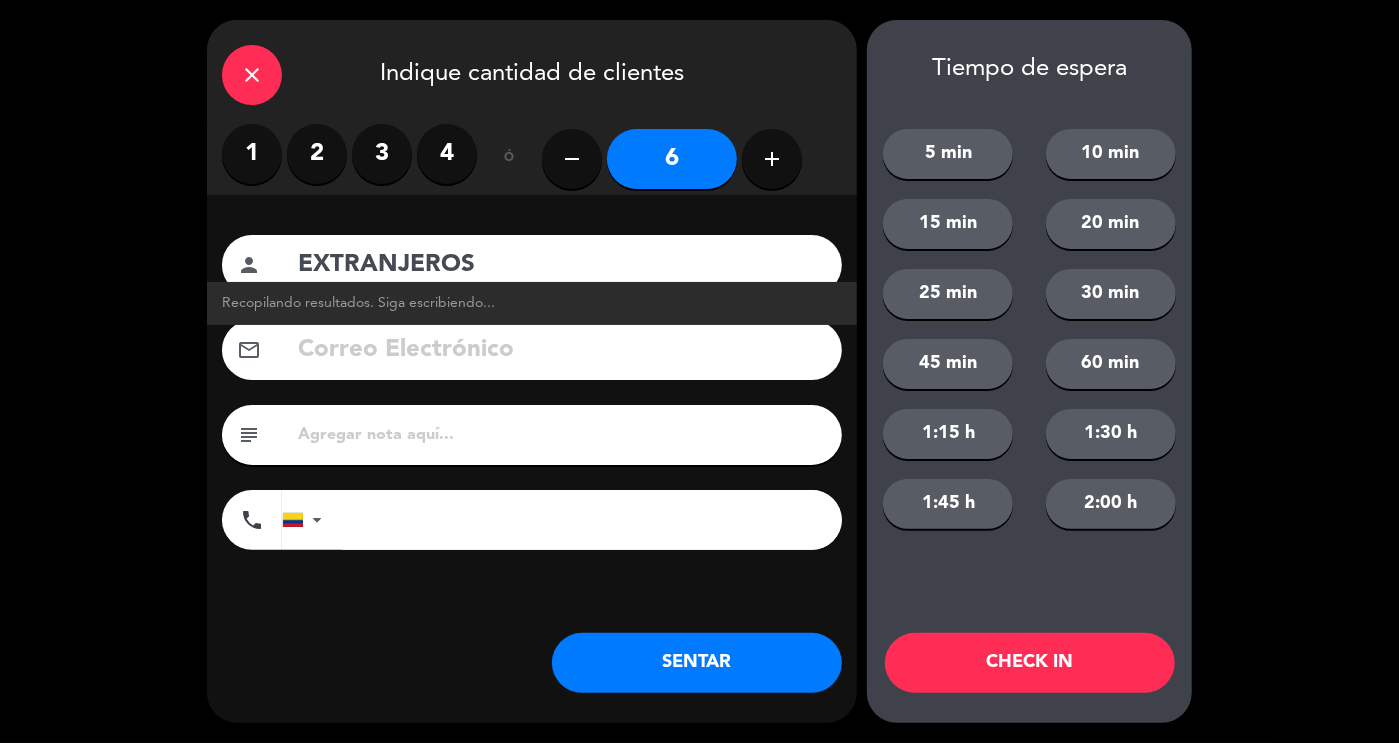 click on "SENTAR" 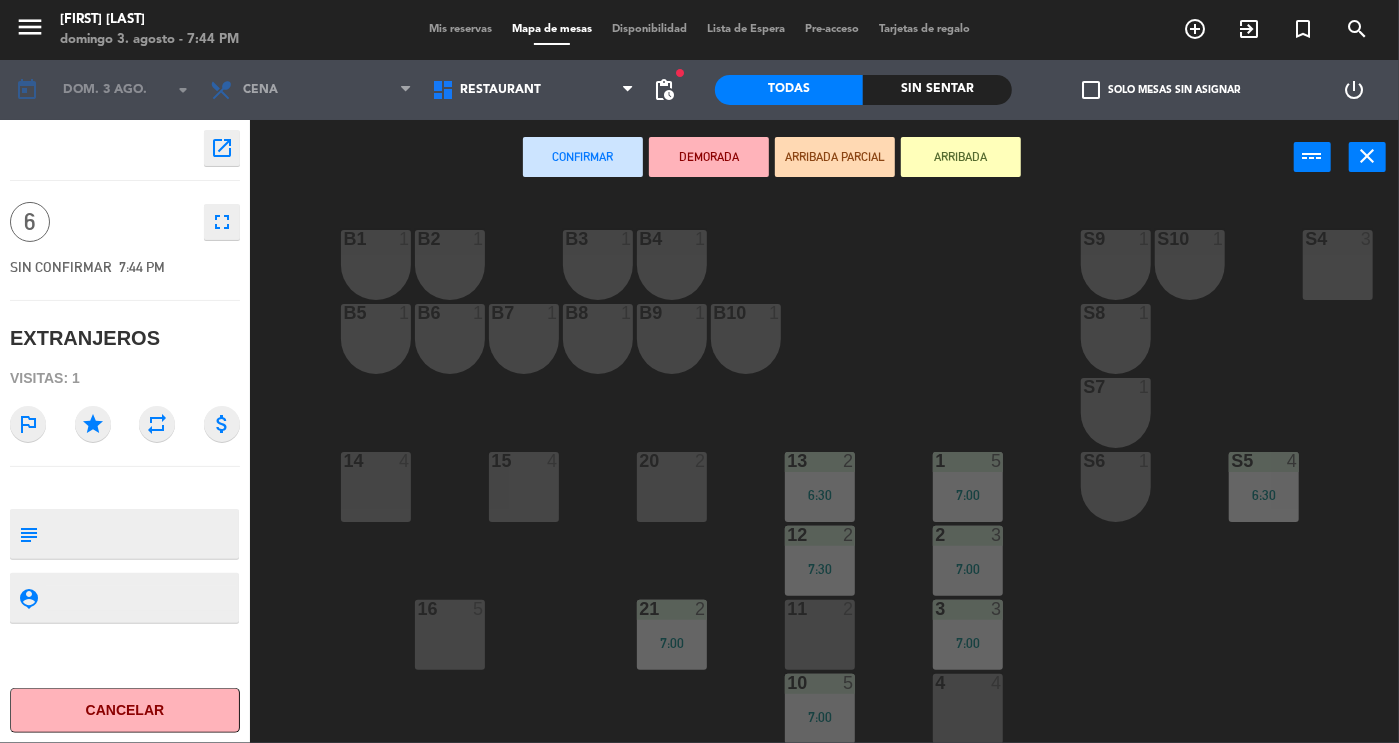 click on "B10  1" at bounding box center (746, 339) 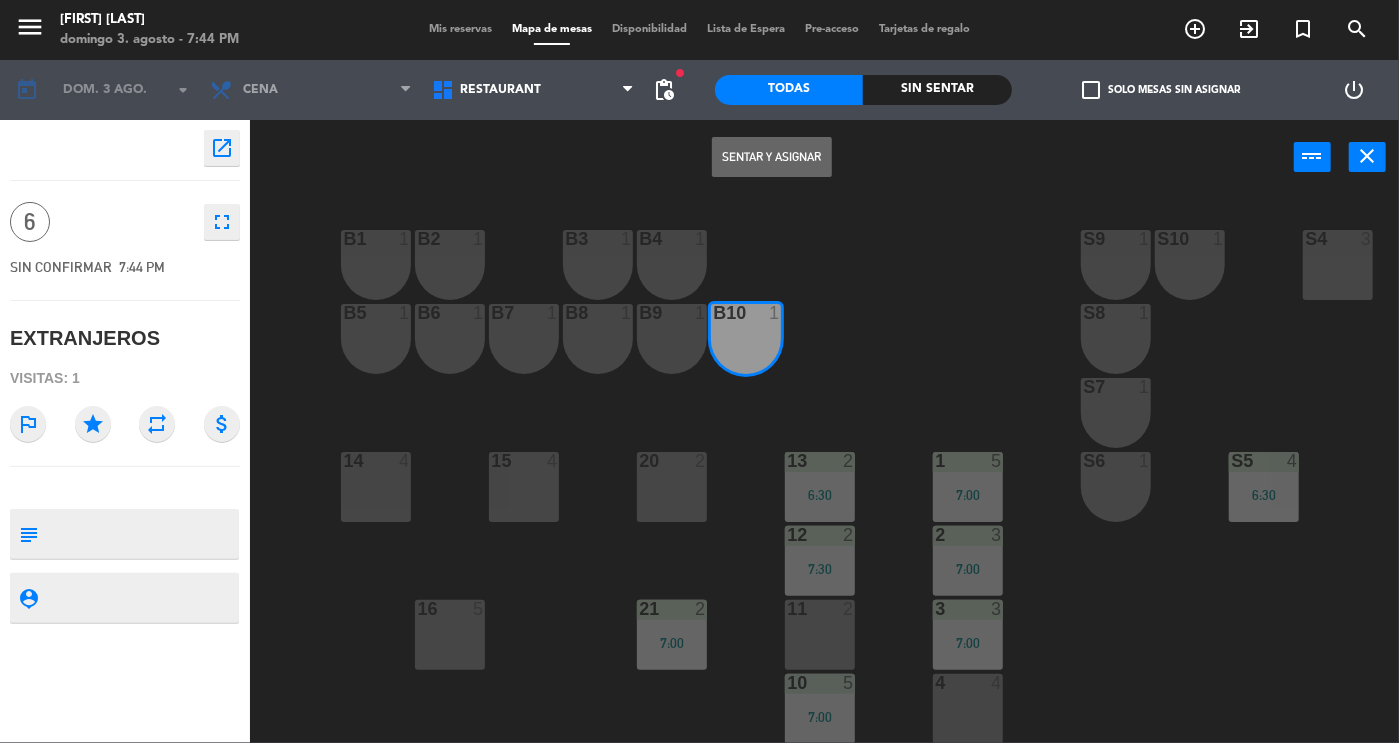 click on "B9  1" at bounding box center [672, 339] 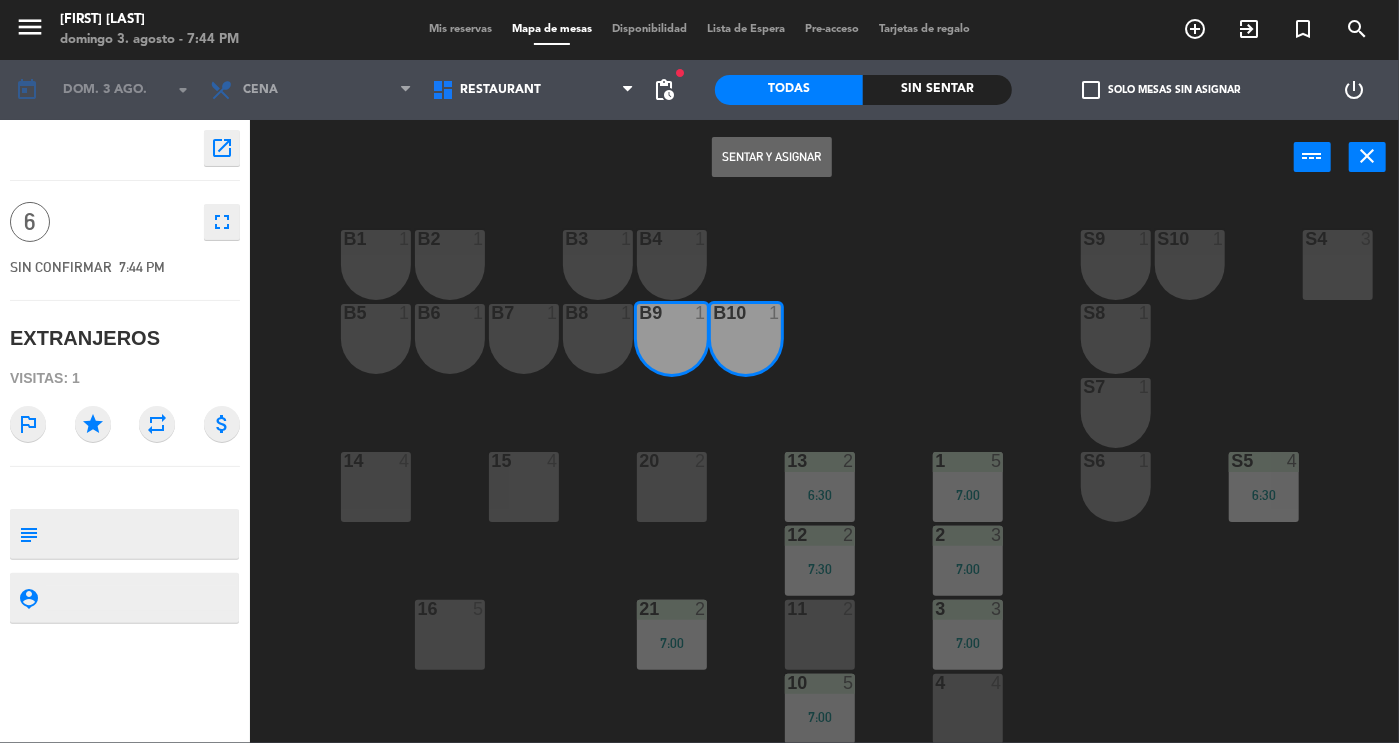 click on "B8  1" at bounding box center [598, 339] 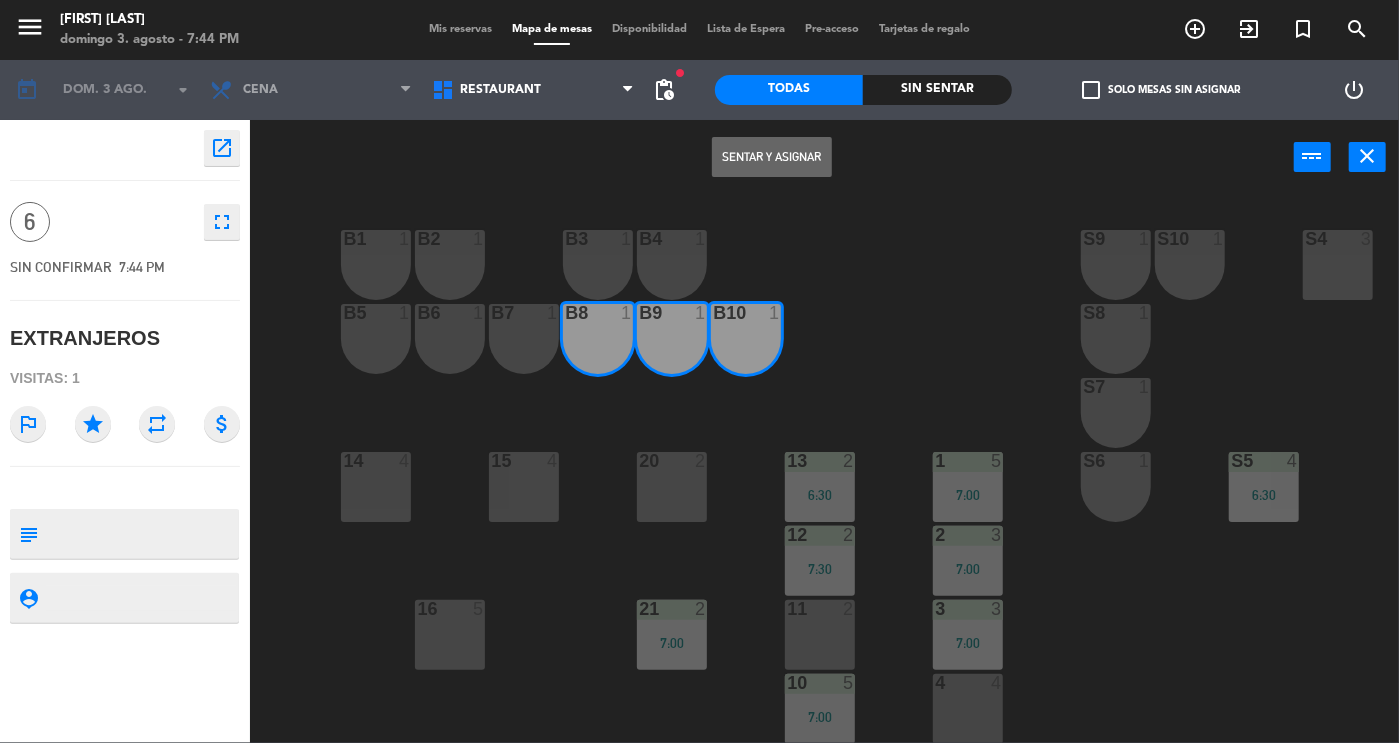 click on "B7" at bounding box center [491, 313] 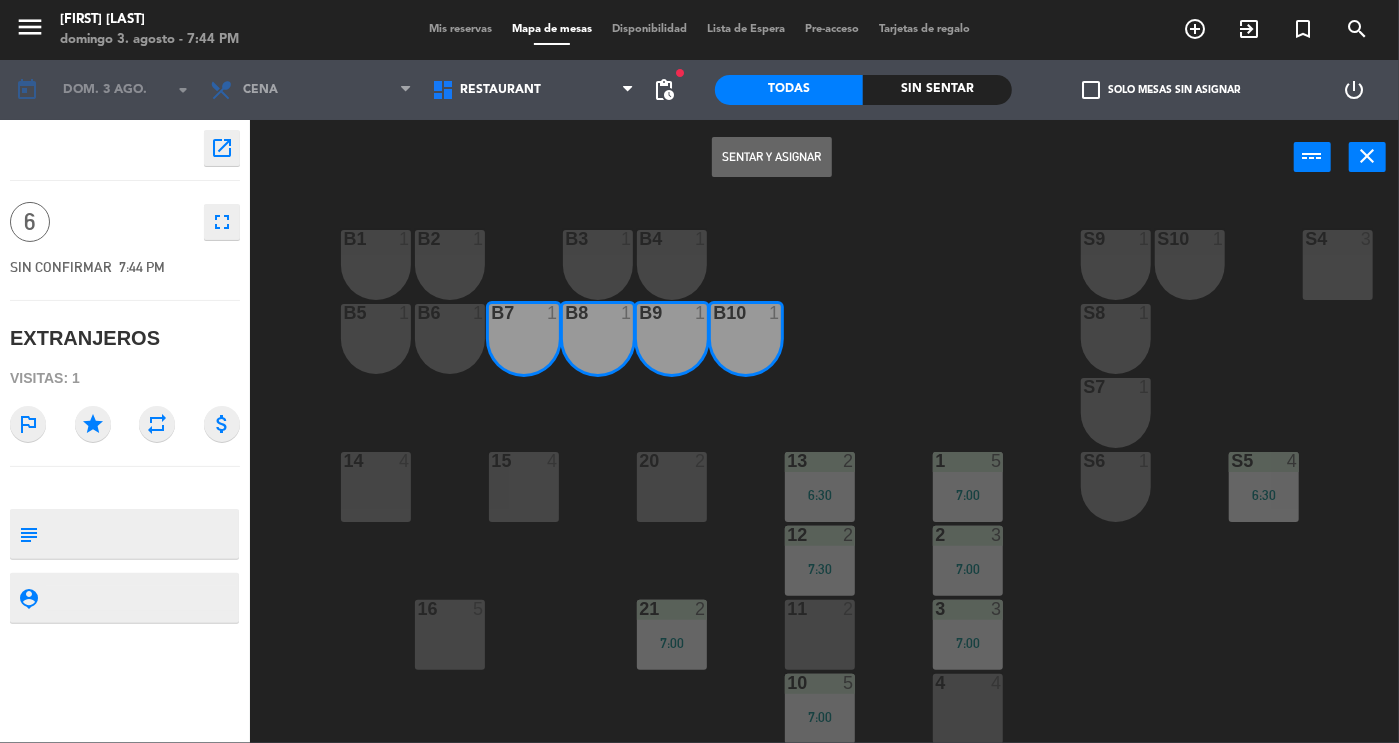 click at bounding box center [450, 313] 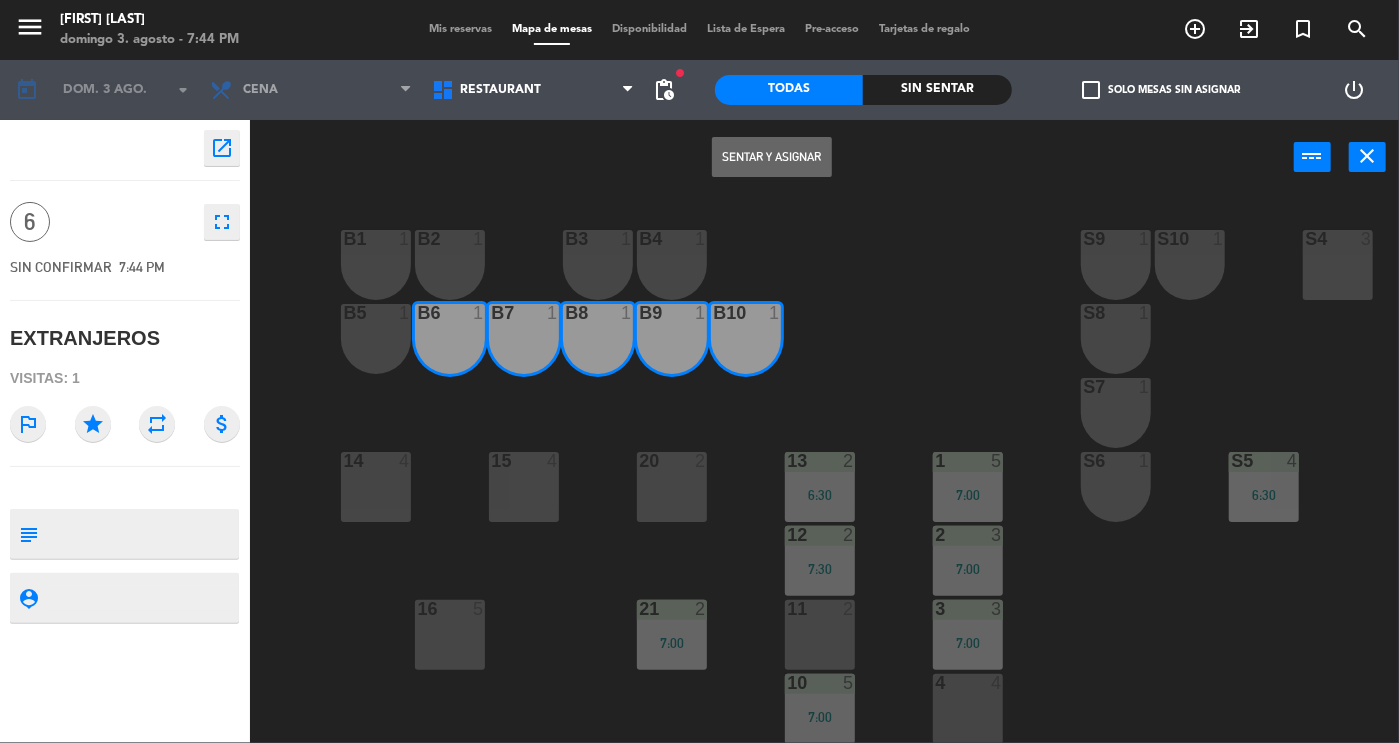 click at bounding box center [376, 313] 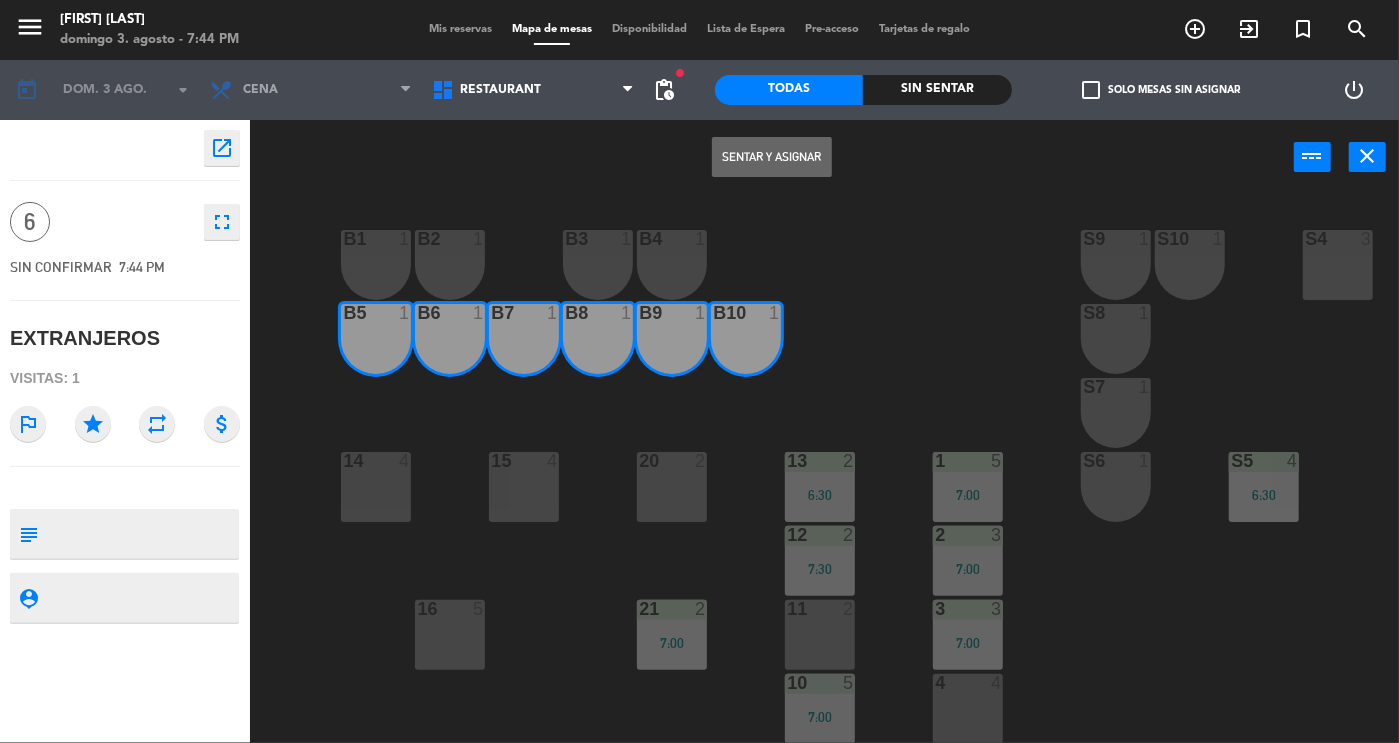 click on "Sentar y Asignar" at bounding box center (772, 157) 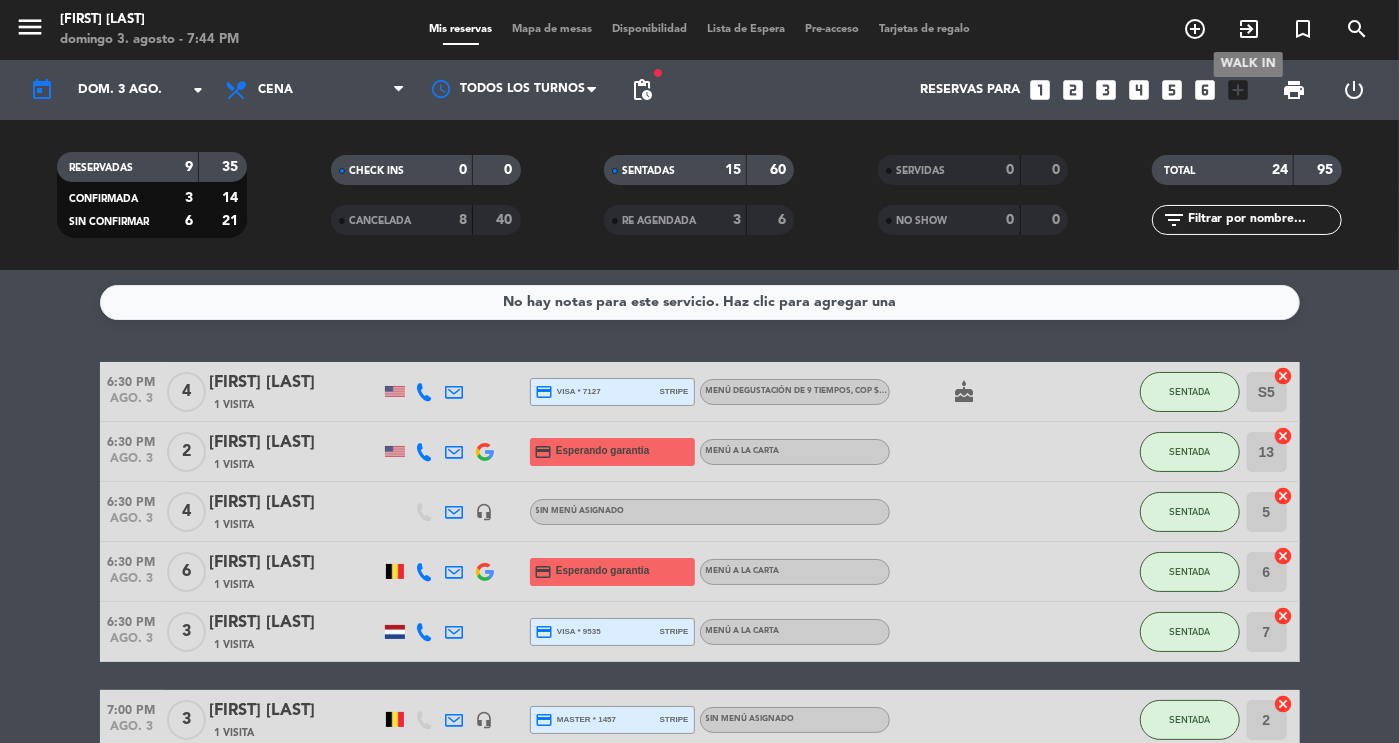 click on "exit_to_app" at bounding box center [1249, 29] 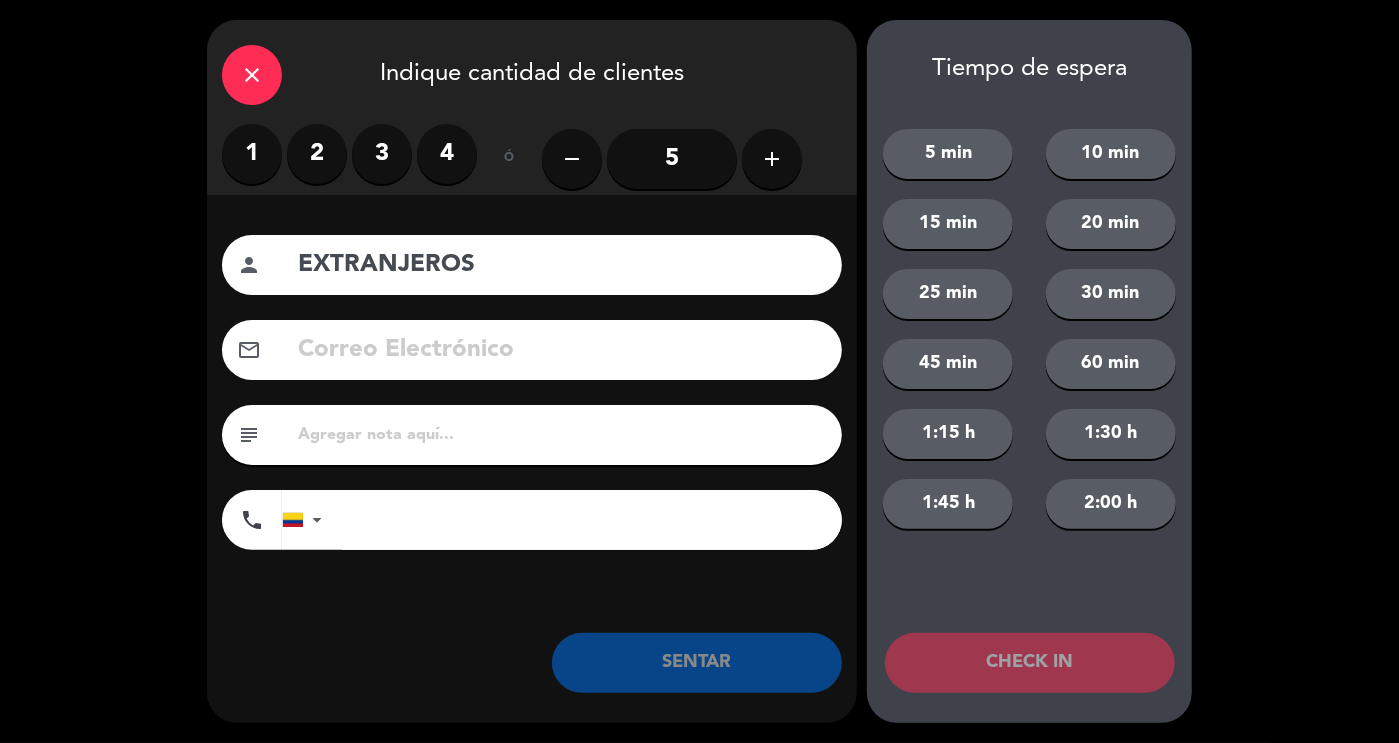 type on "EXTRANJEROS" 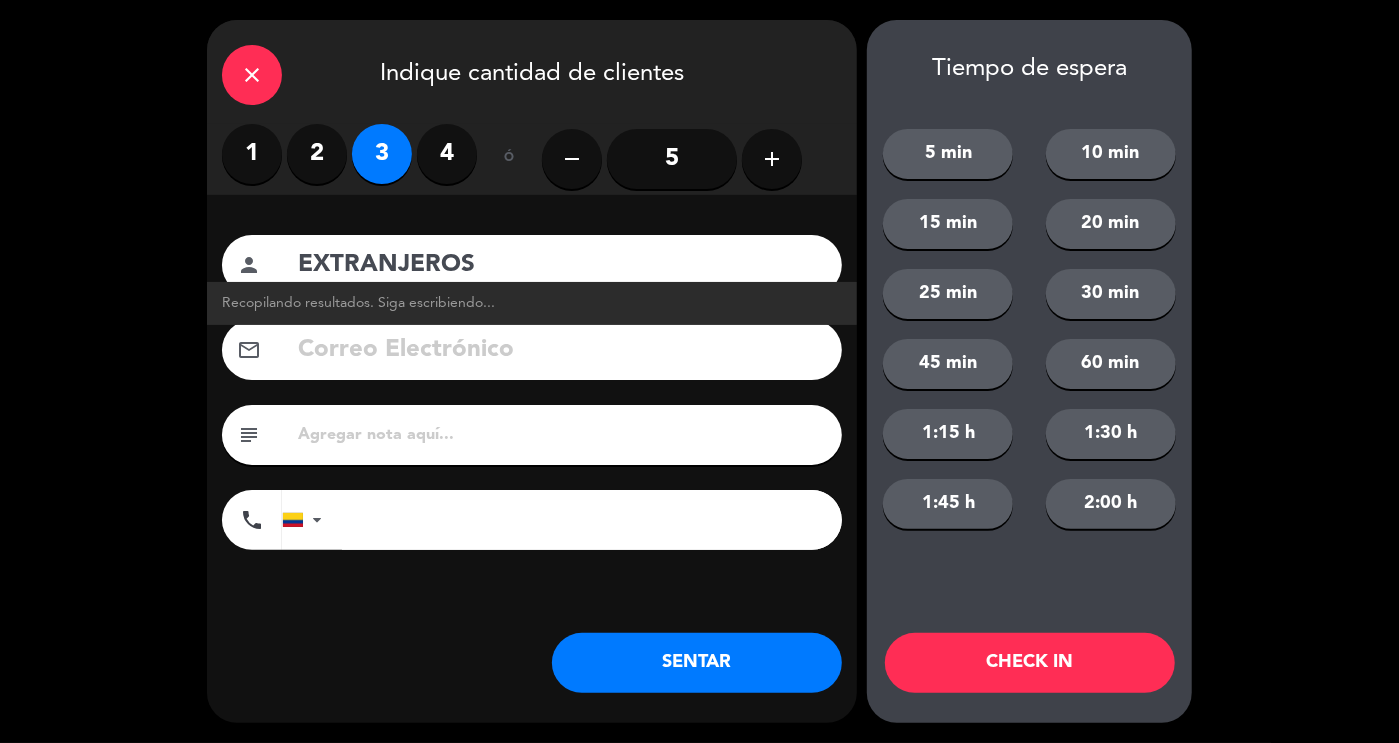 click on "SENTAR" 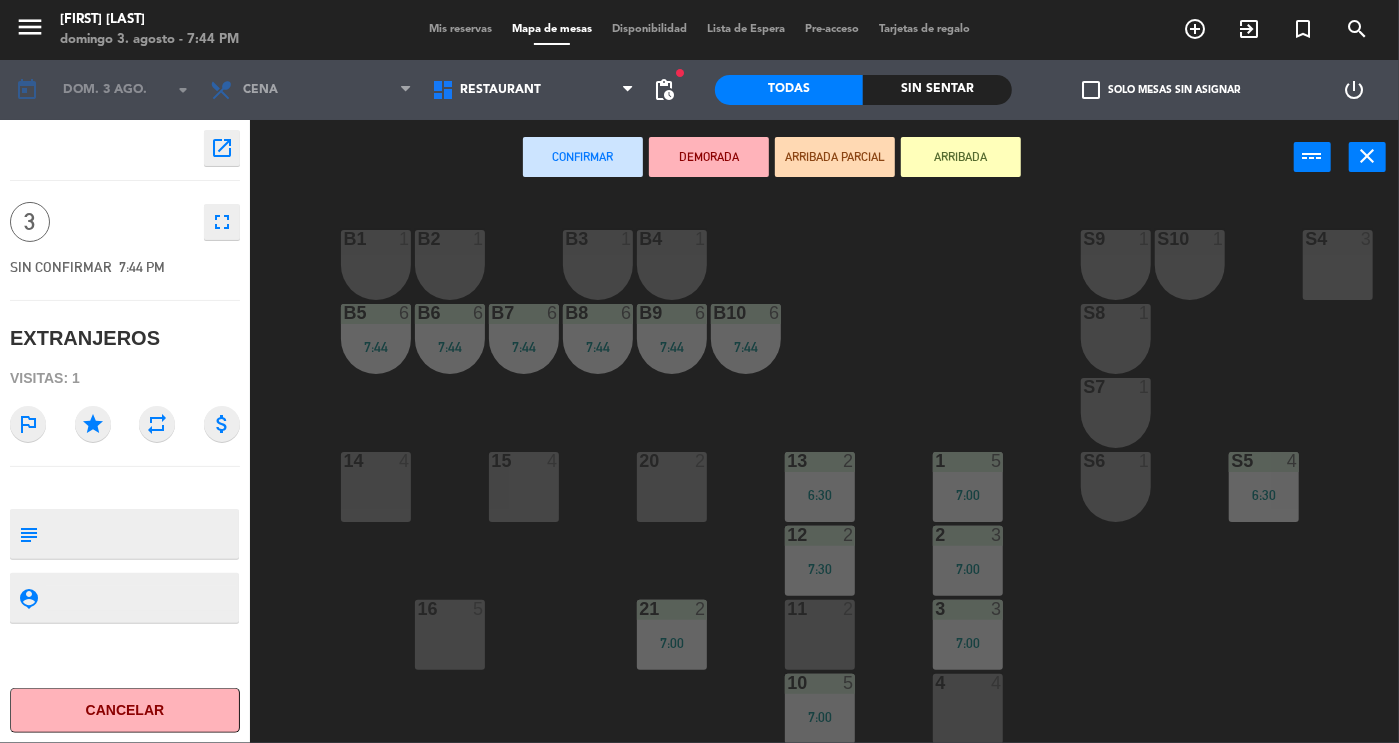 click on "B4  1" at bounding box center [672, 265] 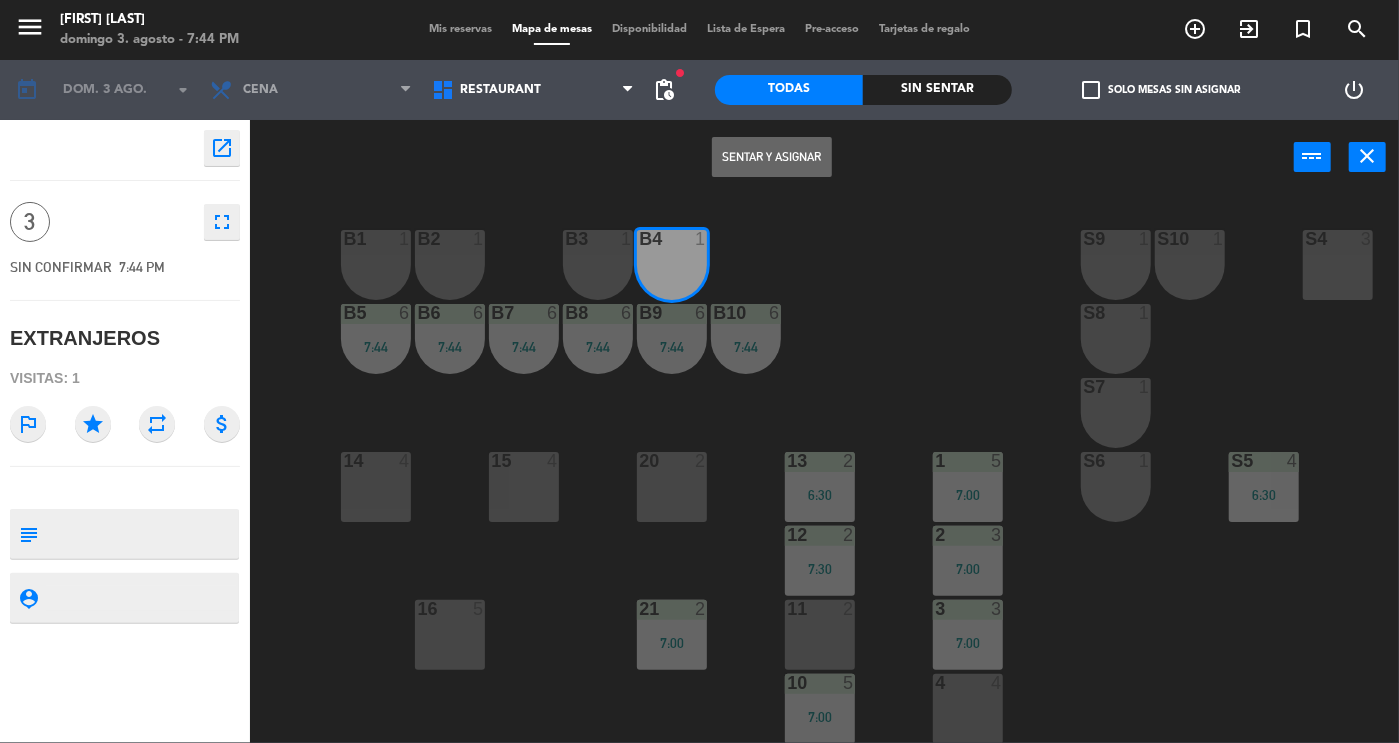 click on "B3  1" at bounding box center (598, 265) 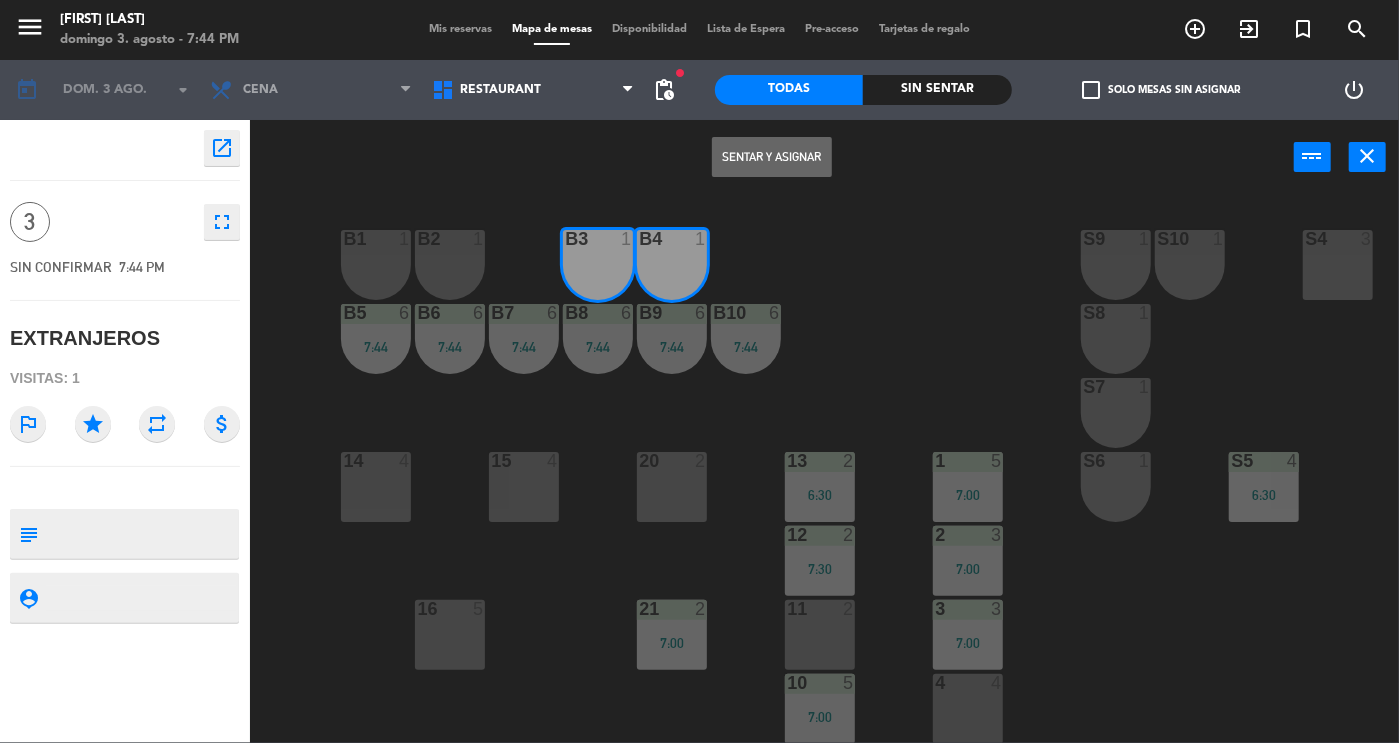 click at bounding box center [450, 239] 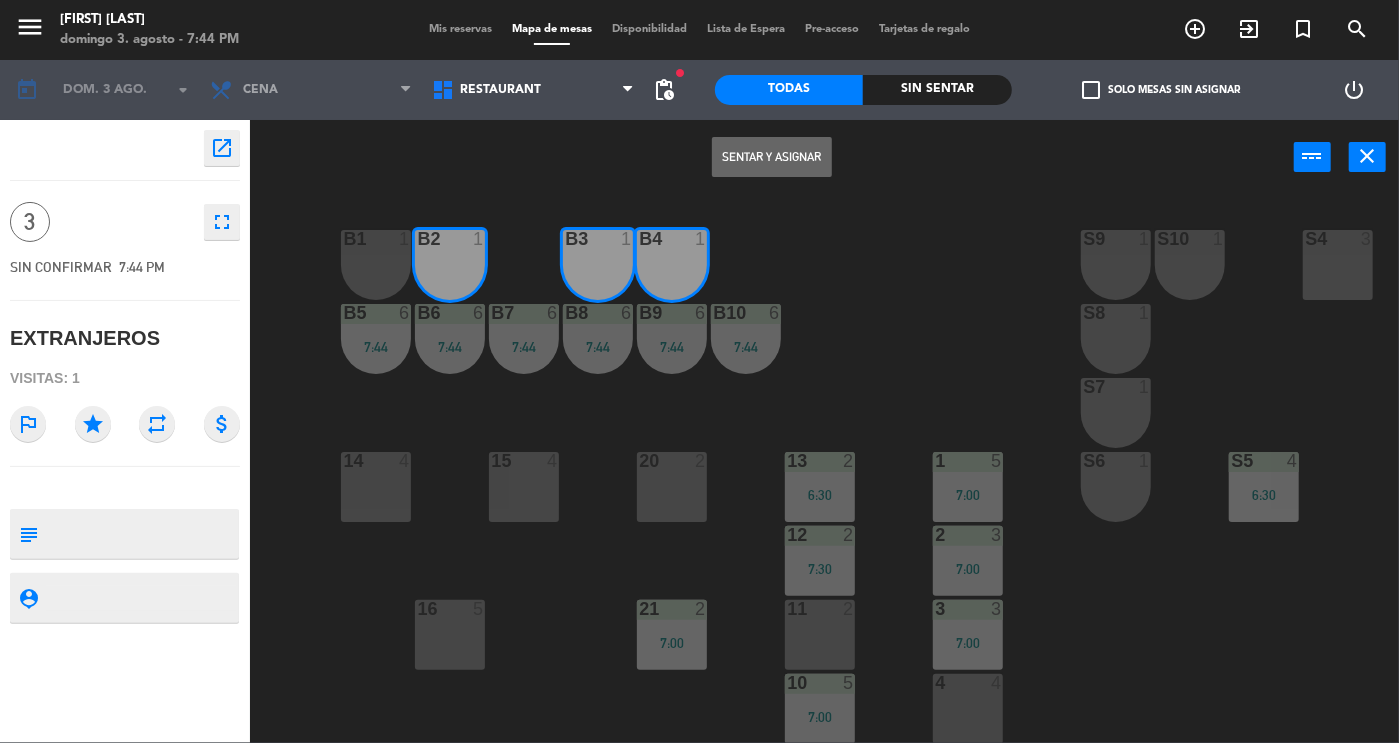 click on "Sentar y Asignar" at bounding box center [772, 157] 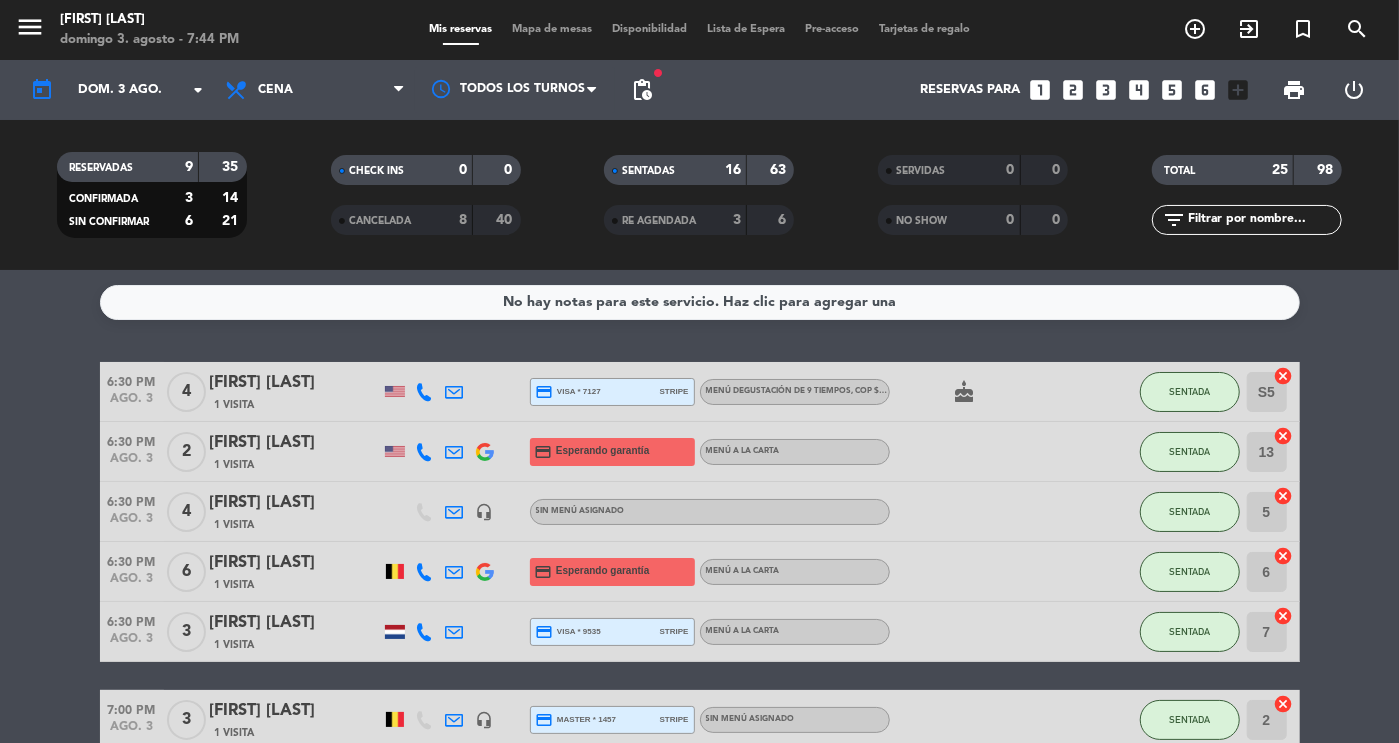 click on "SENTADAS" 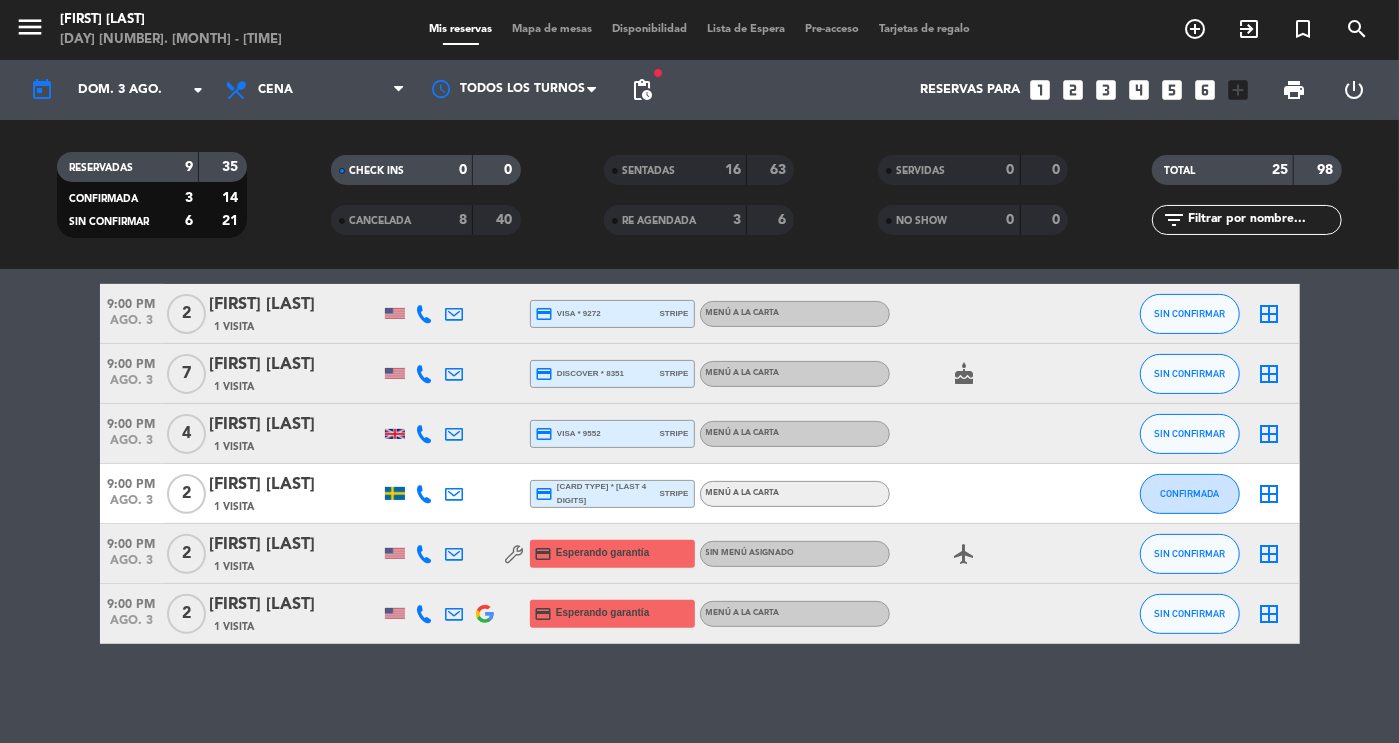 scroll, scrollTop: 0, scrollLeft: 0, axis: both 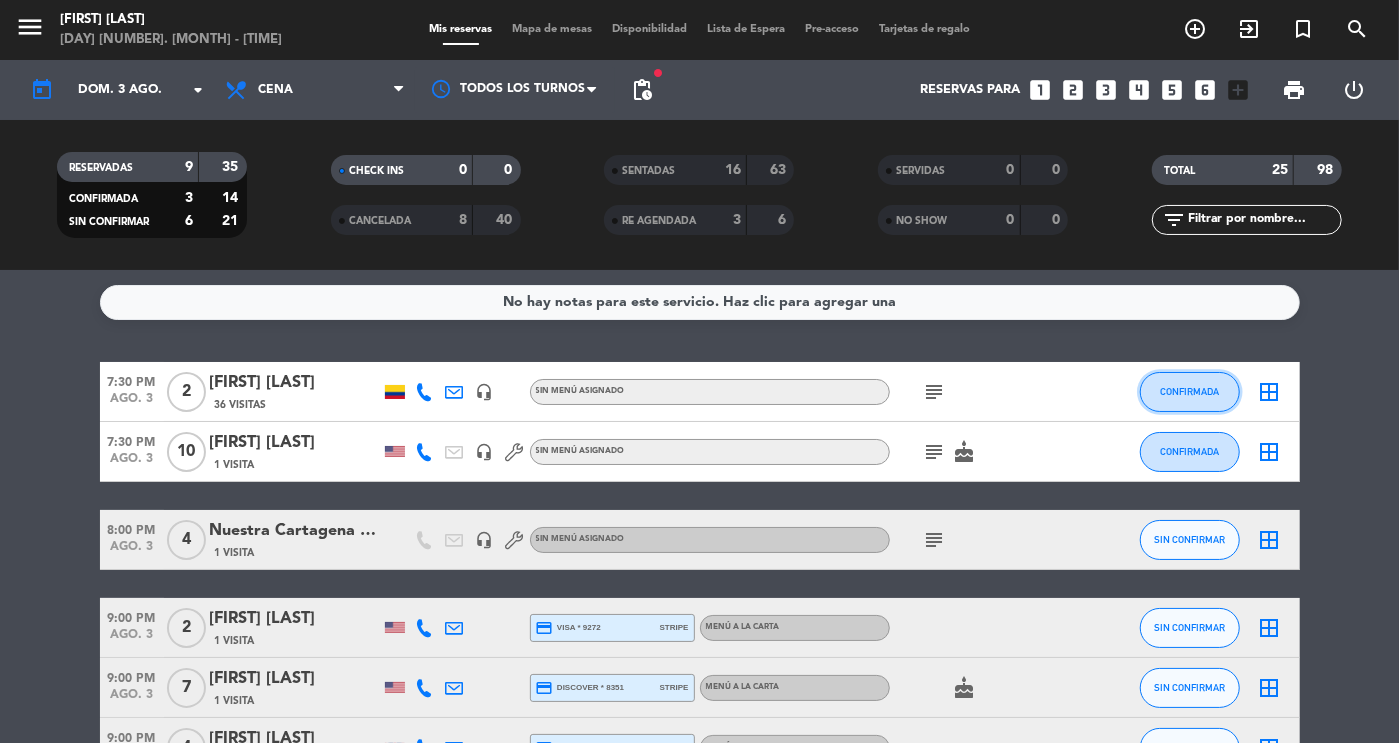 click on "CONFIRMADA" 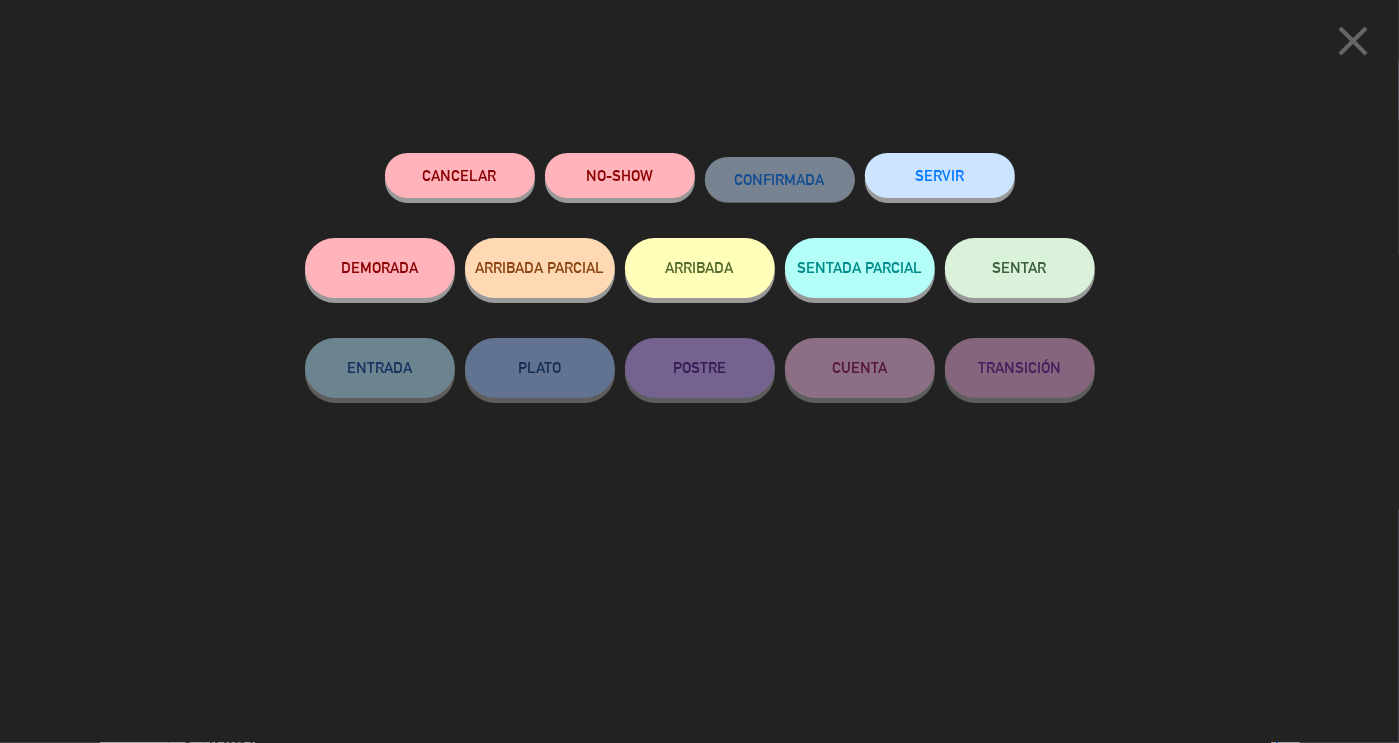 click on "SENTAR" 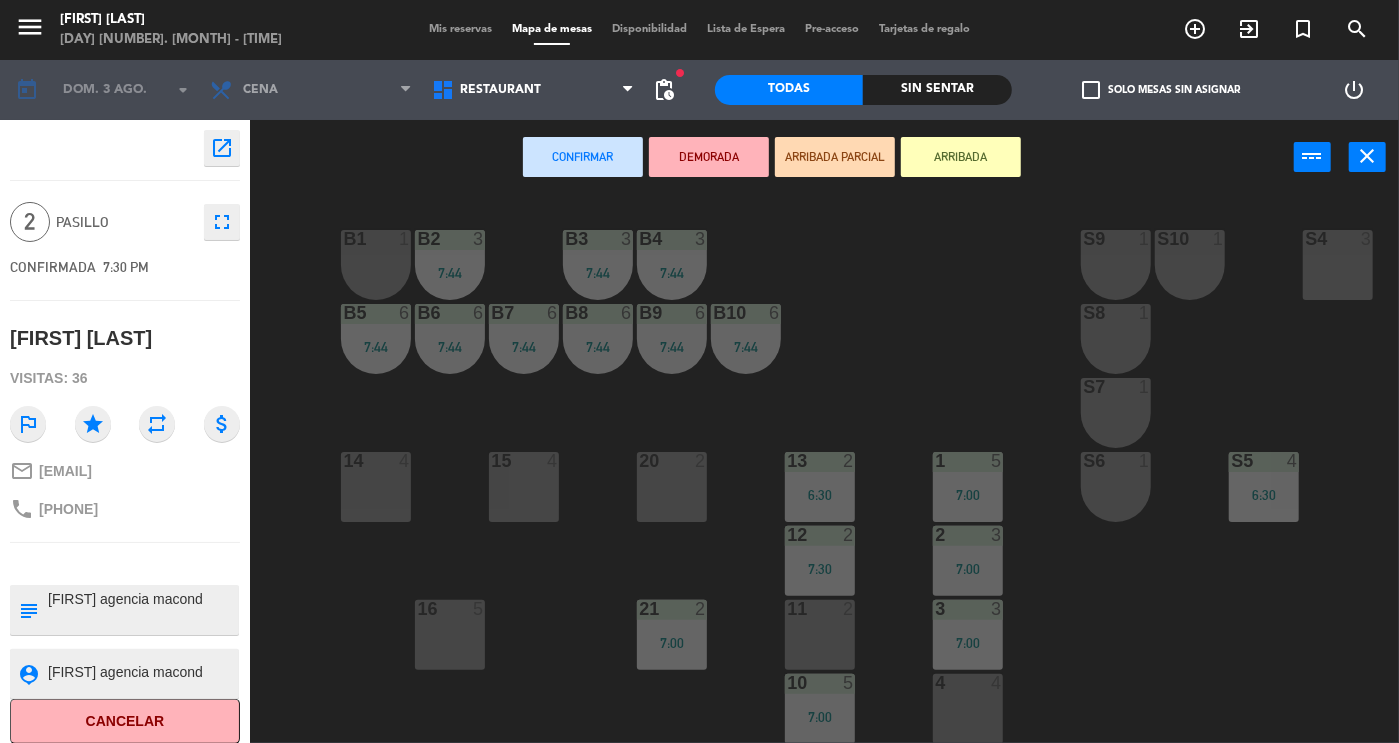 click on "11  2" at bounding box center (820, 635) 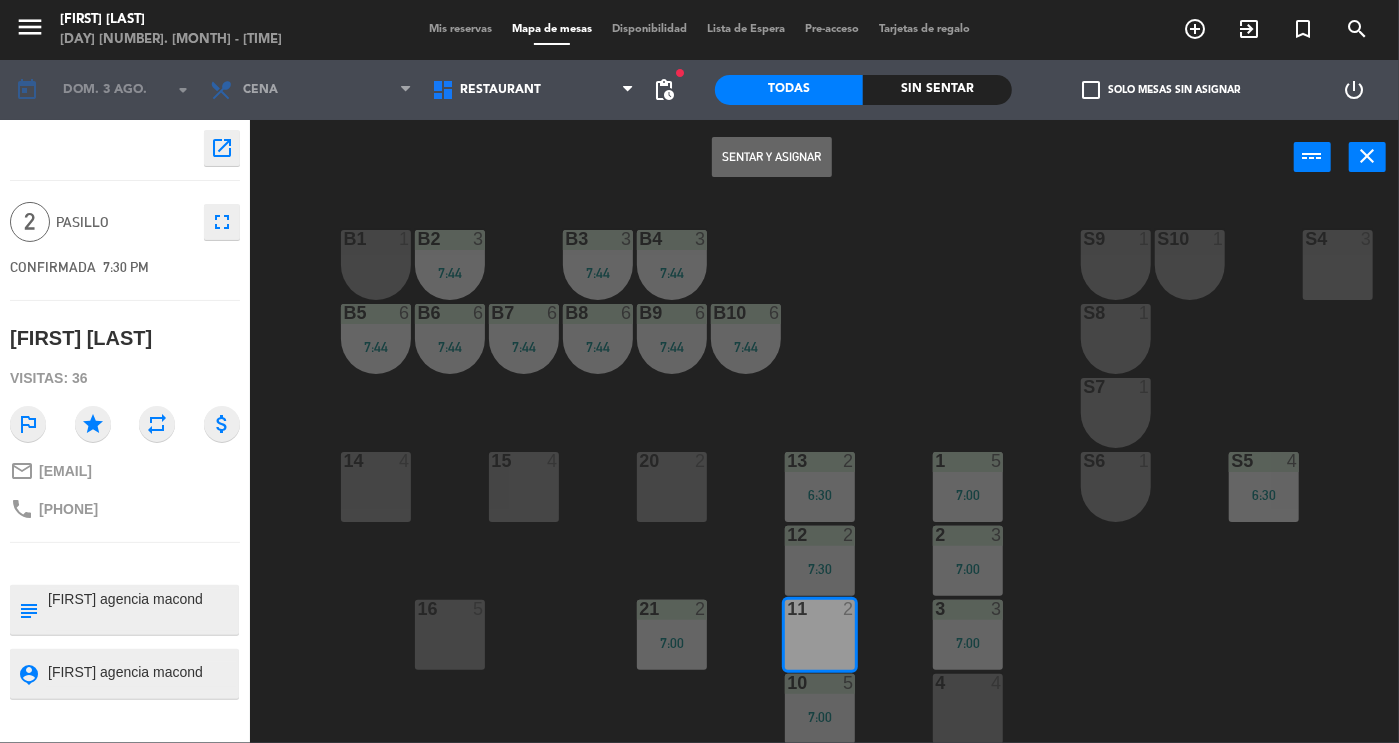 click on "Sentar y Asignar" at bounding box center [772, 157] 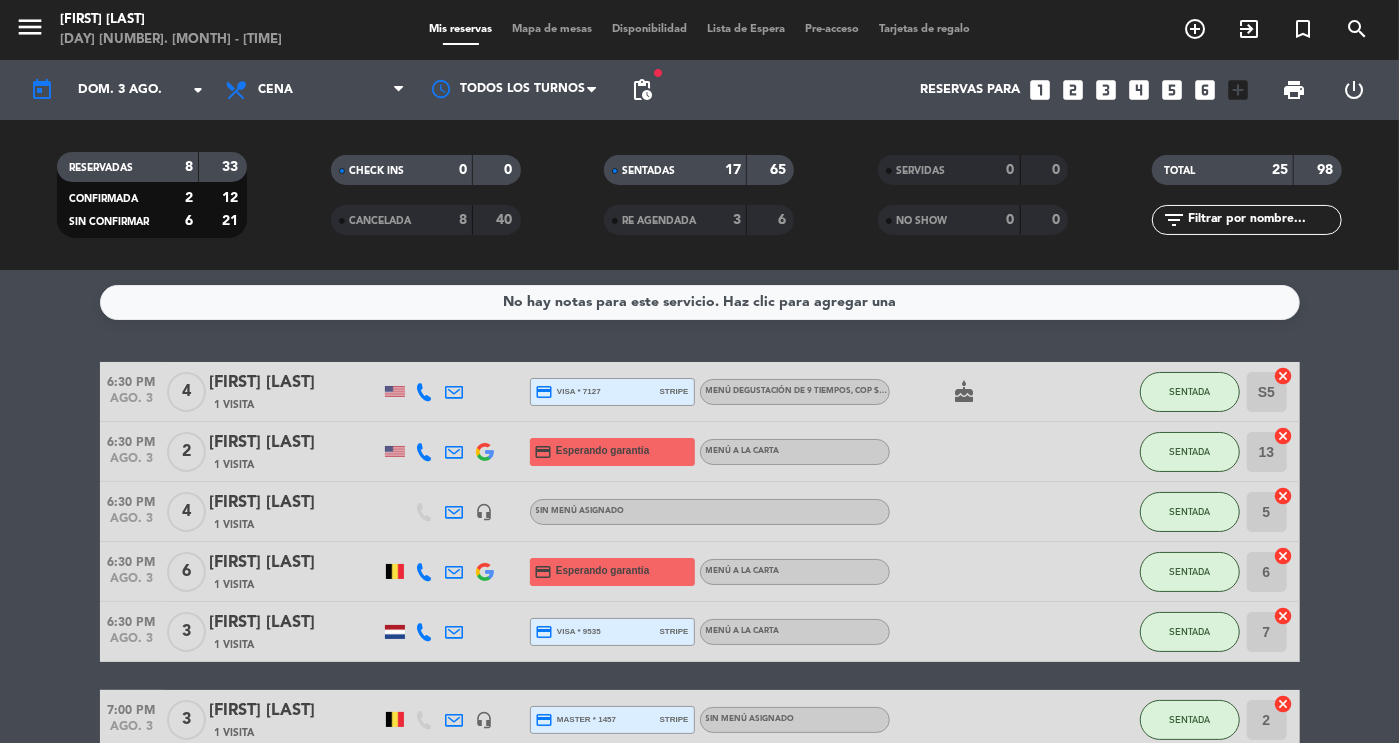 click on "SENTADAS" 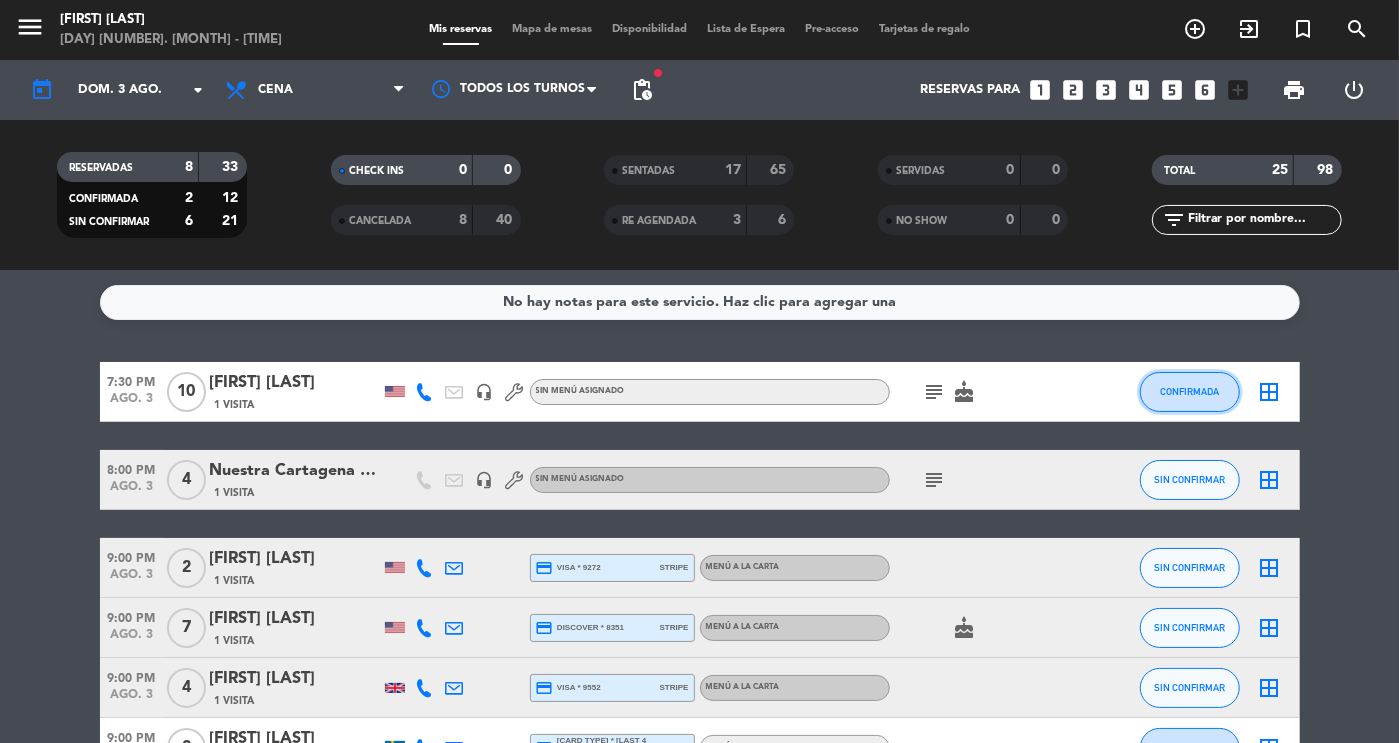 click on "CONFIRMADA" 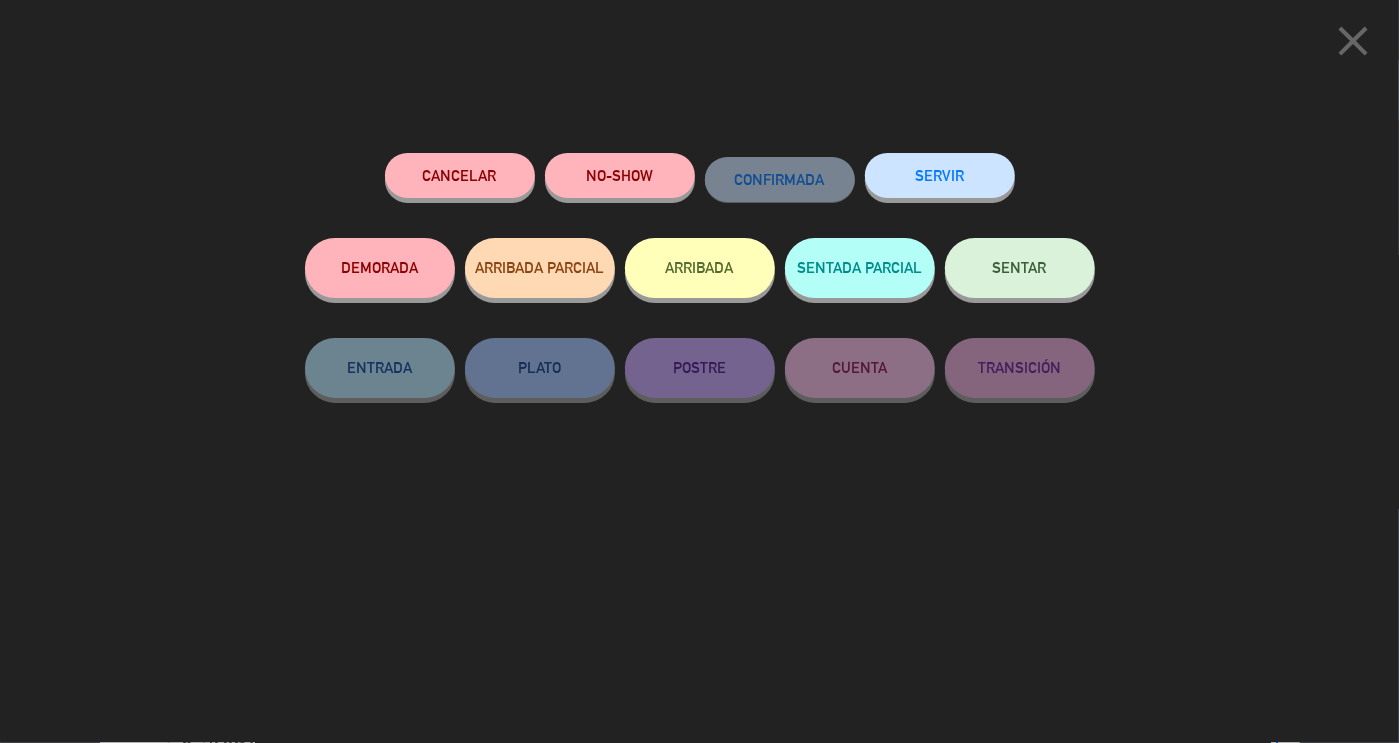click on "SENTAR" 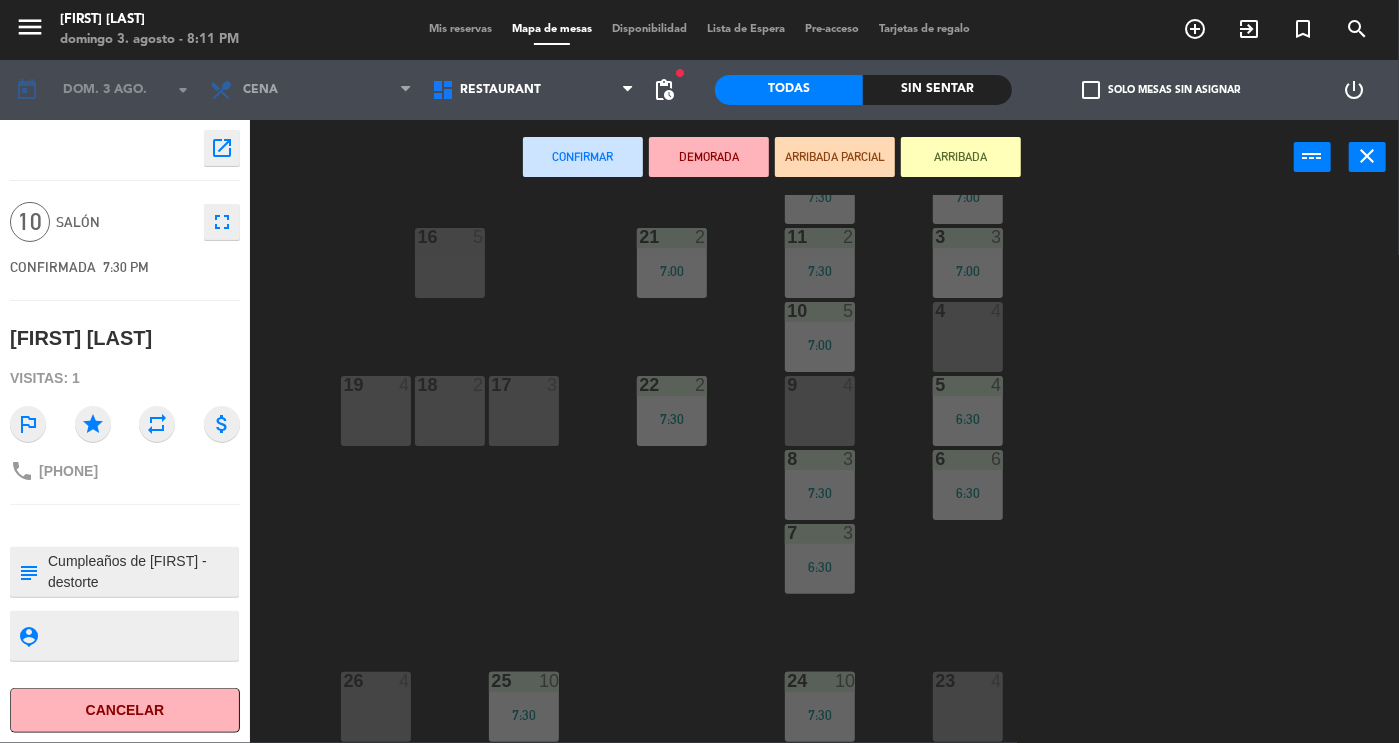 scroll, scrollTop: 382, scrollLeft: 0, axis: vertical 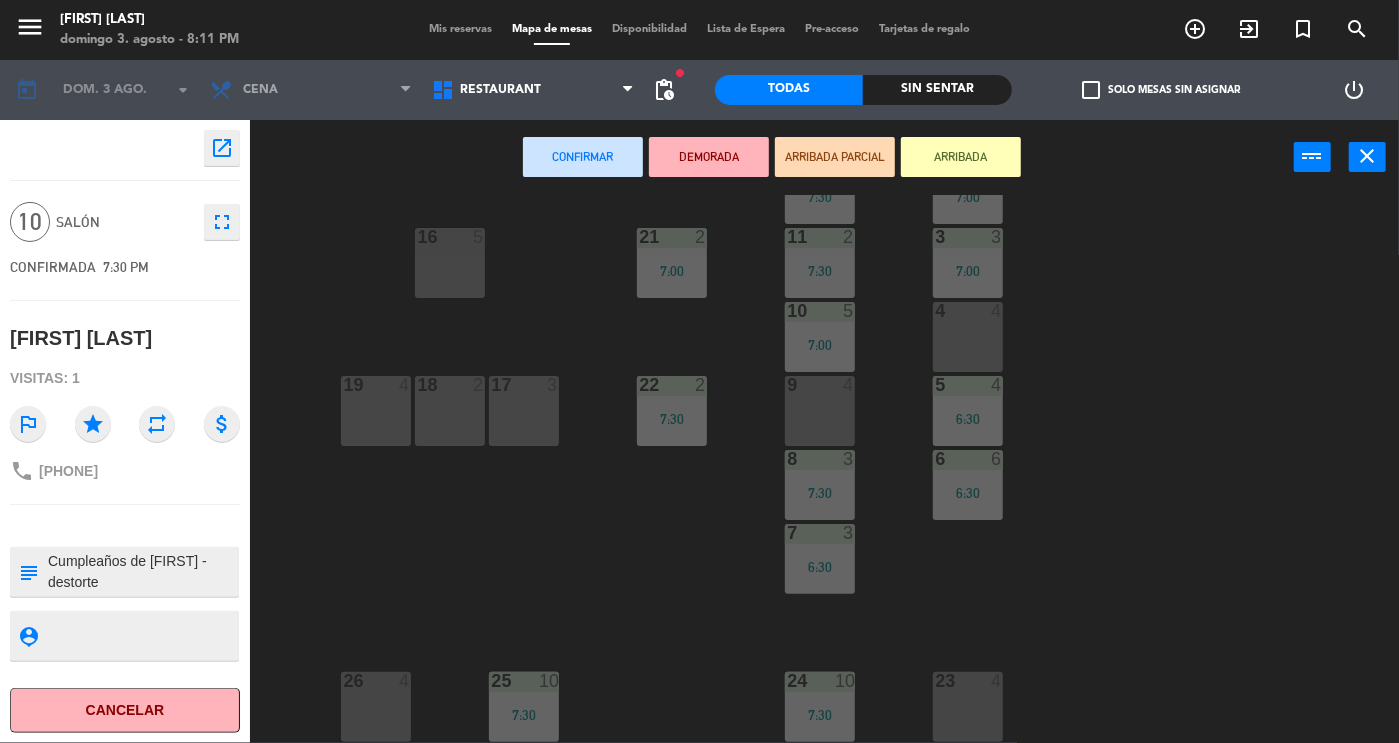 click on "19  4" at bounding box center [376, 411] 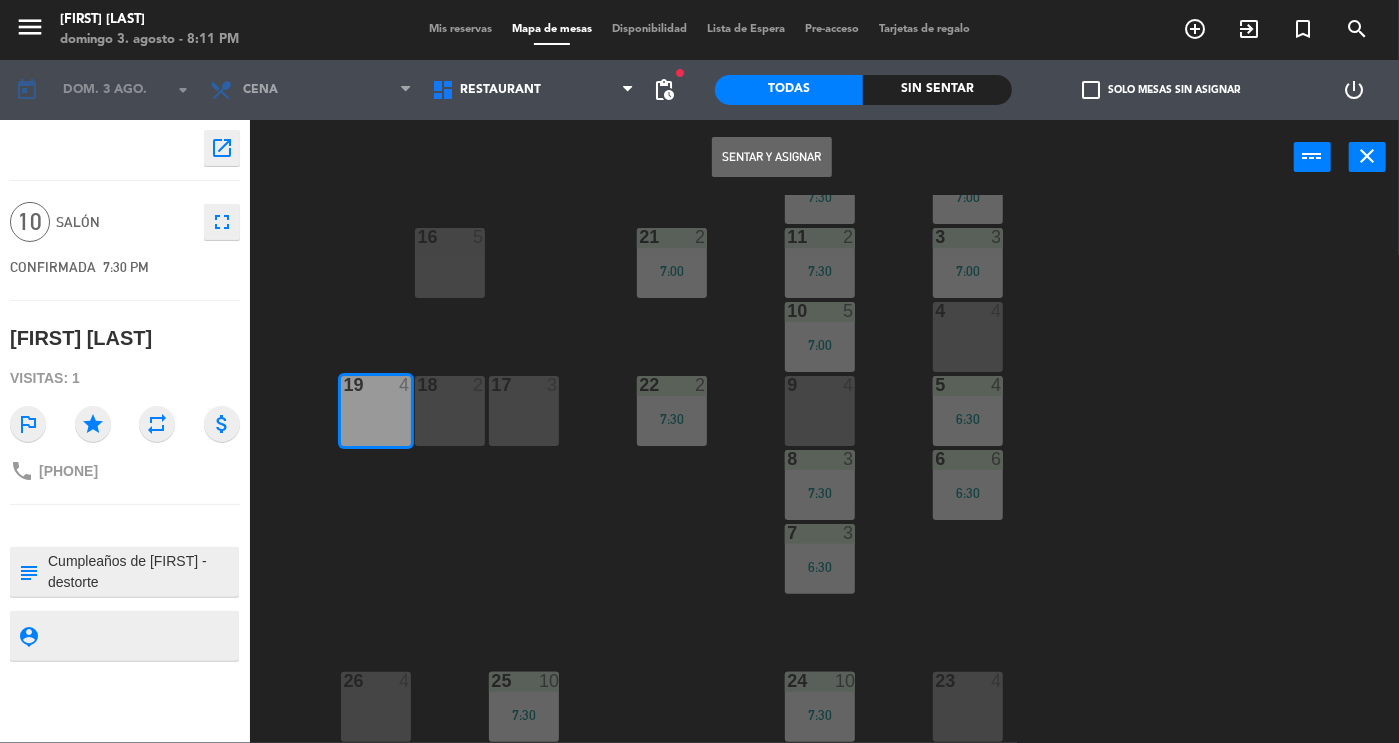 click on "17  3" at bounding box center [524, 411] 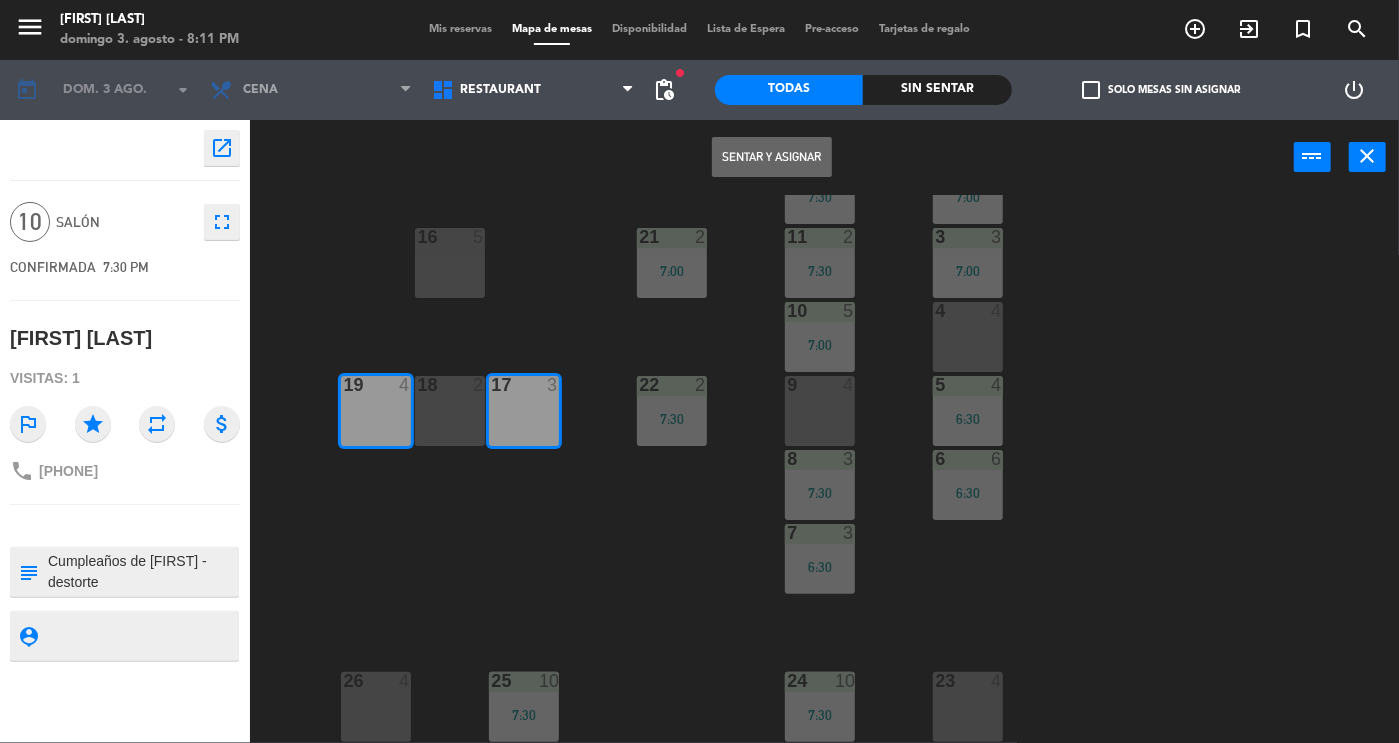click on "18  2" at bounding box center (450, 411) 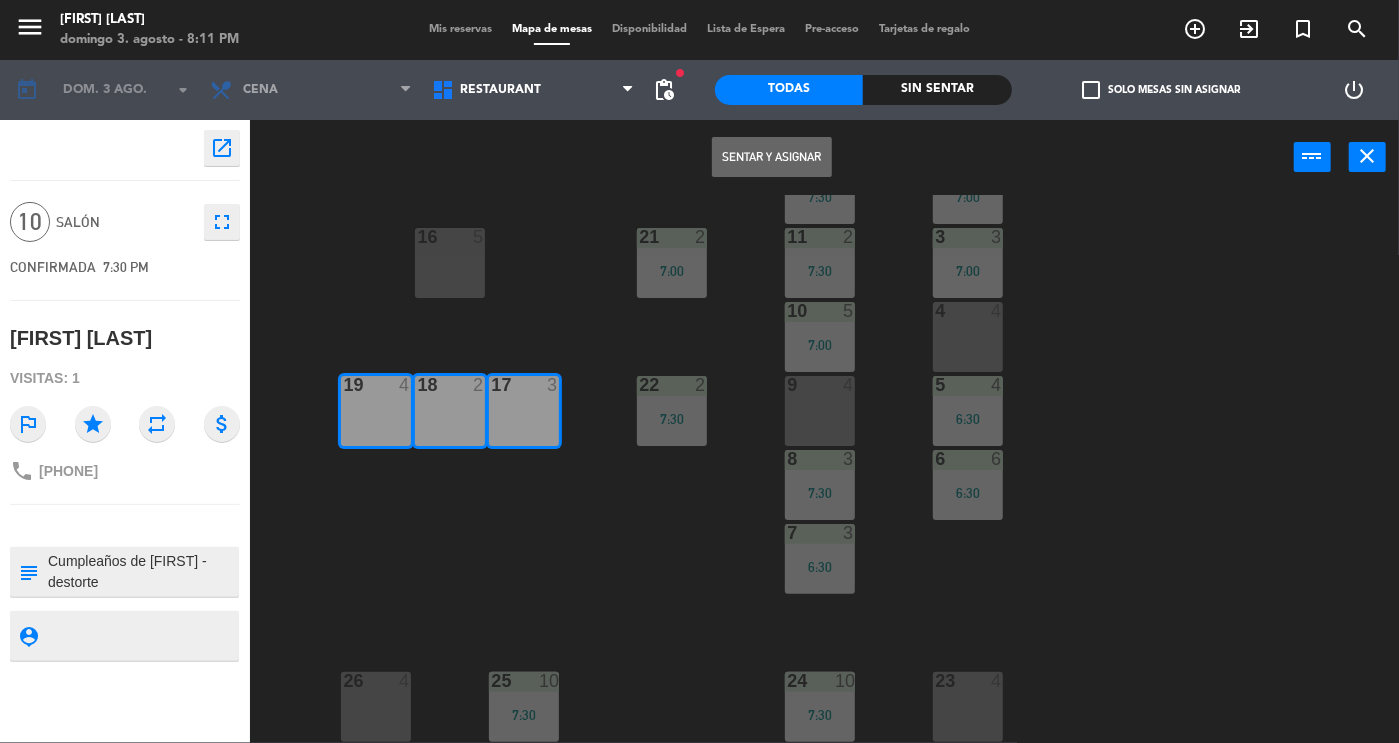 click on "16  4" at bounding box center [450, 263] 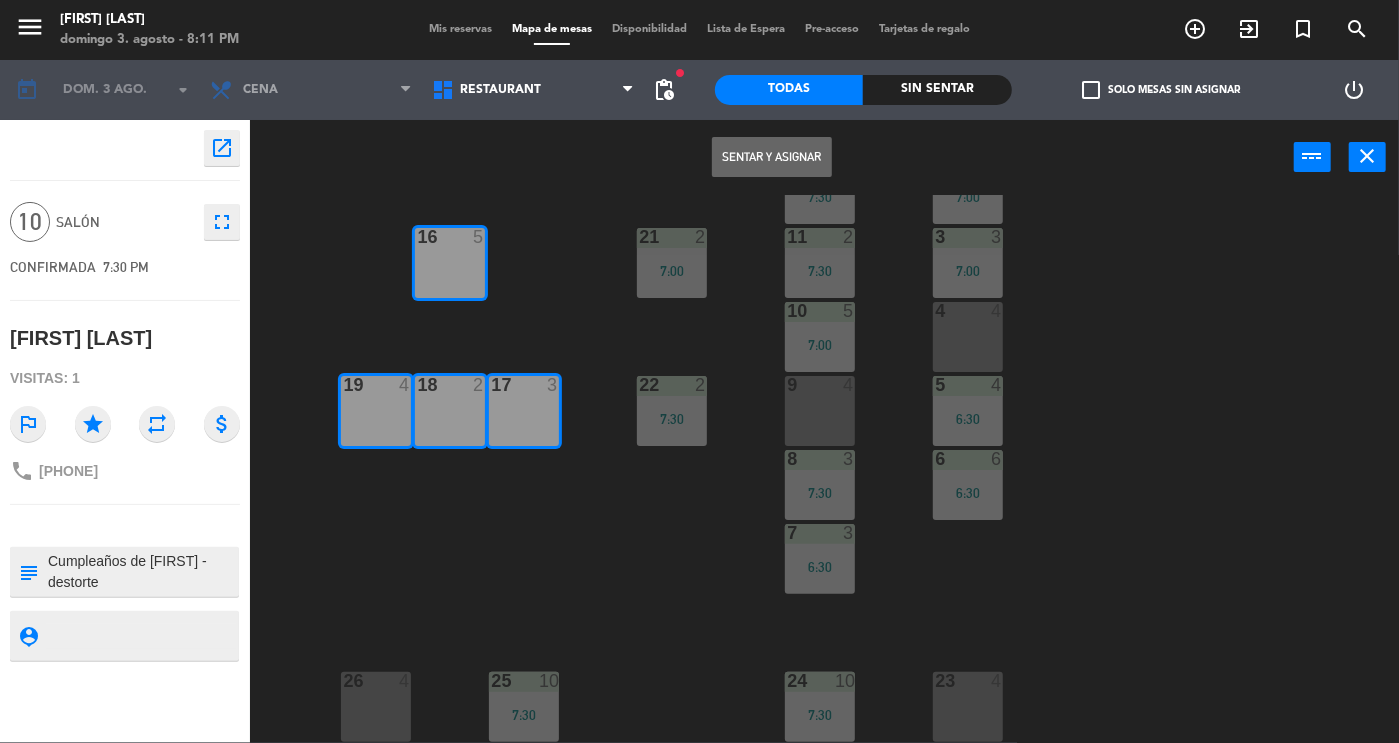 click on "Sentar y Asignar" at bounding box center (772, 157) 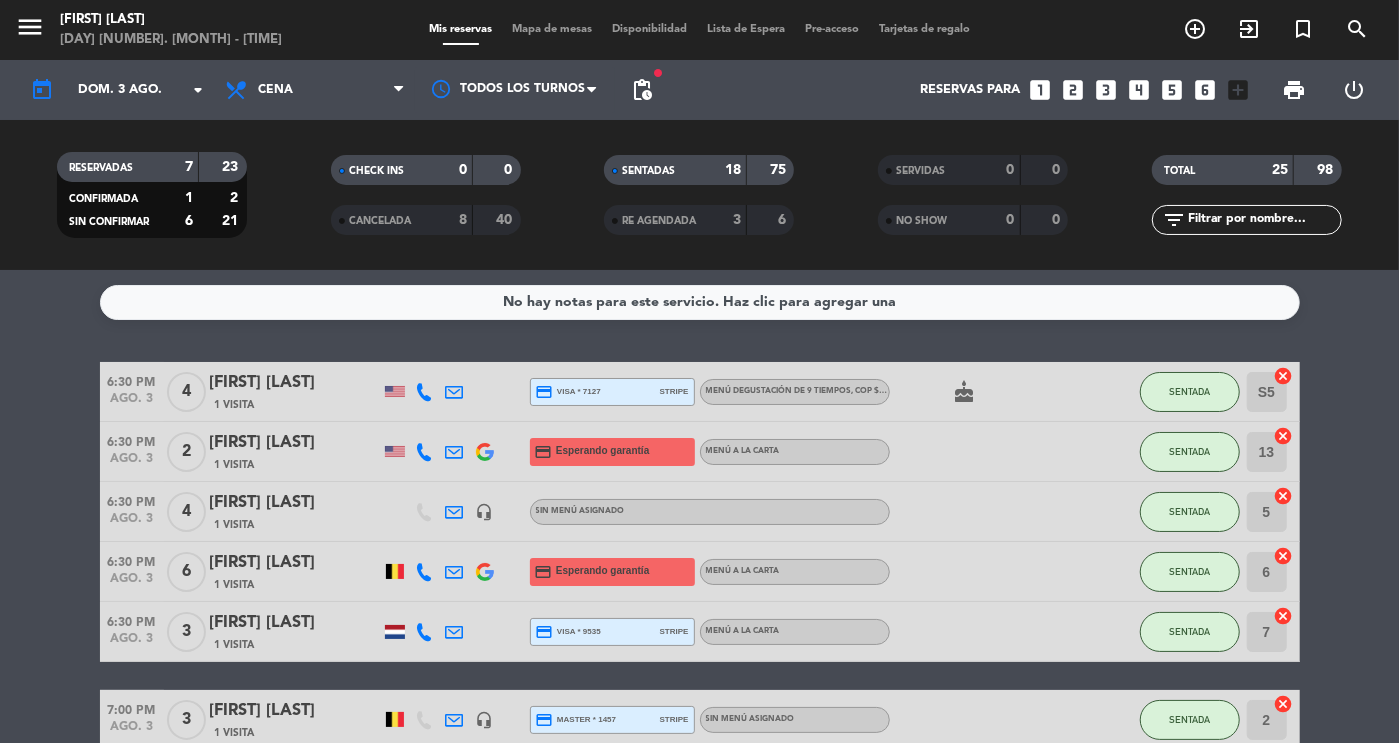 click on "SENTADAS" 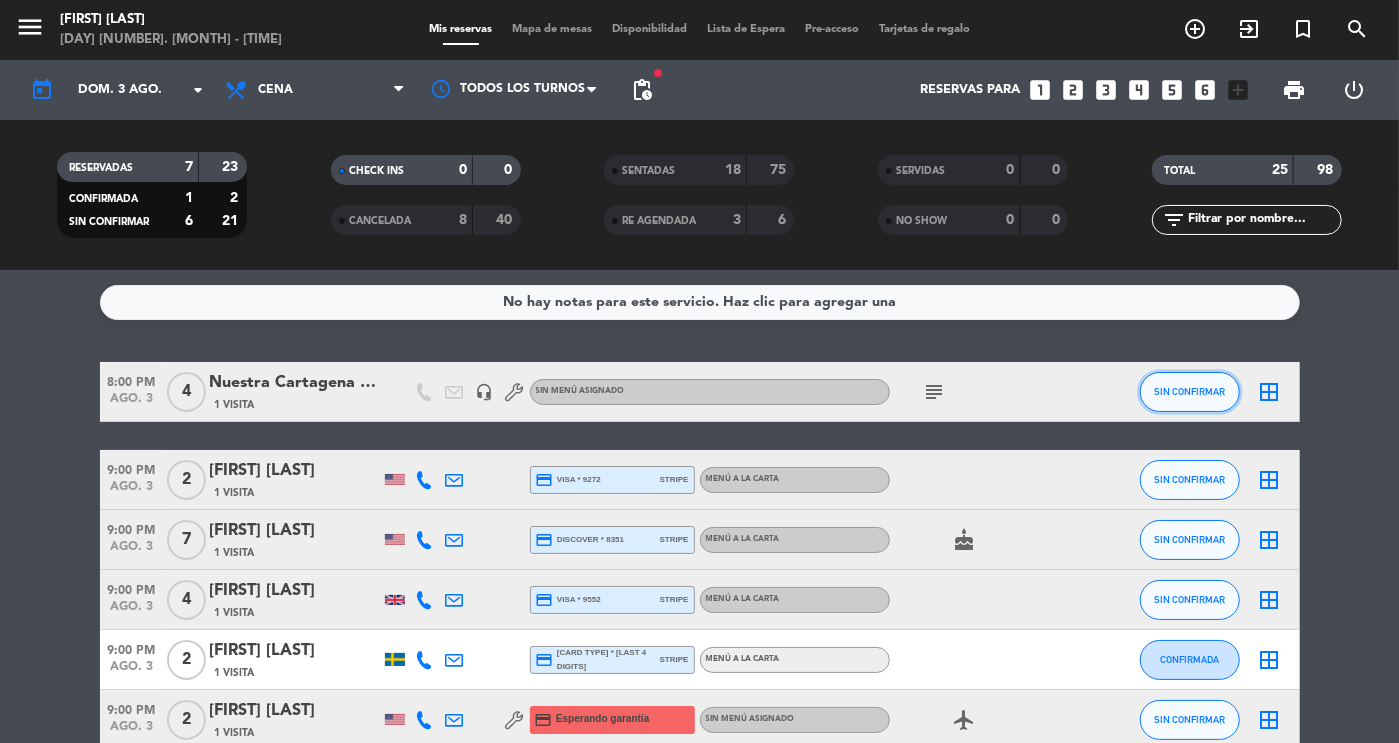 click on "SIN CONFIRMAR" 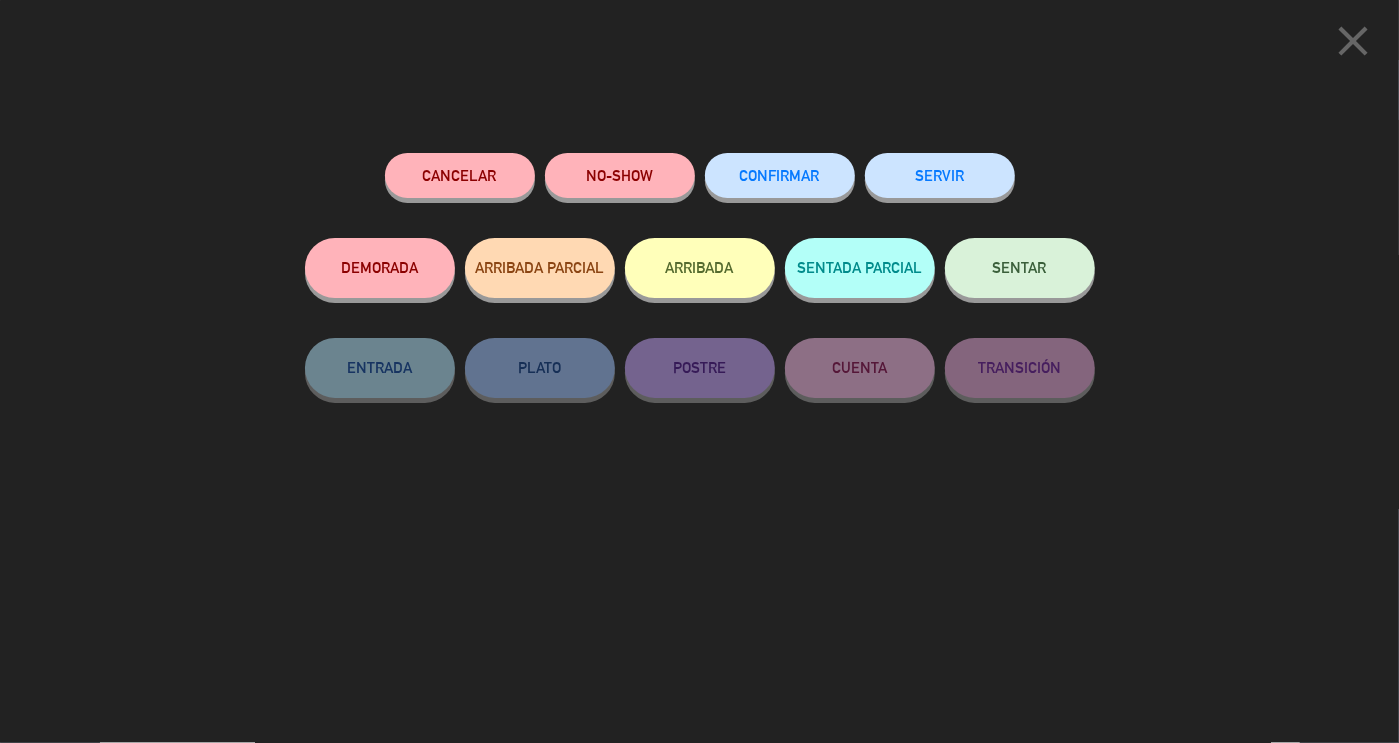 click on "SENTAR" 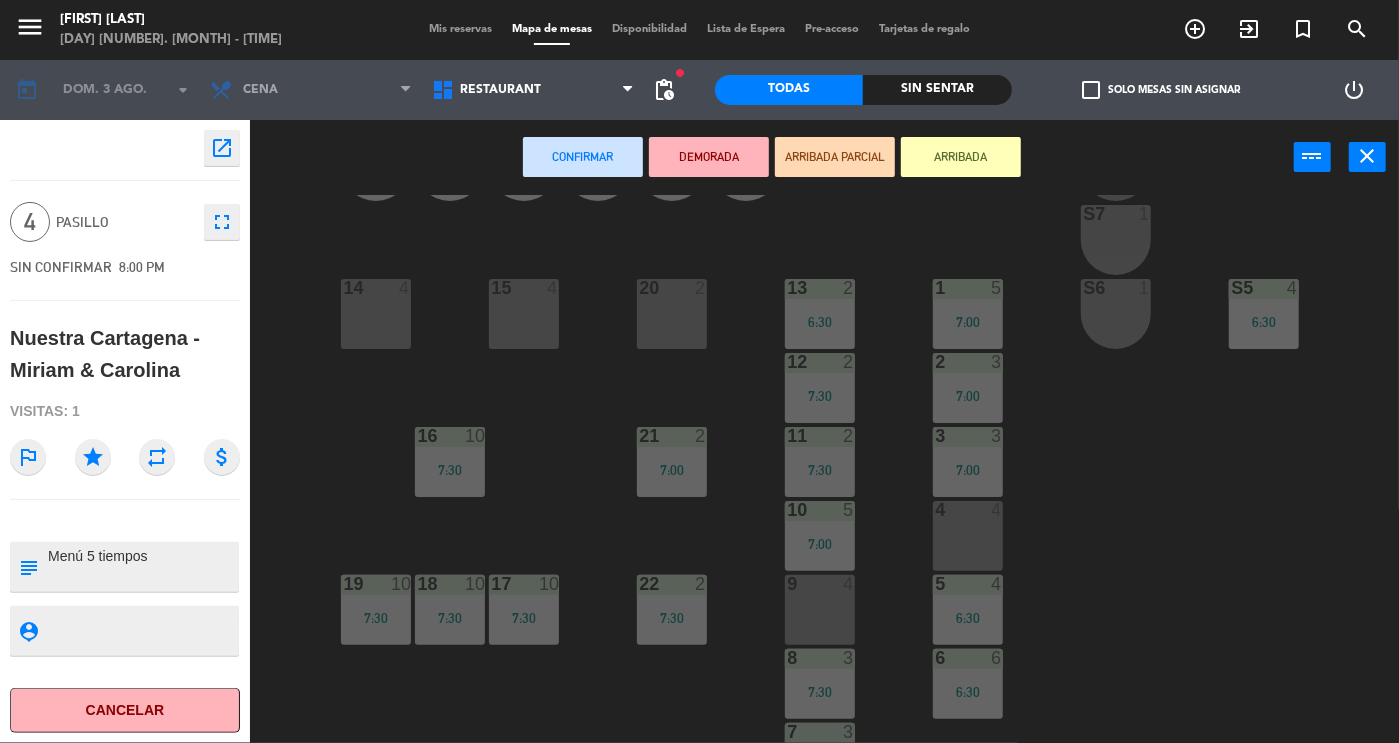 scroll, scrollTop: 211, scrollLeft: 0, axis: vertical 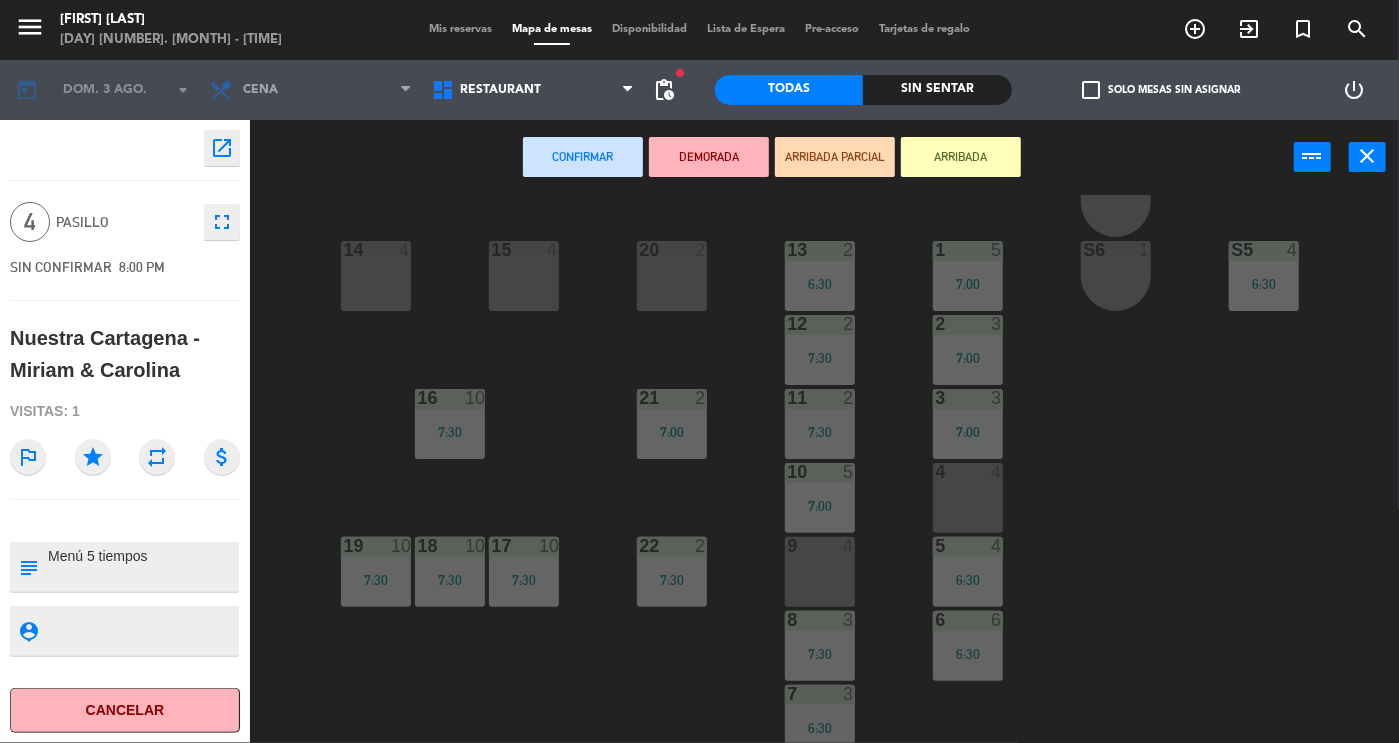 click on "4  4" at bounding box center [968, 498] 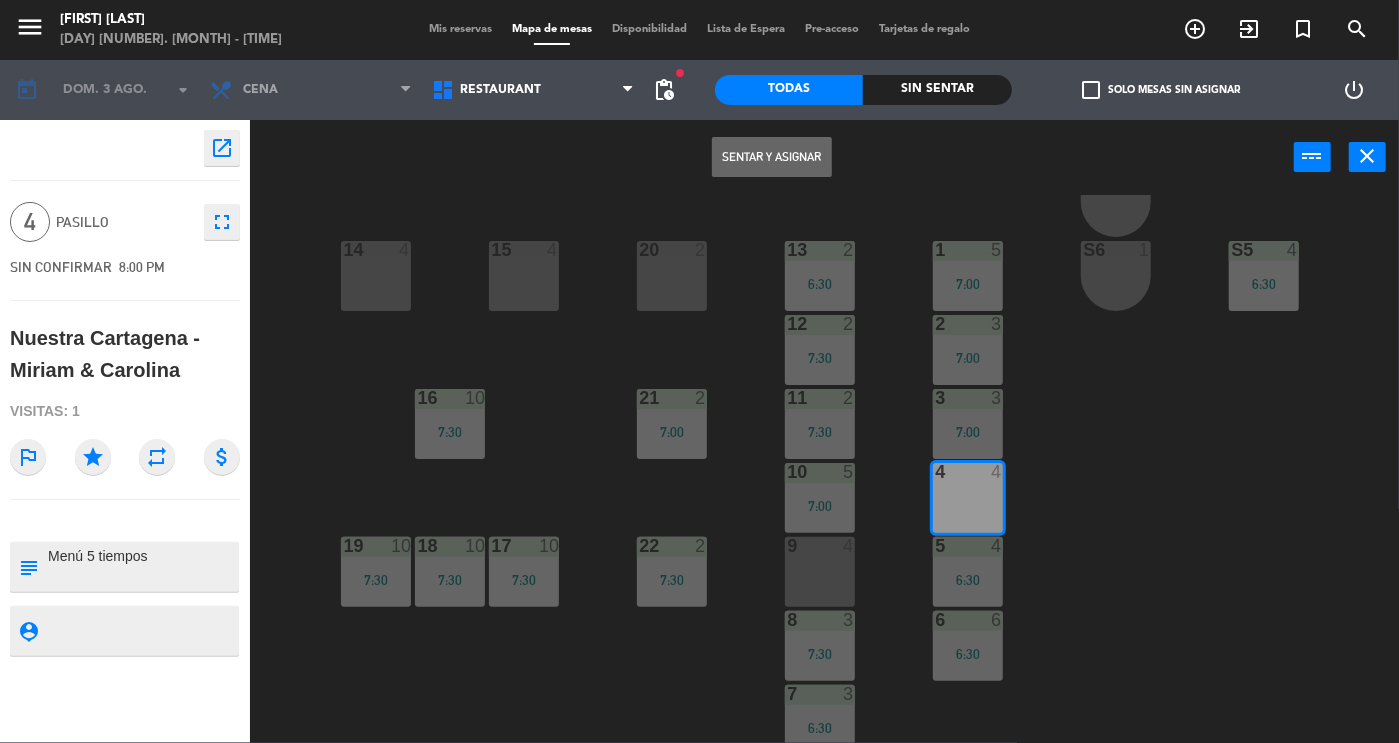 click on "Sentar y Asignar" at bounding box center [772, 157] 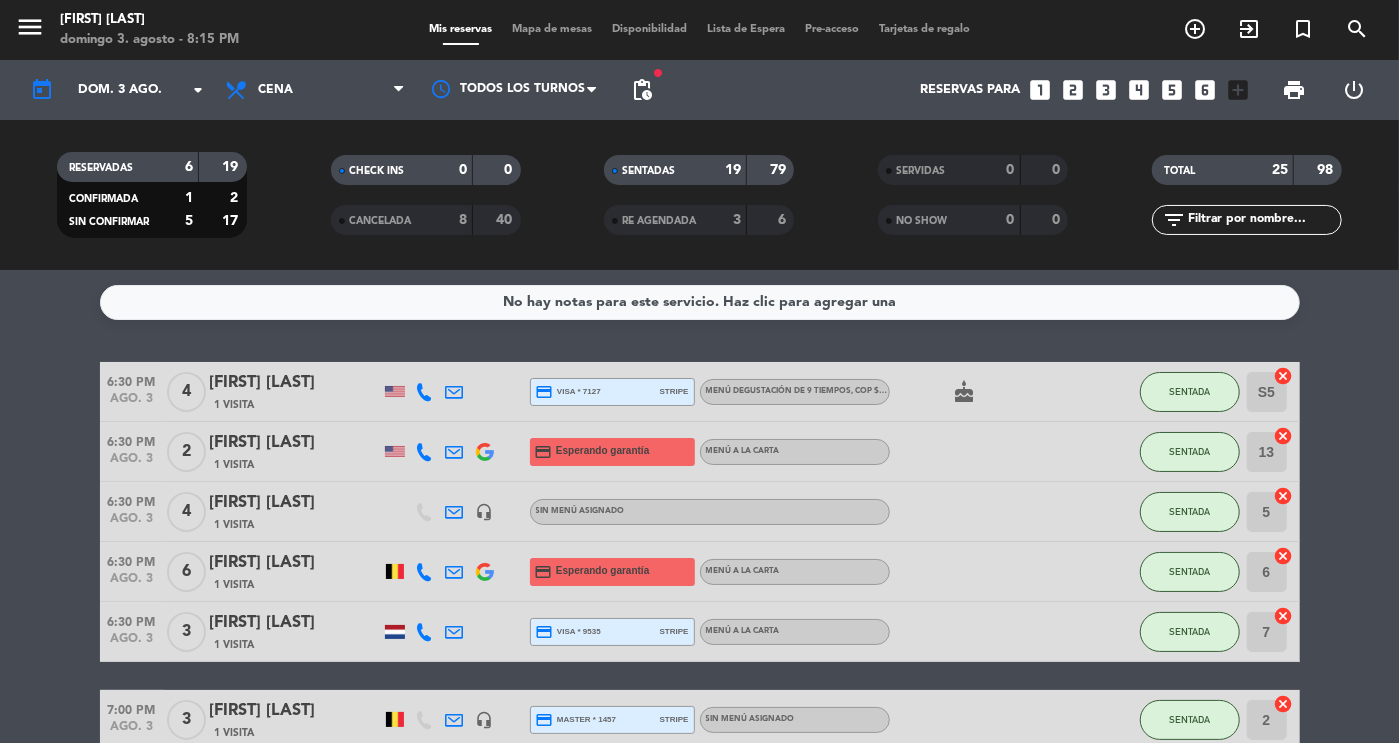 click on "19" 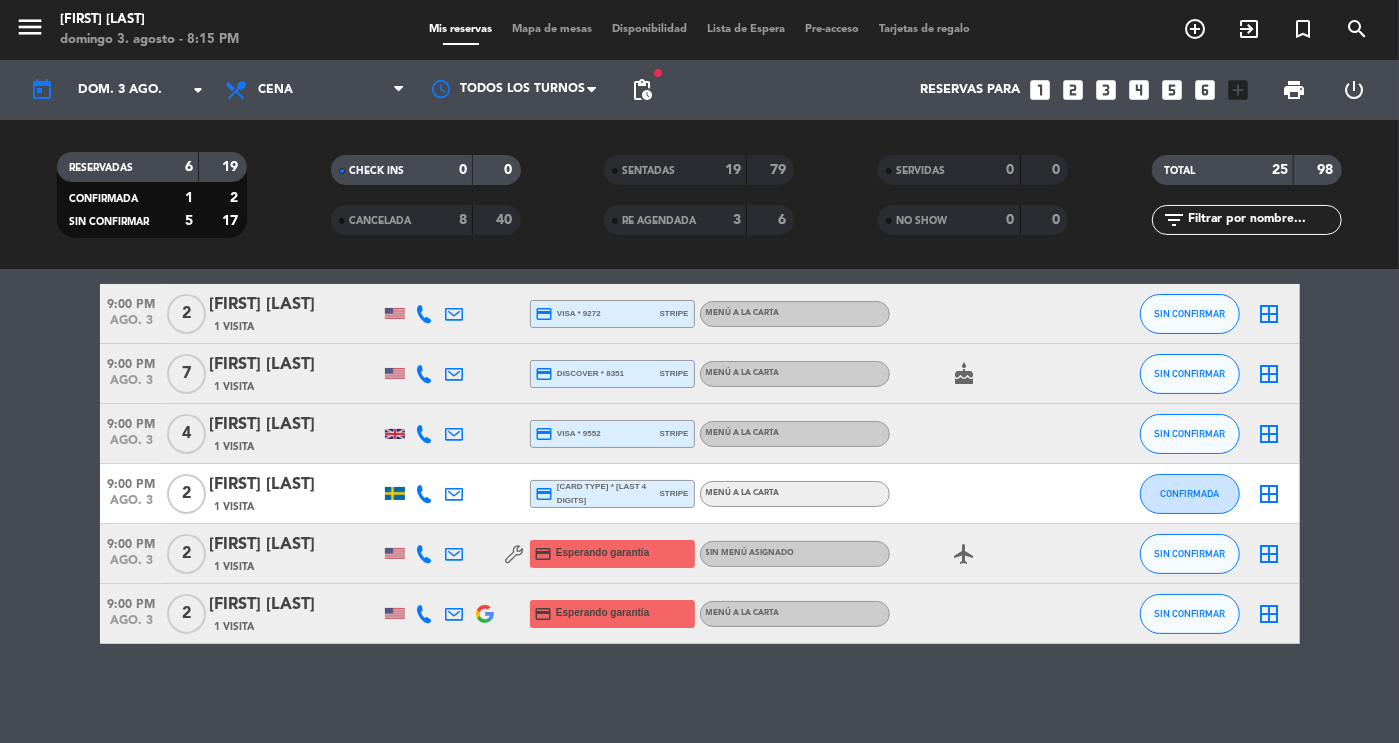 scroll, scrollTop: 0, scrollLeft: 0, axis: both 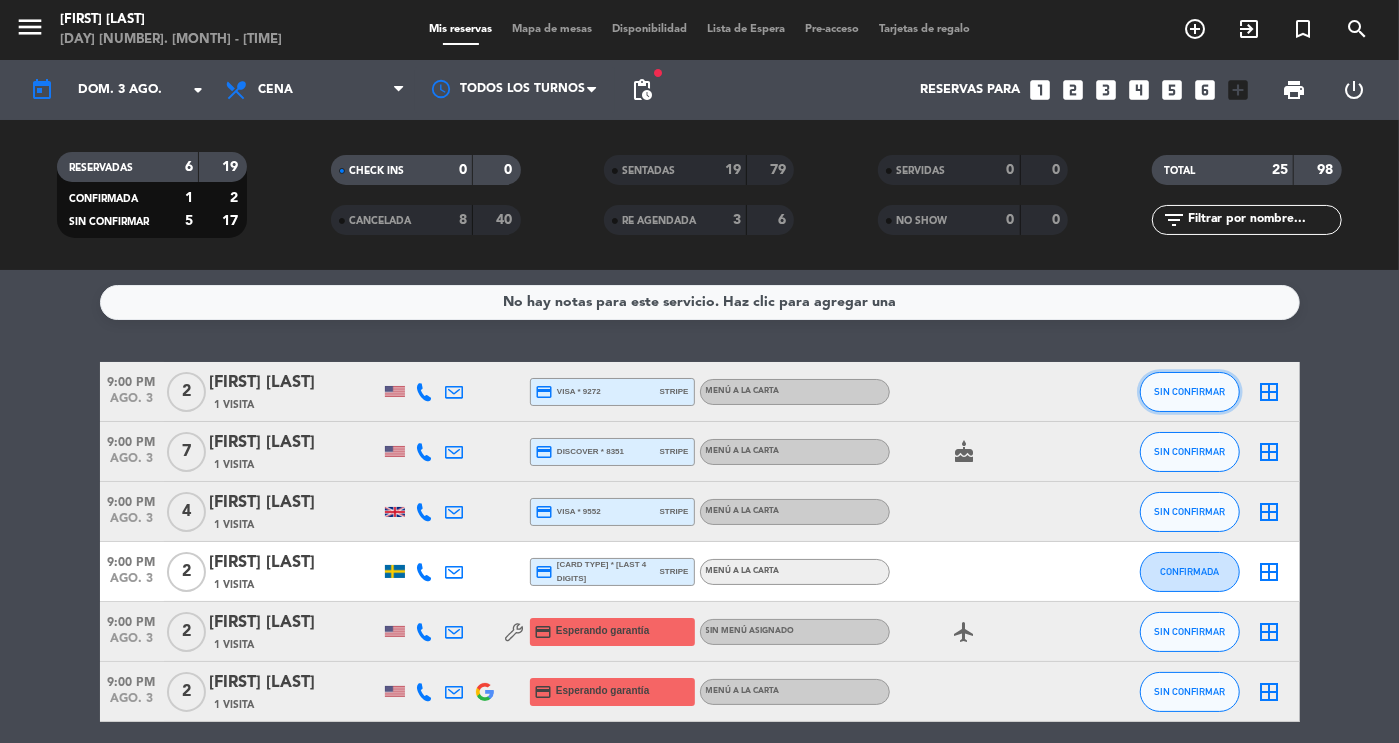 click on "SIN CONFIRMAR" 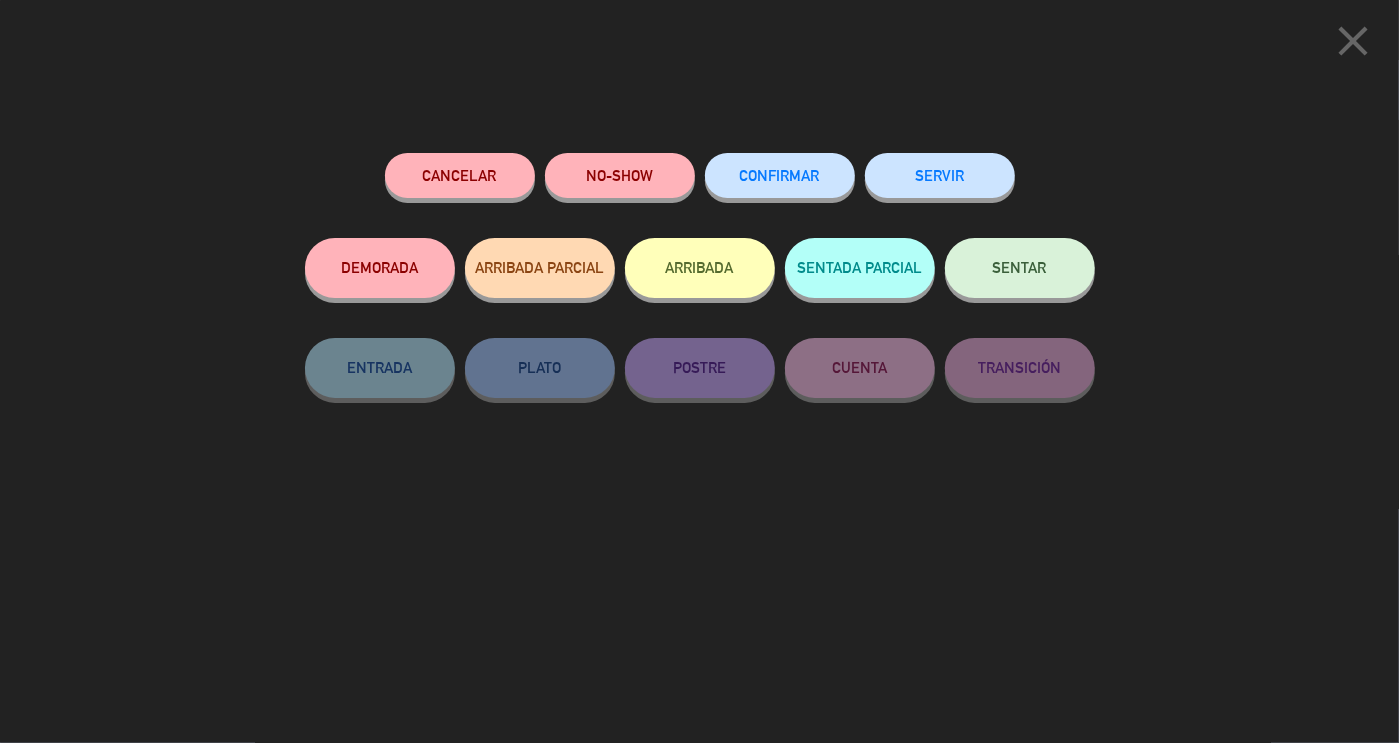 click on "SENTAR" 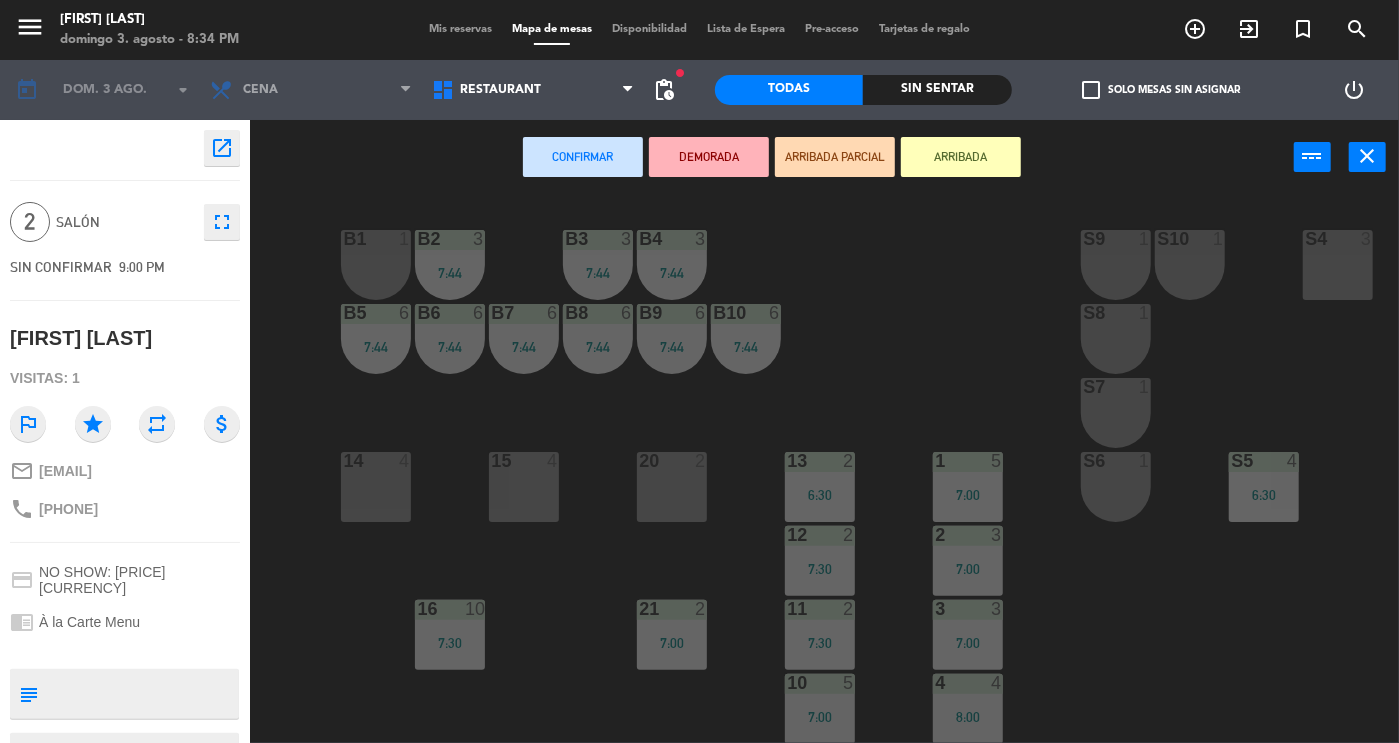 click on "20  2" at bounding box center [672, 487] 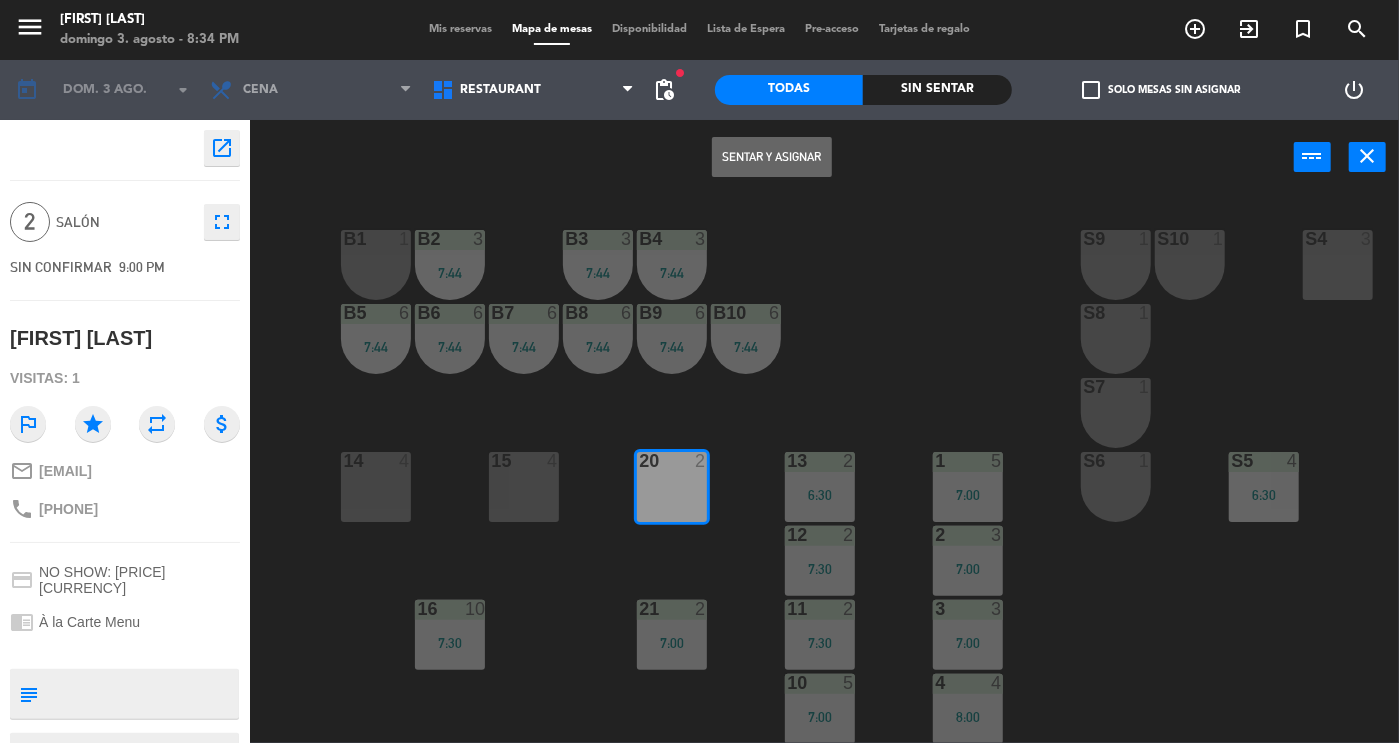 click on "Sentar y Asignar" at bounding box center (772, 157) 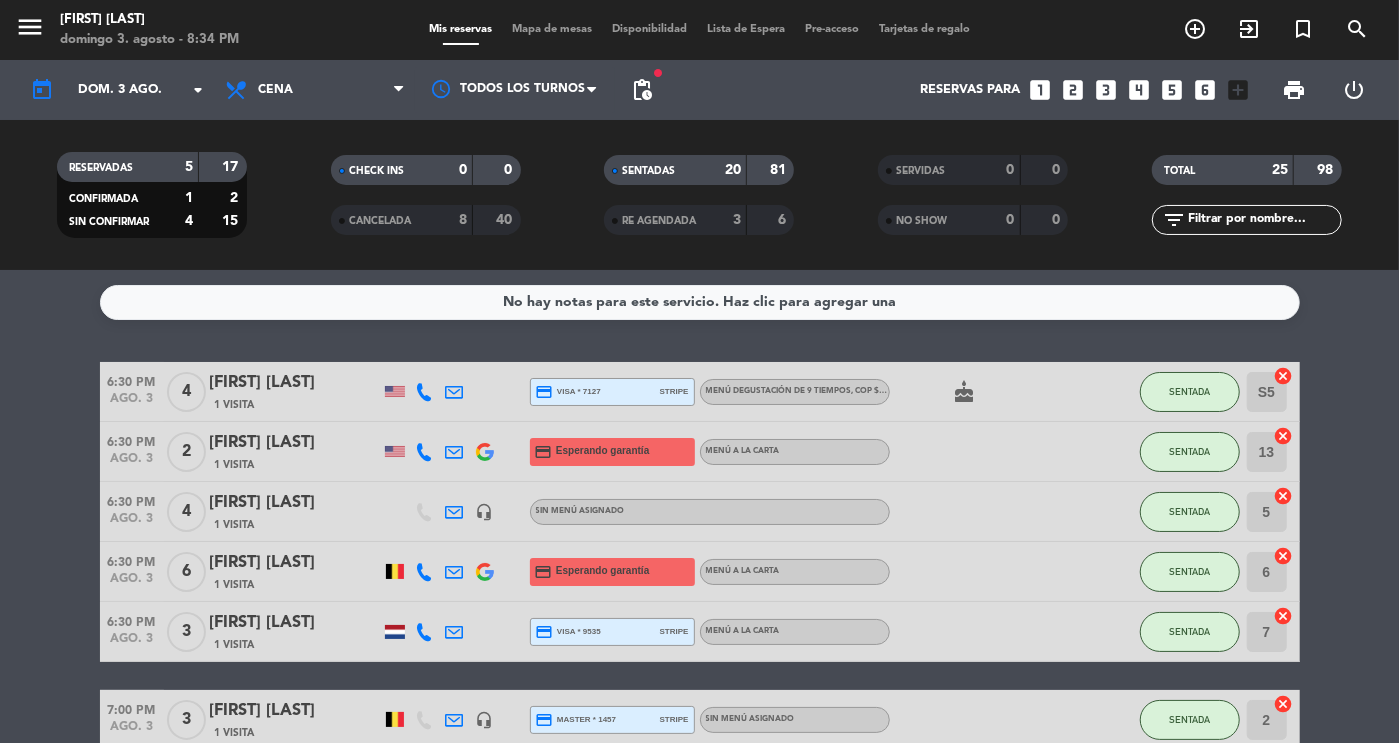 click on "SENTADAS" 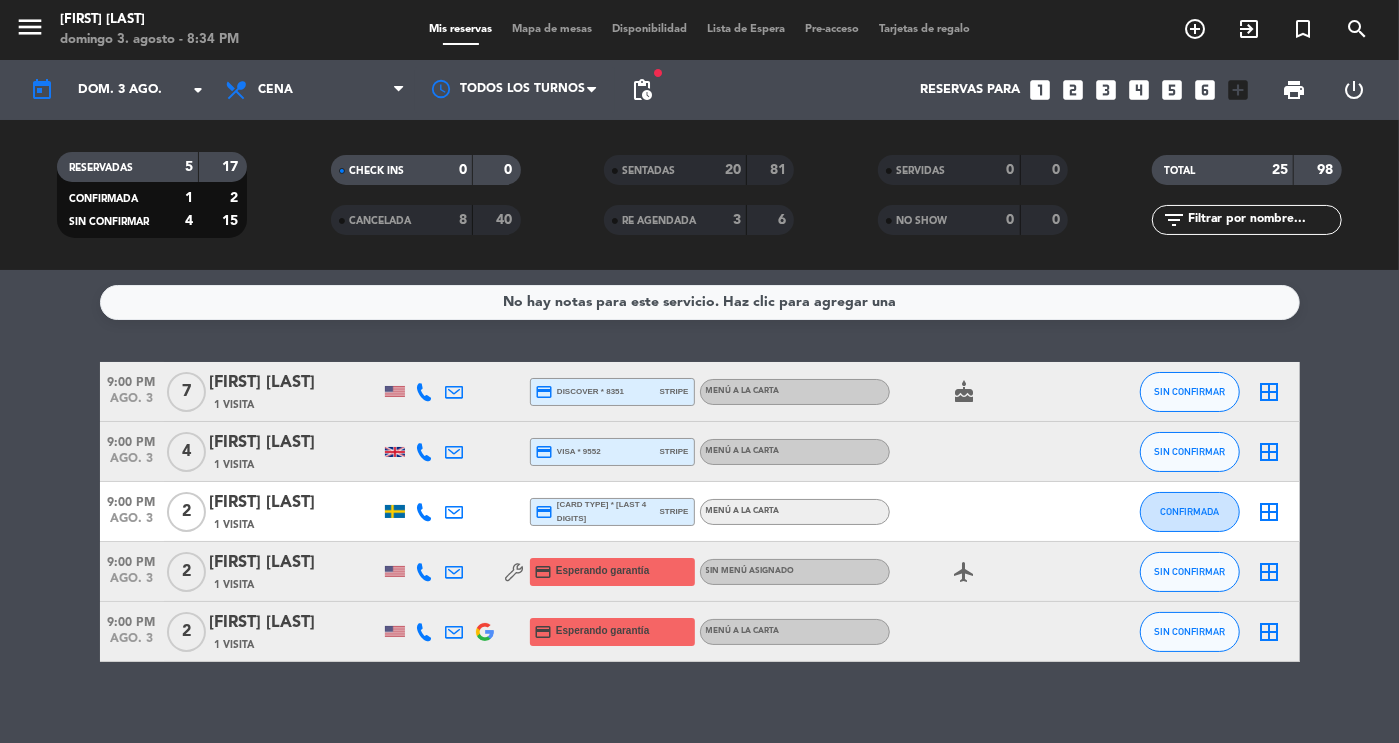 click on "SENTADAS" 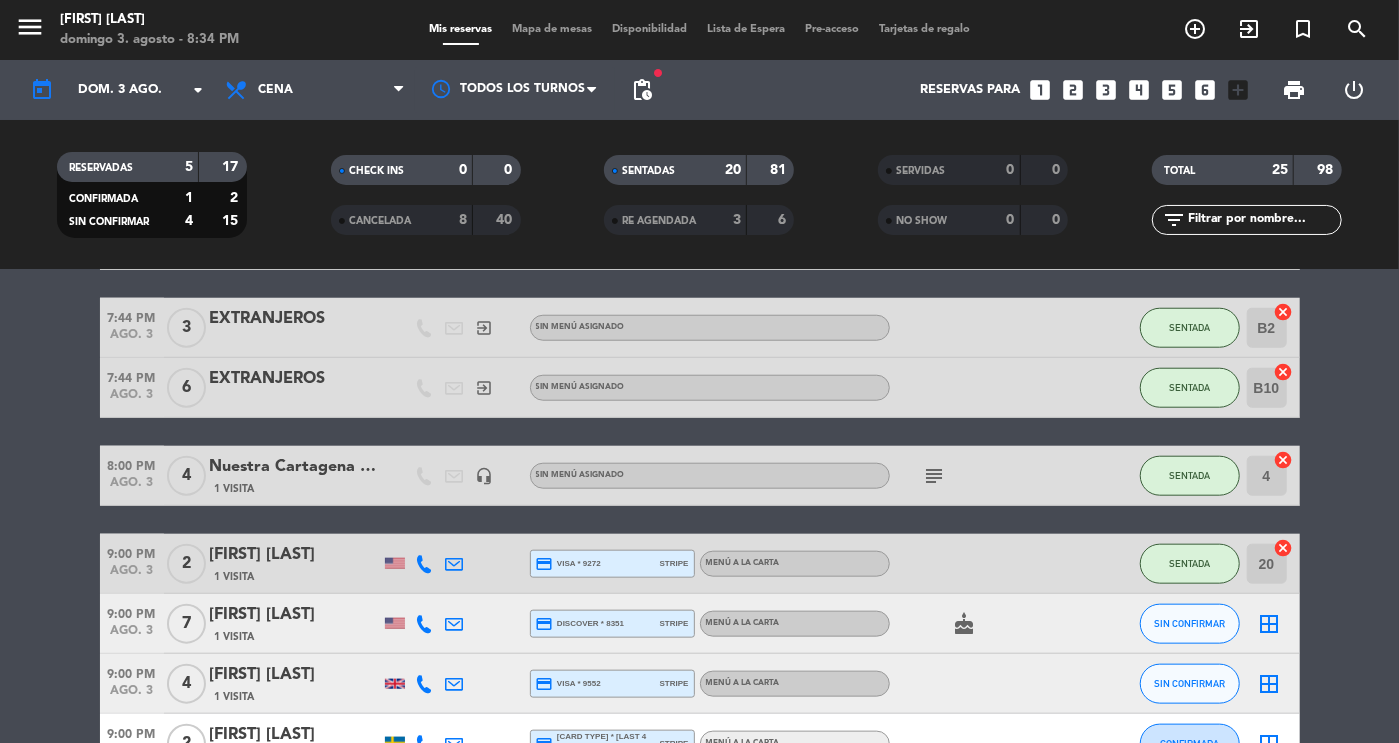 scroll, scrollTop: 1358, scrollLeft: 0, axis: vertical 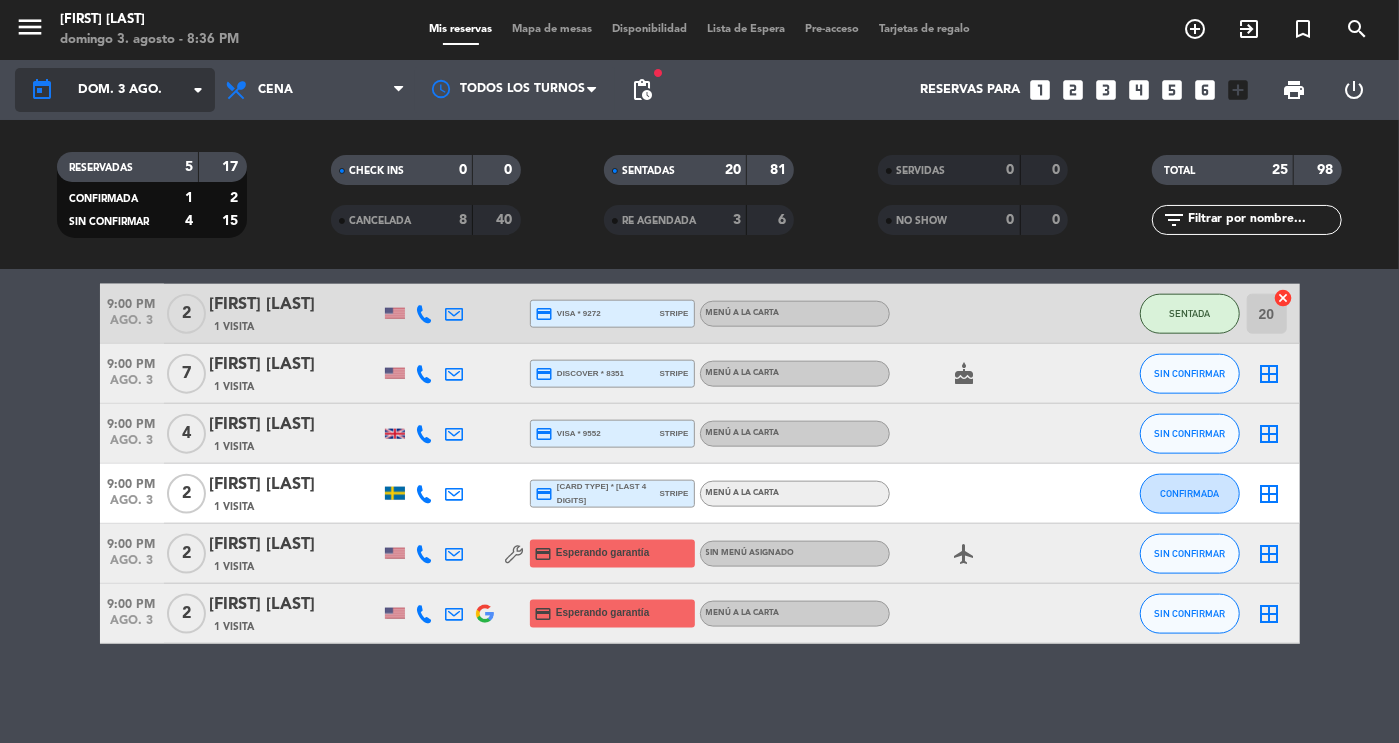 click on "dom. 3 ago." 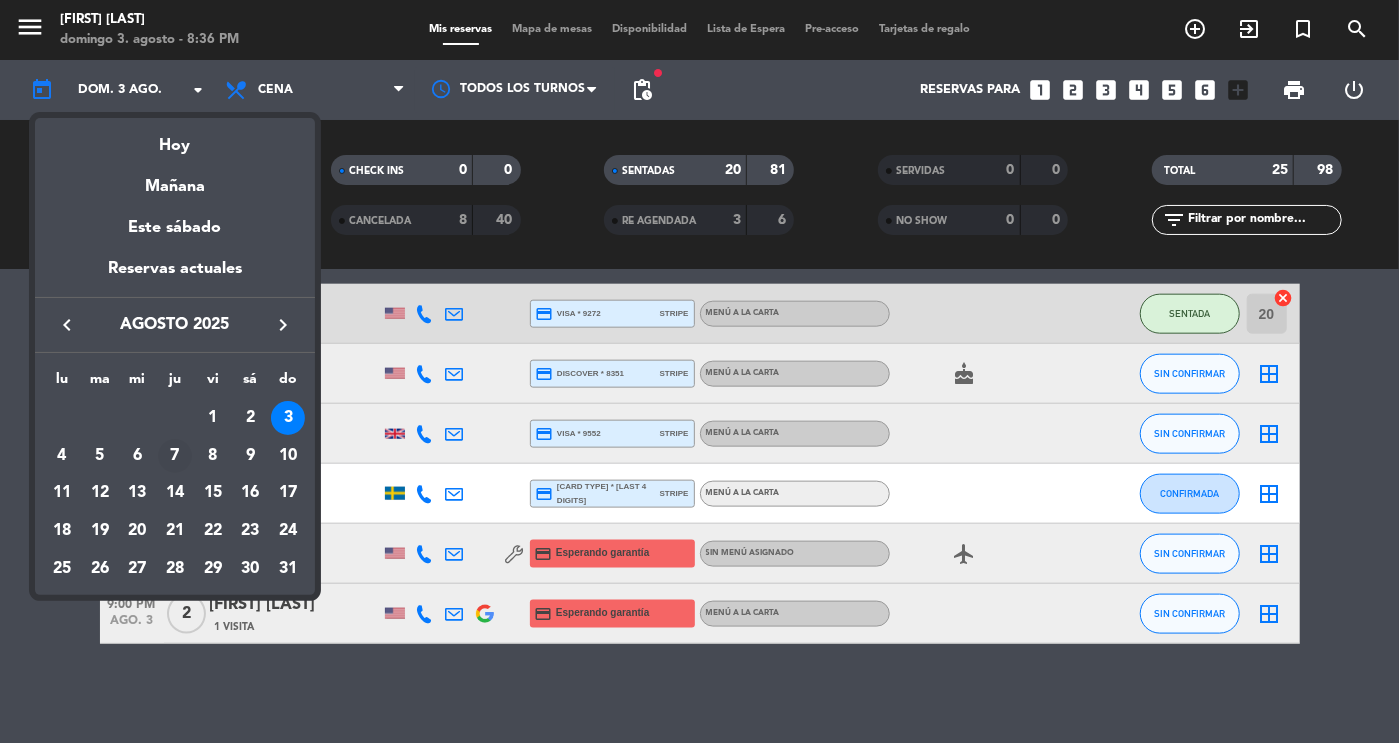click on "7" at bounding box center [175, 456] 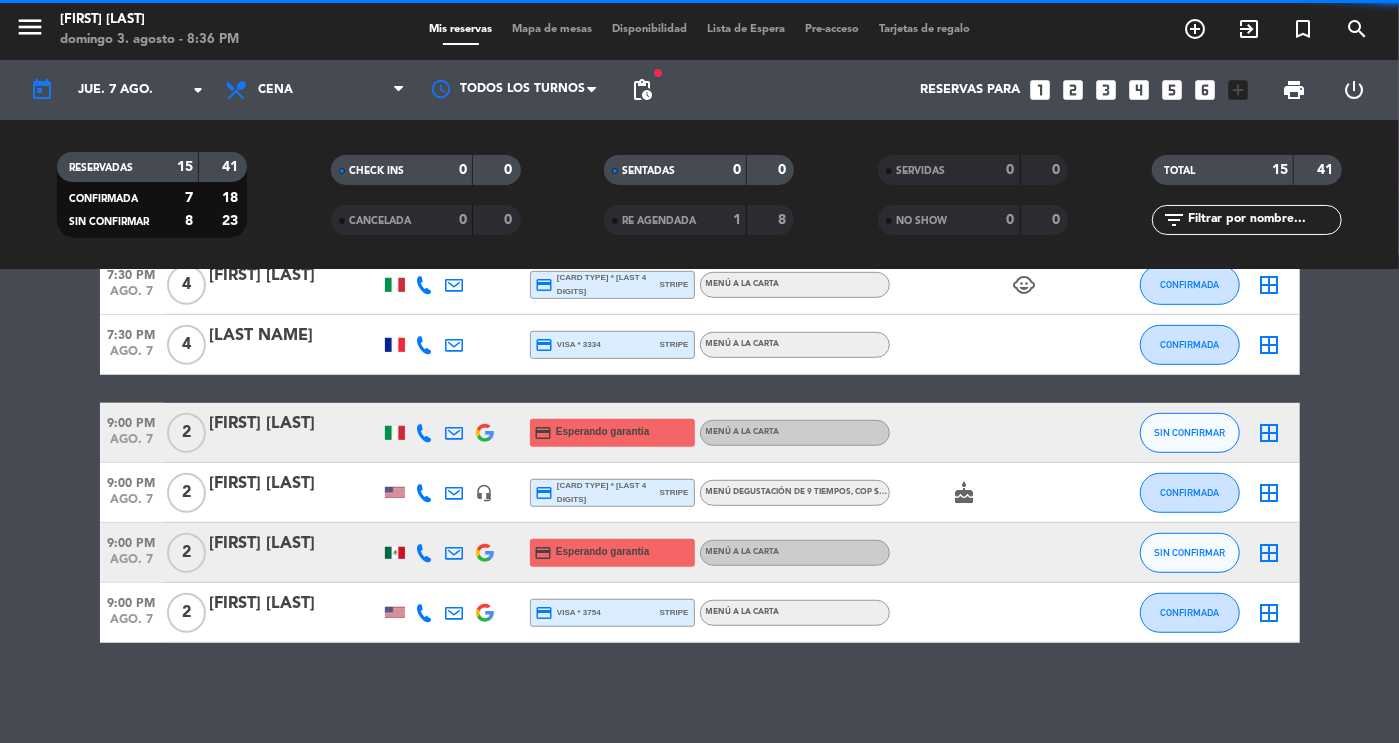 scroll, scrollTop: 674, scrollLeft: 0, axis: vertical 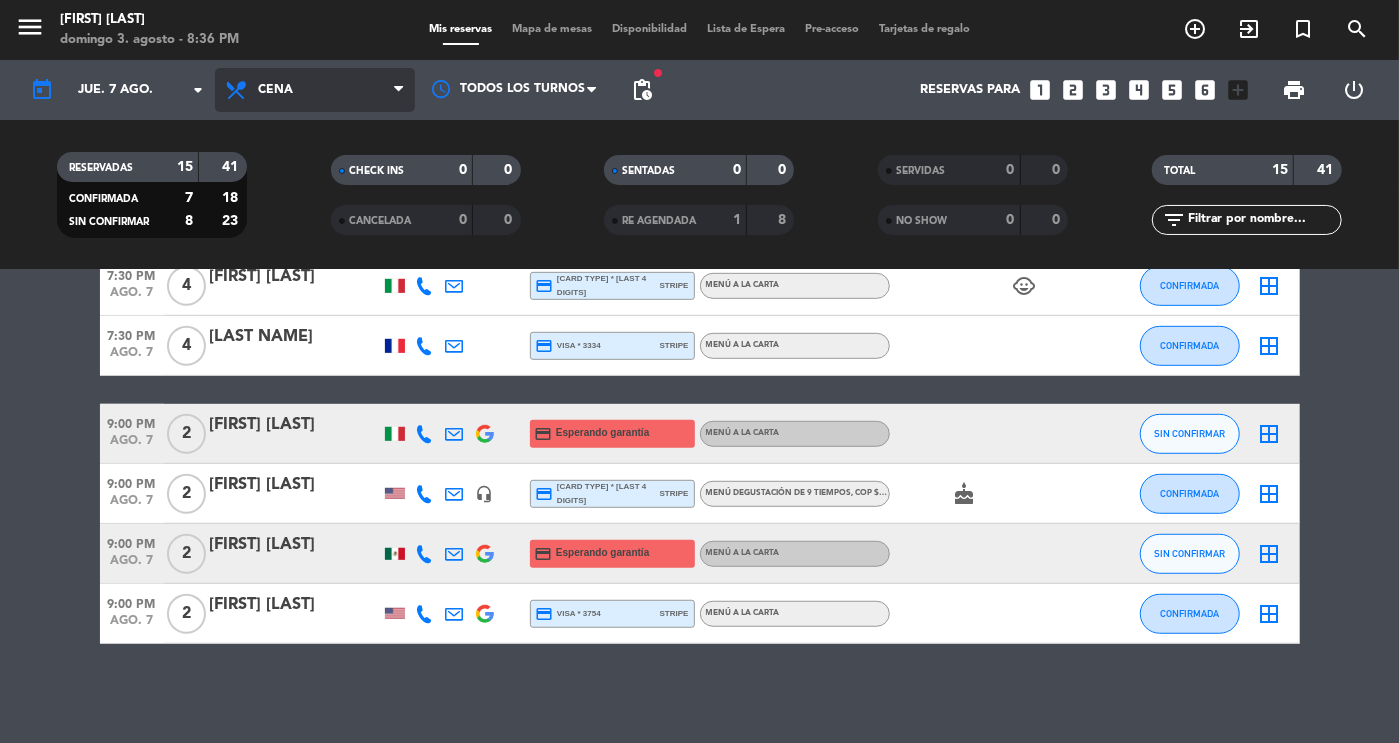 click on "Cena" at bounding box center (315, 90) 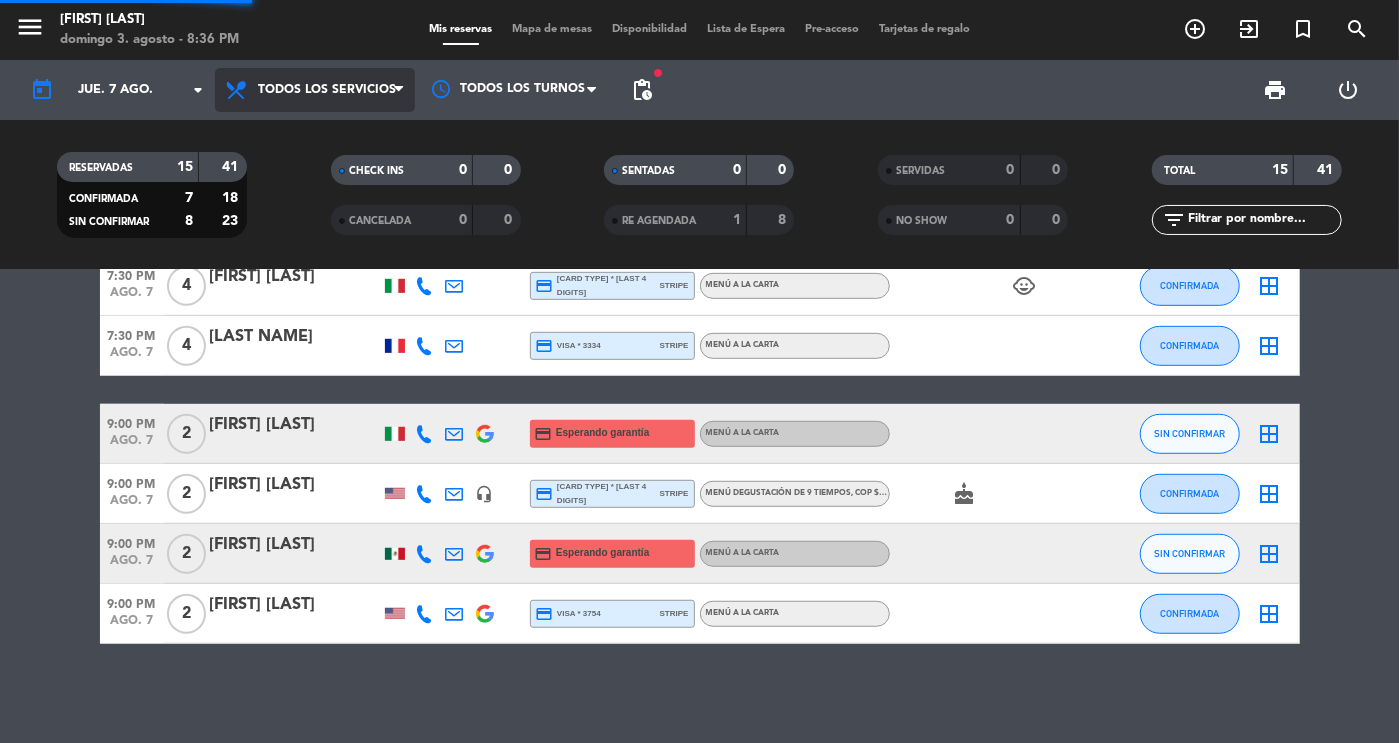 click on "menu  Carmen Cartagena   [DAY] [NUMBER]. [MONTH] - [TIME]   Mis reservas   Mapa de mesas   Disponibilidad   Lista de Espera   Pre-acceso   Tarjetas de regalo  add_circle_outline exit_to_app turned_in_not search today    jue. 7 ago. arrow_drop_down  Todos los servicios  Almuerzo  Cena  Todos los servicios  Todos los servicios  Almuerzo  Cena Todos los turnos fiber_manual_record pending_actions print  power_settings_new   RESERVADAS   15   41   CONFIRMADA   7   18   SIN CONFIRMAR   8   23   CHECK INS   0   0   CANCELADA   0   0   SENTADAS   0   0   RE AGENDADA   1   8   SERVIDAS   0   0   NO SHOW   0   0   TOTAL   15   41  filter_list" 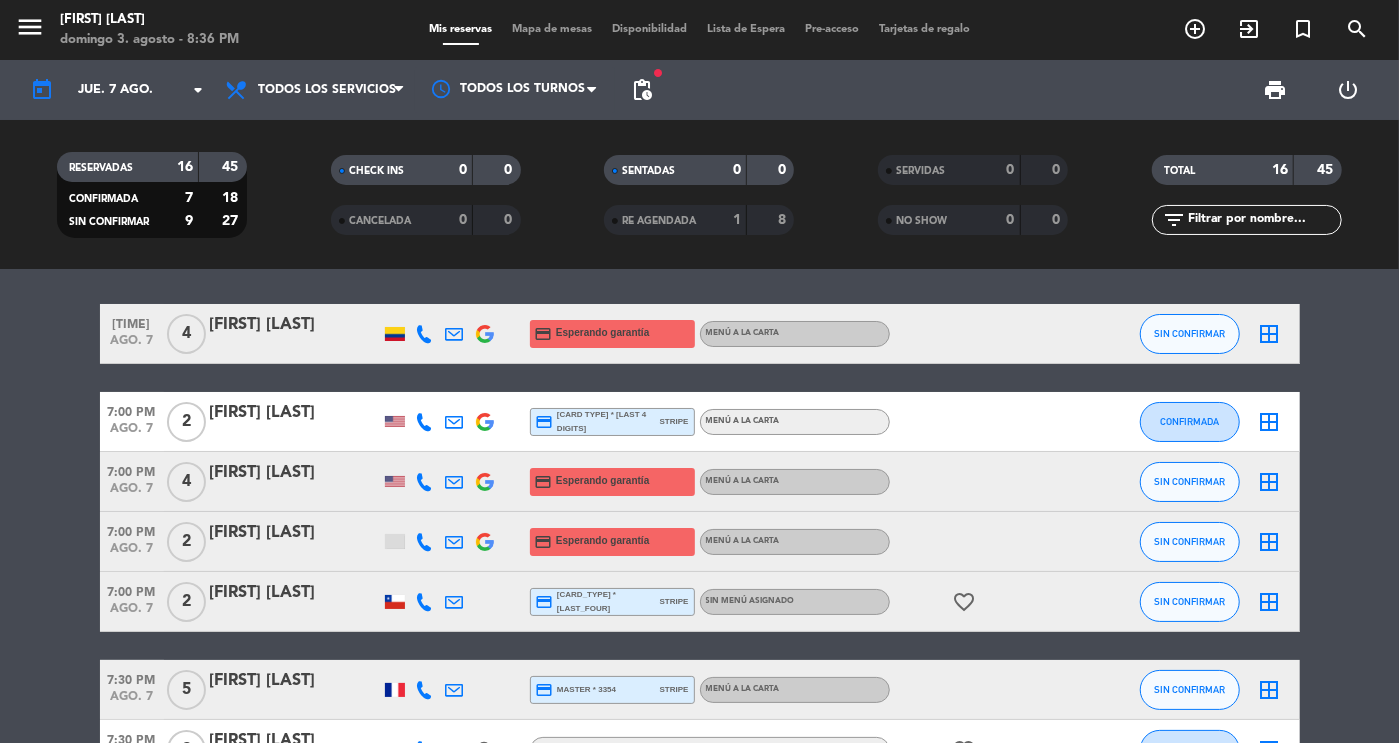 scroll, scrollTop: 0, scrollLeft: 0, axis: both 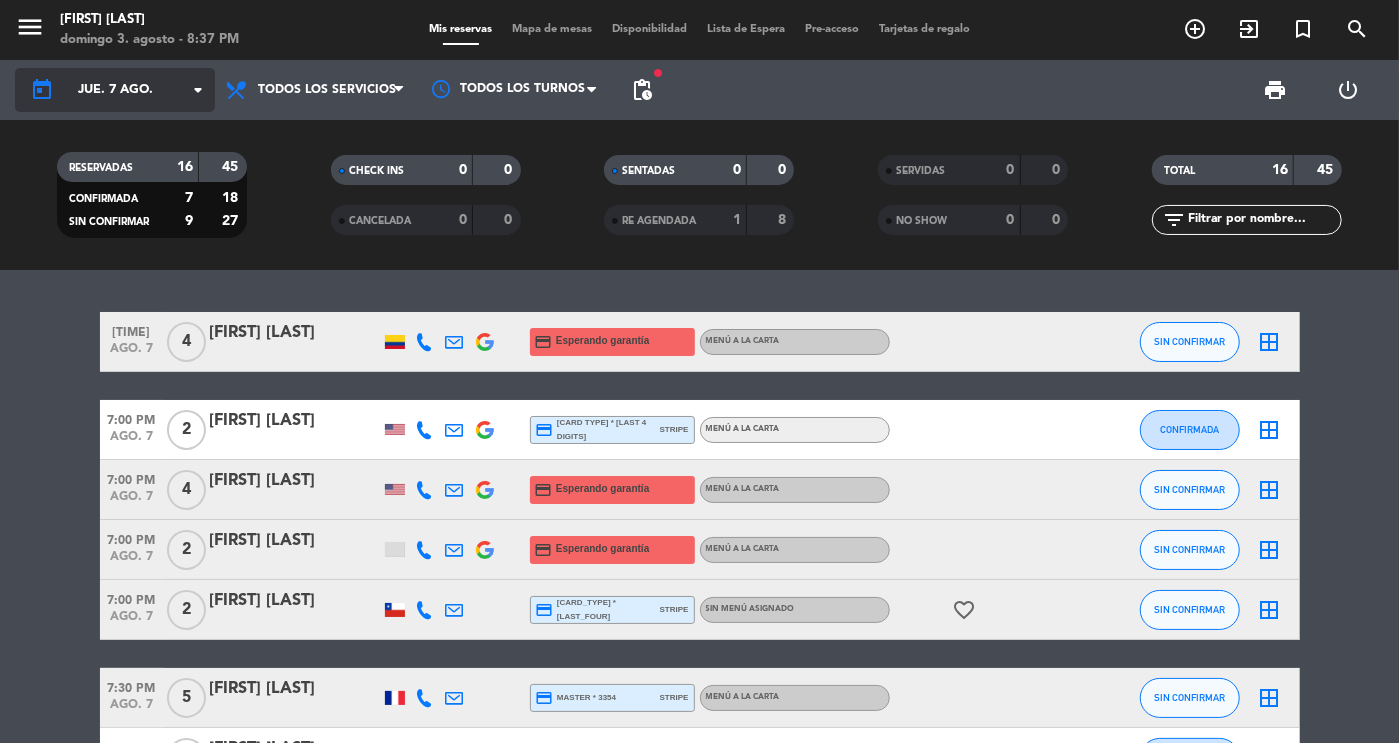 click on "jue. 7 ago." 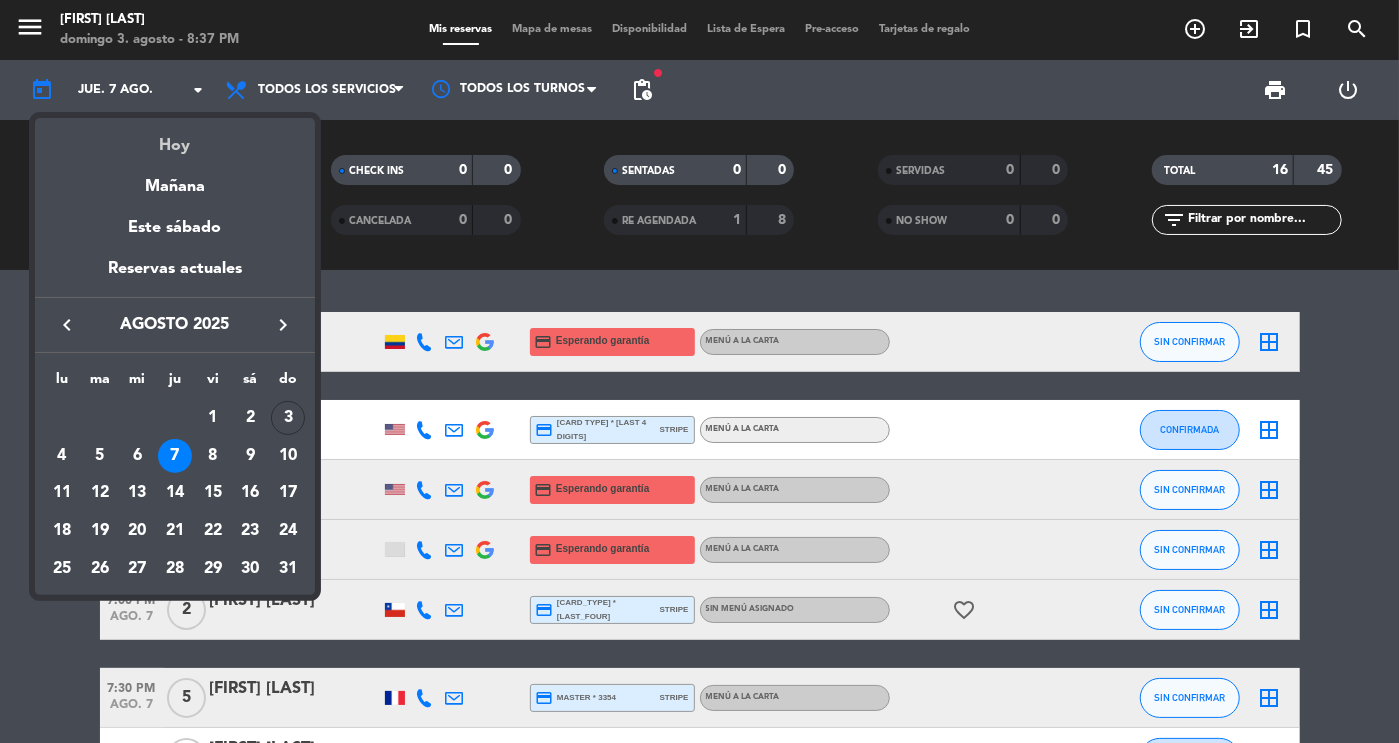 click on "Hoy" at bounding box center [175, 138] 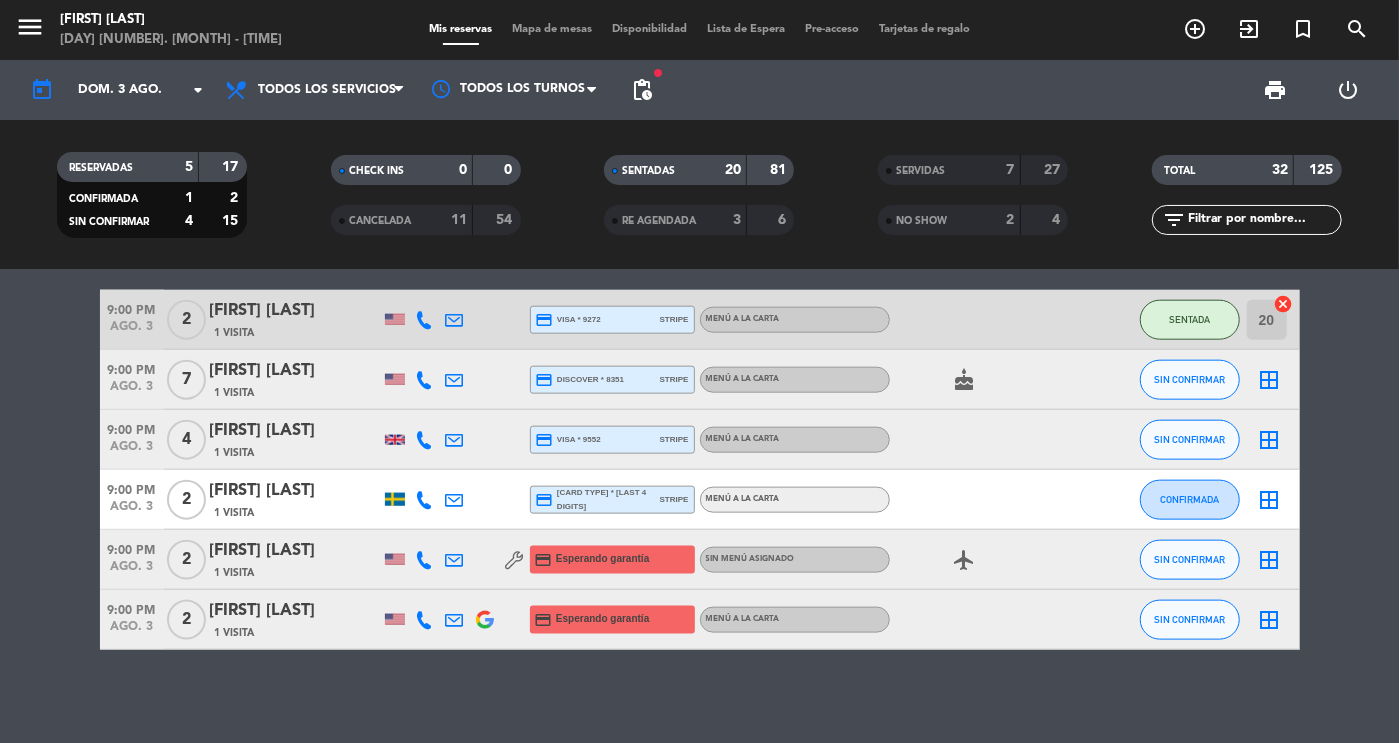 scroll, scrollTop: 1308, scrollLeft: 0, axis: vertical 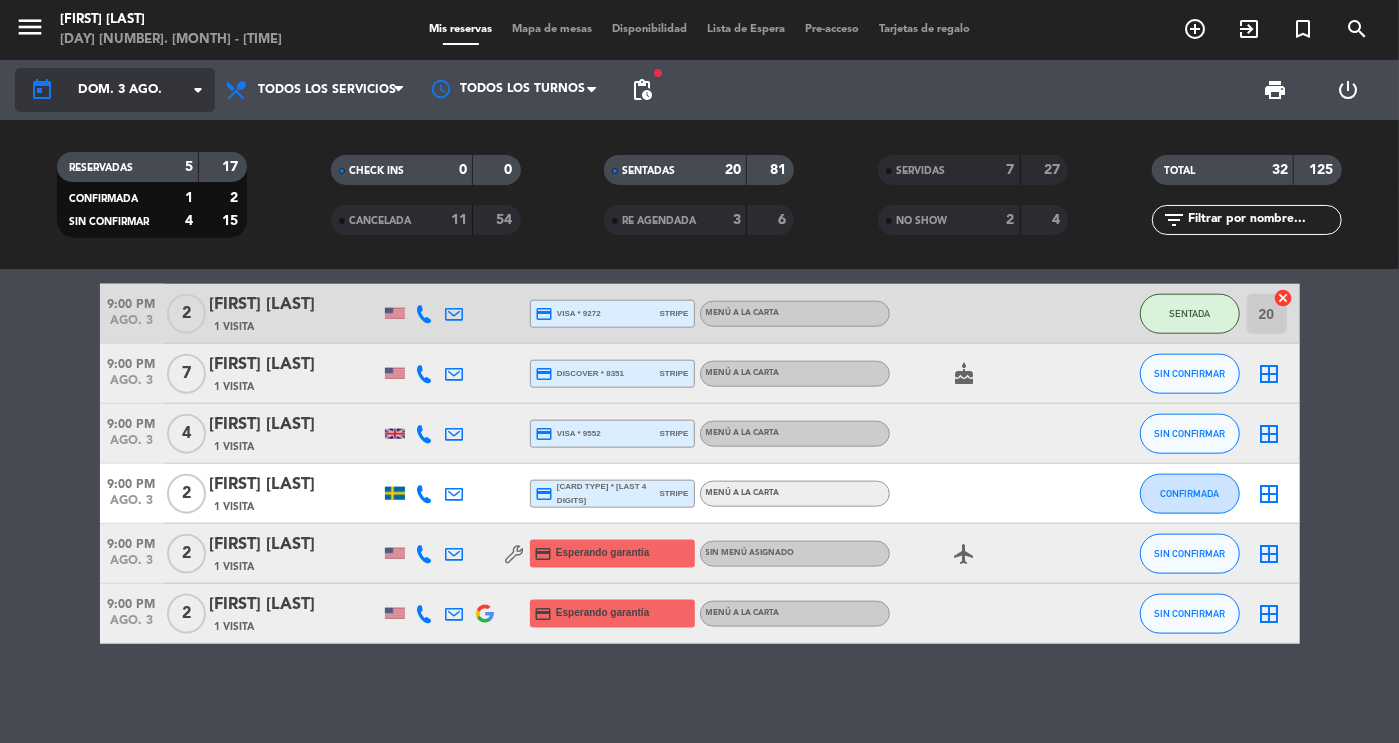 click on "dom. 3 ago." 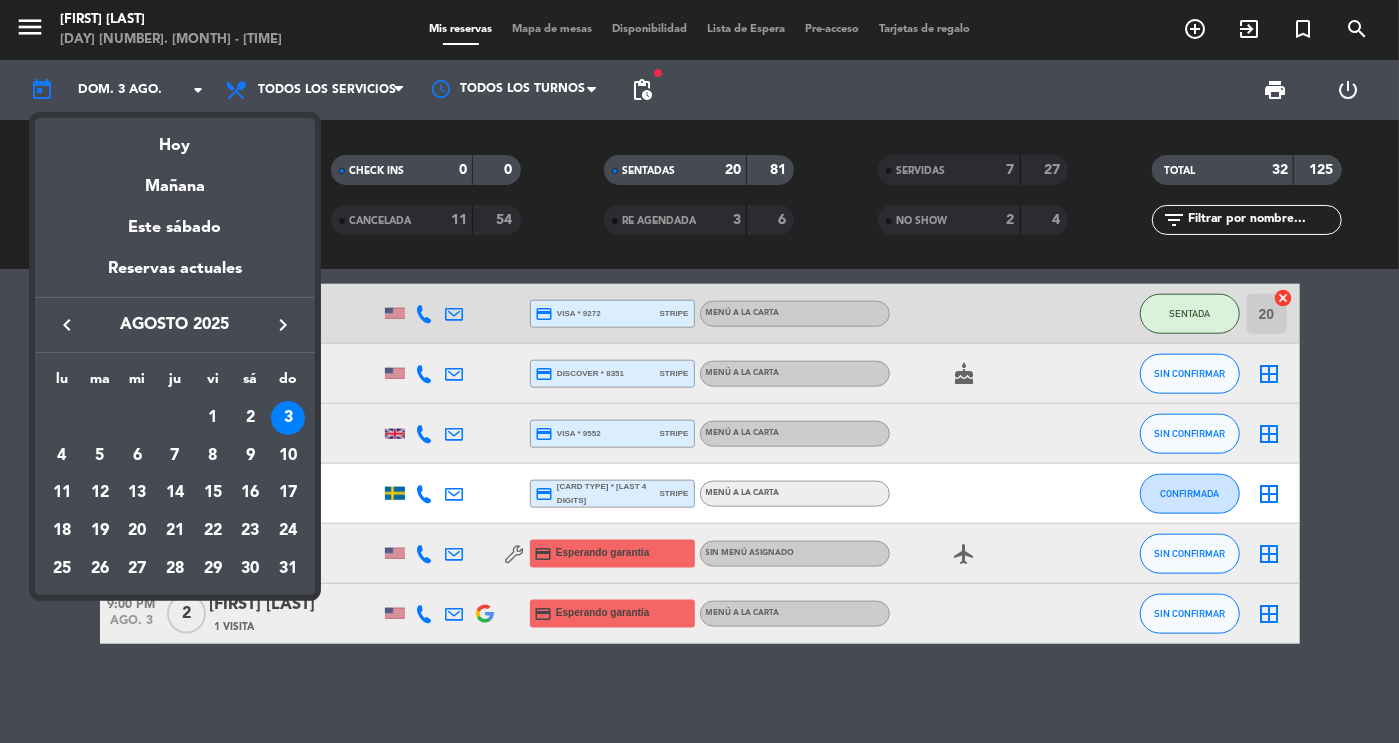click at bounding box center [699, 371] 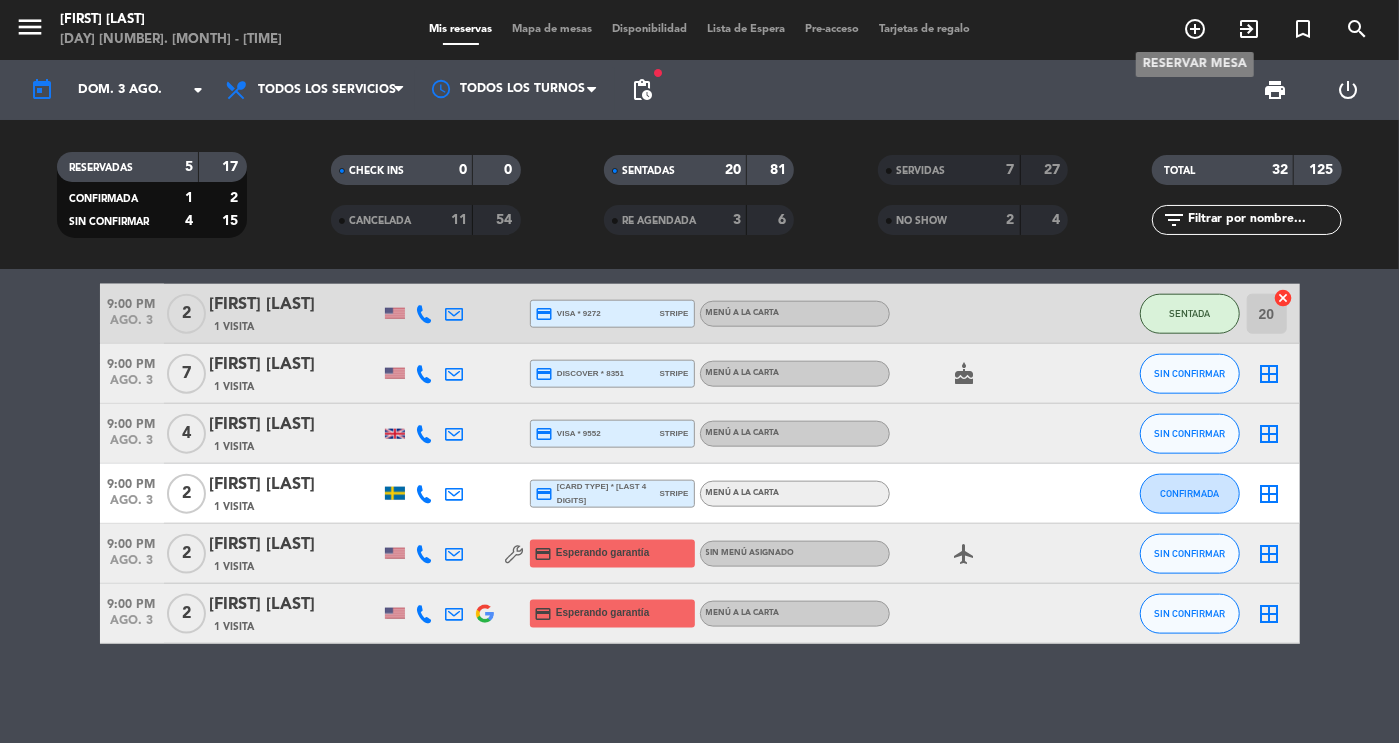 click on "add_circle_outline" at bounding box center (1195, 29) 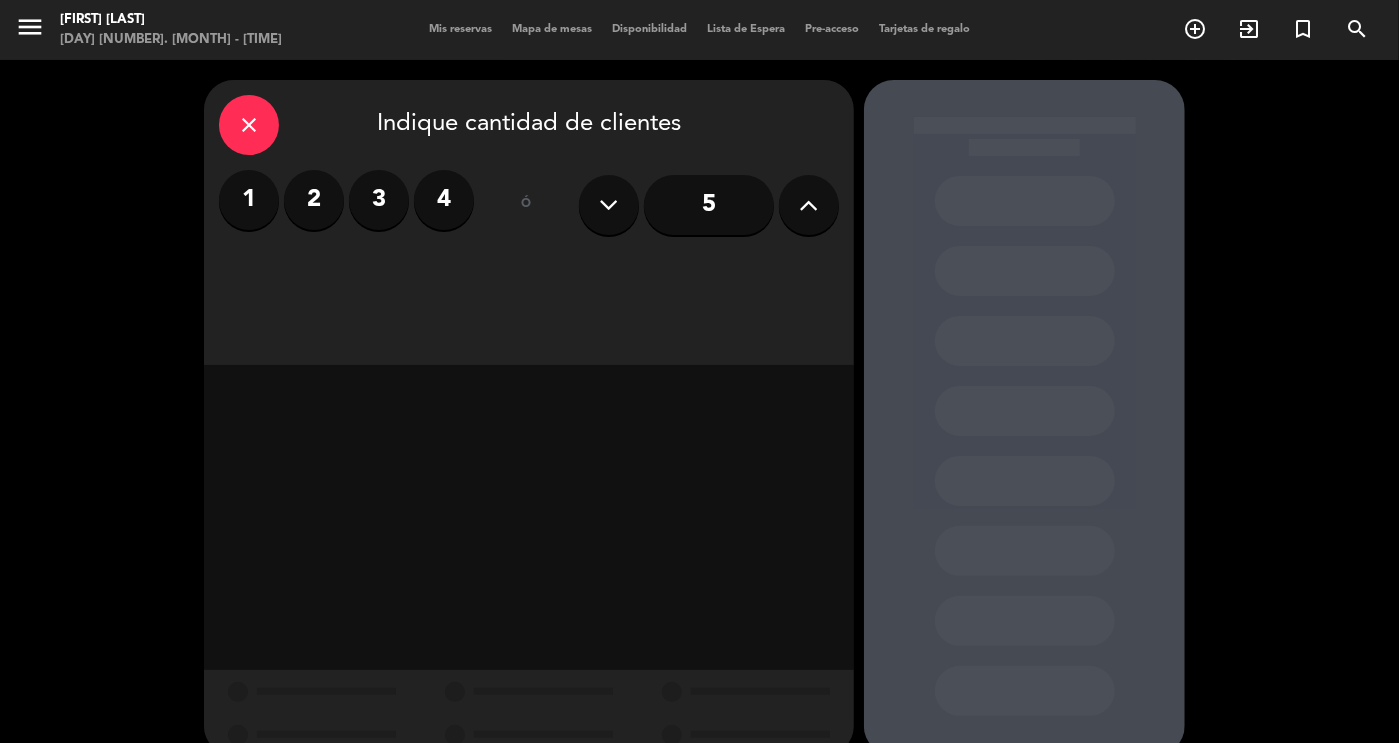 click on "2" at bounding box center [314, 200] 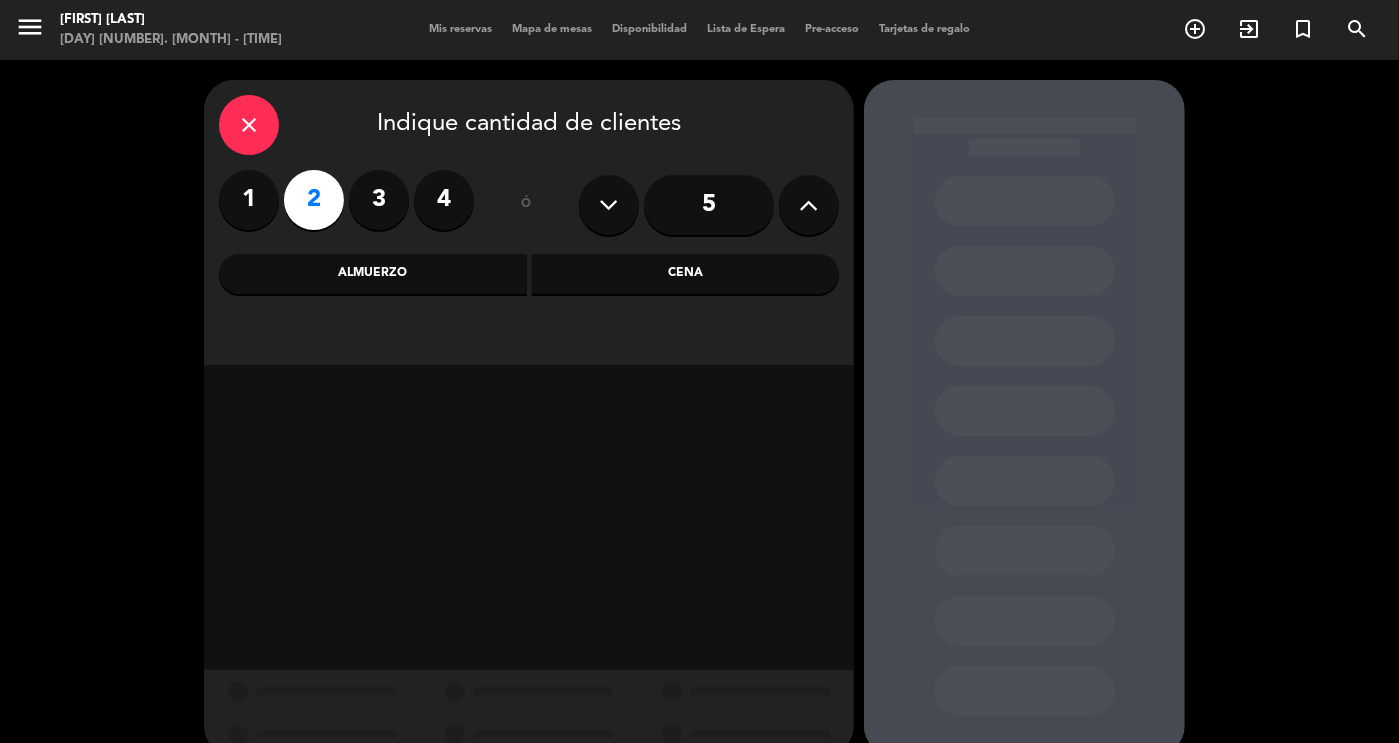 click on "Cena" at bounding box center (686, 274) 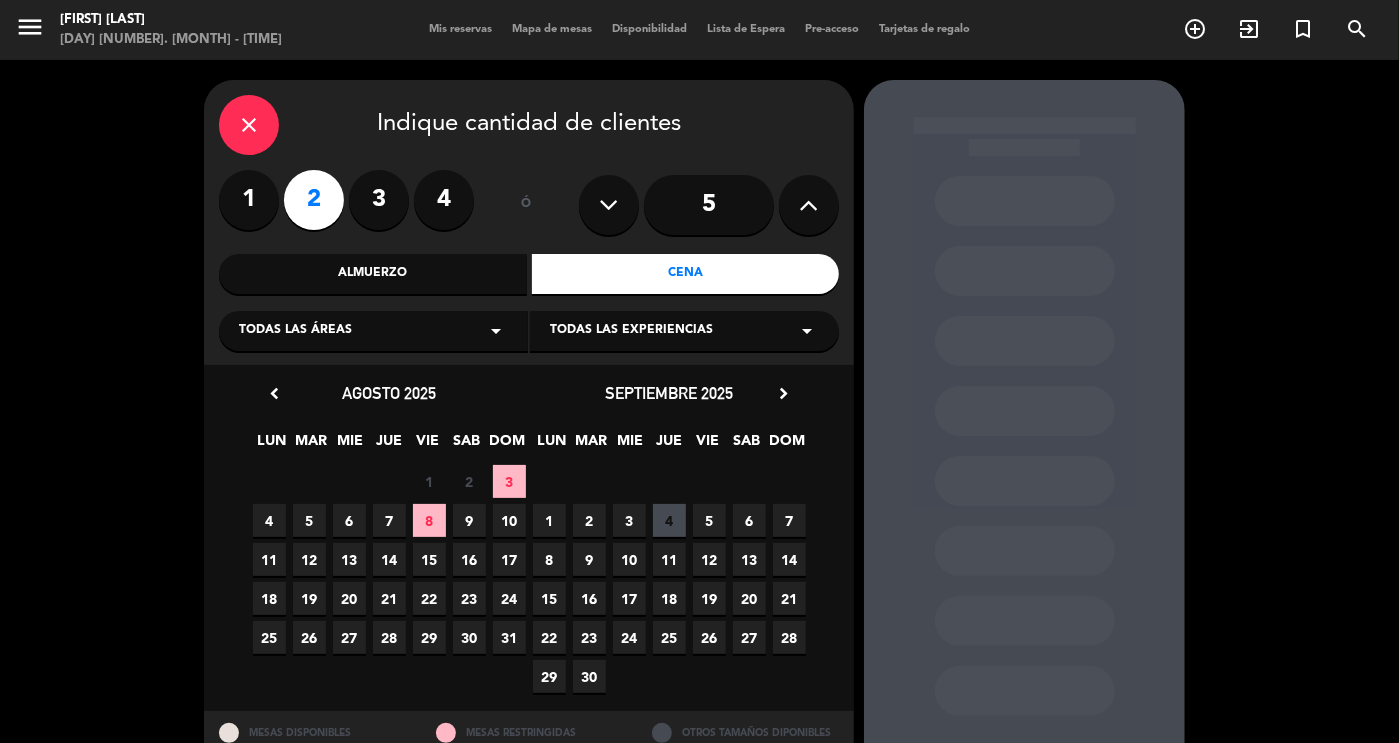 click on "7" at bounding box center (389, 520) 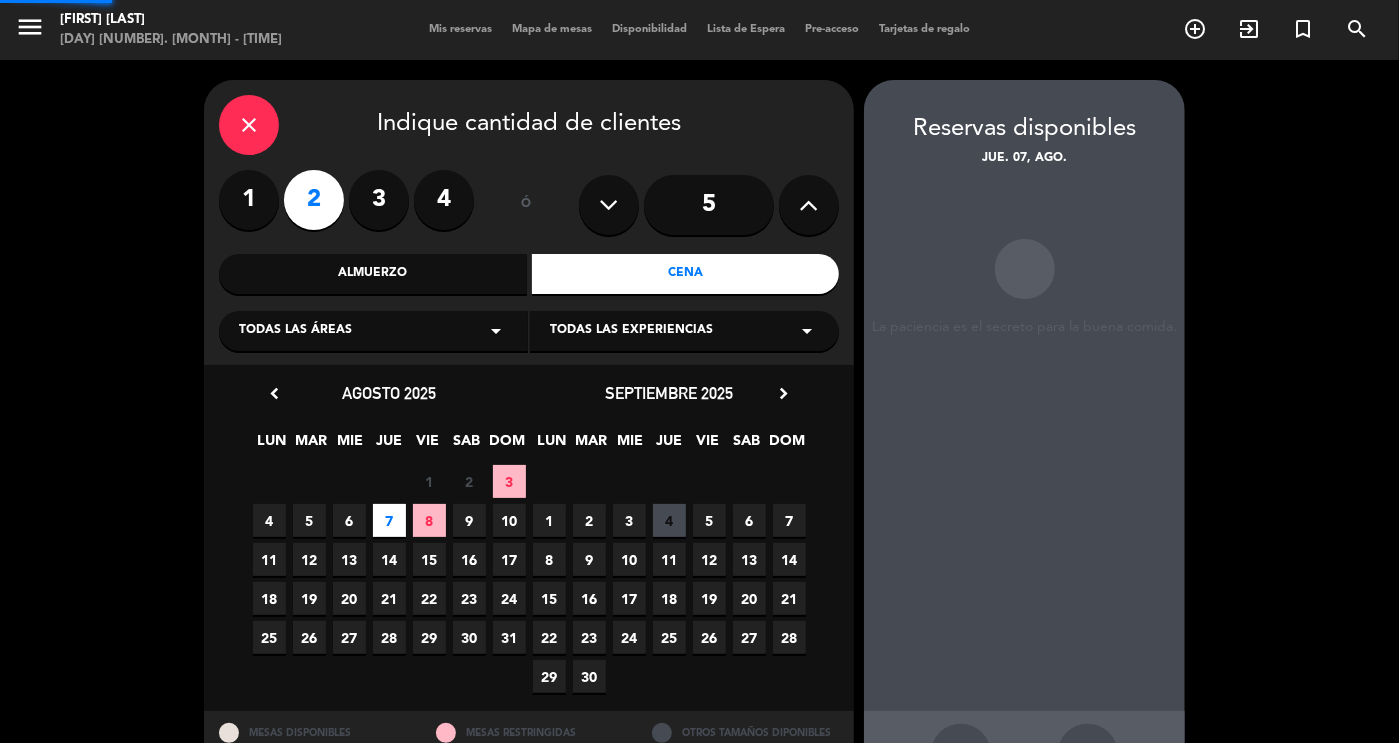 scroll, scrollTop: 72, scrollLeft: 0, axis: vertical 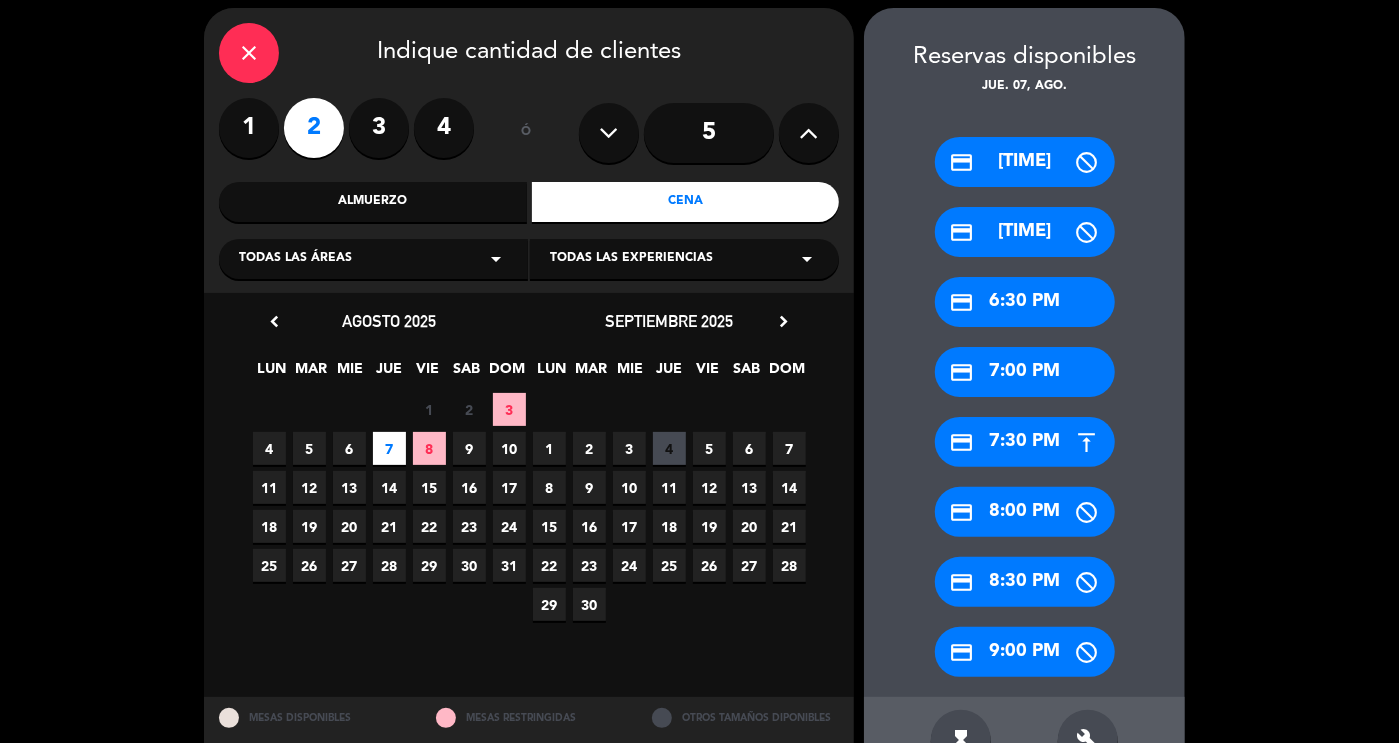 click on "build" at bounding box center (1088, 740) 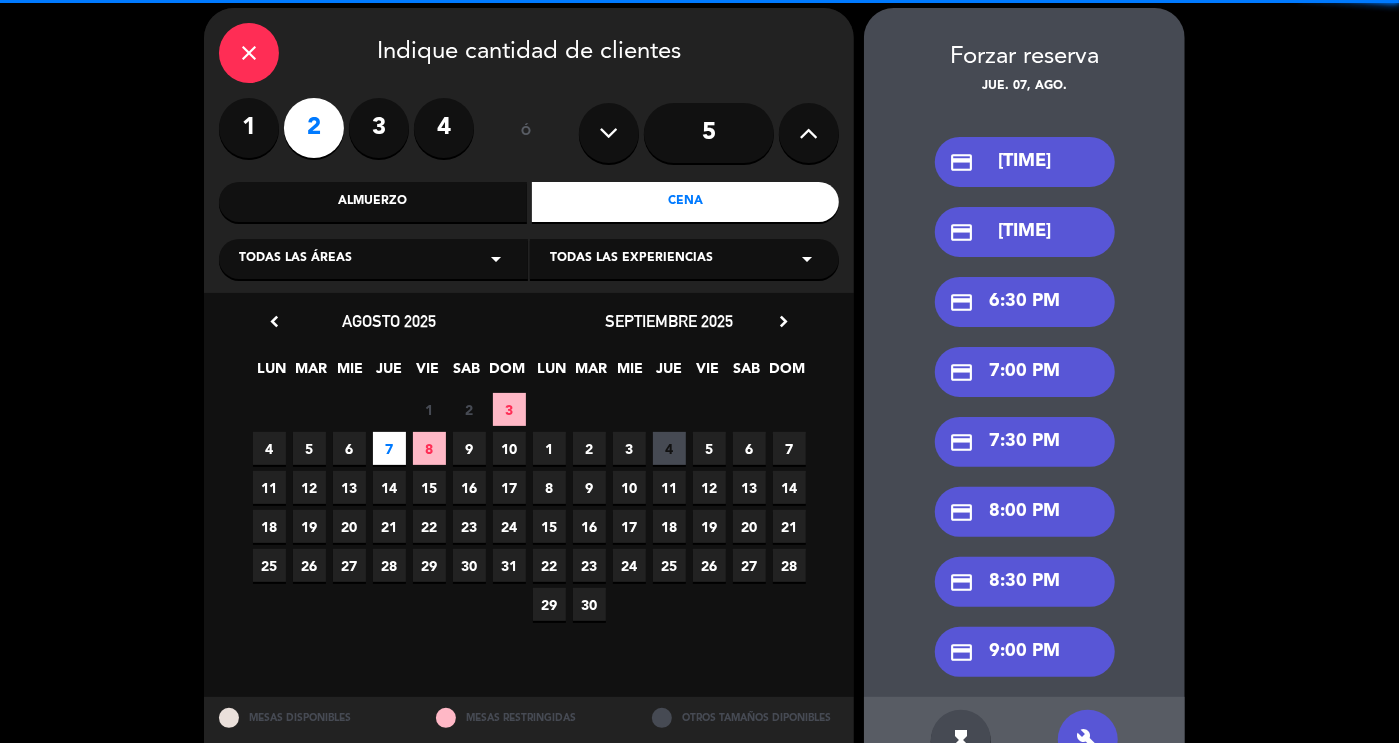 click on "credit_card  9:00 PM" at bounding box center [1025, 652] 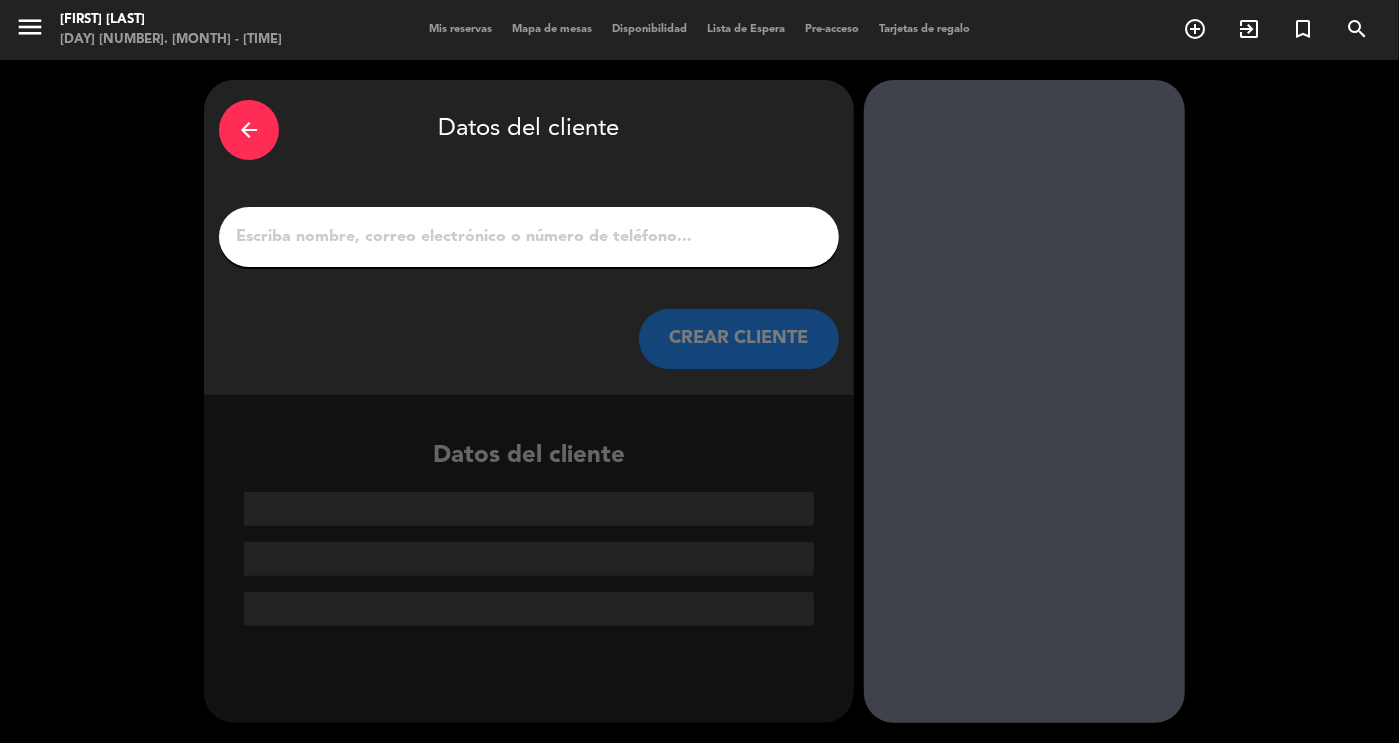 scroll, scrollTop: 0, scrollLeft: 0, axis: both 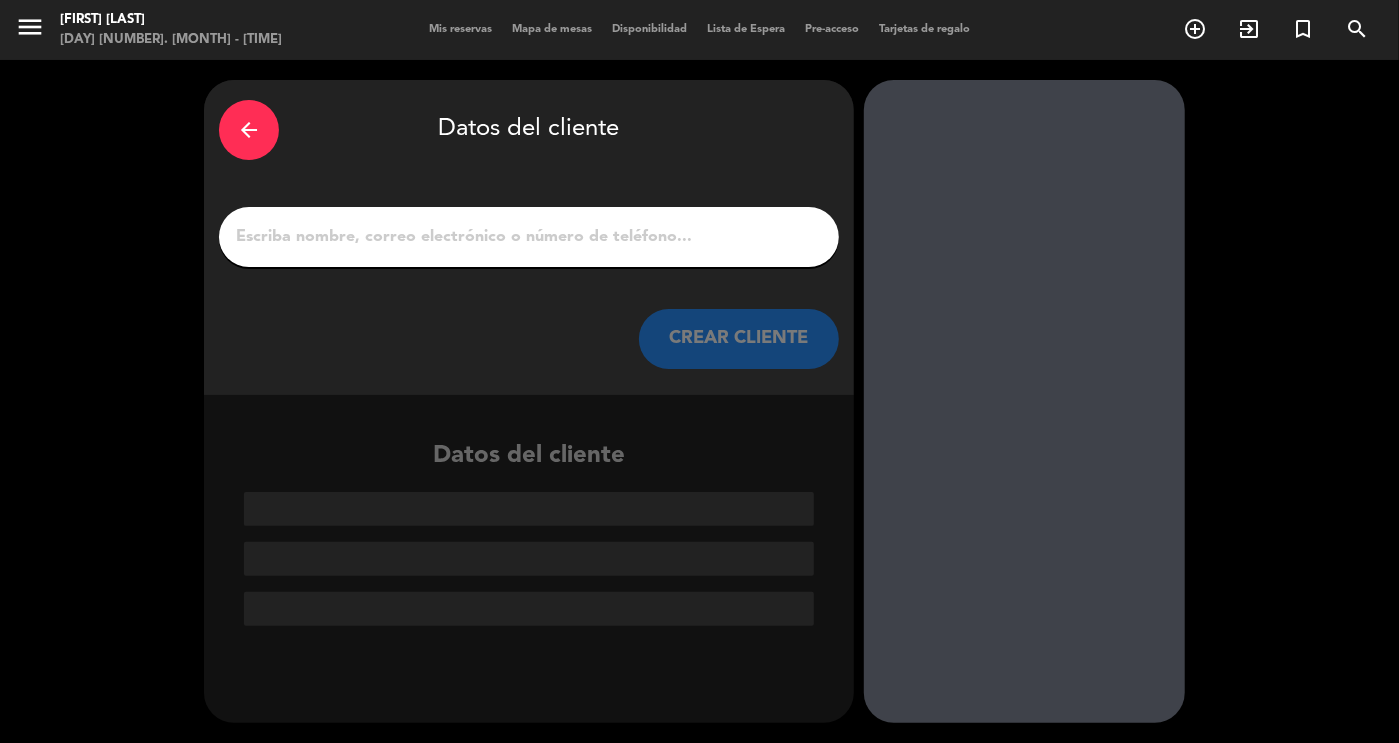 click on "1" at bounding box center [529, 237] 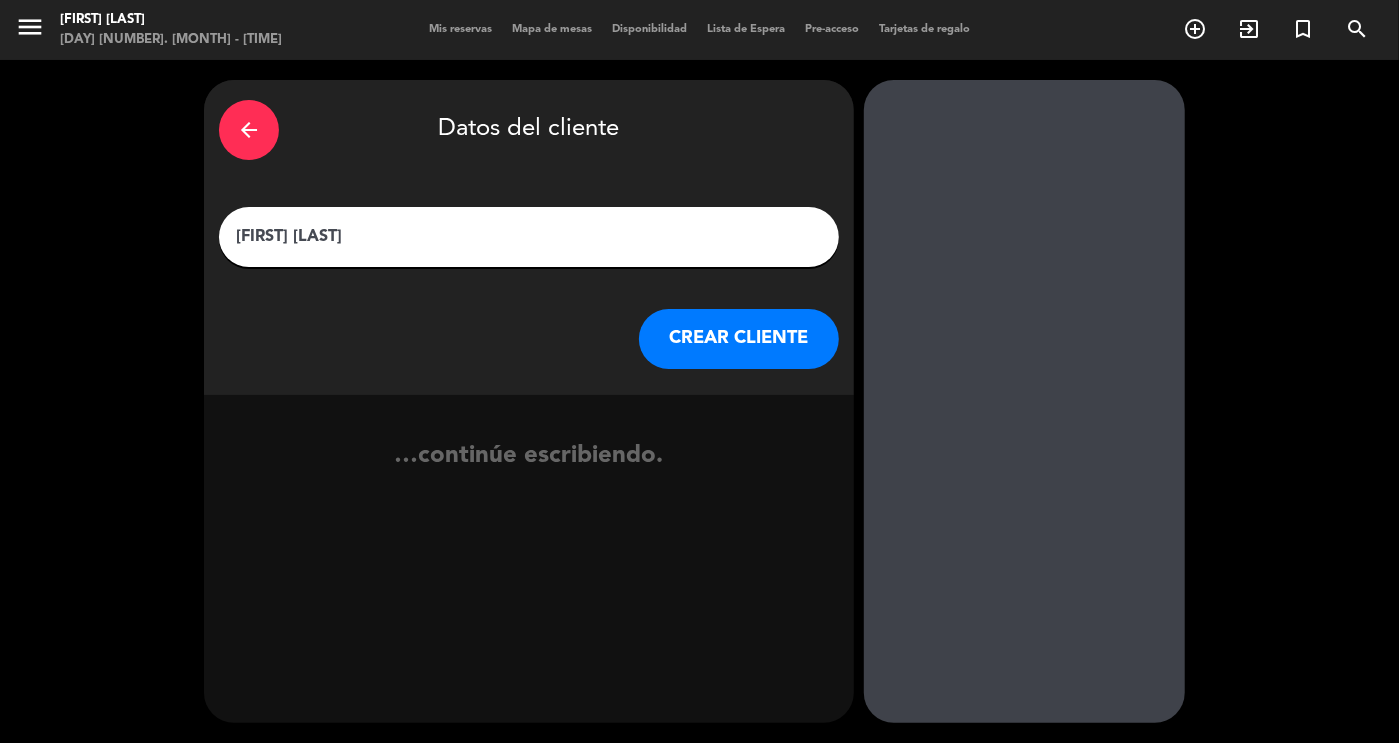type on "[FIRST] [LAST]" 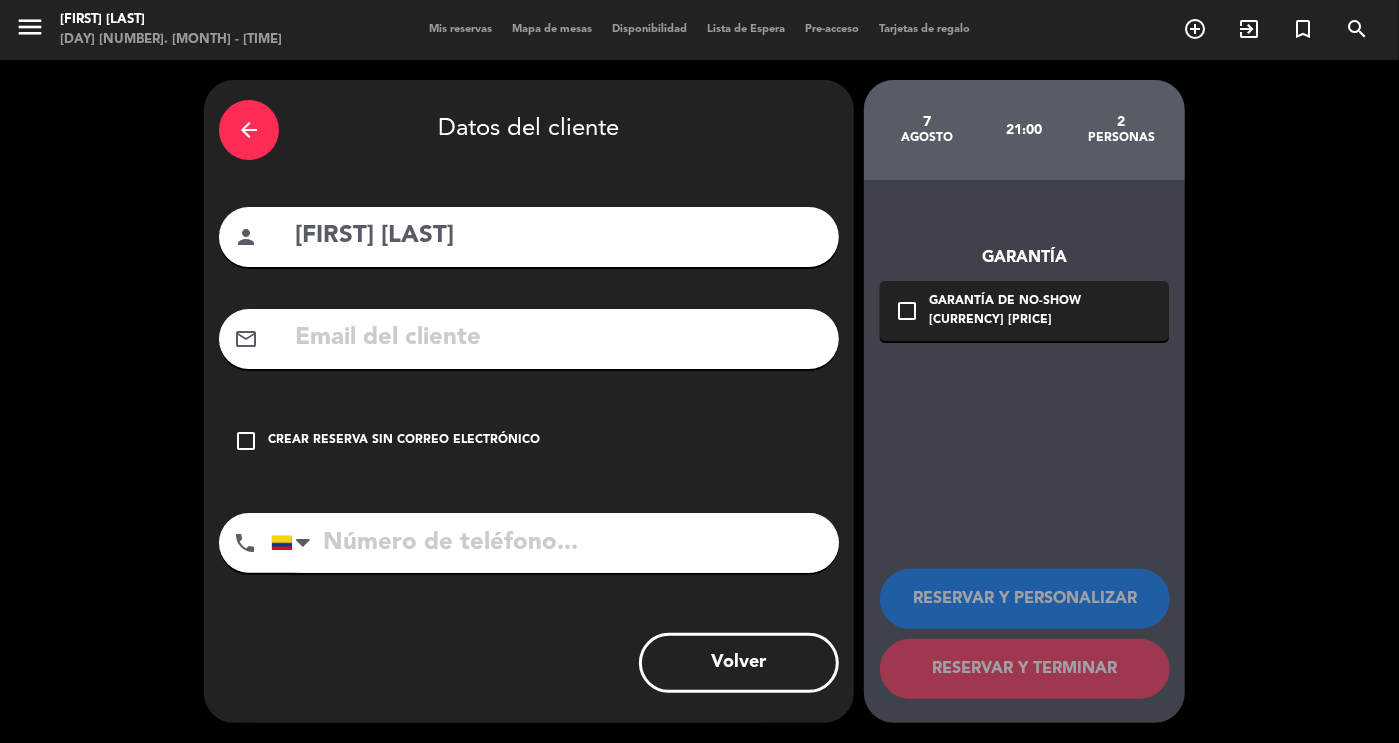 click at bounding box center [558, 338] 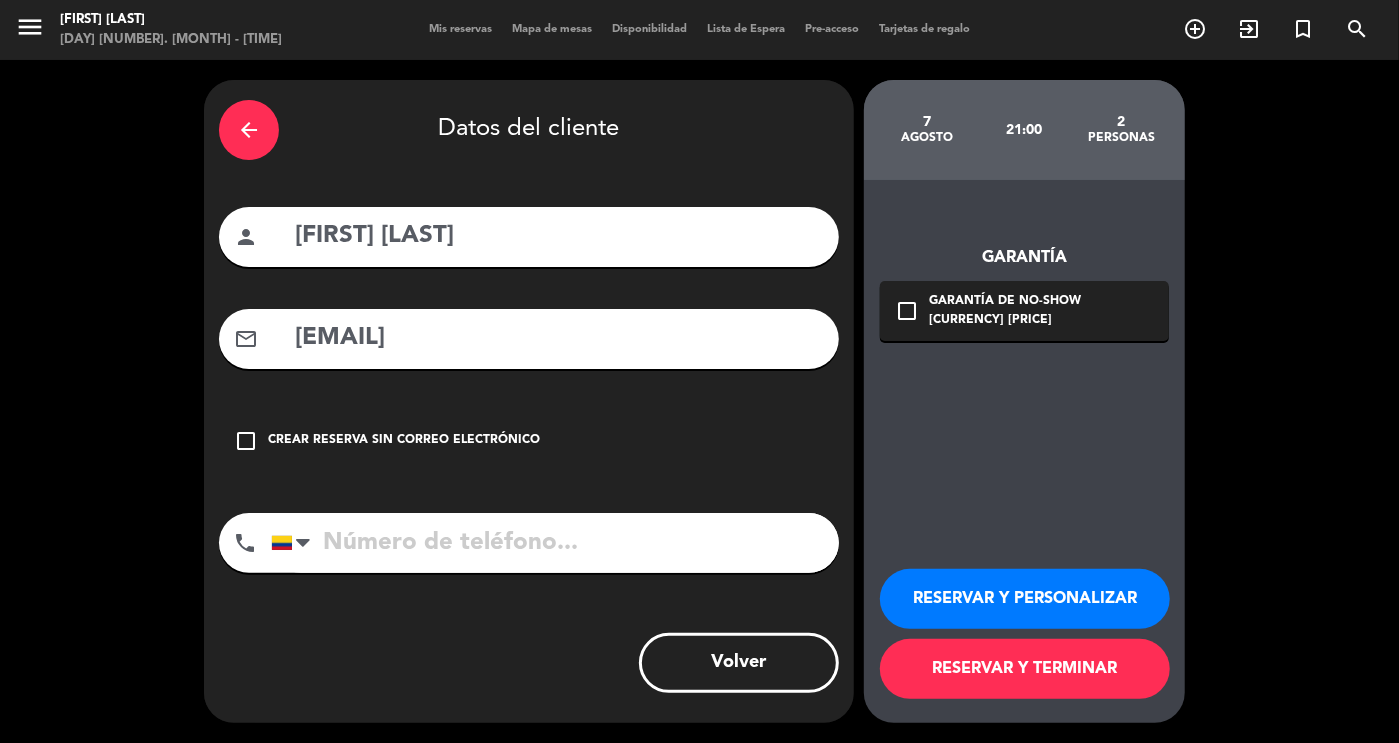 type on "[EMAIL]" 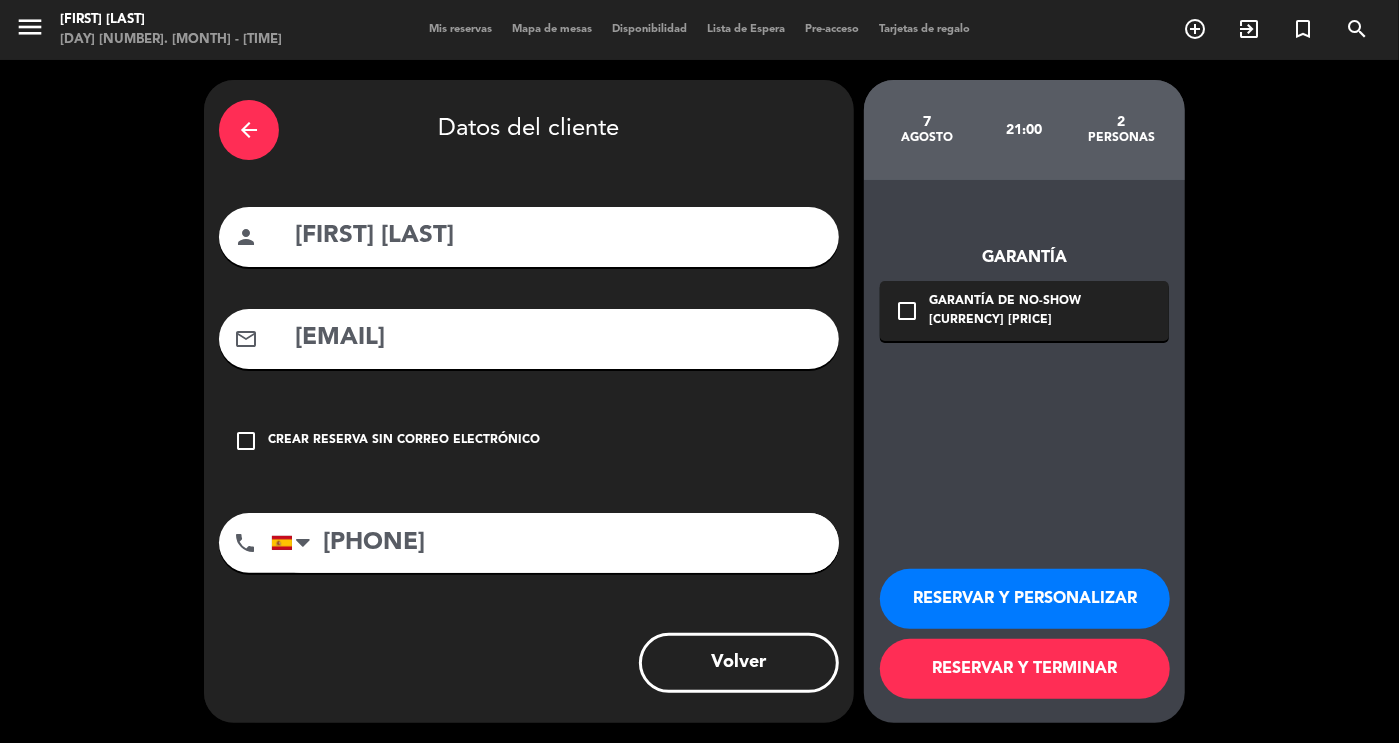 type on "[PHONE]" 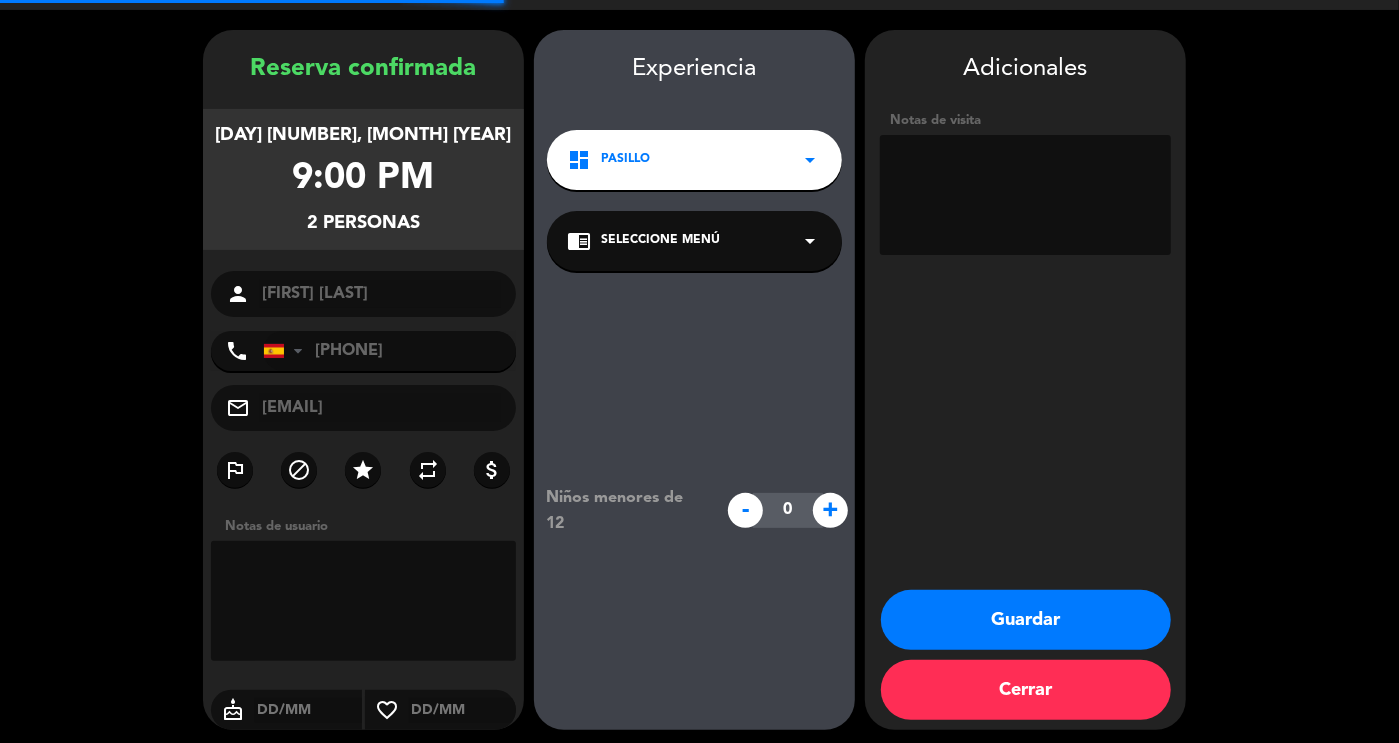 scroll, scrollTop: 56, scrollLeft: 0, axis: vertical 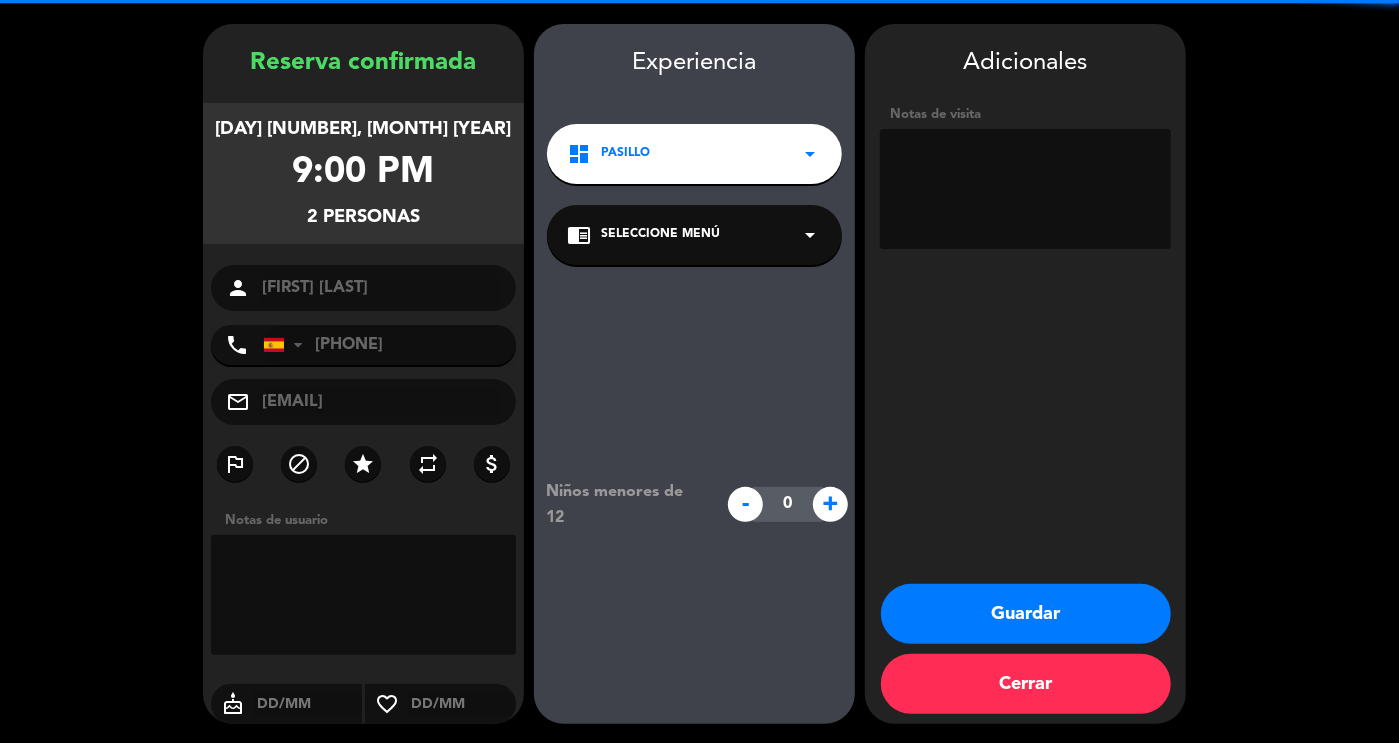 click at bounding box center (1025, 189) 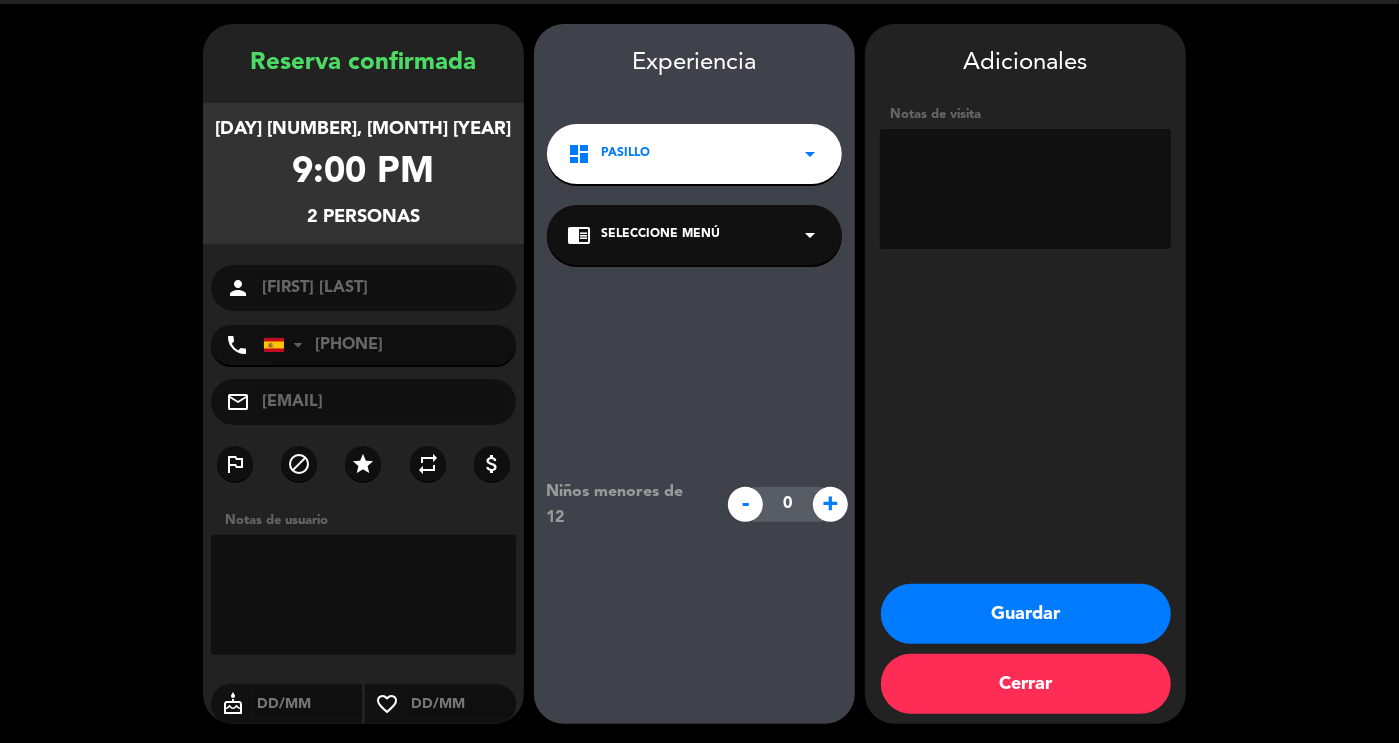 paste on "casa don Luis hotel" 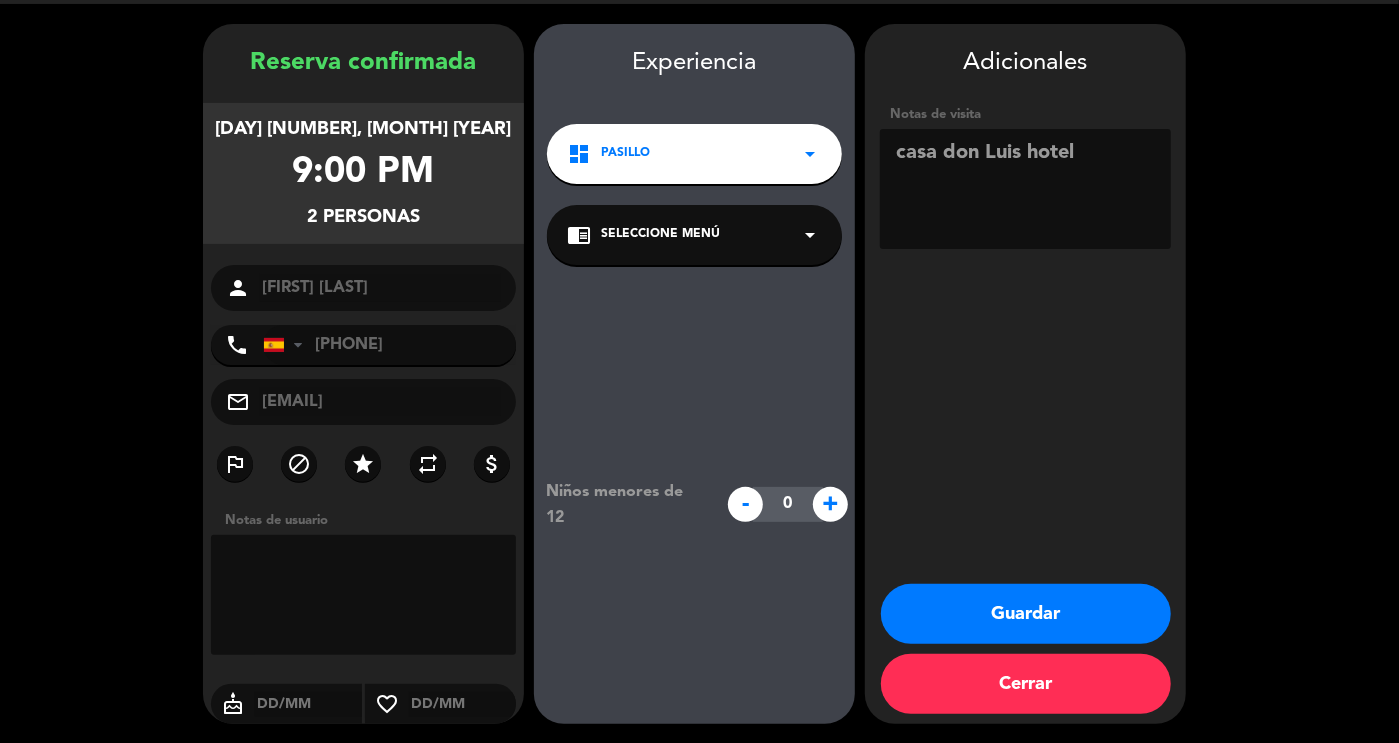 click at bounding box center [1025, 189] 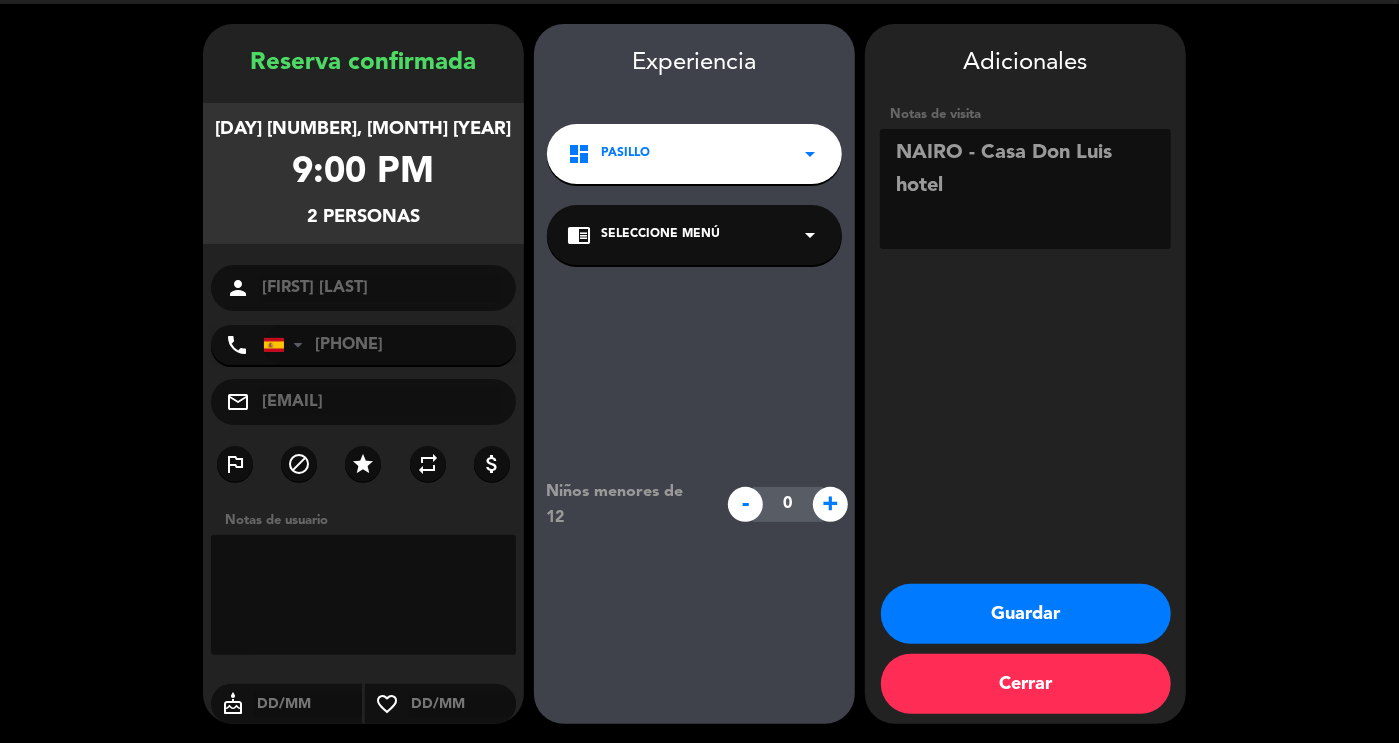 type on "NAIRO - Casa Don Luis hotel" 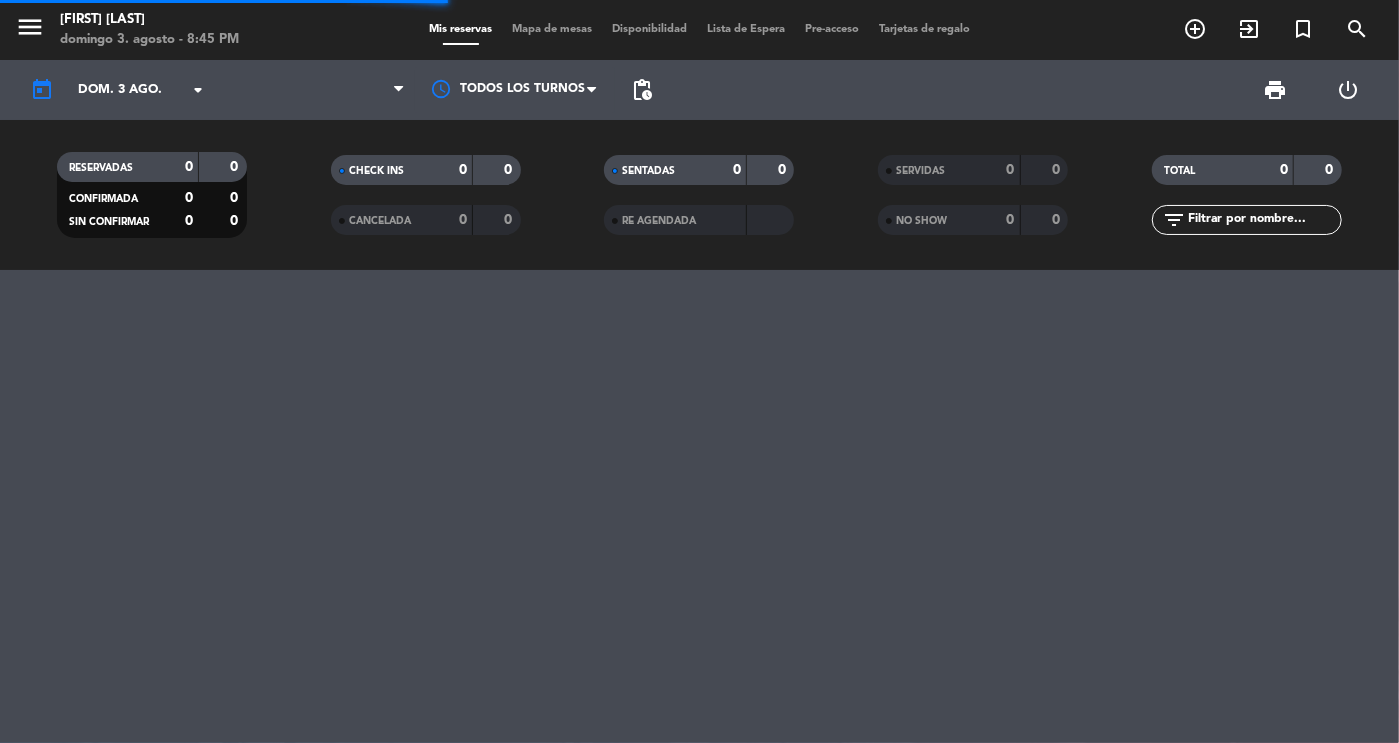 scroll, scrollTop: 0, scrollLeft: 0, axis: both 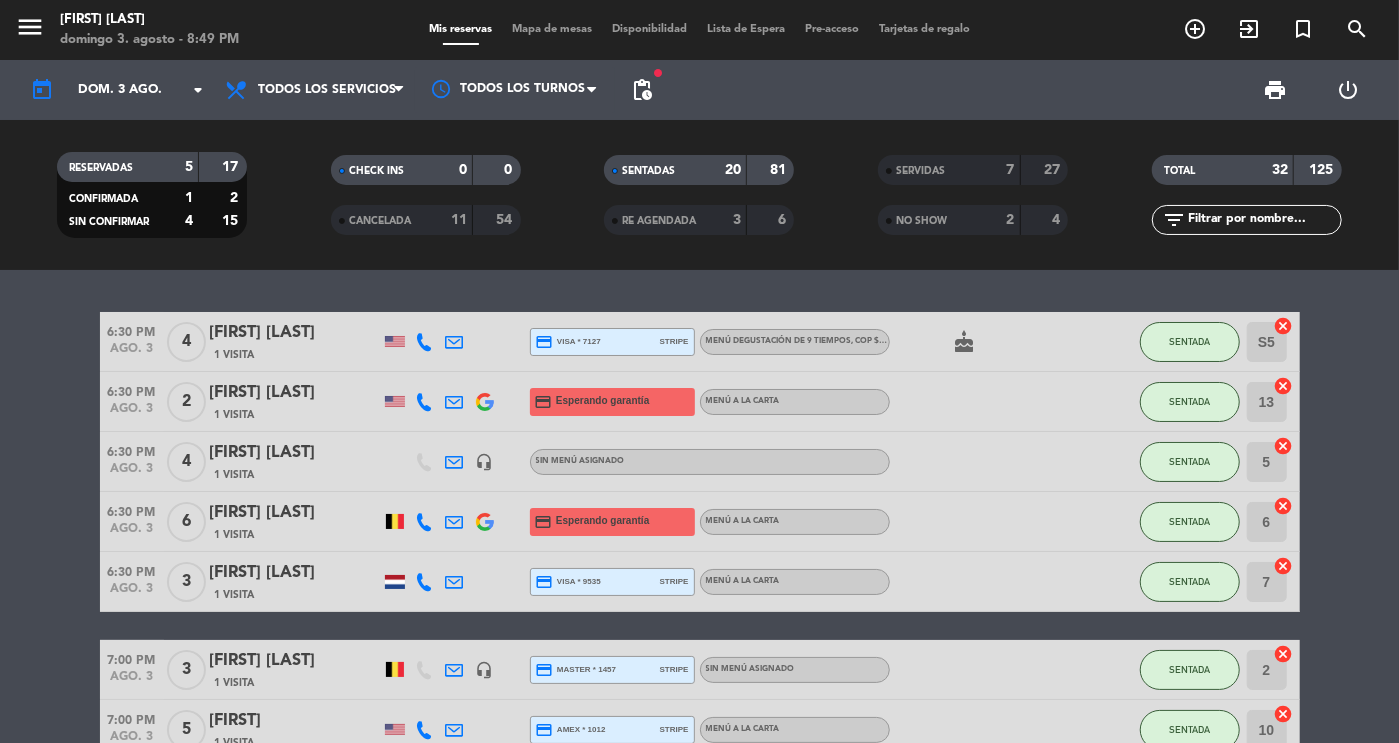 click on "SENTADAS" 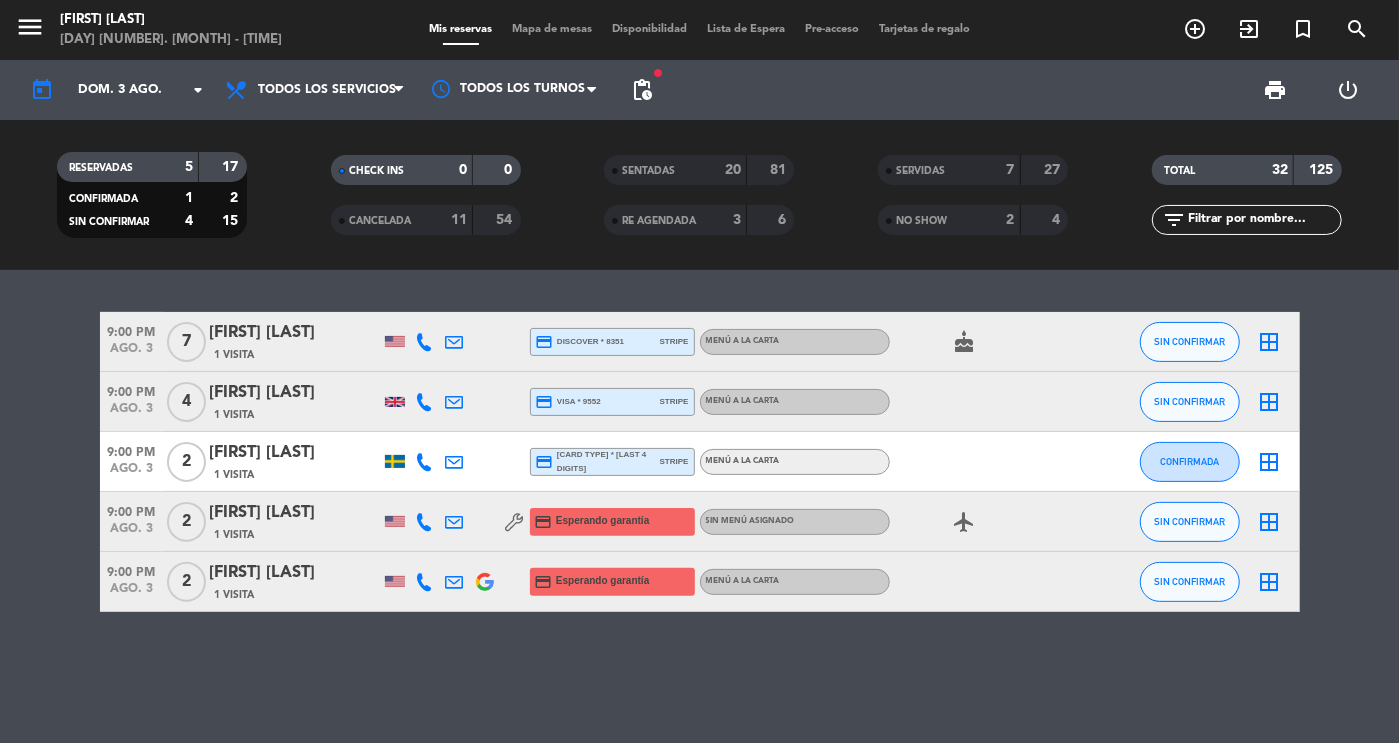 click on "[FIRST] [LAST]" 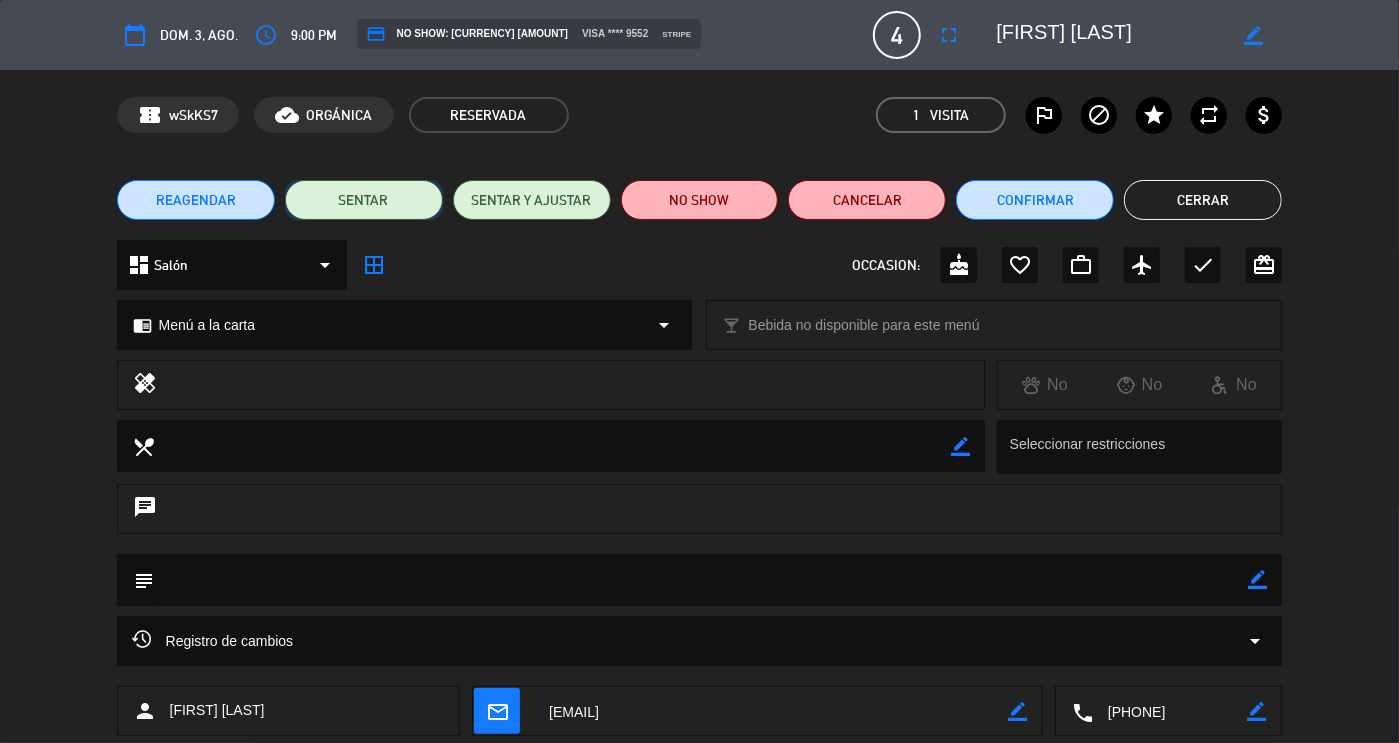 click on "SENTAR" 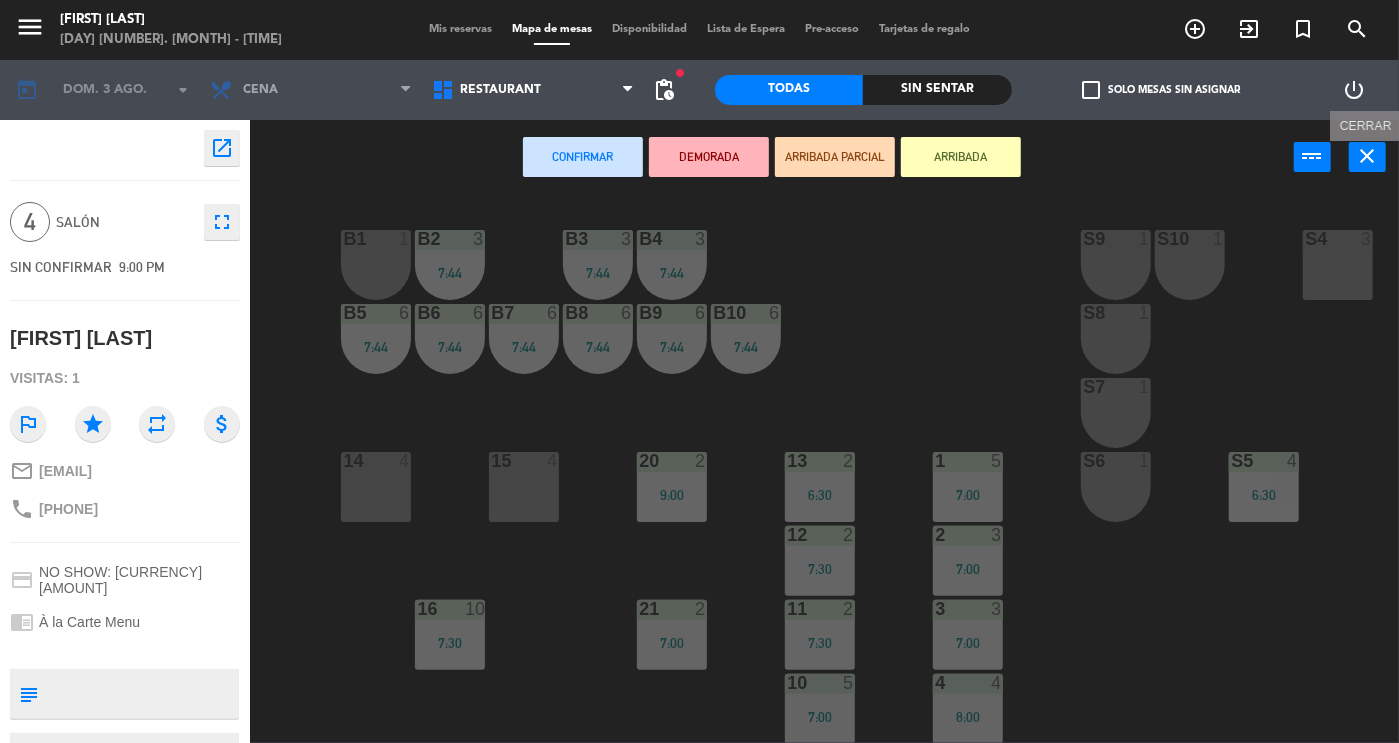 click on "close" at bounding box center (1368, 156) 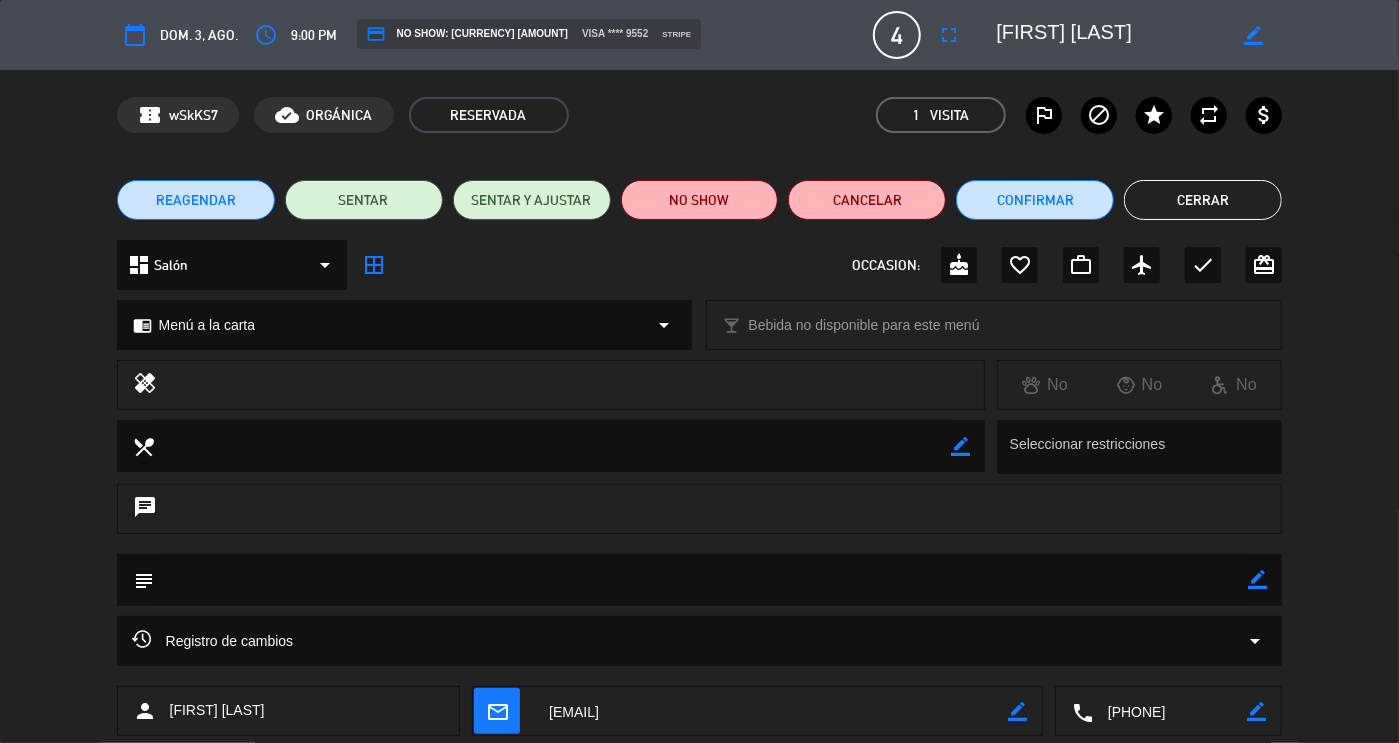 click on "Cerrar" 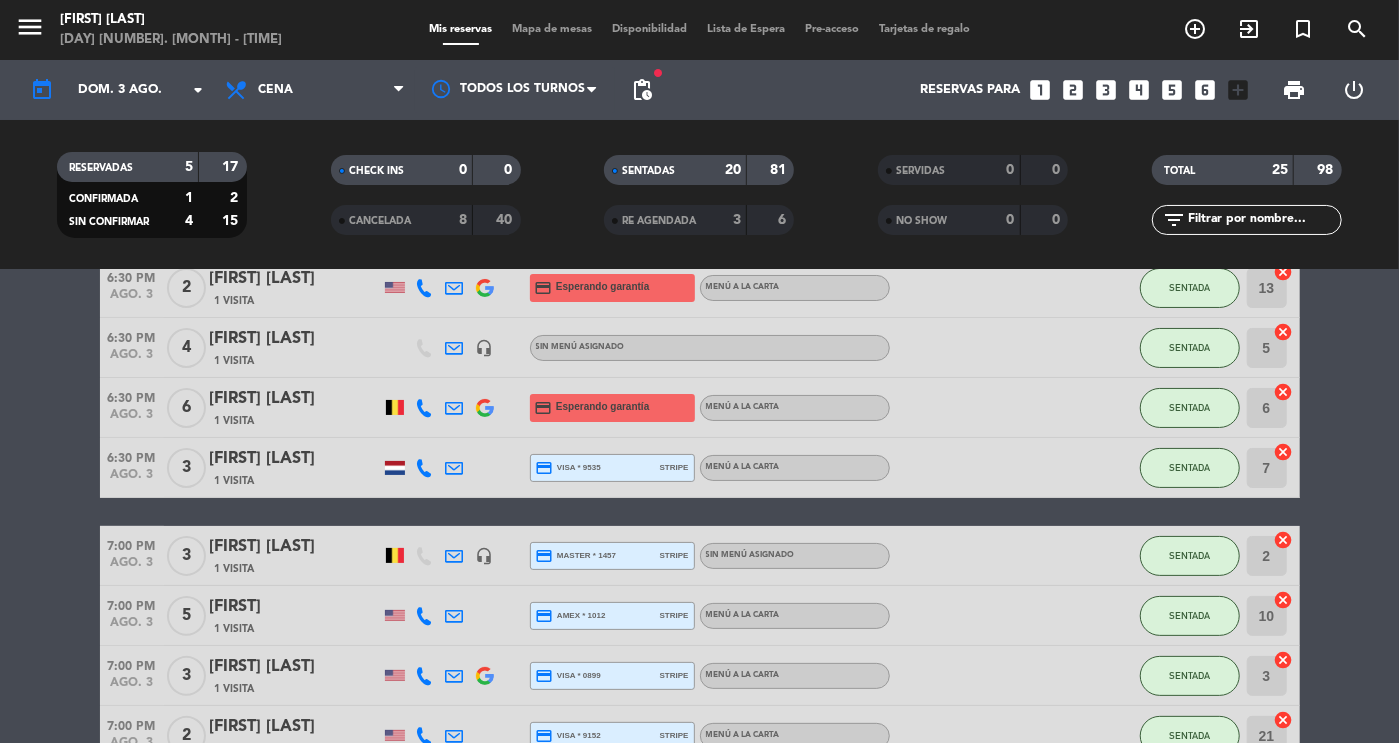 scroll, scrollTop: 200, scrollLeft: 0, axis: vertical 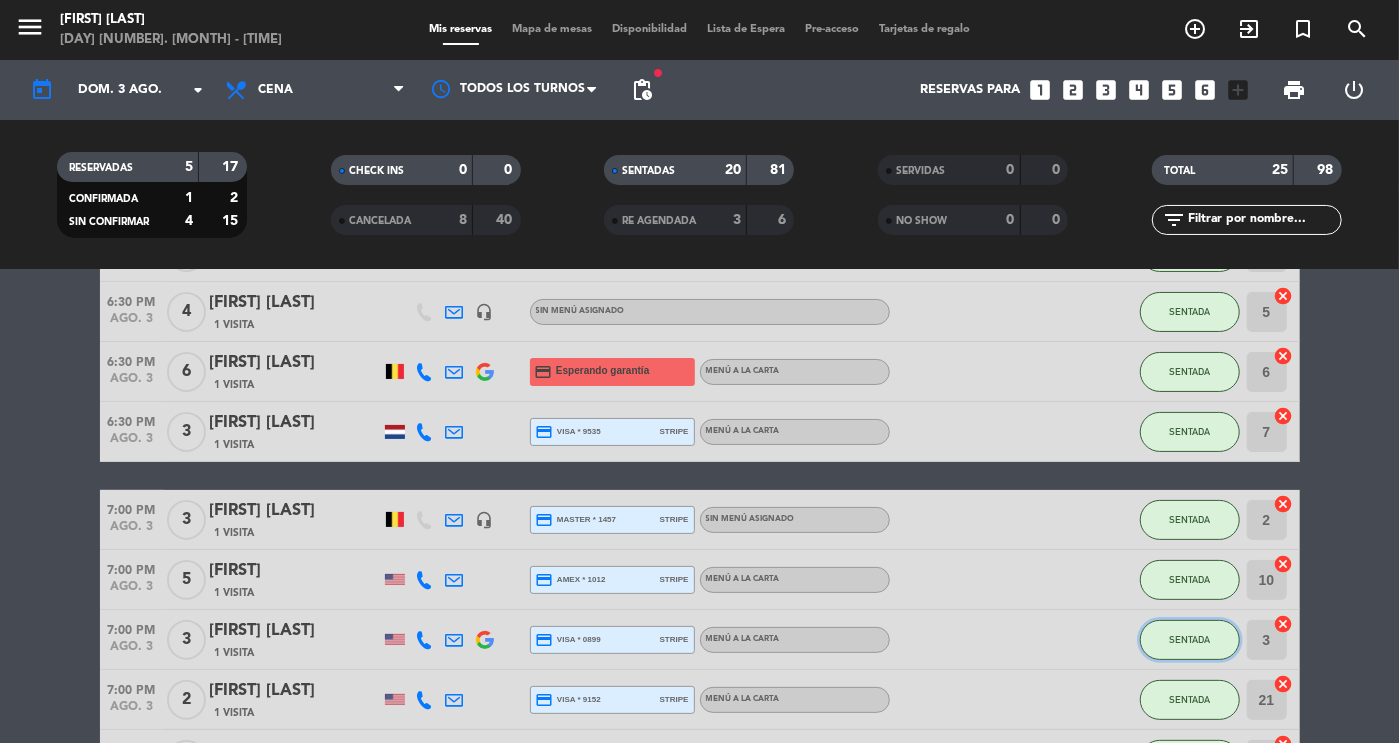 click on "SENTADA" 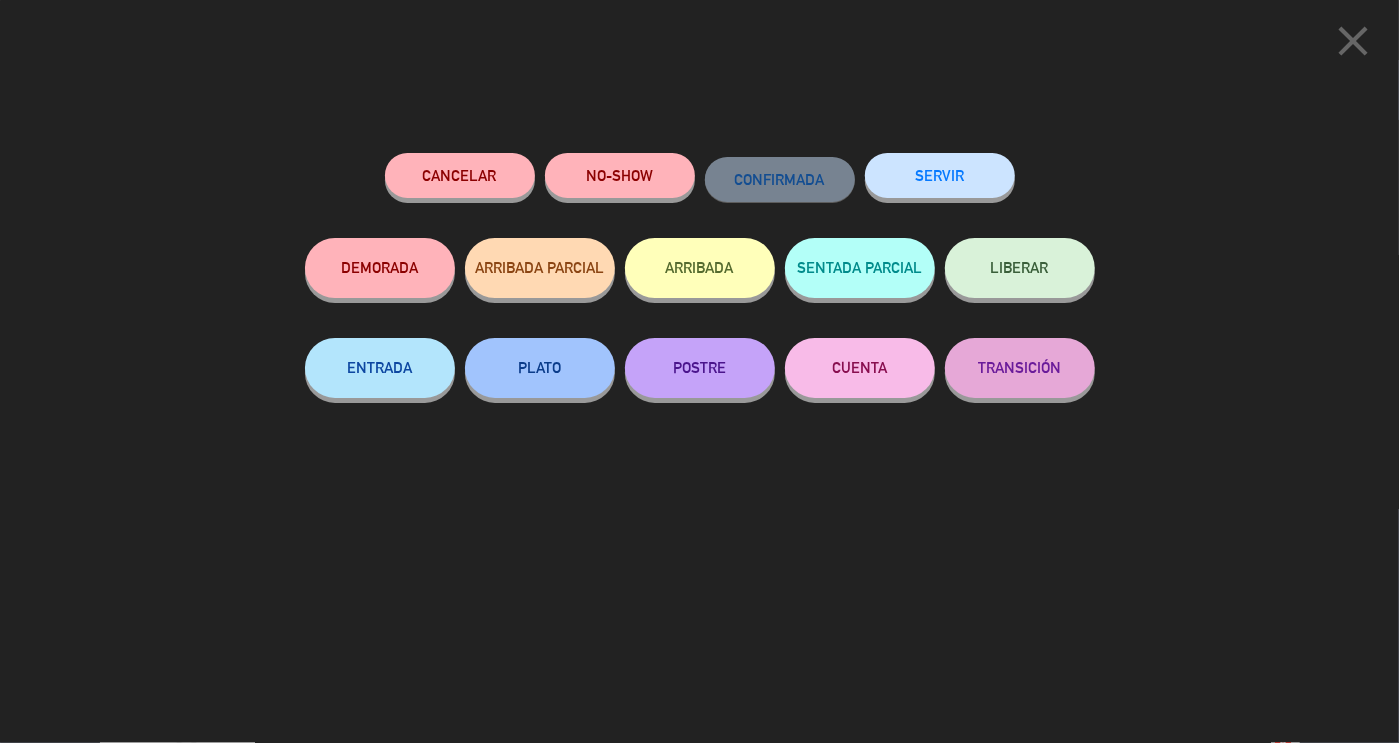 click on "SERVIR" 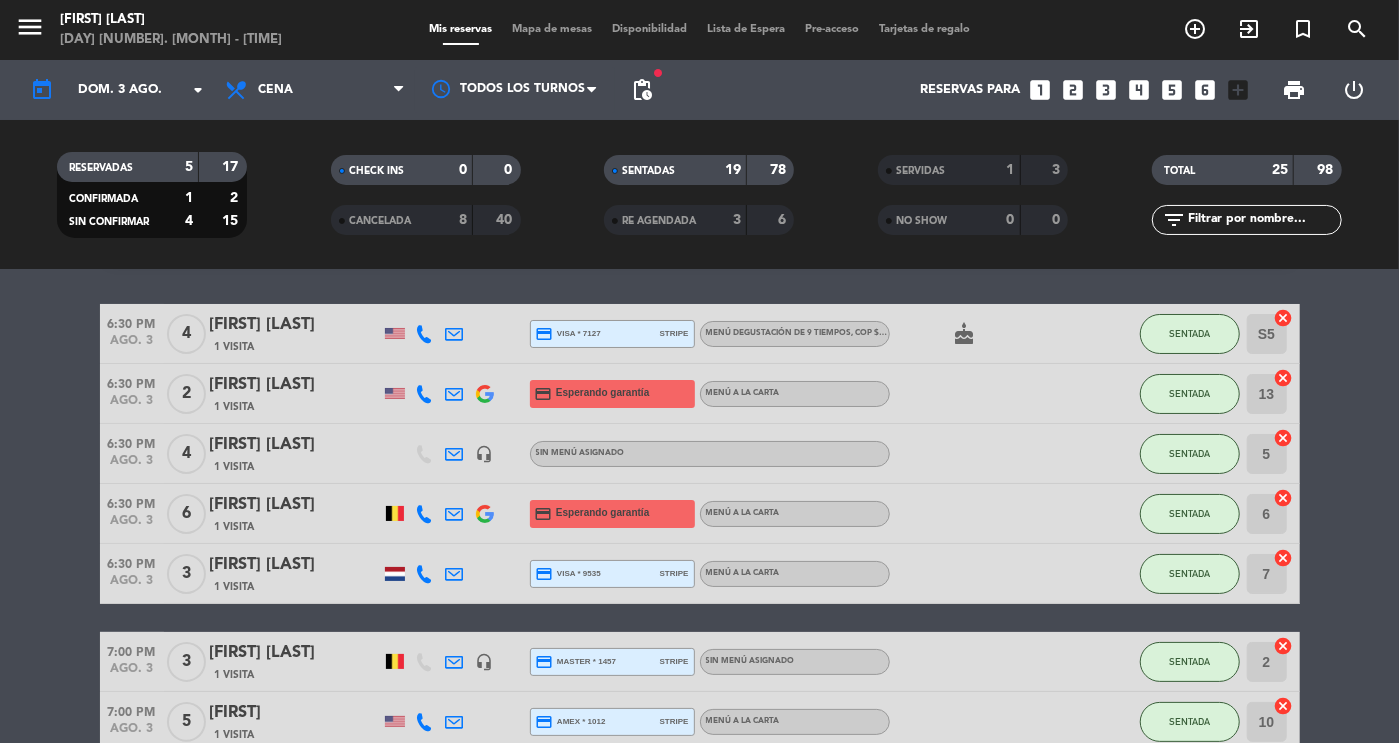 scroll, scrollTop: 0, scrollLeft: 0, axis: both 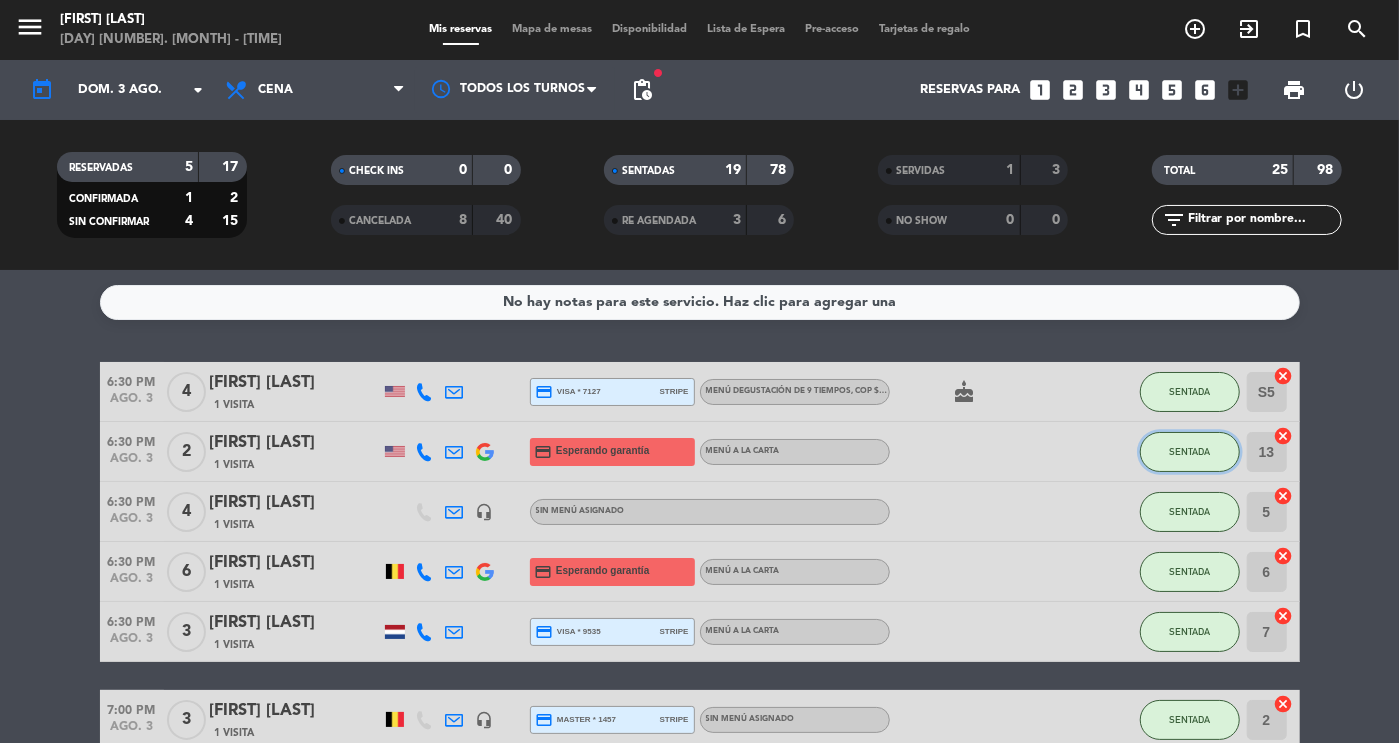 click on "SENTADA" 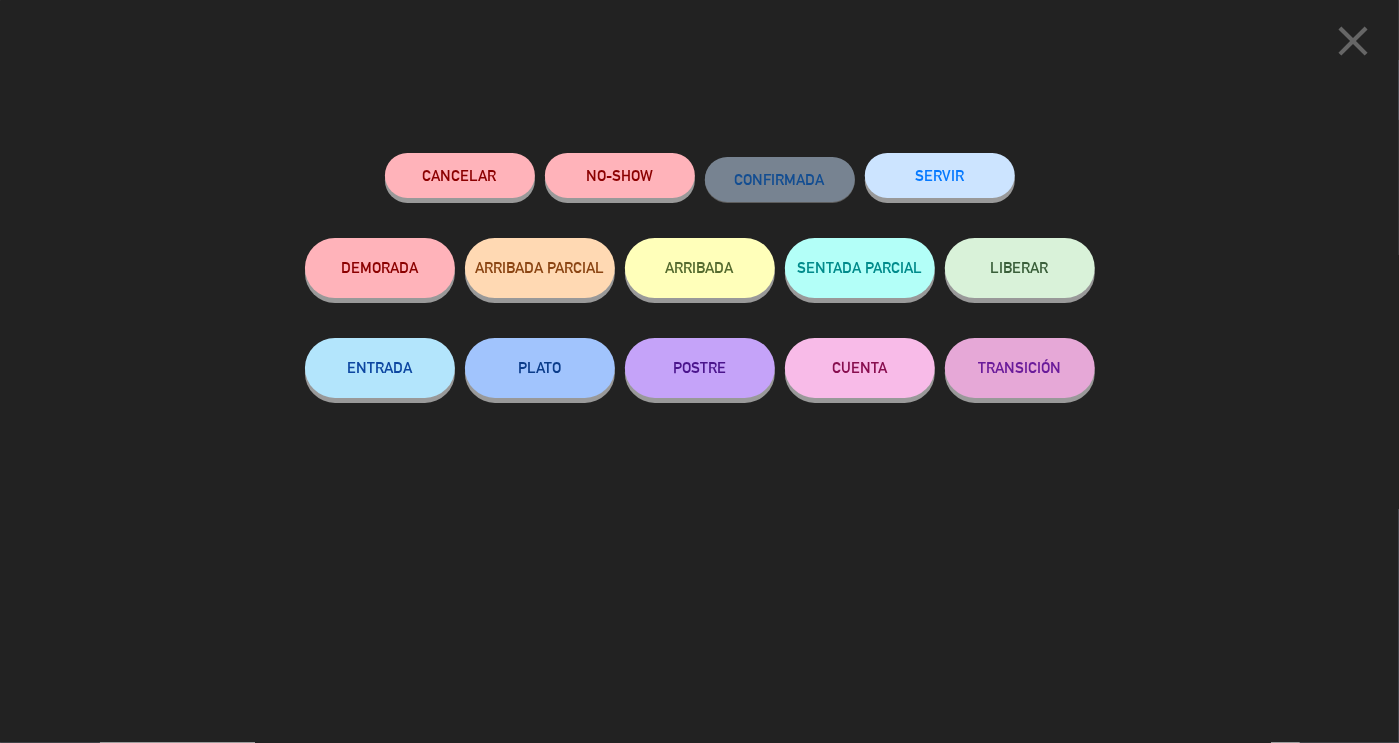 click on "SERVIR" 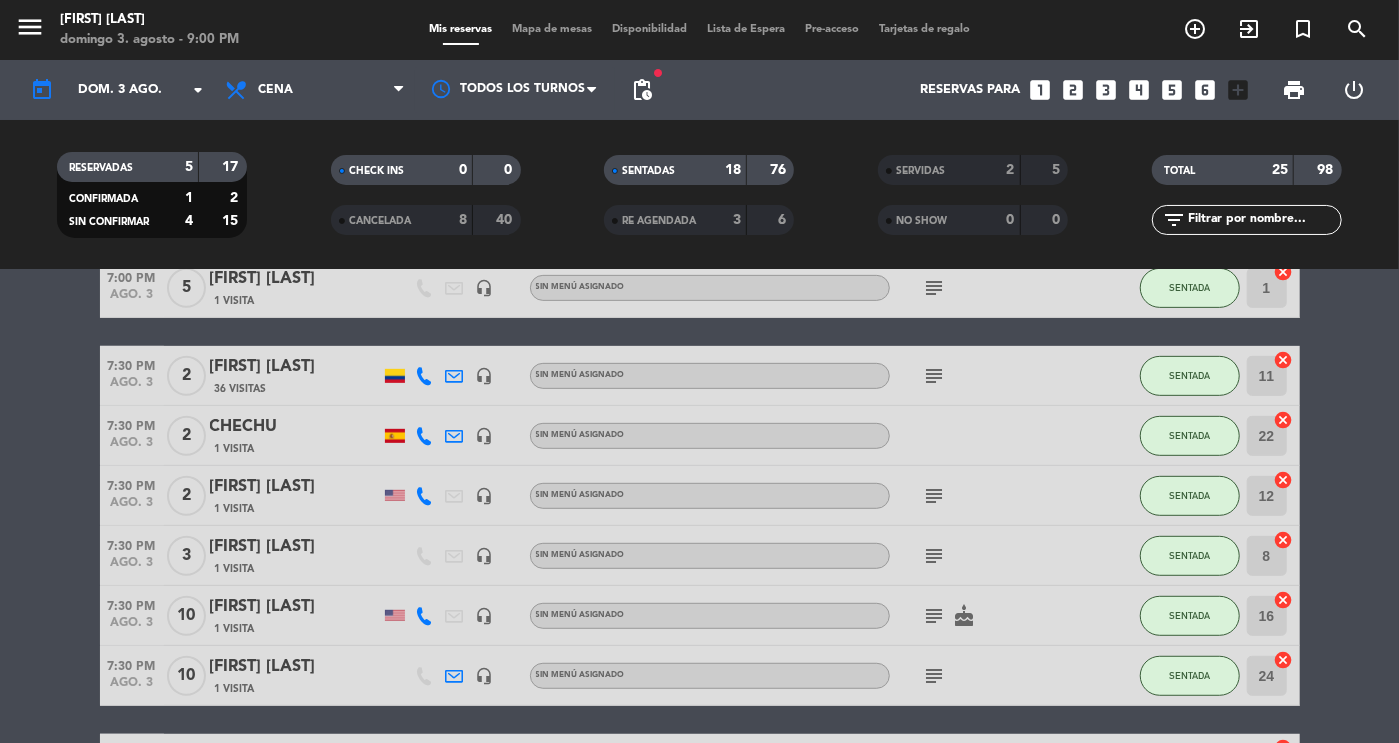 scroll, scrollTop: 542, scrollLeft: 0, axis: vertical 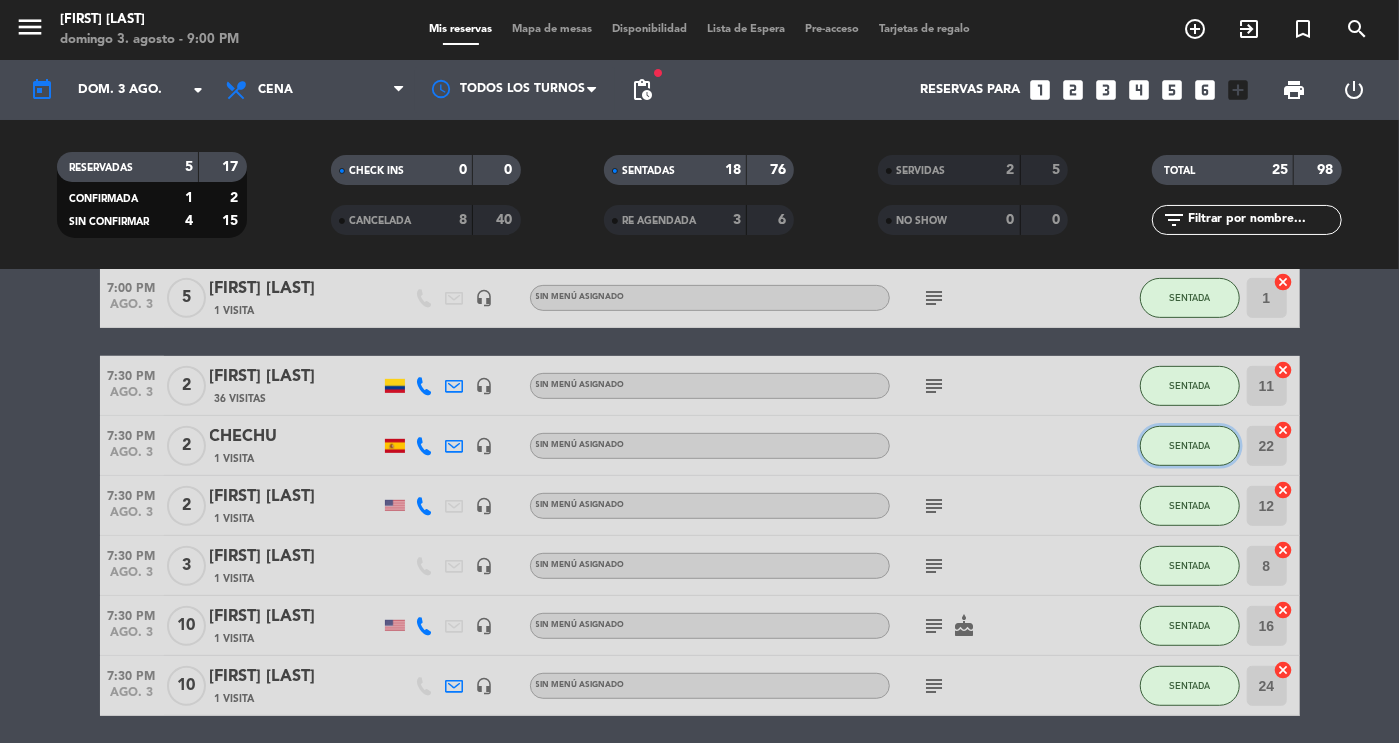 click on "SENTADA" 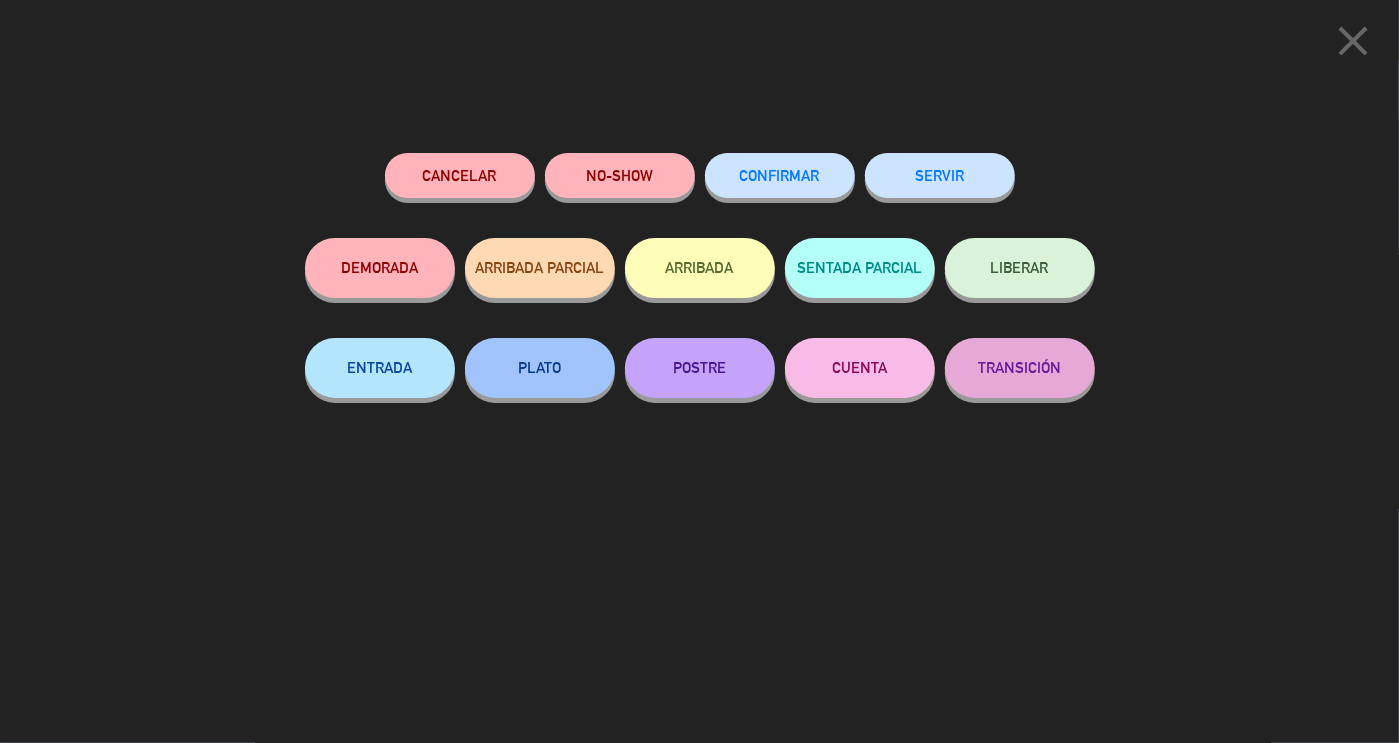 click on "SERVIR" 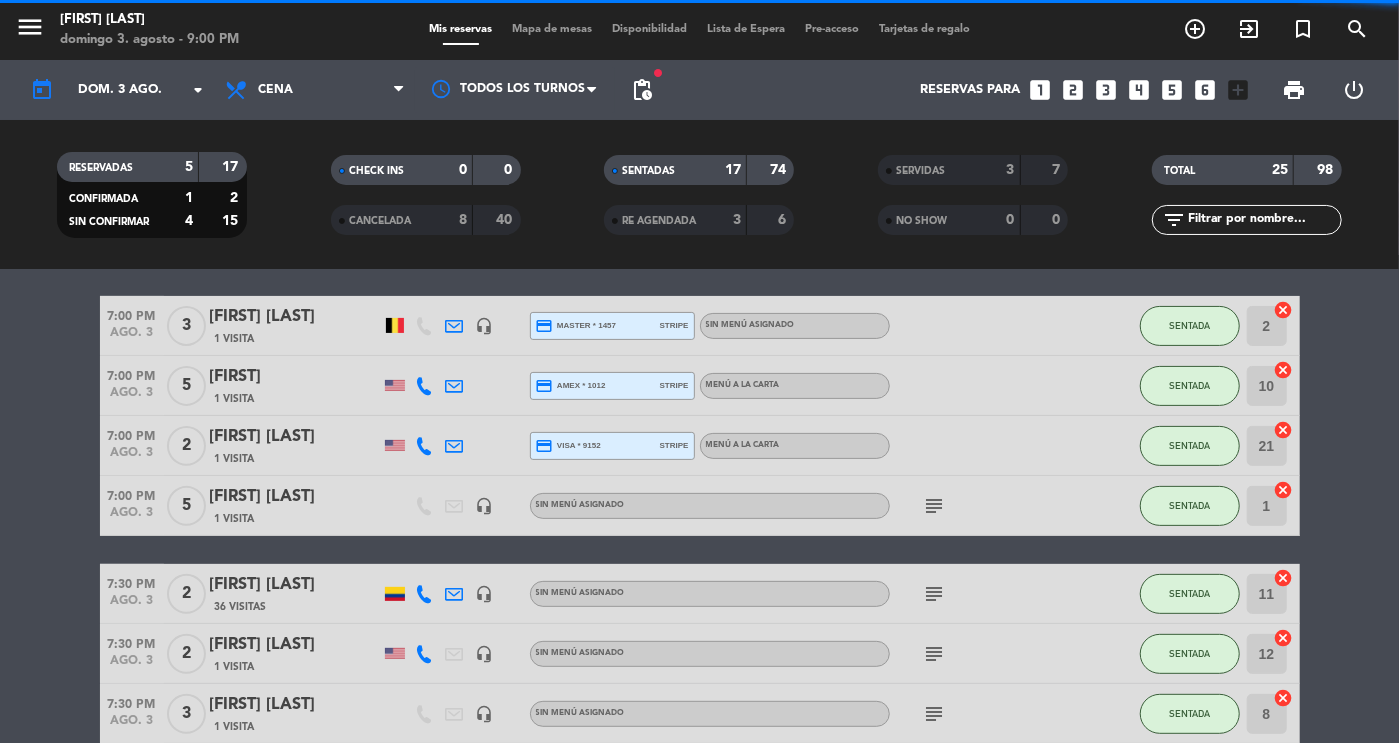 scroll, scrollTop: 322, scrollLeft: 0, axis: vertical 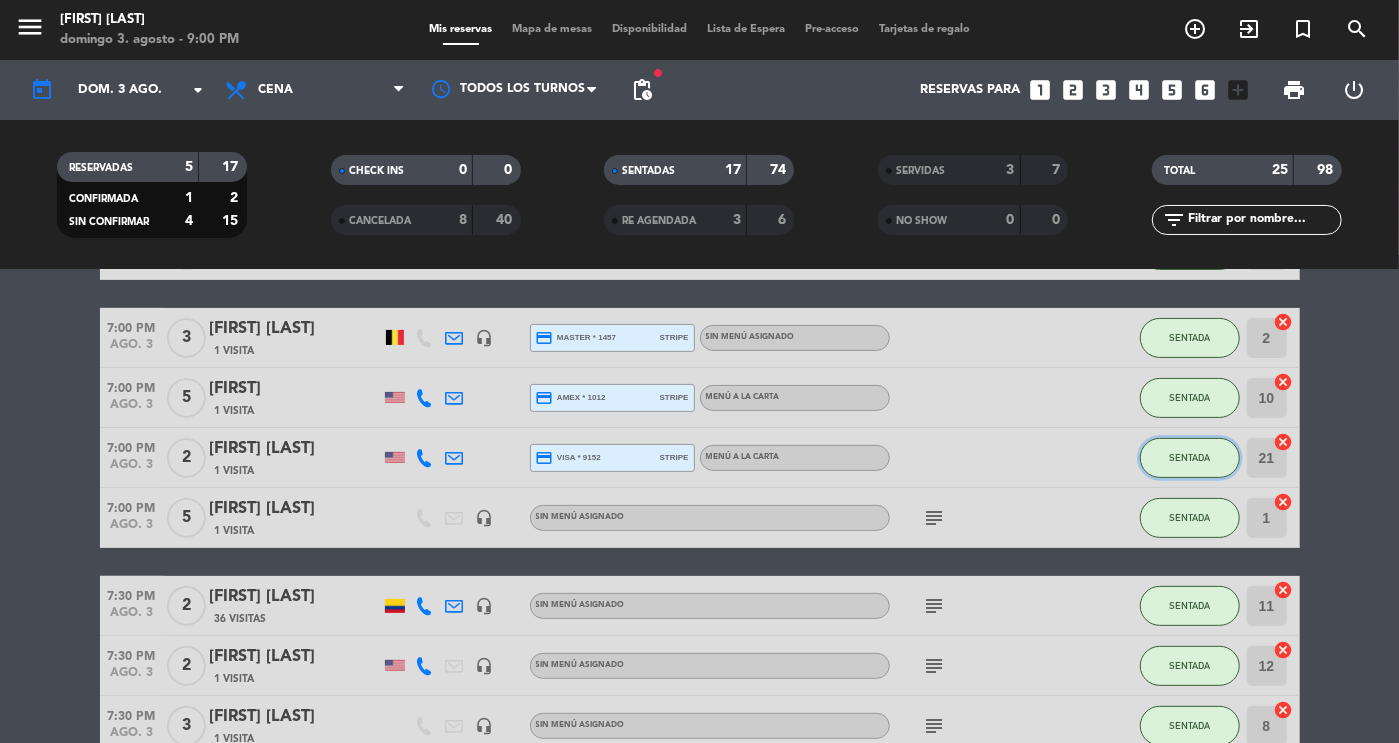 click on "SENTADA" 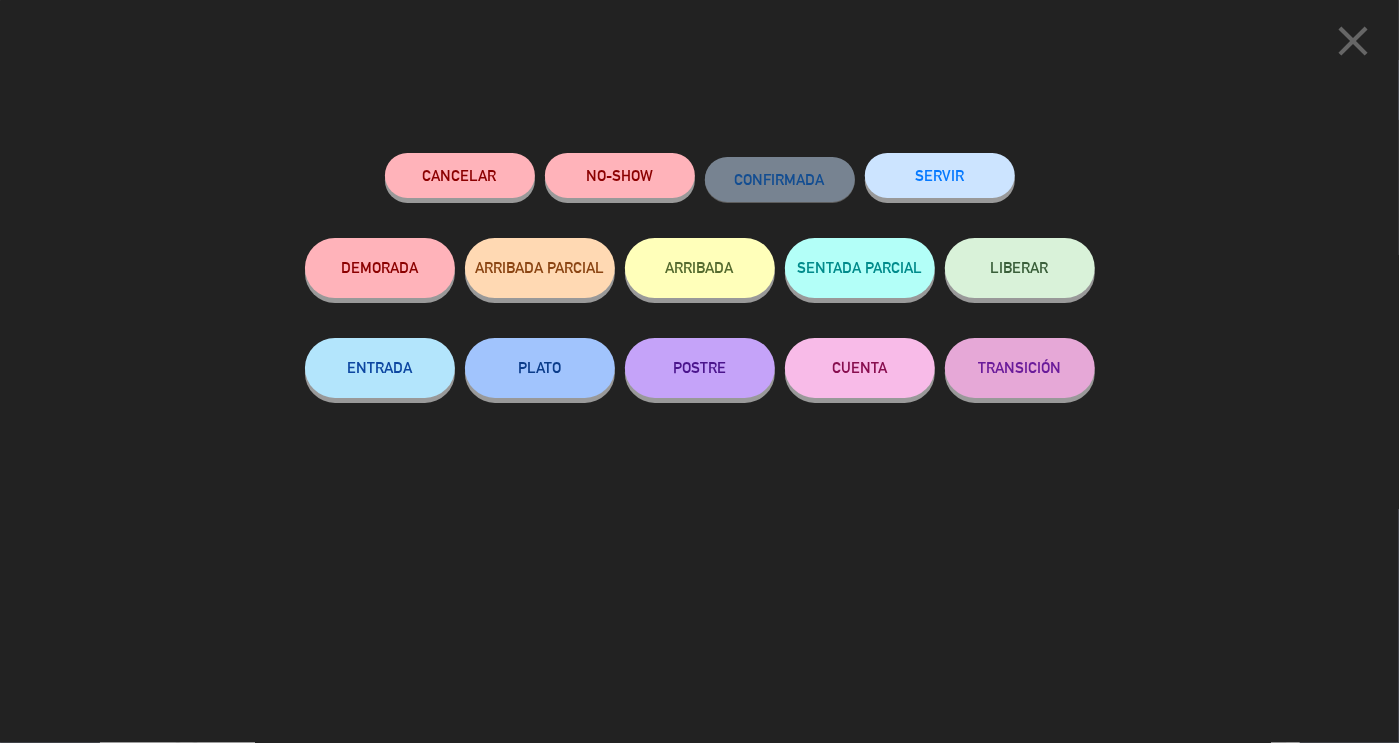 click on "SERVIR" 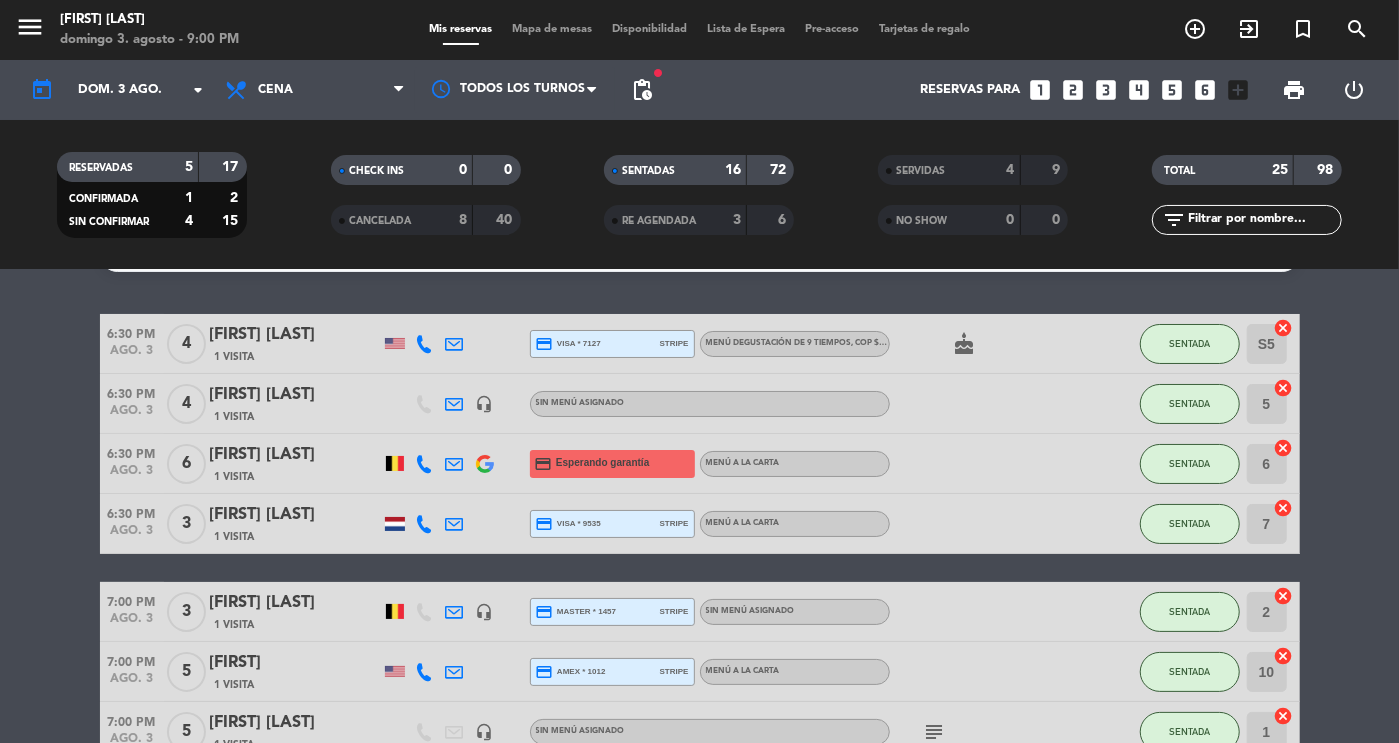 scroll, scrollTop: 0, scrollLeft: 0, axis: both 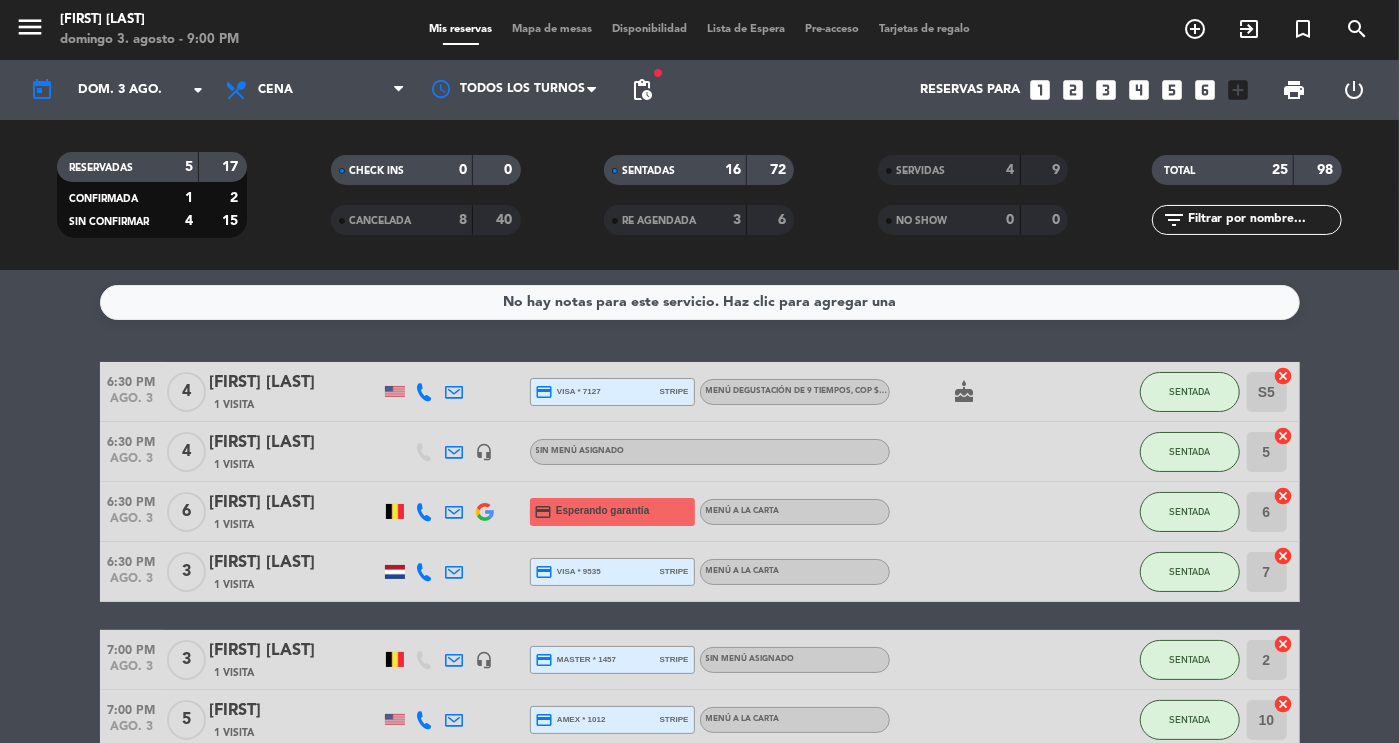 click on "16" 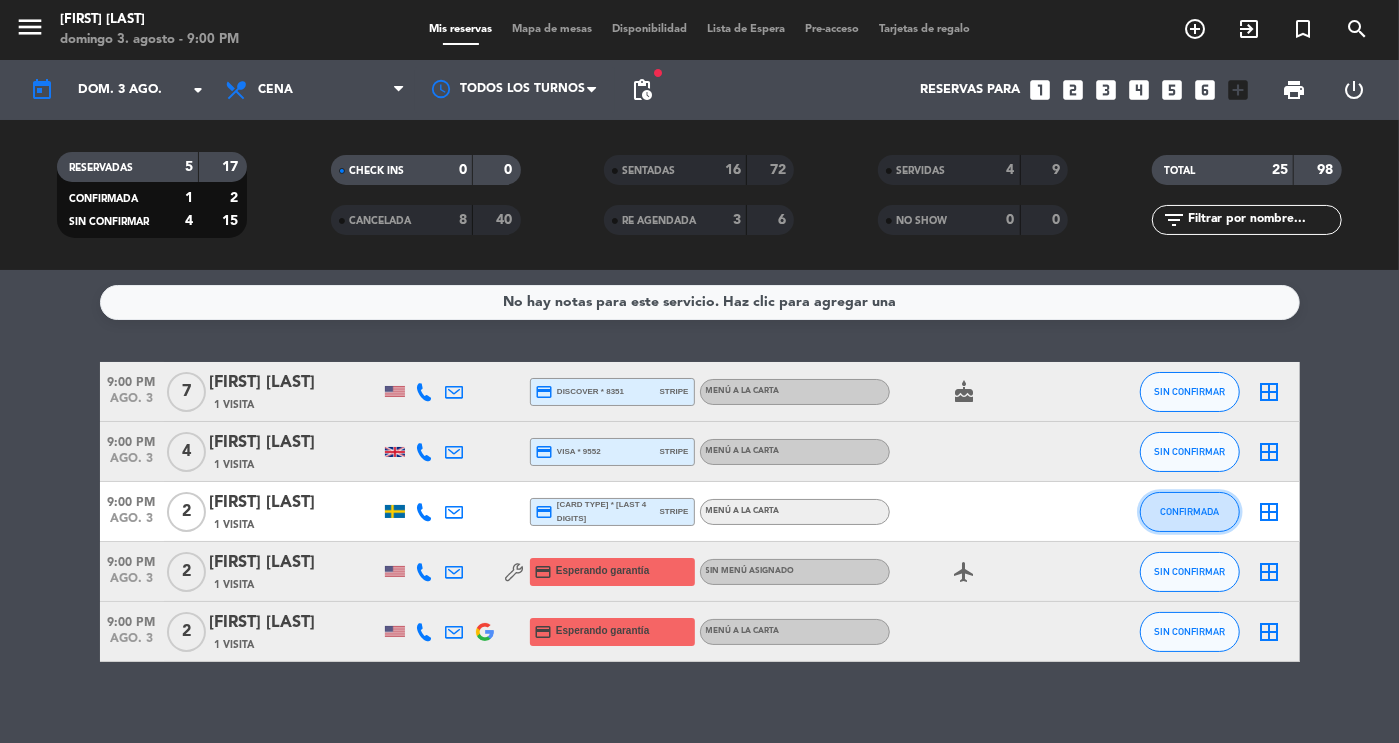 click on "CONFIRMADA" 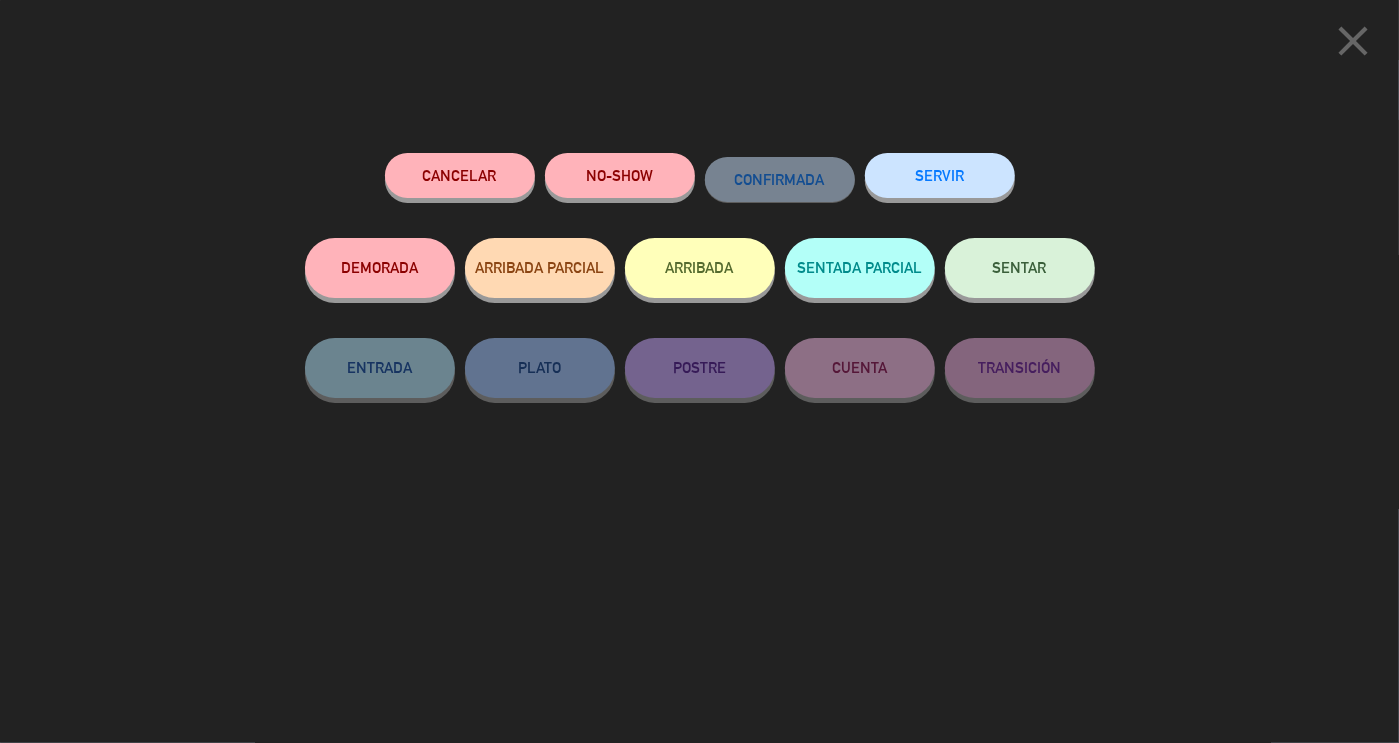 click on "SENTAR" 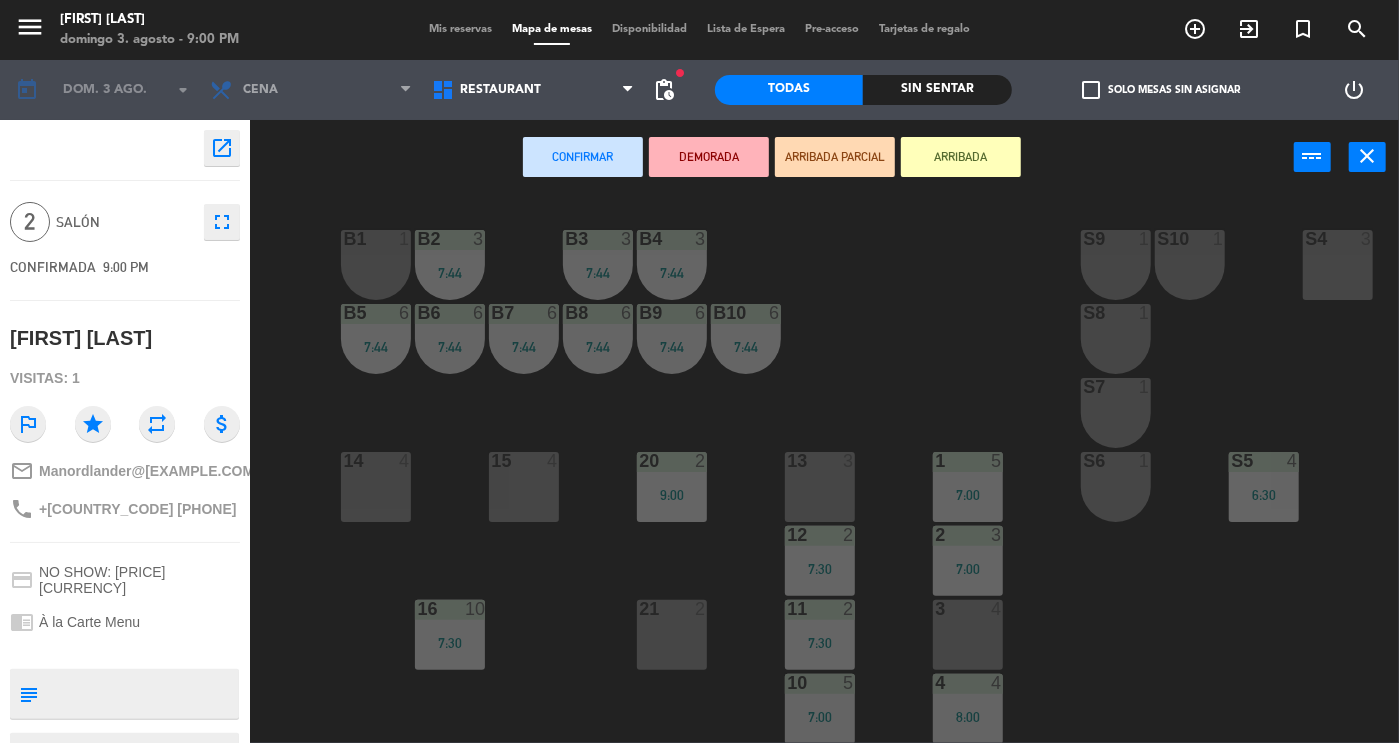 click on "13  3" at bounding box center (820, 487) 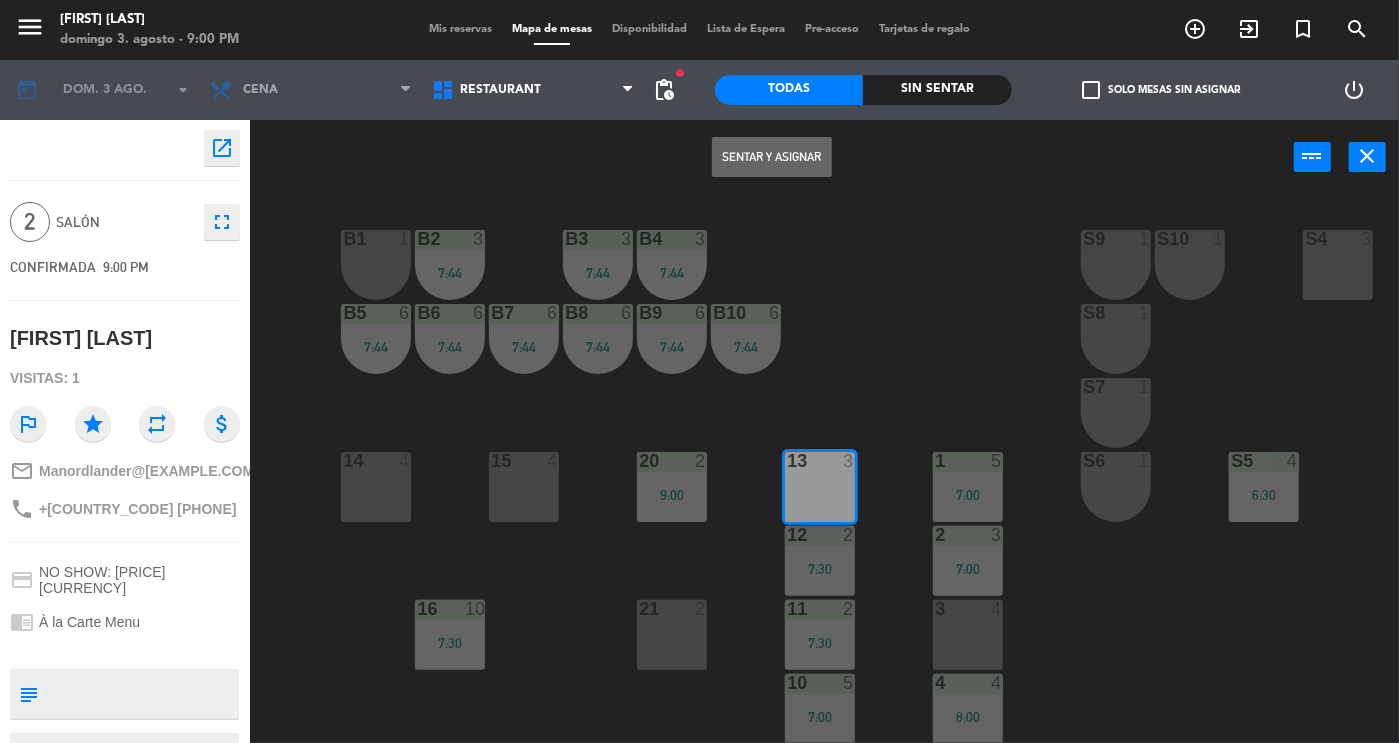 click on "Sentar y Asignar" at bounding box center (772, 157) 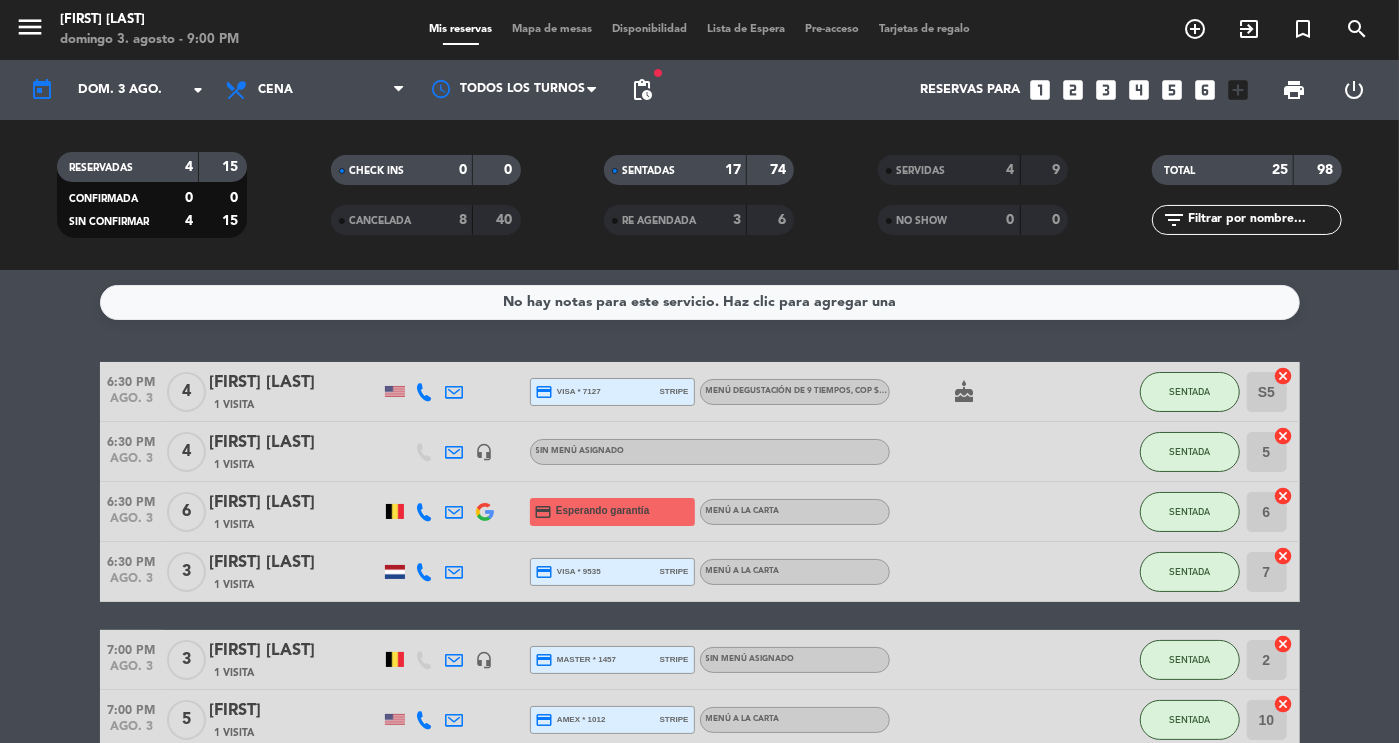 click on "SENTADAS   17   74   RE AGENDADA   3   6" 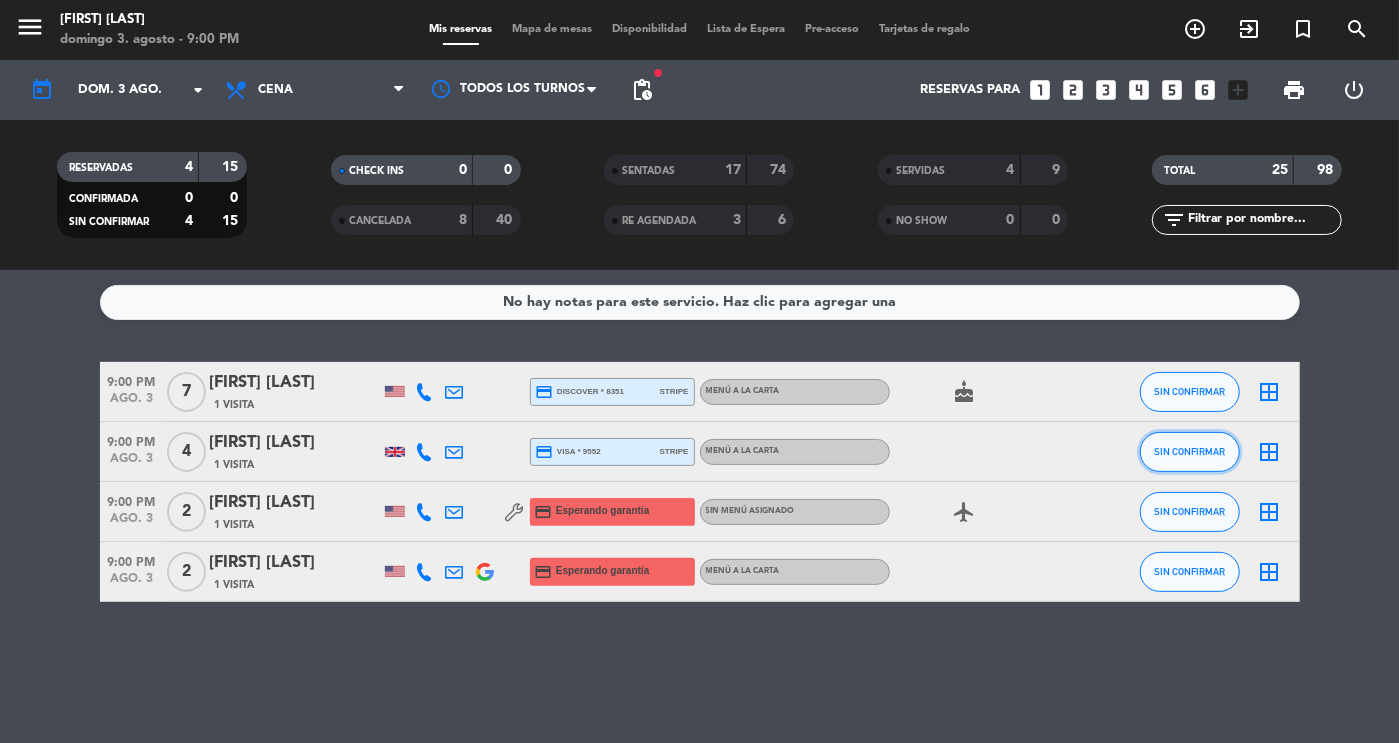 click on "SIN CONFIRMAR" 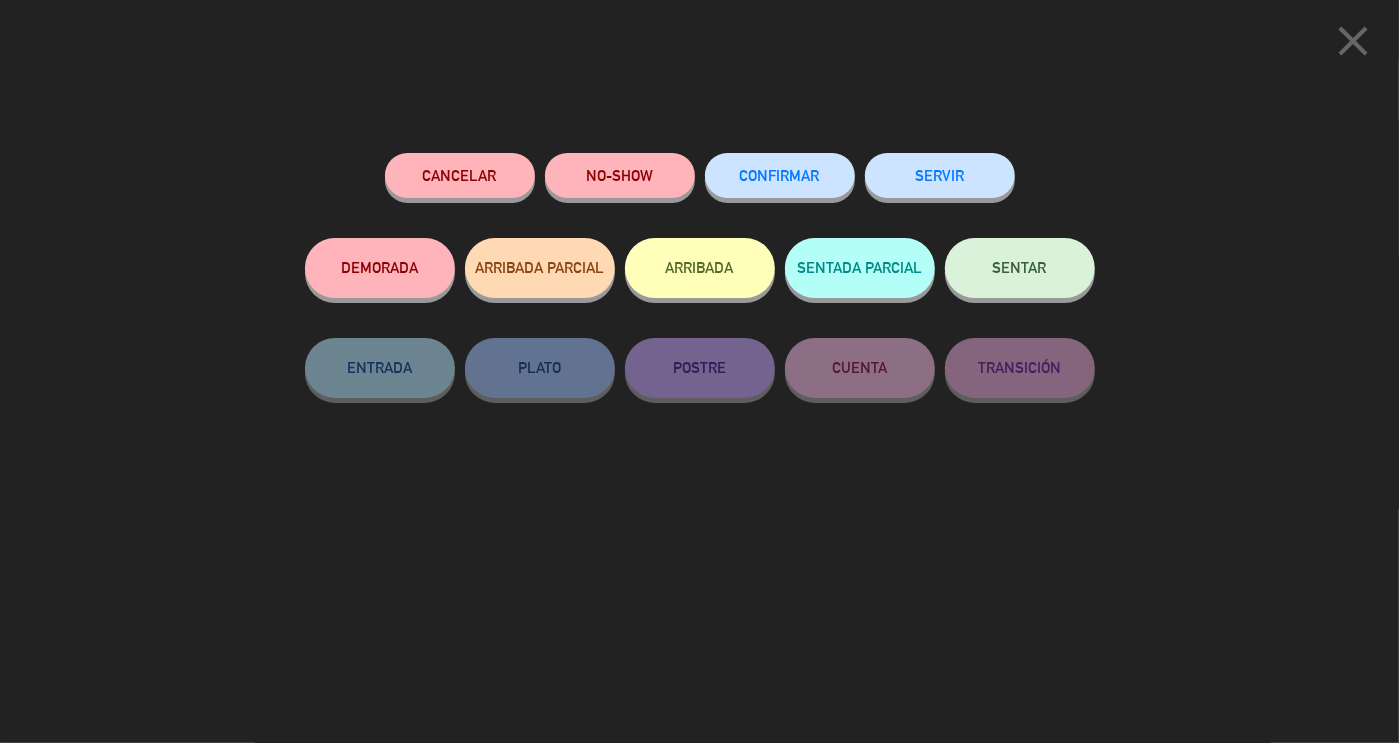 click on "SENTAR" 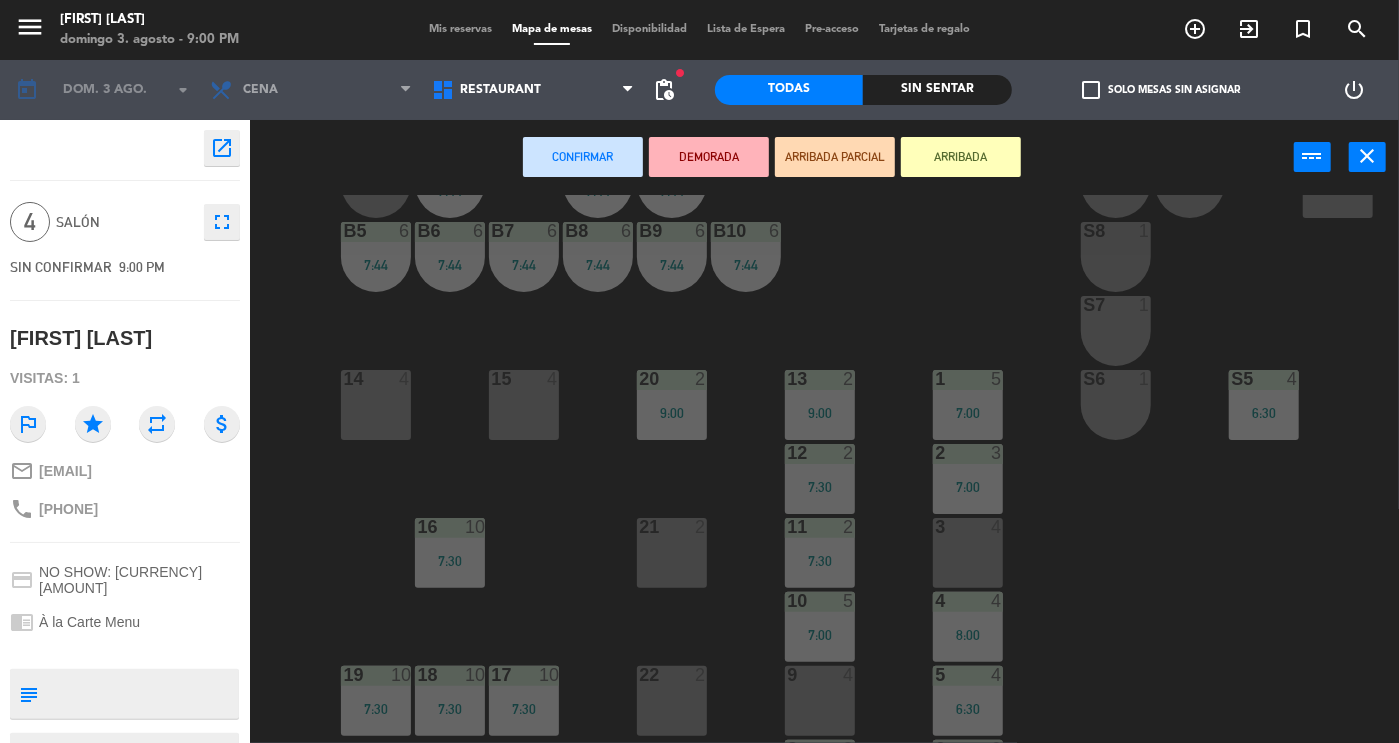 scroll, scrollTop: 83, scrollLeft: 0, axis: vertical 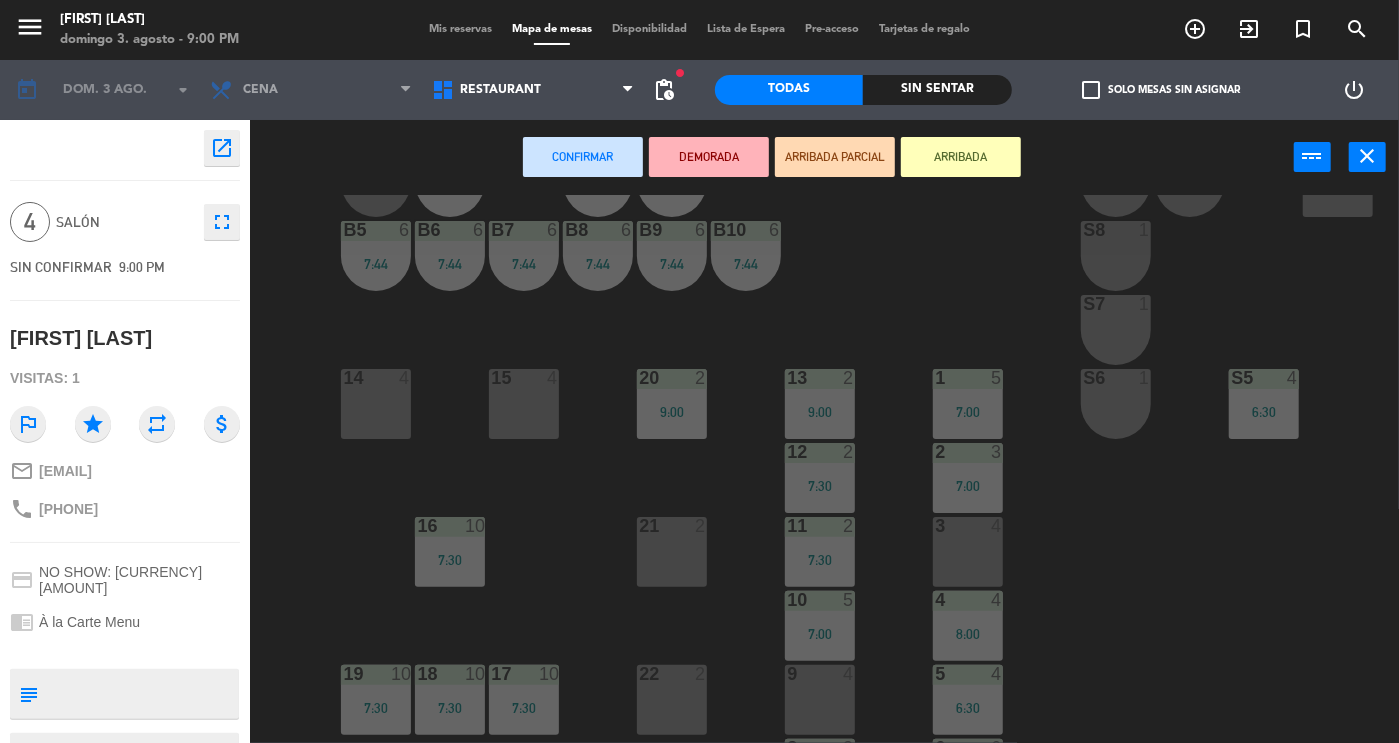 click on "3  4" at bounding box center [968, 527] 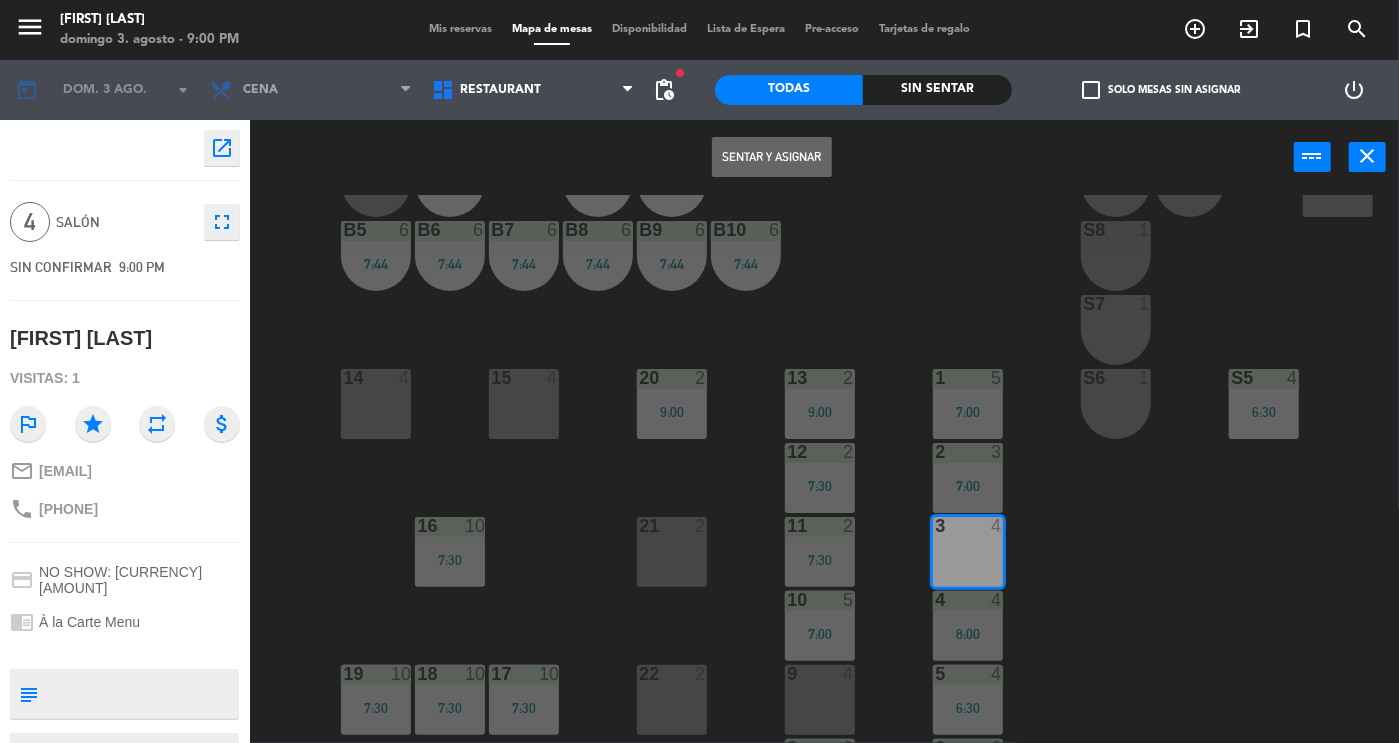 click on "Sentar y Asignar" at bounding box center [772, 157] 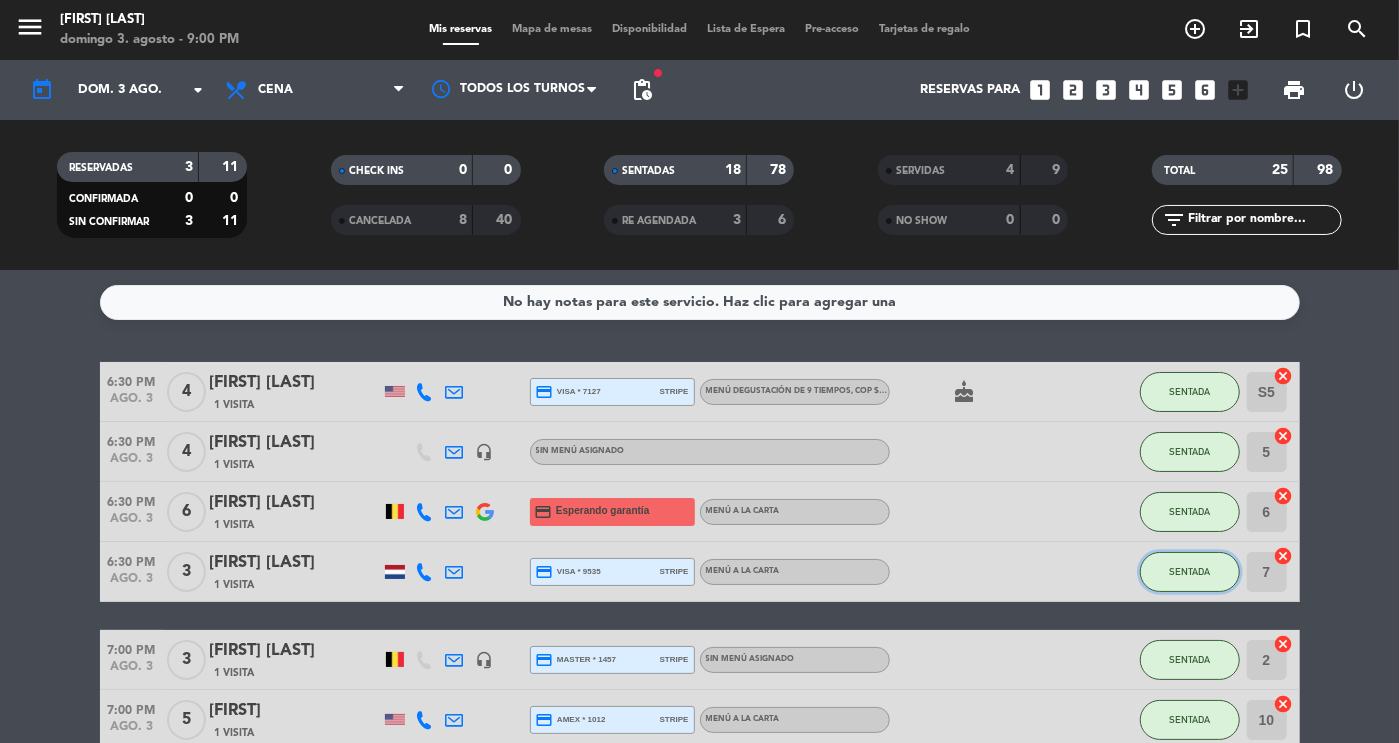 click on "SENTADA" 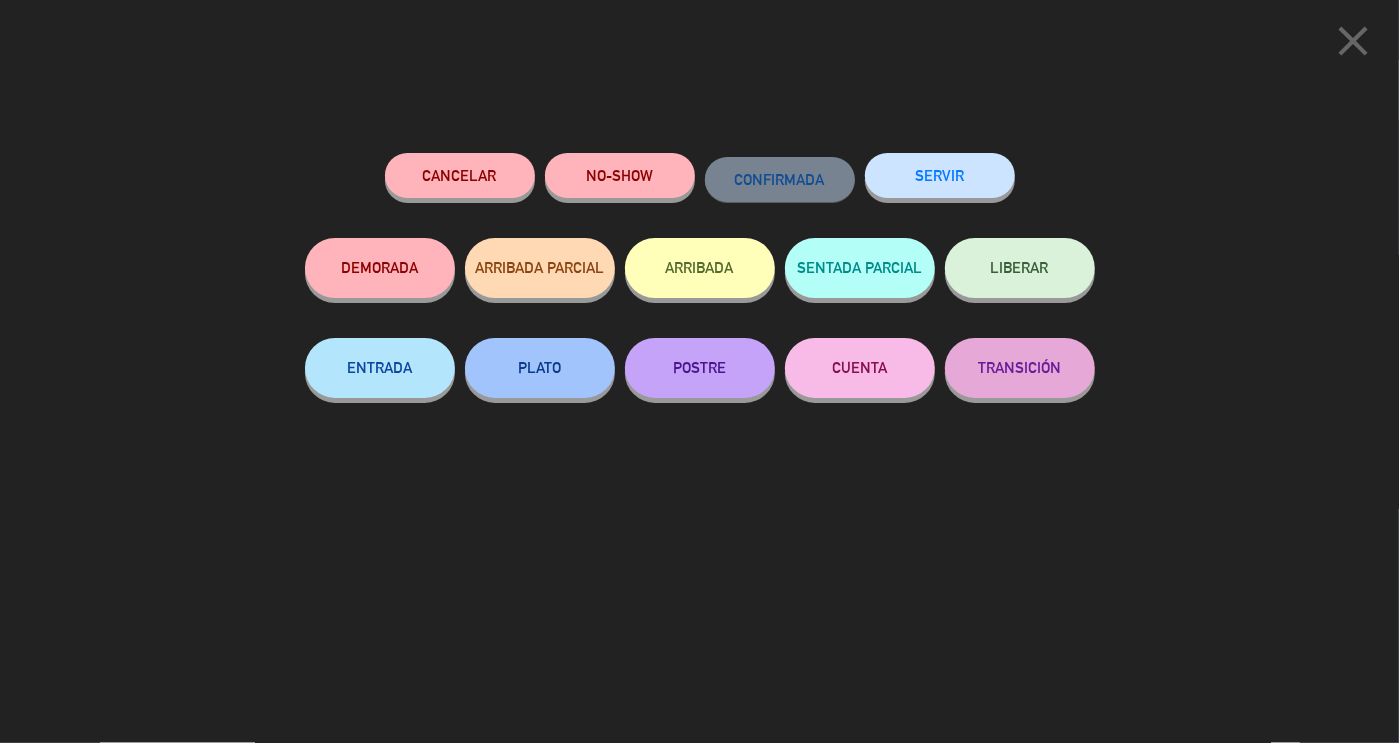 click on "close" 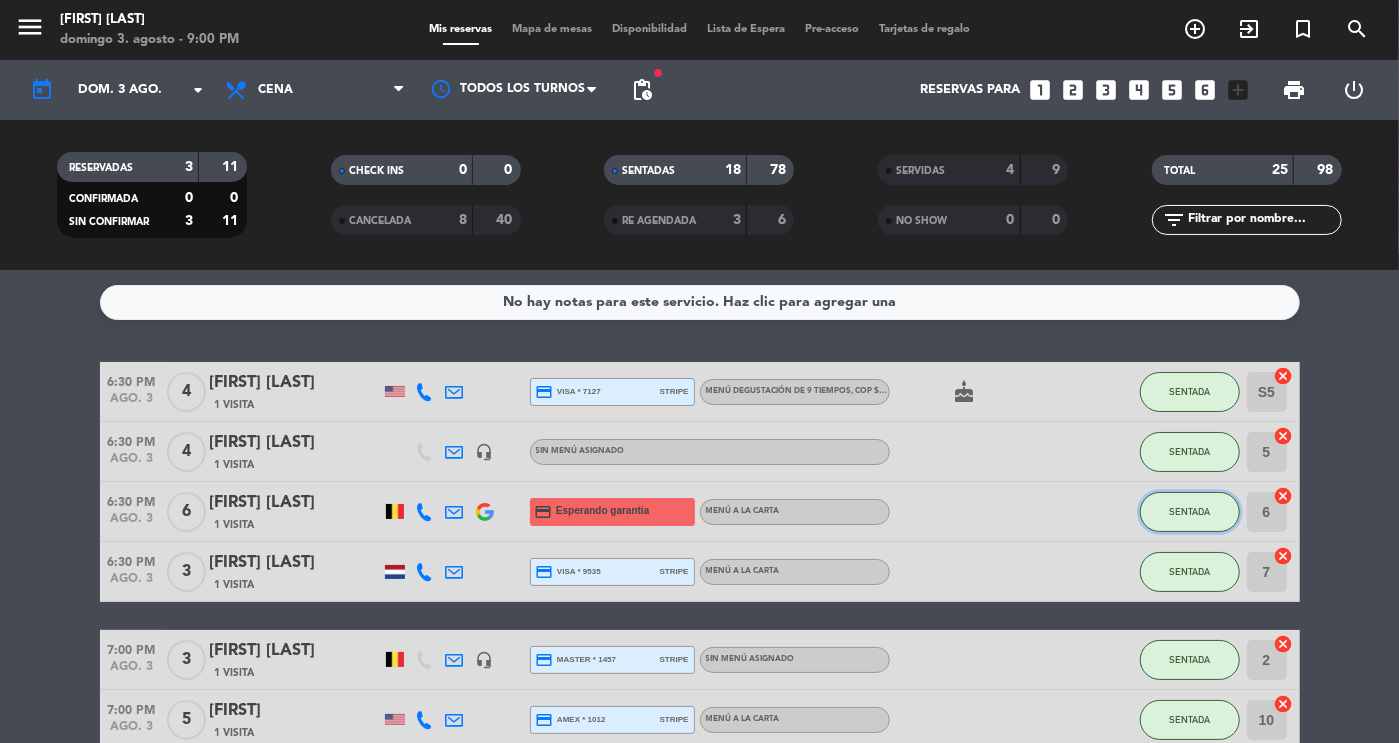 click on "SENTADA" 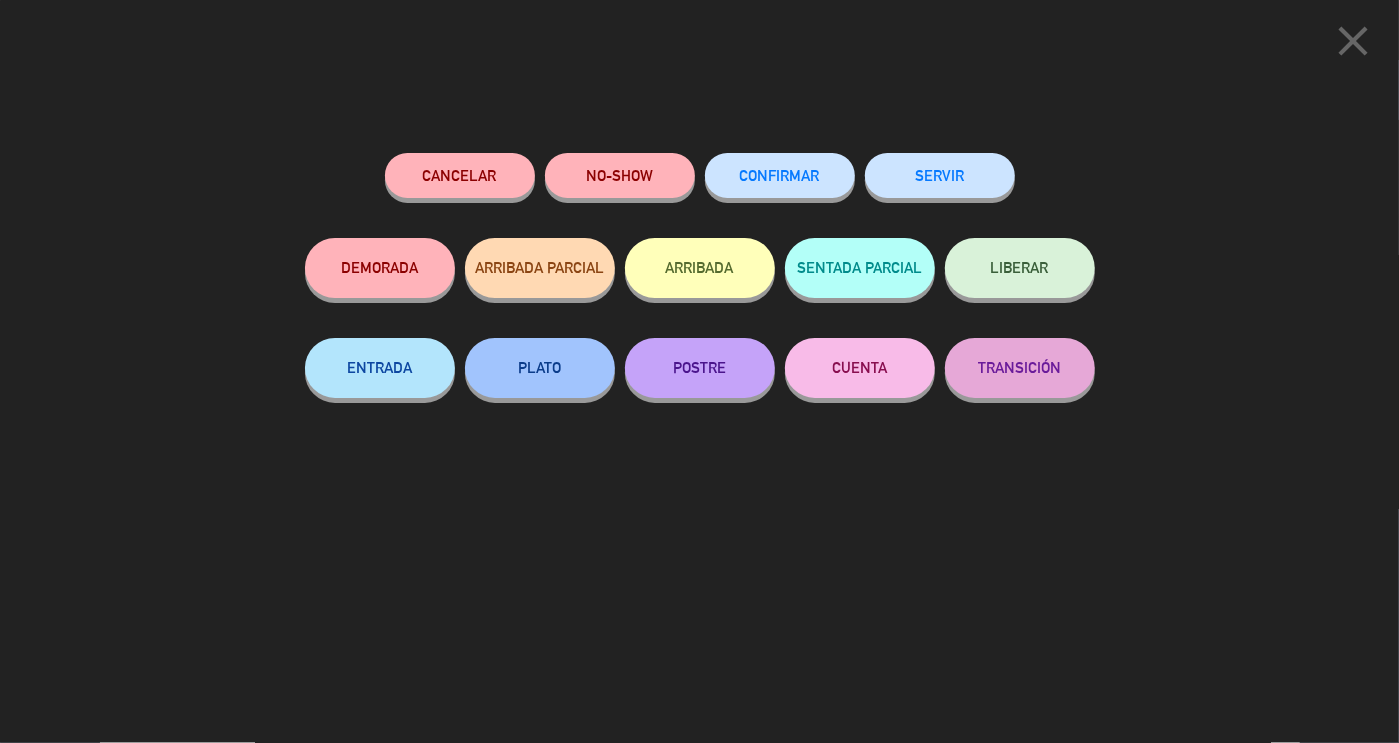 click on "SERVIR" 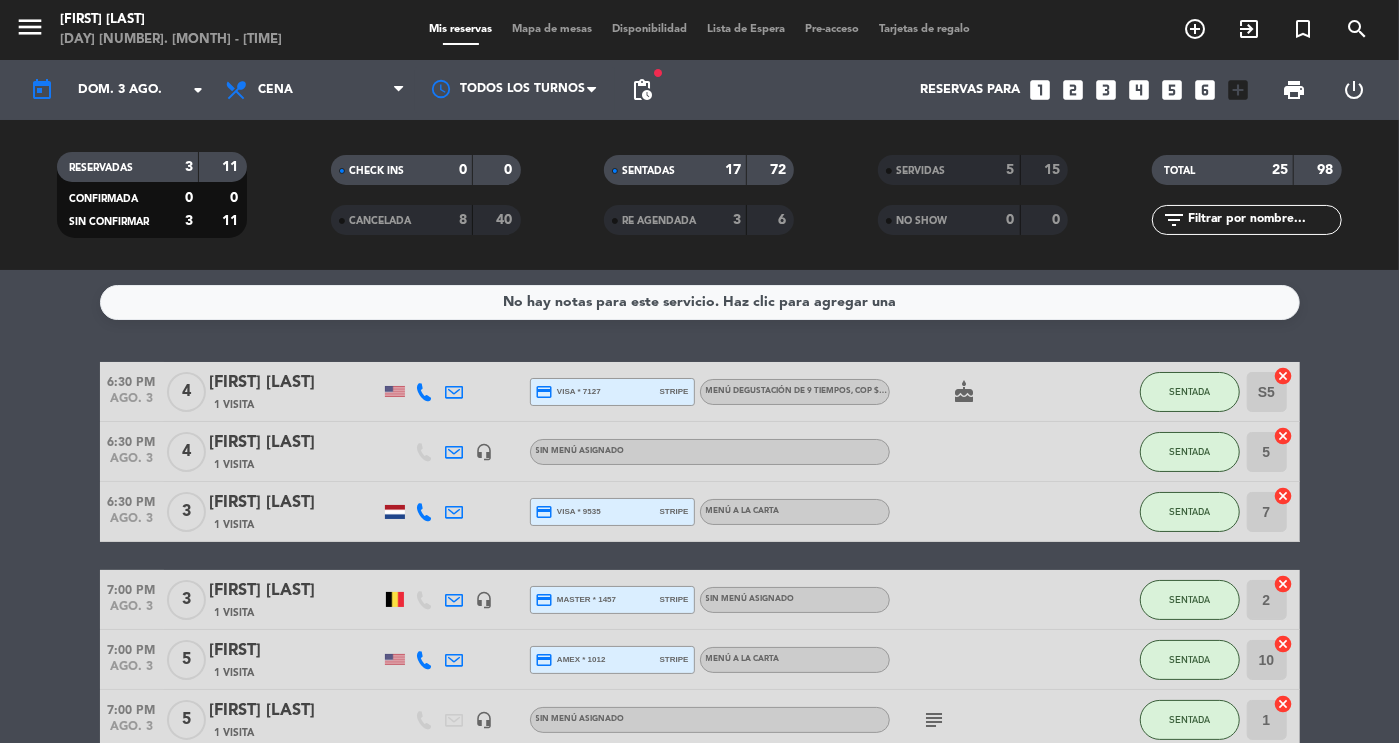 click on "6:30 PM   ago. 3   4   [FIRST] [LAST]   1 Visita  credit_card  visa * 7127   stripe   Menú degustación de 9 tiempos , COP $ 499.000  cake  SENTADA S5  cancel   6:30 PM   ago. 3   4   [FIRST] [LAST]   1 Visita   headset_mic  Sin menú asignado SENTADA 5  cancel   6:30 PM   ago. 3   3   [FIRST] [LAST]   1 Visita  credit_card  visa * 9535   stripe   Menú a la carta SENTADA 7  cancel   7:00 PM   ago. 3   3    Marysa Bonte   1 Visita   headset_mic  credit_card  master * 1457   stripe  Sin menú asignado SENTADA 2  cancel   7:00 PM   ago. 3   5   Haas   1 Visita  credit_card  amex * 1012   stripe   Menú a la carta SENTADA 10  cancel   7:00 PM   ago. 3   5   [FIRST] [LAST]   1 Visita   headset_mic  Sin menú asignado  subject  SENTADA 1  cancel   7:30 PM   ago. 3   2   [FIRST] [LAST]   36 Visitas   headset_mic  Sin menú asignado  subject  SENTADA 11  cancel   7:30 PM   ago. 3   2   [FIRST] [LAST]   1 Visita   headset_mic  Sin menú asignado  subject  SENTADA 12  cancel   7:30 PM   ago. 3   3   [FIRST] [LAST]  8 4" 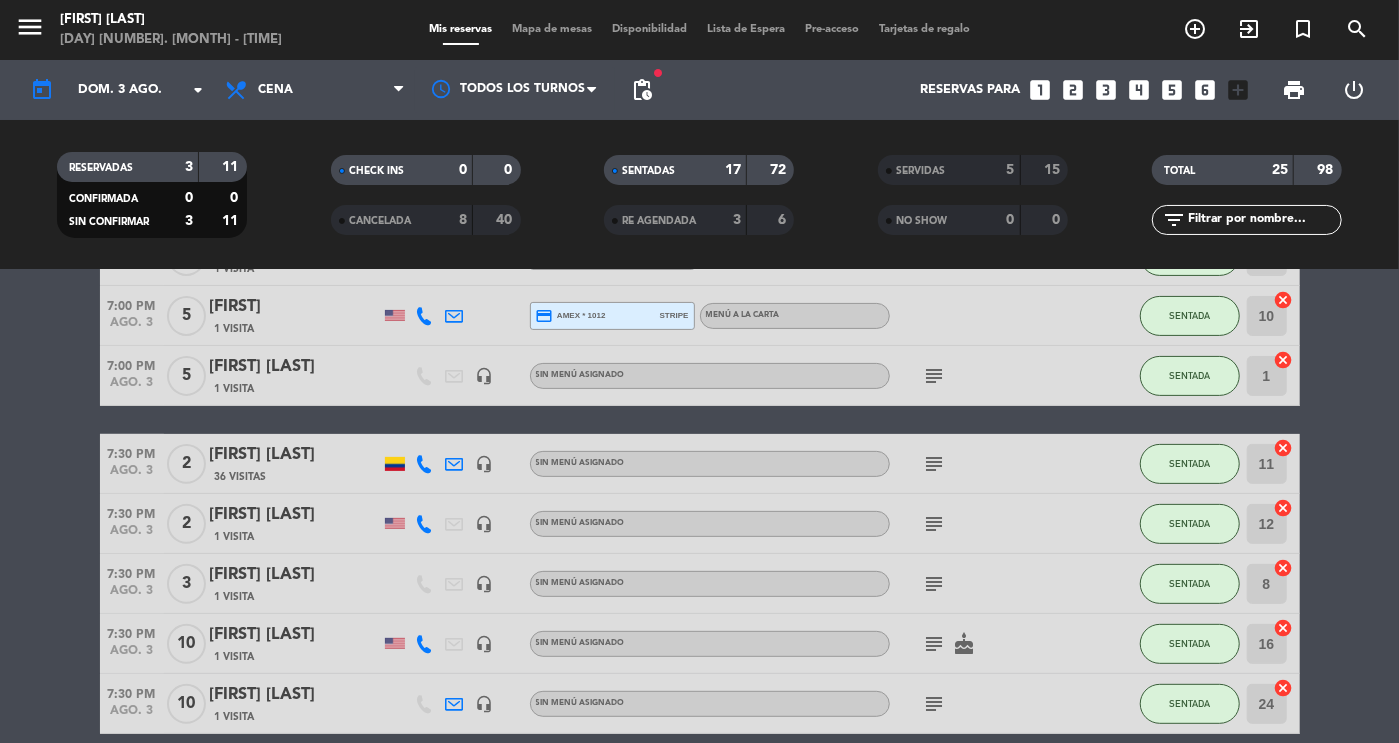 scroll, scrollTop: 345, scrollLeft: 0, axis: vertical 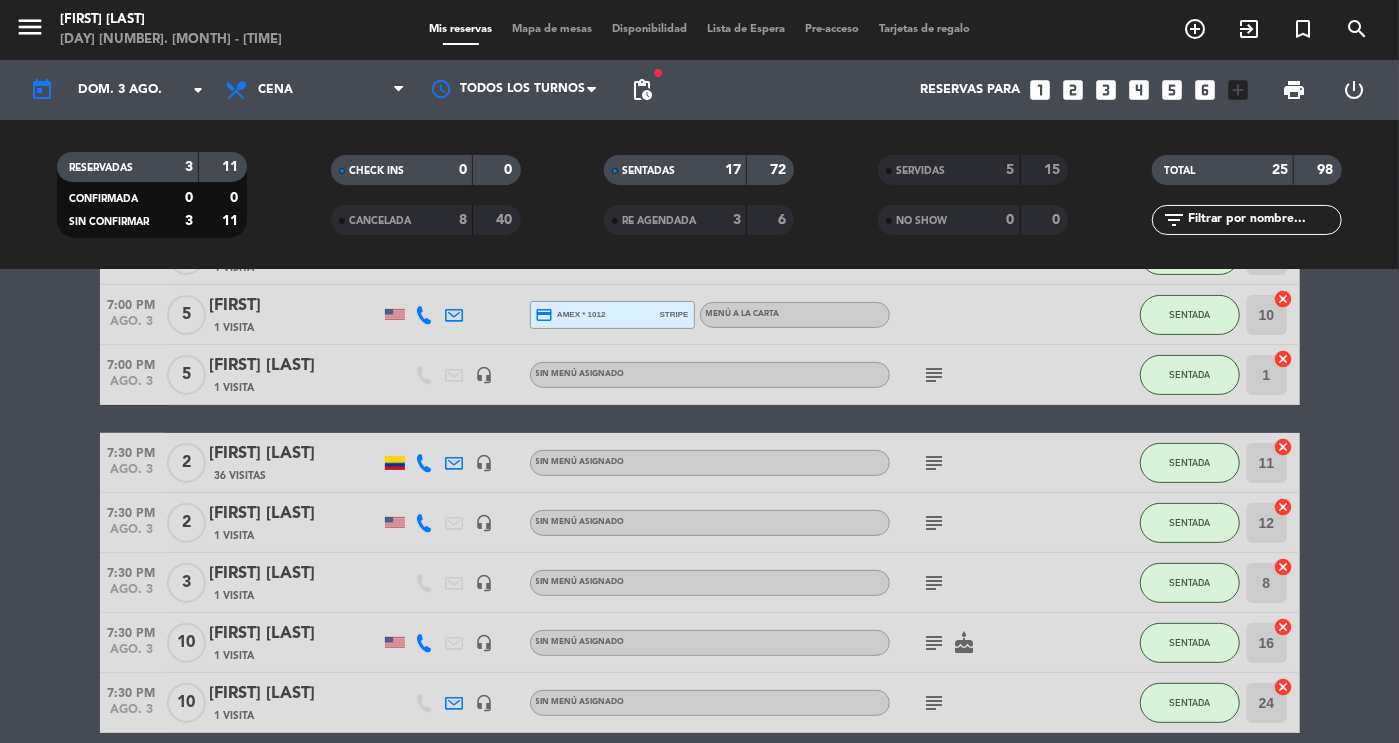 click on "6:30 PM   ago. 3   4   [FIRST] [LAST]   1 Visita  credit_card  visa * 7127   stripe   Menú degustación de 9 tiempos , COP $ 499.000  cake  SENTADA S5  cancel   6:30 PM   ago. 3   4   [FIRST] [LAST]   1 Visita   headset_mic  Sin menú asignado SENTADA 5  cancel   6:30 PM   ago. 3   3   [FIRST] [LAST]   1 Visita  credit_card  visa * 9535   stripe   Menú a la carta SENTADA 7  cancel   7:00 PM   ago. 3   3    Marysa Bonte   1 Visita   headset_mic  credit_card  master * 1457   stripe  Sin menú asignado SENTADA 2  cancel   7:00 PM   ago. 3   5   Haas   1 Visita  credit_card  amex * 1012   stripe   Menú a la carta SENTADA 10  cancel   7:00 PM   ago. 3   5   [FIRST] [LAST]   1 Visita   headset_mic  Sin menú asignado  subject  SENTADA 1  cancel   7:30 PM   ago. 3   2   [FIRST] [LAST]   36 Visitas   headset_mic  Sin menú asignado  subject  SENTADA 11  cancel   7:30 PM   ago. 3   2   [FIRST] [LAST]   1 Visita   headset_mic  Sin menú asignado  subject  SENTADA 12  cancel   7:30 PM   ago. 3   3   [FIRST] [LAST]  8 4" 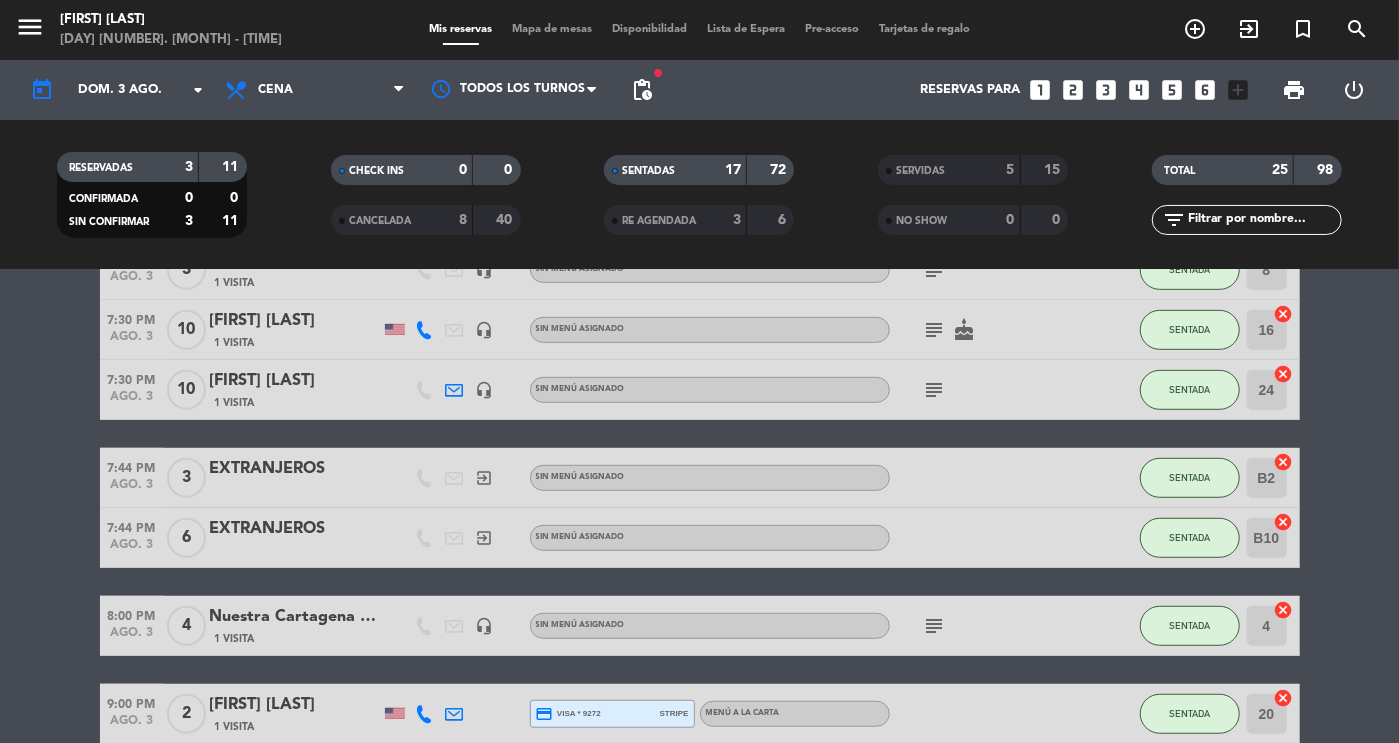 scroll, scrollTop: 668, scrollLeft: 0, axis: vertical 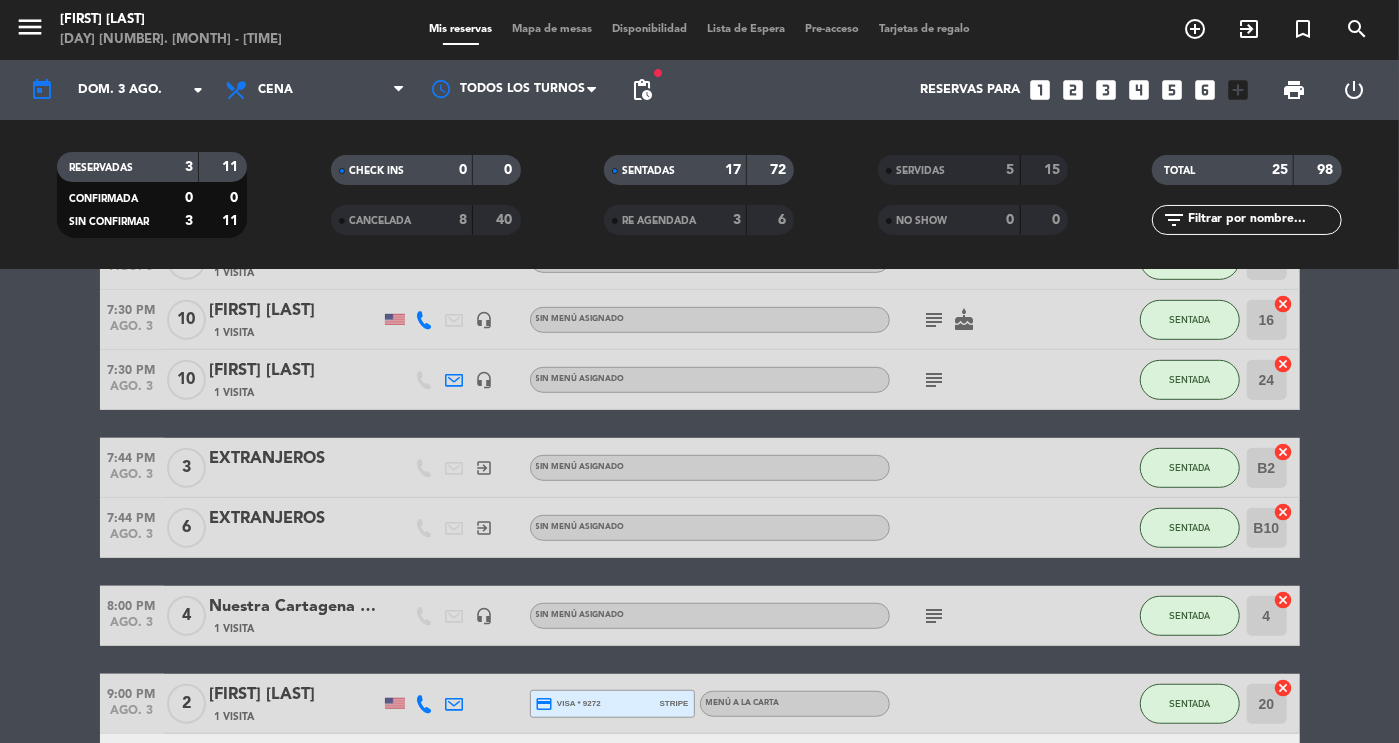 click on "6:30 PM   ago. 3   4   [FIRST] [LAST]   1 Visita  credit_card  visa * 7127   stripe   Menú degustación de 9 tiempos , COP $ 499.000  cake  SENTADA S5  cancel   6:30 PM   ago. 3   4   [FIRST] [LAST]   1 Visita   headset_mic  Sin menú asignado SENTADA 5  cancel   6:30 PM   ago. 3   3   [FIRST] [LAST]   1 Visita  credit_card  visa * 9535   stripe   Menú a la carta SENTADA 7  cancel   7:00 PM   ago. 3   3    Marysa Bonte   1 Visita   headset_mic  credit_card  master * 1457   stripe  Sin menú asignado SENTADA 2  cancel   7:00 PM   ago. 3   5   Haas   1 Visita  credit_card  amex * 1012   stripe   Menú a la carta SENTADA 10  cancel   7:00 PM   ago. 3   5   [FIRST] [LAST]   1 Visita   headset_mic  Sin menú asignado  subject  SENTADA 1  cancel   7:30 PM   ago. 3   2   [FIRST] [LAST]   36 Visitas   headset_mic  Sin menú asignado  subject  SENTADA 11  cancel   7:30 PM   ago. 3   2   [FIRST] [LAST]   1 Visita   headset_mic  Sin menú asignado  subject  SENTADA 12  cancel   7:30 PM   ago. 3   3   [FIRST] [LAST]  8 4" 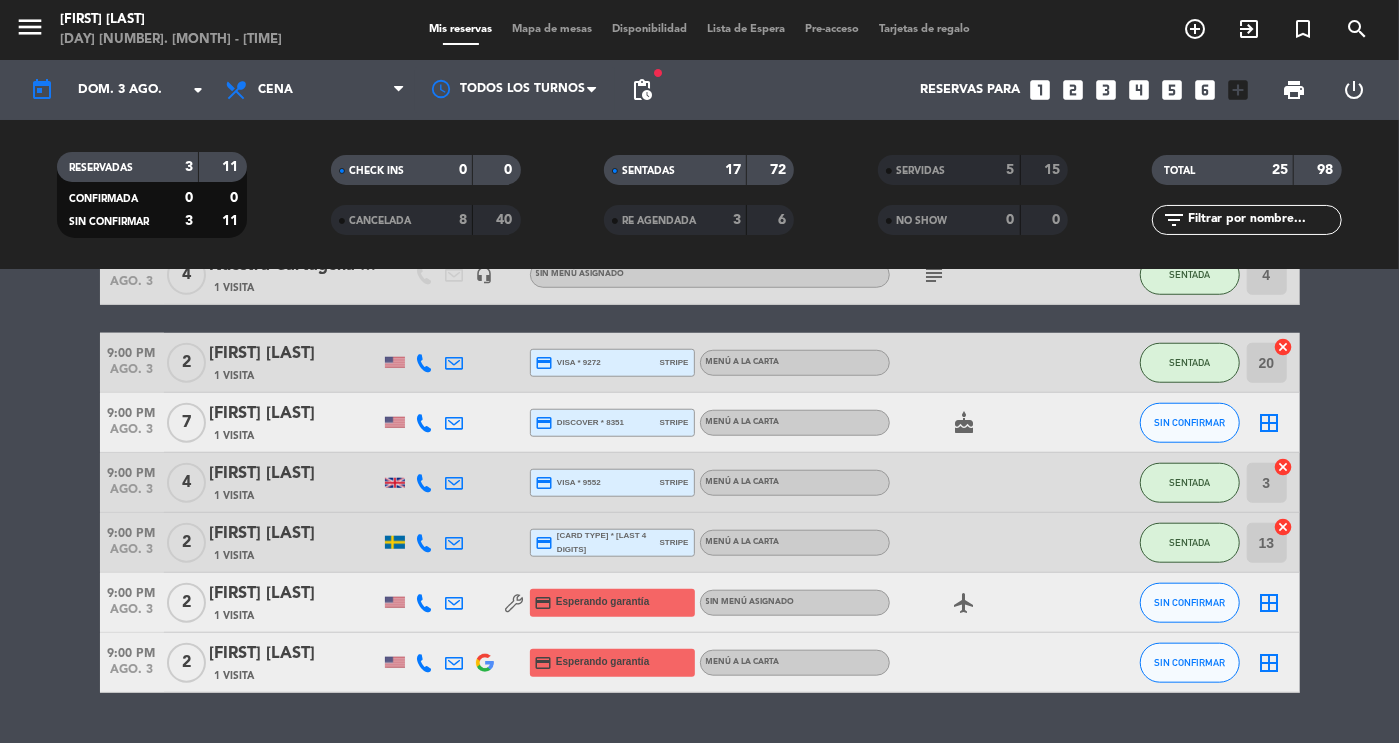 scroll, scrollTop: 1058, scrollLeft: 0, axis: vertical 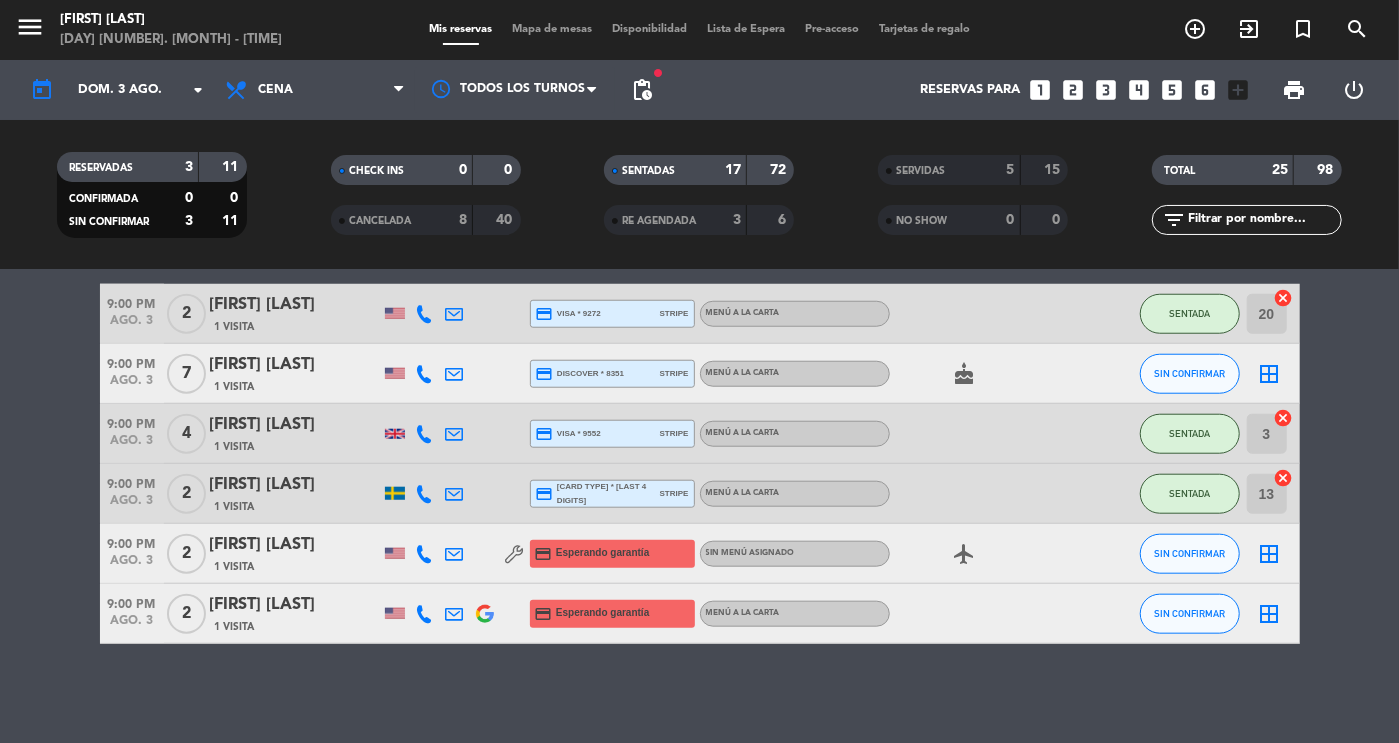 click on "SENTADAS" 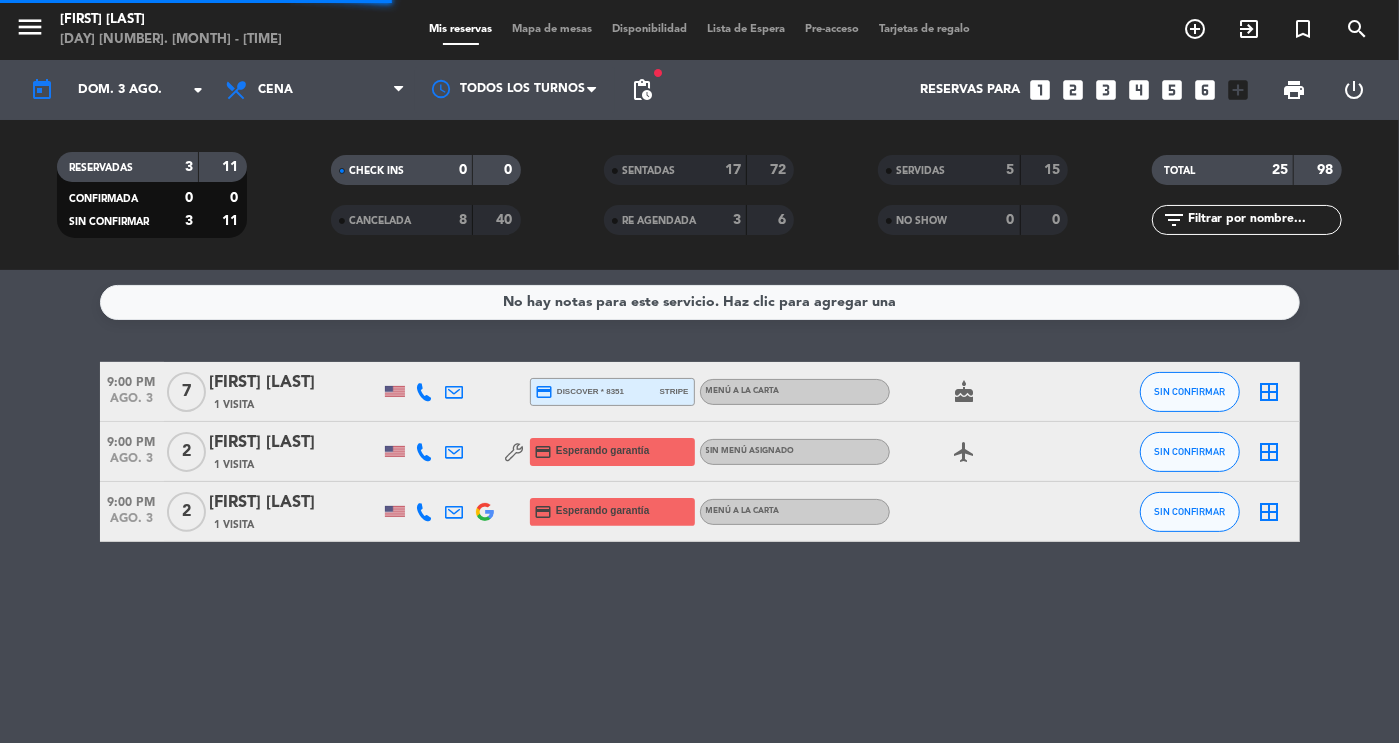 scroll, scrollTop: 0, scrollLeft: 0, axis: both 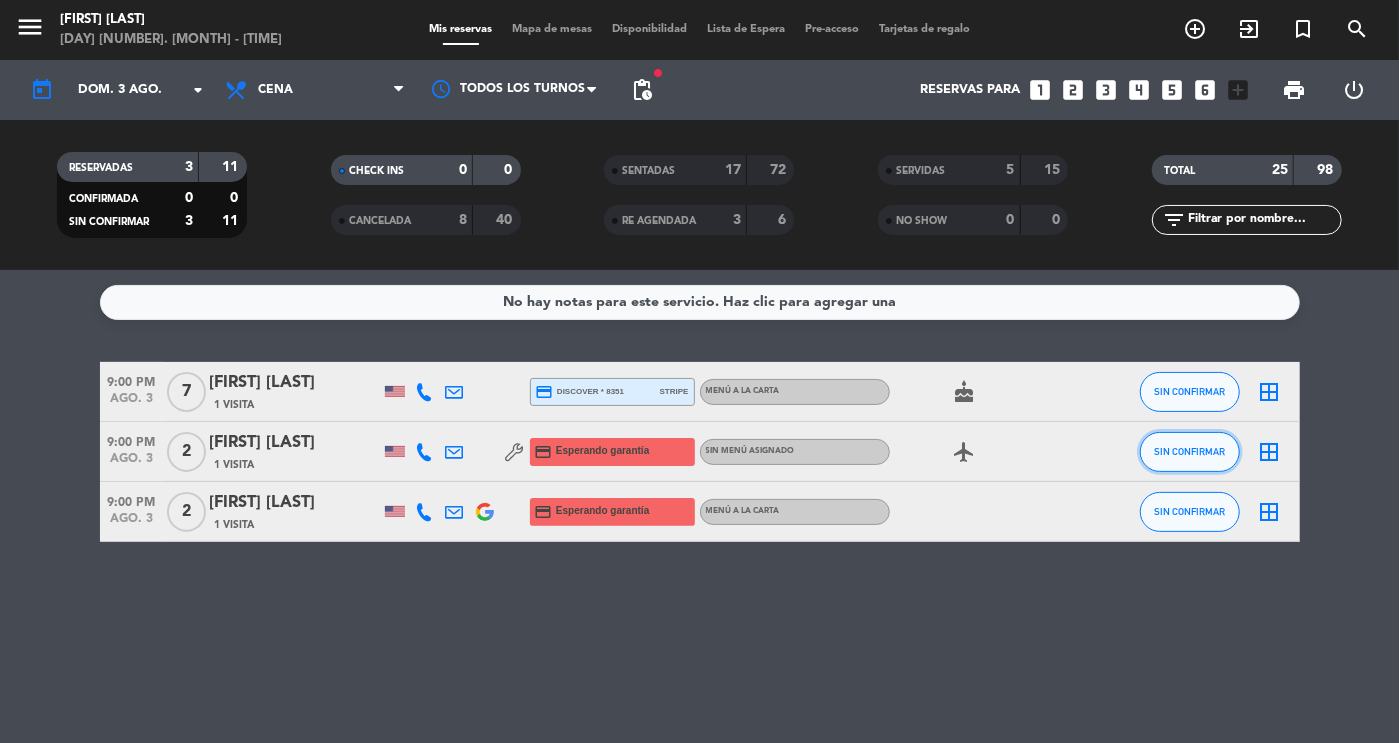 click on "SIN CONFIRMAR" 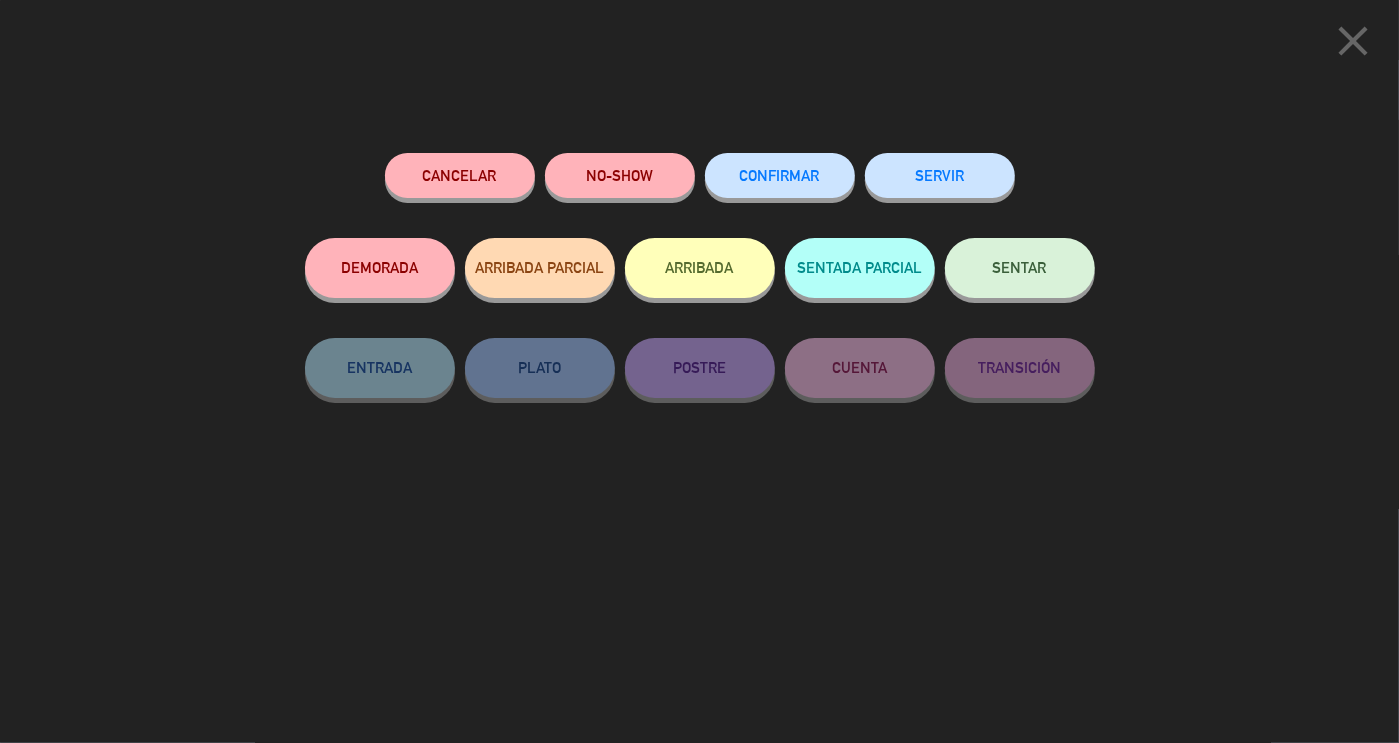 click on "SENTAR" 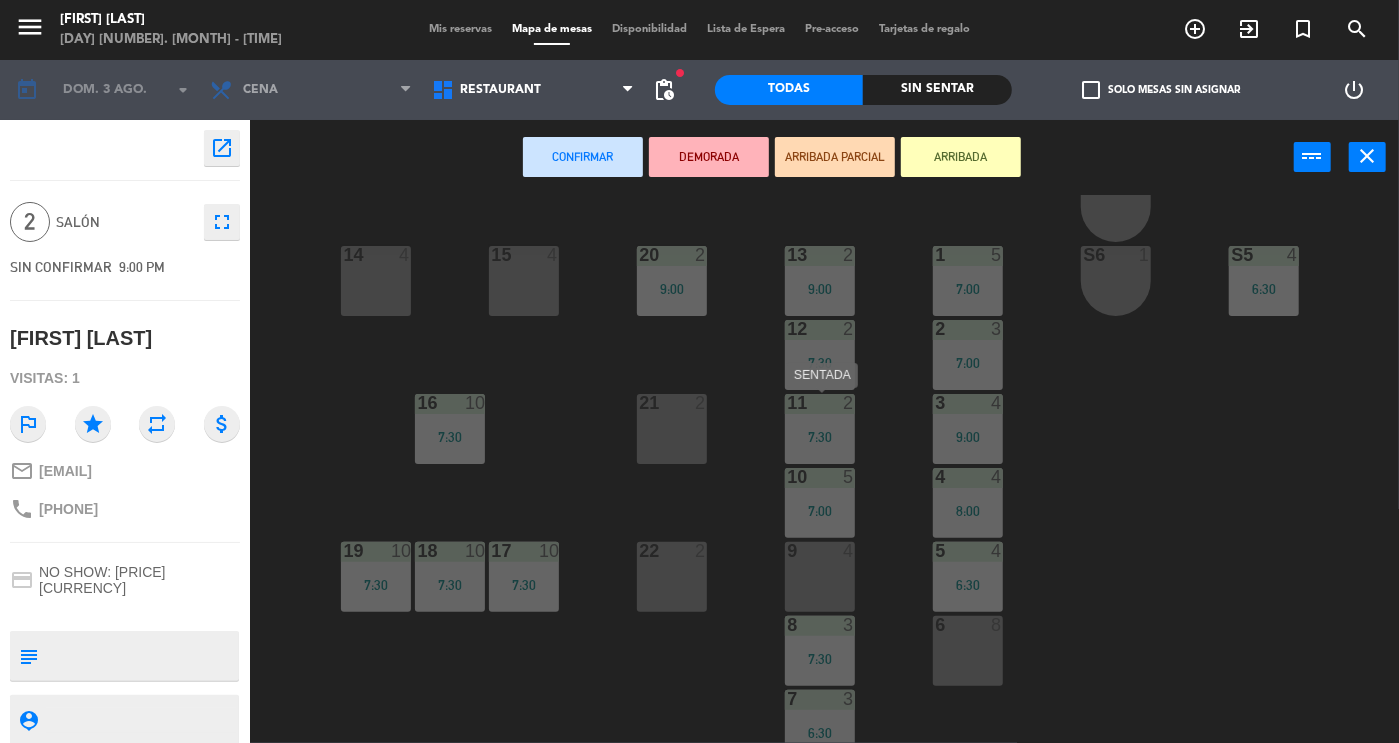 scroll, scrollTop: 210, scrollLeft: 0, axis: vertical 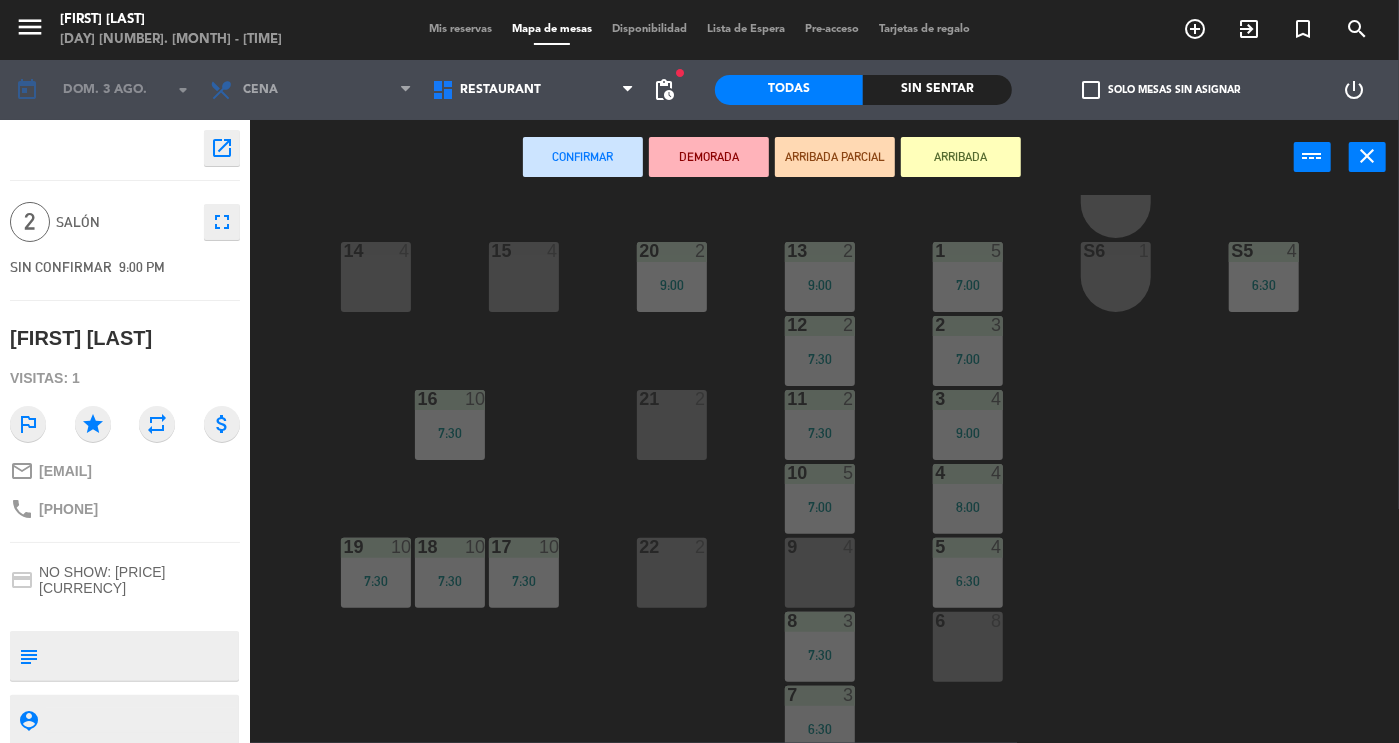 click on "22  2" at bounding box center (672, 573) 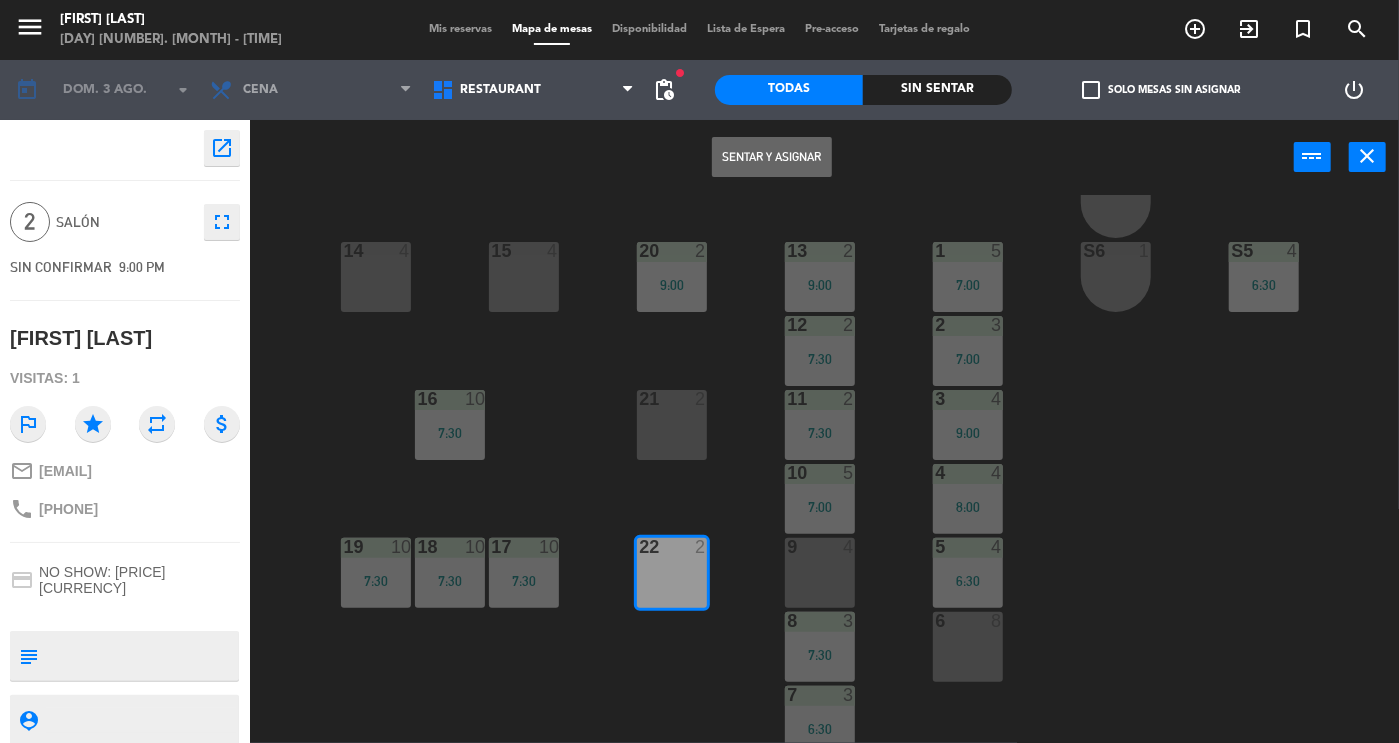 click on "Sentar y Asignar" at bounding box center [772, 157] 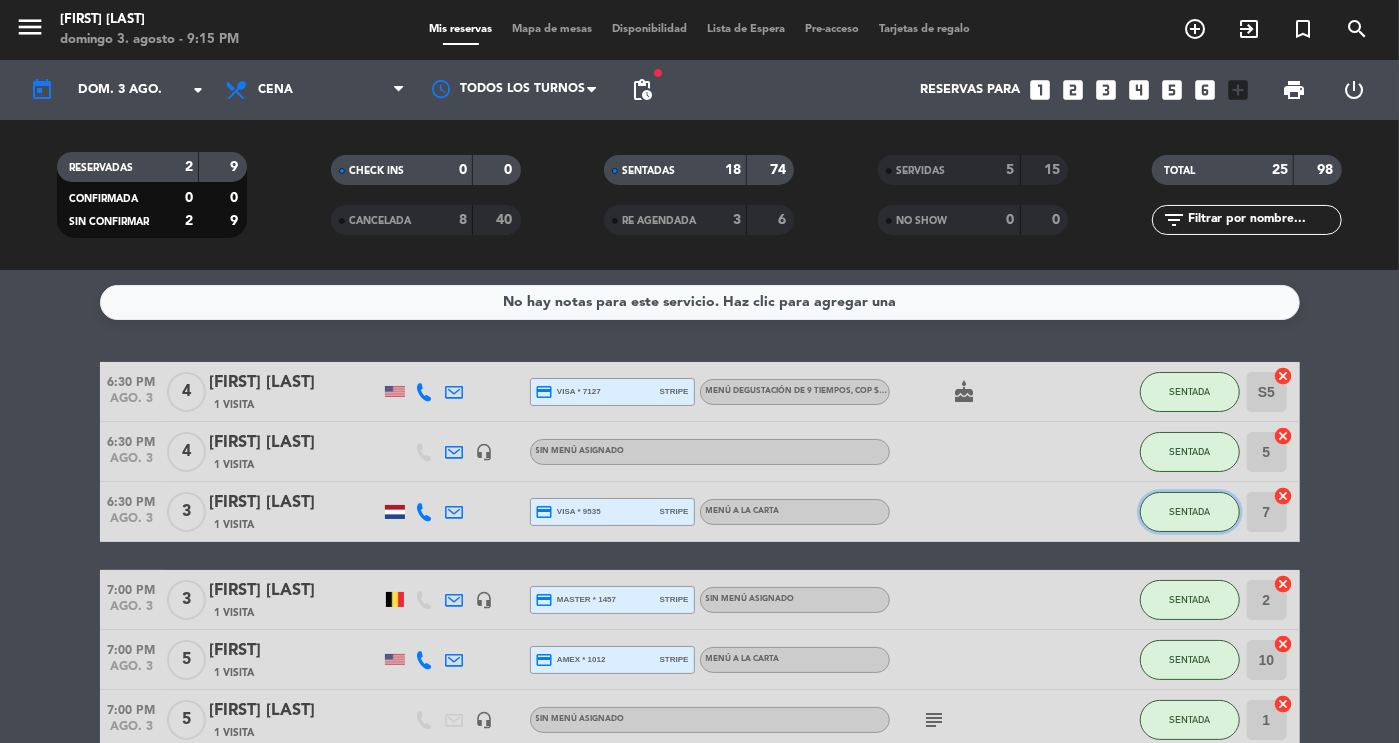 click on "SENTADA" 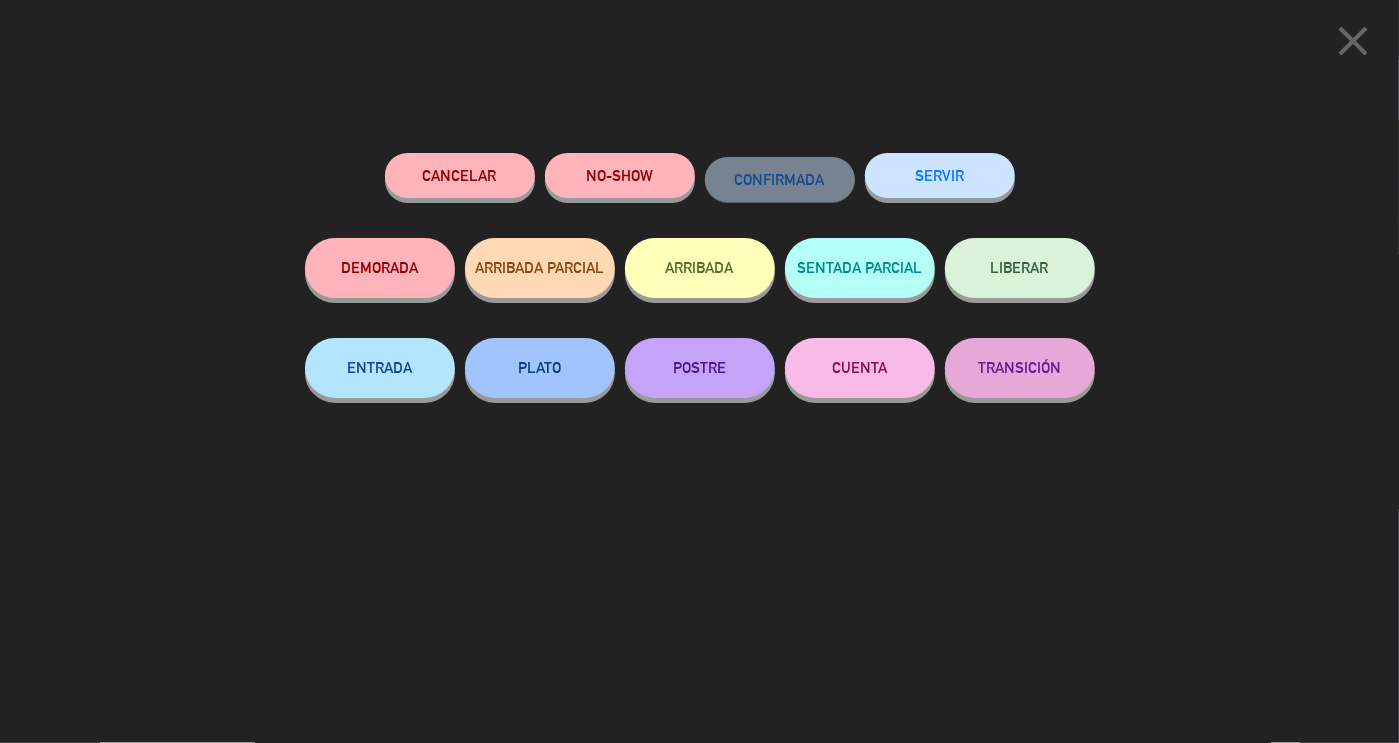 click on "SERVIR" 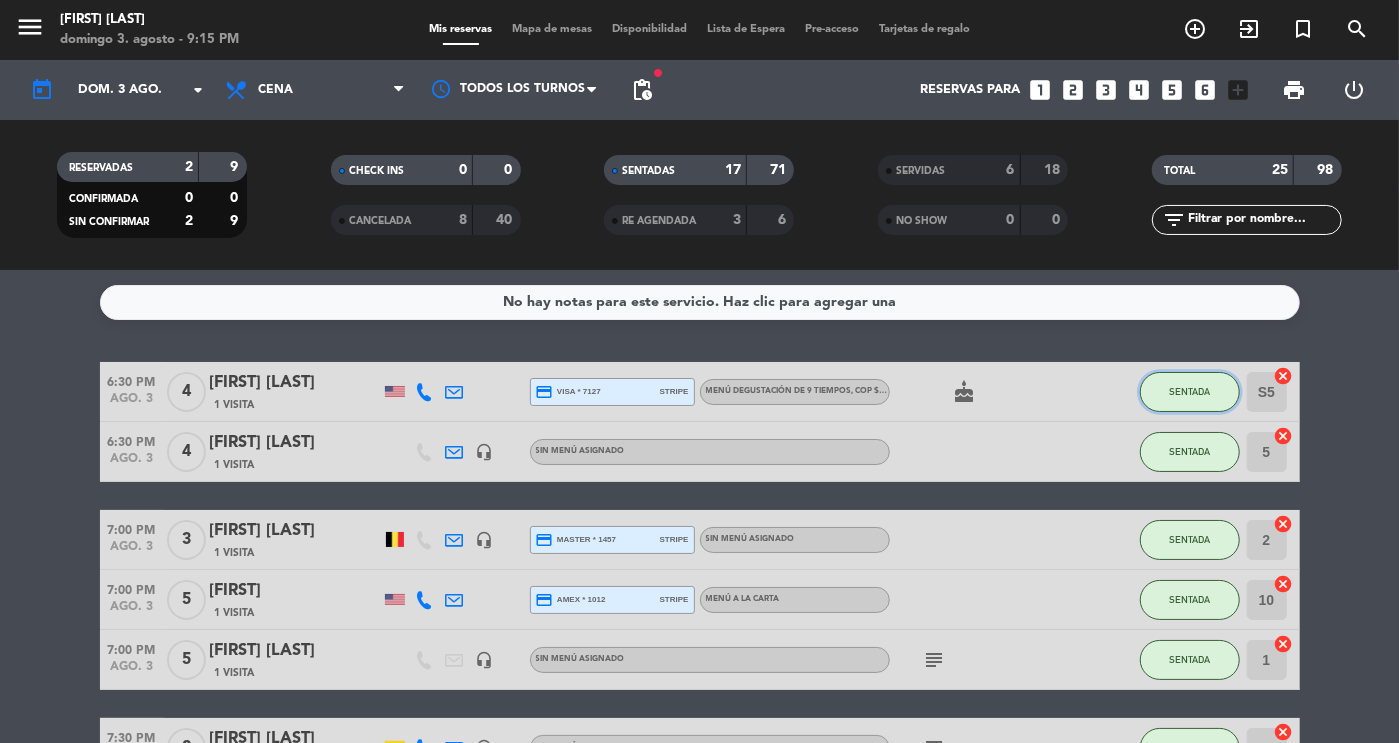 click on "SENTADA" 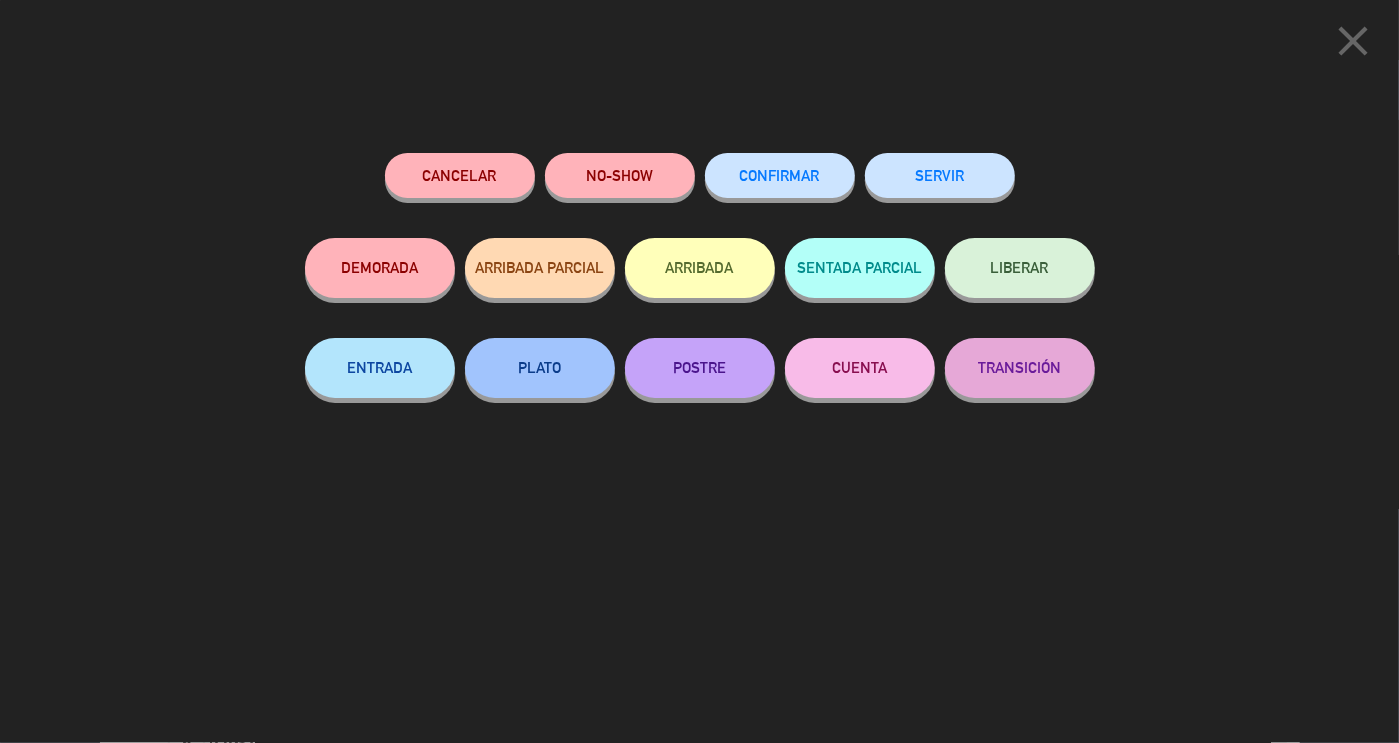 click on "SERVIR" 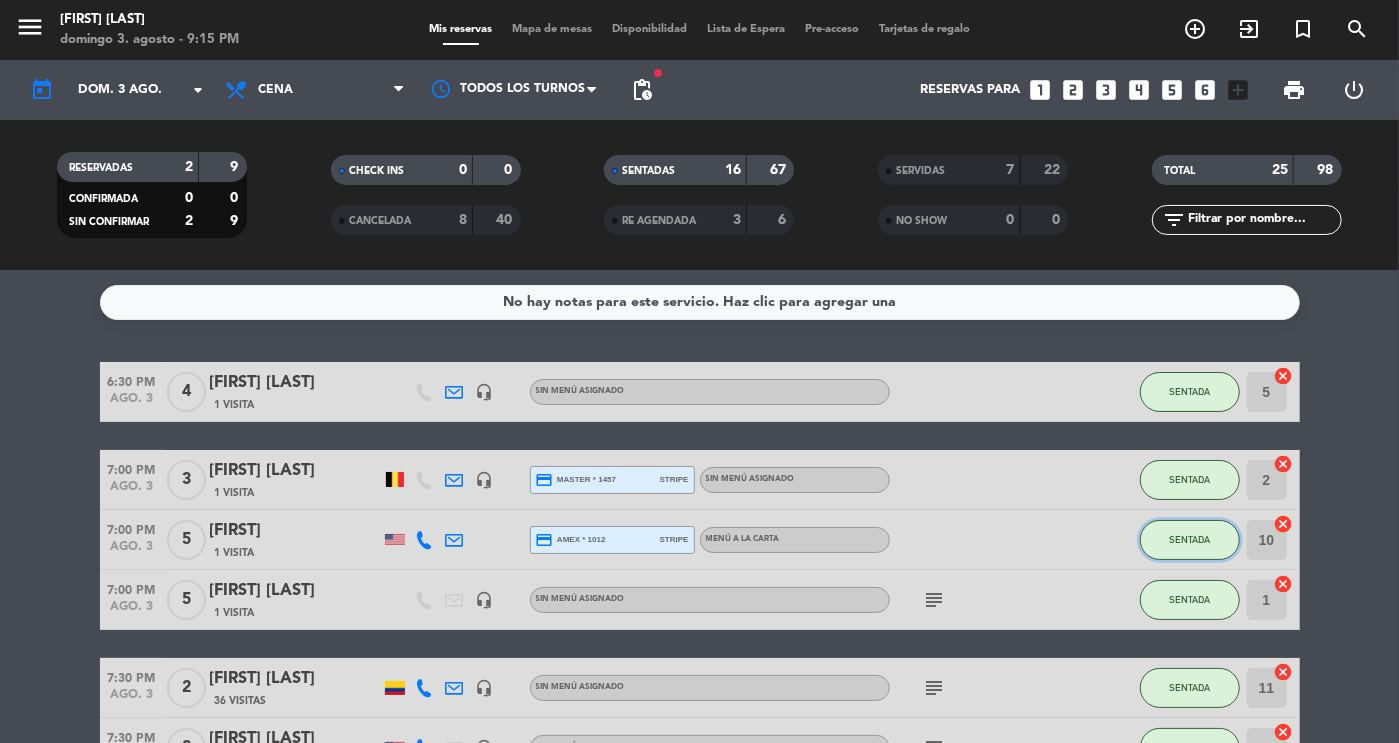 click on "SENTADA" 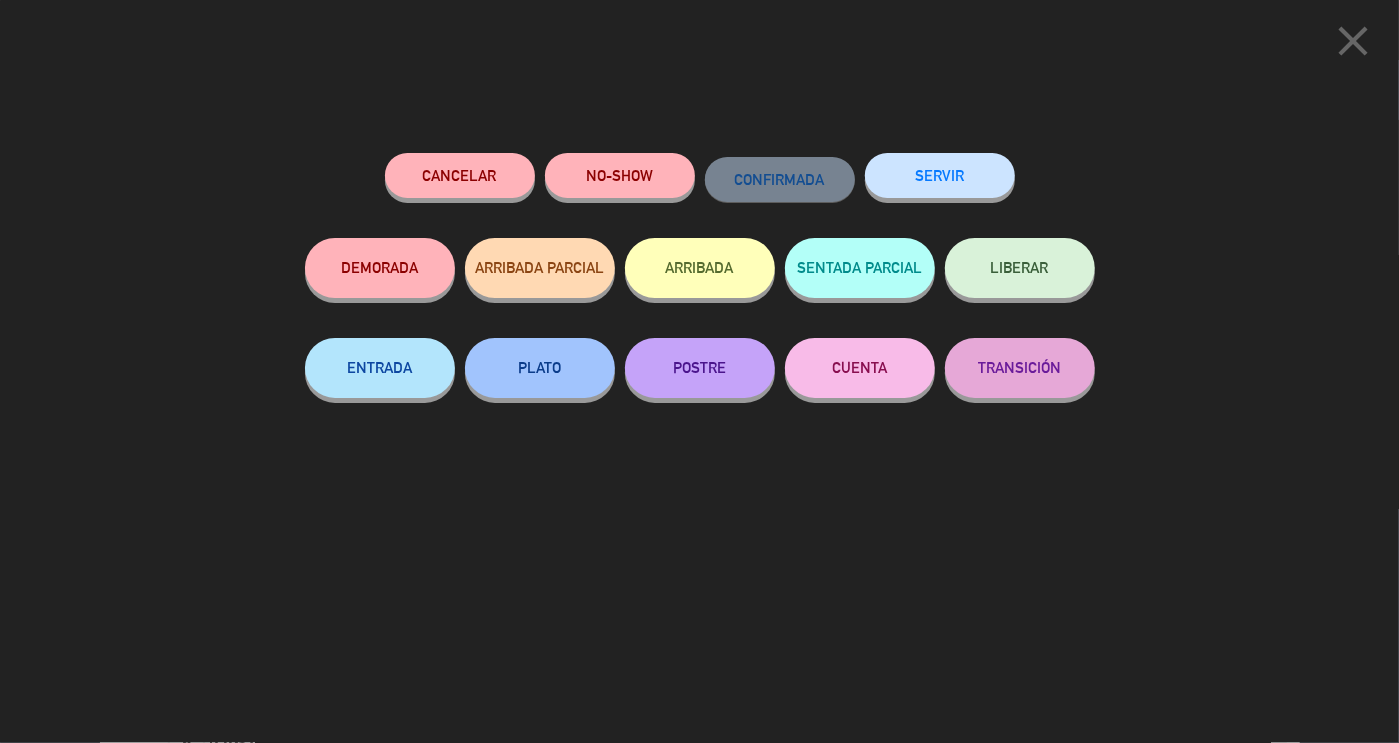 click on "SERVIR" 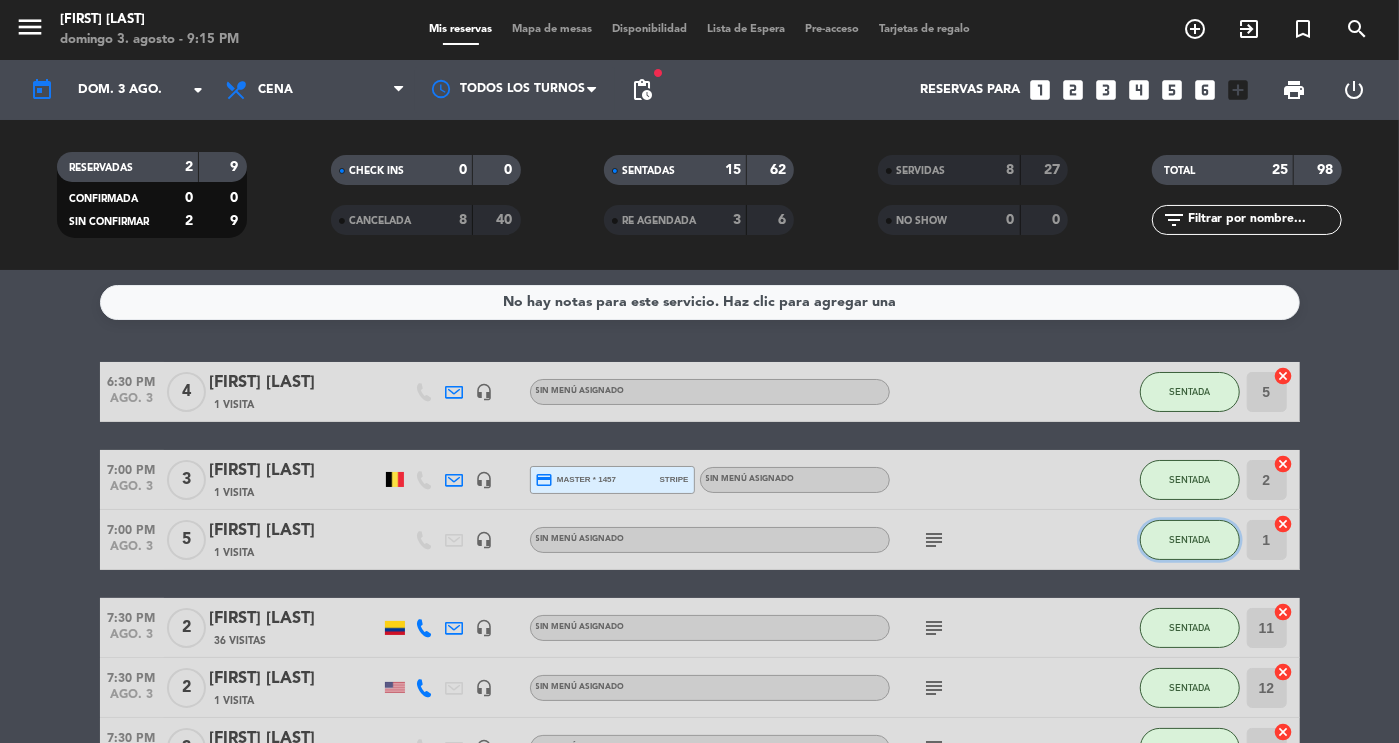 click on "SENTADA" 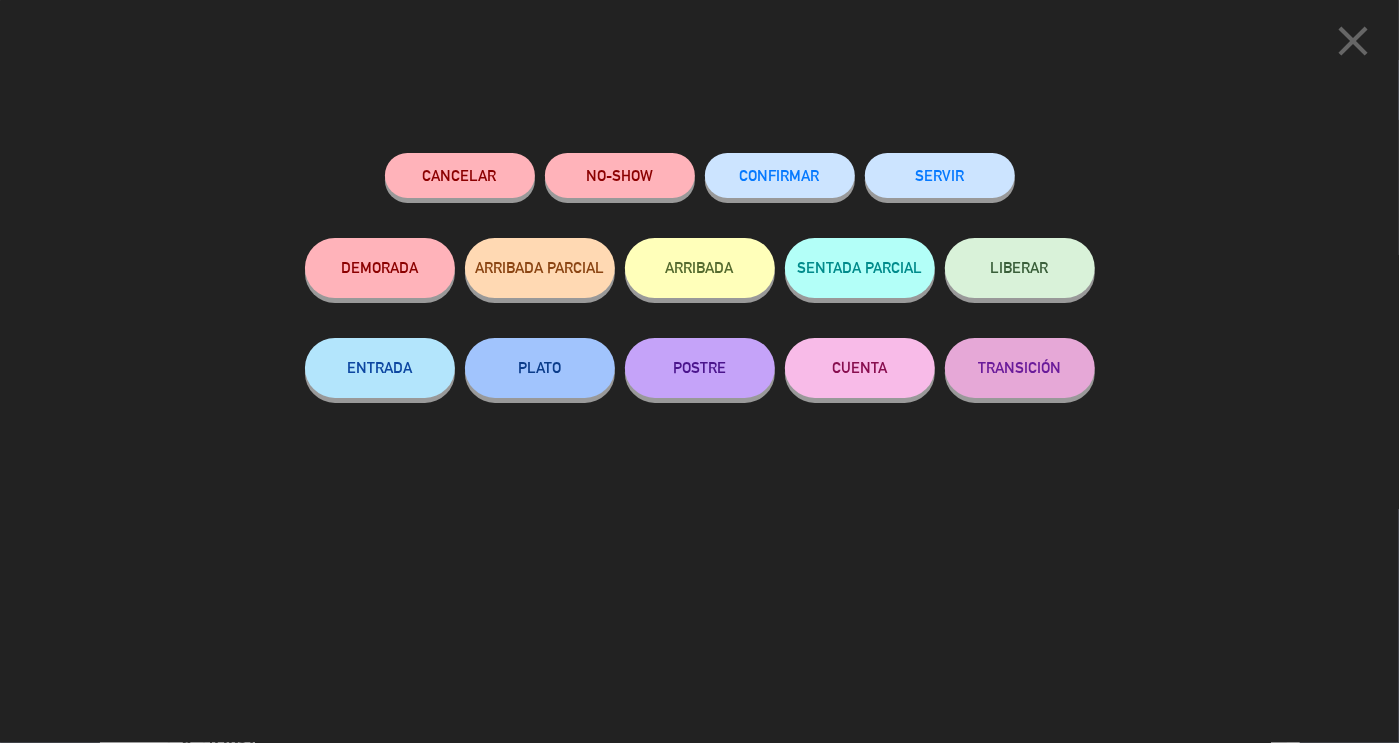 click on "SERVIR" 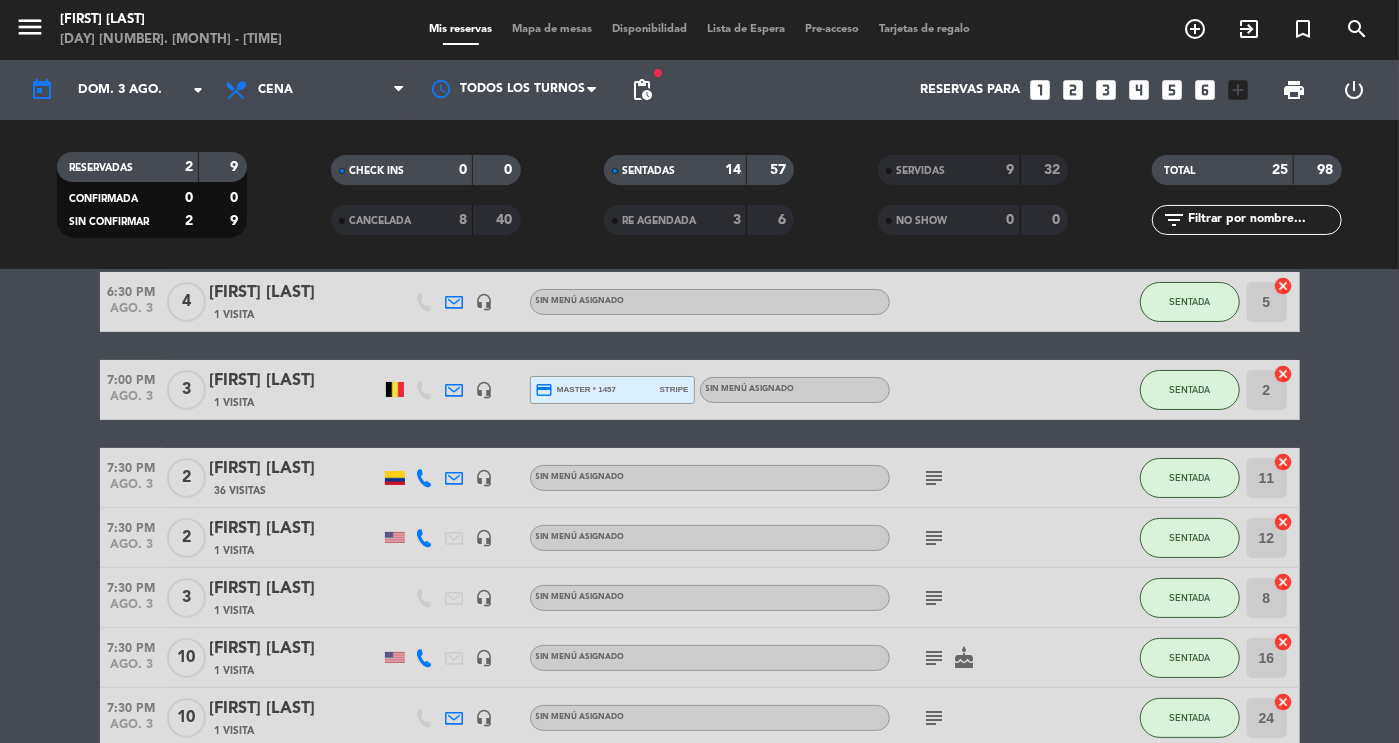 scroll, scrollTop: 92, scrollLeft: 0, axis: vertical 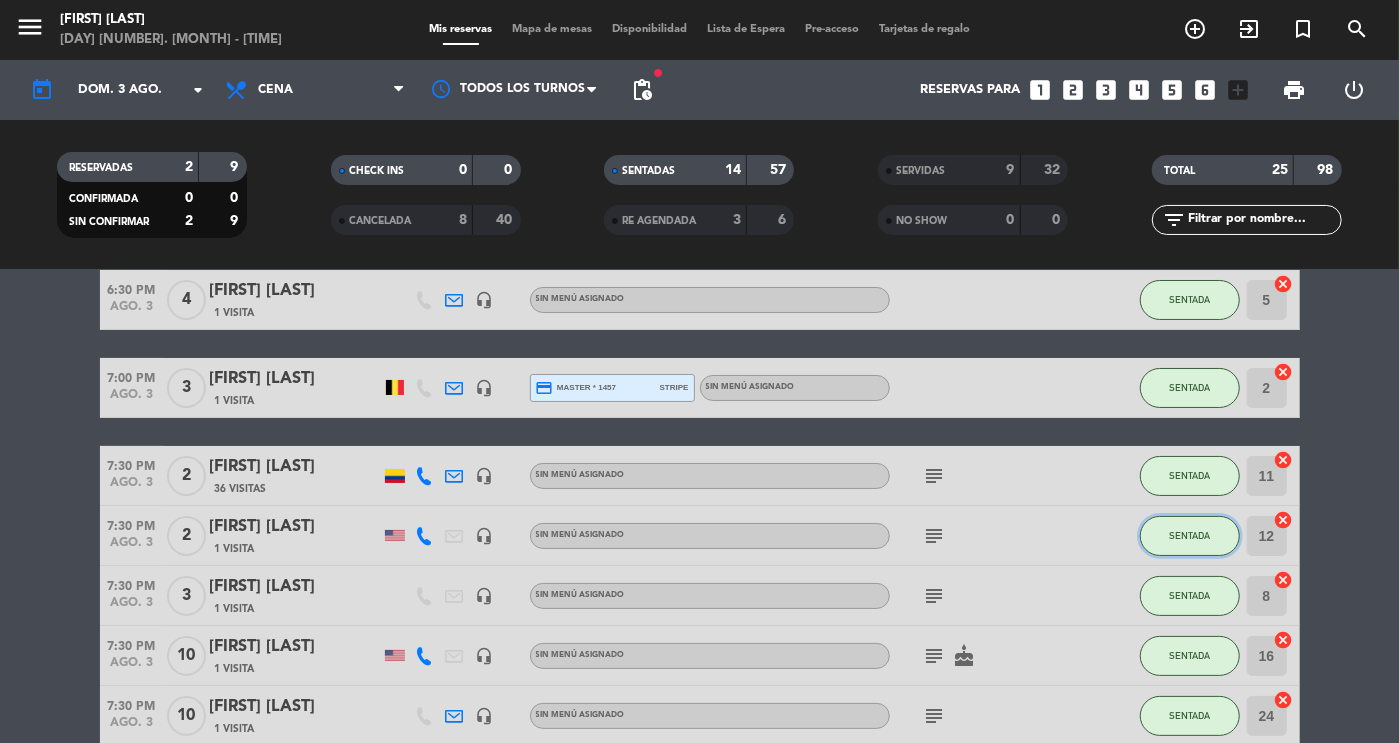 click on "SENTADA" 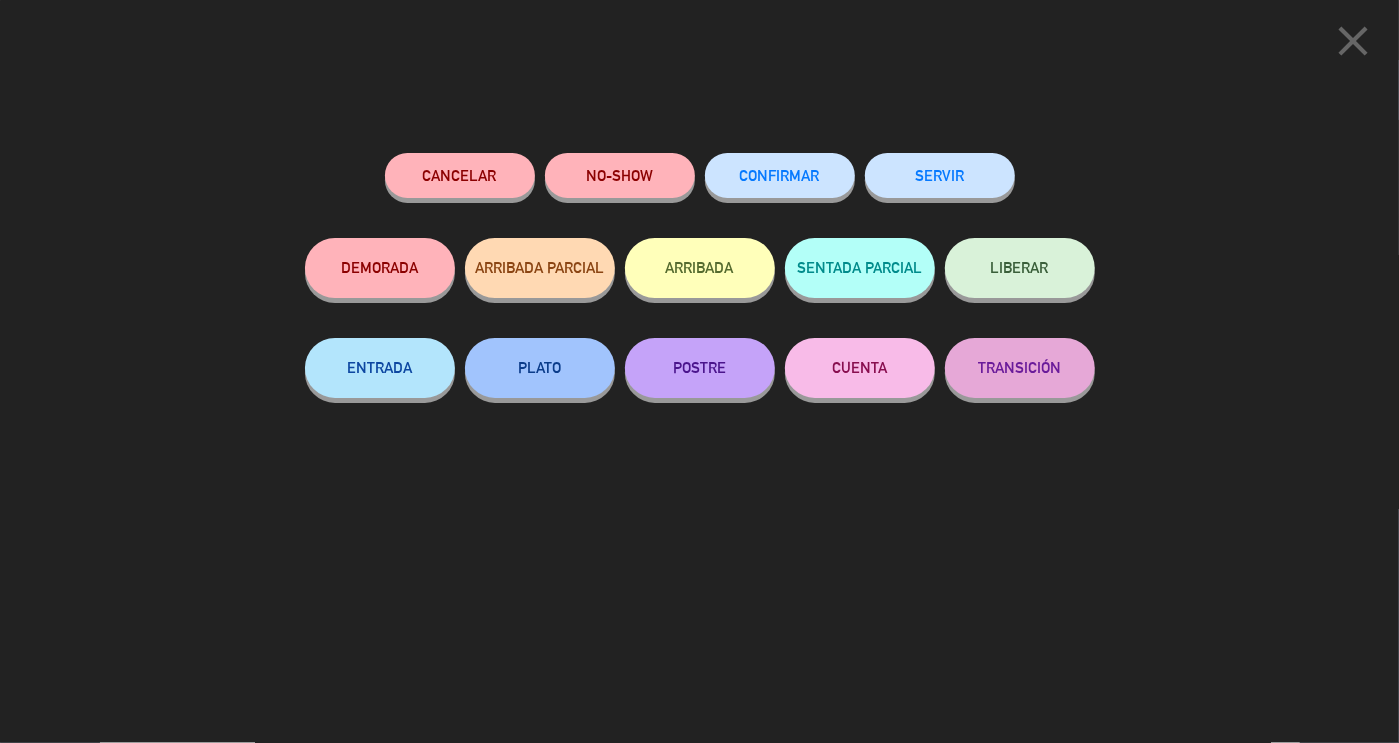 click on "SERVIR" 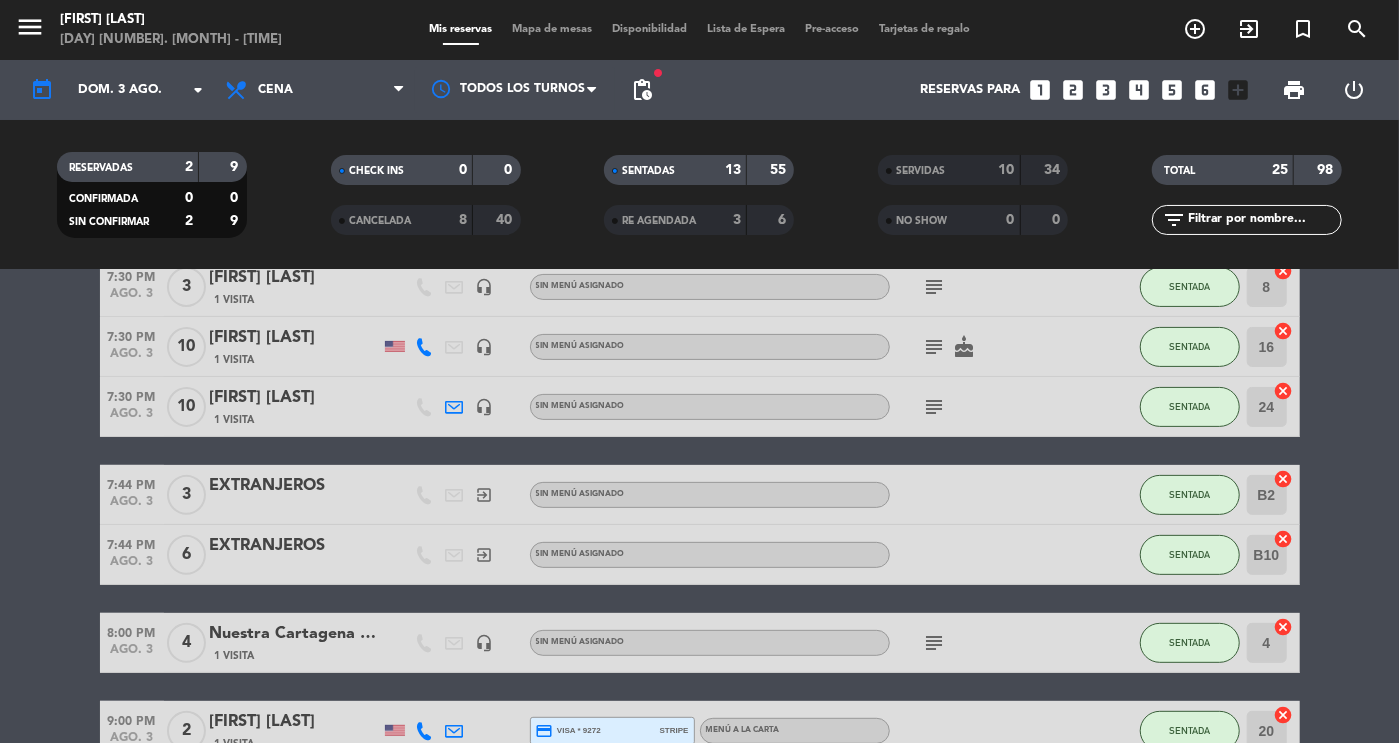 scroll, scrollTop: 342, scrollLeft: 0, axis: vertical 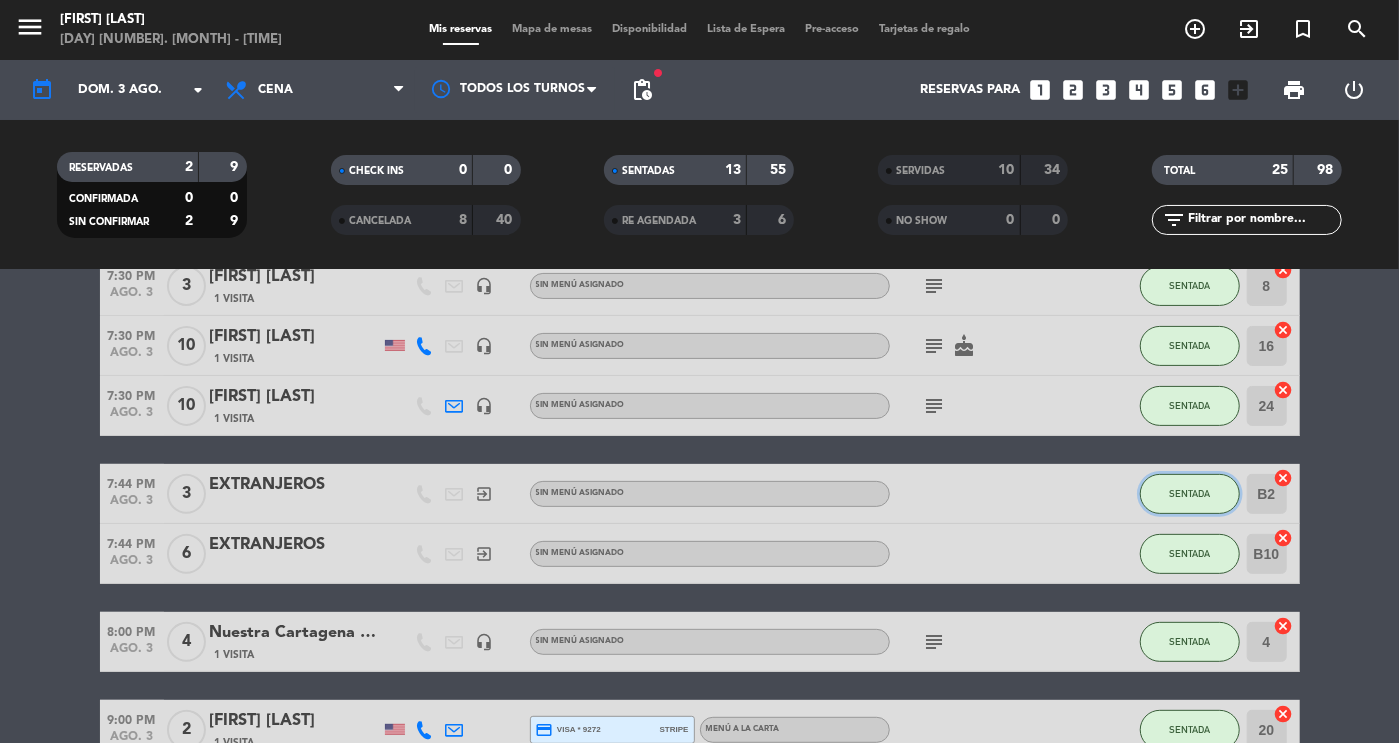 click on "SENTADA" 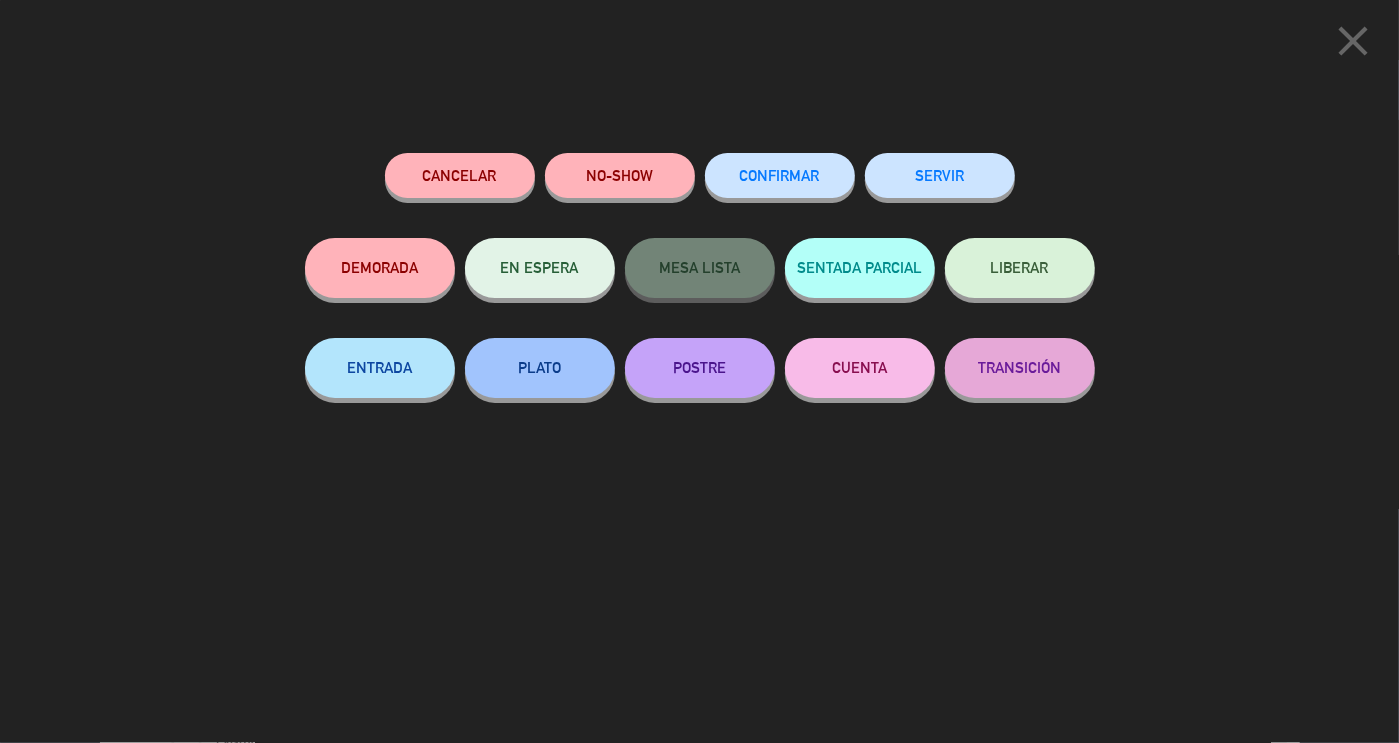 click on "SERVIR" 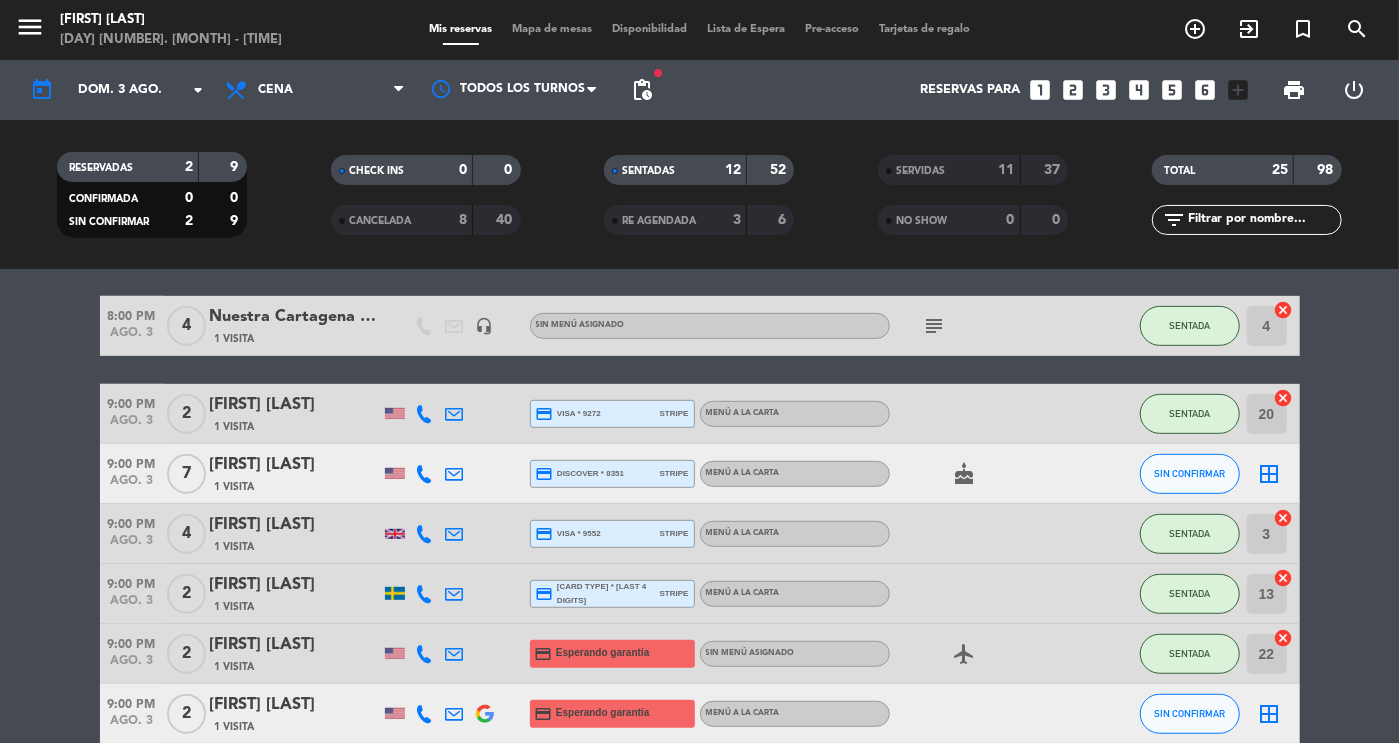 scroll, scrollTop: 698, scrollLeft: 0, axis: vertical 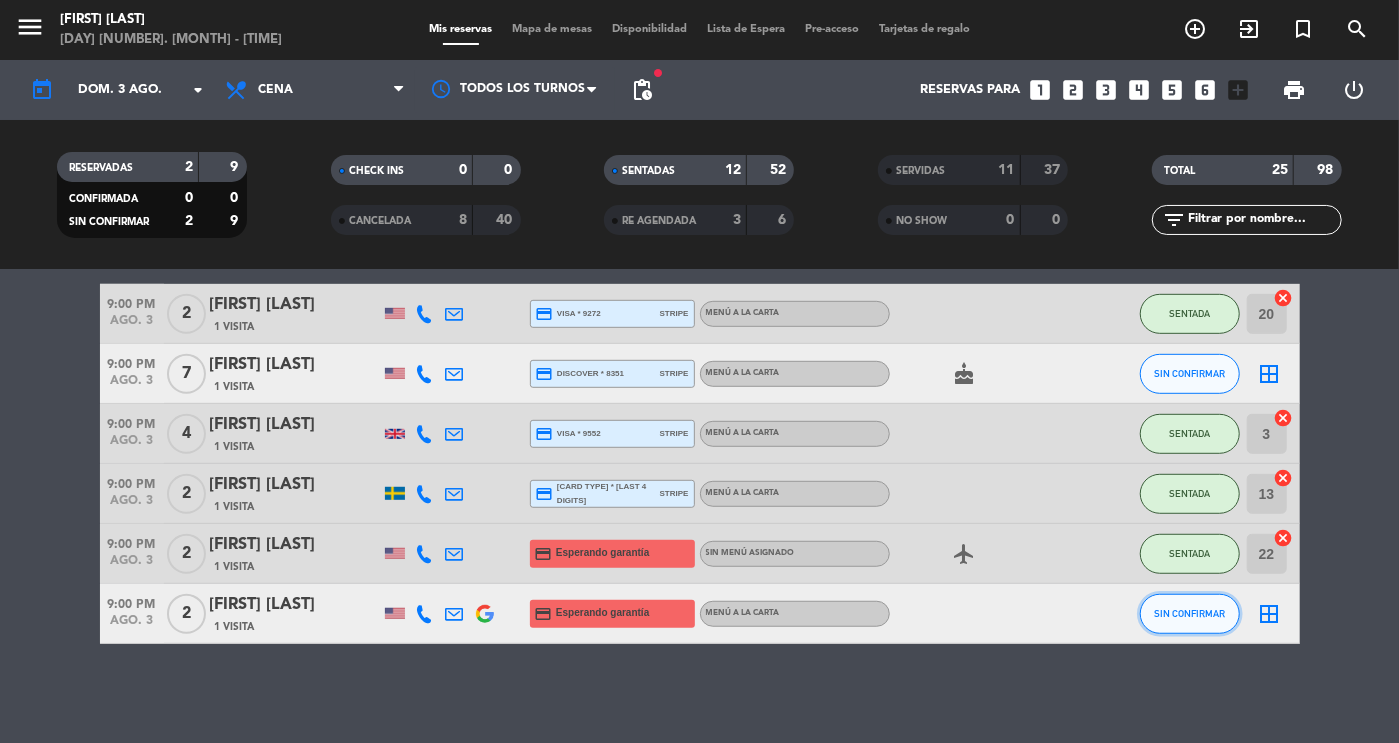 click on "SIN CONFIRMAR" 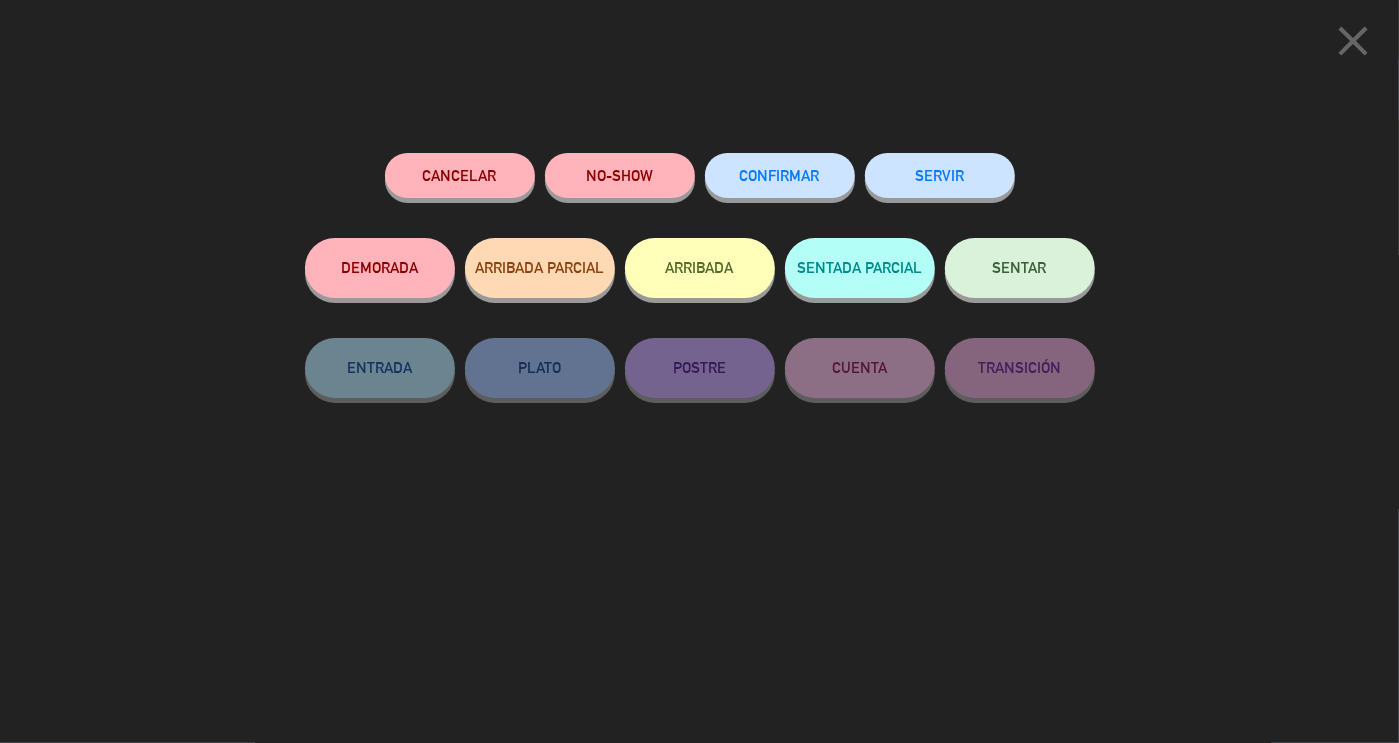 click on "SENTAR" 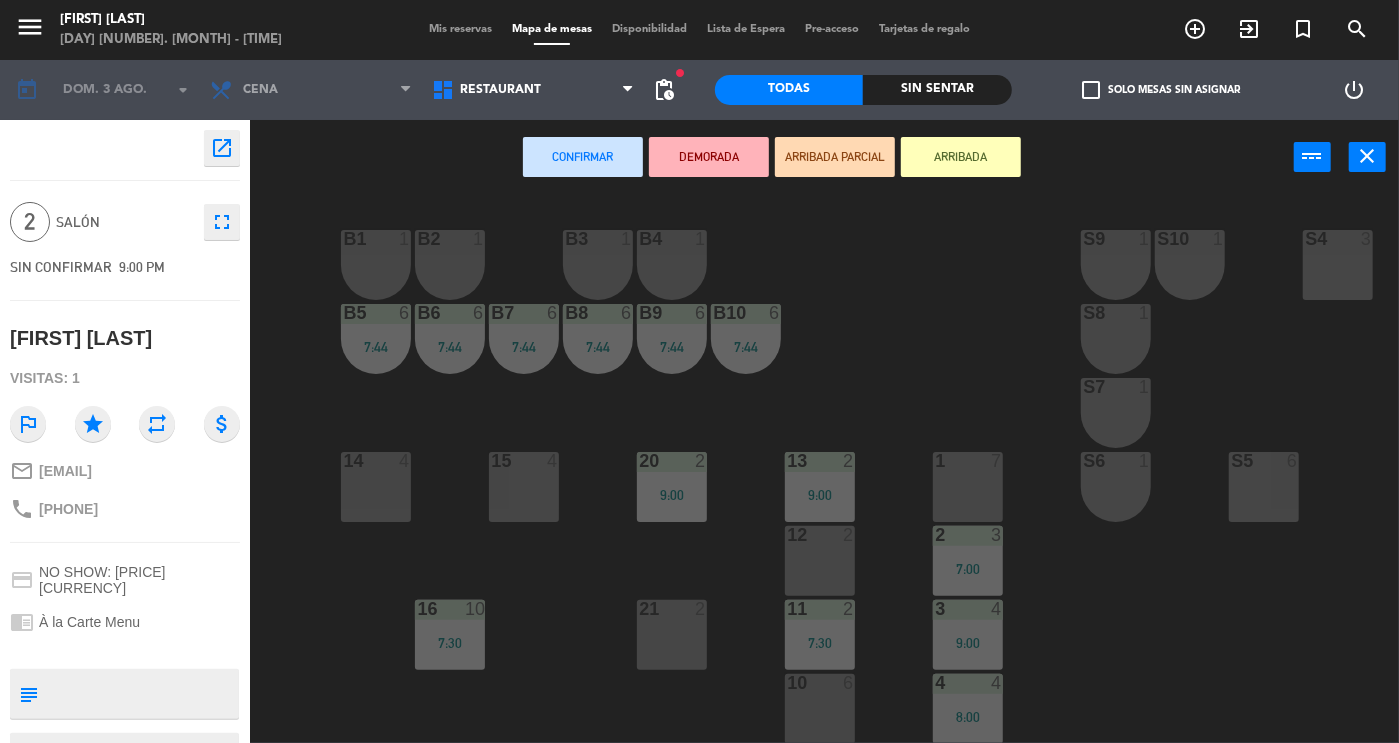click on "21  2" at bounding box center [672, 635] 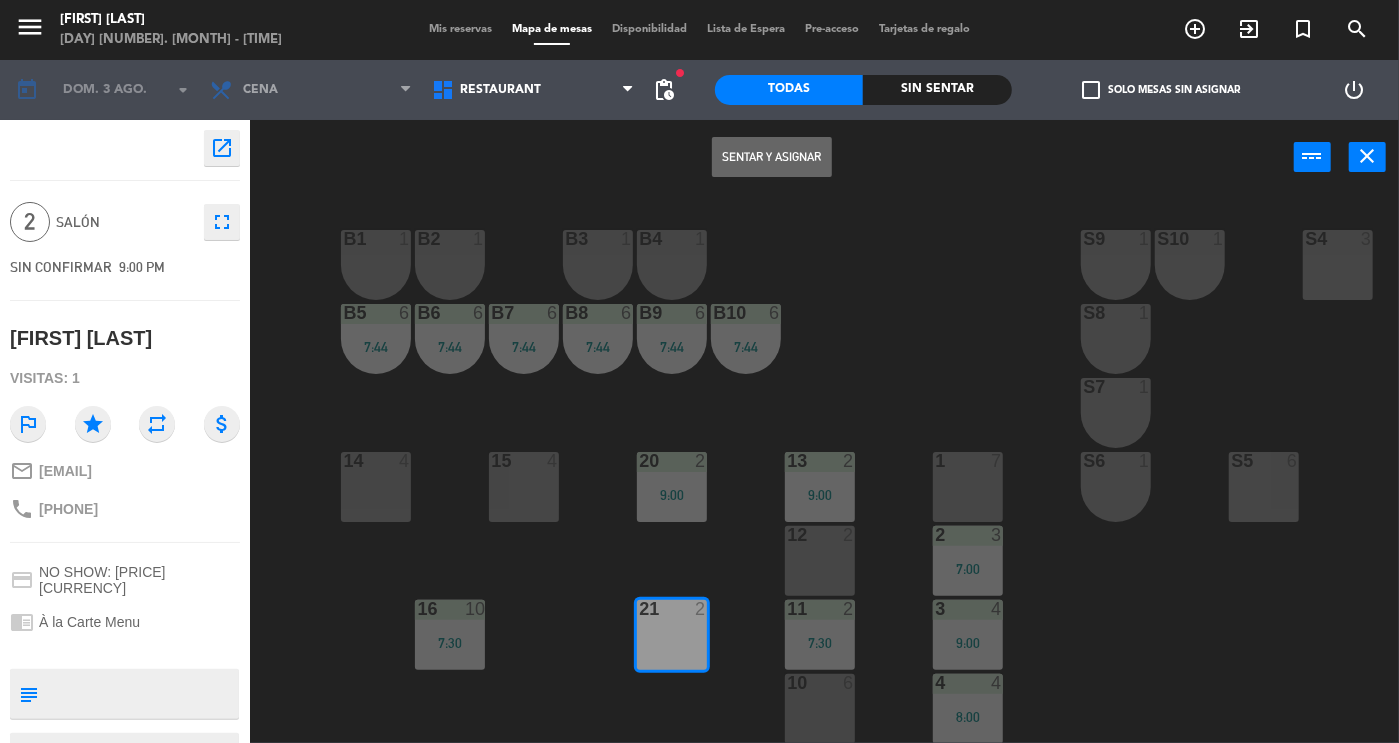 click on "Sentar y Asignar" at bounding box center [772, 157] 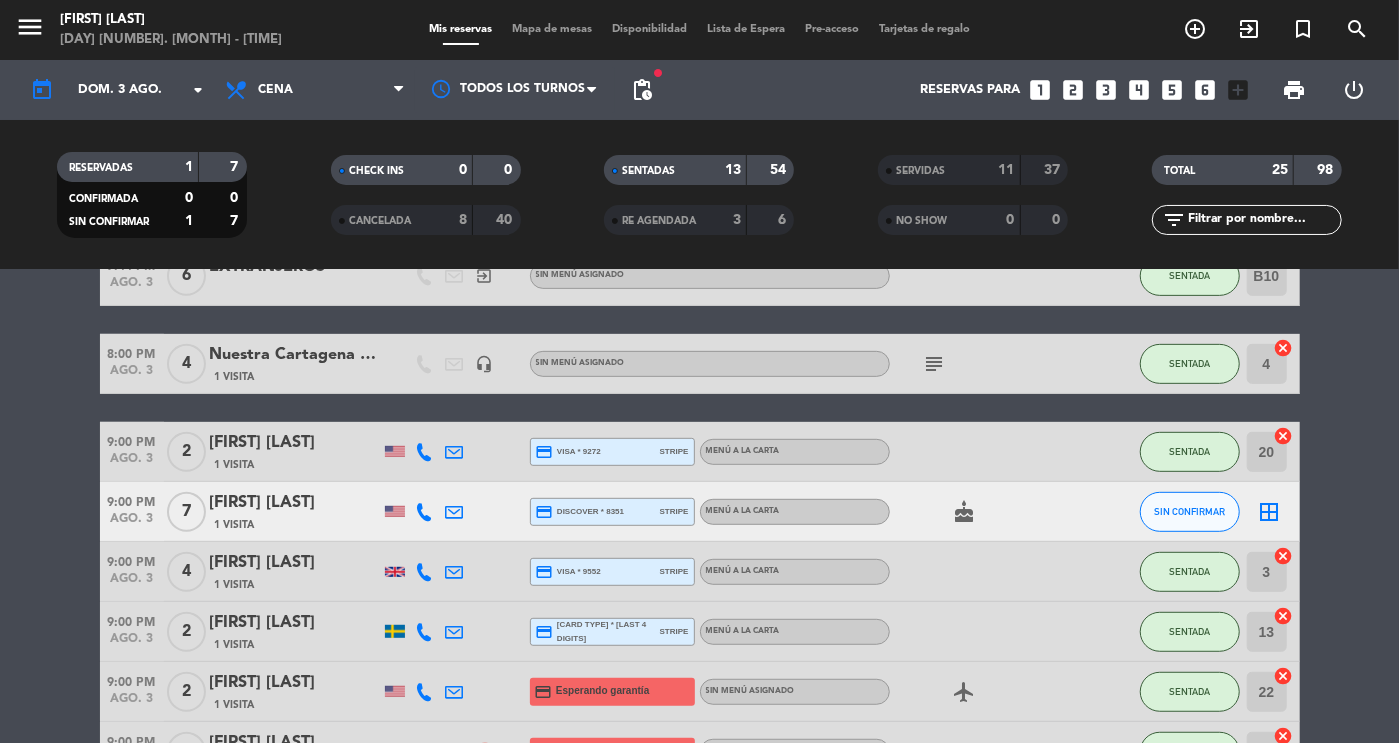 scroll, scrollTop: 568, scrollLeft: 0, axis: vertical 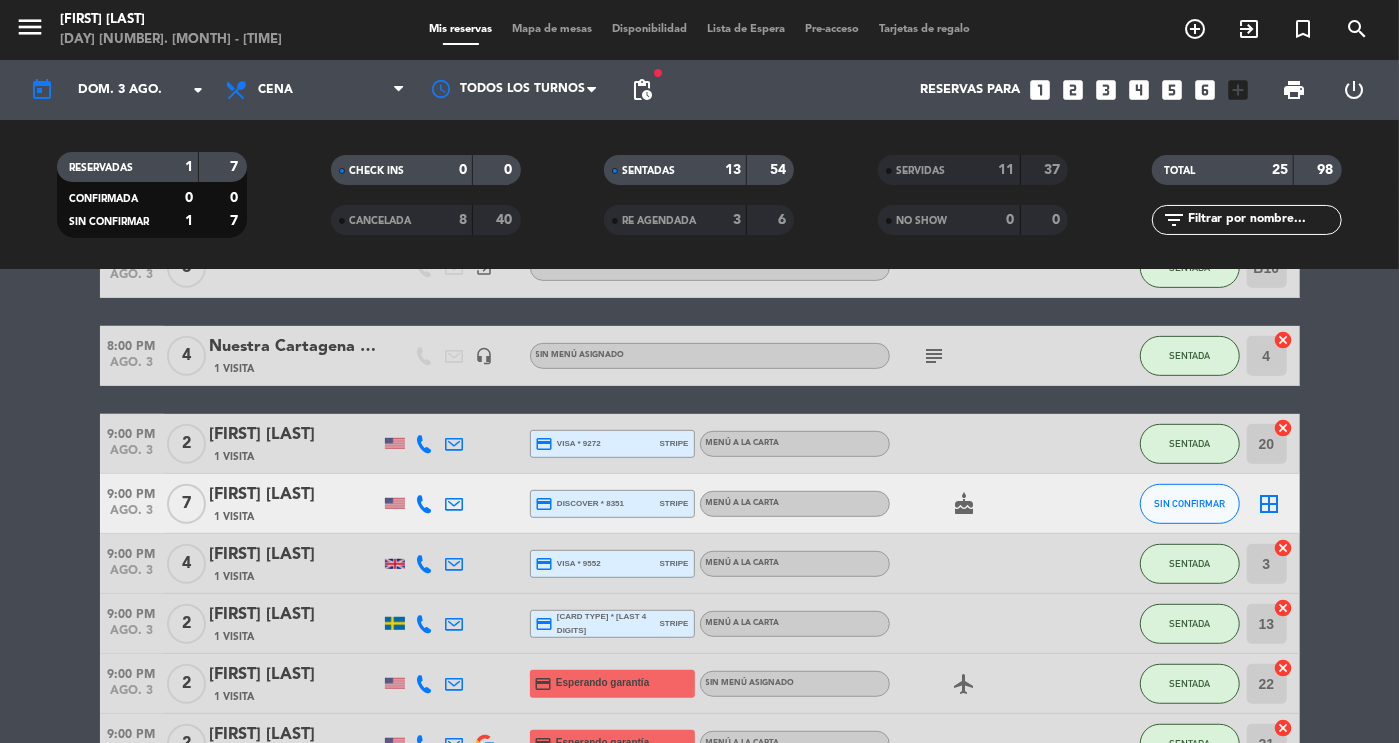 click on "13" 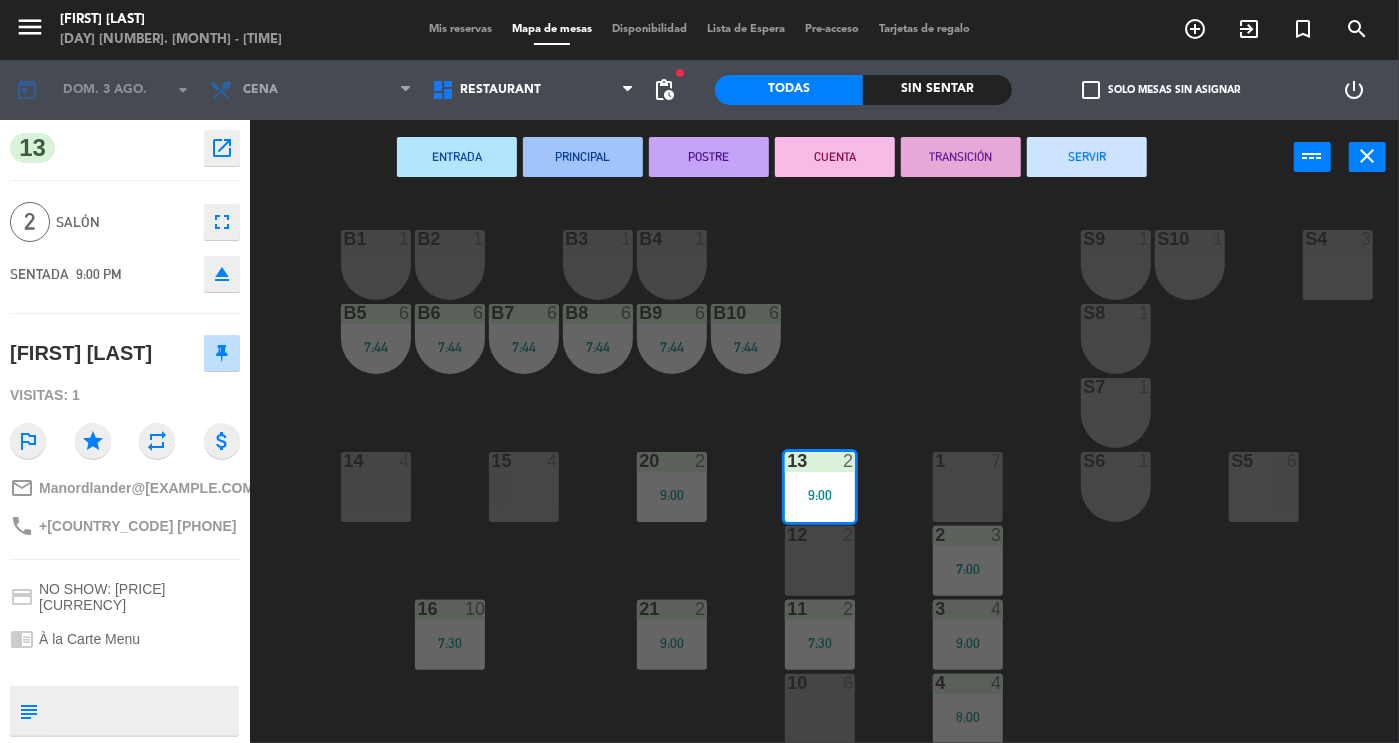 click on "9:00" at bounding box center (820, 495) 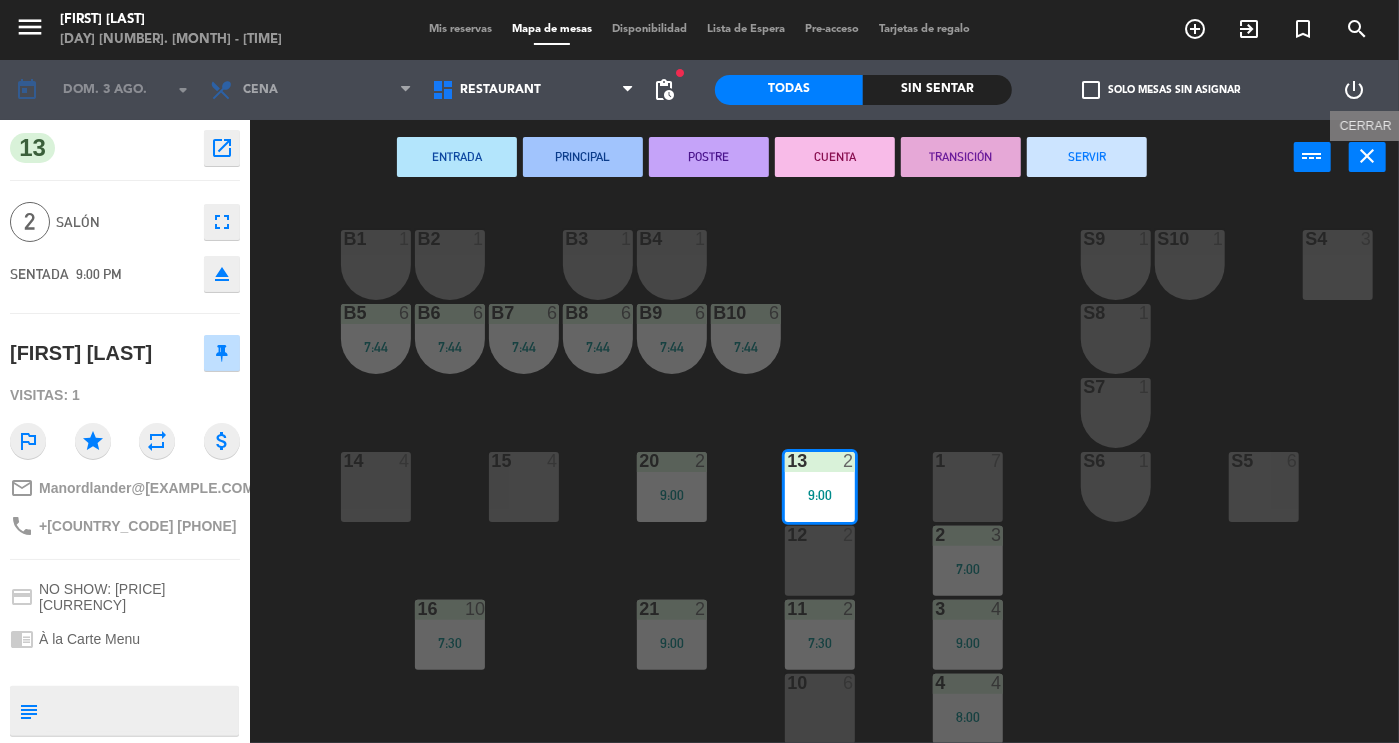 click on "close" at bounding box center [1368, 156] 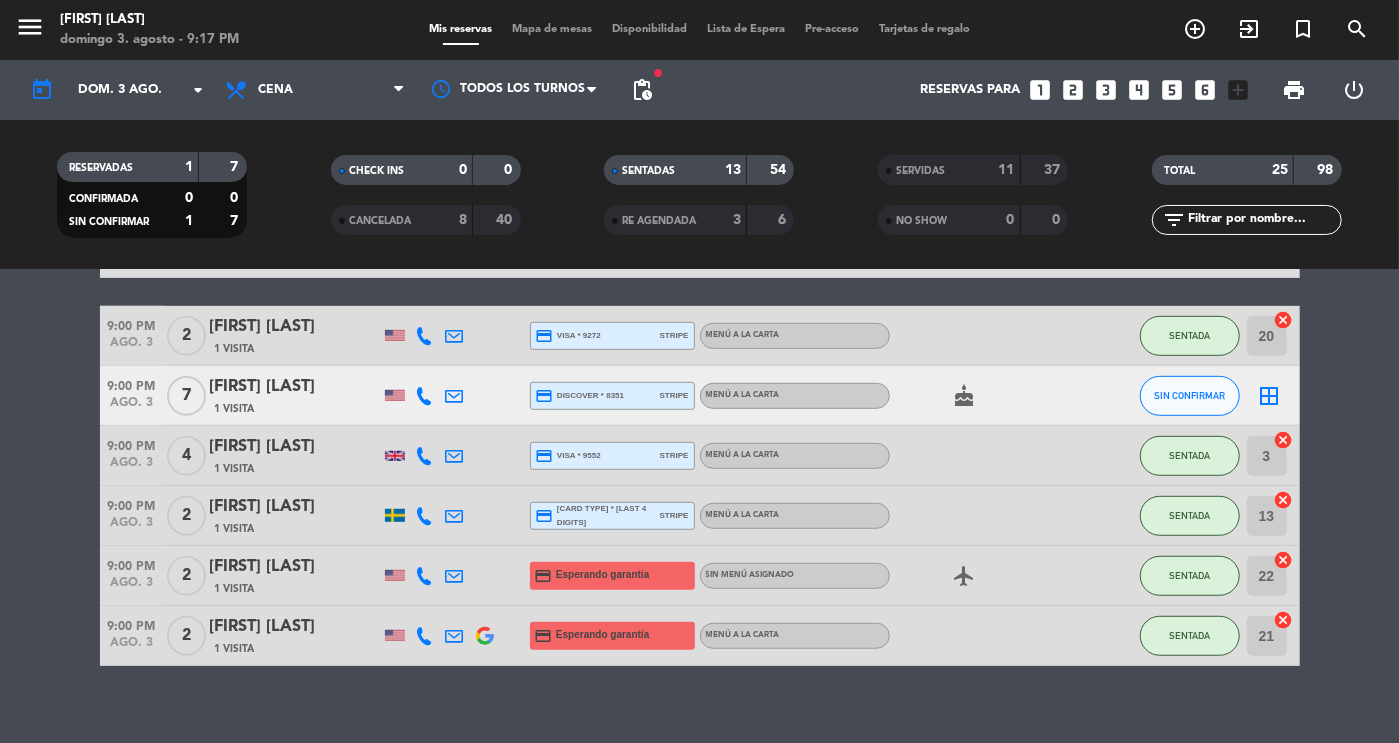 scroll, scrollTop: 676, scrollLeft: 0, axis: vertical 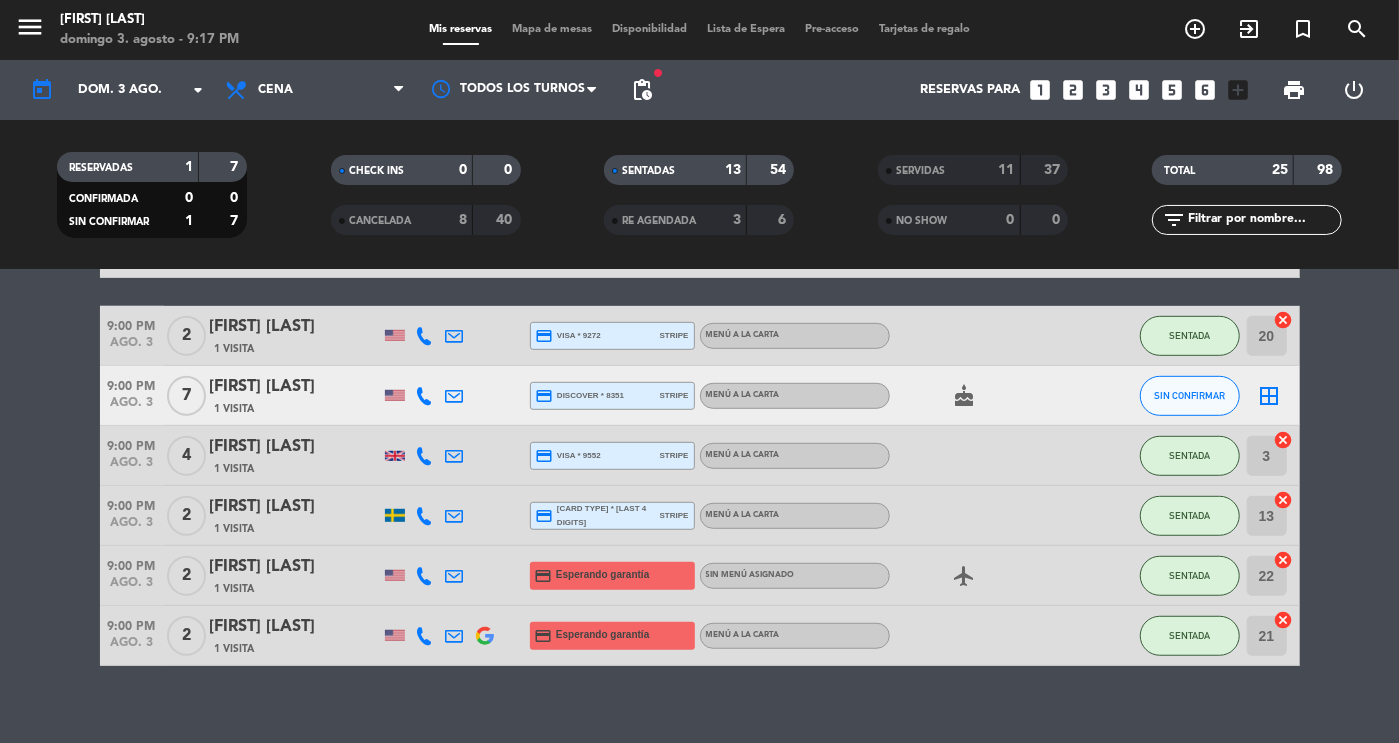 click on "13" 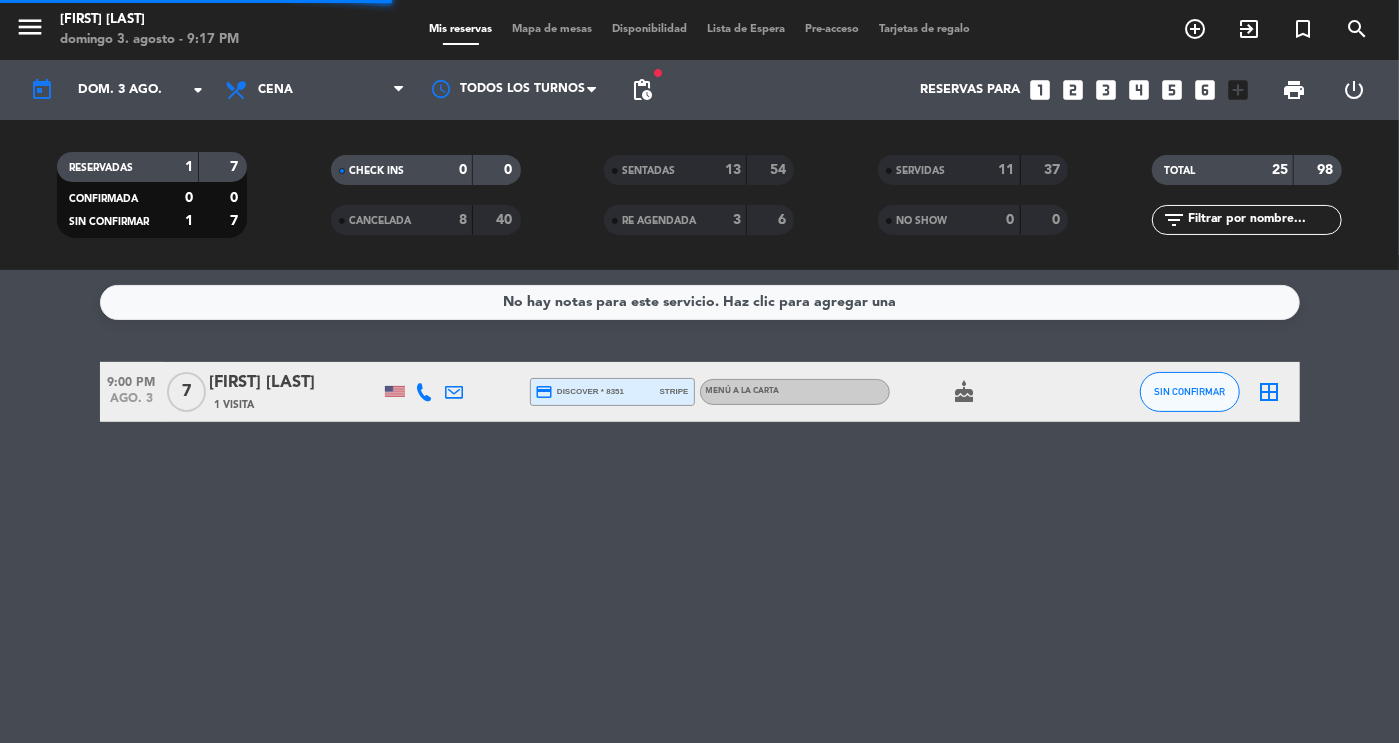 scroll, scrollTop: 0, scrollLeft: 0, axis: both 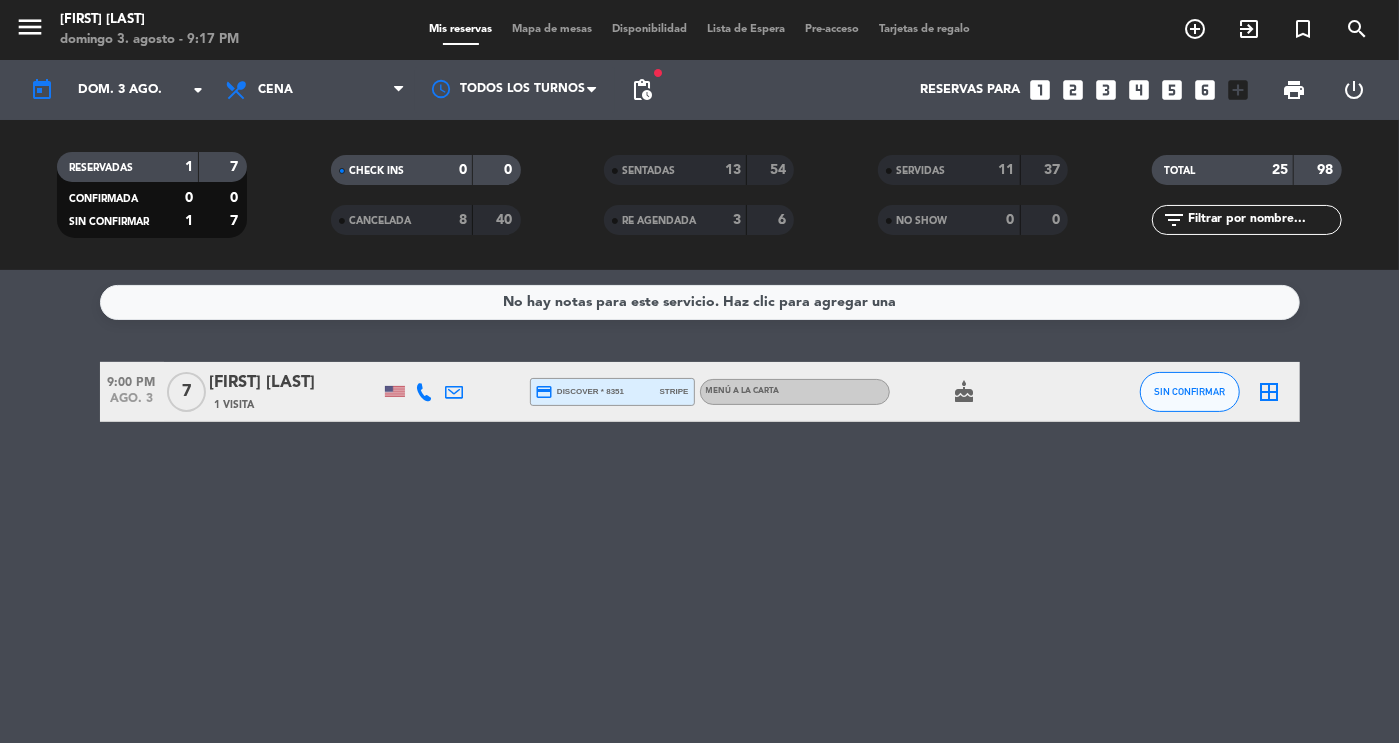 click on "1 Visita" 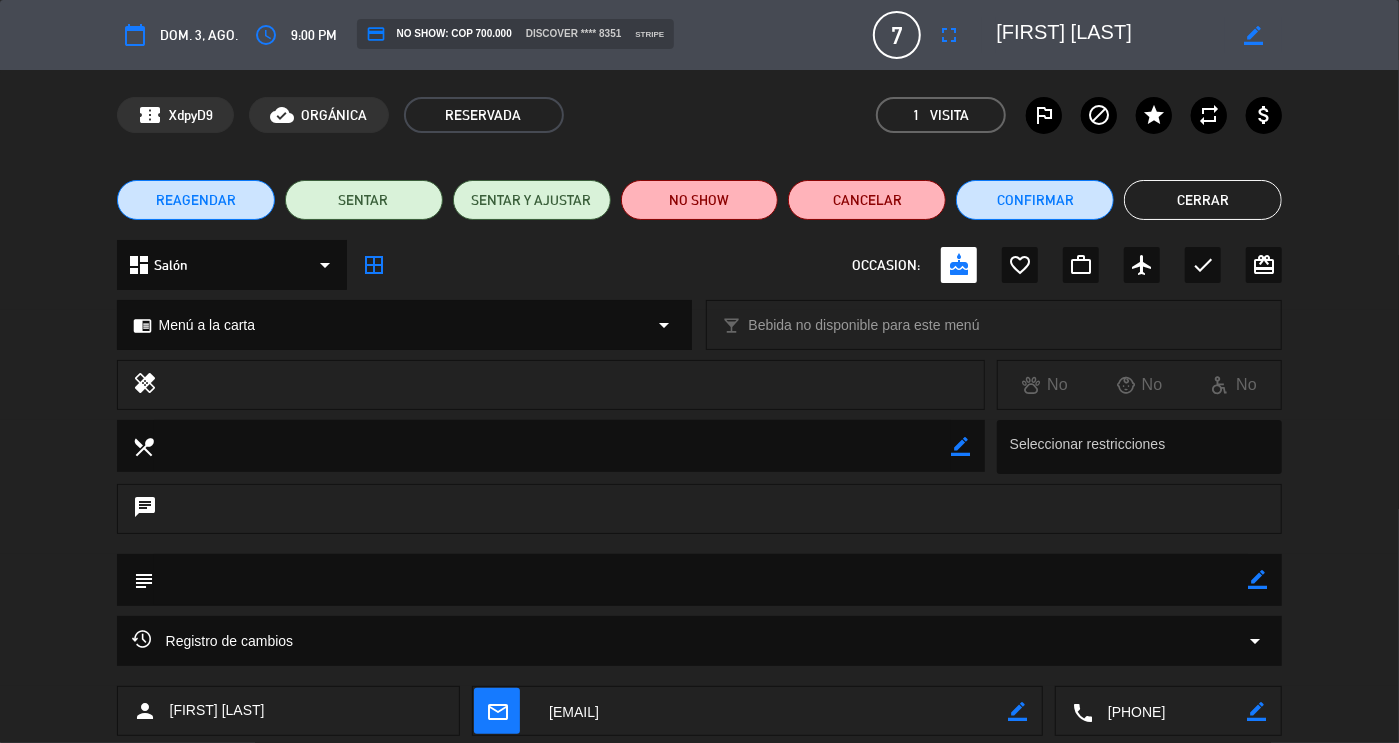 drag, startPoint x: 1222, startPoint y: 715, endPoint x: 1043, endPoint y: 716, distance: 179.00279 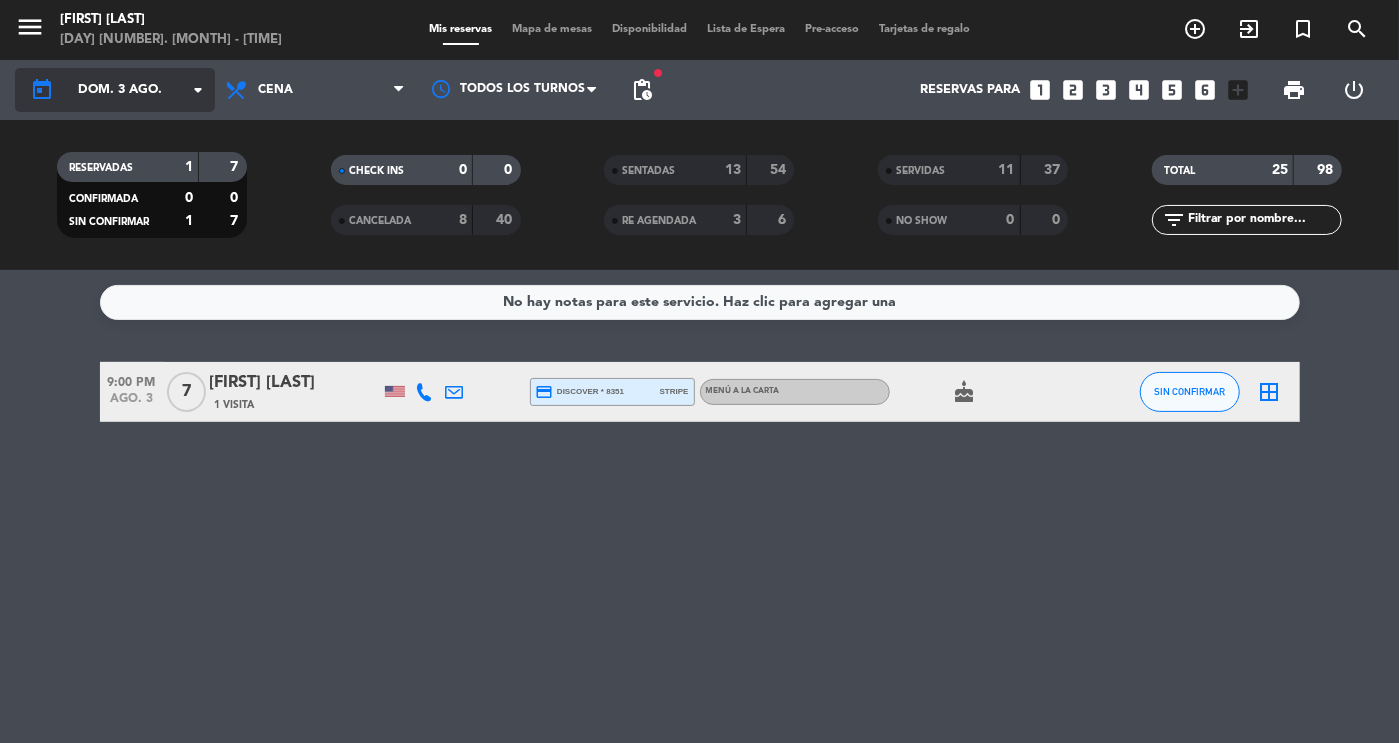 click on "dom. 3 ago." 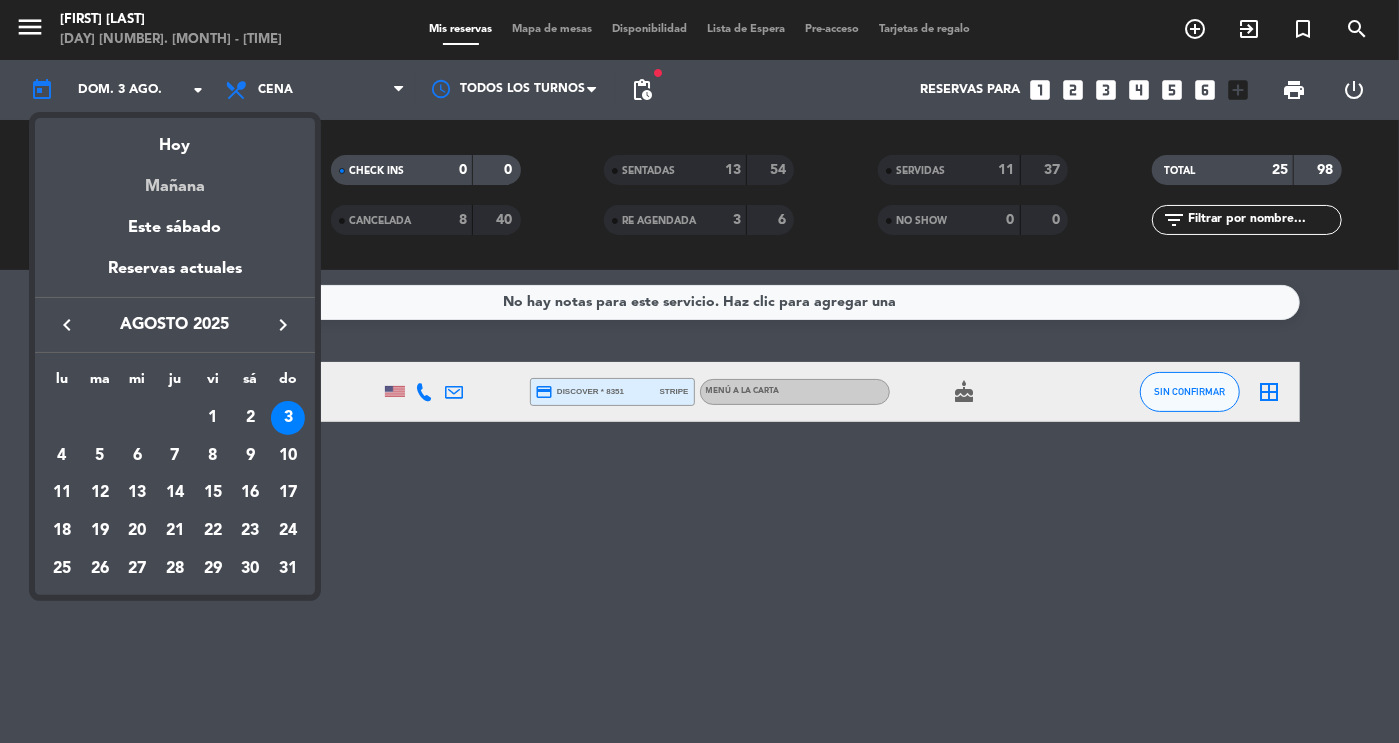 click on "Mañana" at bounding box center (175, 179) 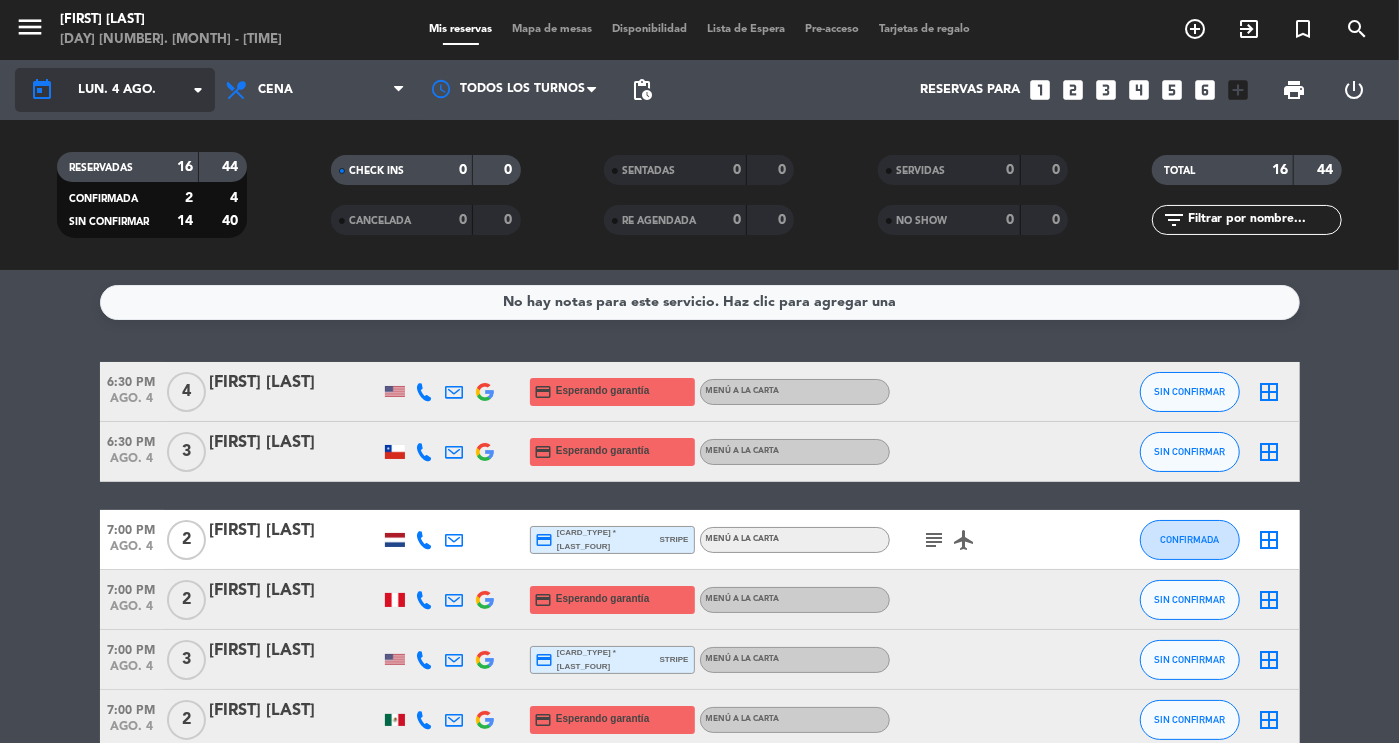click on "lun. 4 ago." 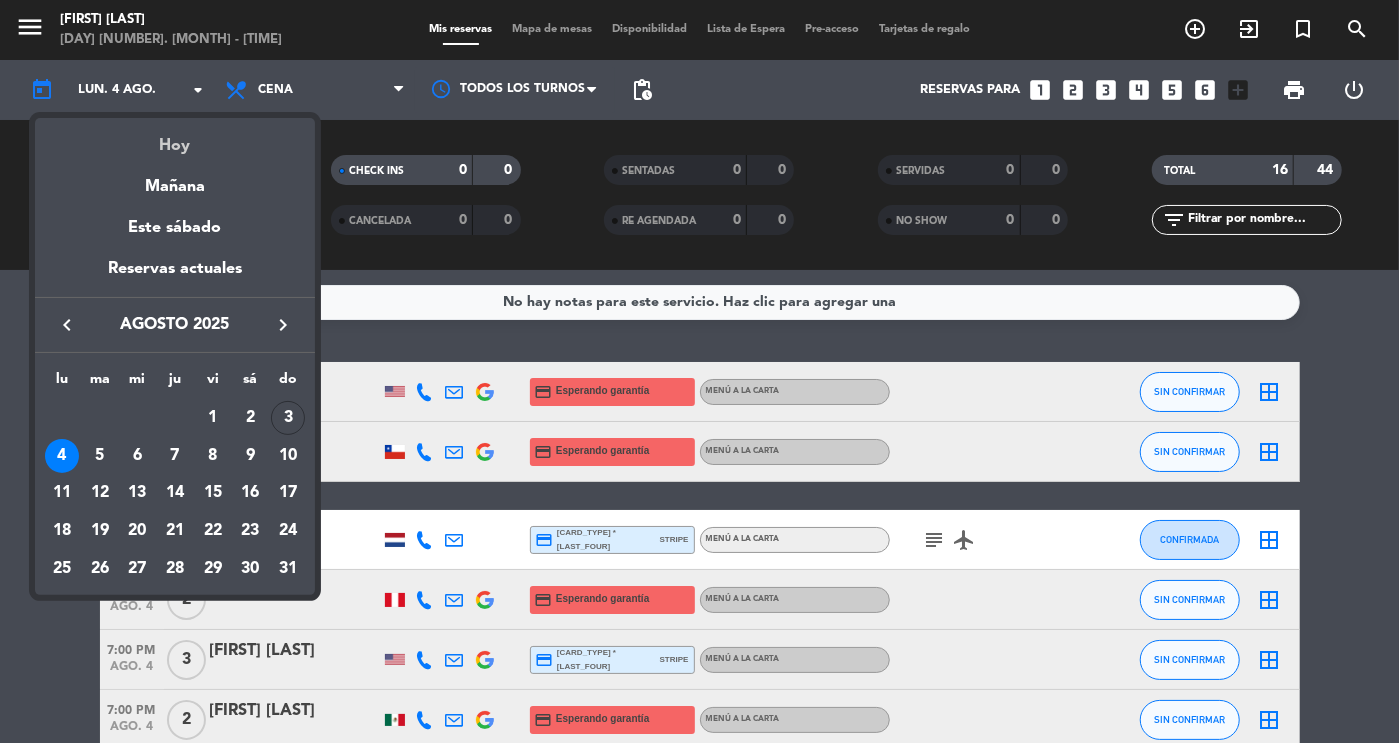 click on "Hoy" at bounding box center [175, 138] 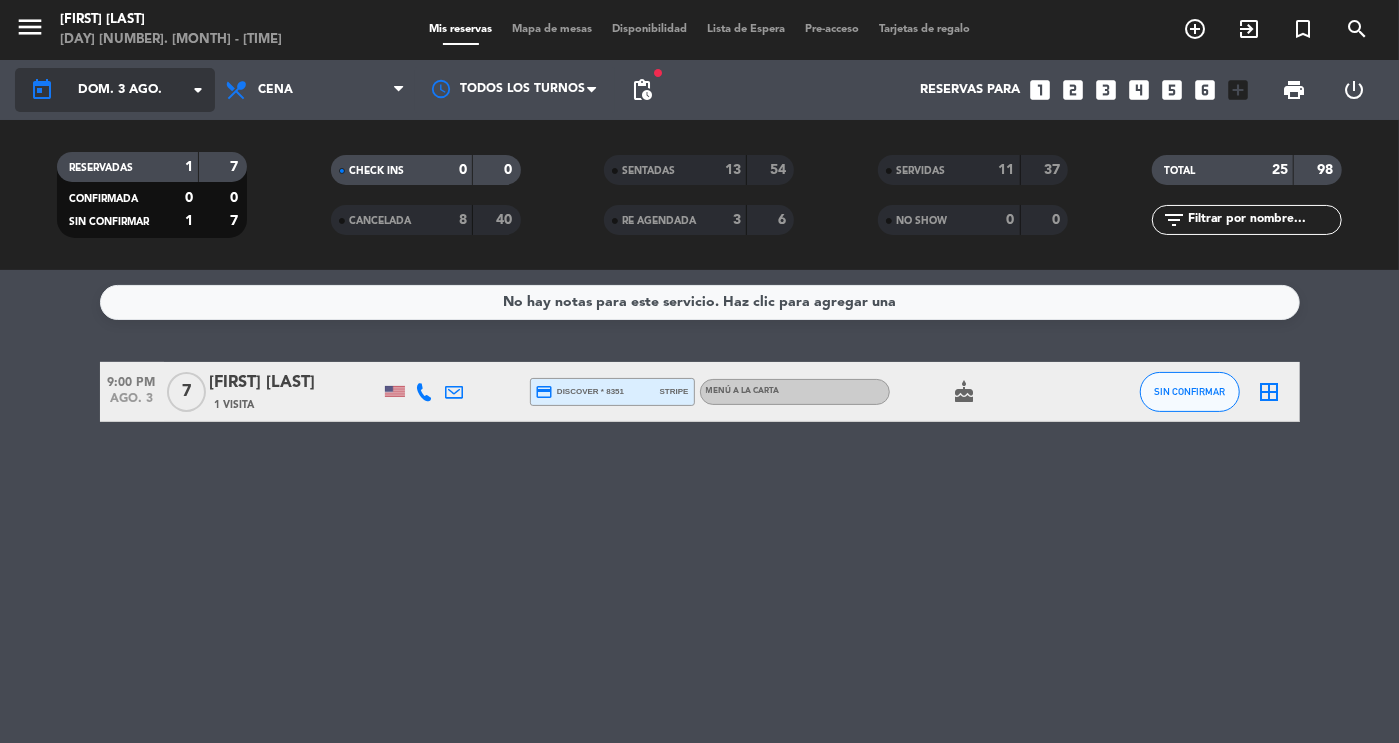 click on "dom. 3 ago." 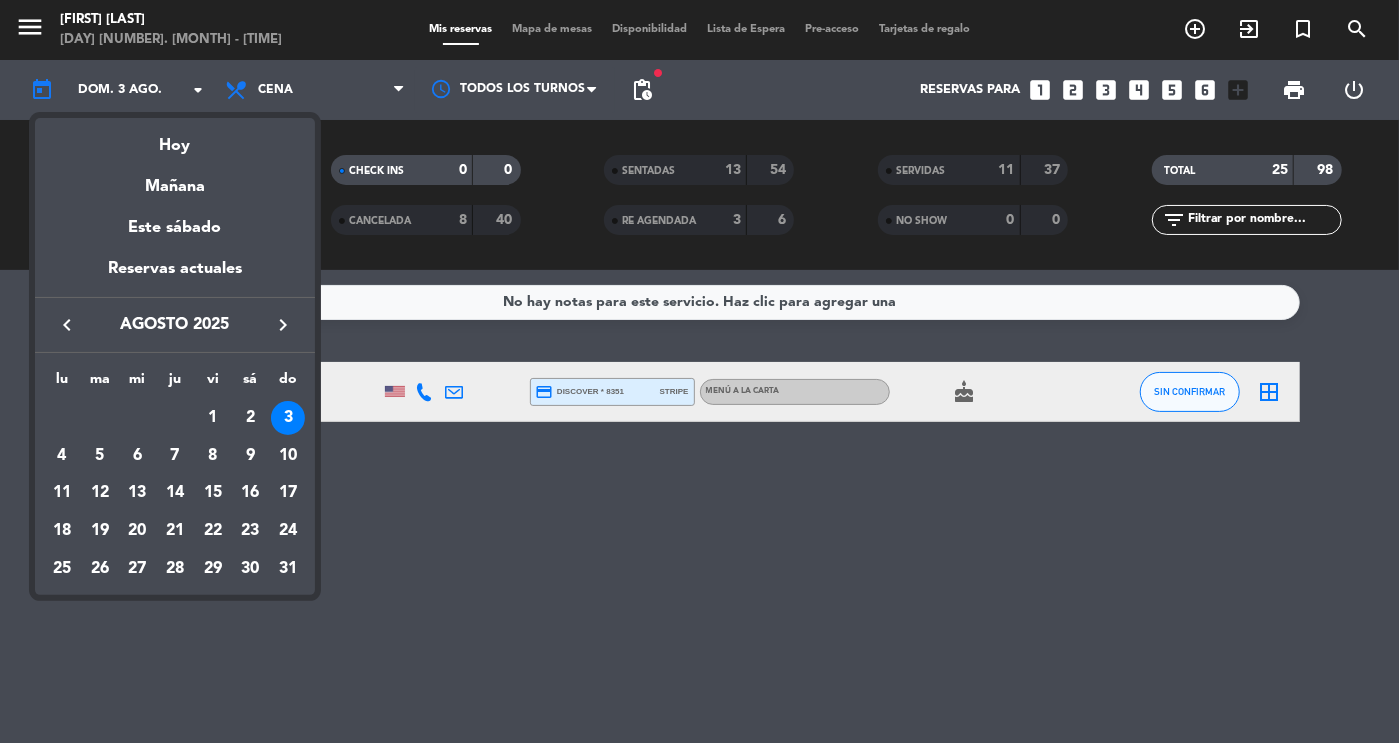 click at bounding box center [699, 371] 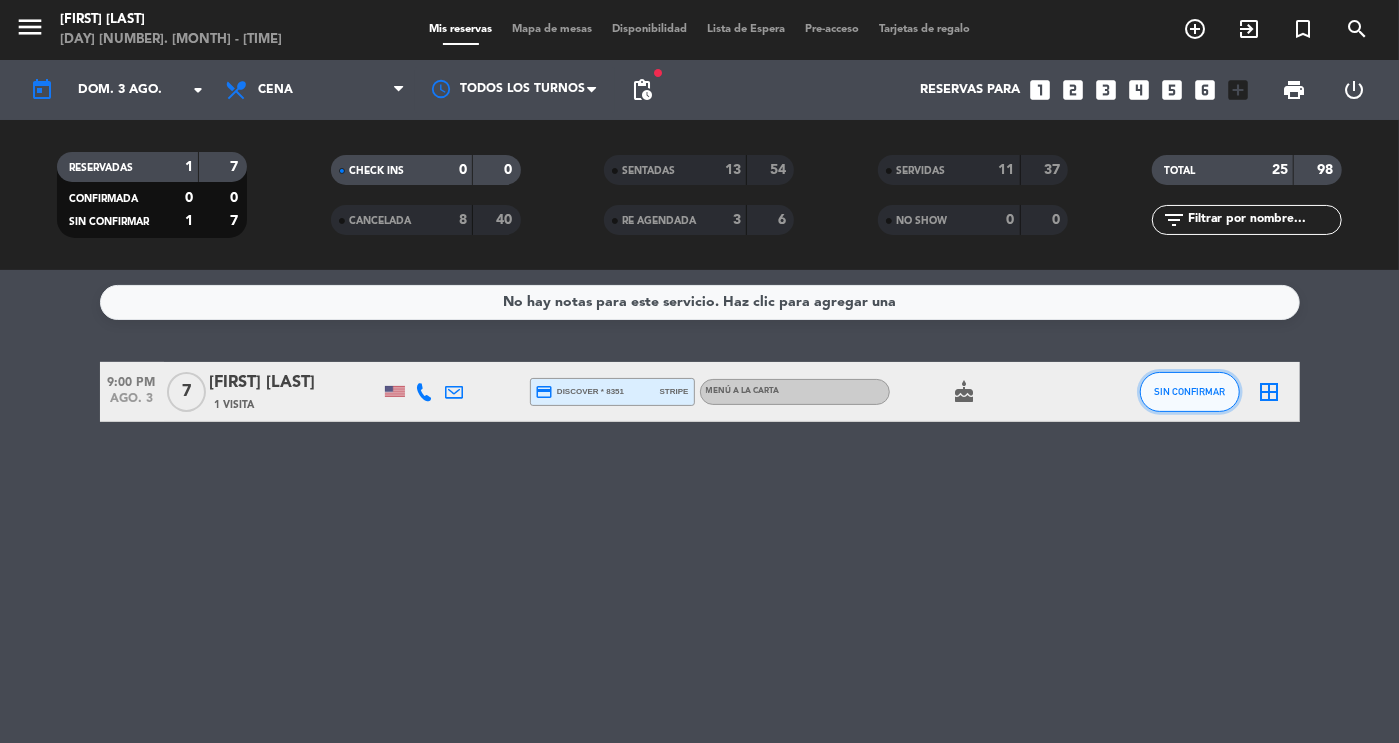 click on "SIN CONFIRMAR" 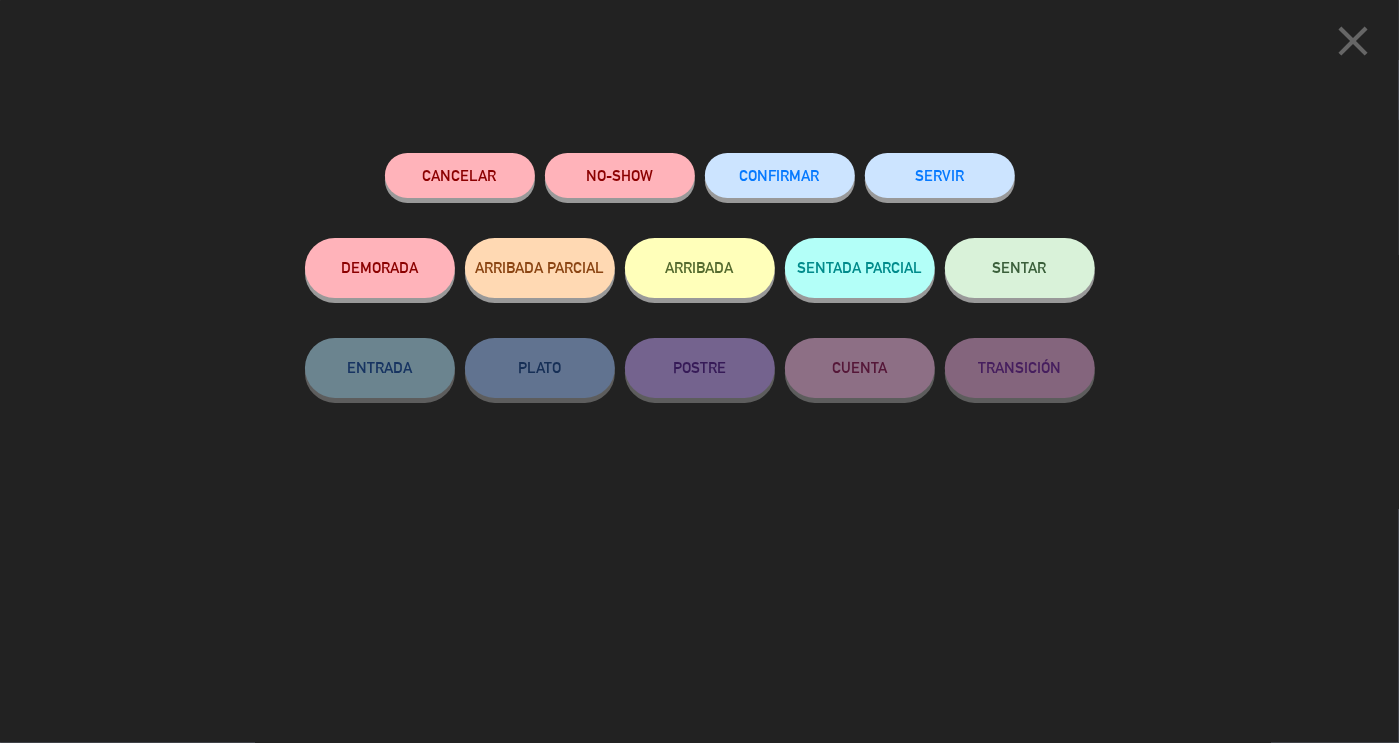 click on "NO-SHOW" 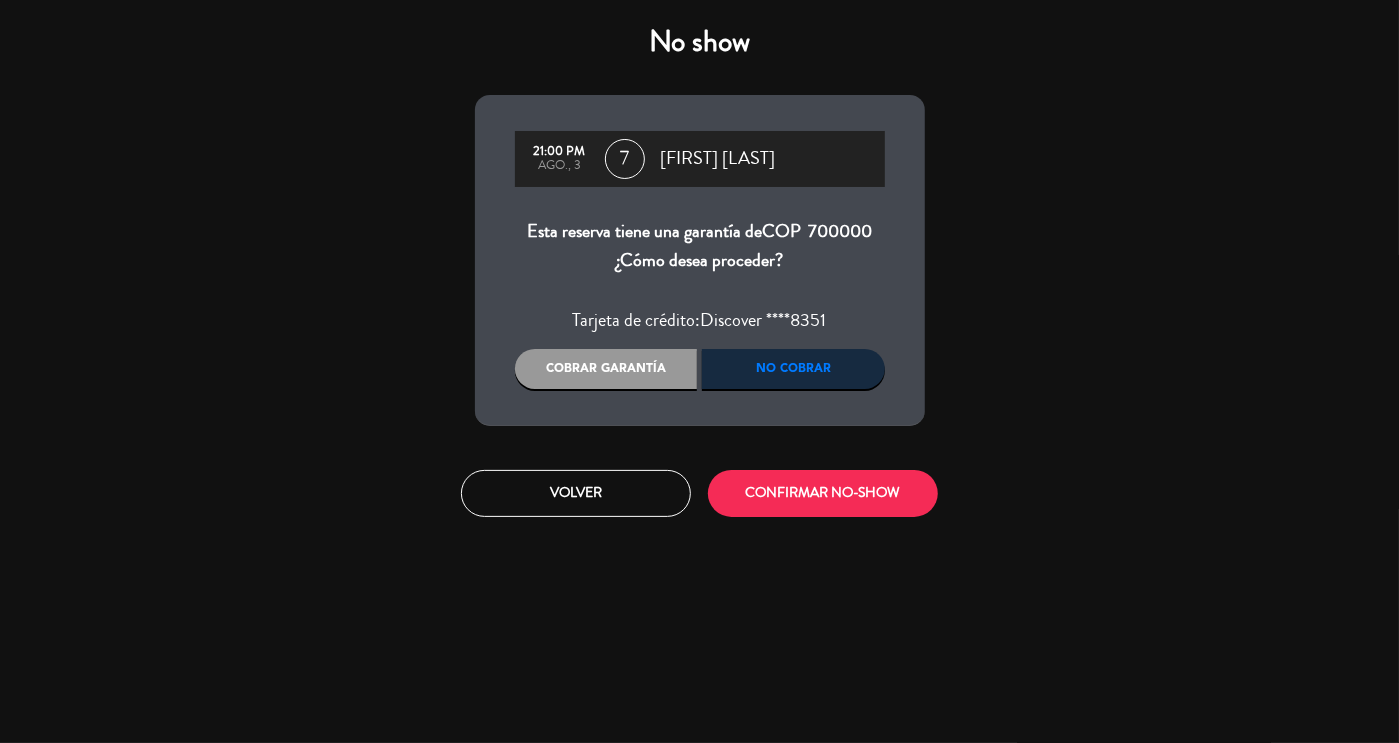 click on "No cobrar" 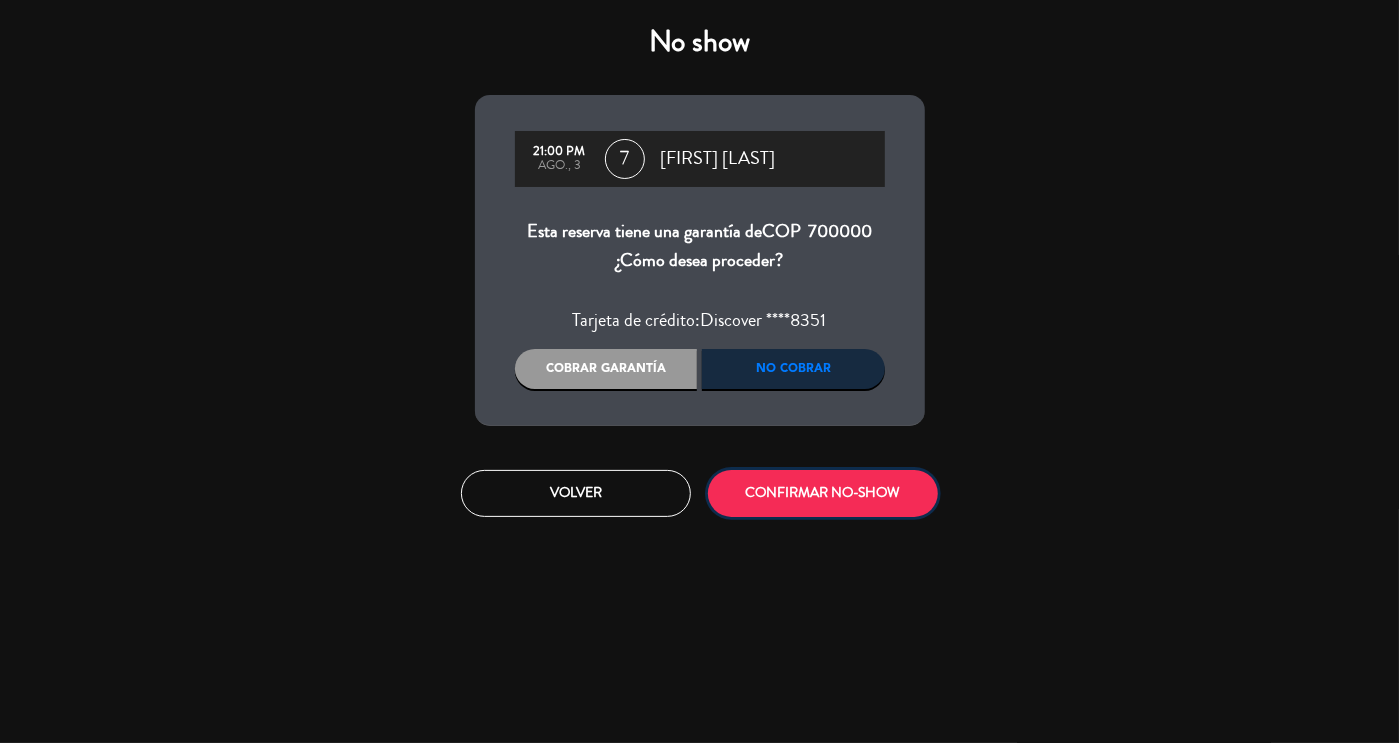 click on "CONFIRMAR NO-SHOW" 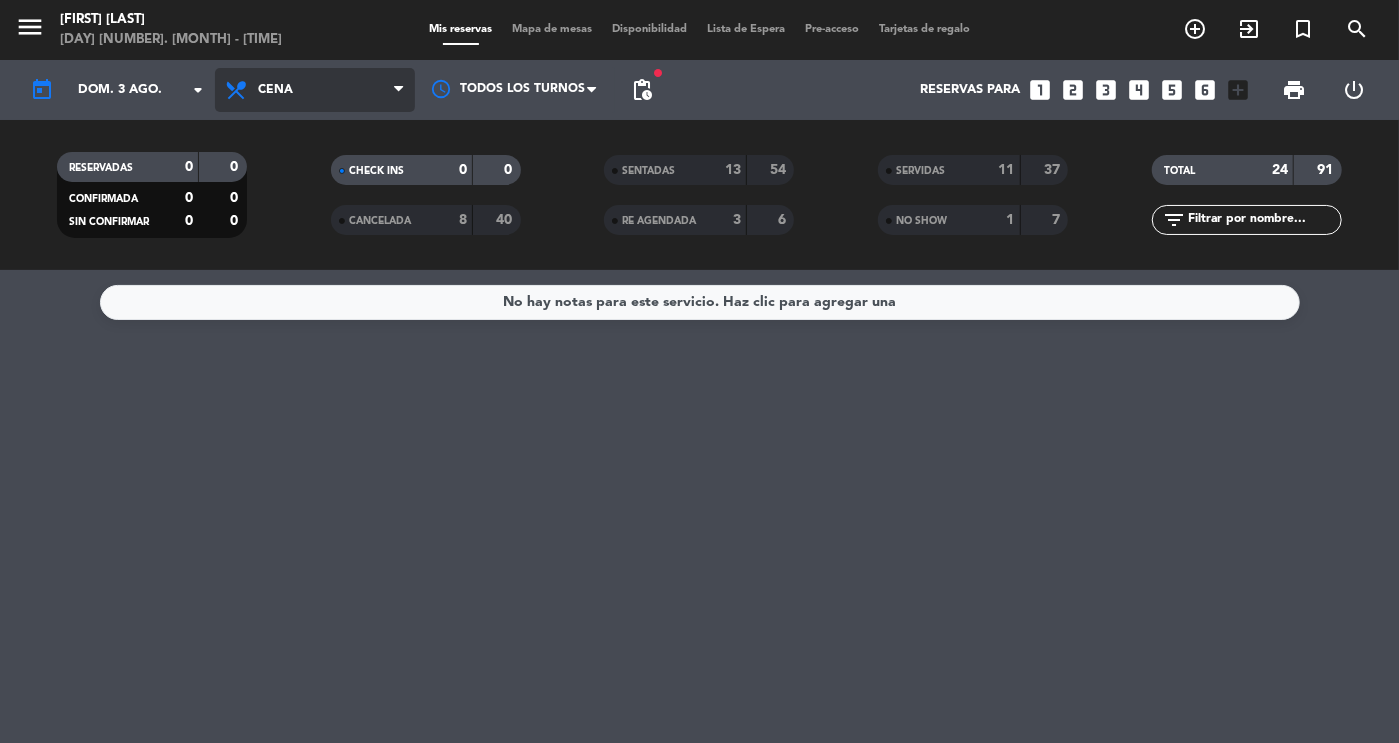 click on "Cena" at bounding box center [275, 90] 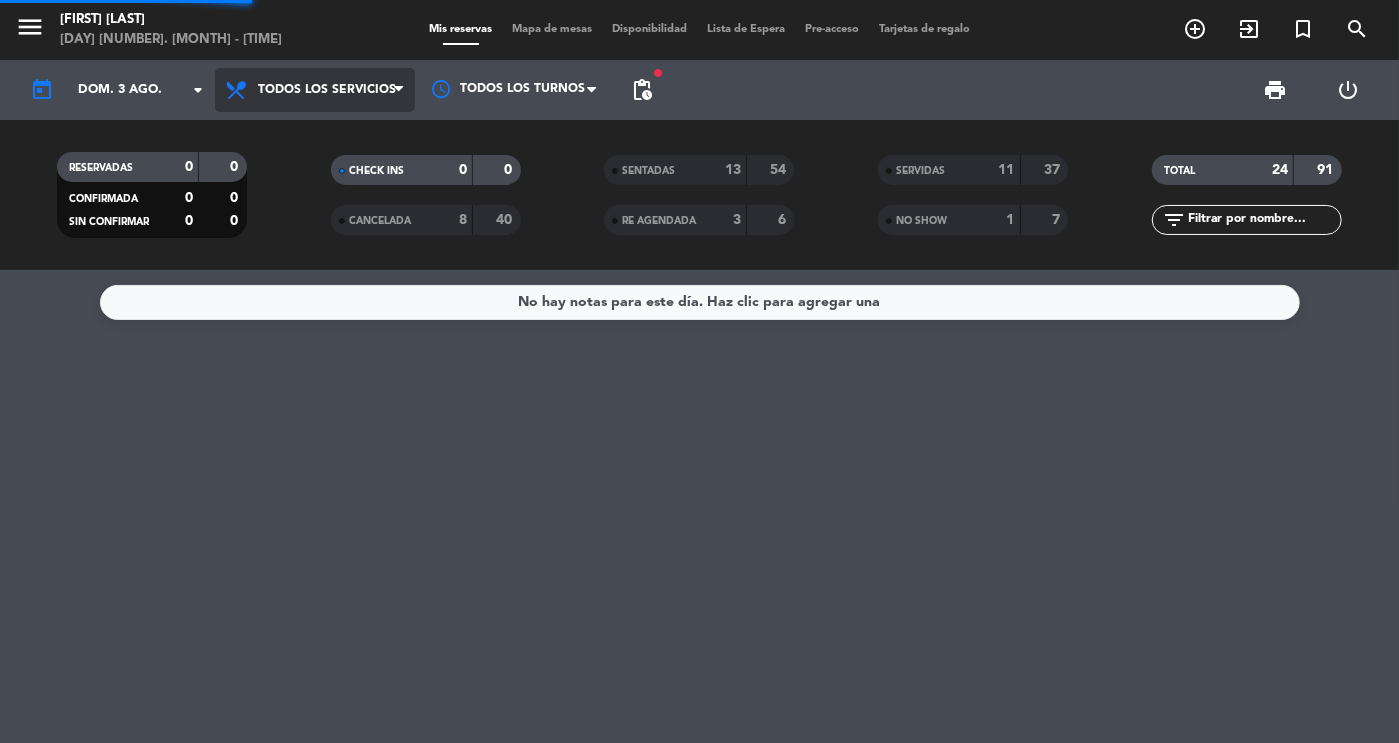 click on "menu  [FIRST] [LAST]   domingo 3. agosto - 9:23 PM   Mis reservas   Mapa de mesas   Disponibilidad   Lista de Espera   Pre-acceso   Tarjetas de regalo  add_circle_outline exit_to_app turned_in_not search today    dom. 3 ago. arrow_drop_down  Todos los servicios  Almuerzo  Cena  Todos los servicios  Todos los servicios  Almuerzo  Cena Todos los turnos fiber_manual_record pending_actions print  power_settings_new   RESERVADAS   0   0   CONFIRMADA   0   0   SIN CONFIRMAR   0   0   CHECK INS   0   0   CANCELADA   8   40   SENTADAS   13   54   RE AGENDADA   3   6   SERVIDAS   11   37   NO SHOW   1   7   TOTAL   24   91  filter_list" 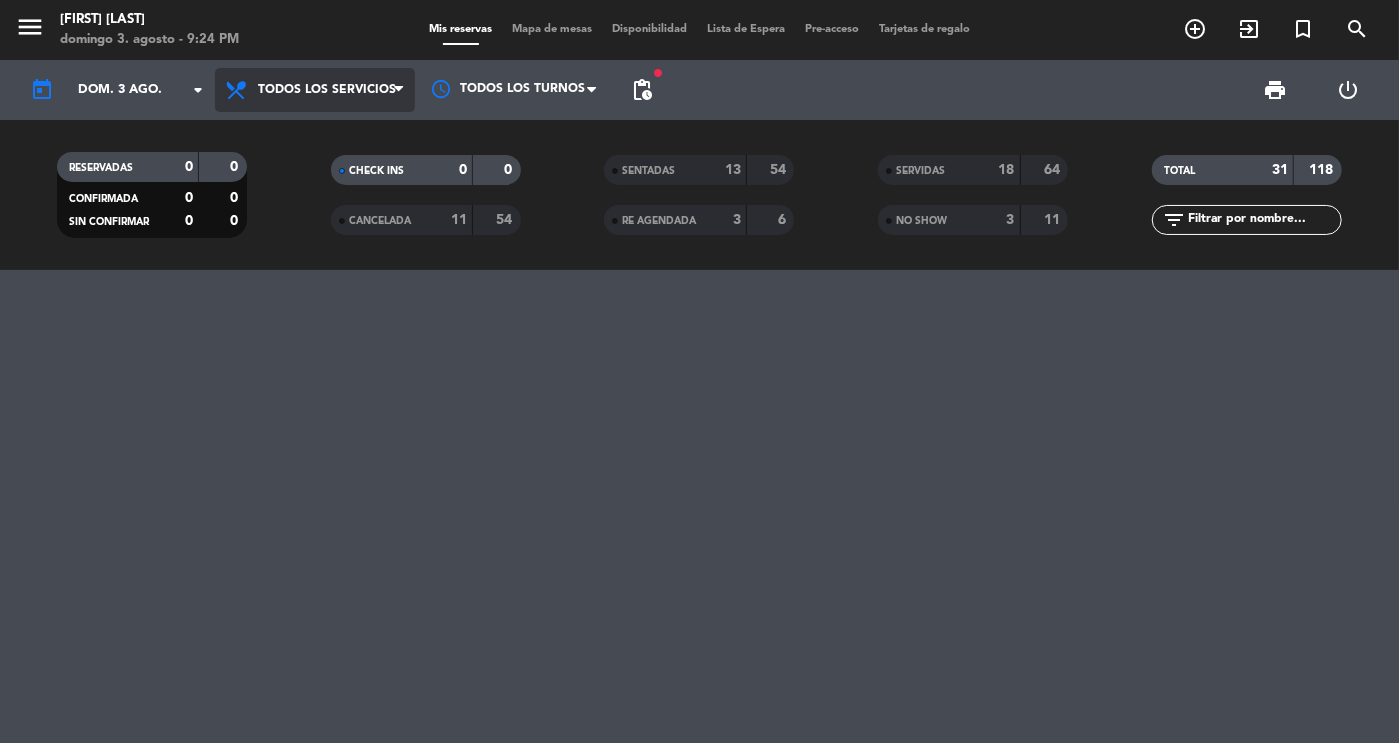 click on "Todos los servicios" at bounding box center (327, 90) 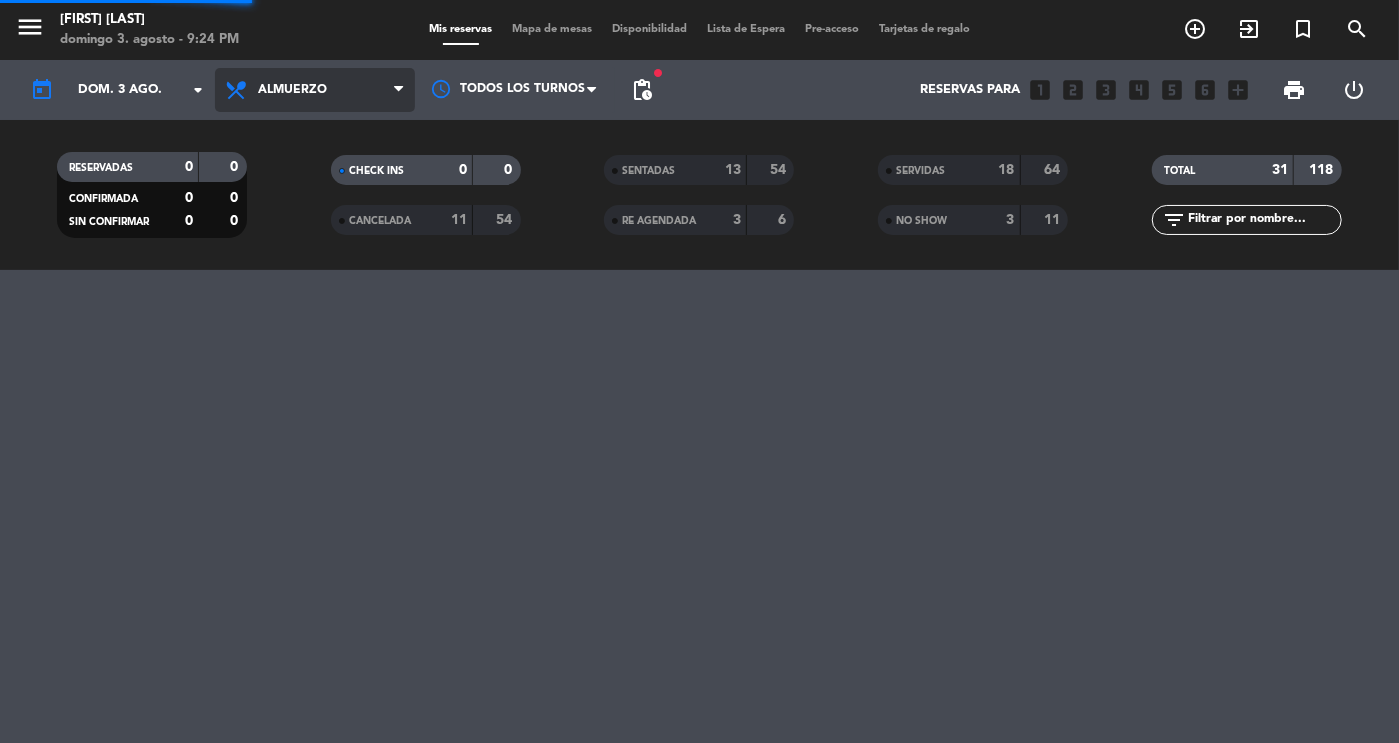 click on "menu  Carmen Cartagena   domingo 3. agosto - 9:24 PM   Mis reservas   Mapa de mesas   Disponibilidad   Lista de Espera   Pre-acceso   Tarjetas de regalo  add_circle_outline exit_to_app turned_in_not search today    dom. 3 ago. arrow_drop_down  Todos los servicios  Almuerzo  Cena  Almuerzo  Todos los servicios  Almuerzo  Cena Todos los turnos fiber_manual_record pending_actions  Reservas para   looks_one   looks_two   looks_3   looks_4   looks_5   looks_6   add_box  print  power_settings_new   RESERVADAS   0   0   CONFIRMADA   0   0   SIN CONFIRMAR   0   0   CHECK INS   0   0   CANCELADA   11   54   SENTADAS   13   54   RE AGENDADA   3   6   SERVIDAS   18   64   NO SHOW   3   11   TOTAL   31   118  filter_list" 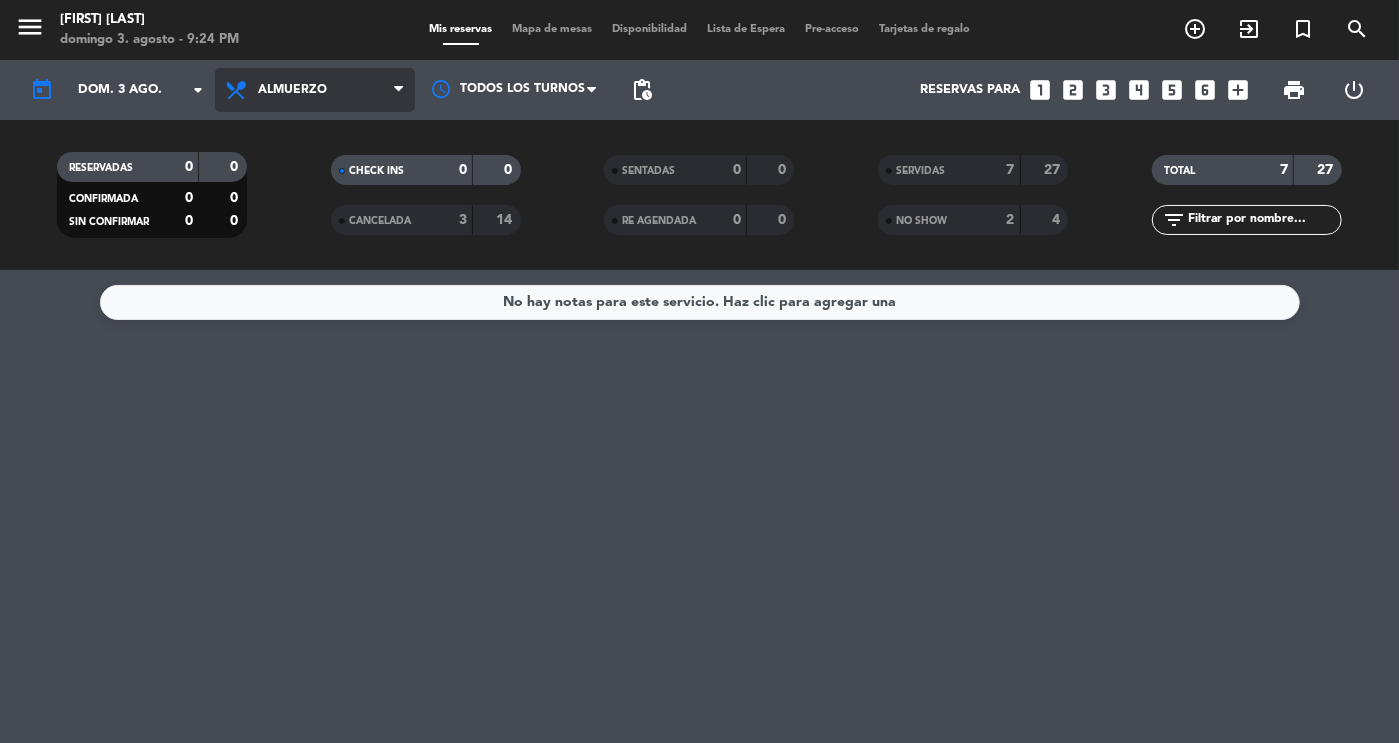 click on "Almuerzo" at bounding box center (292, 90) 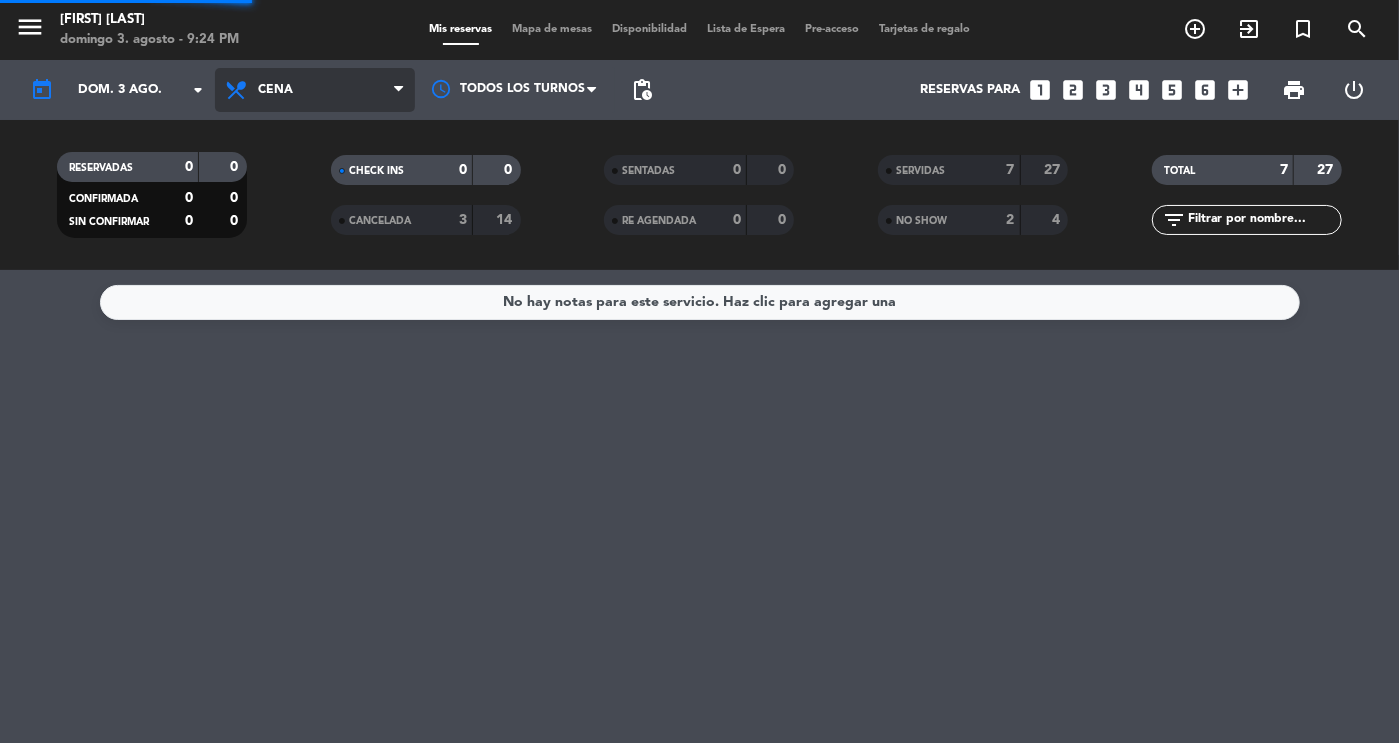 click on "menu  Carmen Cartagena   domingo 3. agosto - 9:24 PM   Mis reservas   Mapa de mesas   Disponibilidad   Lista de Espera   Pre-acceso   Tarjetas de regalo  add_circle_outline exit_to_app turned_in_not search today    dom. 3 ago. arrow_drop_down  Todos los servicios  Almuerzo  Cena  Cena  Todos los servicios  Almuerzo  Cena Todos los turnos pending_actions  Reservas para   looks_one   looks_two   looks_3   looks_4   looks_5   looks_6   add_box  print  power_settings_new   RESERVADAS   0   0   CONFIRMADA   0   0   SIN CONFIRMAR   0   0   CHECK INS   0   0   CANCELADA   3   14   SENTADAS   0   0   RE AGENDADA   0   0   SERVIDAS   7   27   NO SHOW   2   4   TOTAL   7   27  filter_list" 